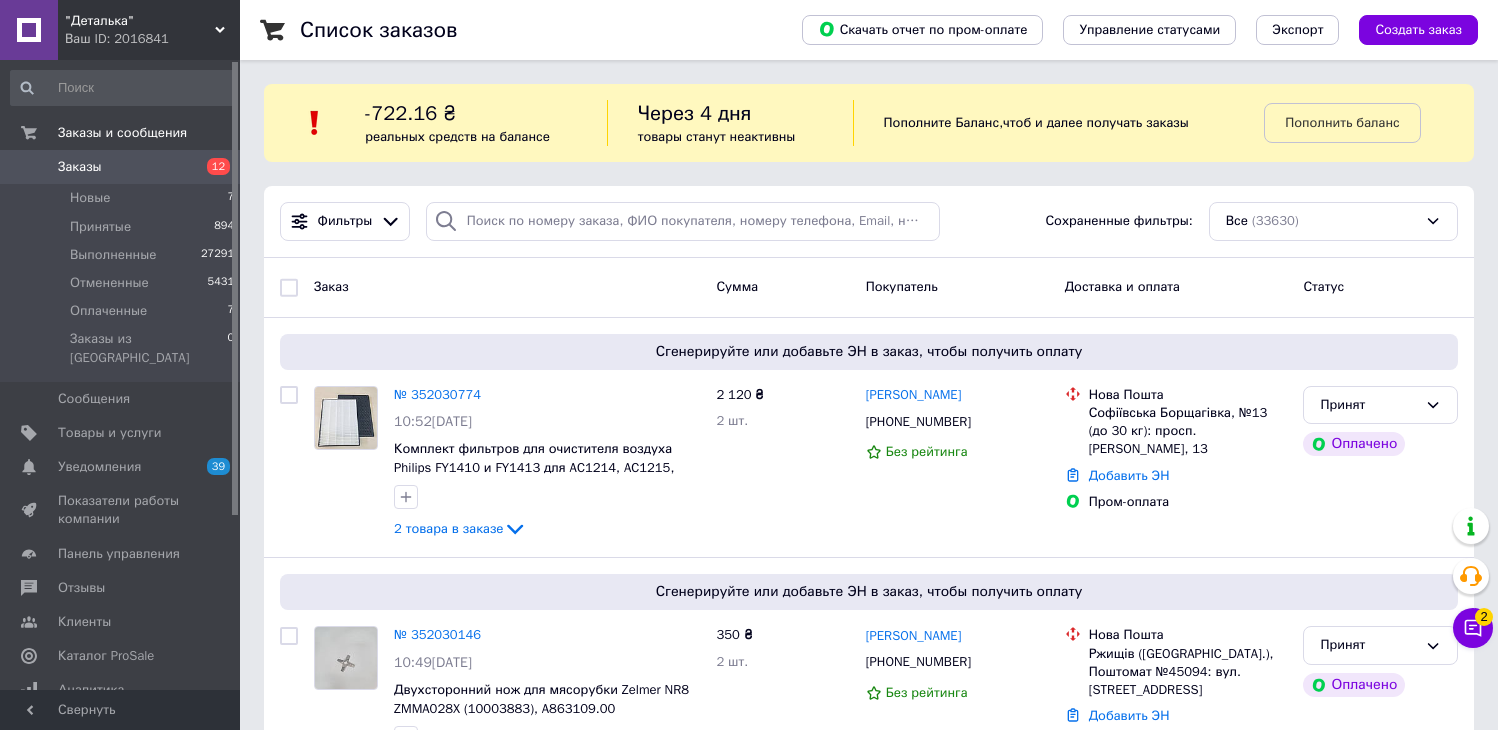 scroll, scrollTop: 222, scrollLeft: 0, axis: vertical 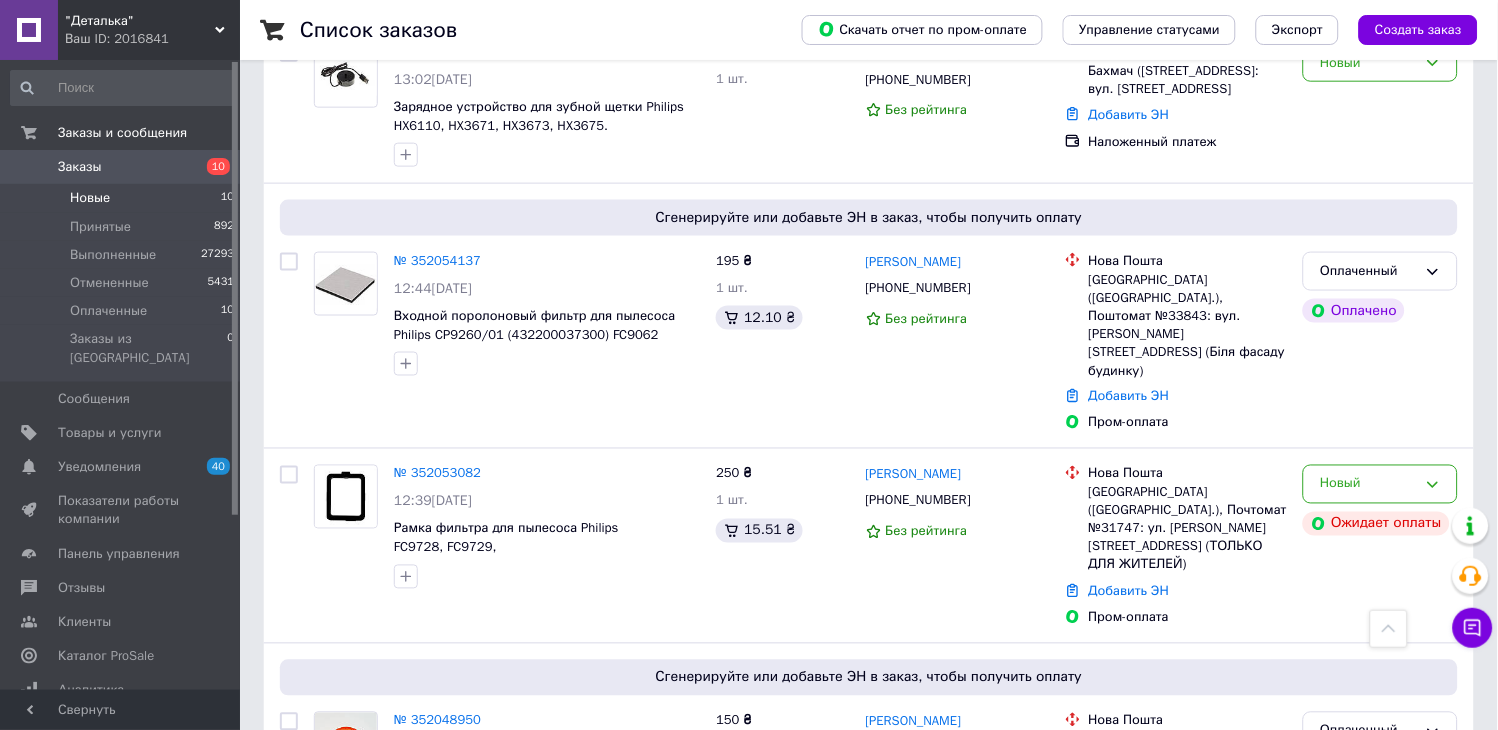 click on "Новые 10" at bounding box center (123, 198) 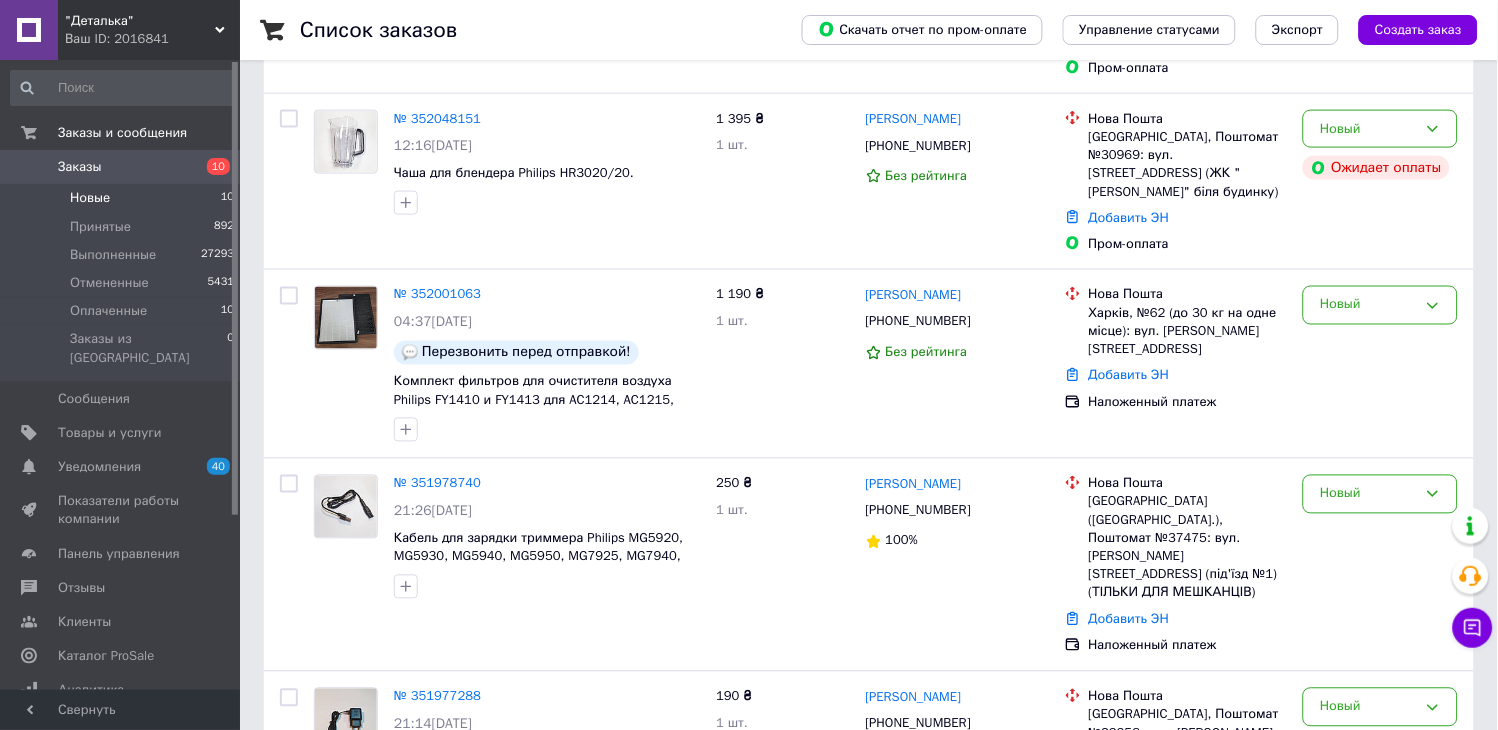 scroll, scrollTop: 666, scrollLeft: 0, axis: vertical 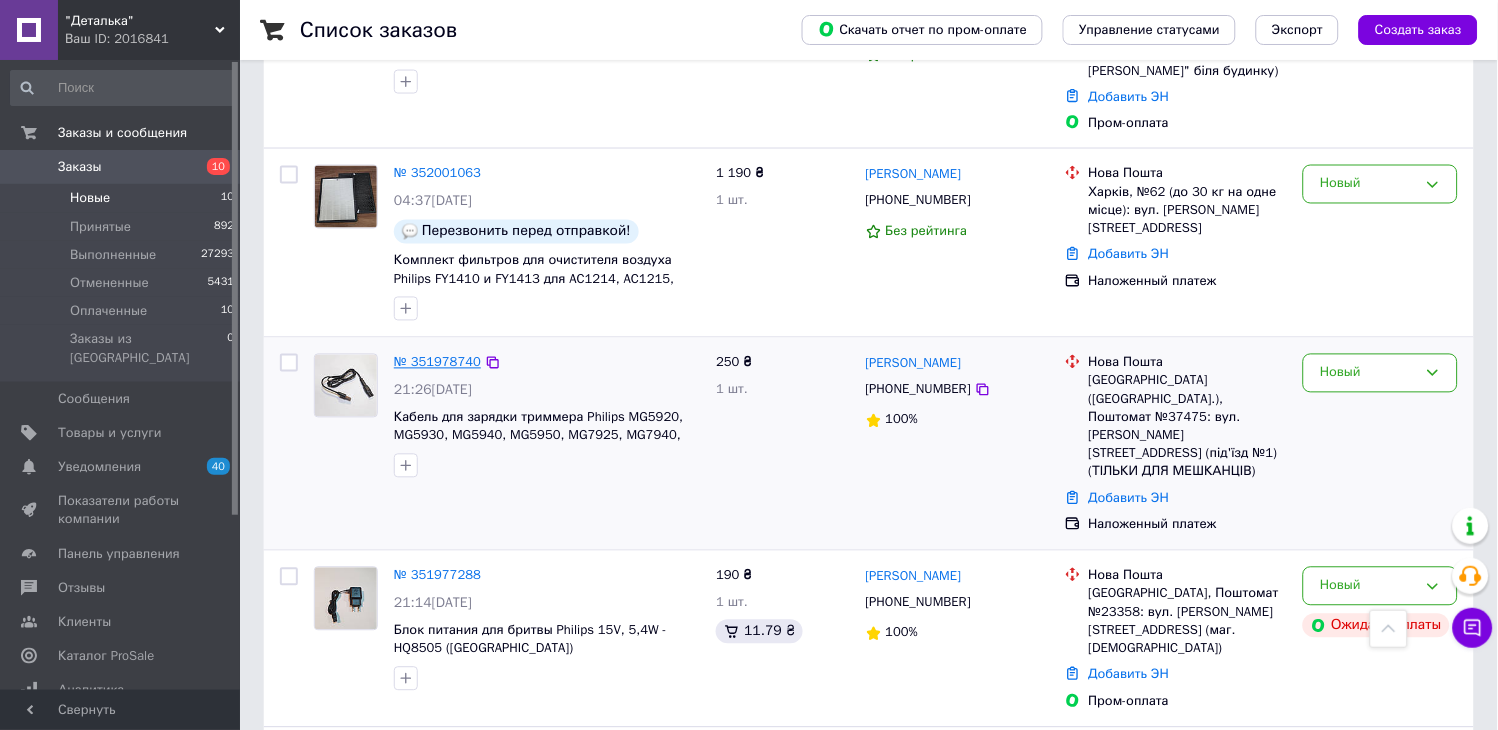 click on "№ 351978740" at bounding box center [437, 362] 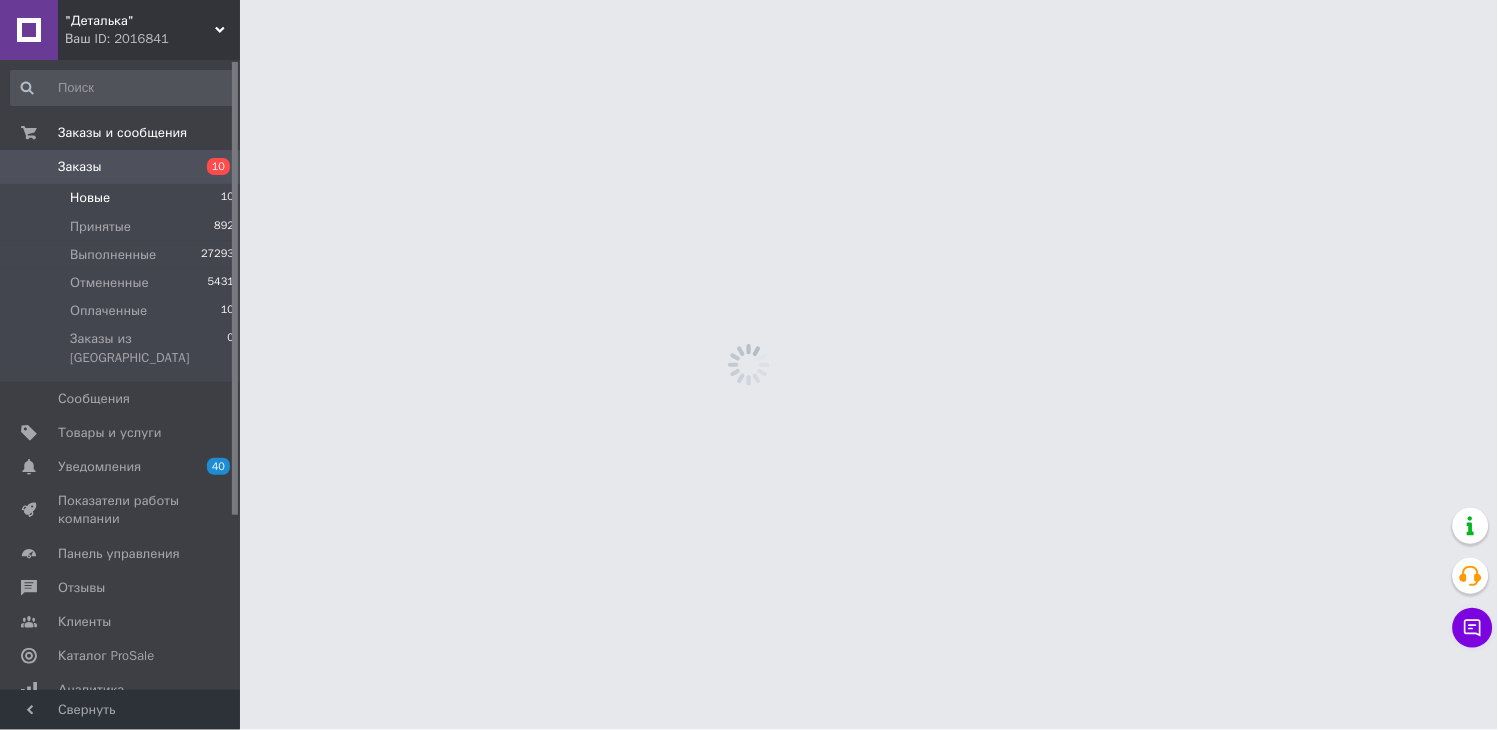 scroll, scrollTop: 0, scrollLeft: 0, axis: both 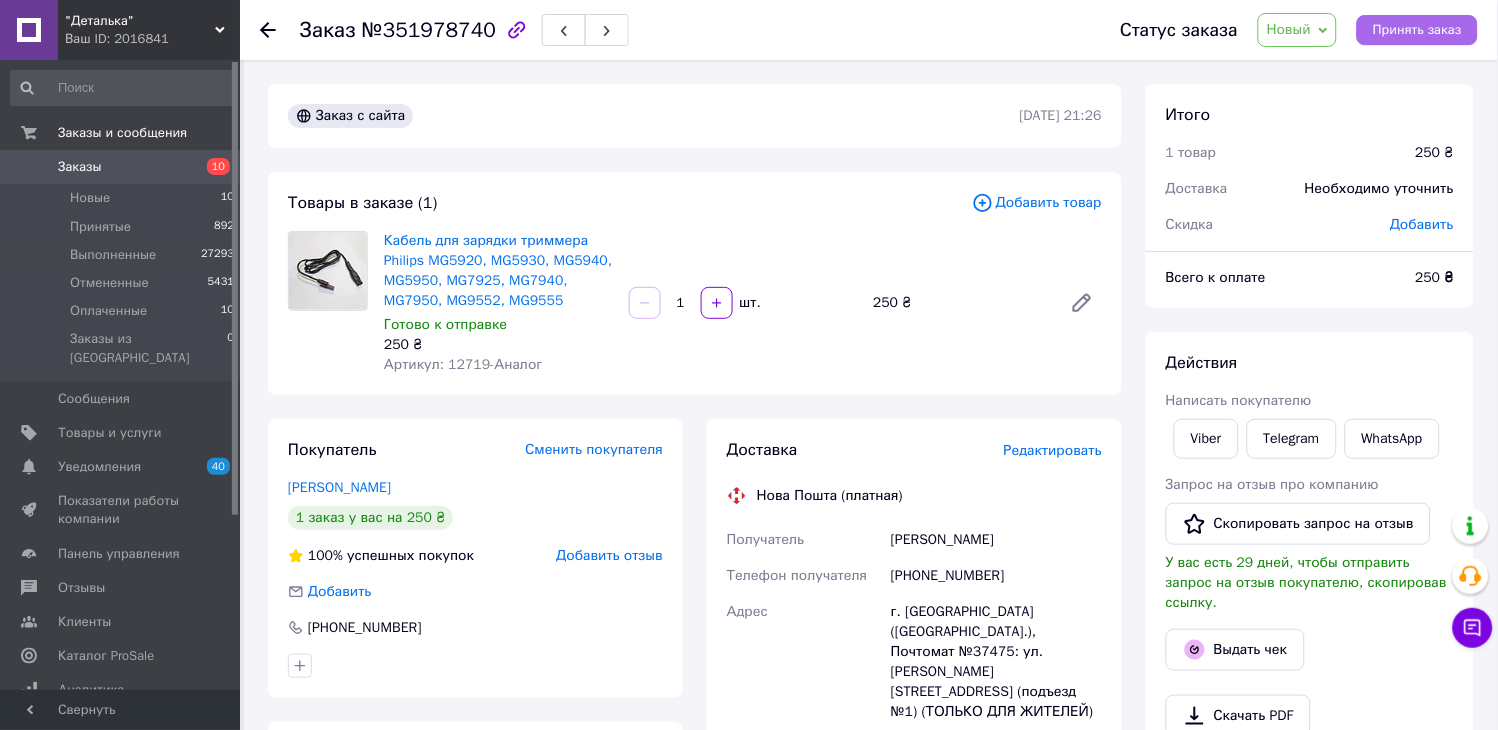 click on "Принять заказ" at bounding box center (1417, 30) 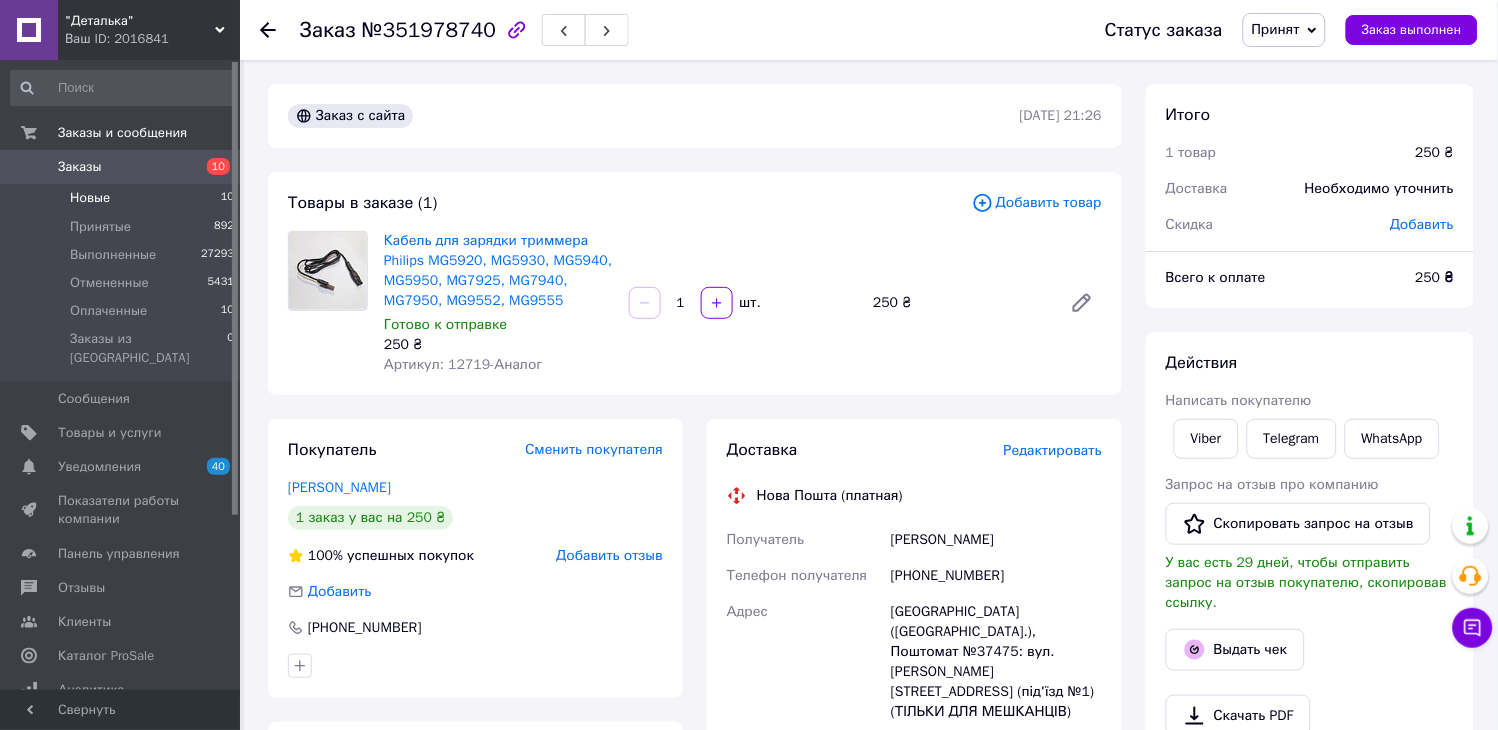 click on "Новые" at bounding box center [90, 198] 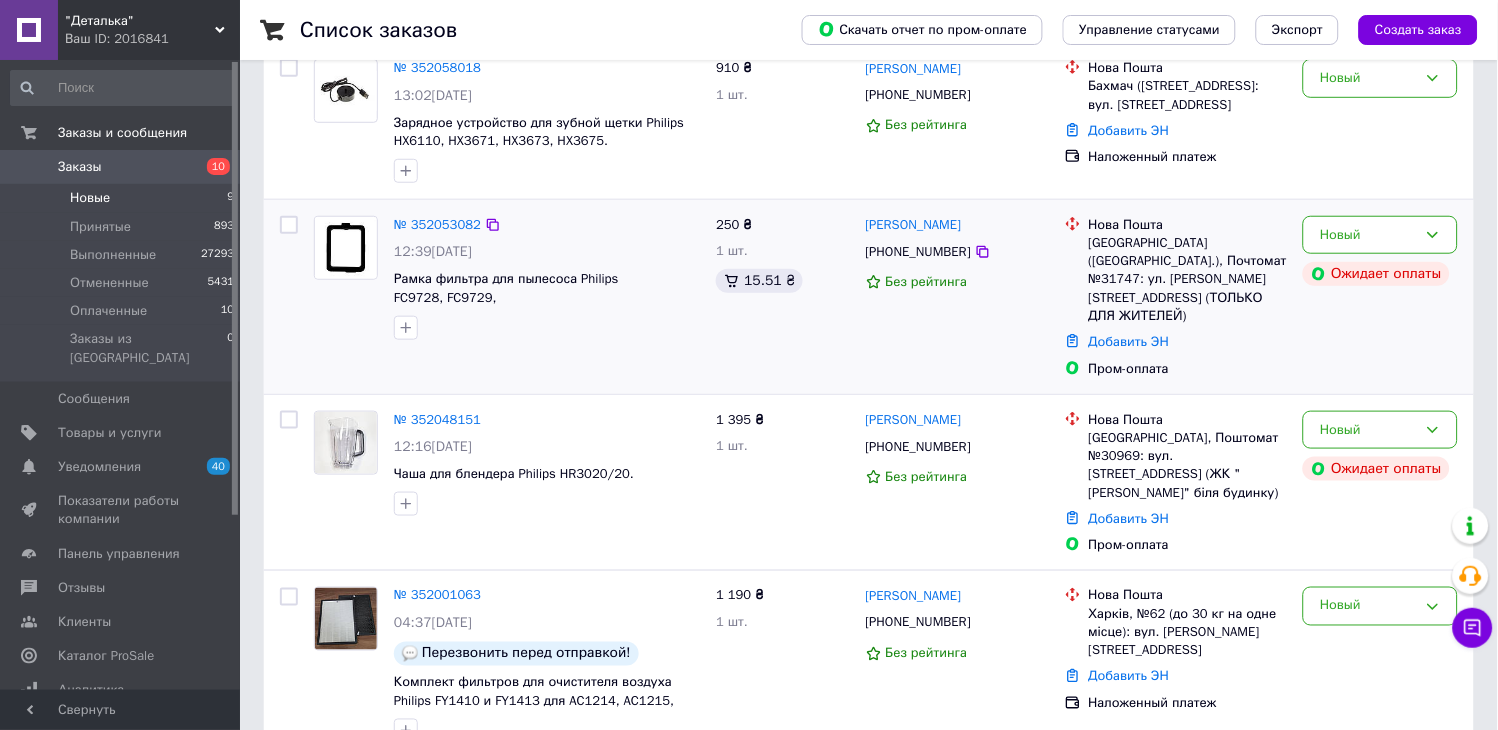 scroll, scrollTop: 222, scrollLeft: 0, axis: vertical 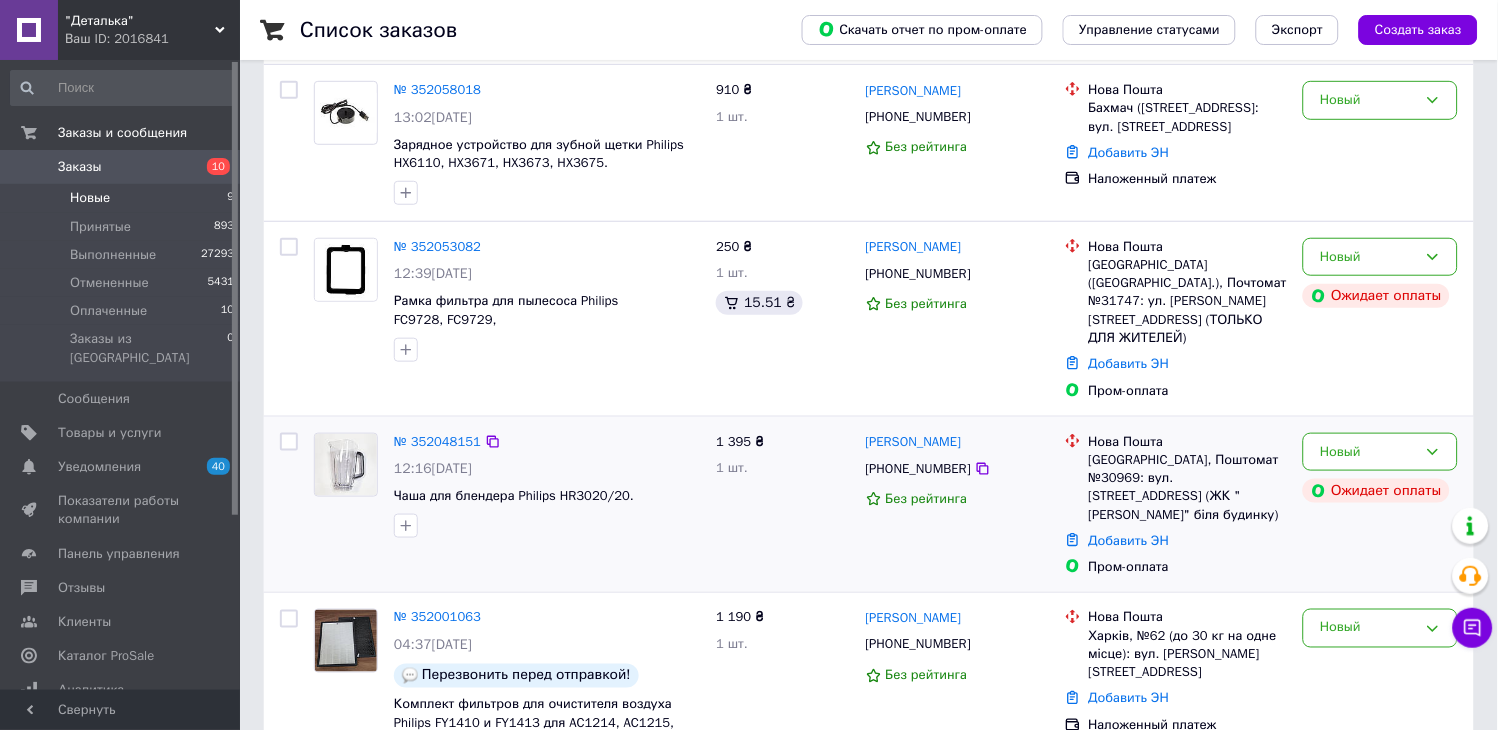 click on "№ 352048151" at bounding box center [437, 442] 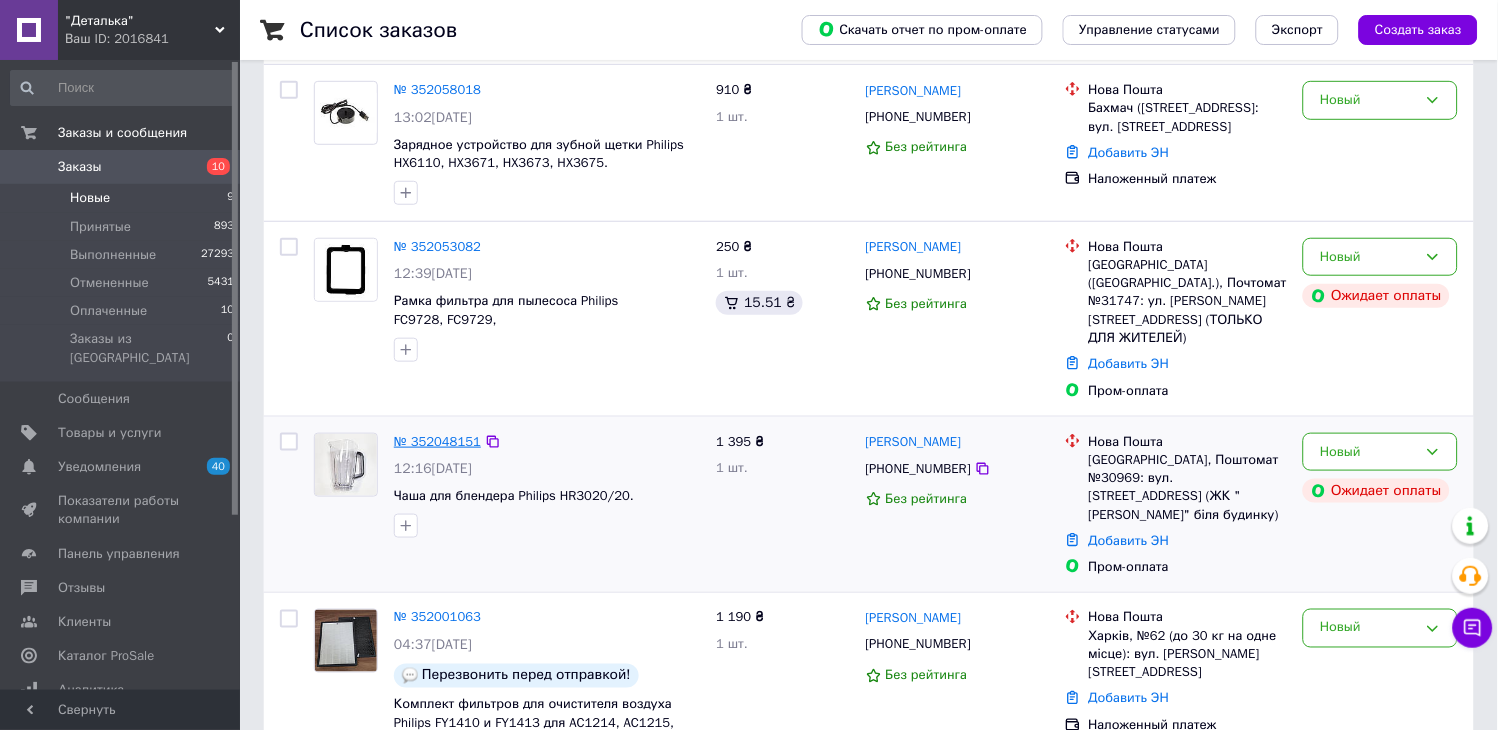 click on "№ 352048151" at bounding box center (437, 441) 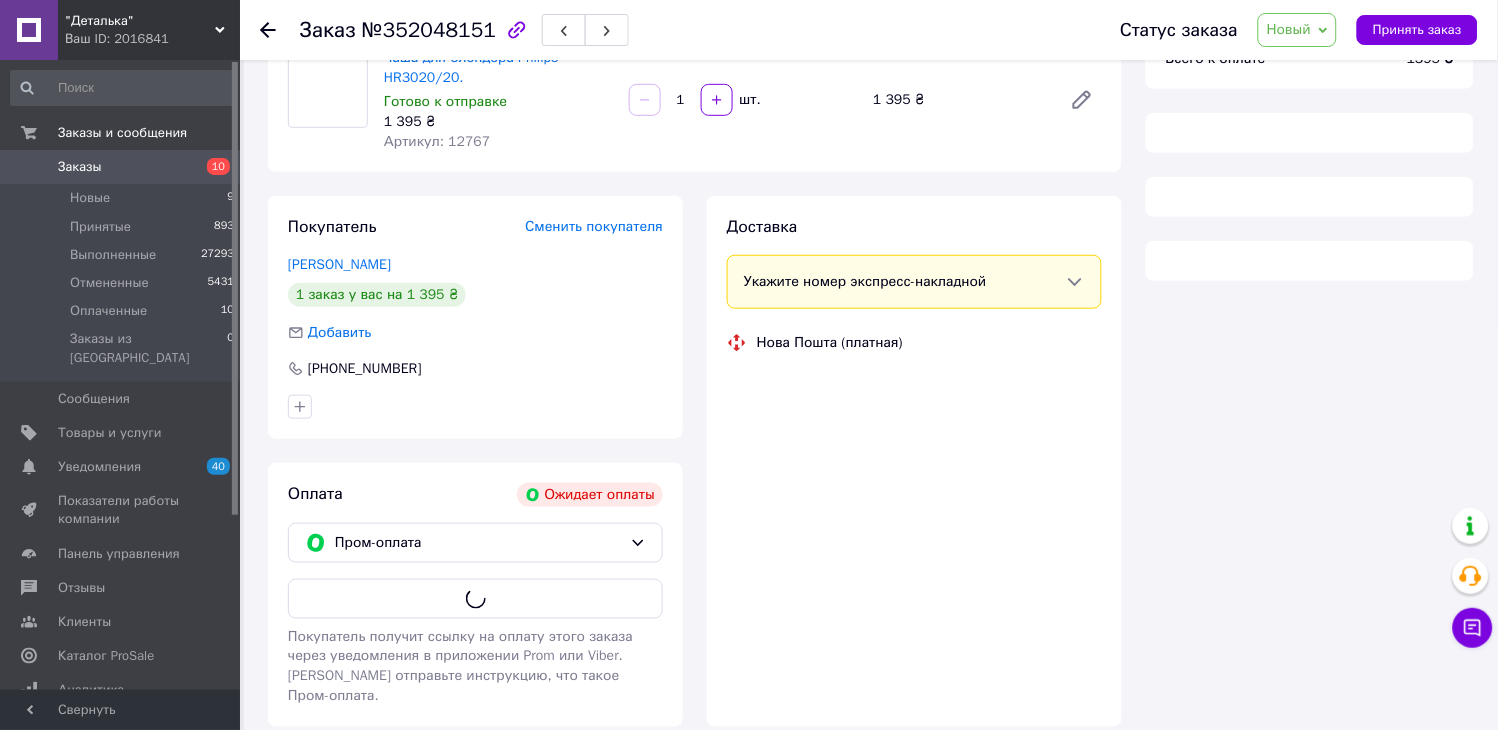 scroll, scrollTop: 222, scrollLeft: 0, axis: vertical 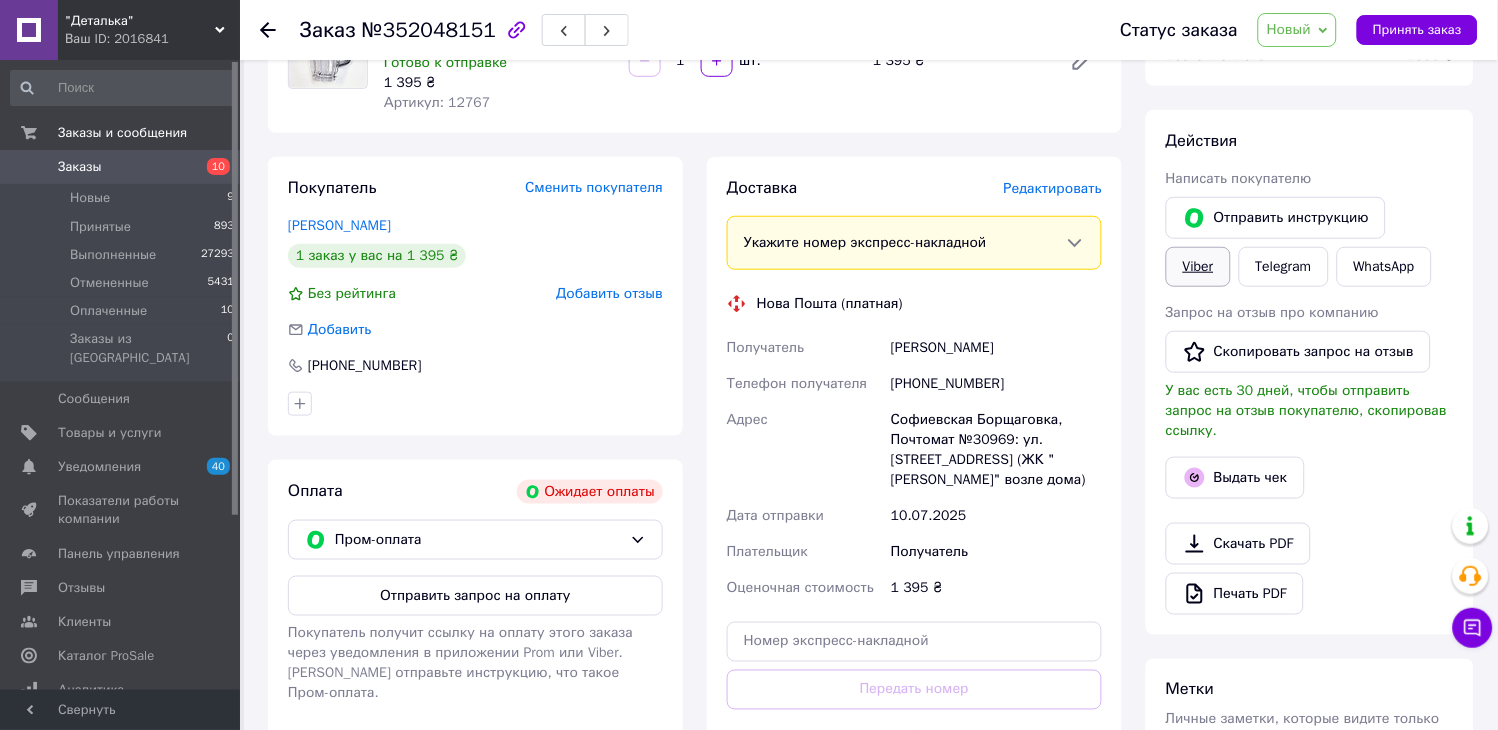 click on "Viber" at bounding box center (1198, 267) 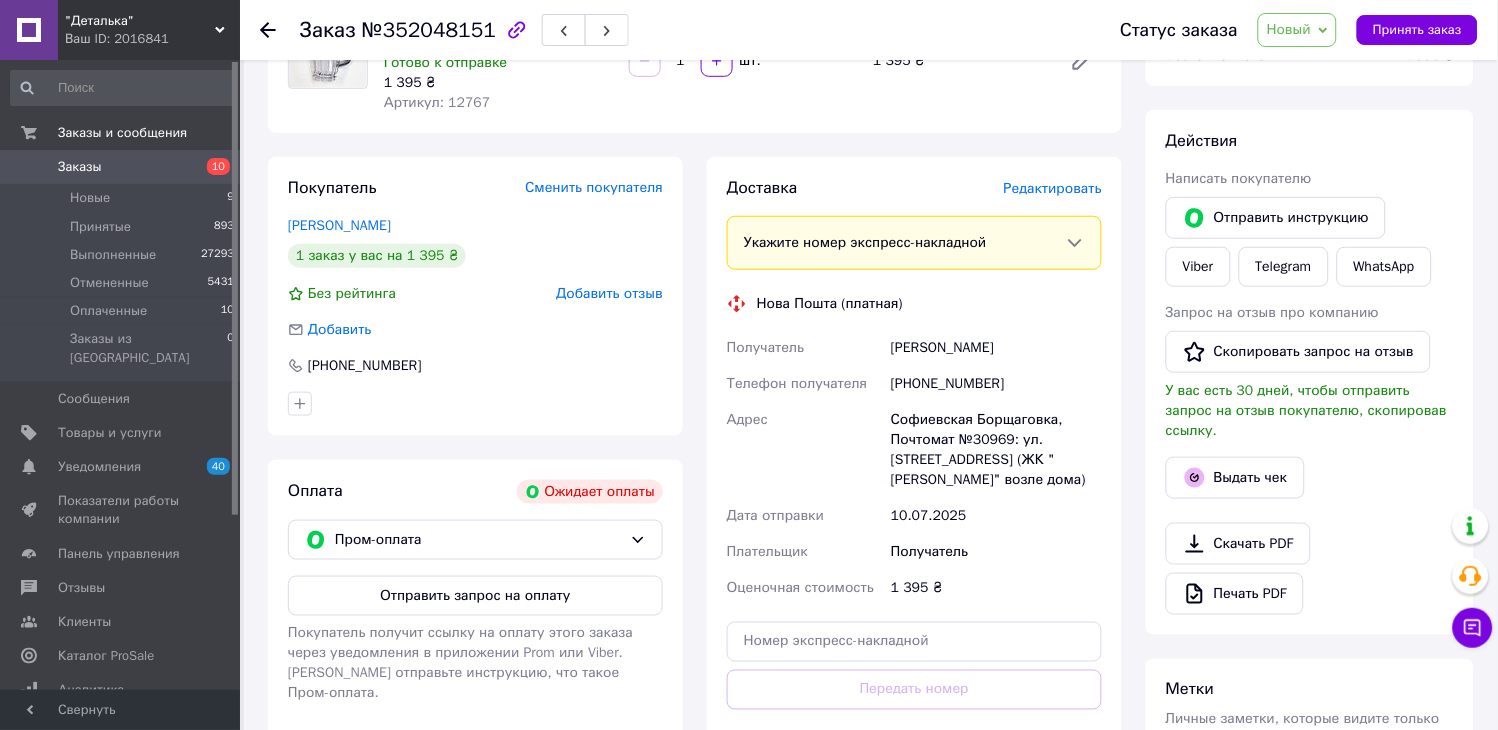 click 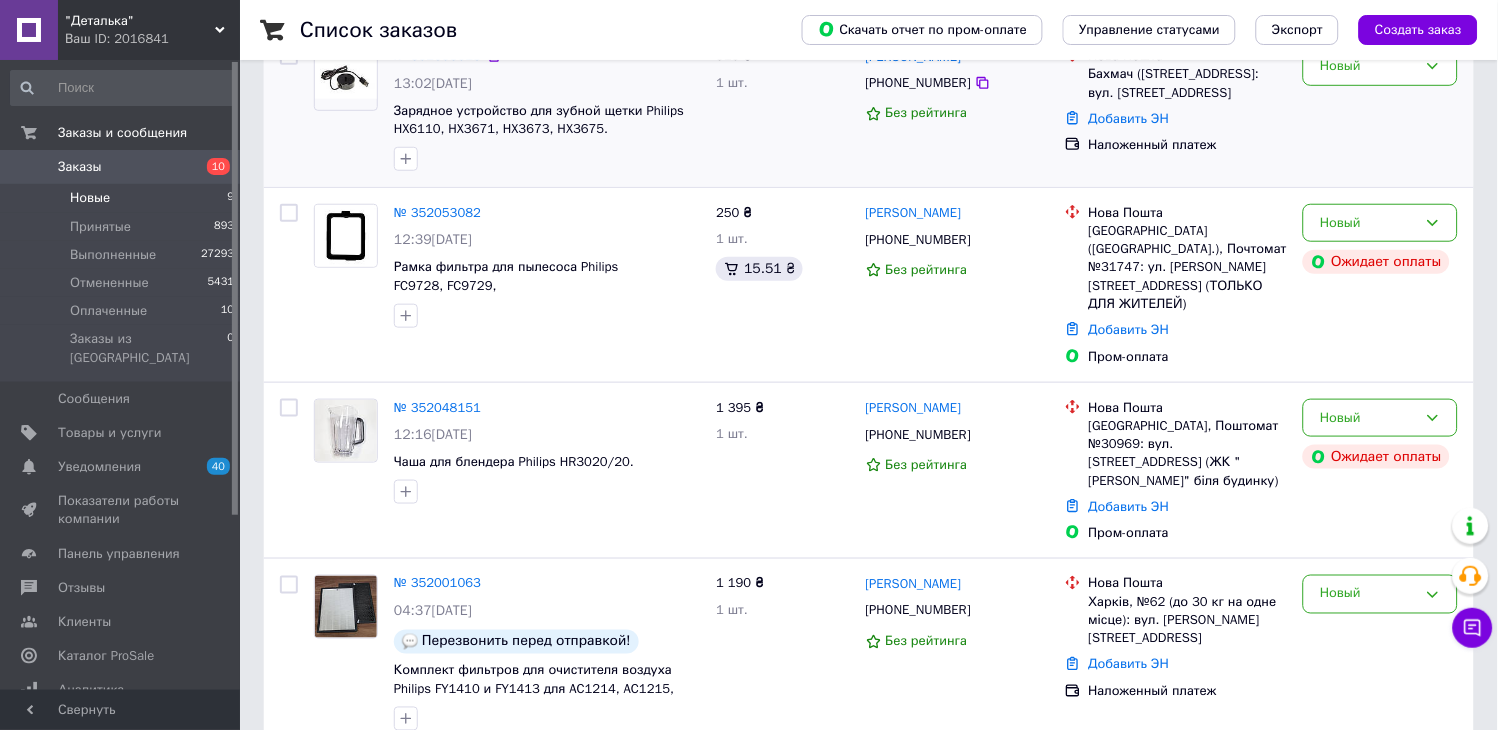 scroll, scrollTop: 333, scrollLeft: 0, axis: vertical 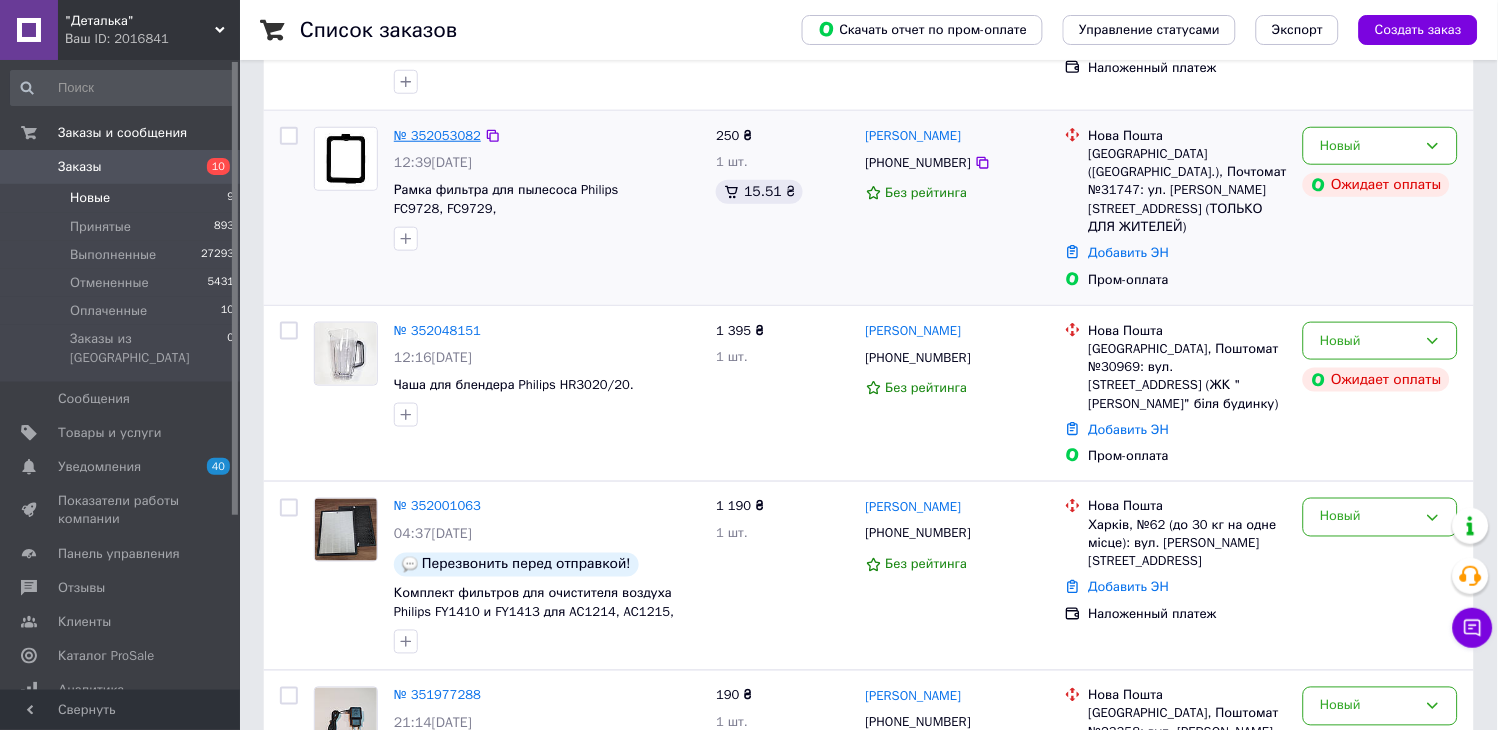 click on "№ 352053082" at bounding box center (437, 135) 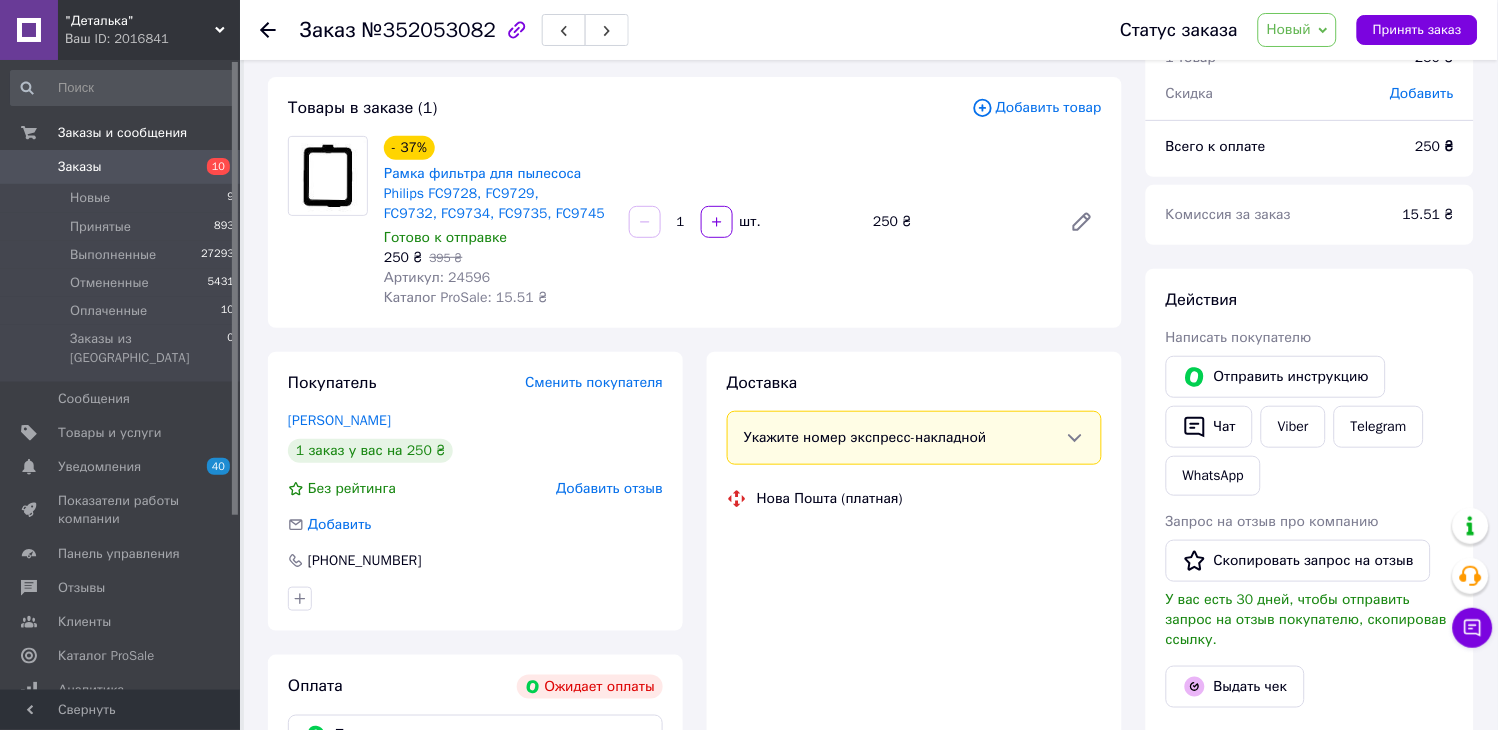 scroll, scrollTop: 94, scrollLeft: 0, axis: vertical 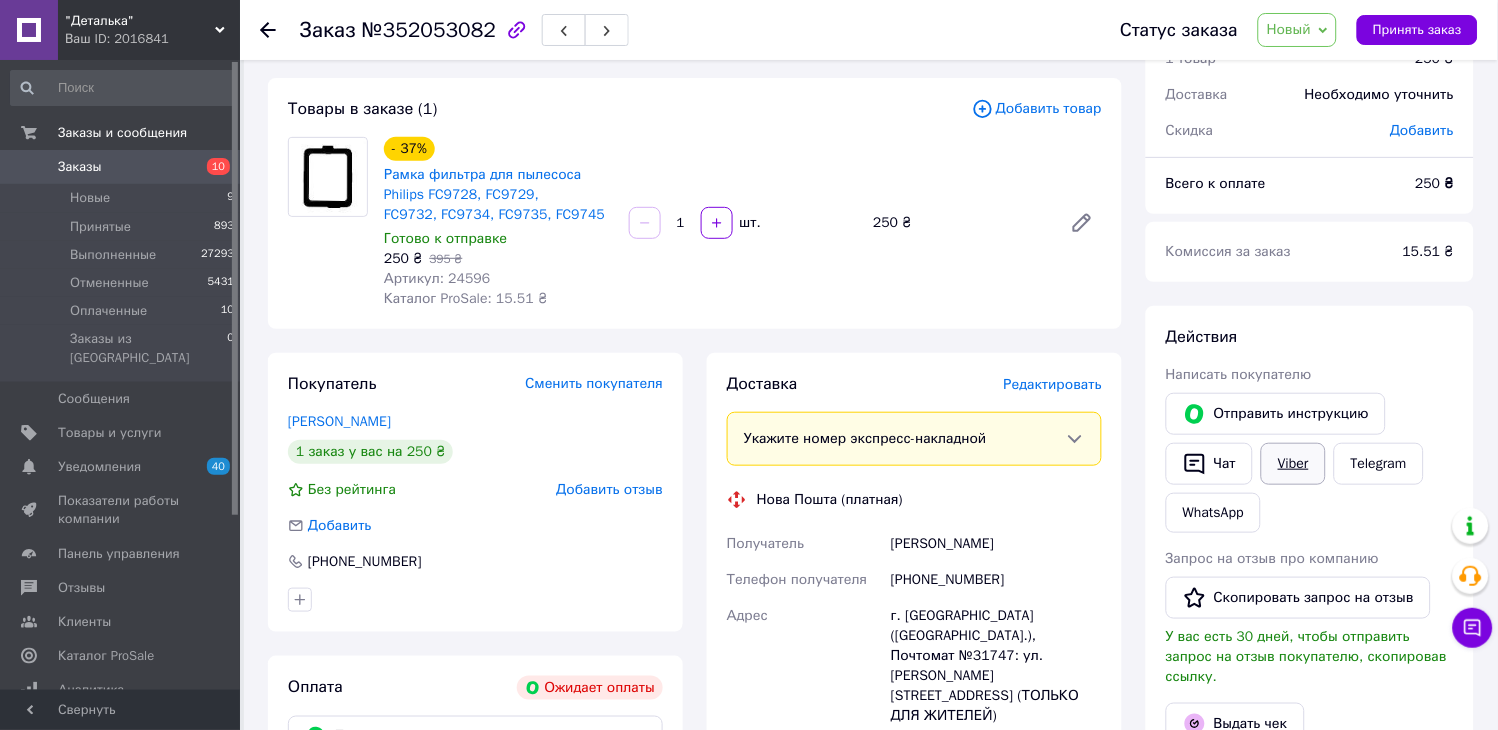 click on "Viber" at bounding box center [1293, 464] 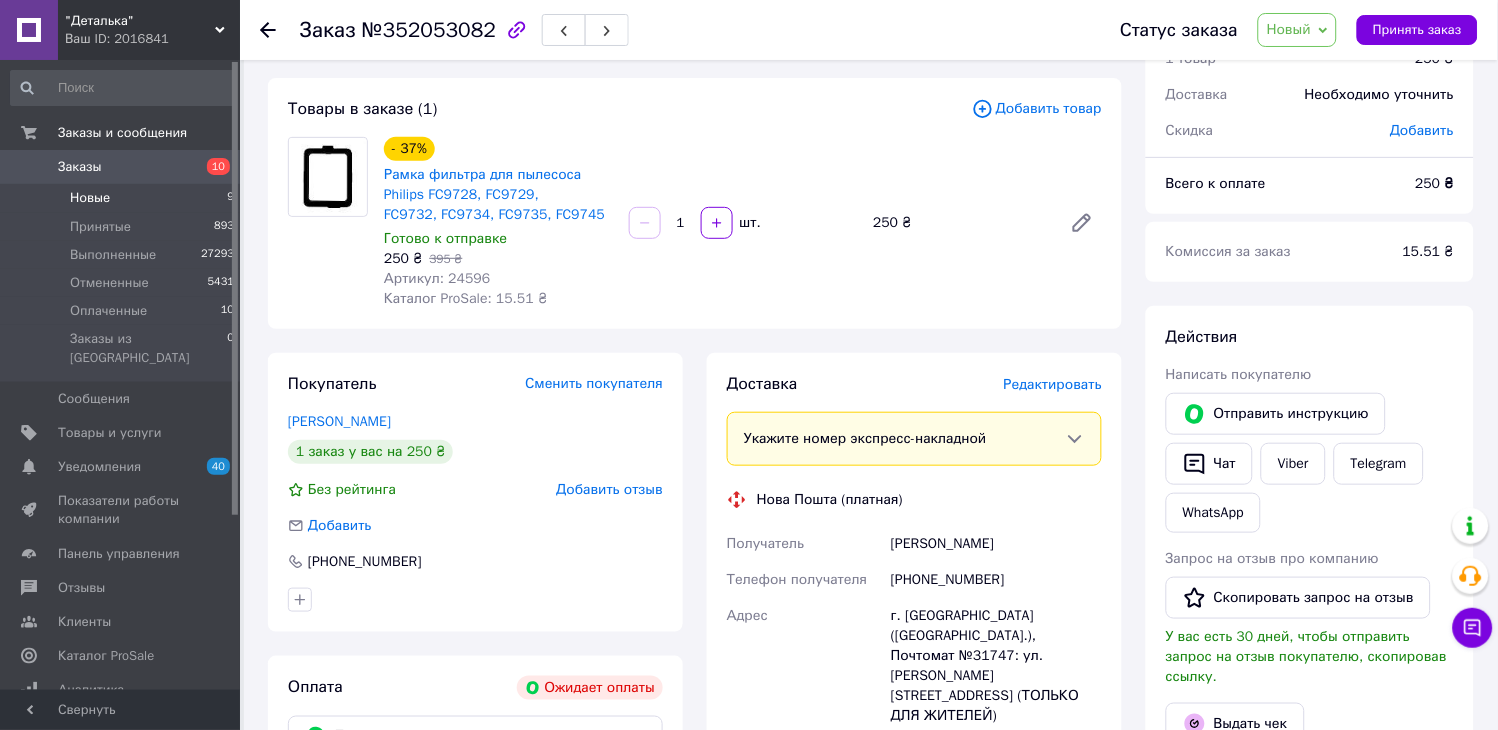 click on "Новые" at bounding box center [90, 198] 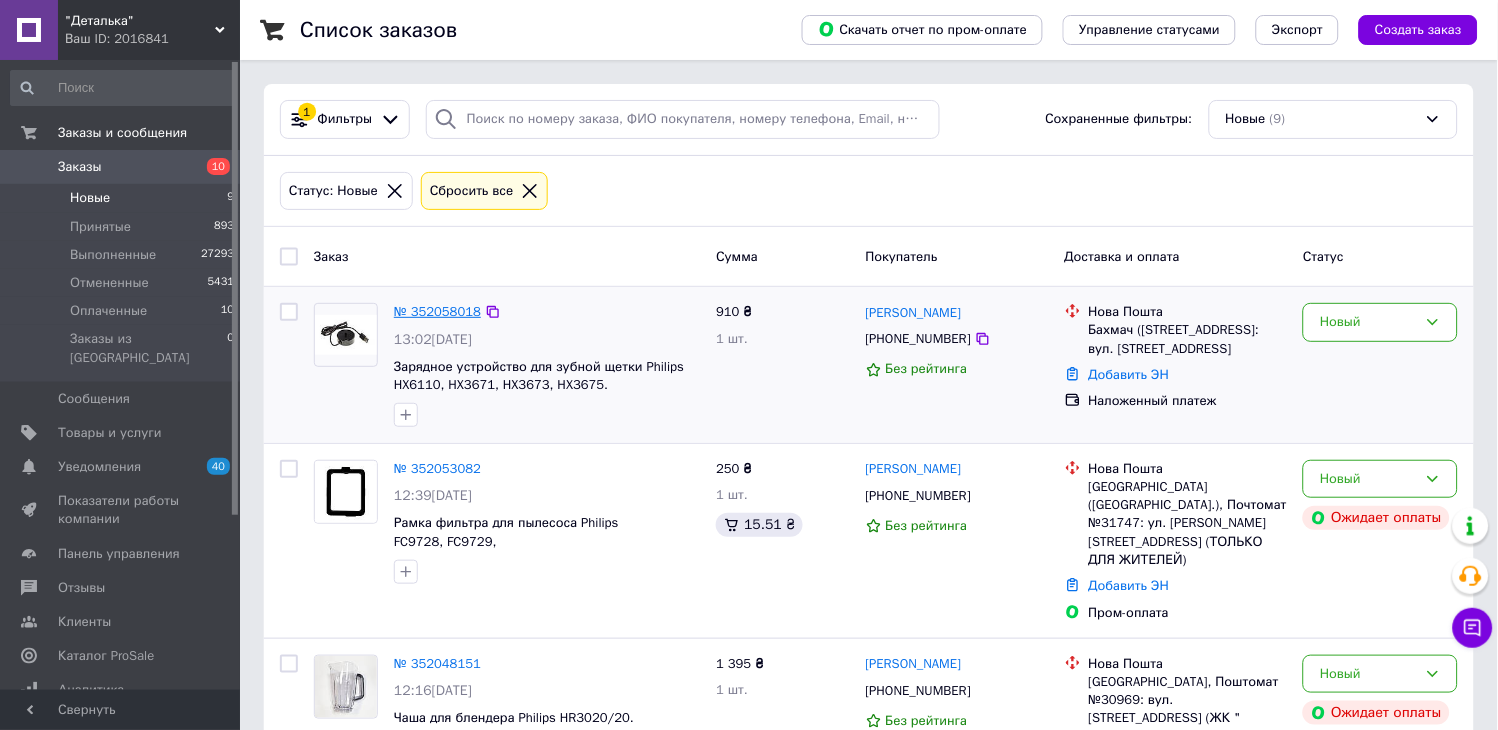 click on "№ 352058018" at bounding box center [437, 311] 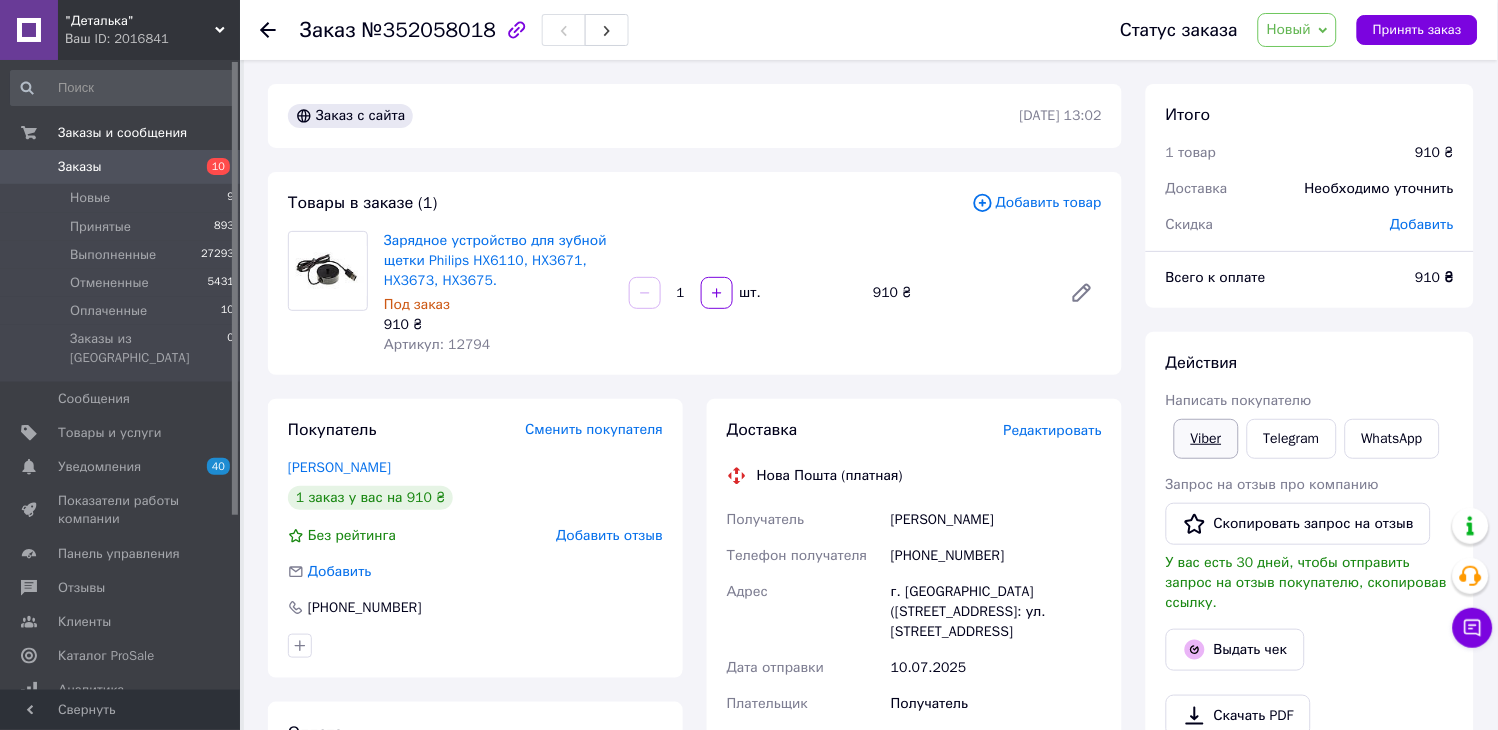 click on "Viber" at bounding box center (1206, 439) 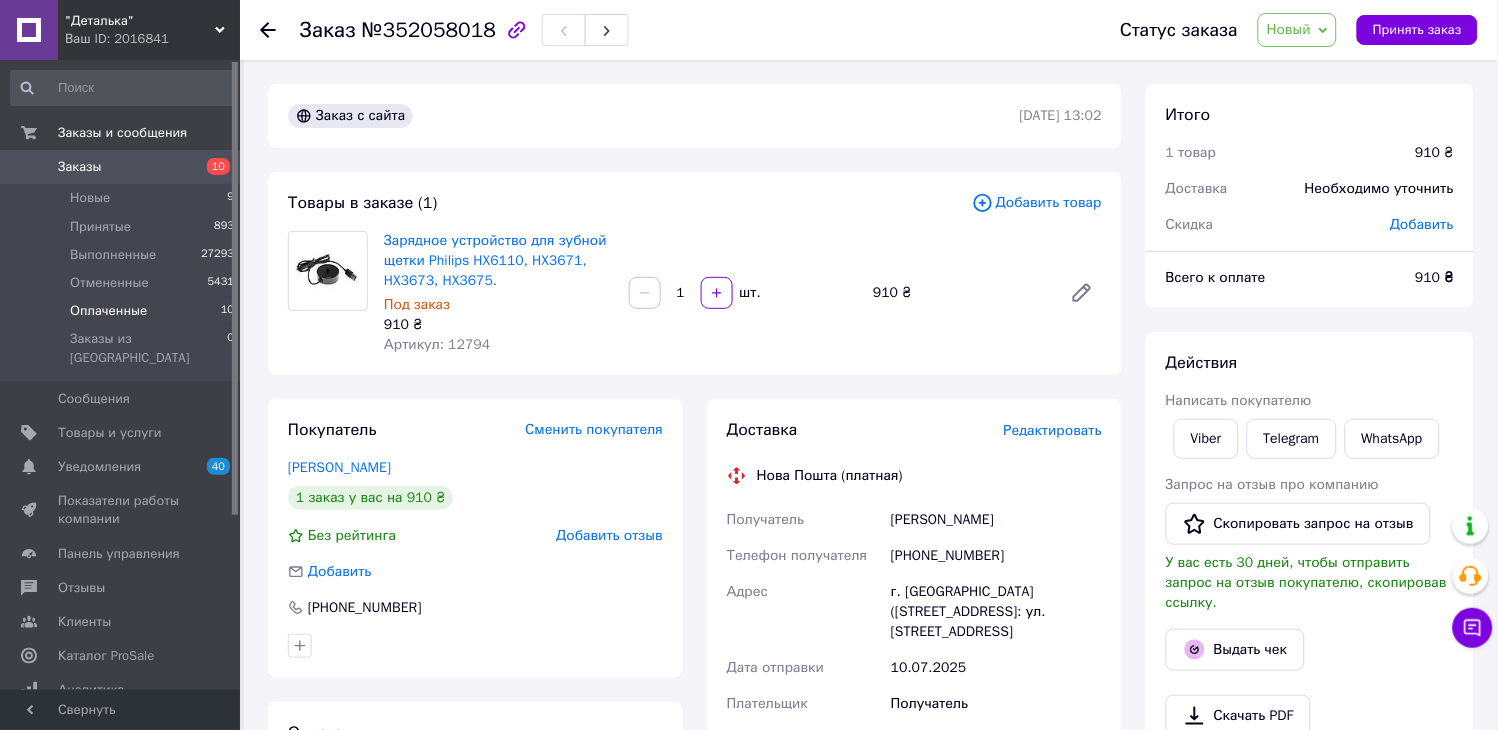 click on "Оплаченные 10" at bounding box center [123, 311] 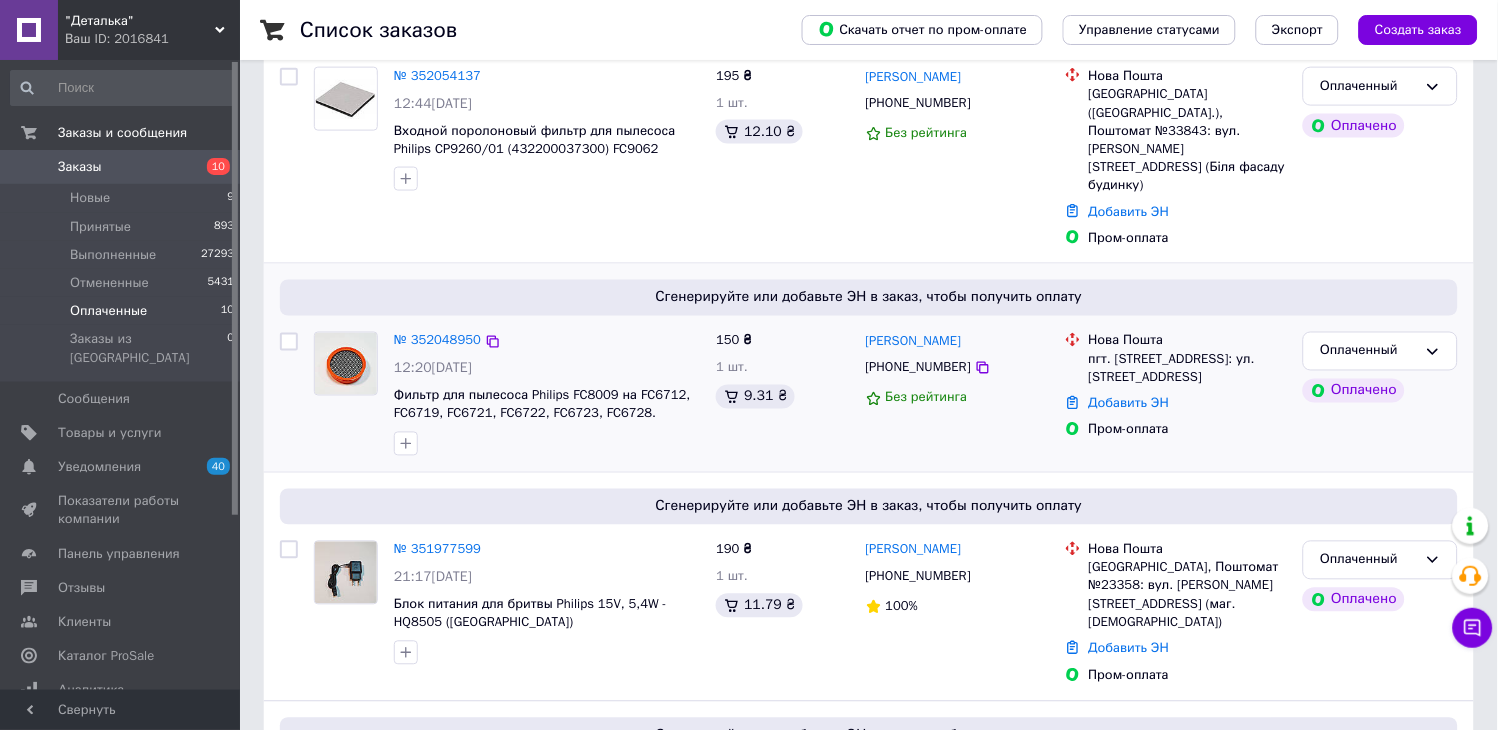 scroll, scrollTop: 555, scrollLeft: 0, axis: vertical 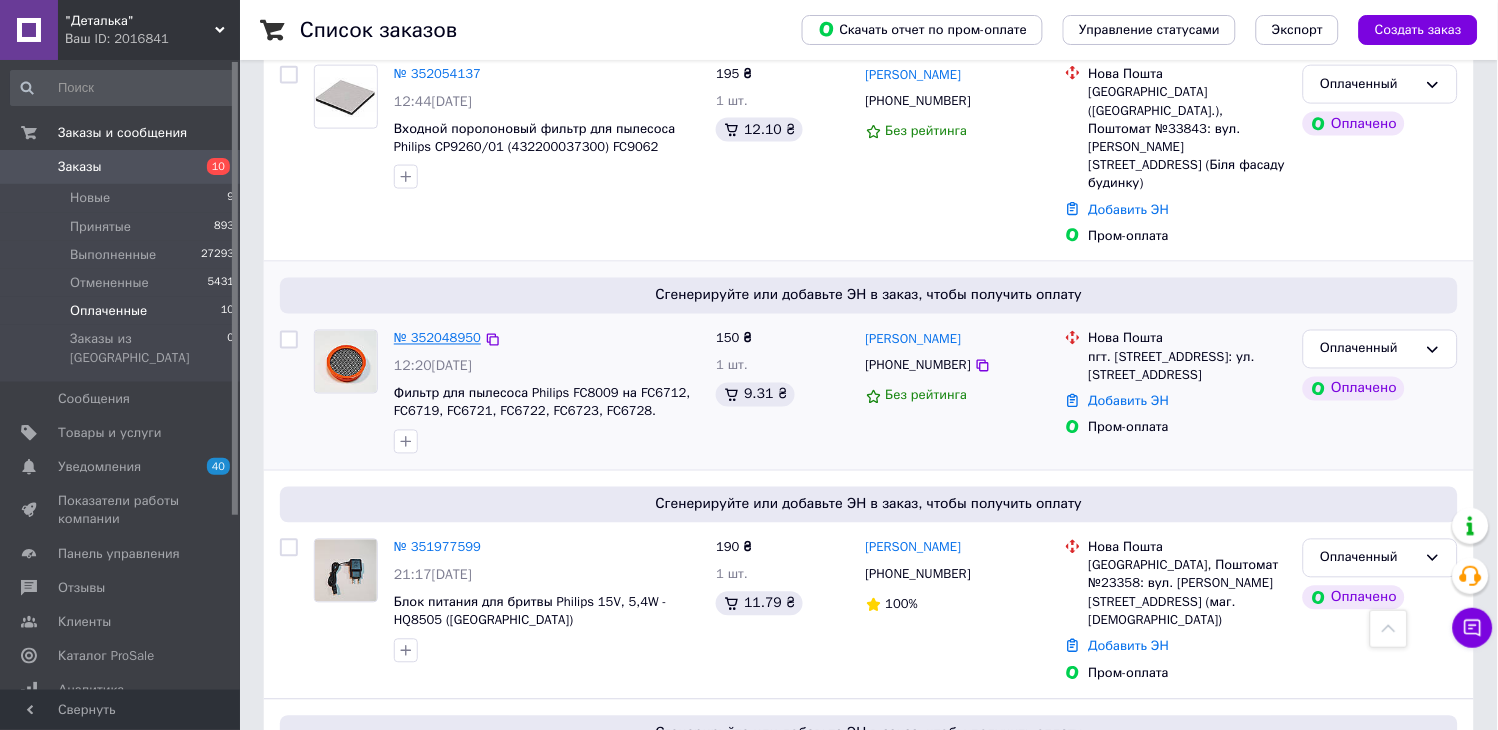 click on "№ 352048950" at bounding box center [437, 338] 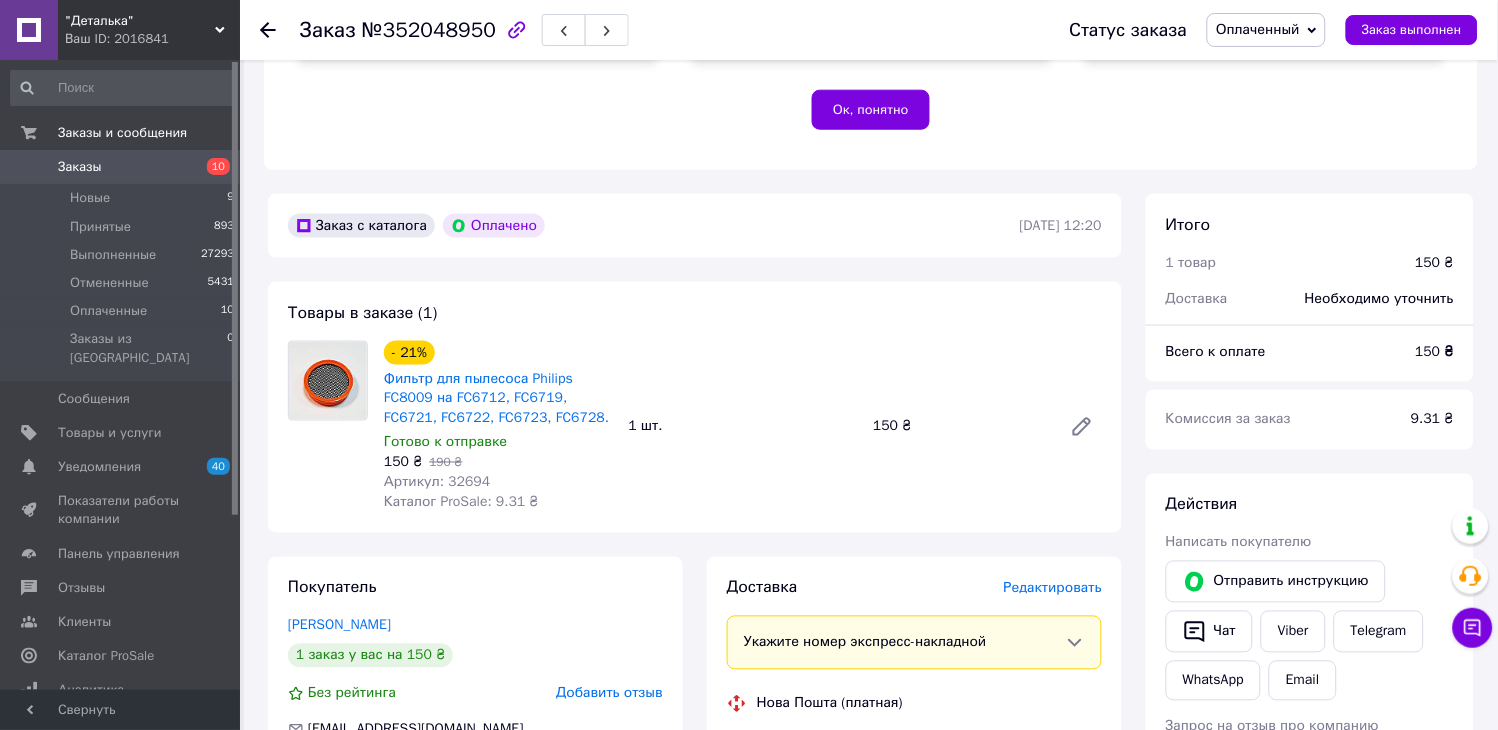 scroll, scrollTop: 555, scrollLeft: 0, axis: vertical 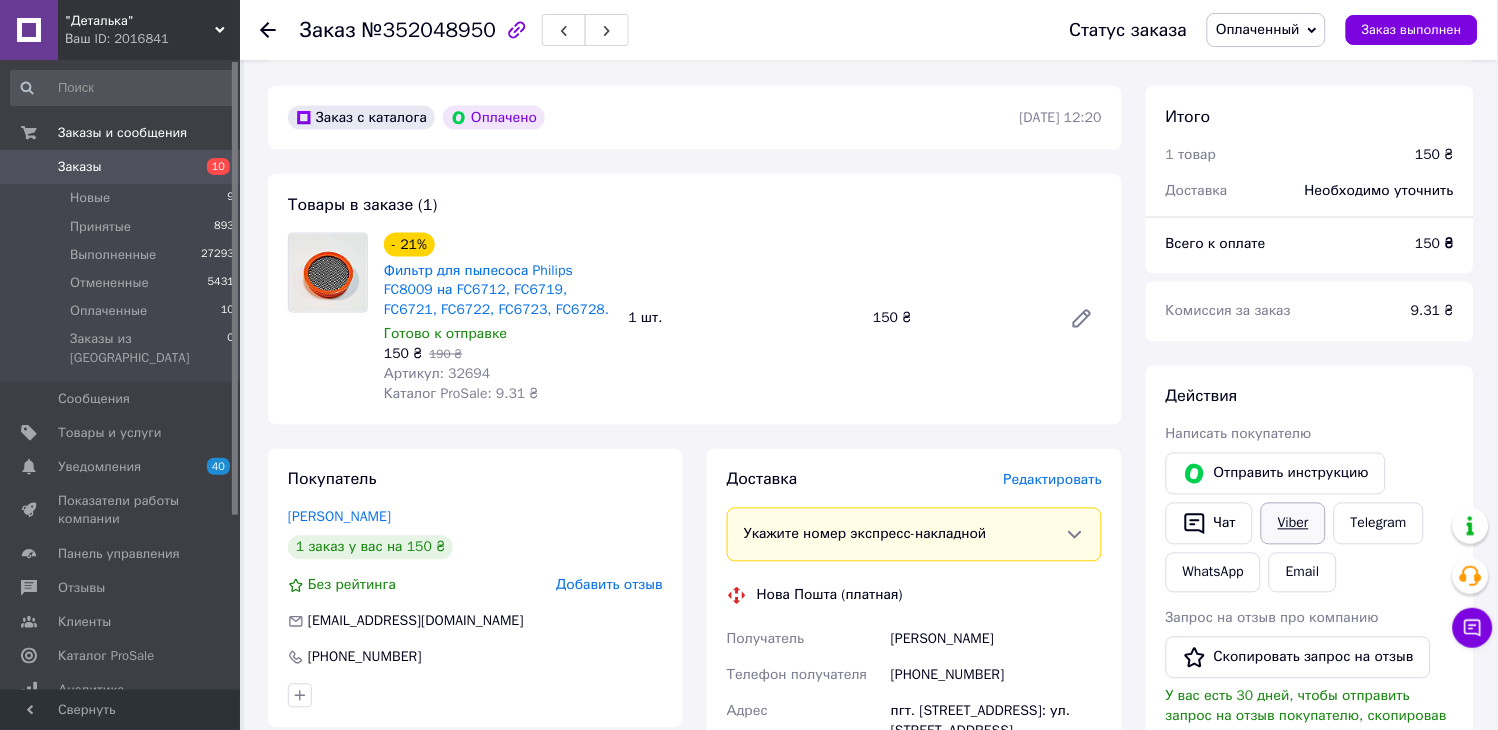 click on "Viber" at bounding box center (1293, 524) 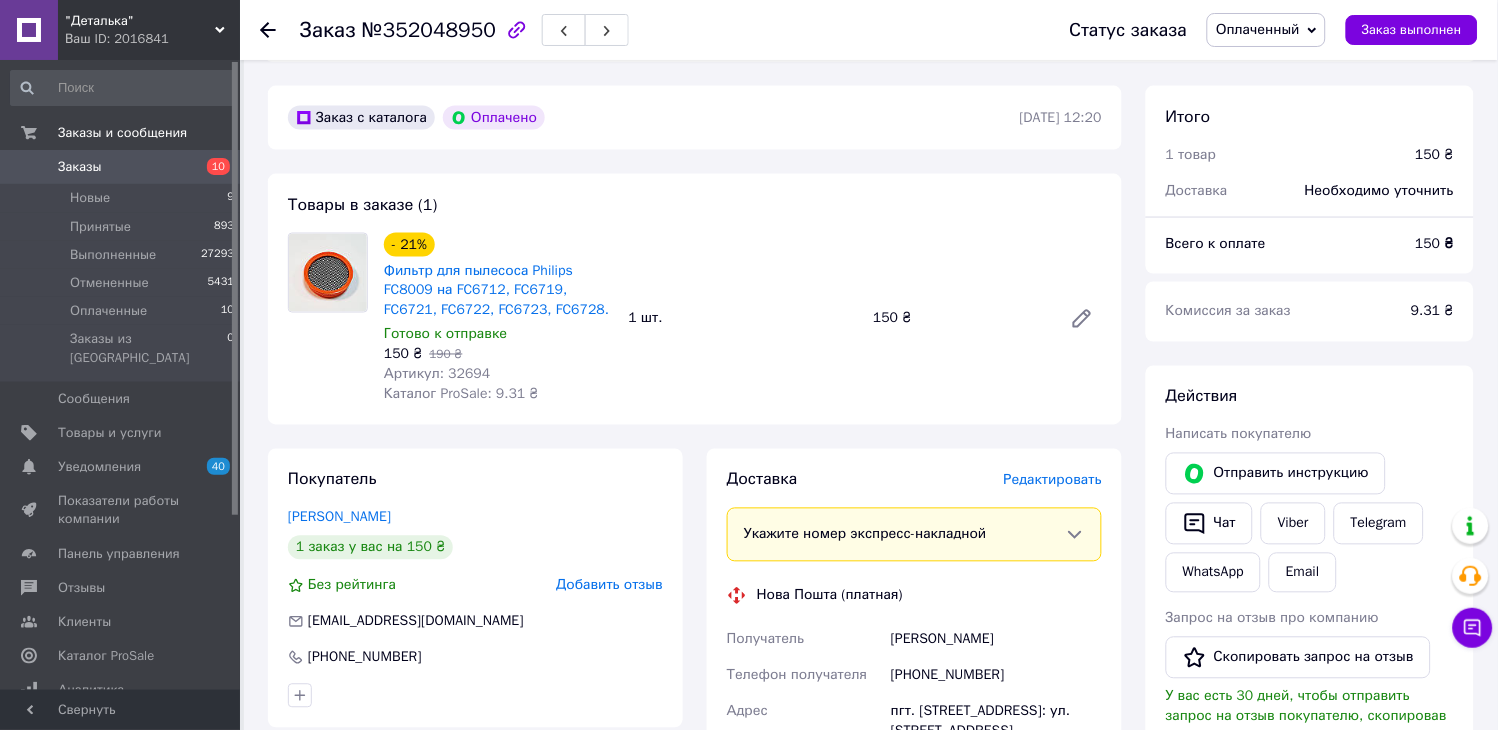 click 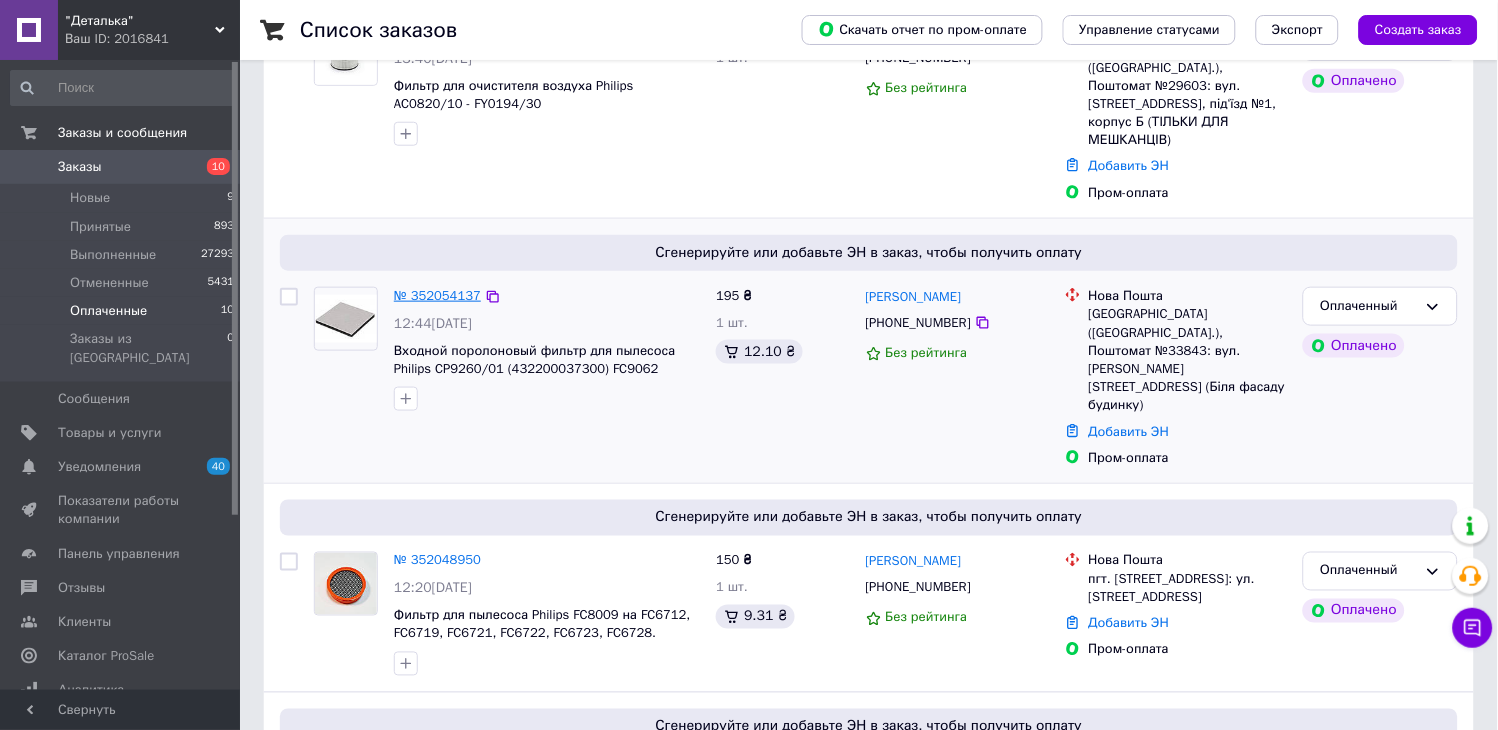 click on "№ 352054137" at bounding box center [437, 295] 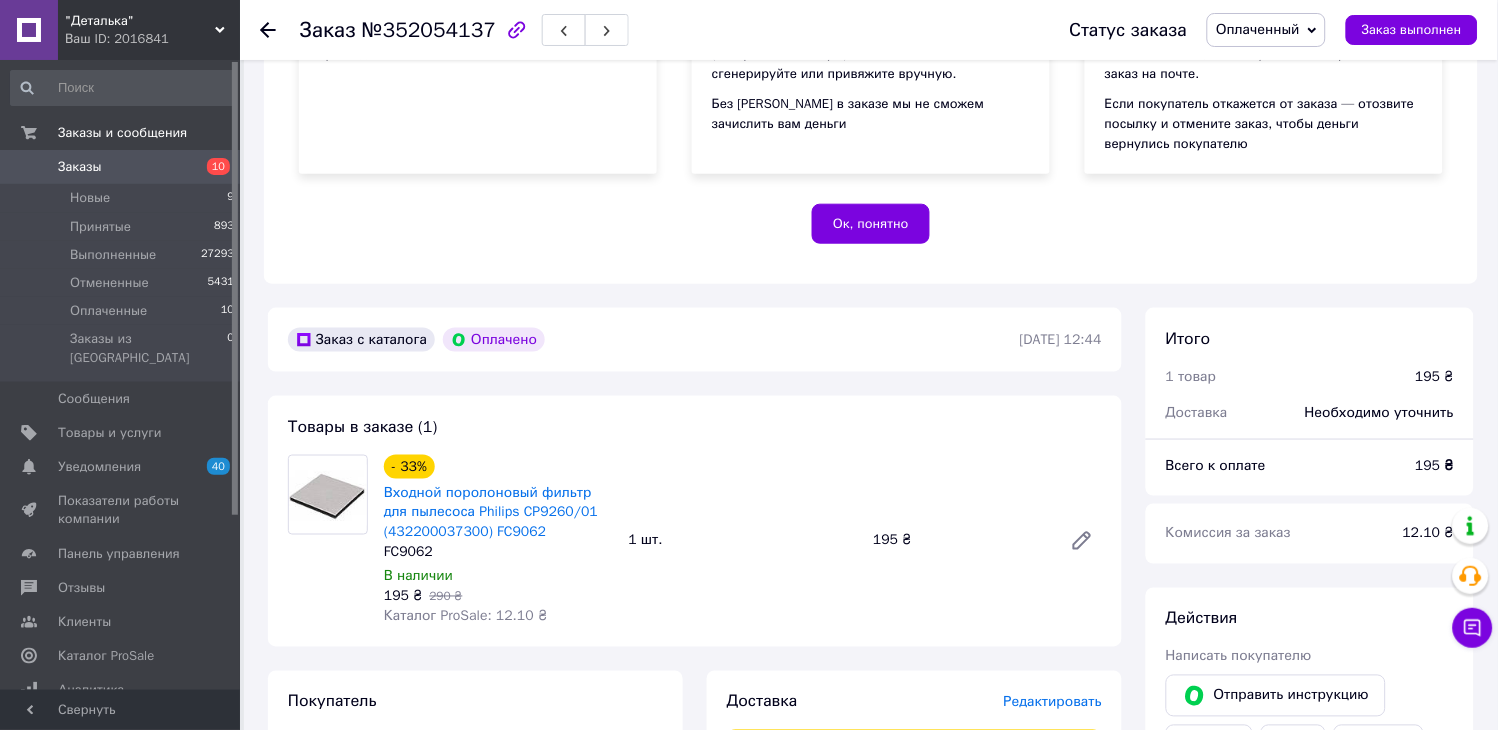 scroll, scrollTop: 555, scrollLeft: 0, axis: vertical 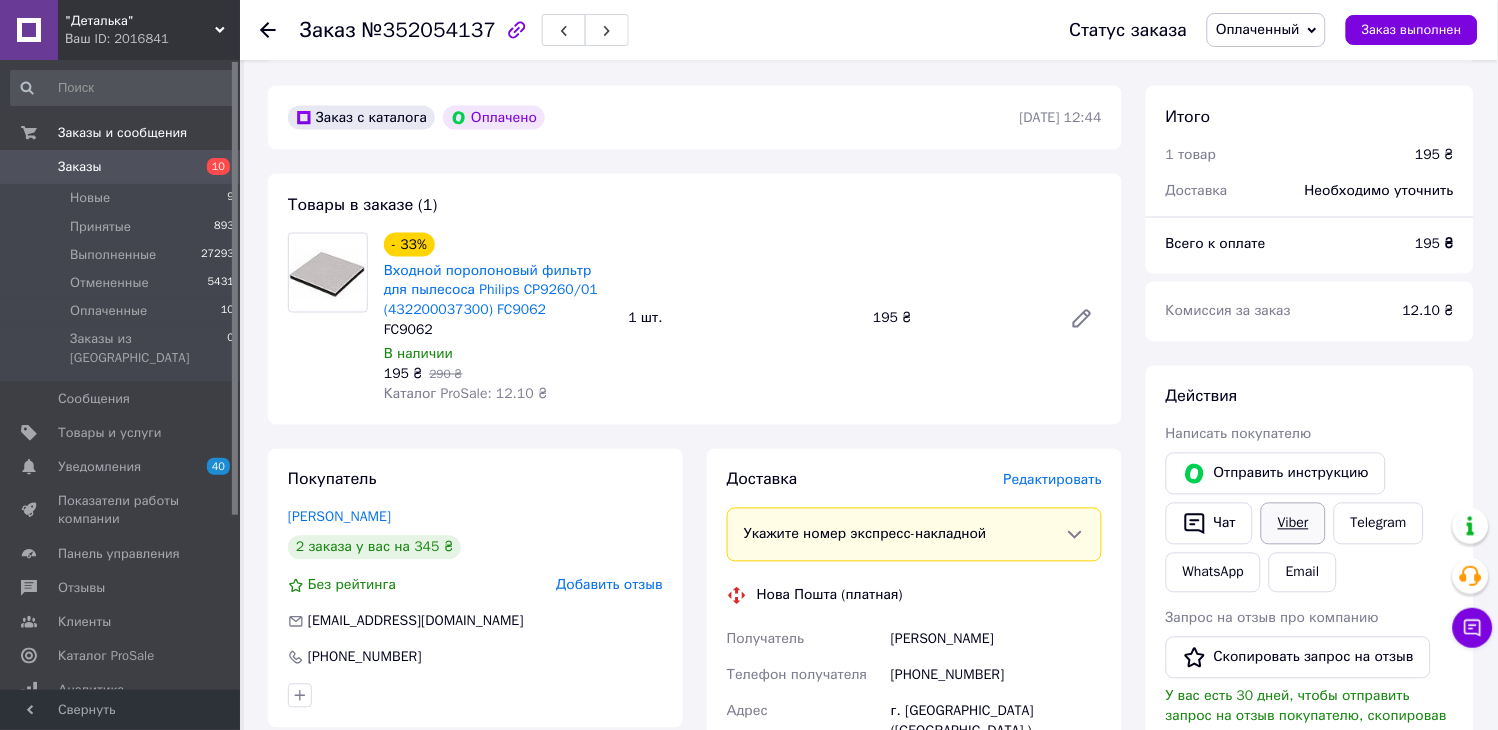 click on "Viber" at bounding box center (1293, 524) 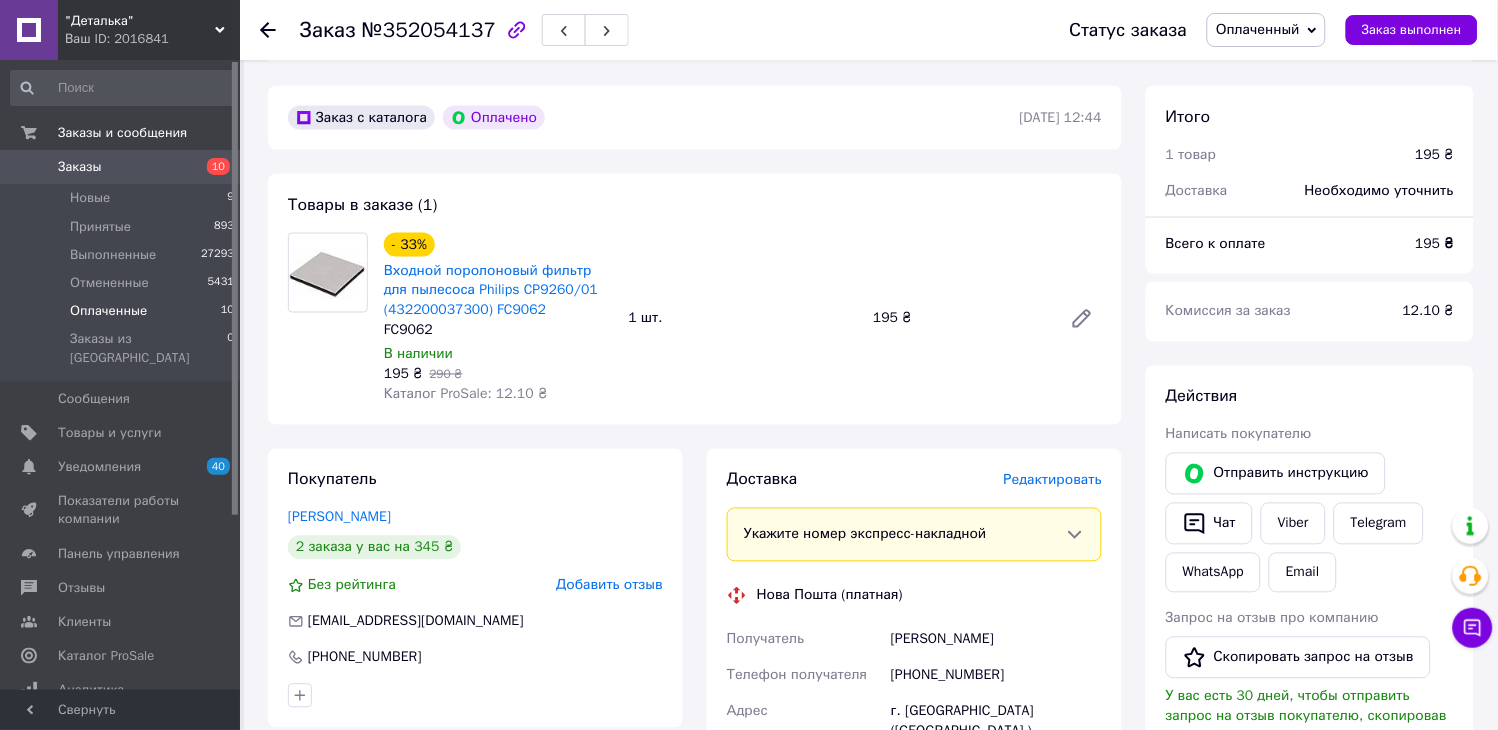 click on "Оплаченные 10" at bounding box center [123, 311] 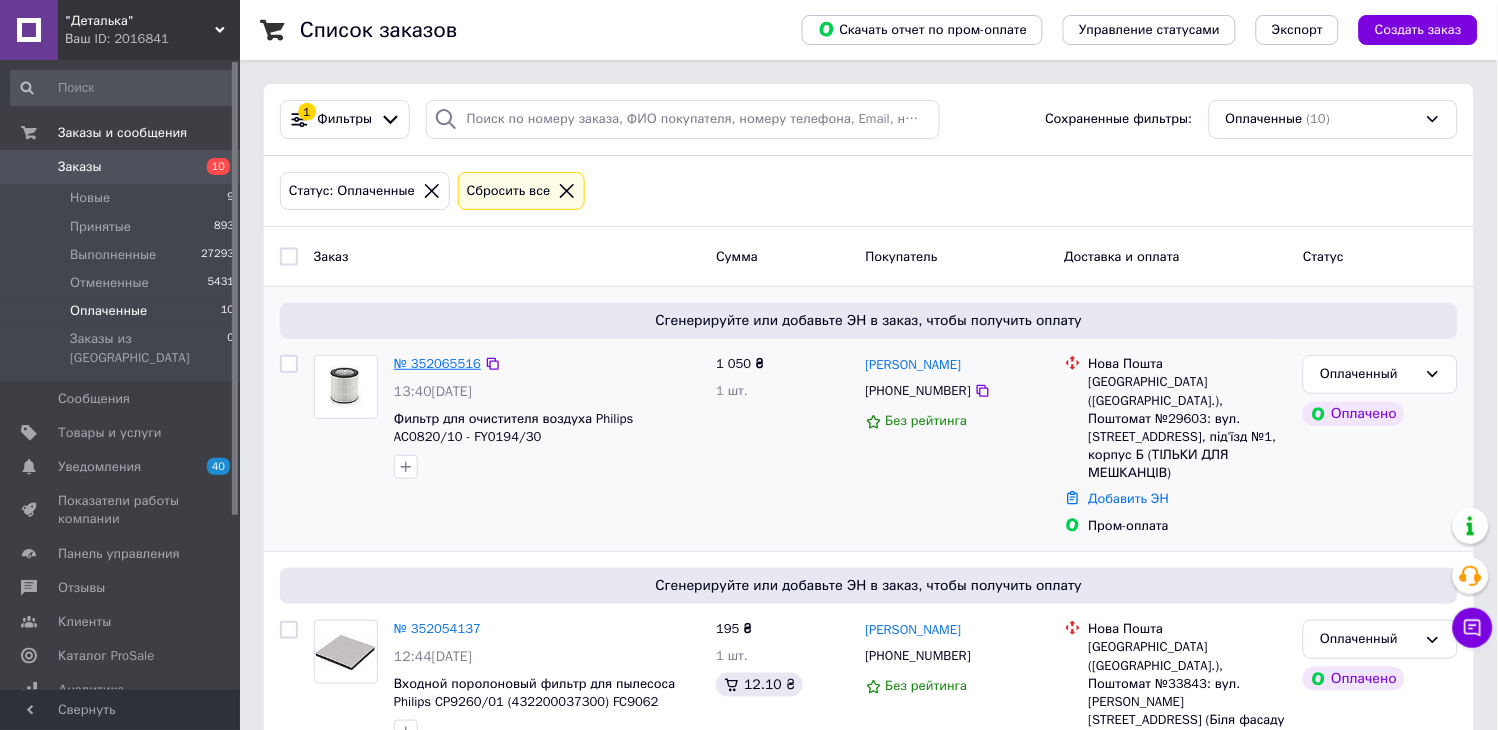 click on "№ 352065516" at bounding box center [437, 363] 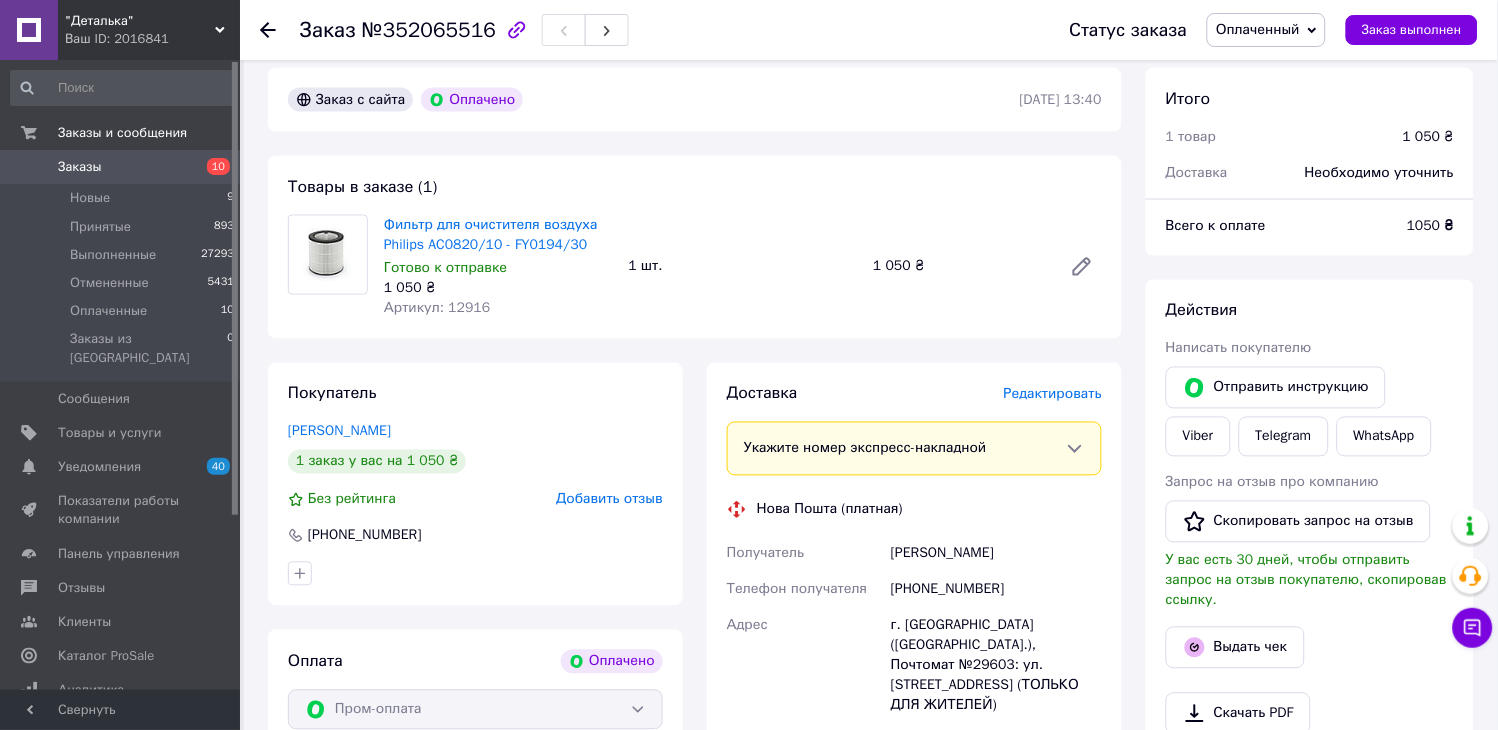 scroll, scrollTop: 777, scrollLeft: 0, axis: vertical 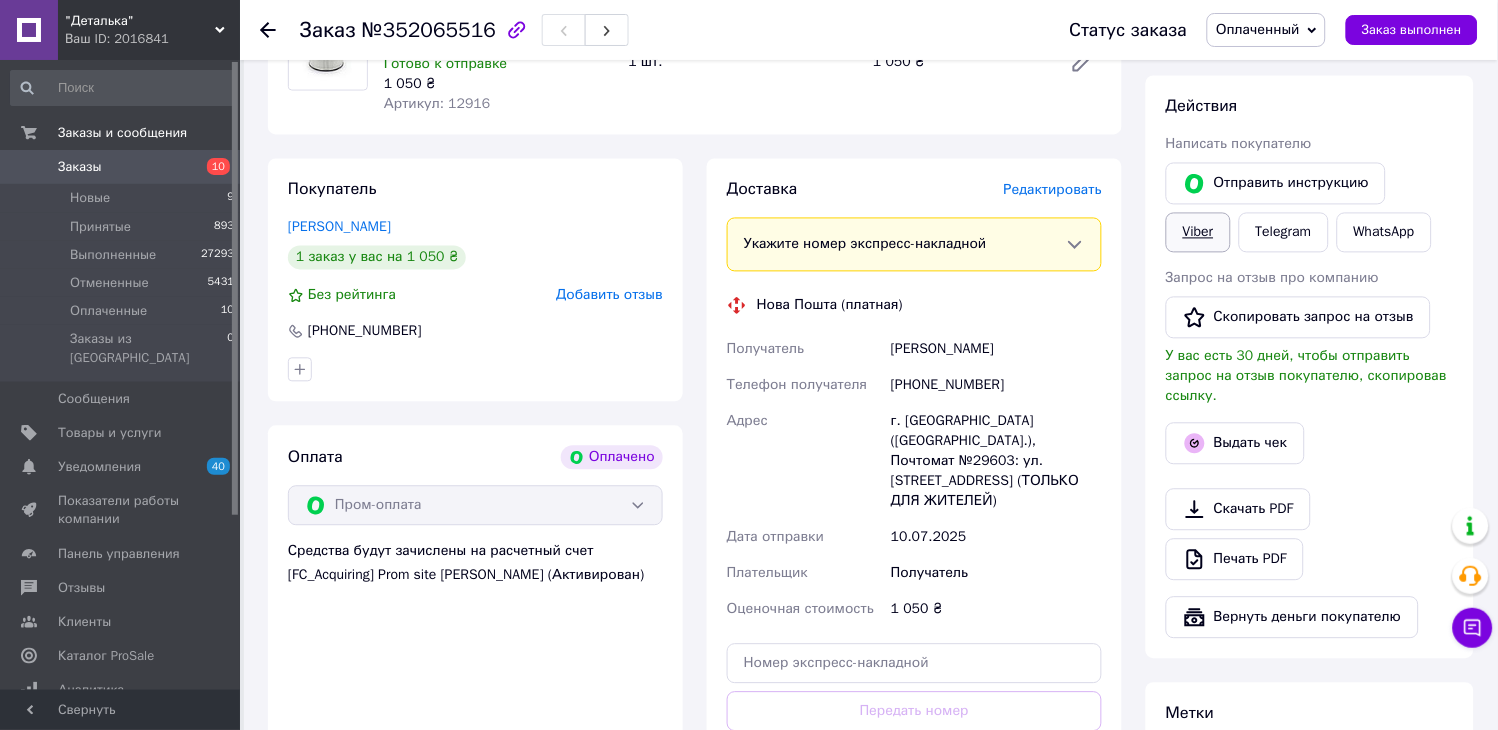 click on "Viber" at bounding box center [1198, 233] 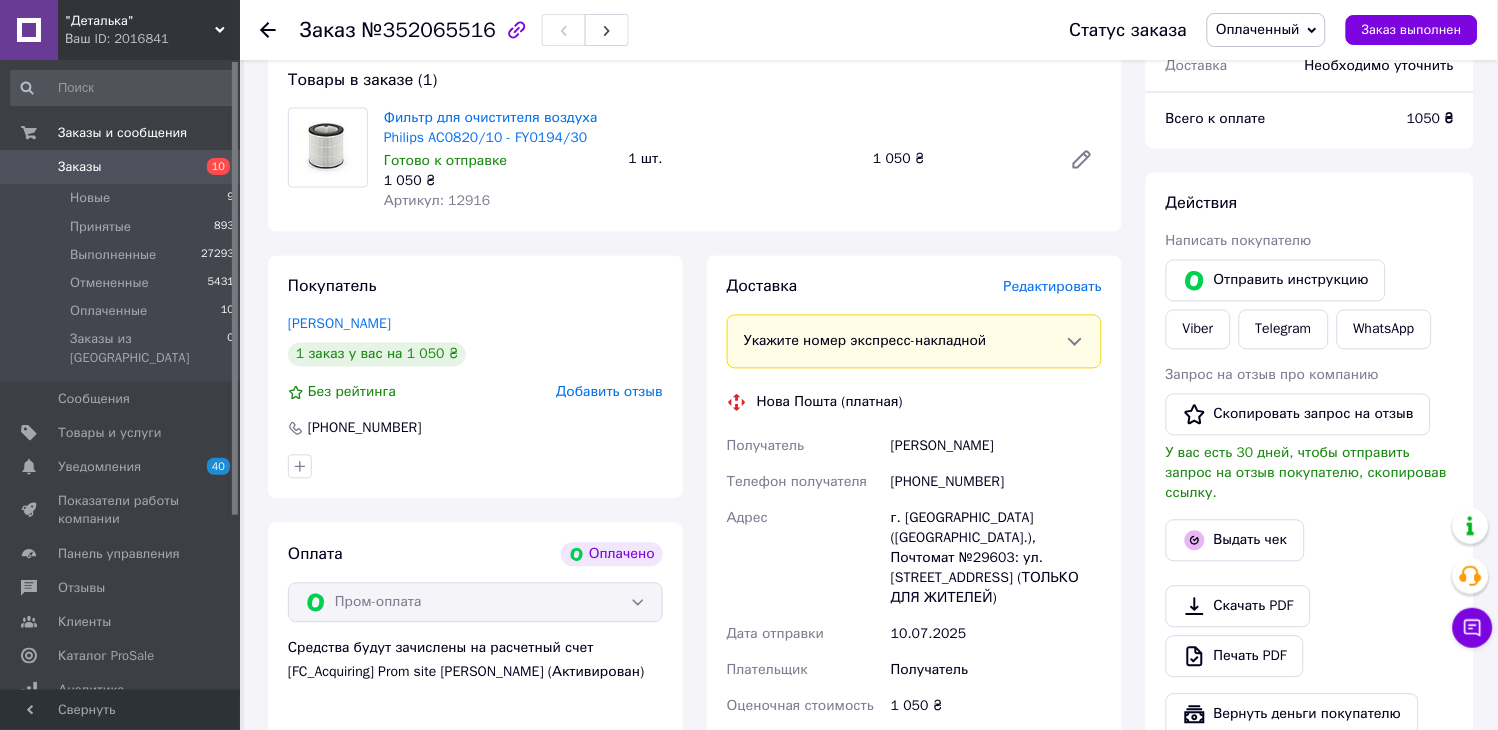 scroll, scrollTop: 555, scrollLeft: 0, axis: vertical 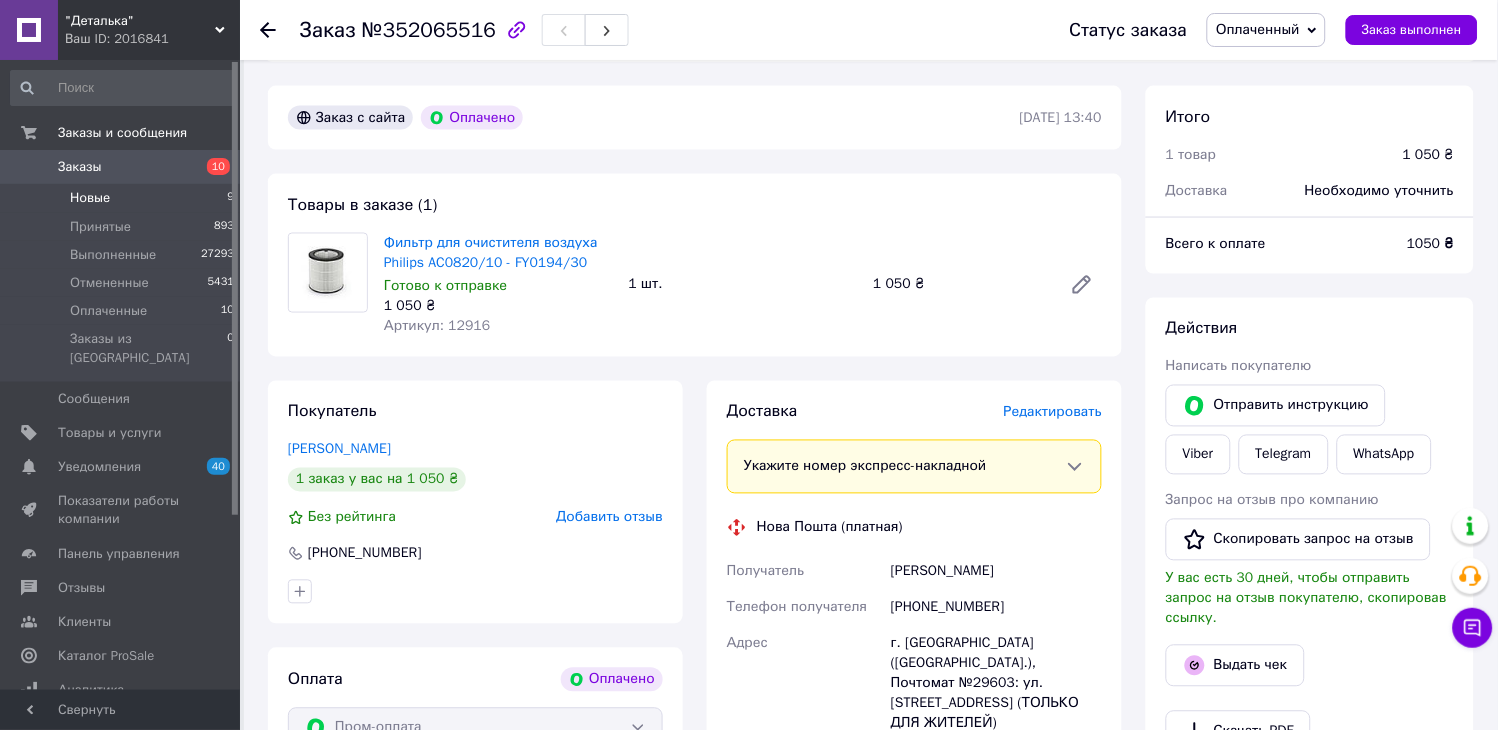 click on "Новые" at bounding box center [90, 198] 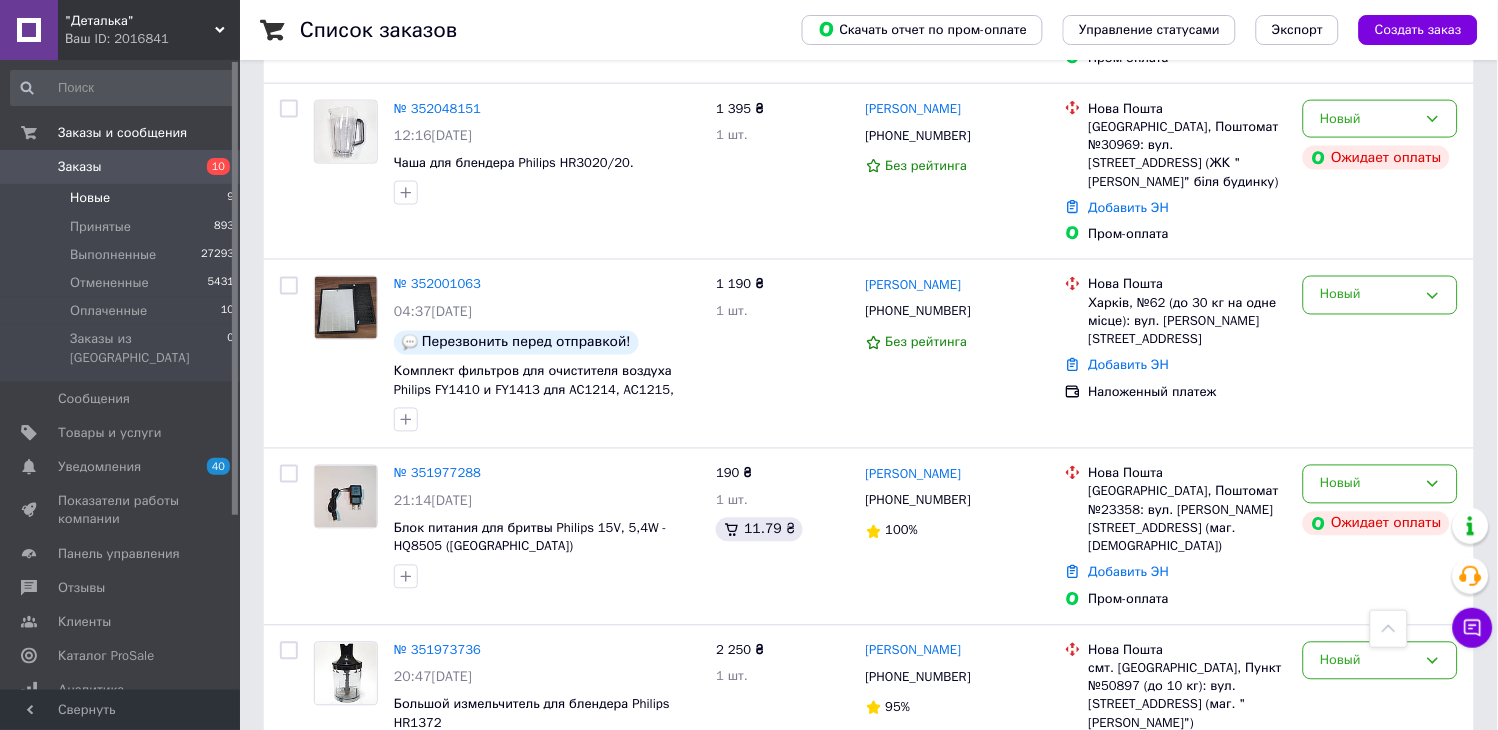 scroll, scrollTop: 777, scrollLeft: 0, axis: vertical 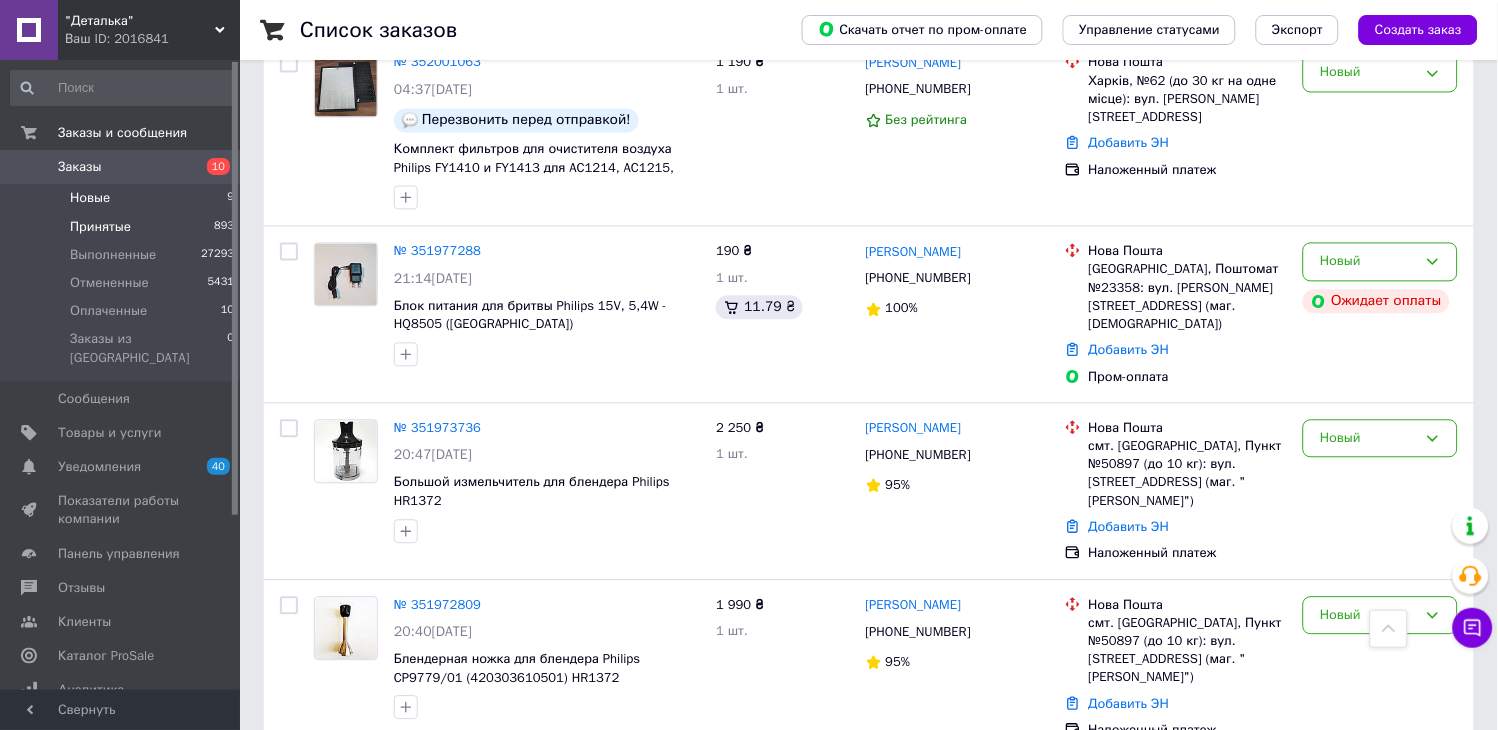 click on "Принятые 893" at bounding box center [123, 227] 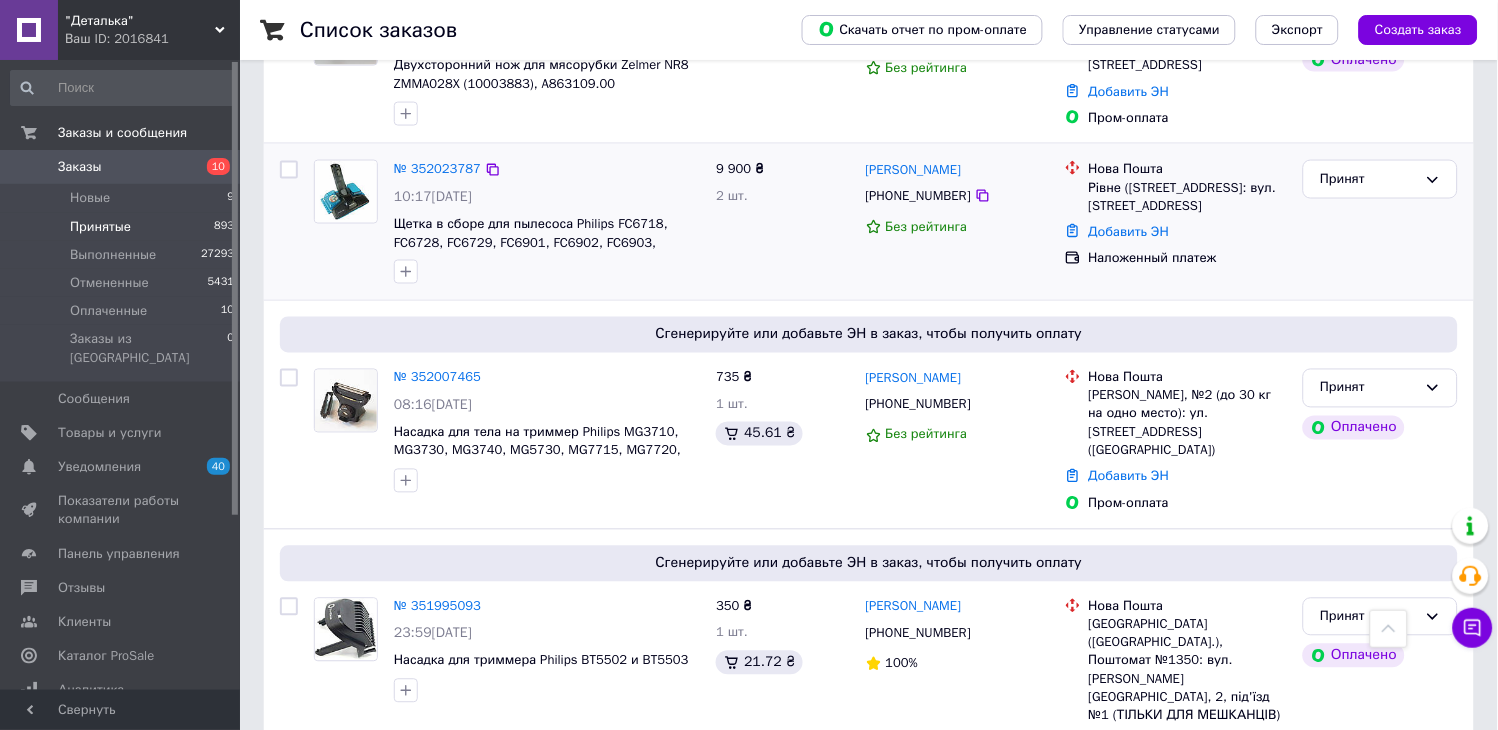 scroll, scrollTop: 555, scrollLeft: 0, axis: vertical 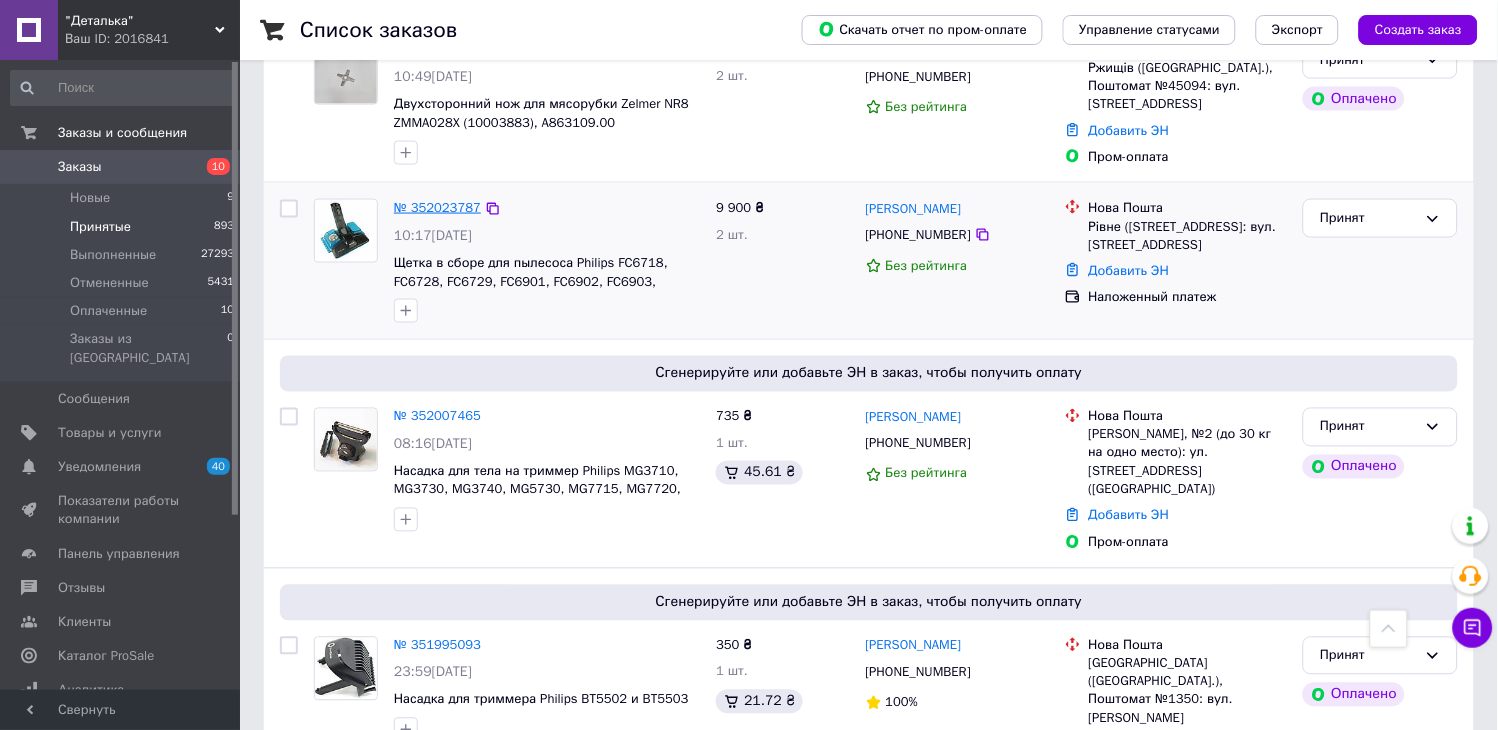 click on "№ 352023787" at bounding box center (437, 207) 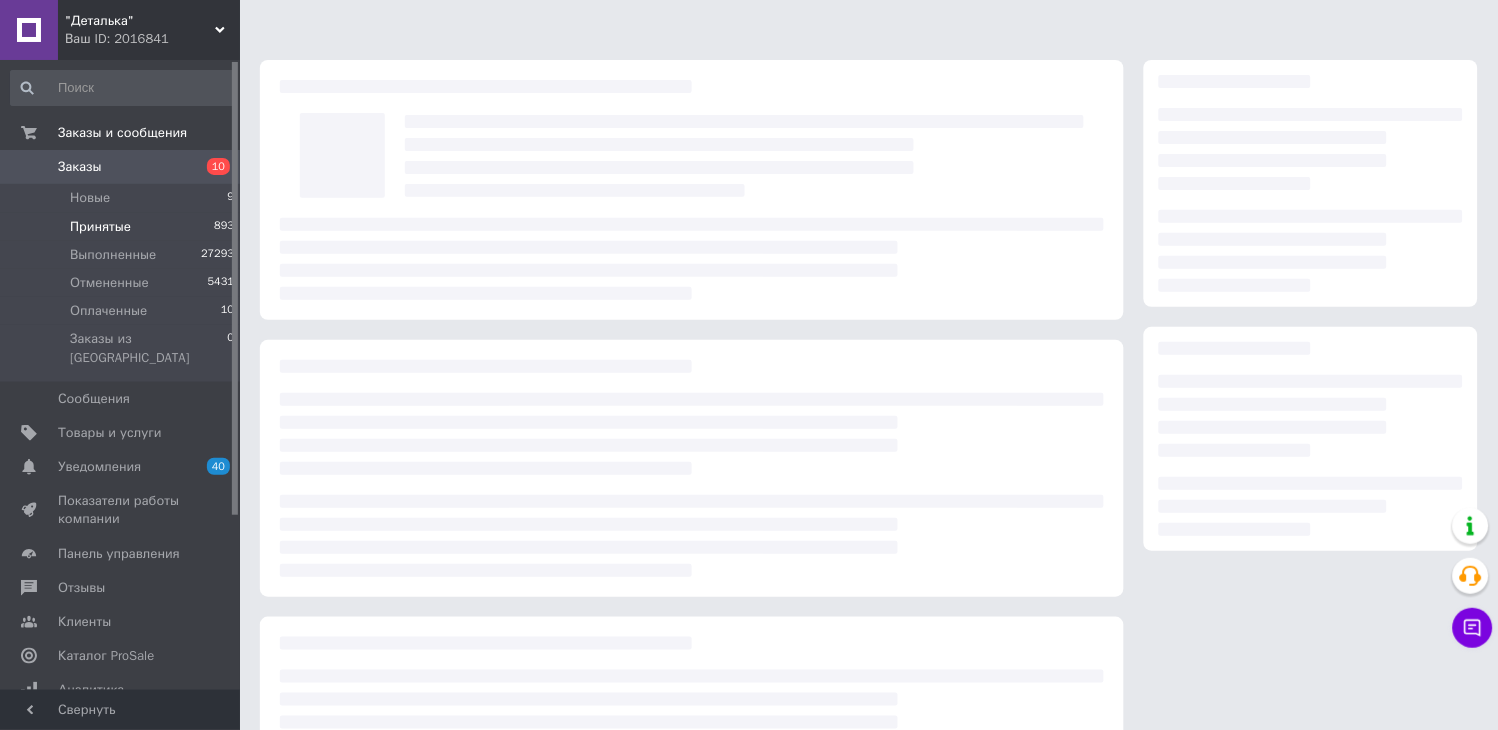 scroll, scrollTop: 0, scrollLeft: 0, axis: both 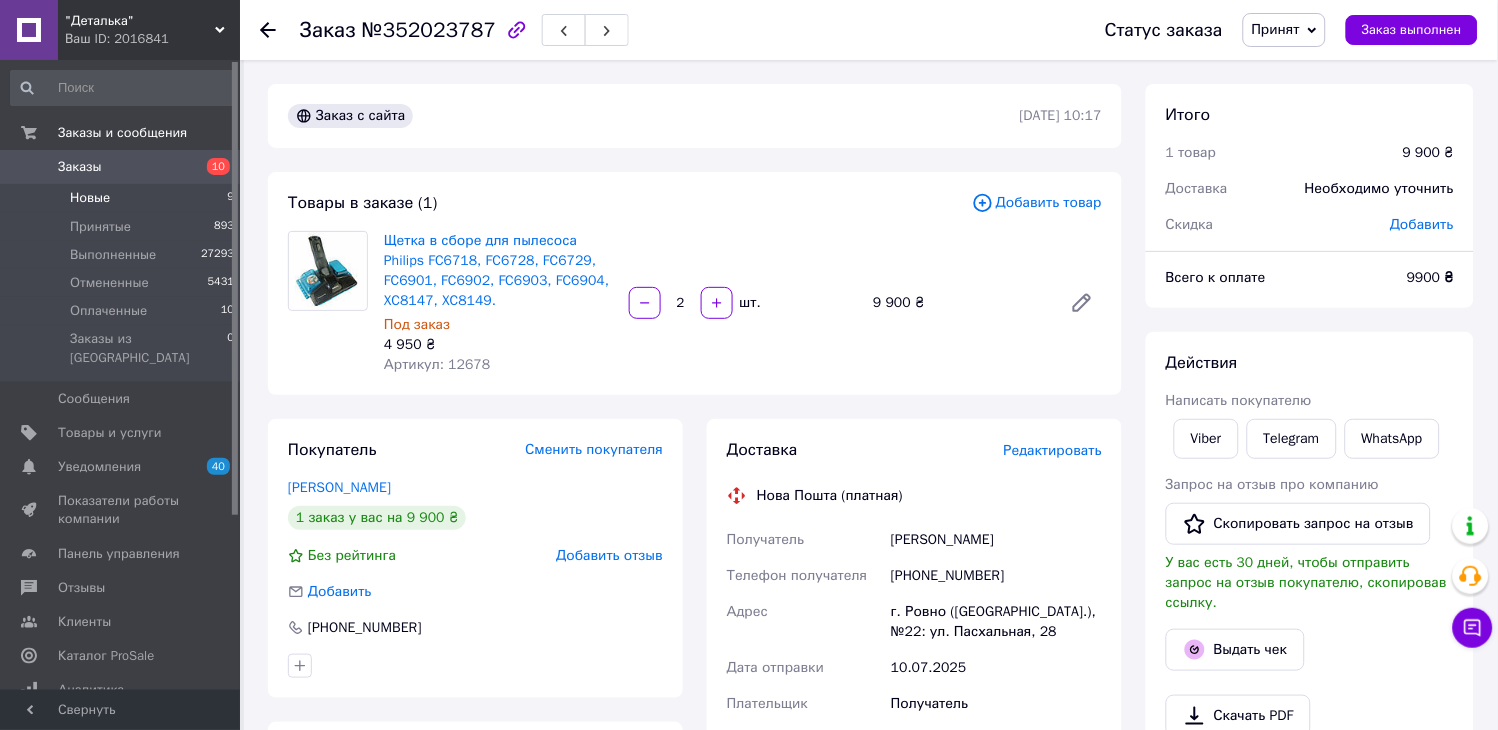 click on "Новые" at bounding box center [90, 198] 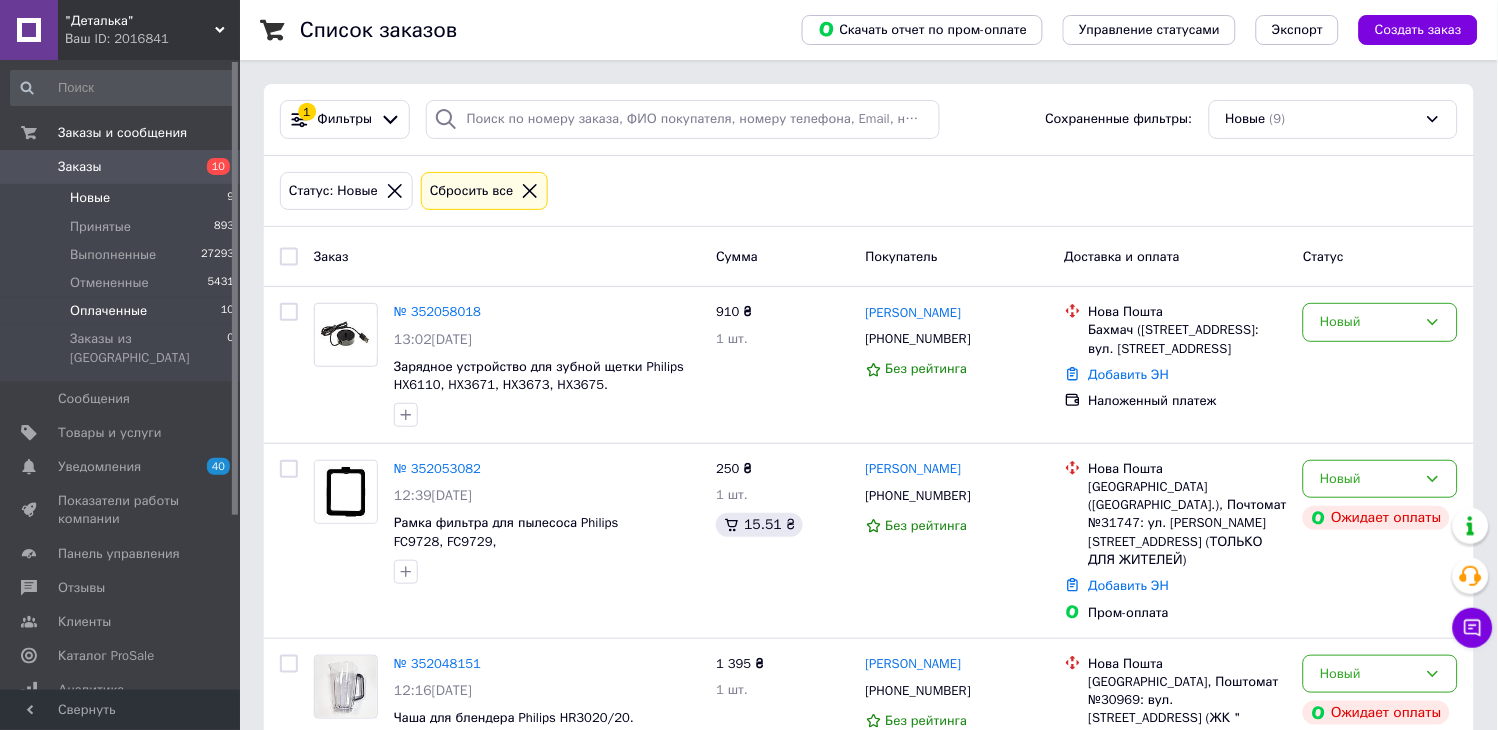 click on "Оплаченные" at bounding box center (108, 311) 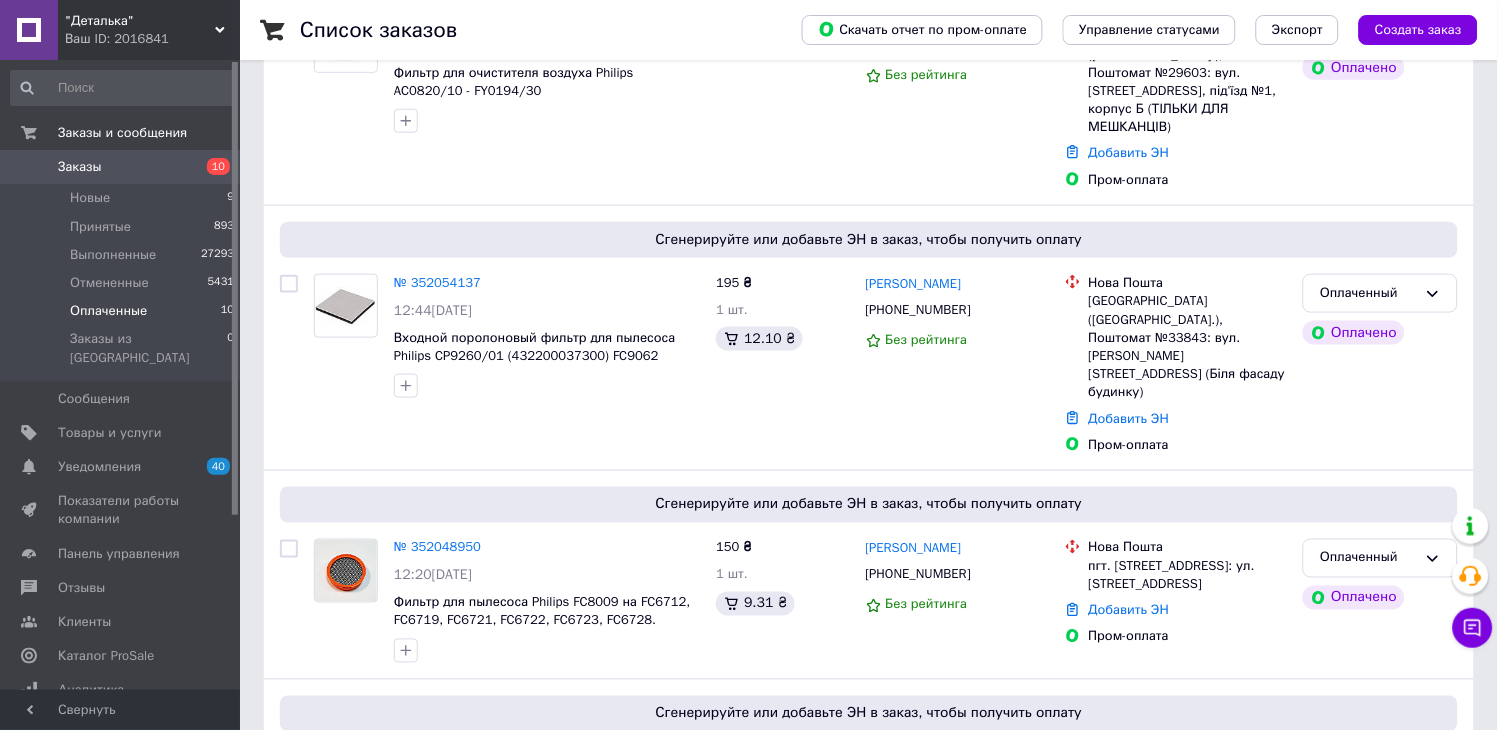 scroll, scrollTop: 444, scrollLeft: 0, axis: vertical 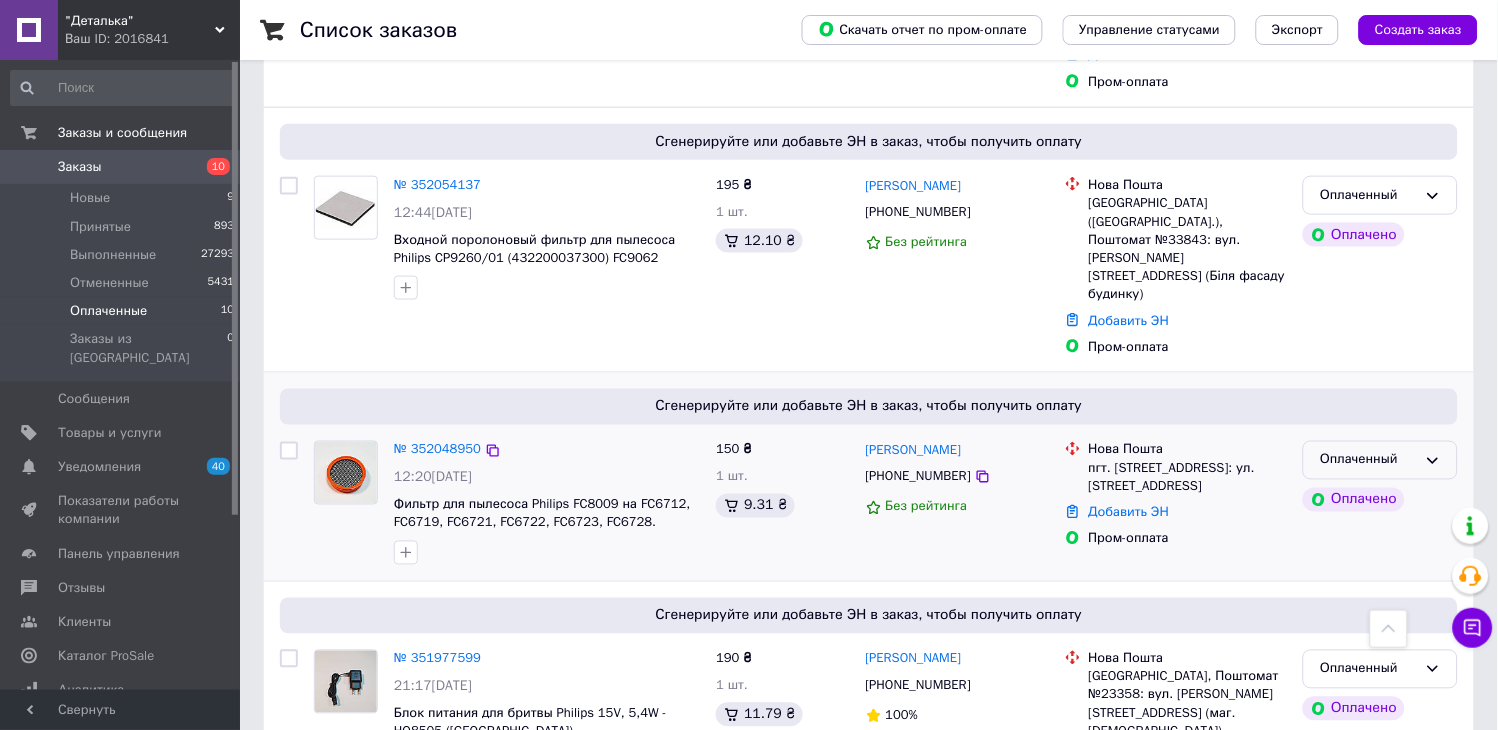 click 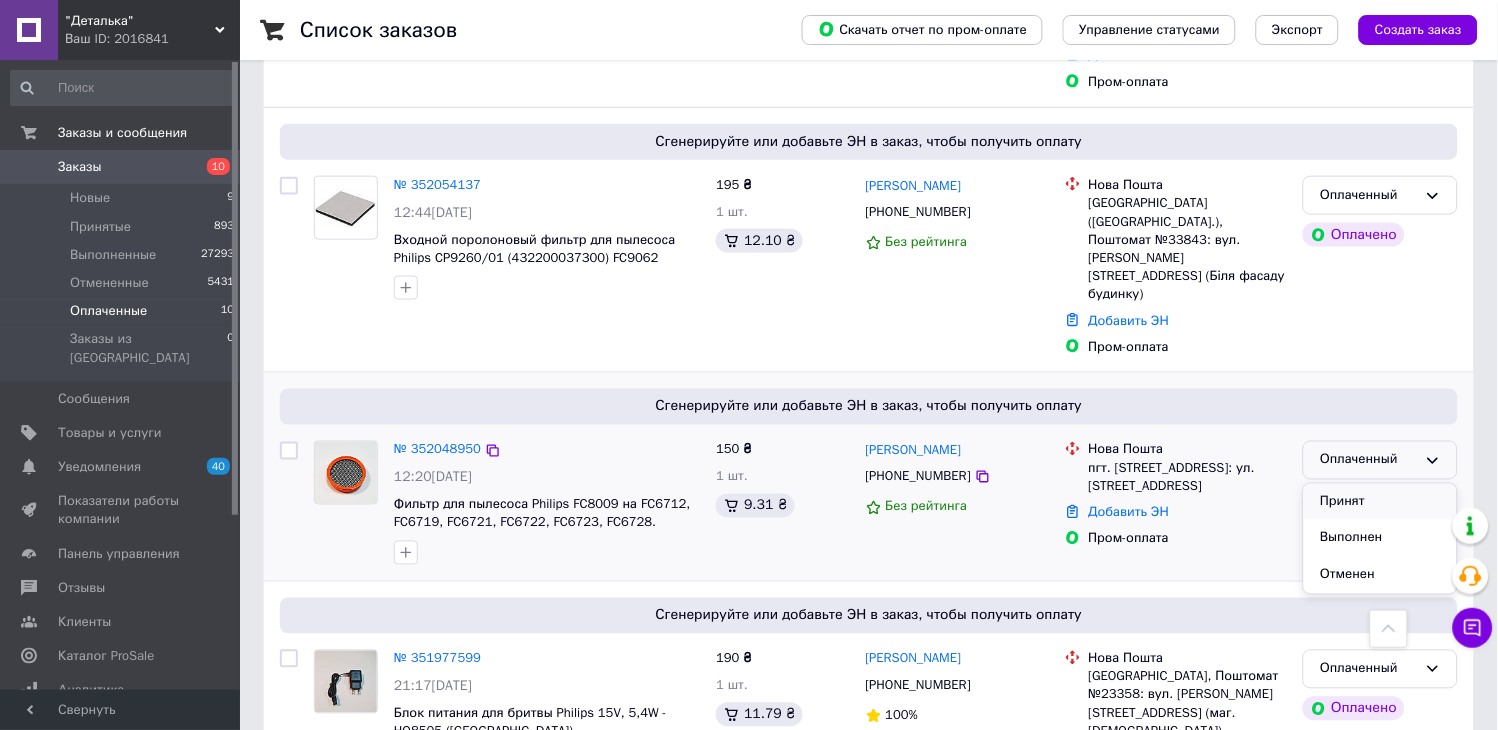 click on "Принят" at bounding box center (1380, 502) 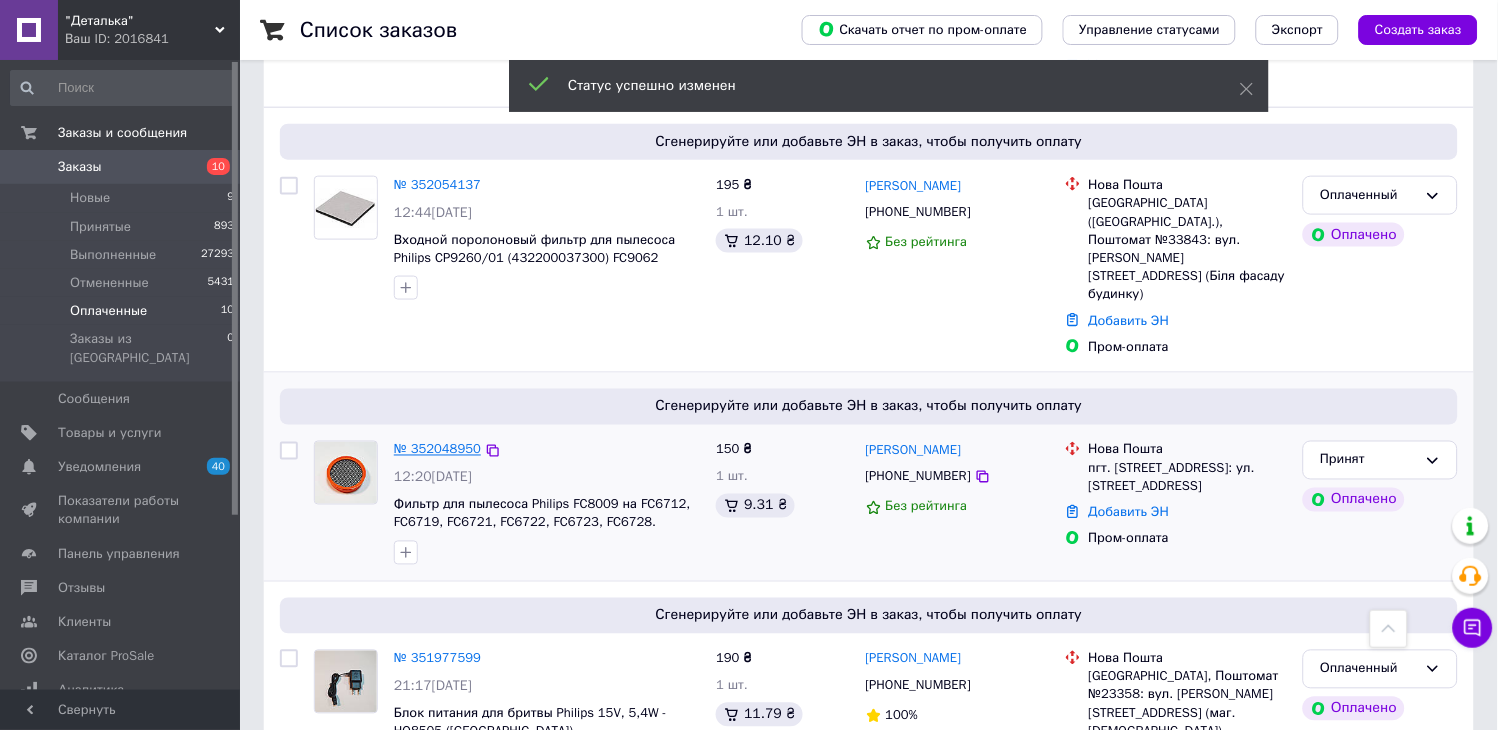 click on "№ 352048950" at bounding box center [437, 449] 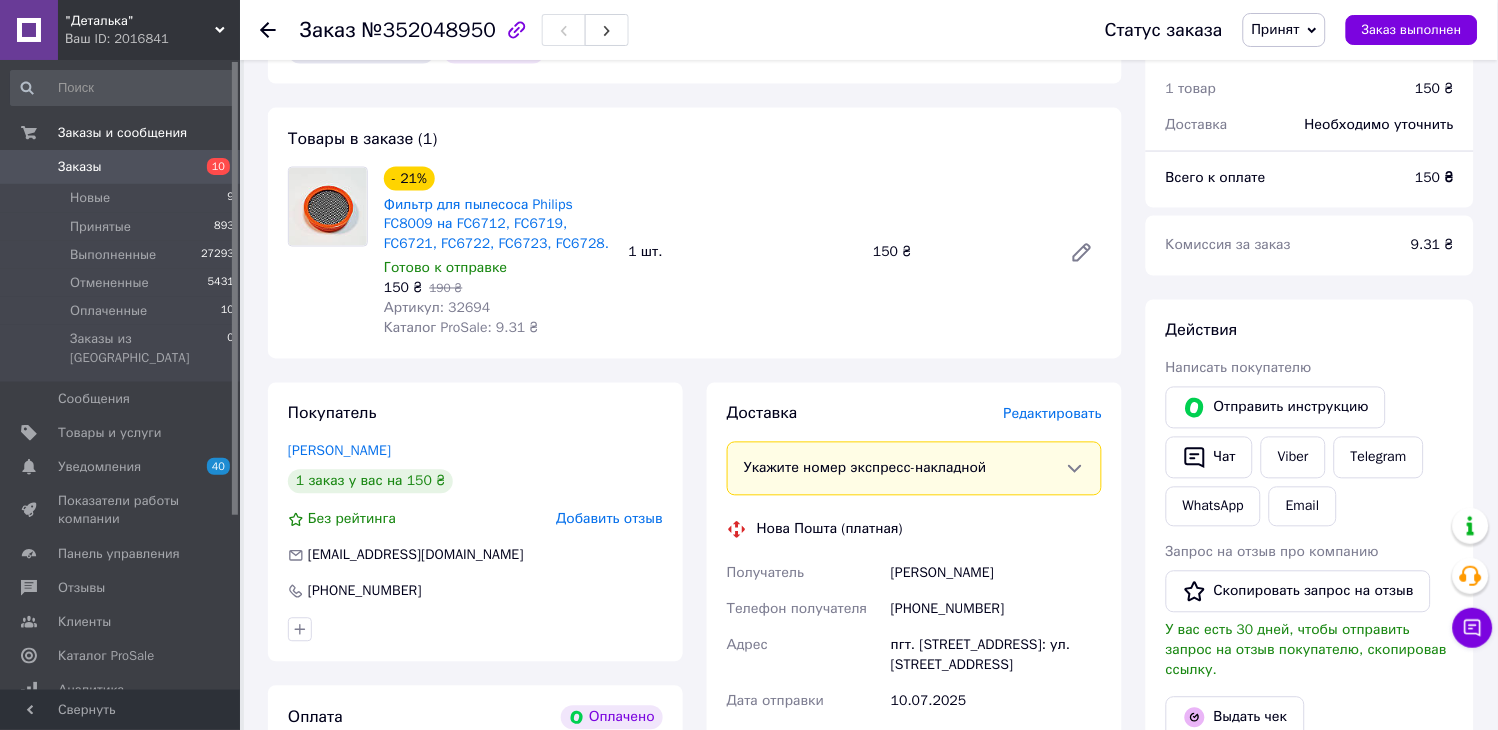 scroll, scrollTop: 732, scrollLeft: 0, axis: vertical 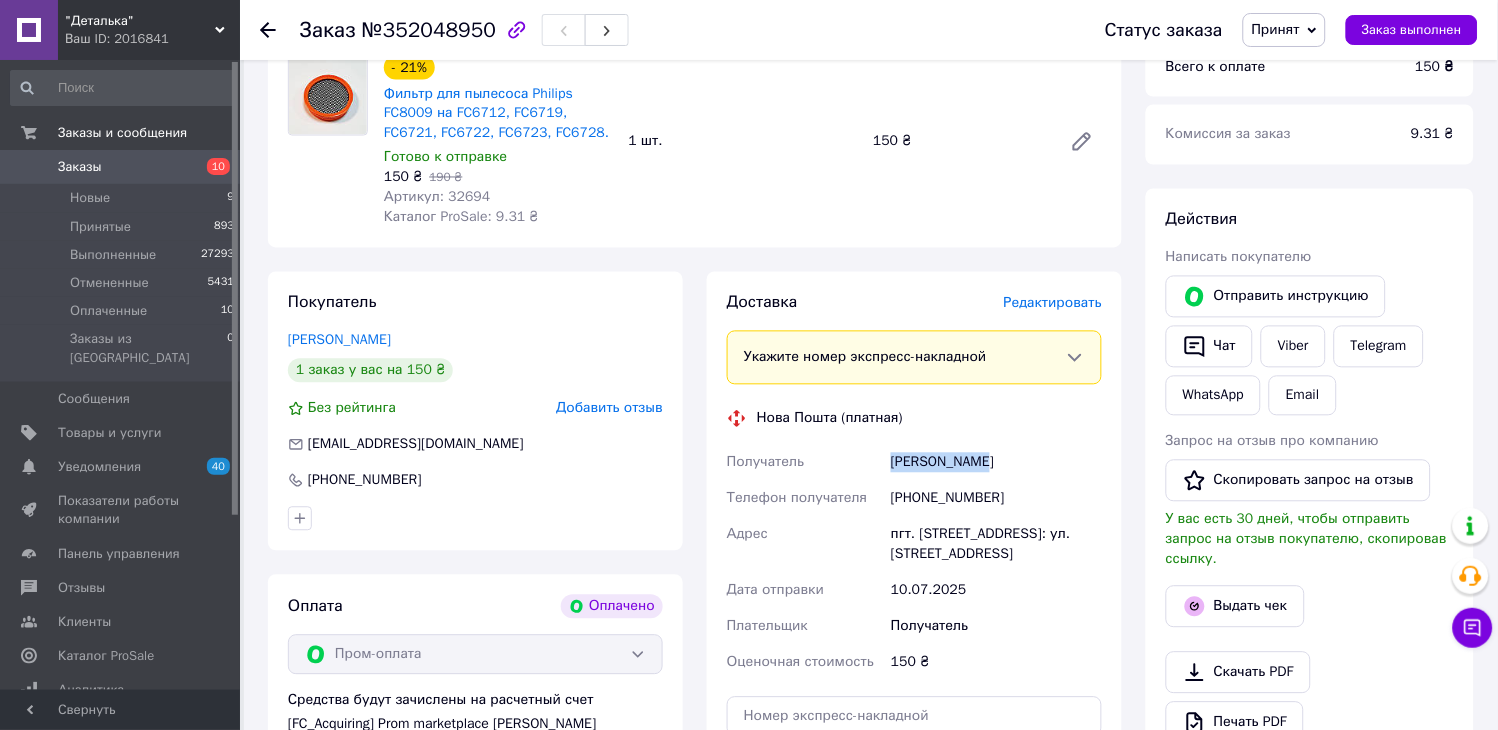 drag, startPoint x: 996, startPoint y: 464, endPoint x: 820, endPoint y: 455, distance: 176.22997 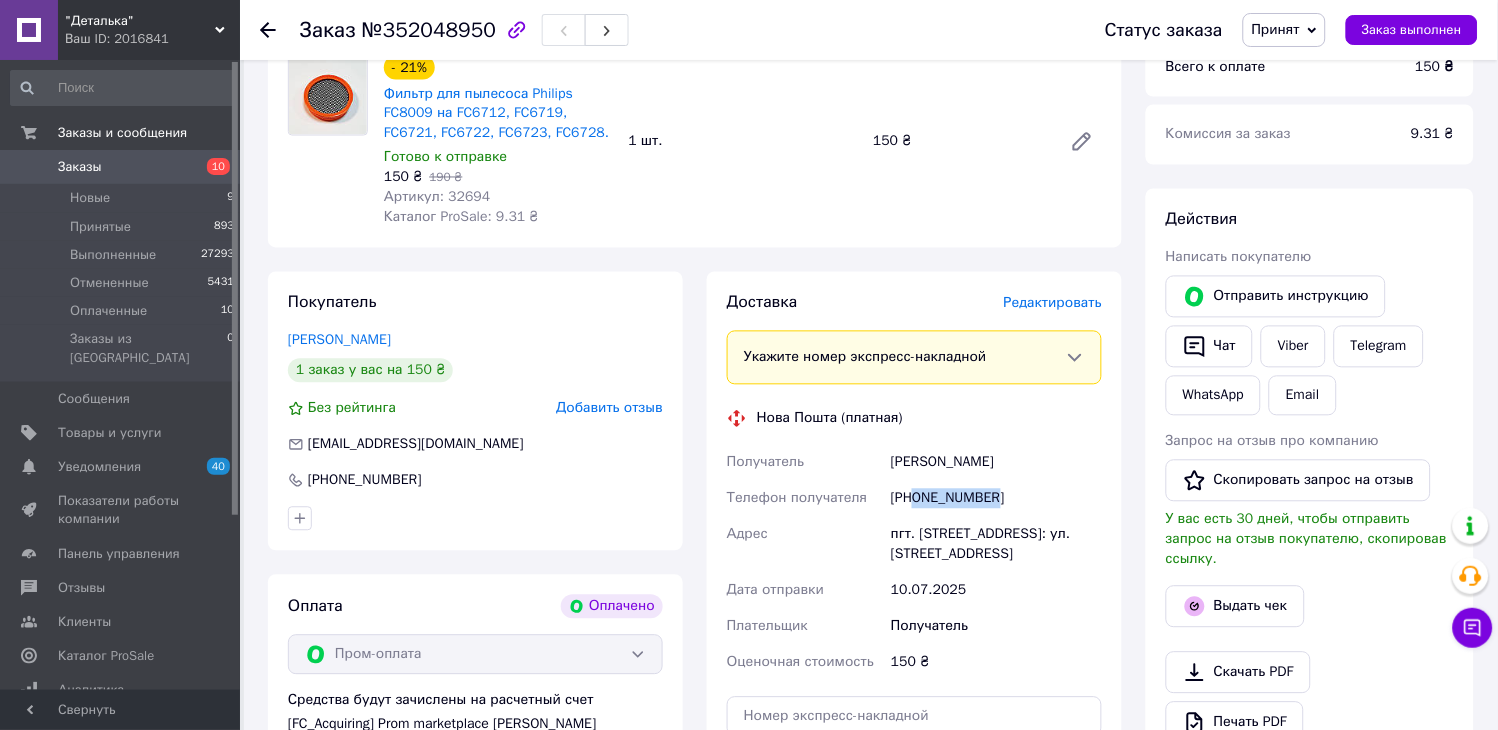 drag, startPoint x: 1013, startPoint y: 496, endPoint x: 916, endPoint y: 494, distance: 97.020615 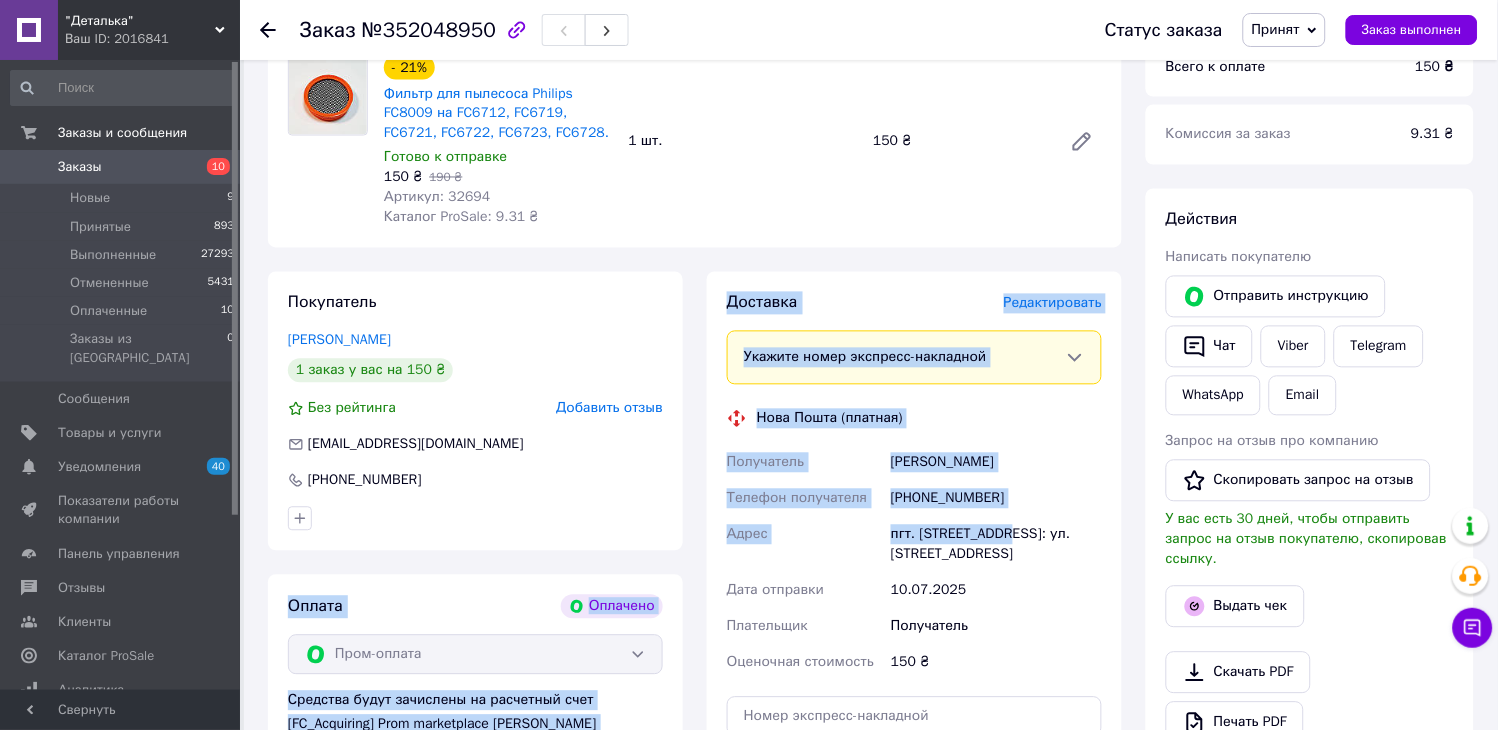 drag, startPoint x: 1008, startPoint y: 533, endPoint x: 662, endPoint y: 518, distance: 346.32498 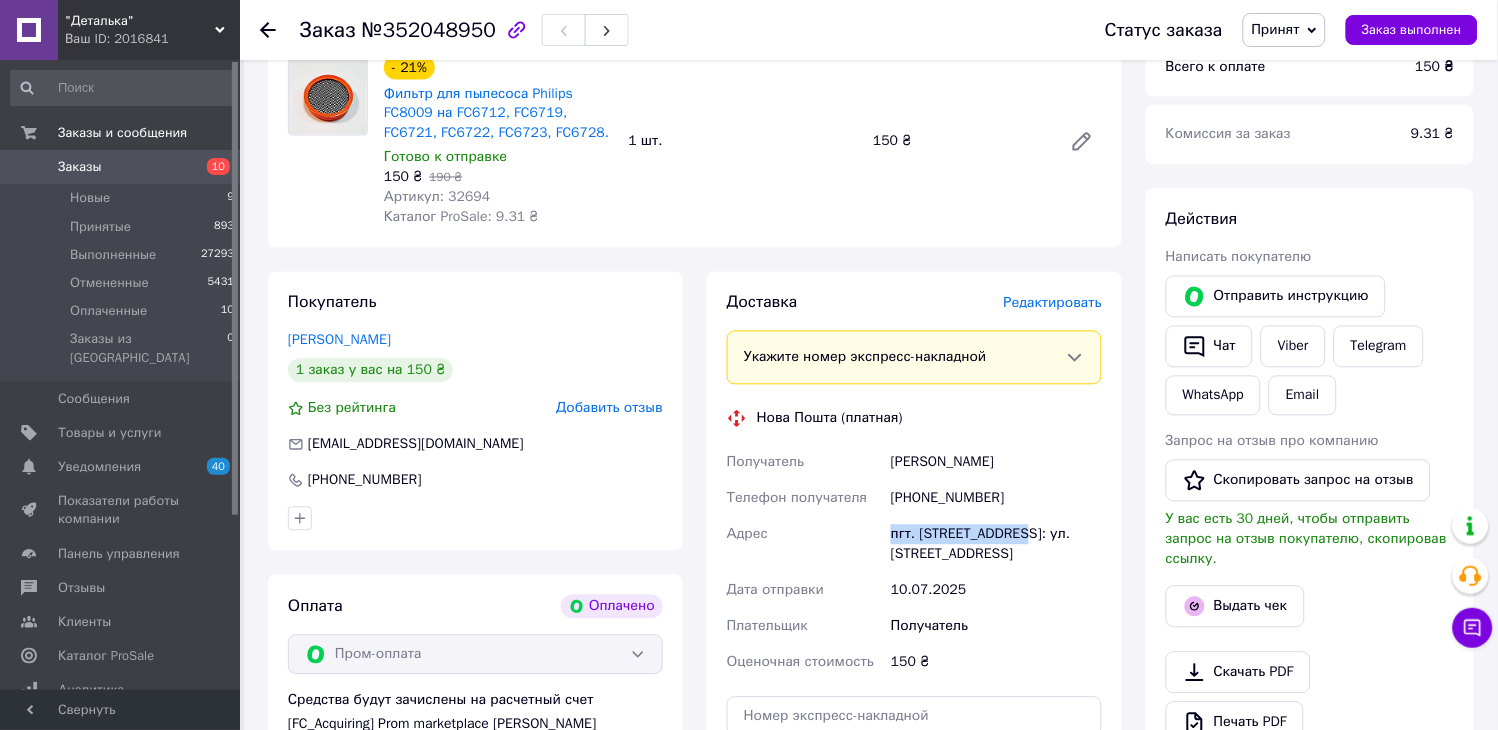drag, startPoint x: 1013, startPoint y: 544, endPoint x: 878, endPoint y: 535, distance: 135.29967 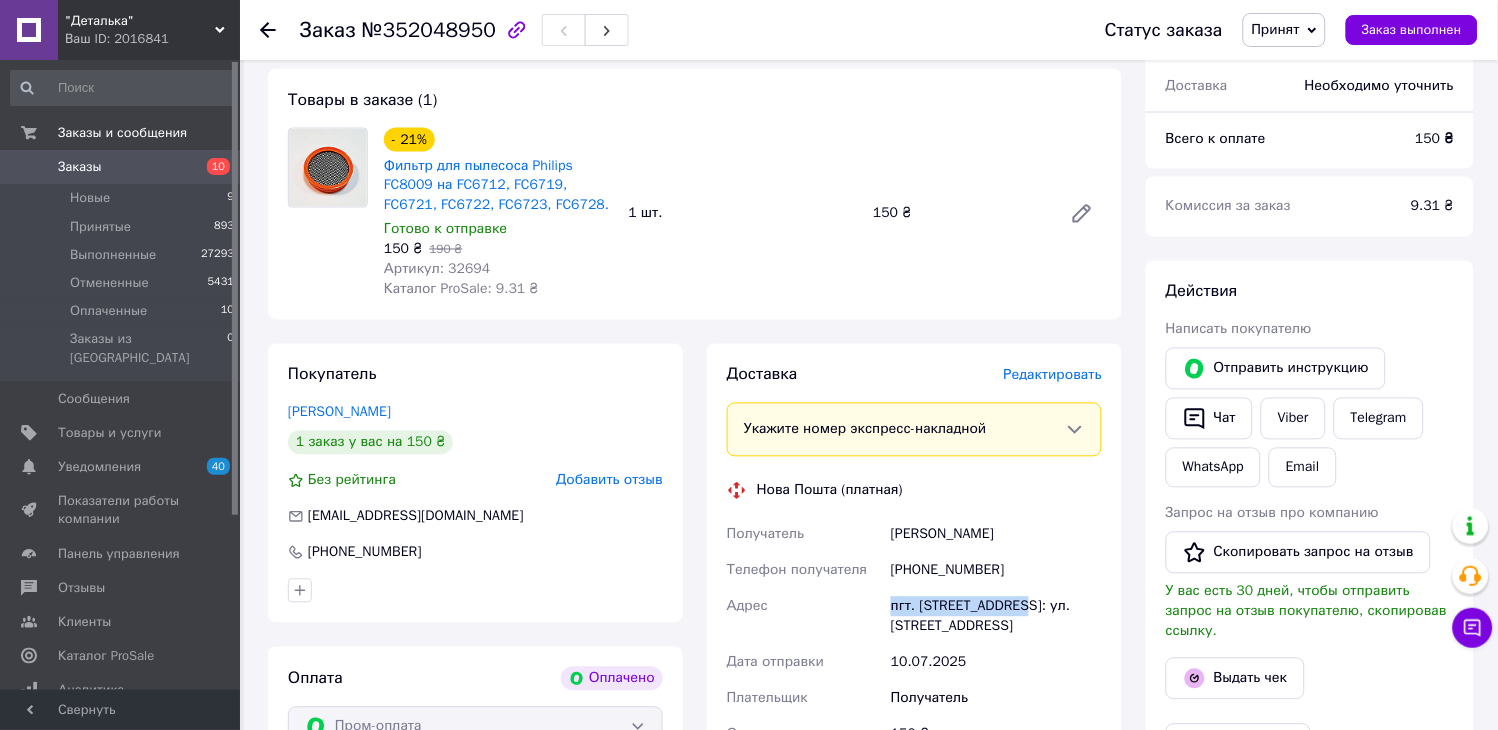scroll, scrollTop: 621, scrollLeft: 0, axis: vertical 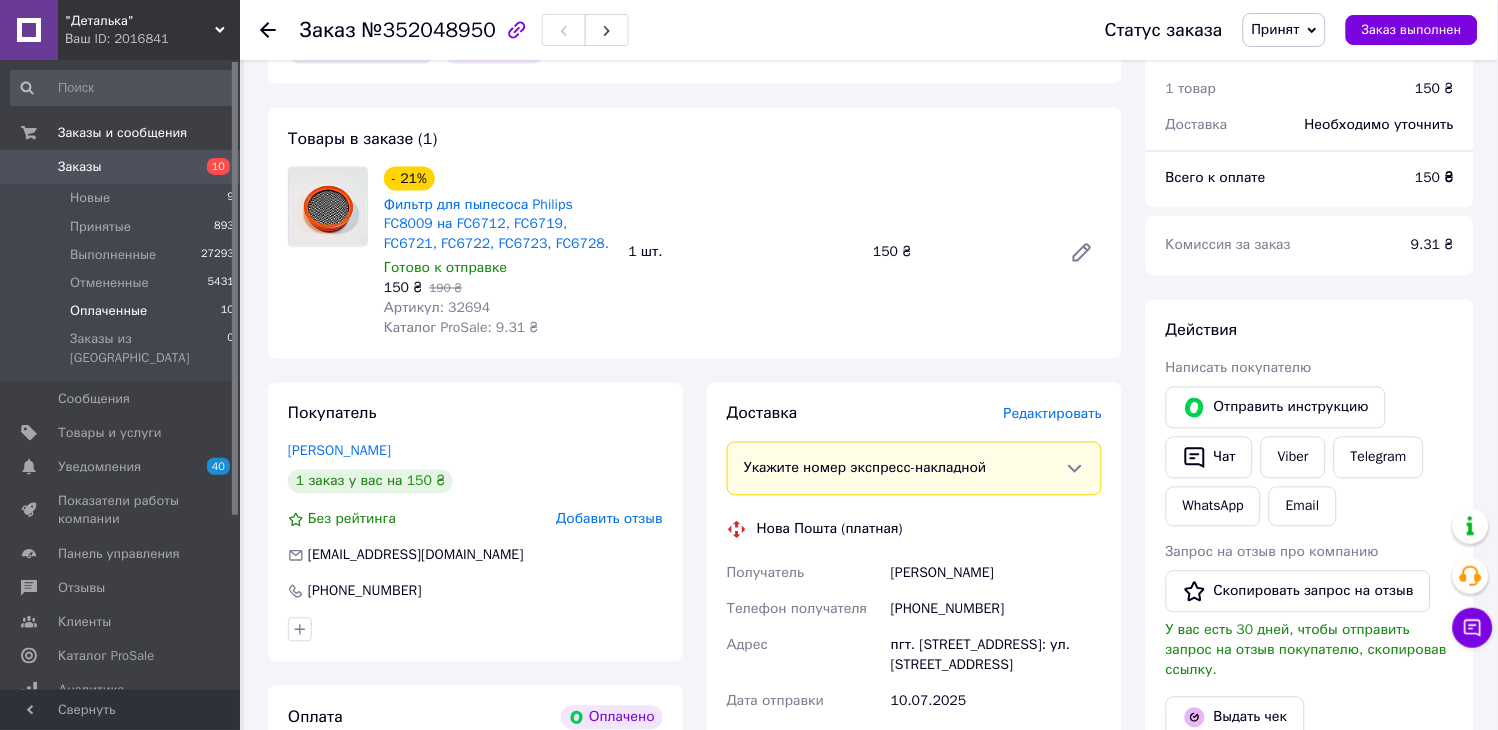 click on "Оплаченные" at bounding box center [108, 311] 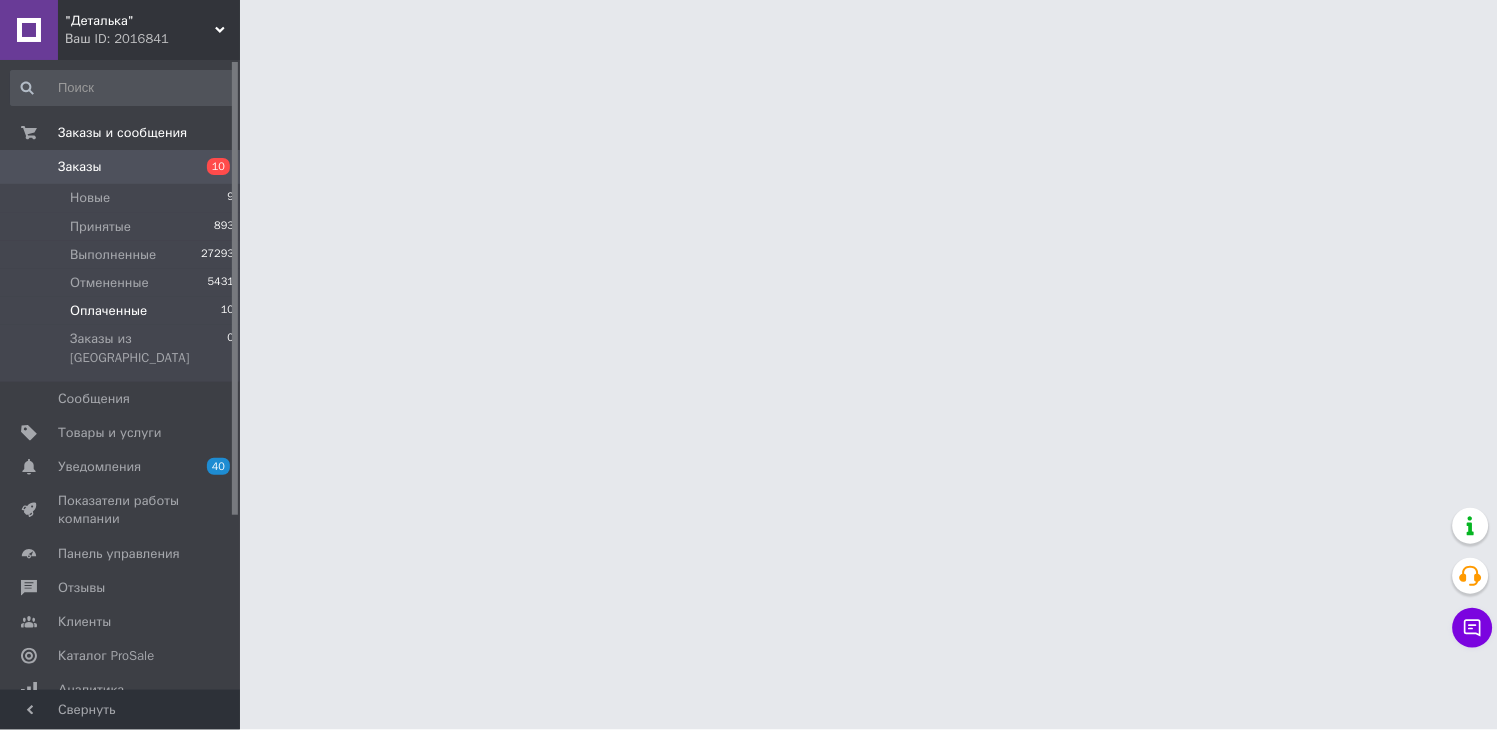 scroll, scrollTop: 0, scrollLeft: 0, axis: both 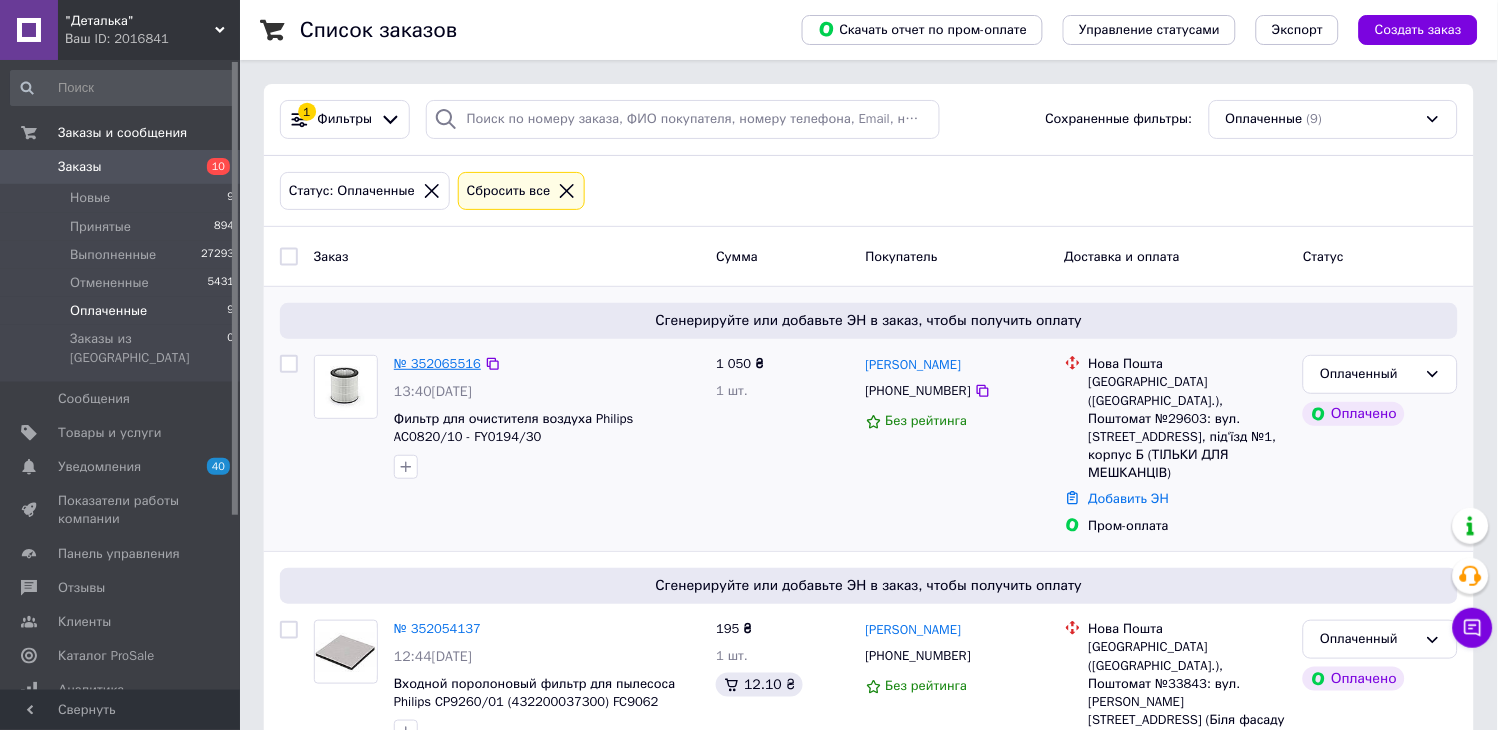 click on "№ 352065516" at bounding box center (437, 363) 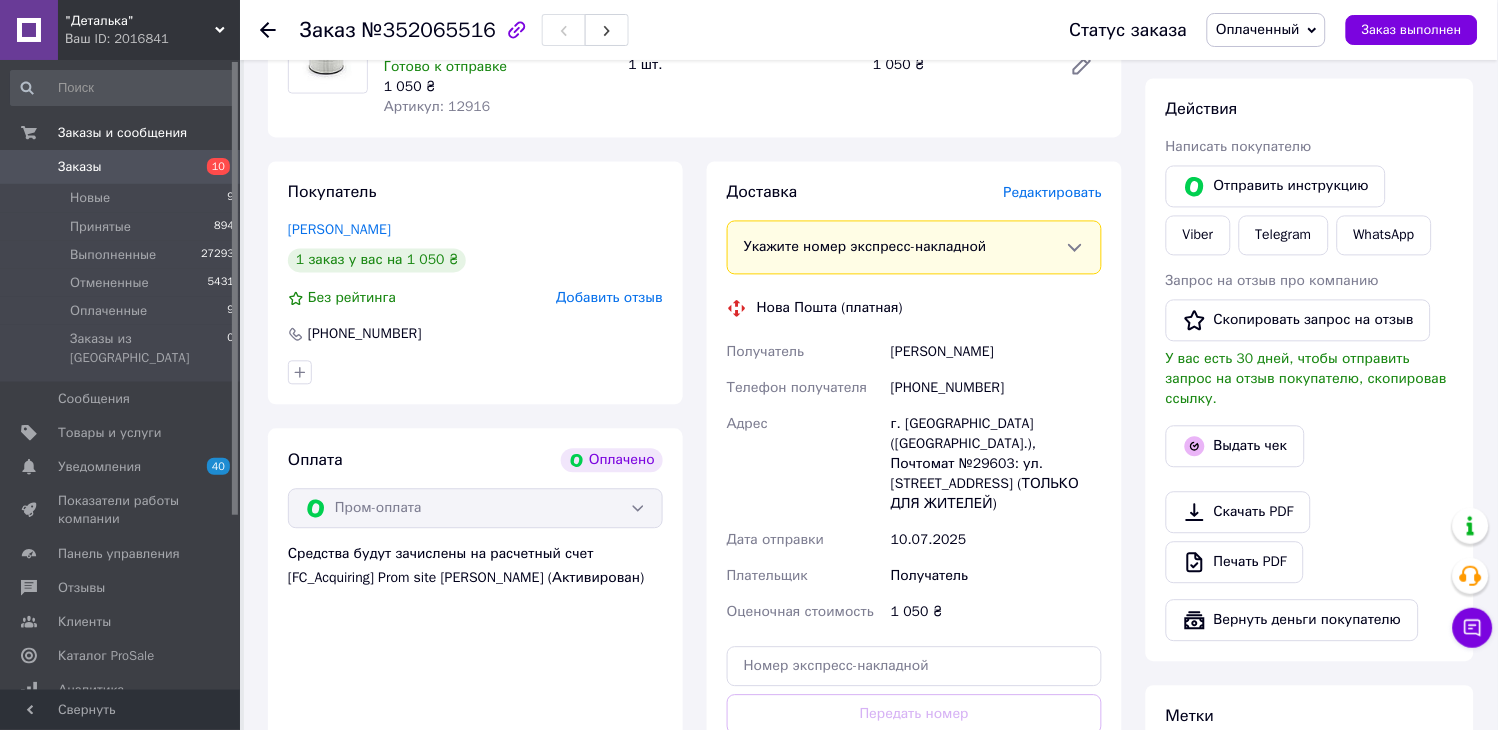 scroll, scrollTop: 777, scrollLeft: 0, axis: vertical 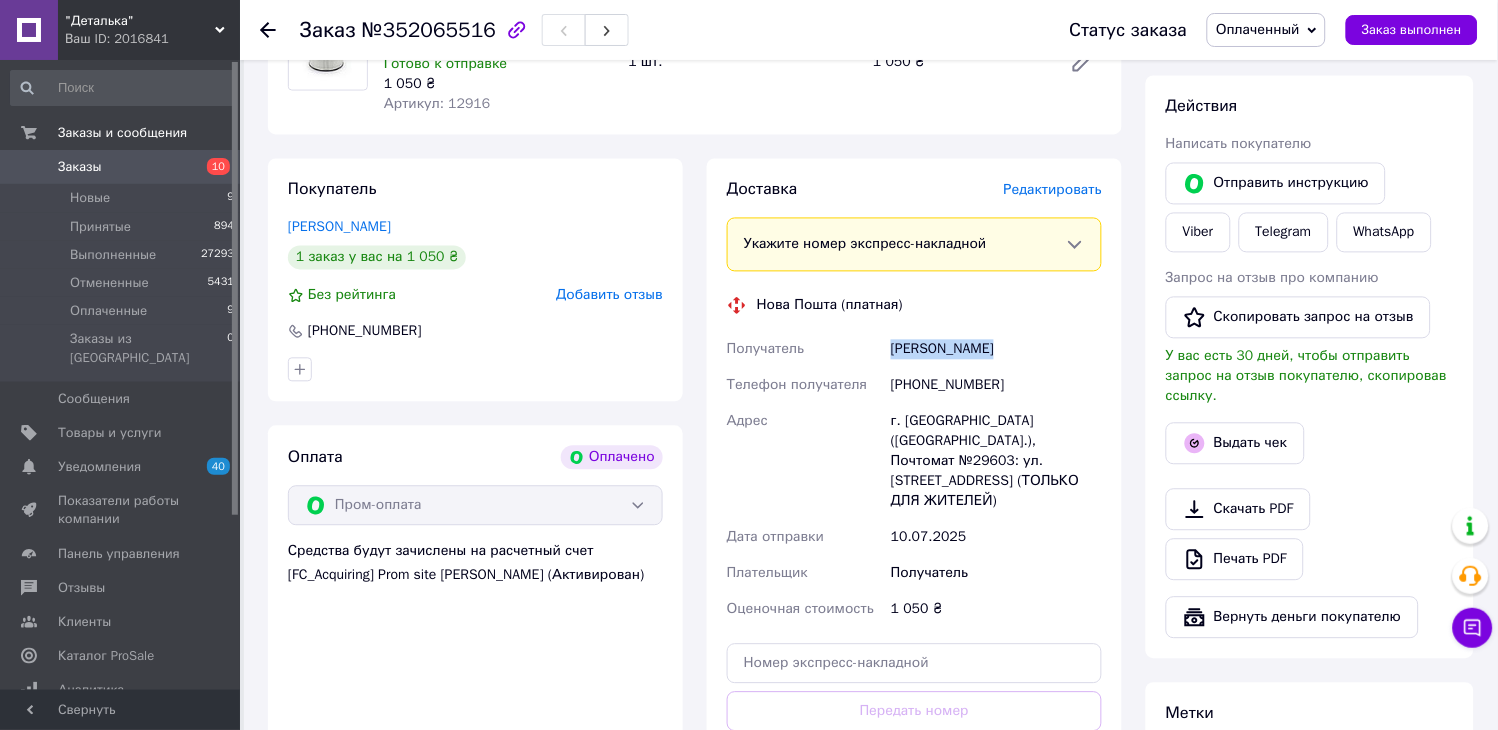 drag, startPoint x: 915, startPoint y: 347, endPoint x: 888, endPoint y: 347, distance: 27 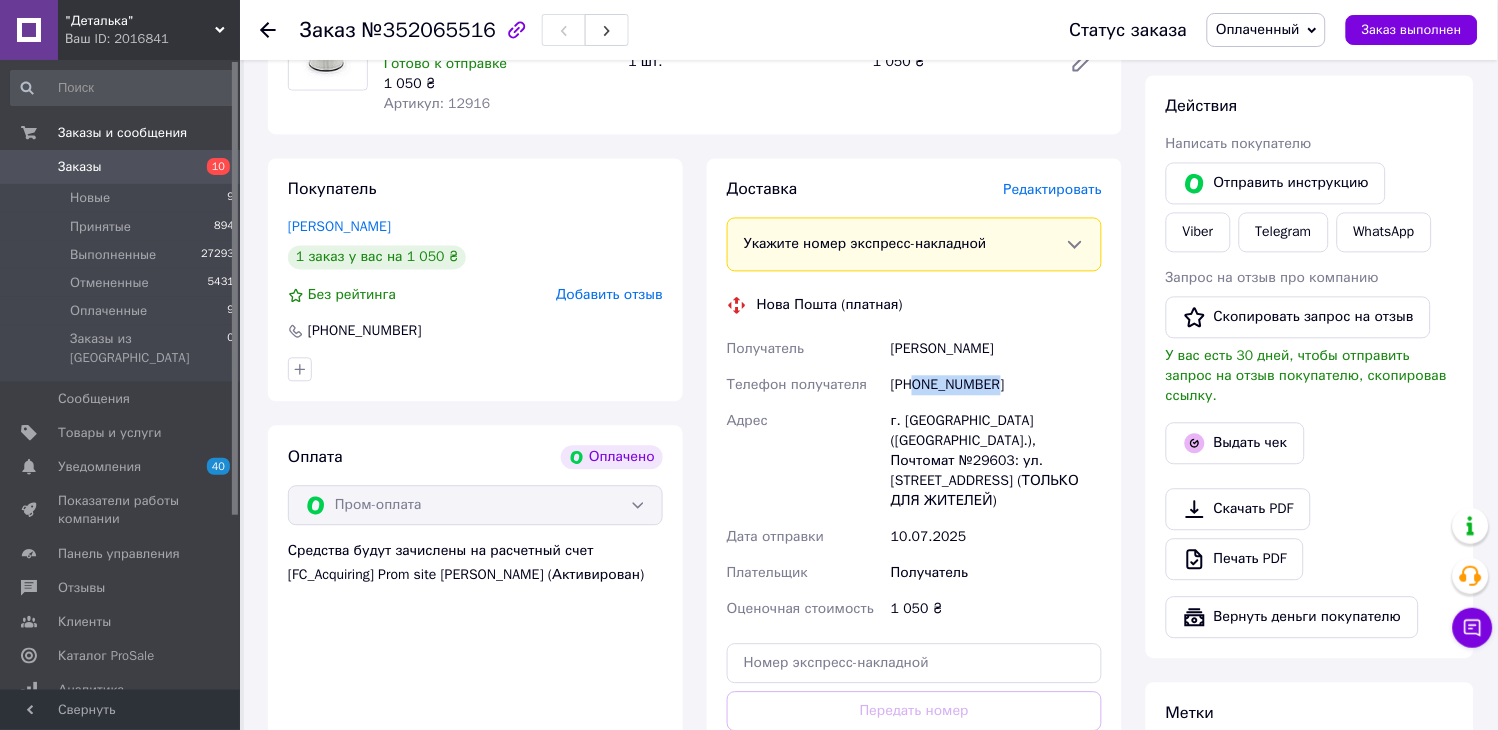 drag, startPoint x: 998, startPoint y: 383, endPoint x: 913, endPoint y: 385, distance: 85.02353 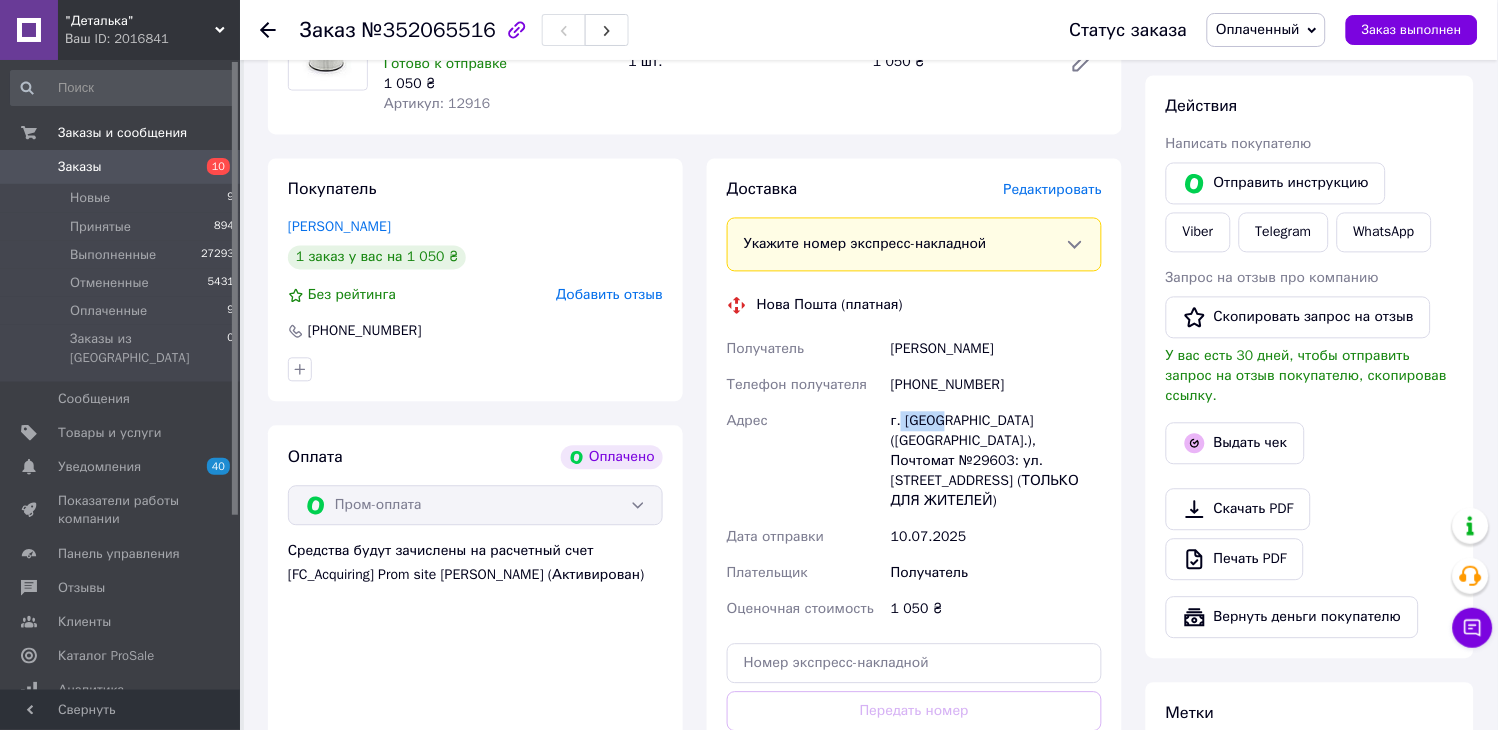 drag, startPoint x: 937, startPoint y: 420, endPoint x: 900, endPoint y: 416, distance: 37.215588 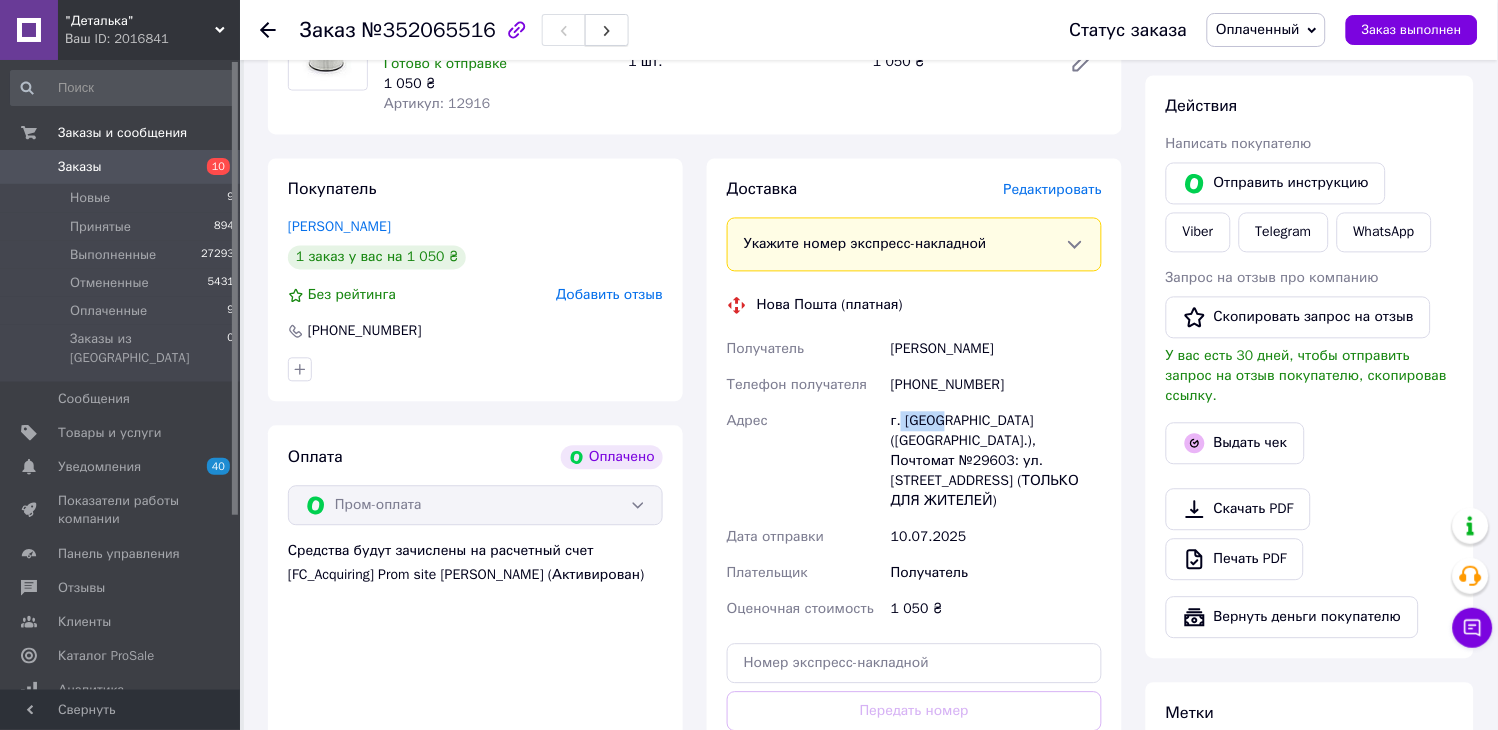 copy on "[GEOGRAPHIC_DATA]" 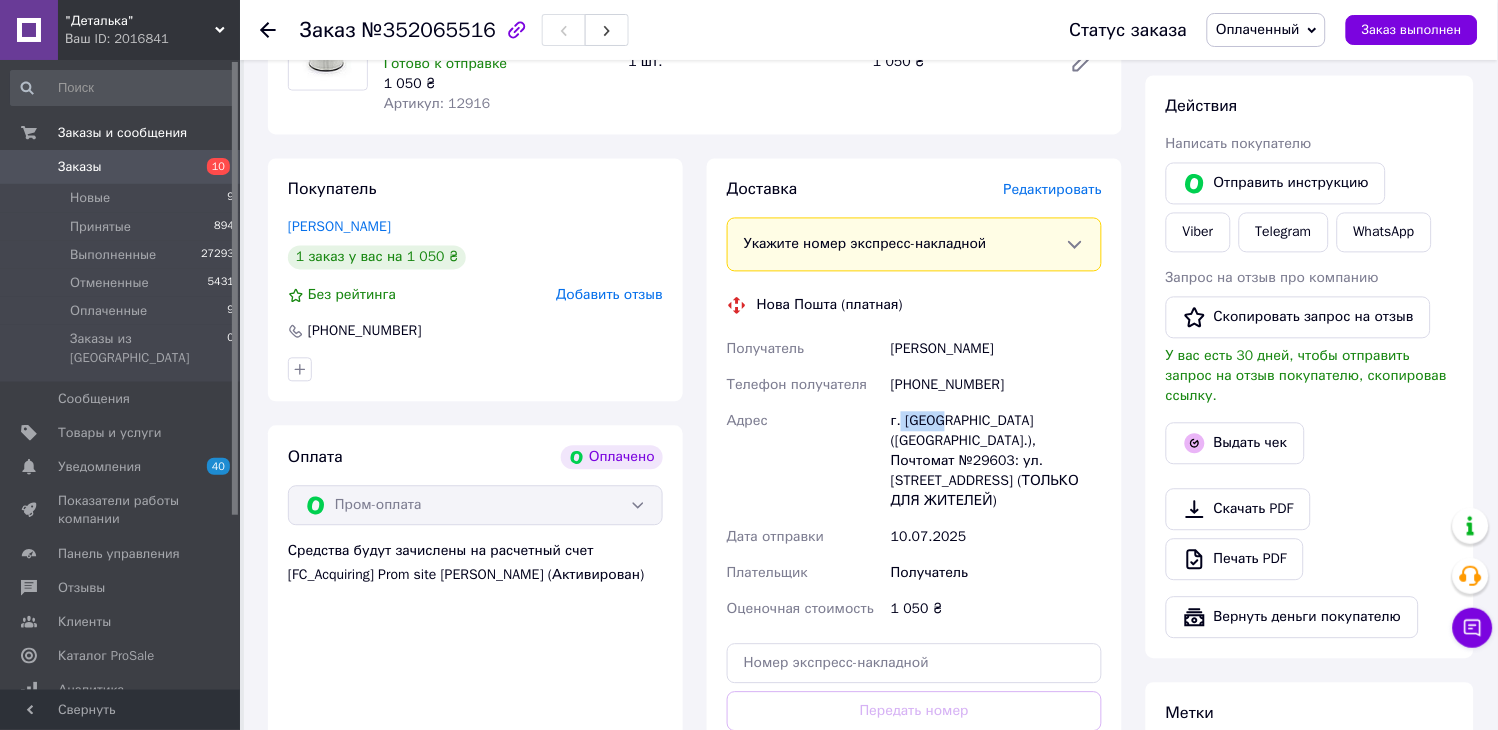 drag, startPoint x: 887, startPoint y: 437, endPoint x: 1004, endPoint y: 502, distance: 133.84319 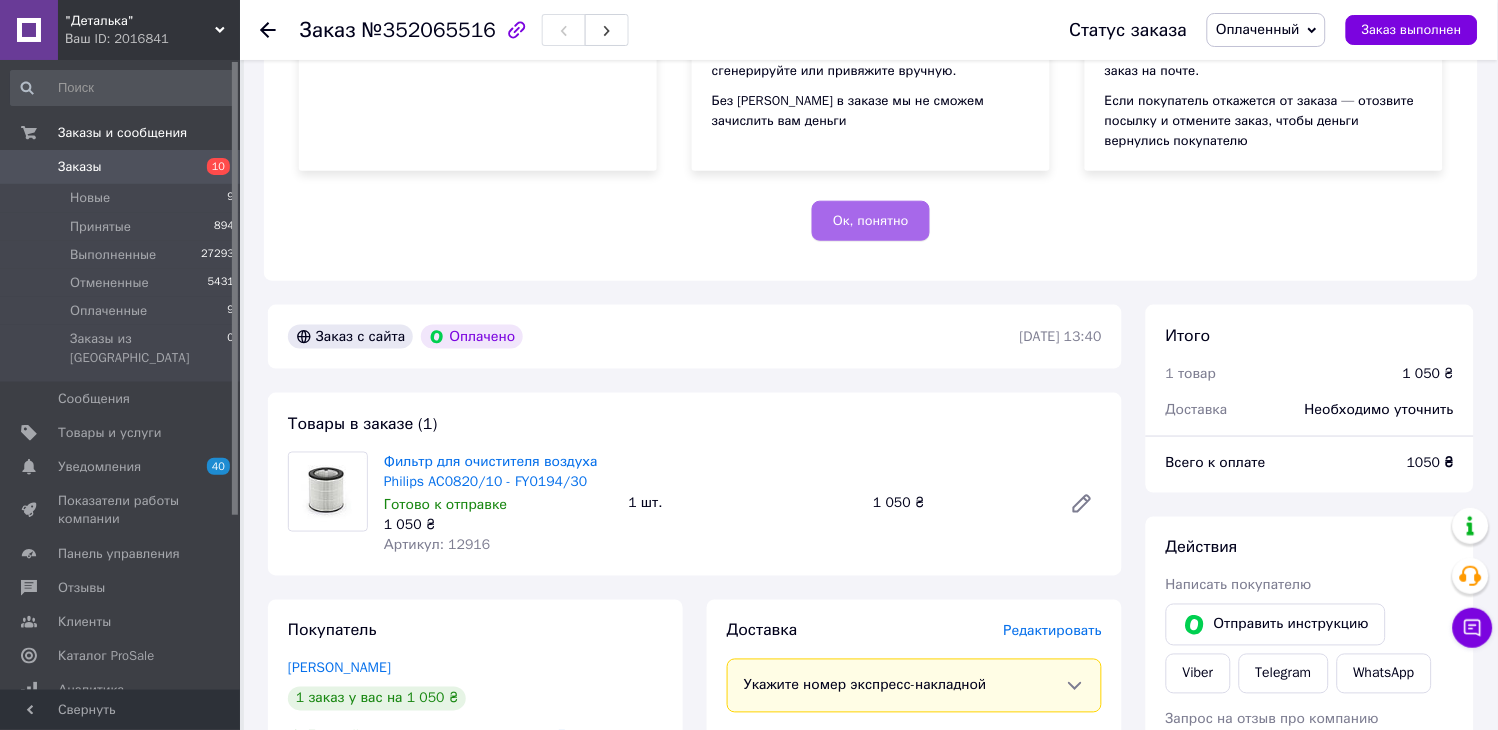 scroll, scrollTop: 333, scrollLeft: 0, axis: vertical 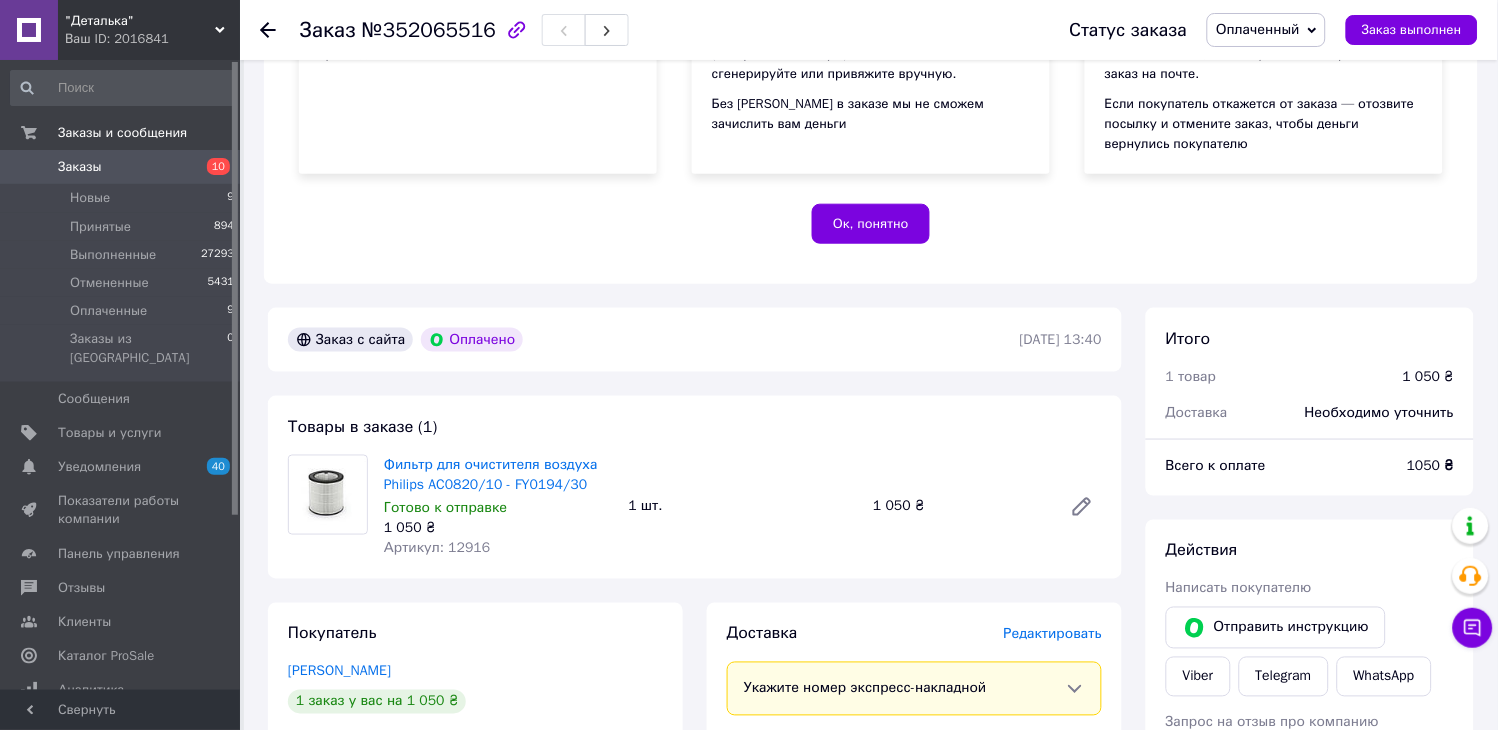 click on "Оплаченный" at bounding box center [1258, 29] 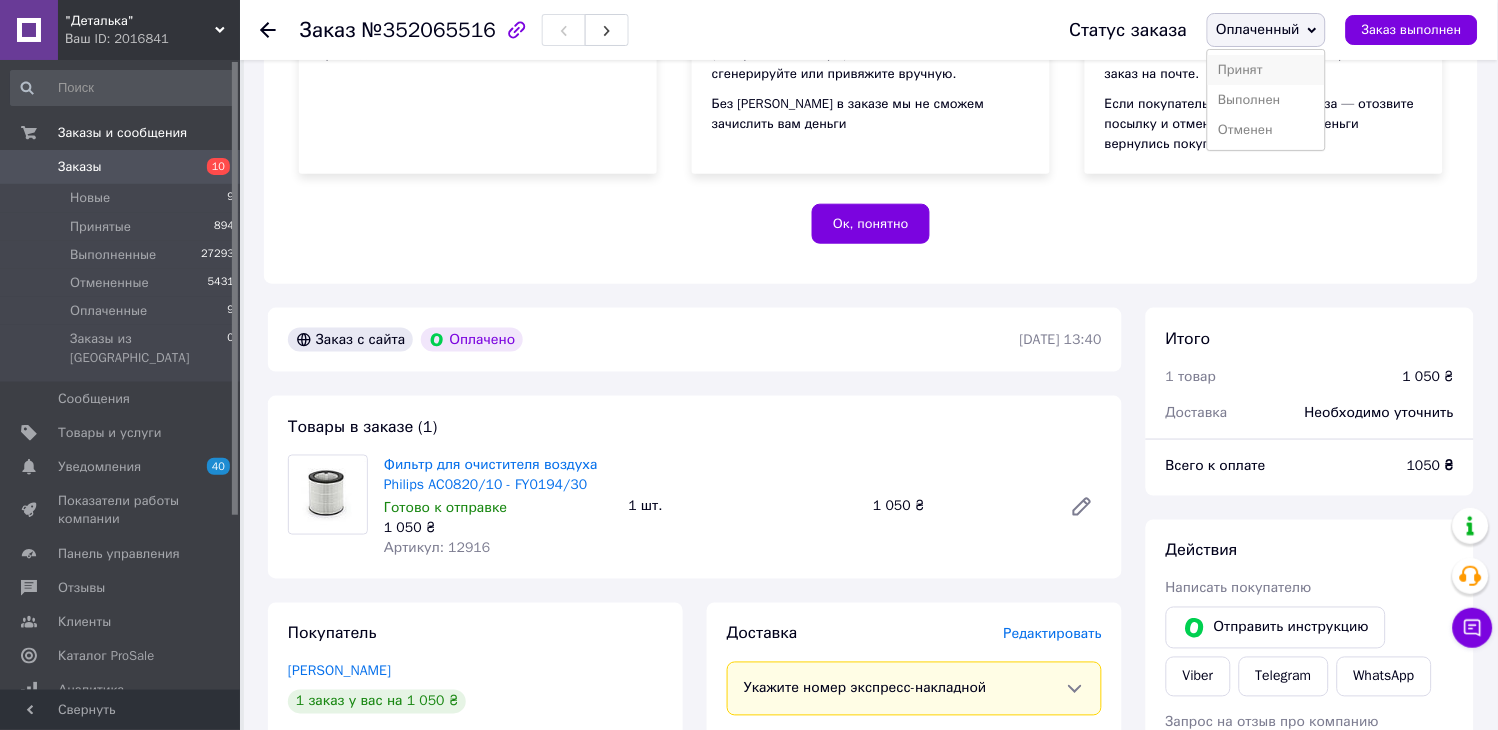 click on "Принят" at bounding box center (1266, 70) 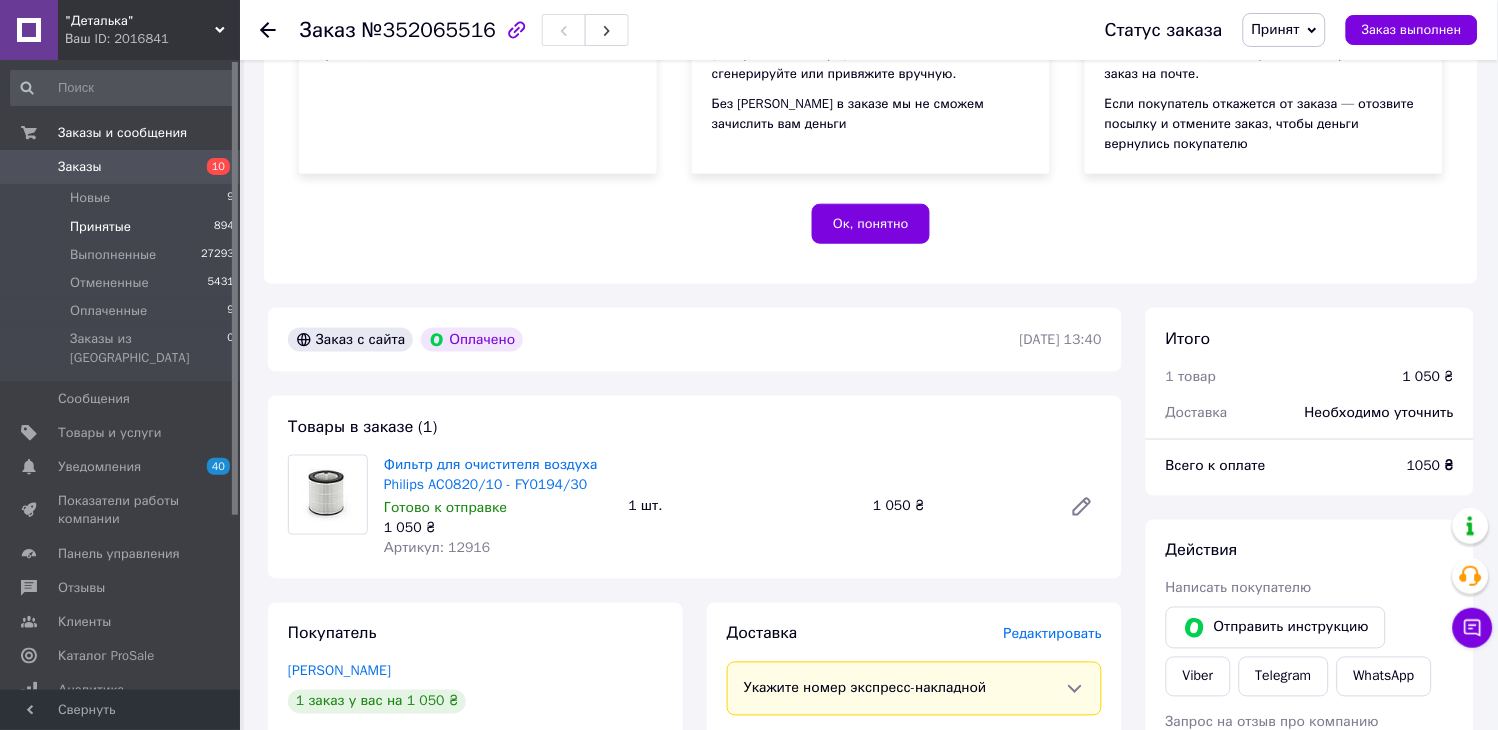 click on "Принятые 894" at bounding box center [123, 227] 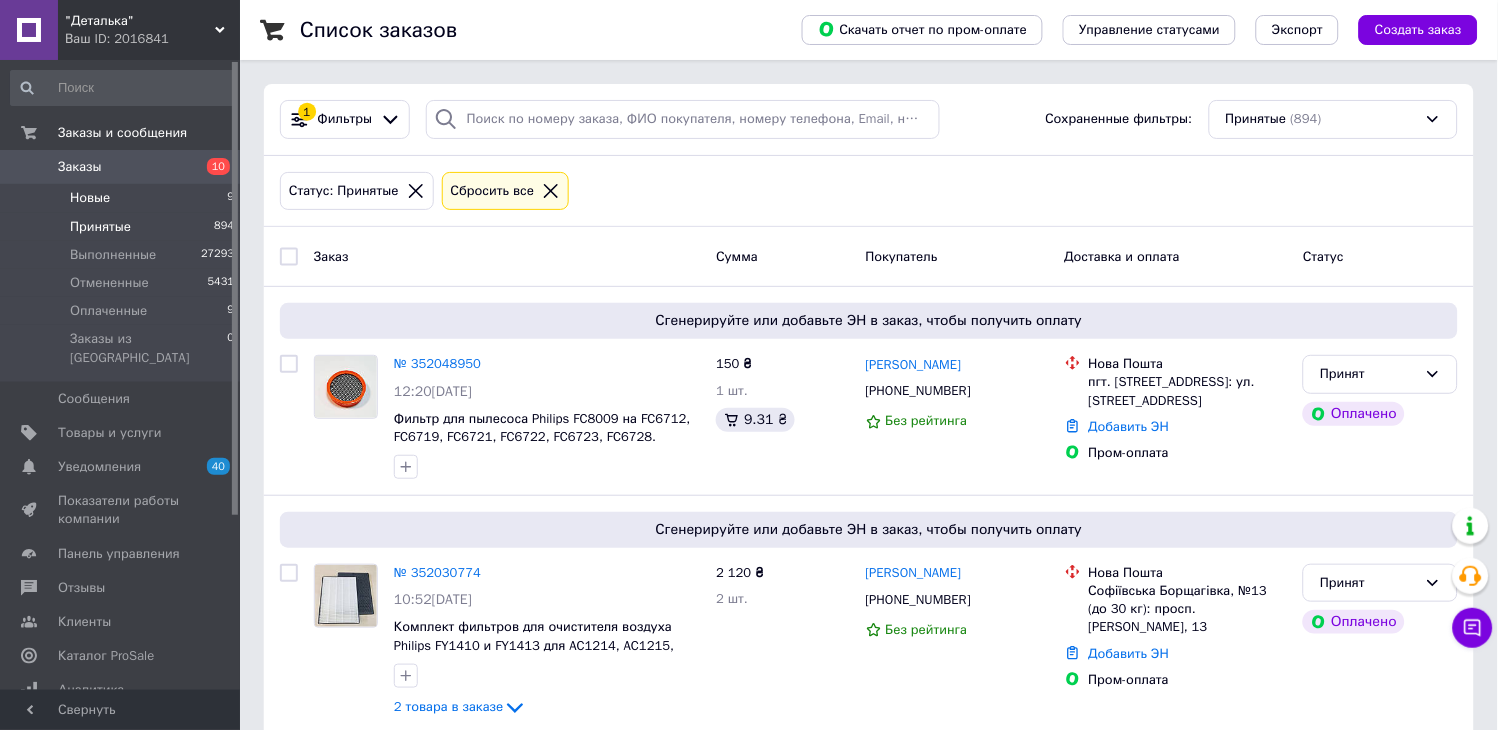 click on "Новые 9" at bounding box center [123, 198] 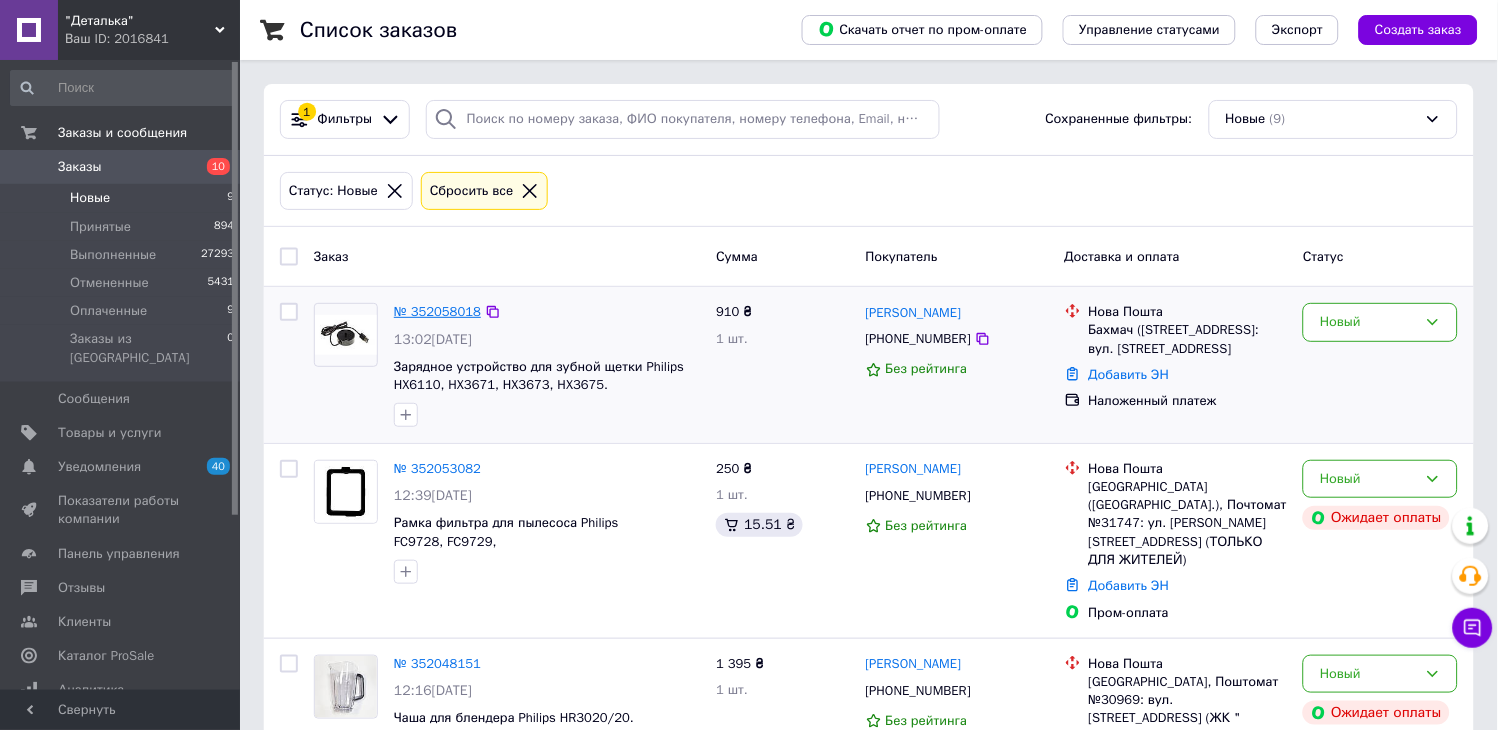 click on "№ 352058018" at bounding box center [437, 311] 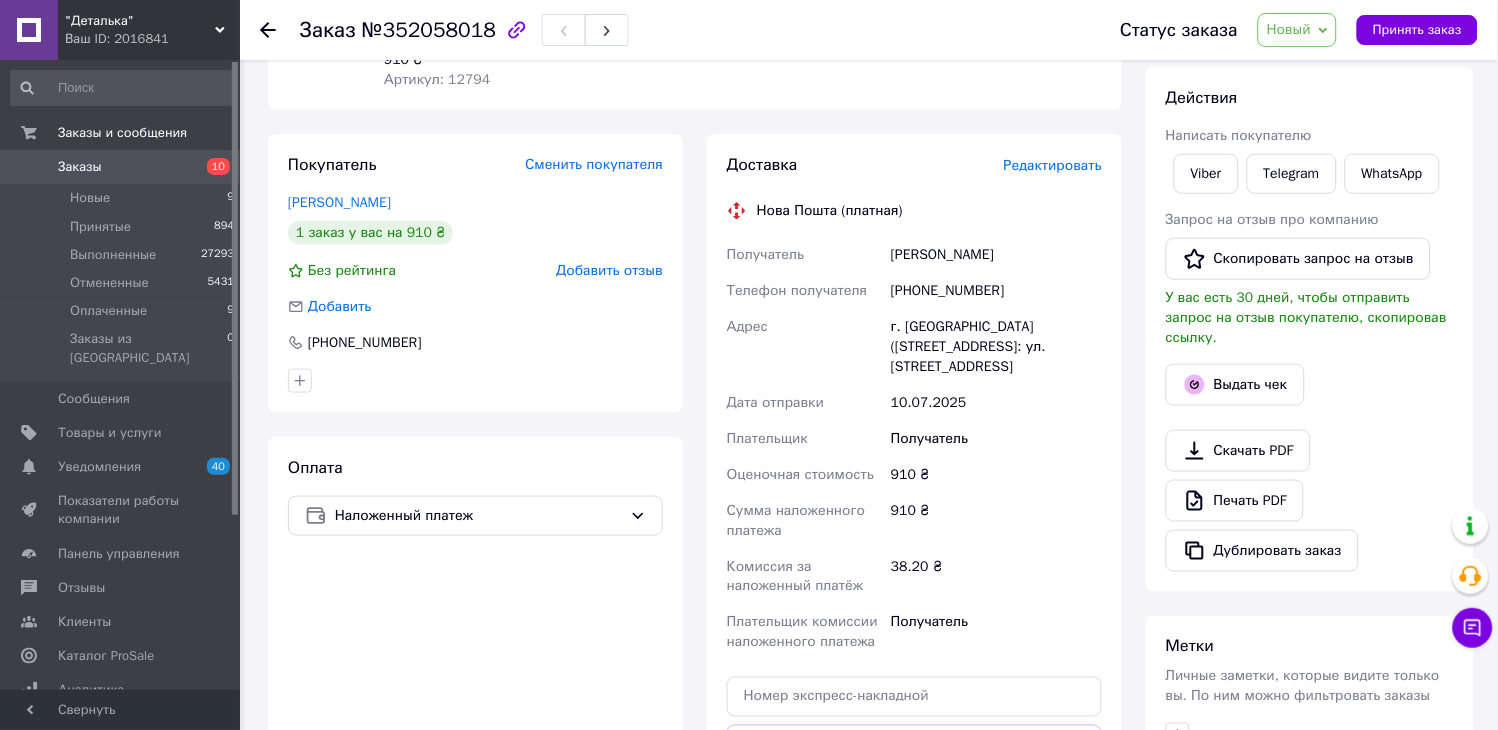scroll, scrollTop: 262, scrollLeft: 0, axis: vertical 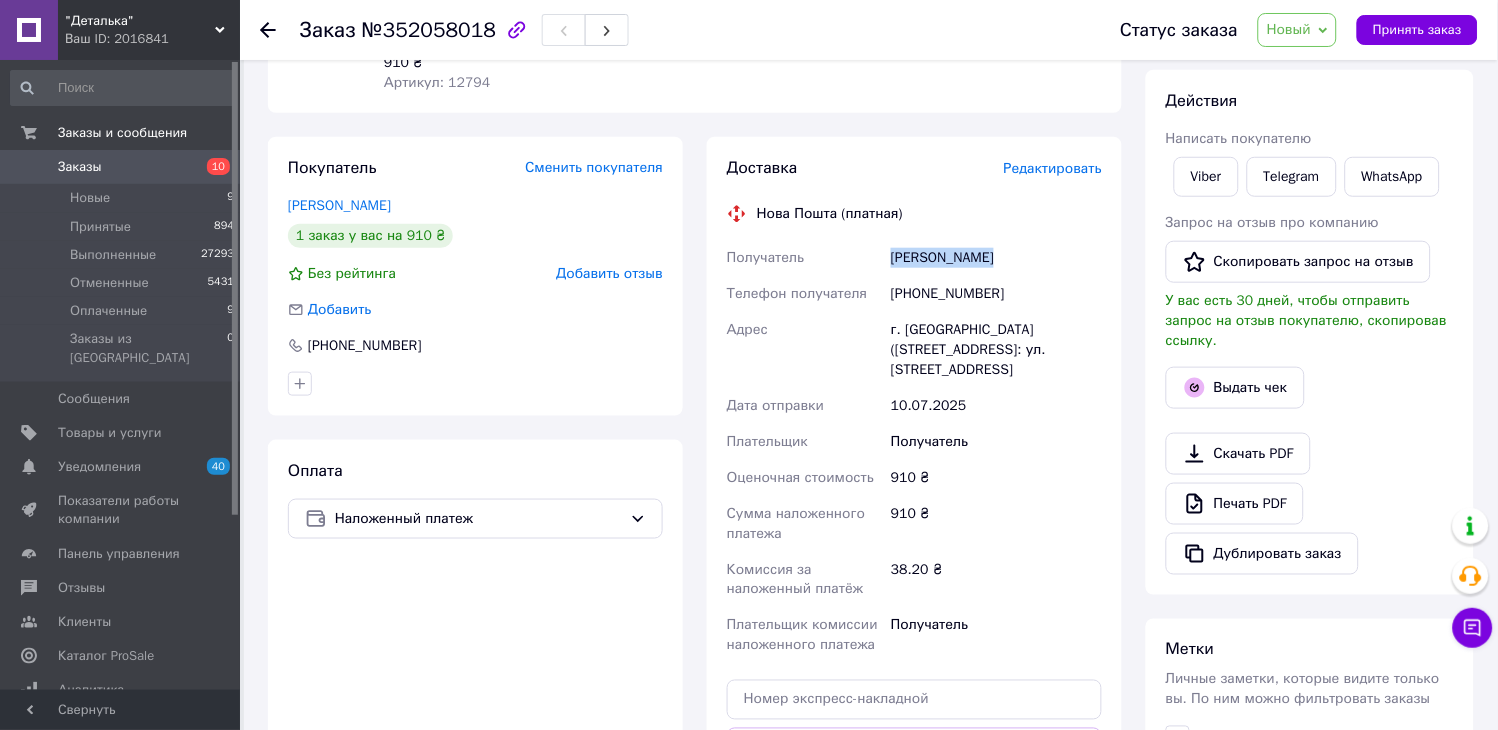 drag, startPoint x: 993, startPoint y: 255, endPoint x: 861, endPoint y: 257, distance: 132.01515 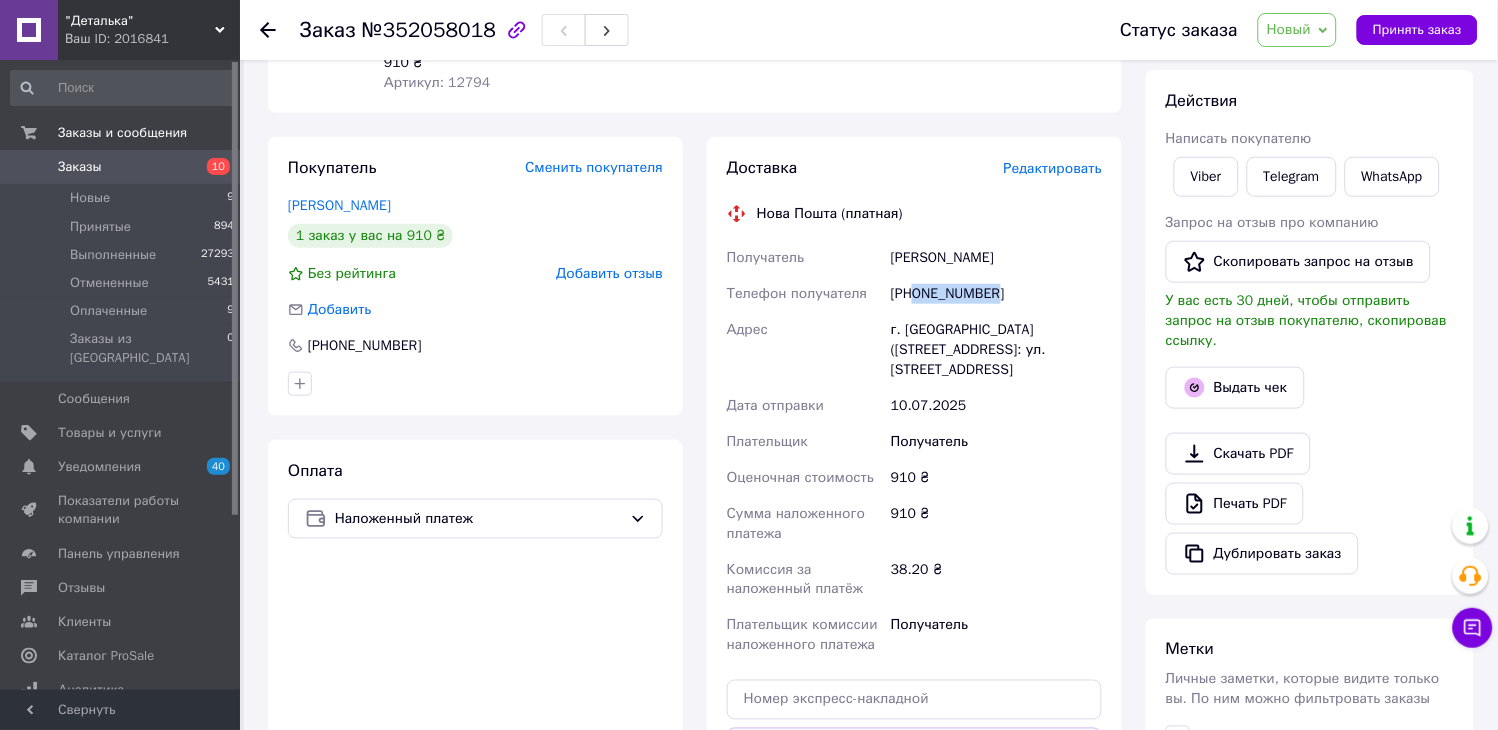drag, startPoint x: 1007, startPoint y: 300, endPoint x: 831, endPoint y: 165, distance: 221.81299 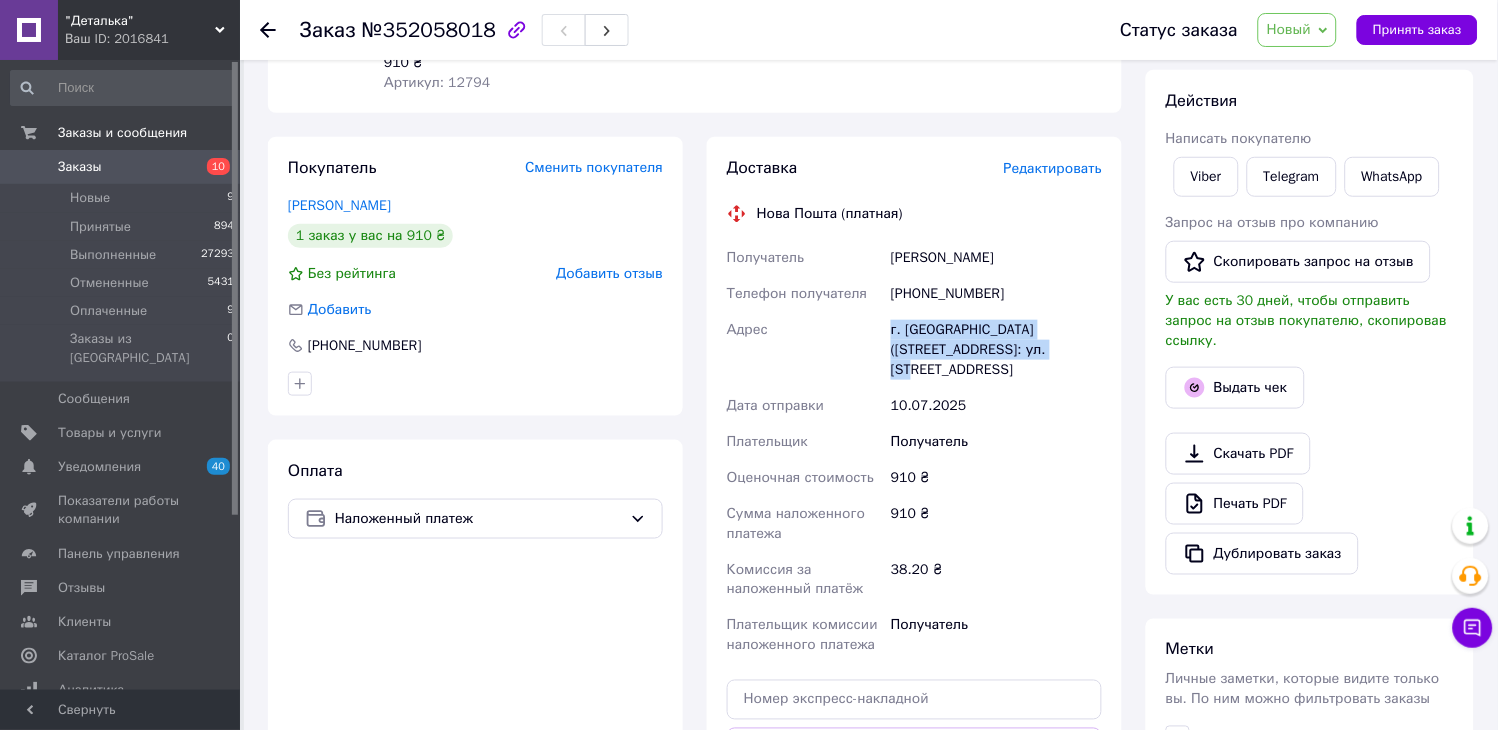 drag, startPoint x: 893, startPoint y: 327, endPoint x: 1011, endPoint y: 346, distance: 119.519875 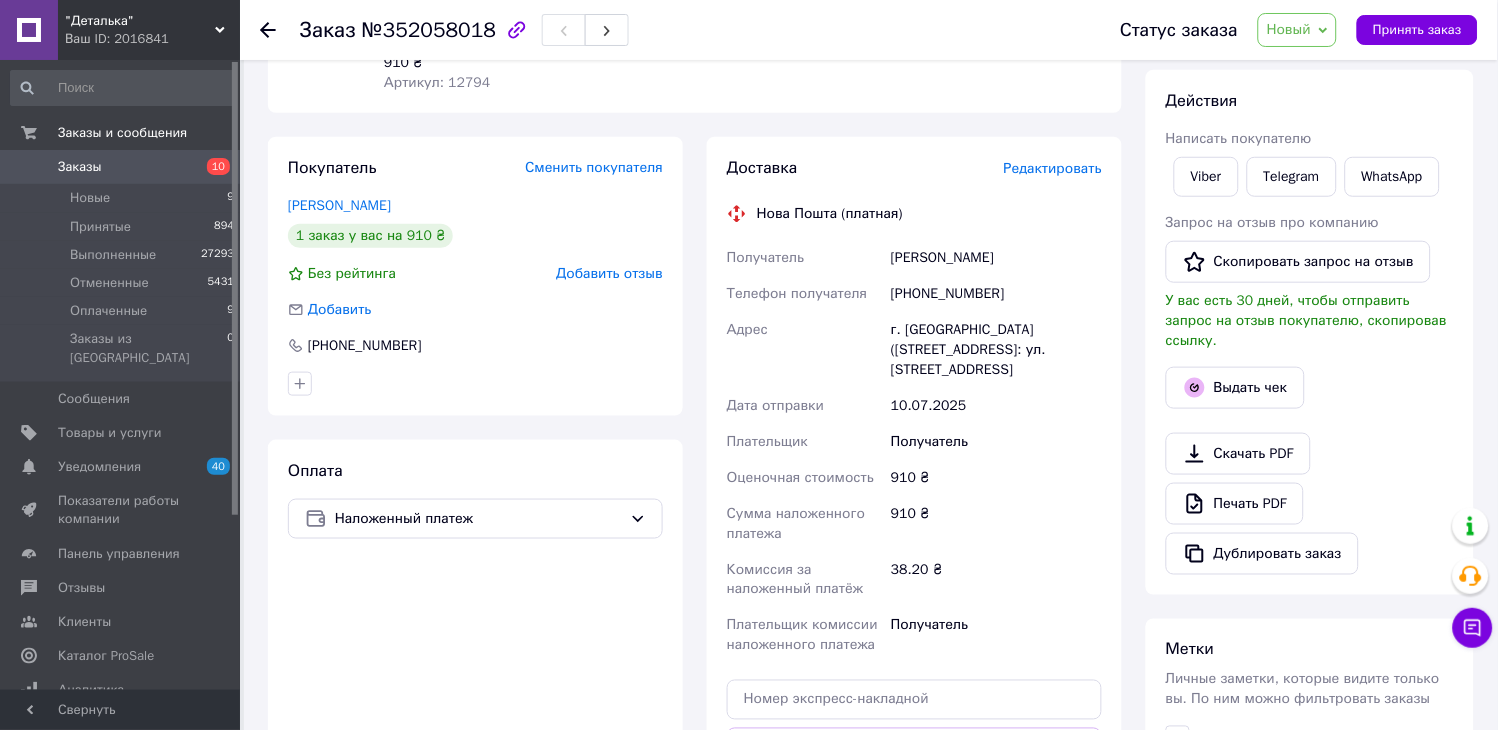 drag, startPoint x: 1040, startPoint y: 381, endPoint x: 1022, endPoint y: 356, distance: 30.805843 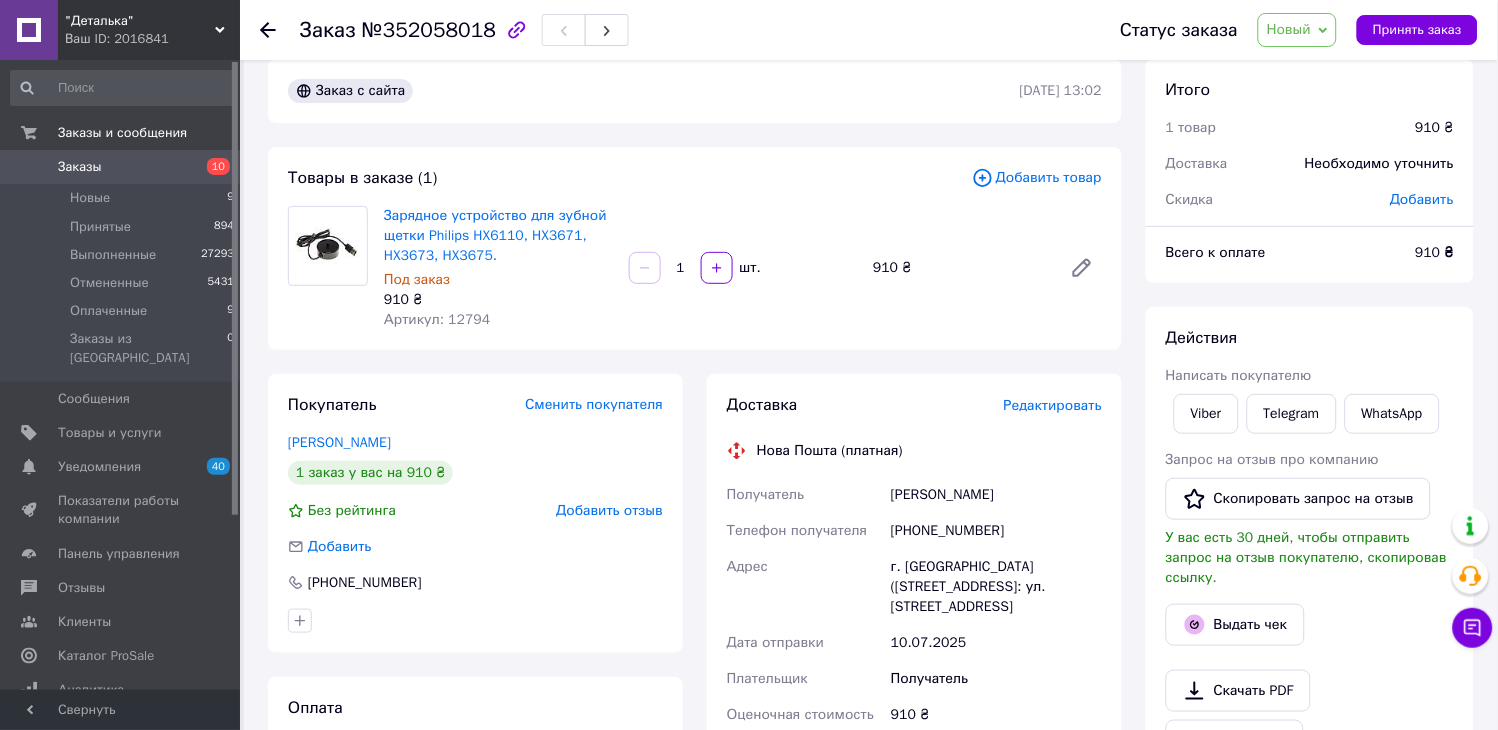 scroll, scrollTop: 0, scrollLeft: 0, axis: both 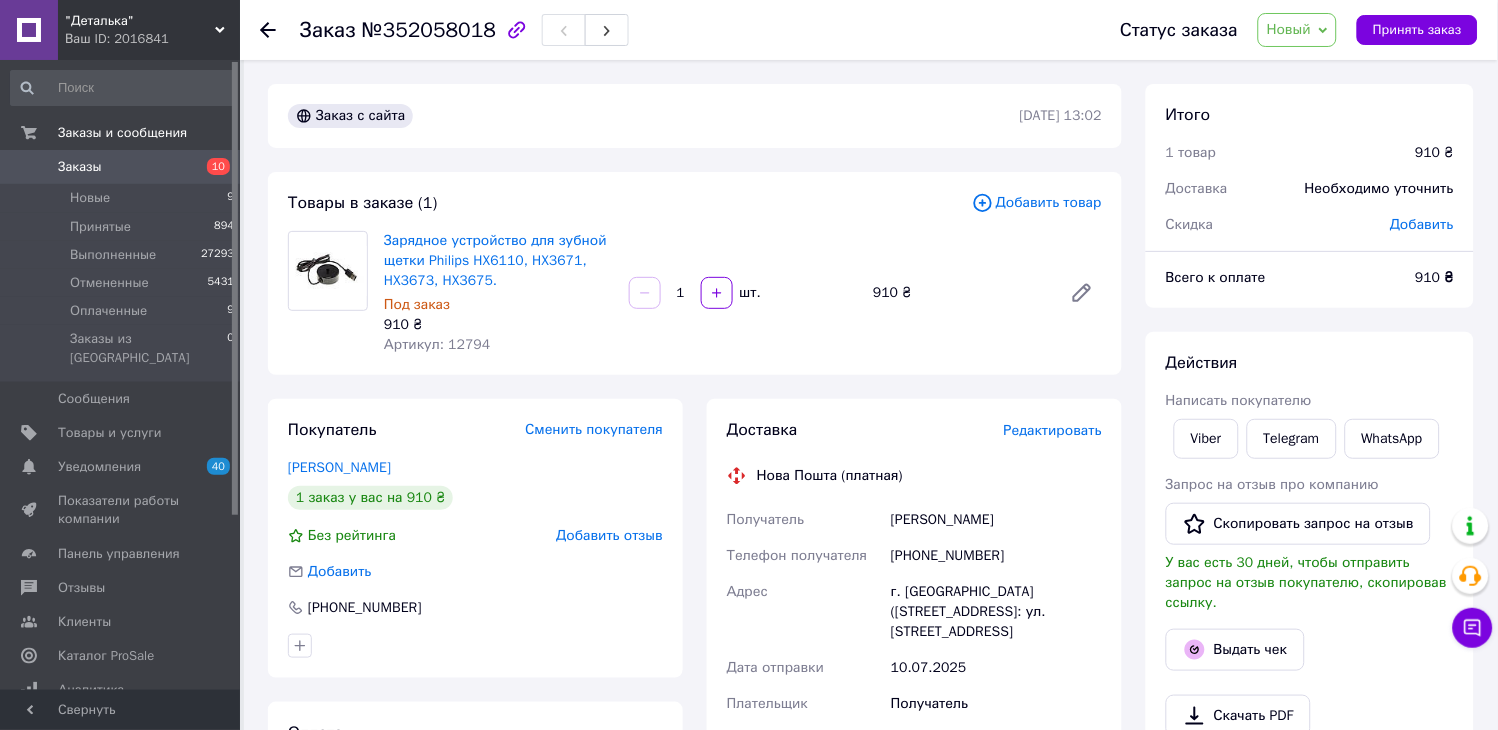 drag, startPoint x: 1403, startPoint y: 26, endPoint x: 1354, endPoint y: 8, distance: 52.201534 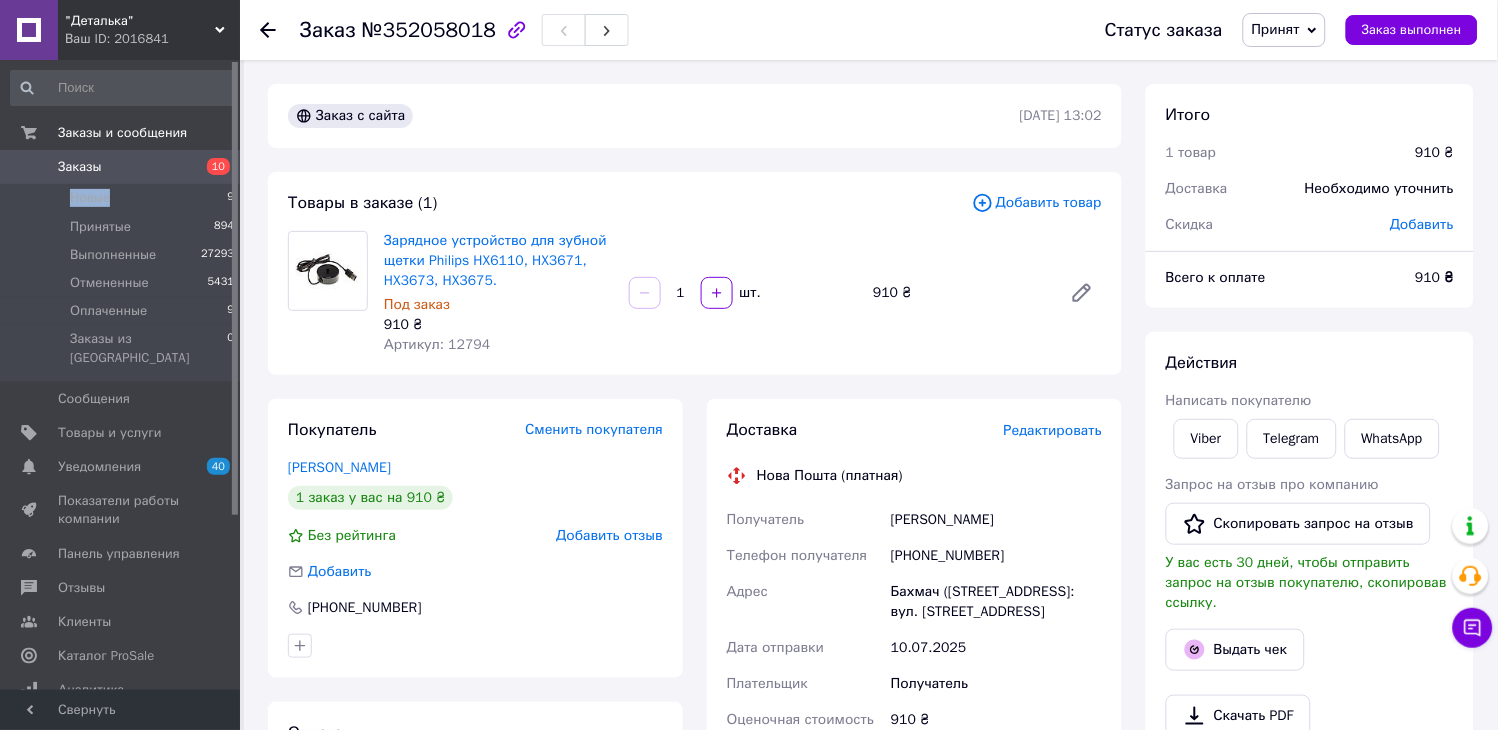 drag, startPoint x: 136, startPoint y: 200, endPoint x: 175, endPoint y: 180, distance: 43.829212 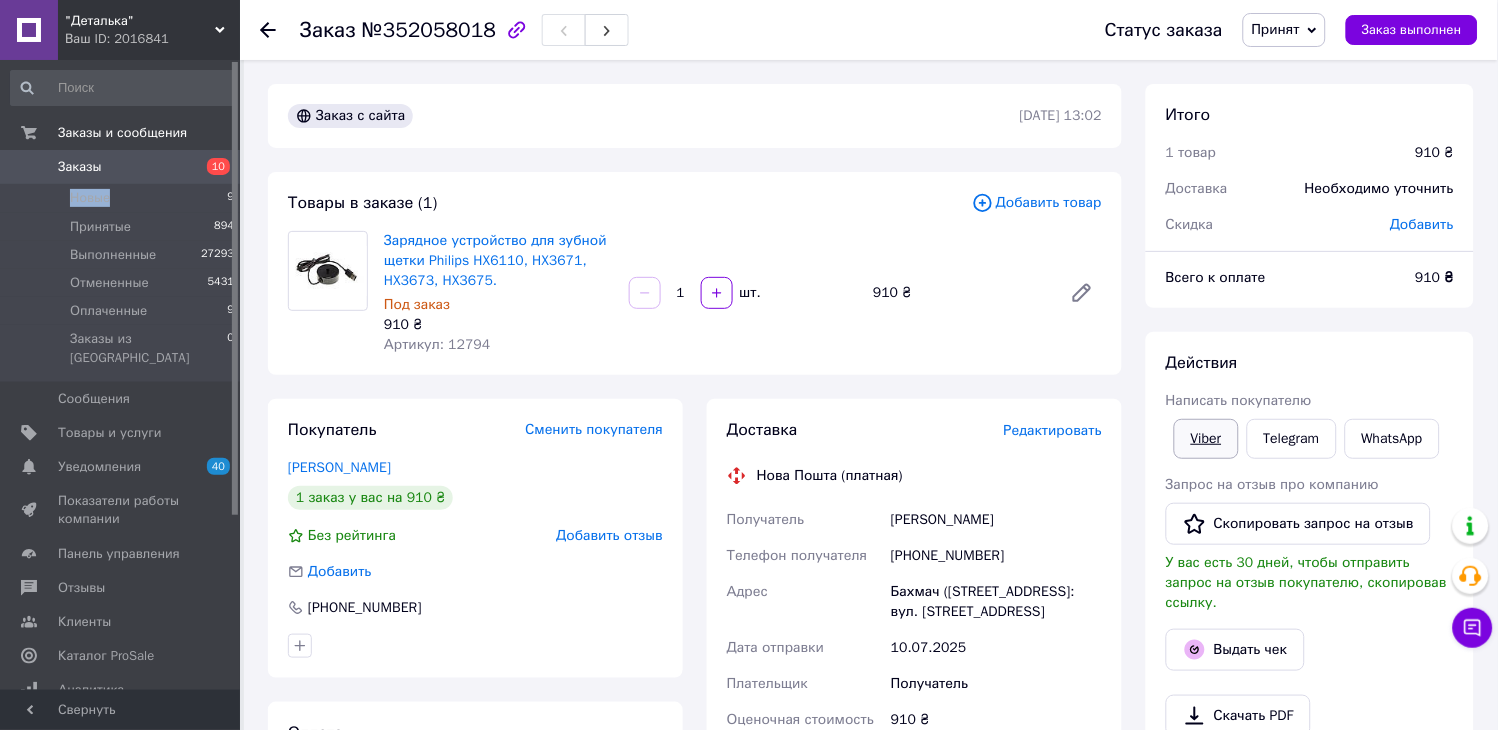 click on "Viber" at bounding box center [1206, 439] 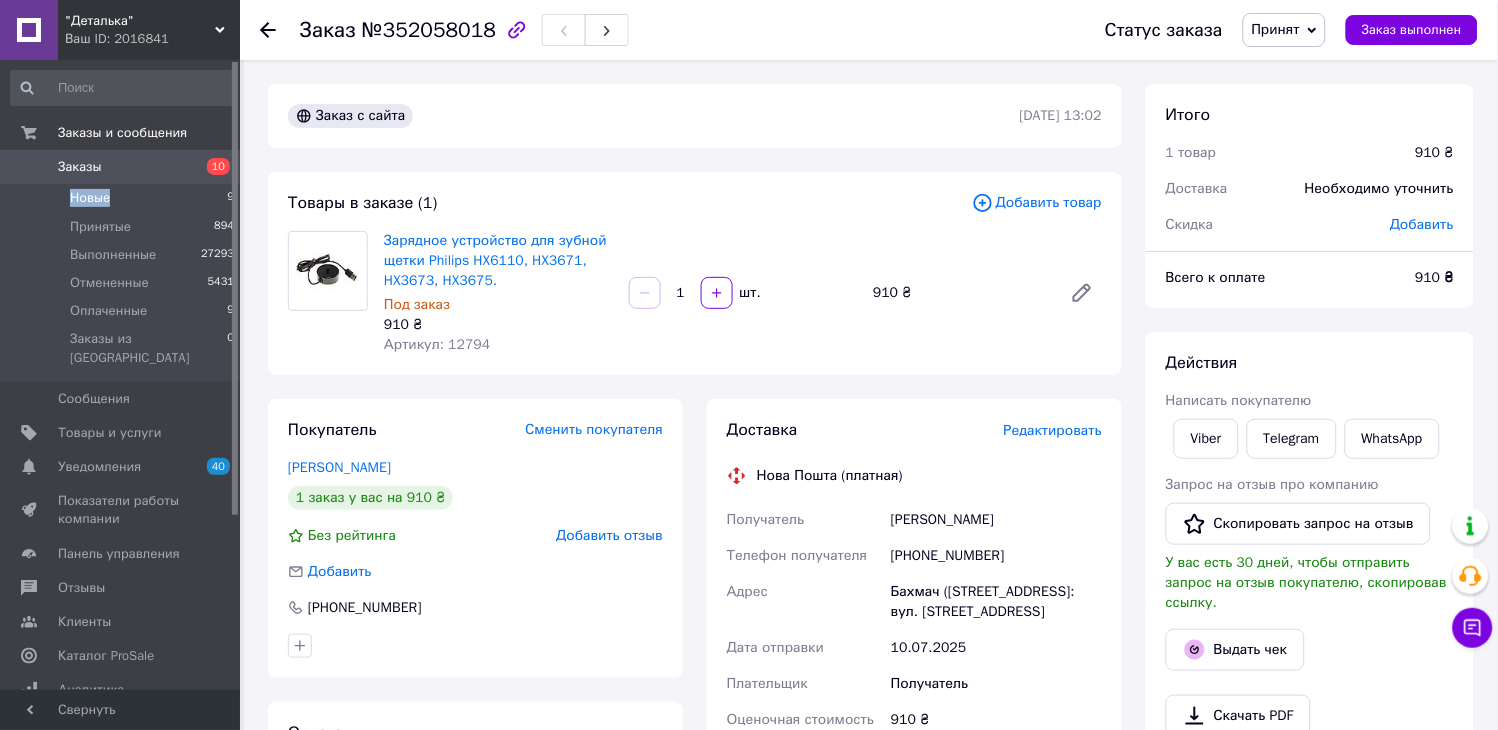 click on "Новые" at bounding box center [90, 198] 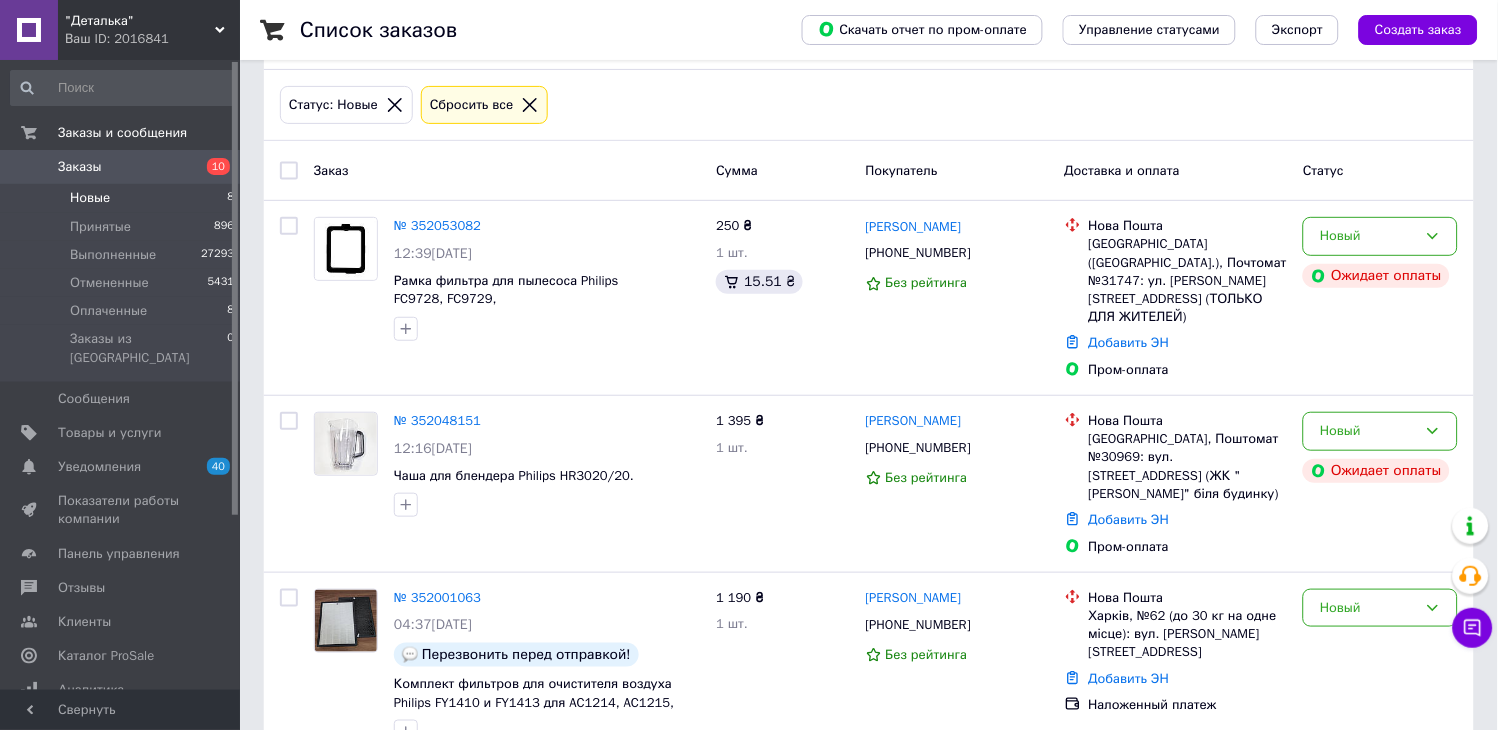 scroll, scrollTop: 111, scrollLeft: 0, axis: vertical 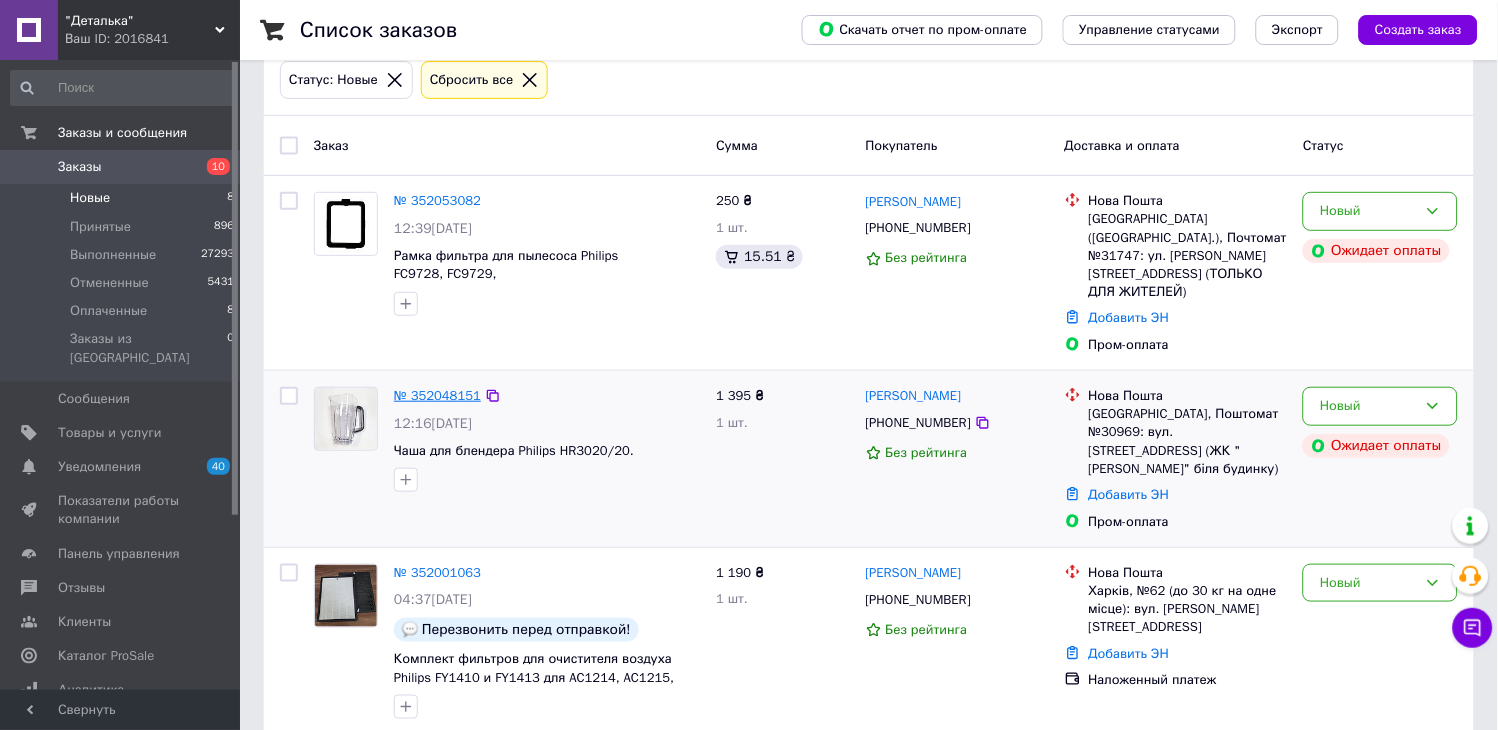 click on "№ 352048151" at bounding box center [437, 395] 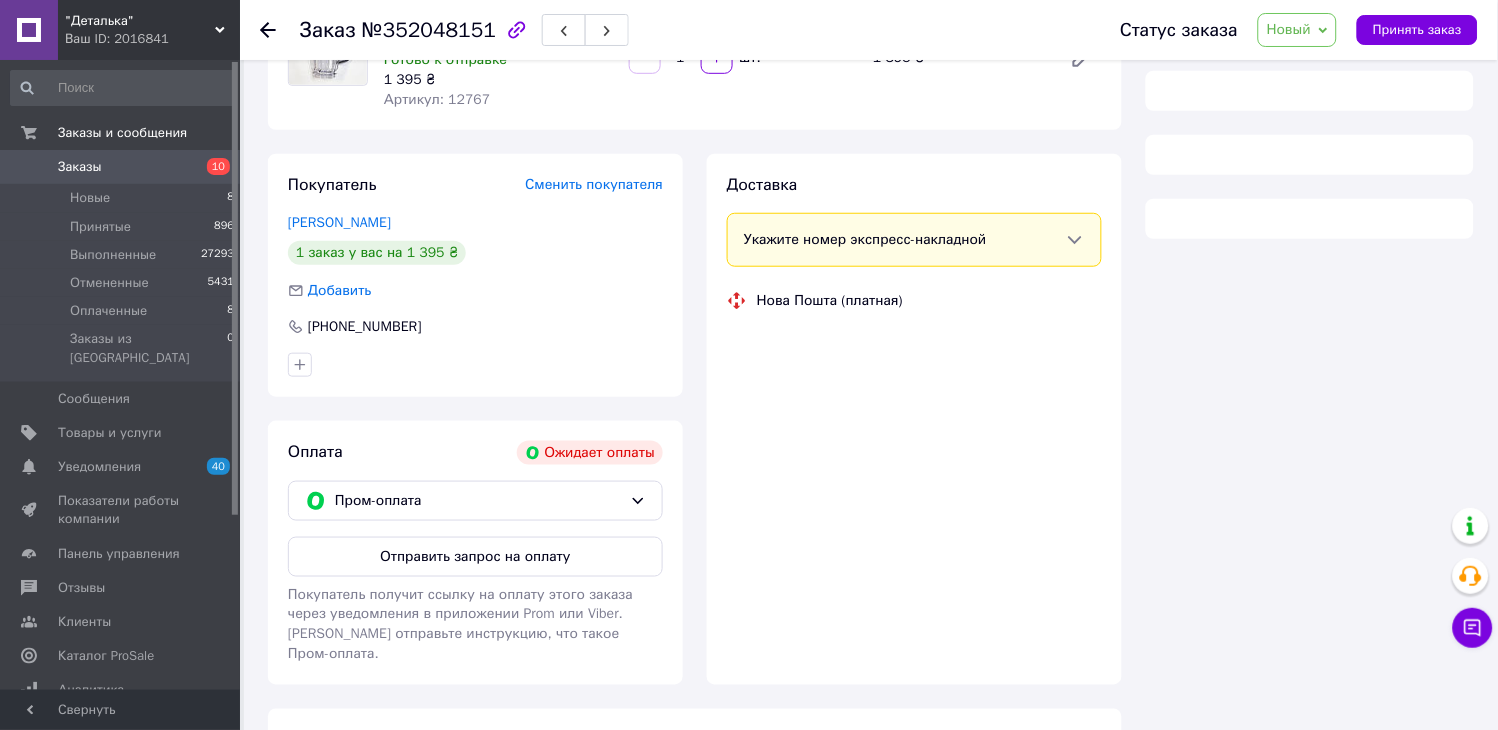 scroll, scrollTop: 247, scrollLeft: 0, axis: vertical 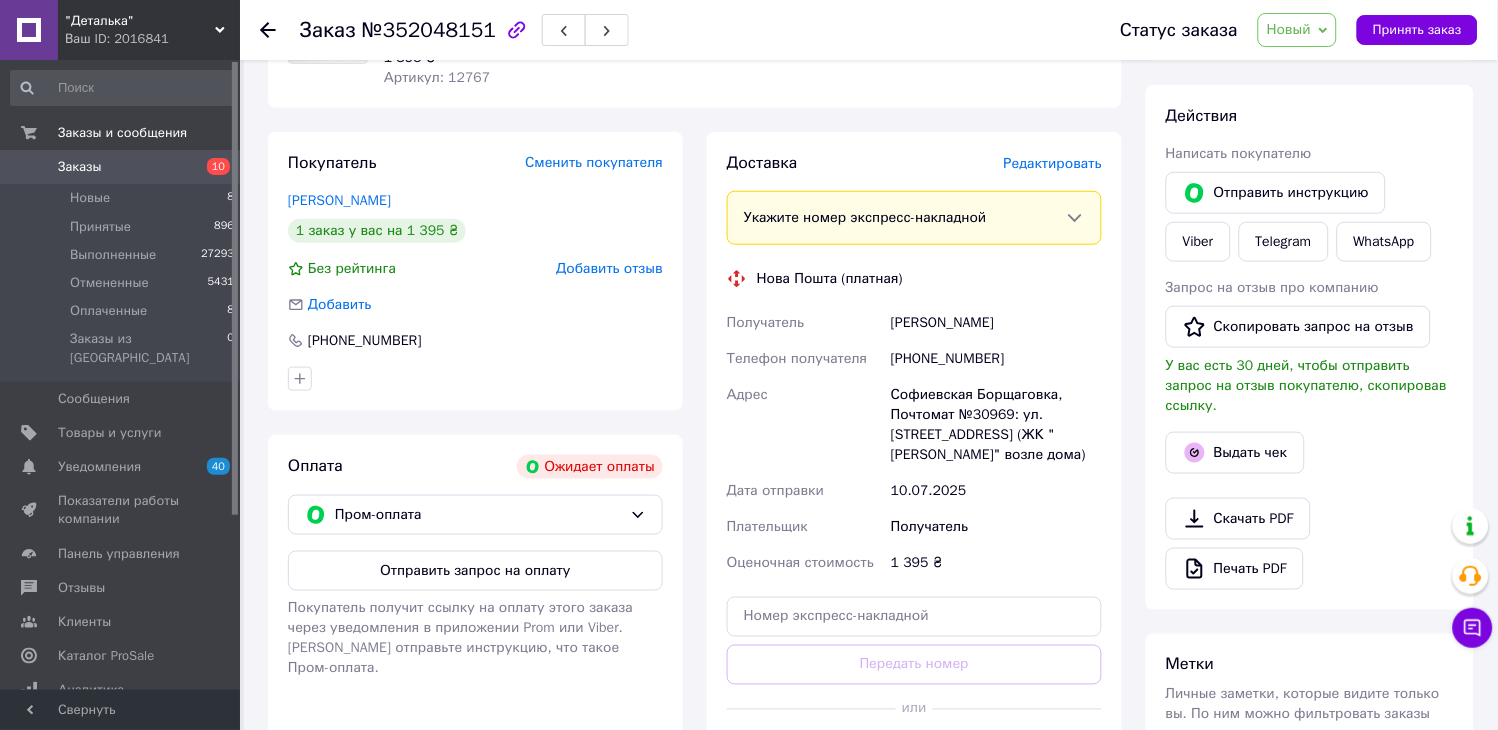 drag, startPoint x: 1003, startPoint y: 325, endPoint x: 863, endPoint y: 321, distance: 140.05713 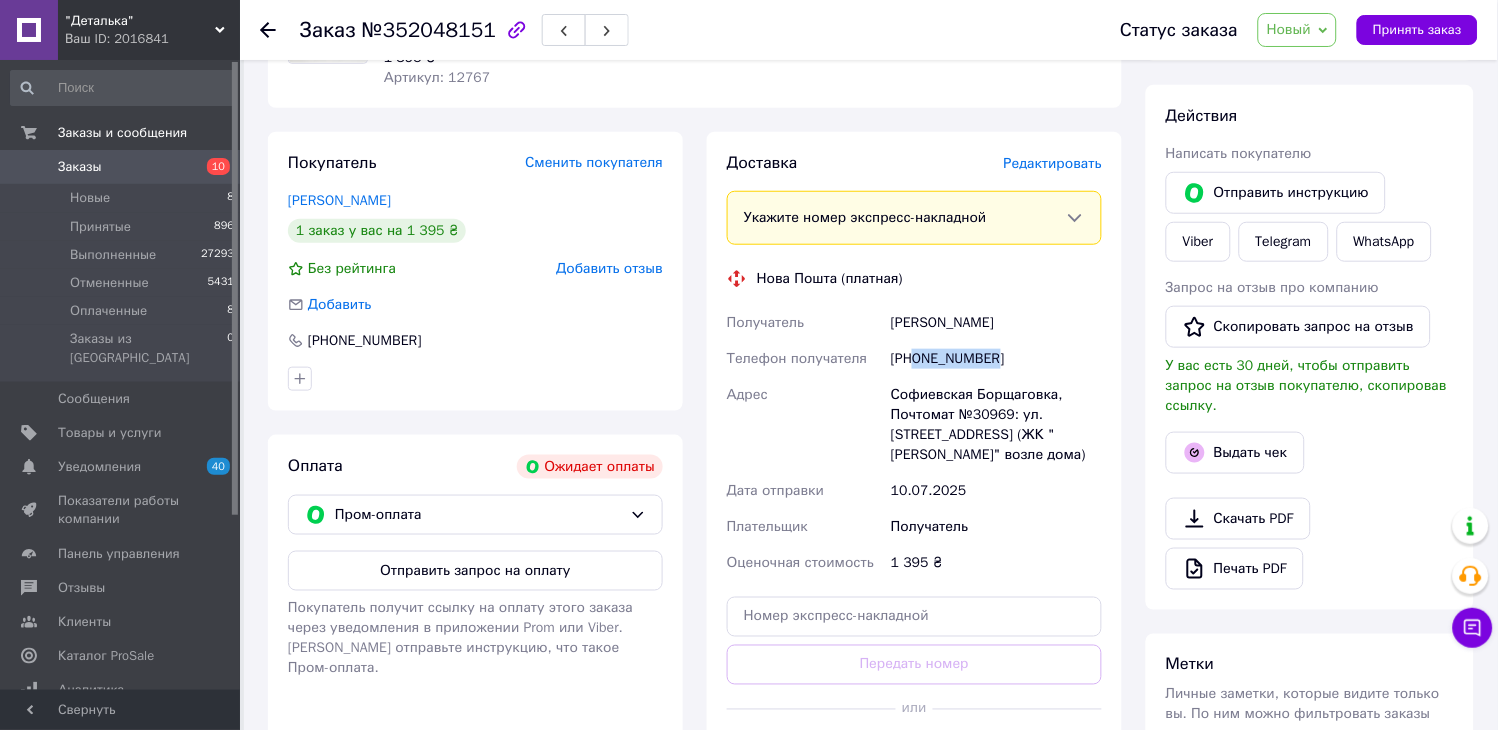 drag, startPoint x: 1002, startPoint y: 354, endPoint x: 915, endPoint y: 361, distance: 87.28116 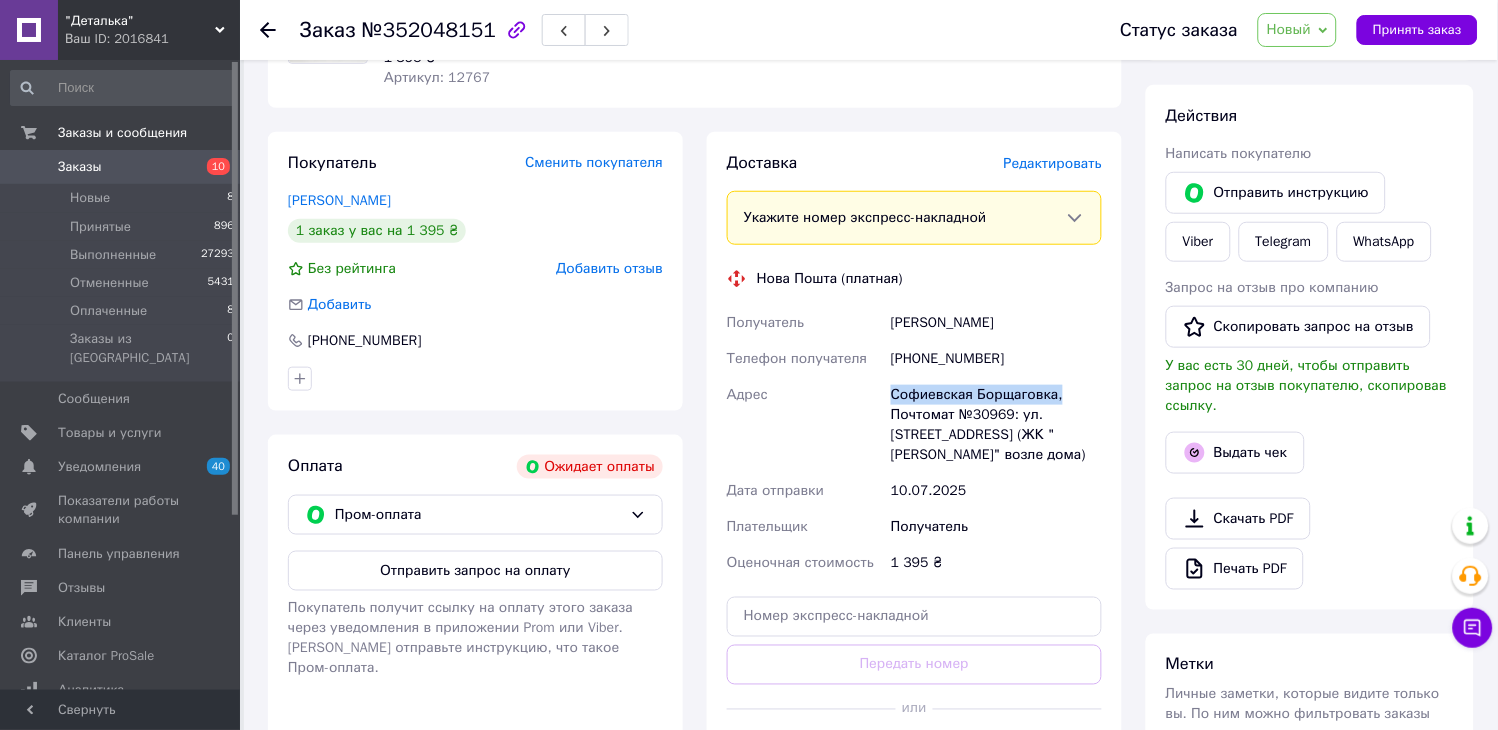 drag, startPoint x: 1065, startPoint y: 390, endPoint x: 888, endPoint y: 392, distance: 177.01129 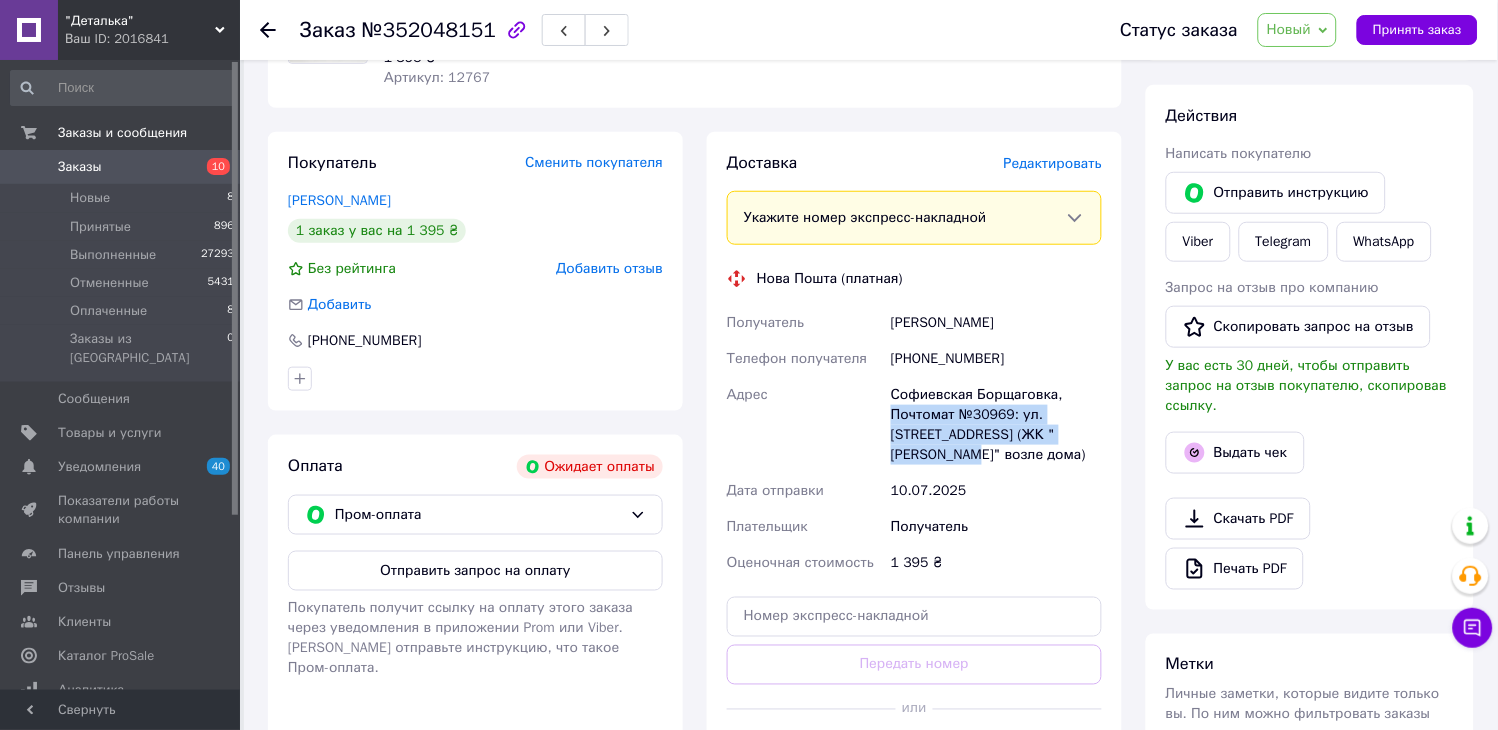drag, startPoint x: 892, startPoint y: 416, endPoint x: 1085, endPoint y: 436, distance: 194.03351 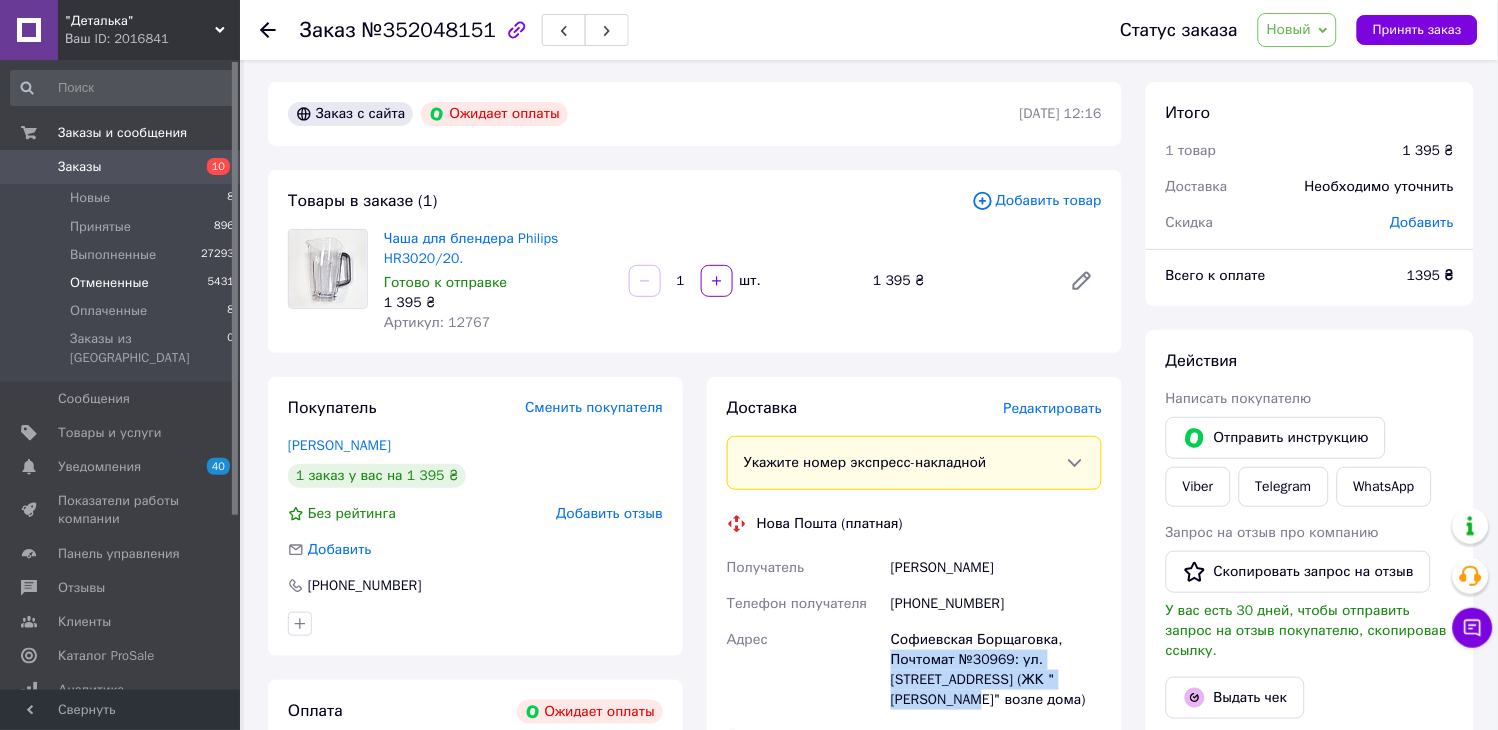 scroll, scrollTop: 0, scrollLeft: 0, axis: both 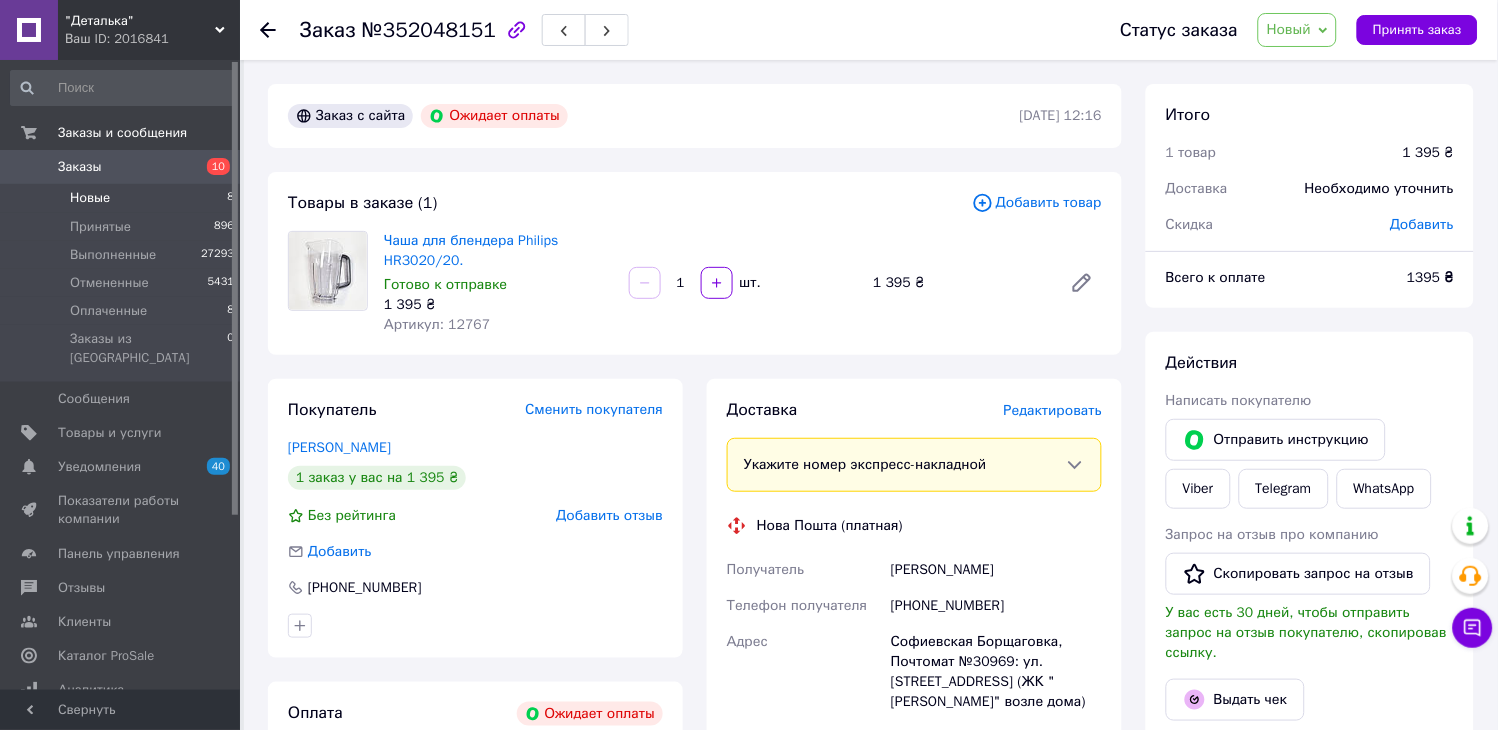 click on "Новые 8" at bounding box center [123, 198] 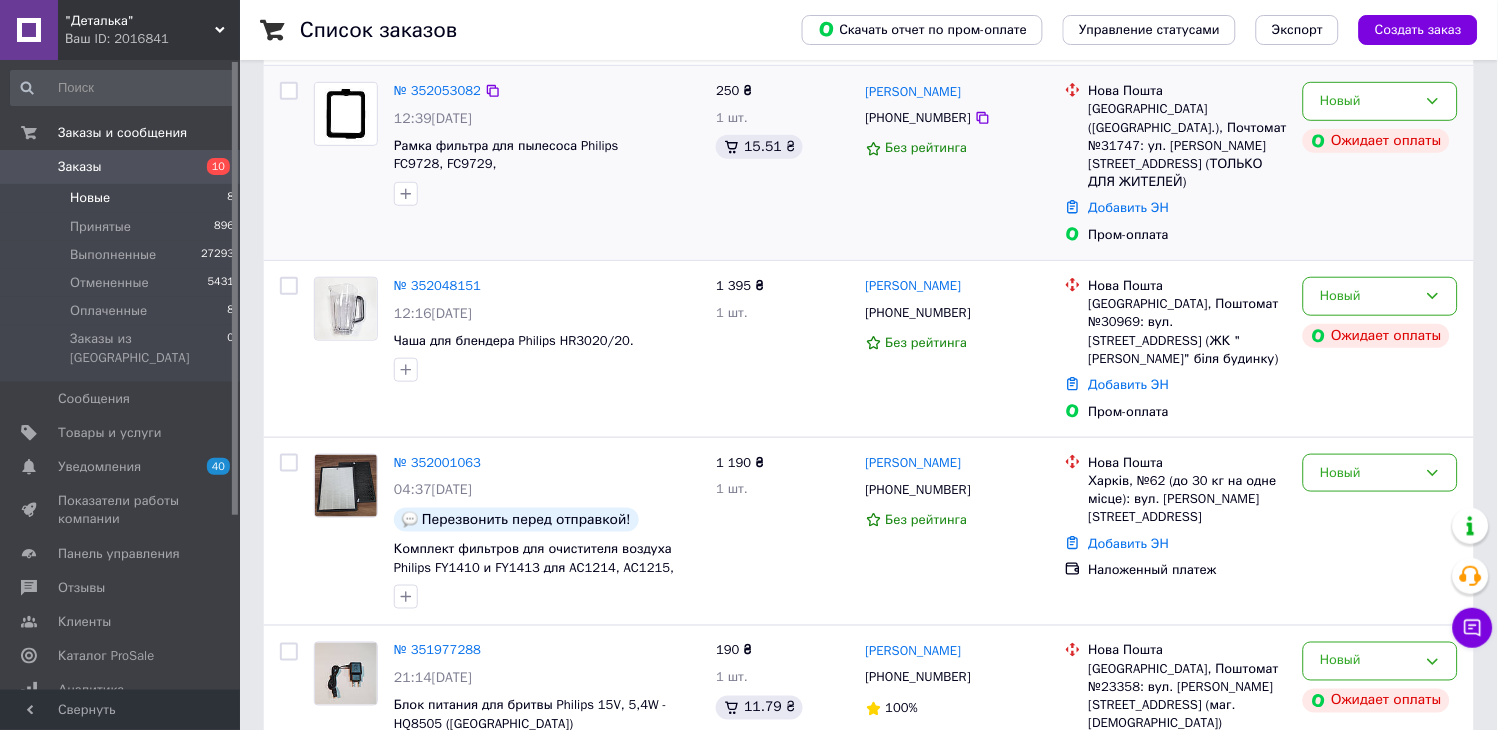 scroll, scrollTop: 222, scrollLeft: 0, axis: vertical 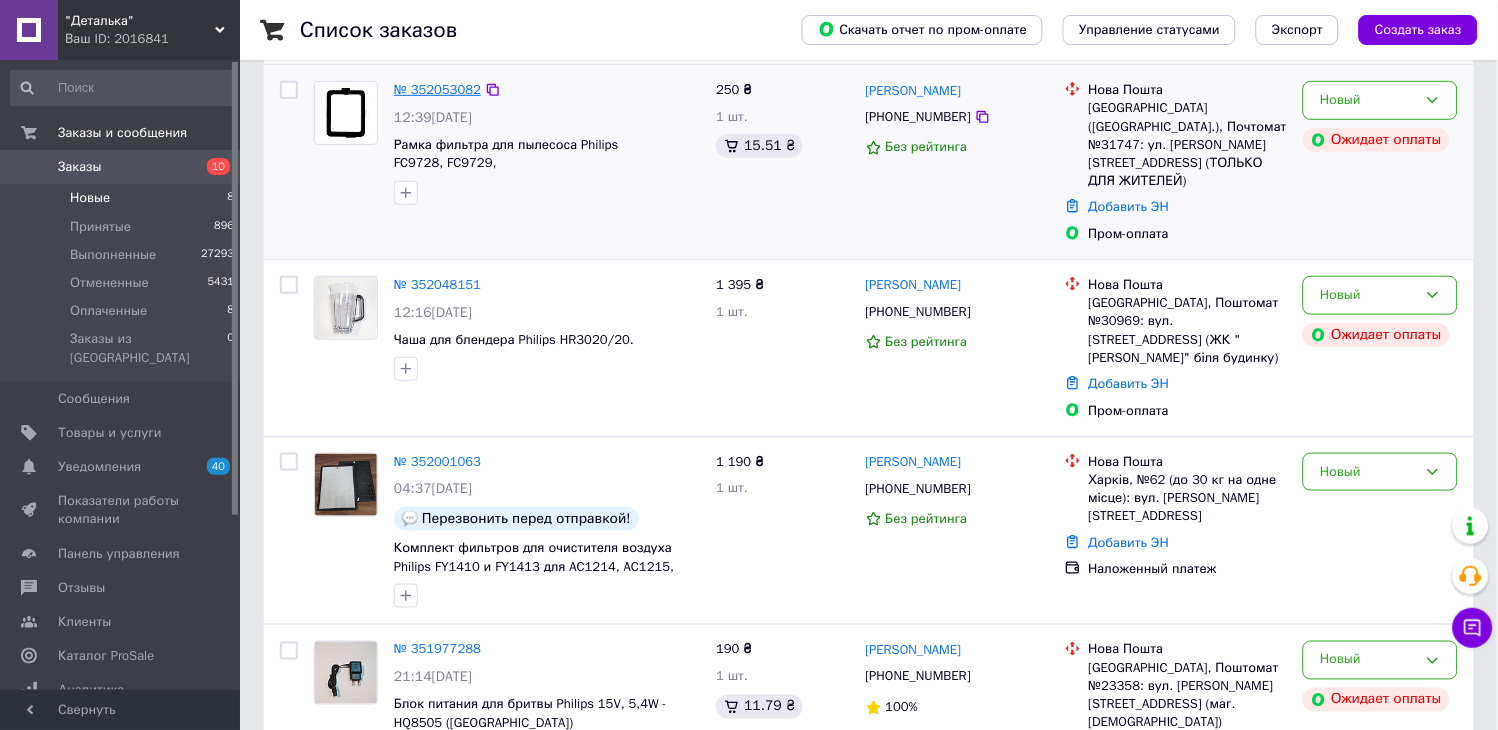 click on "№ 352053082" at bounding box center (437, 89) 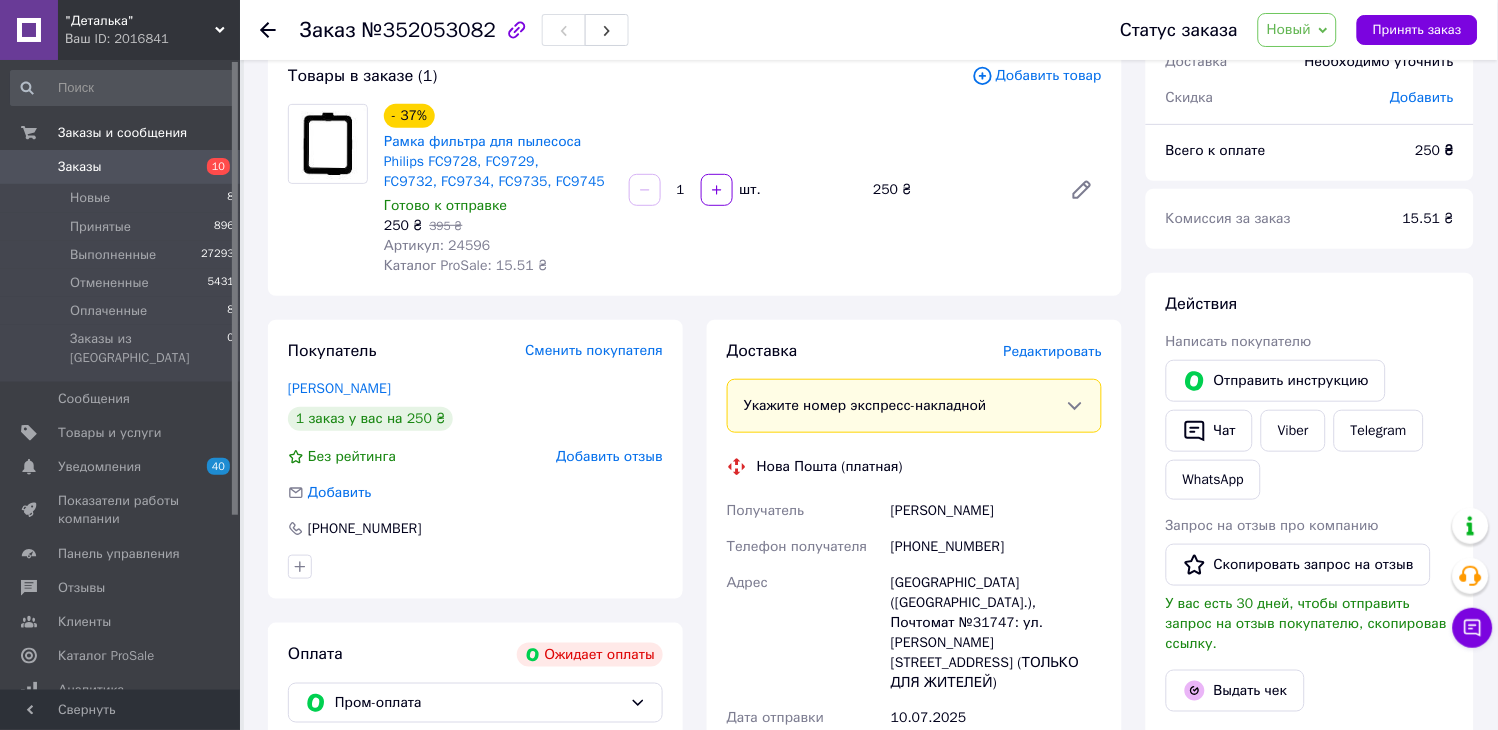 scroll, scrollTop: 222, scrollLeft: 0, axis: vertical 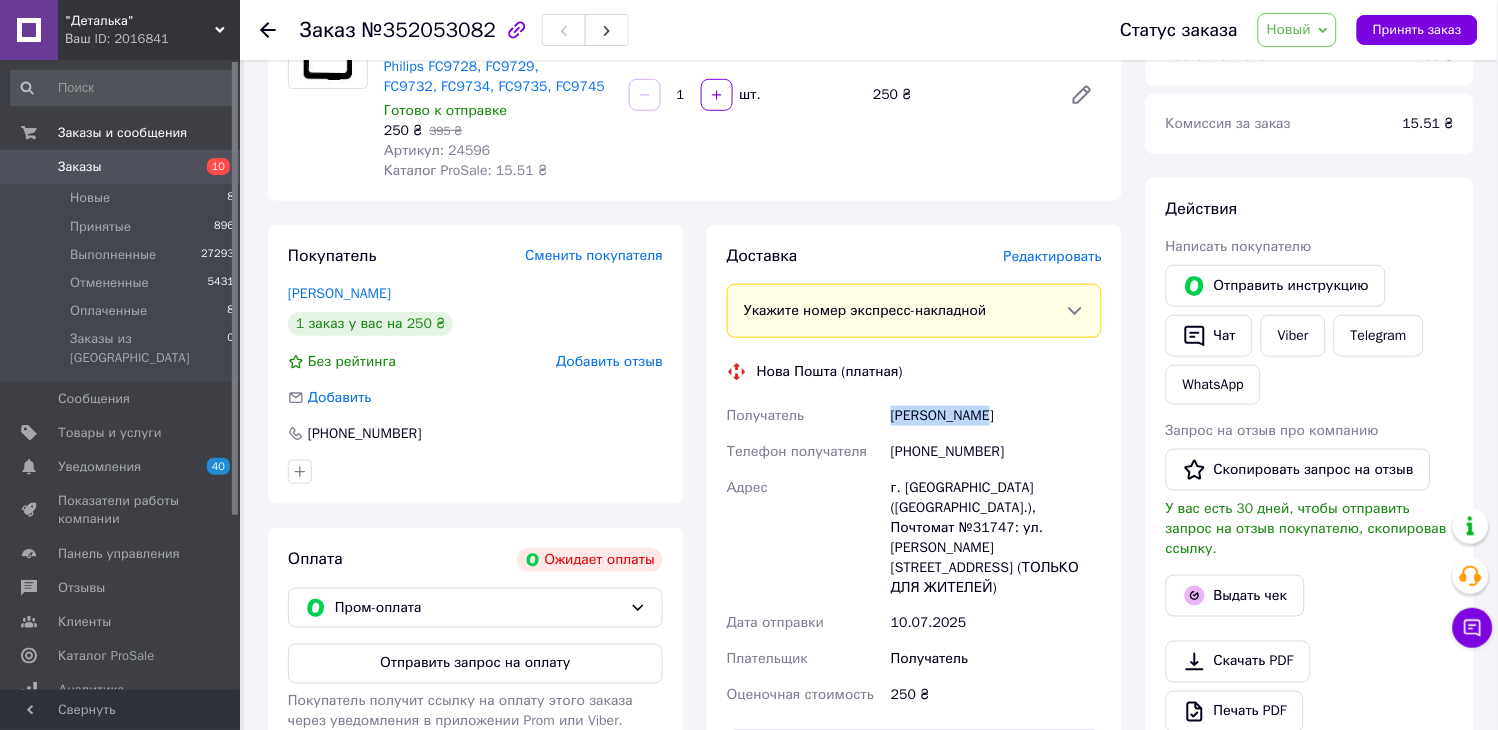 click on "Получатель [PERSON_NAME] Телефон получателя [PHONE_NUMBER] Адрес г. [GEOGRAPHIC_DATA] ([GEOGRAPHIC_DATA].), Почтомат №31747: ул. [PERSON_NAME], 20, секция 1 (ТОЛЬКО ДЛЯ ЖИТЕЛЕЙ) Дата отправки [DATE] Плательщик Получатель Оценочная стоимость 250 ₴" at bounding box center [914, 556] 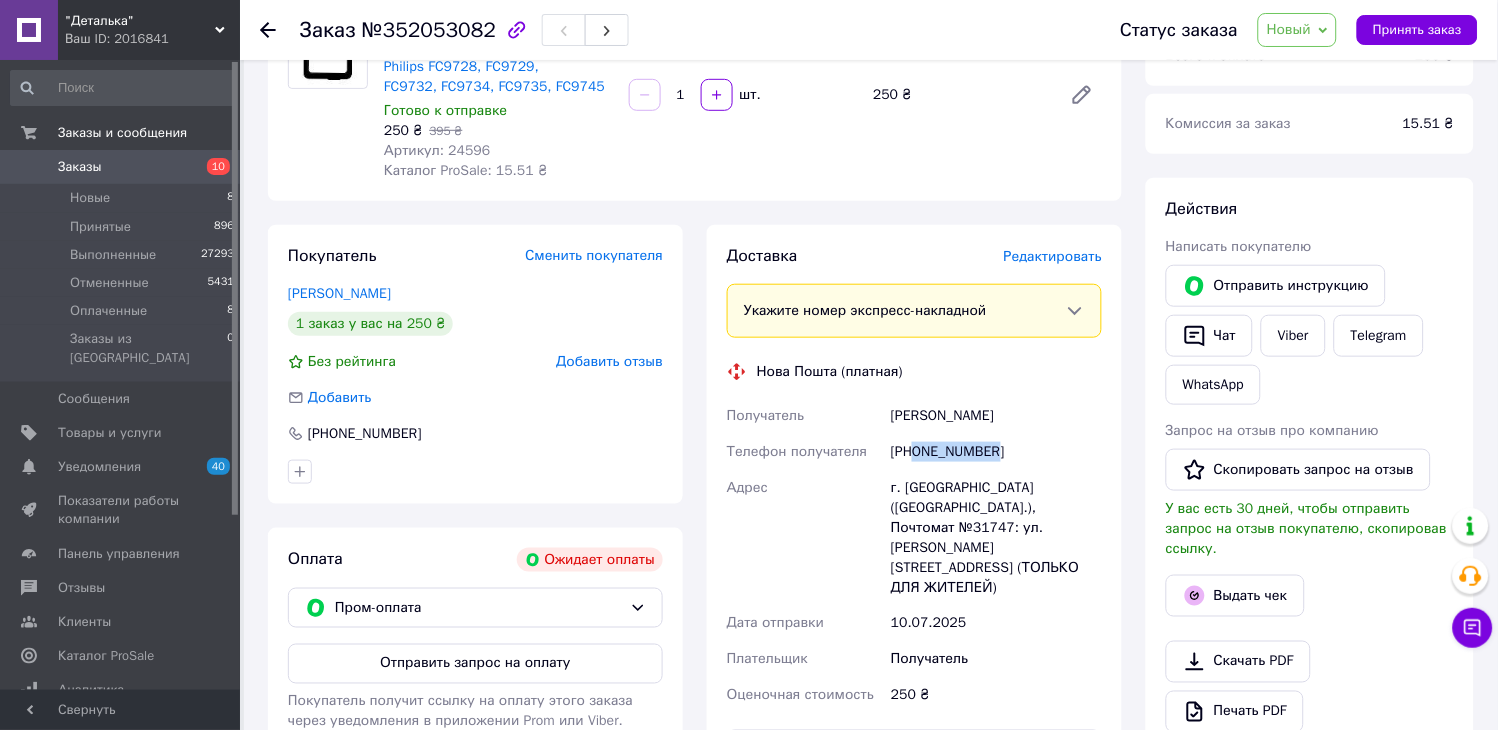 drag, startPoint x: 1004, startPoint y: 458, endPoint x: 917, endPoint y: 453, distance: 87.14356 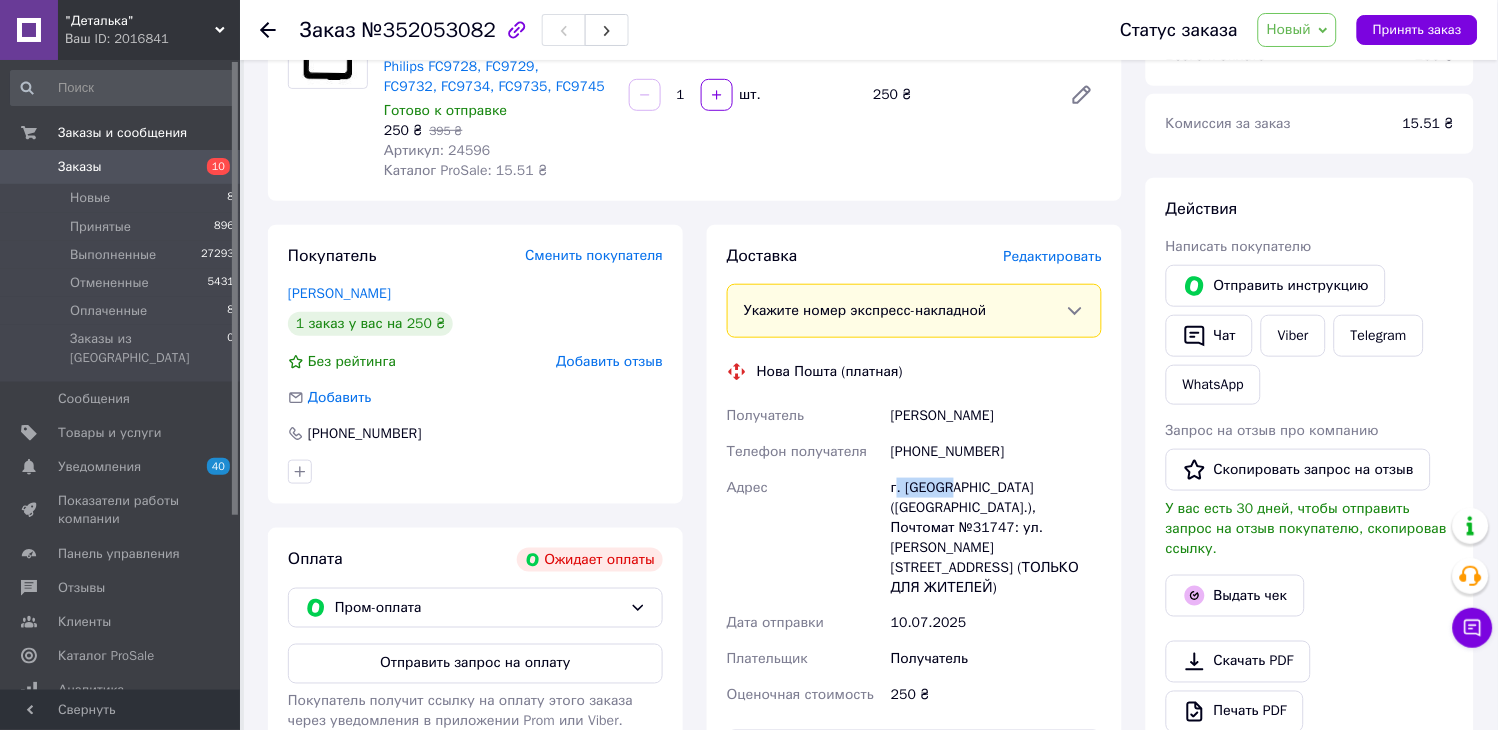 drag, startPoint x: 941, startPoint y: 487, endPoint x: 895, endPoint y: 491, distance: 46.173584 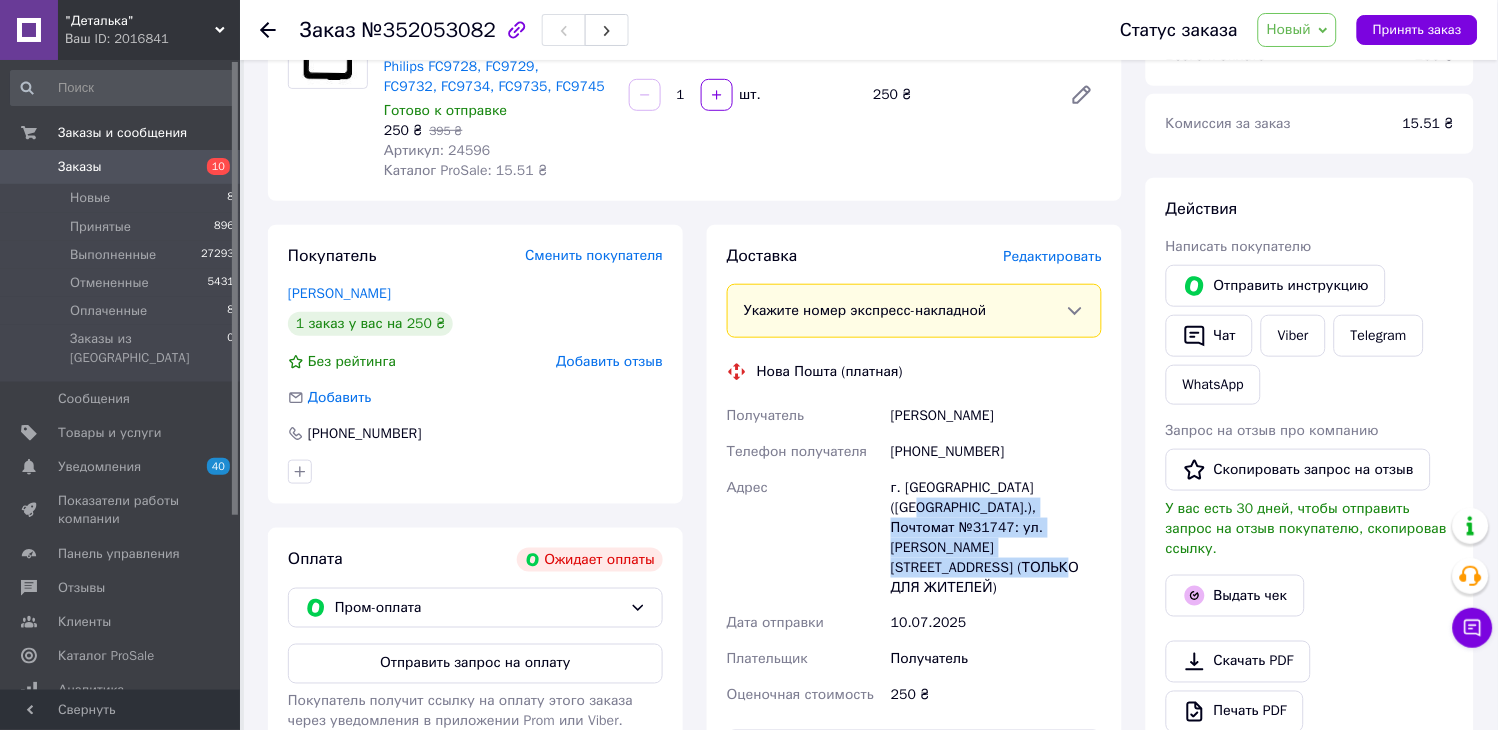 drag, startPoint x: 895, startPoint y: 508, endPoint x: 980, endPoint y: 565, distance: 102.34256 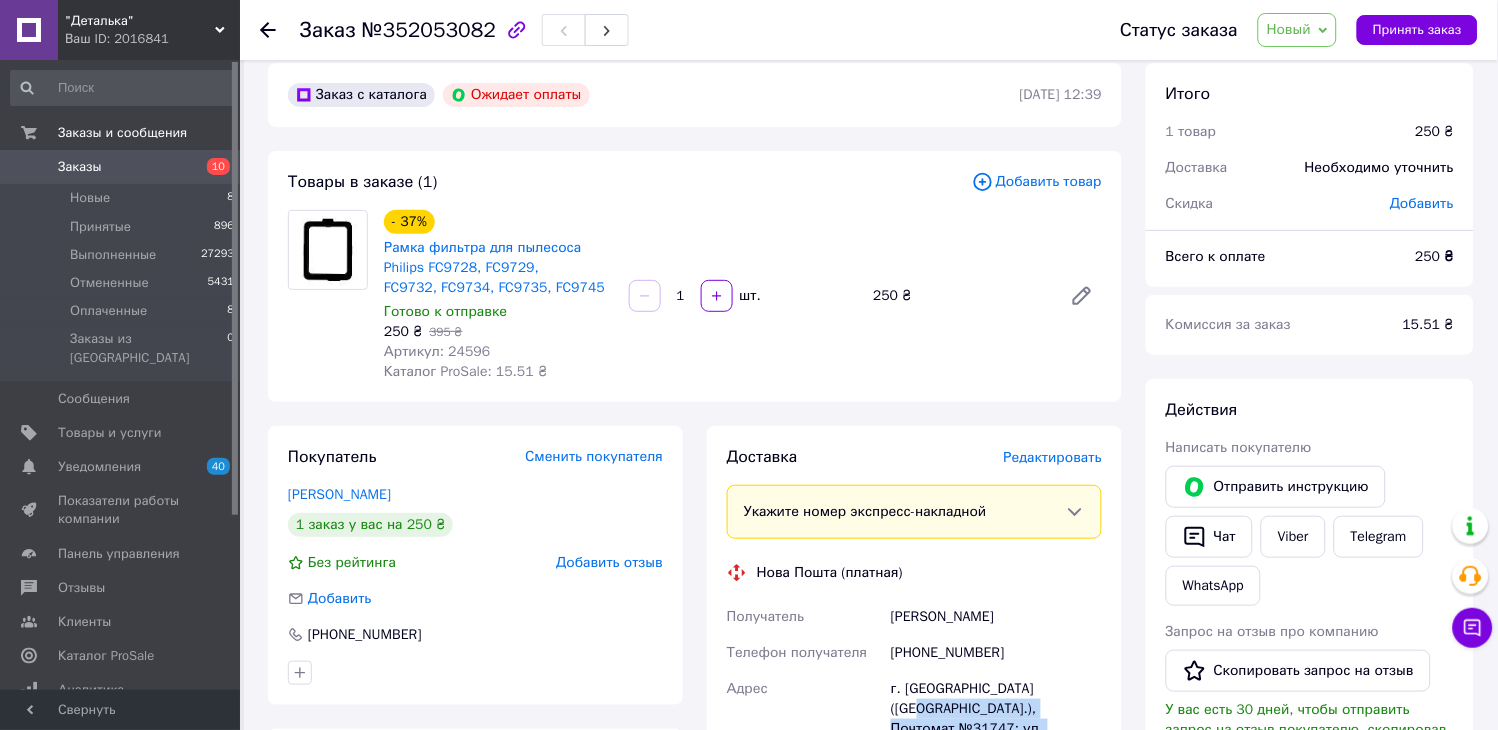 scroll, scrollTop: 0, scrollLeft: 0, axis: both 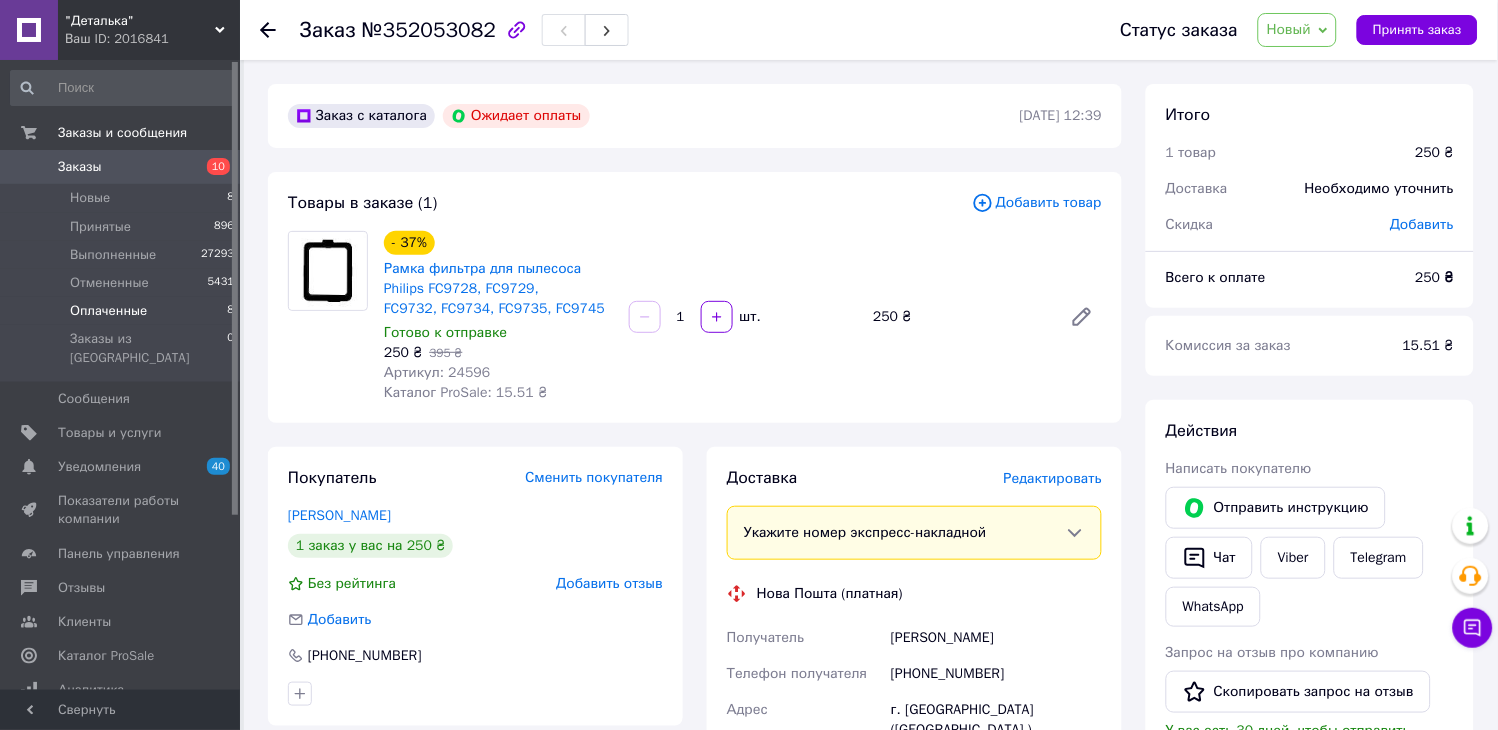 click on "Оплаченные 8" at bounding box center (123, 311) 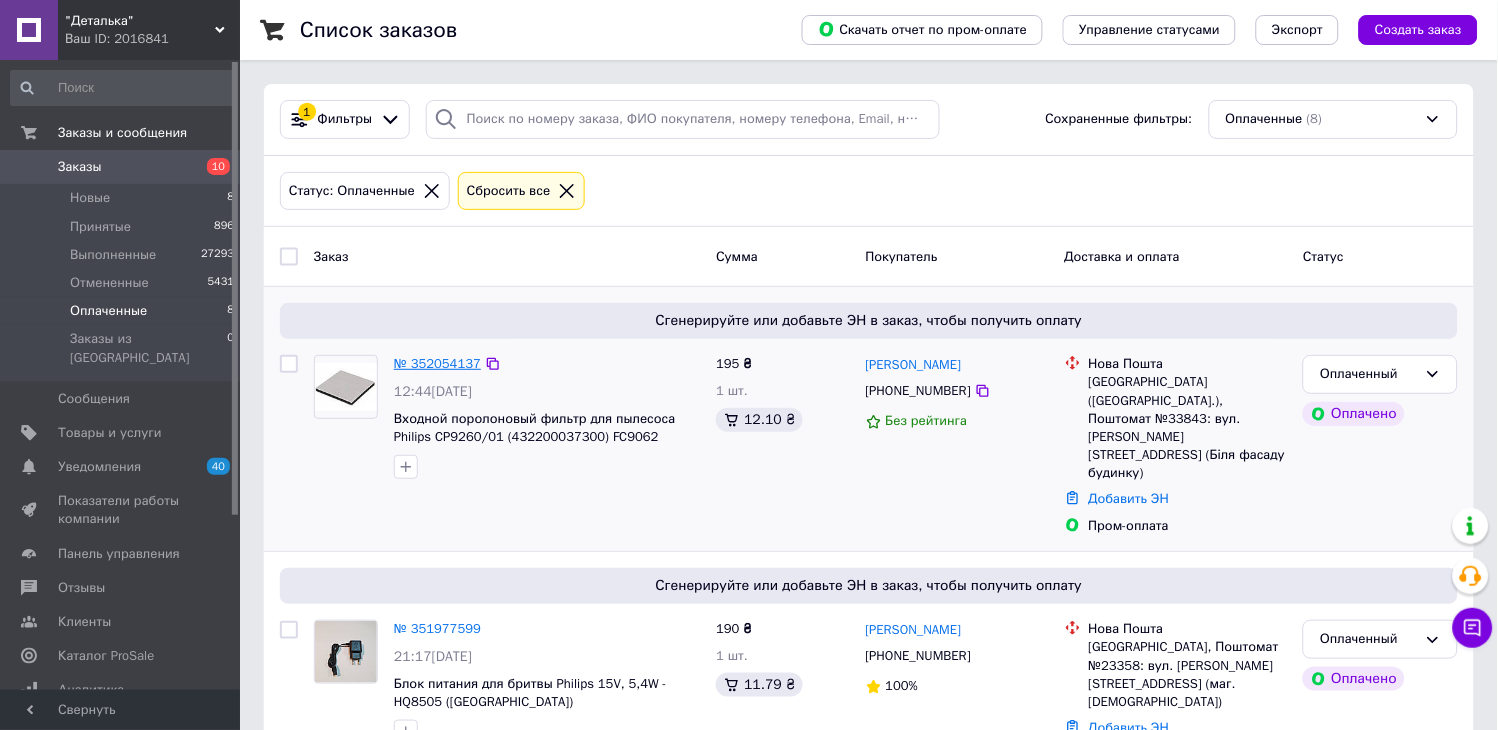 click on "№ 352054137" at bounding box center [437, 363] 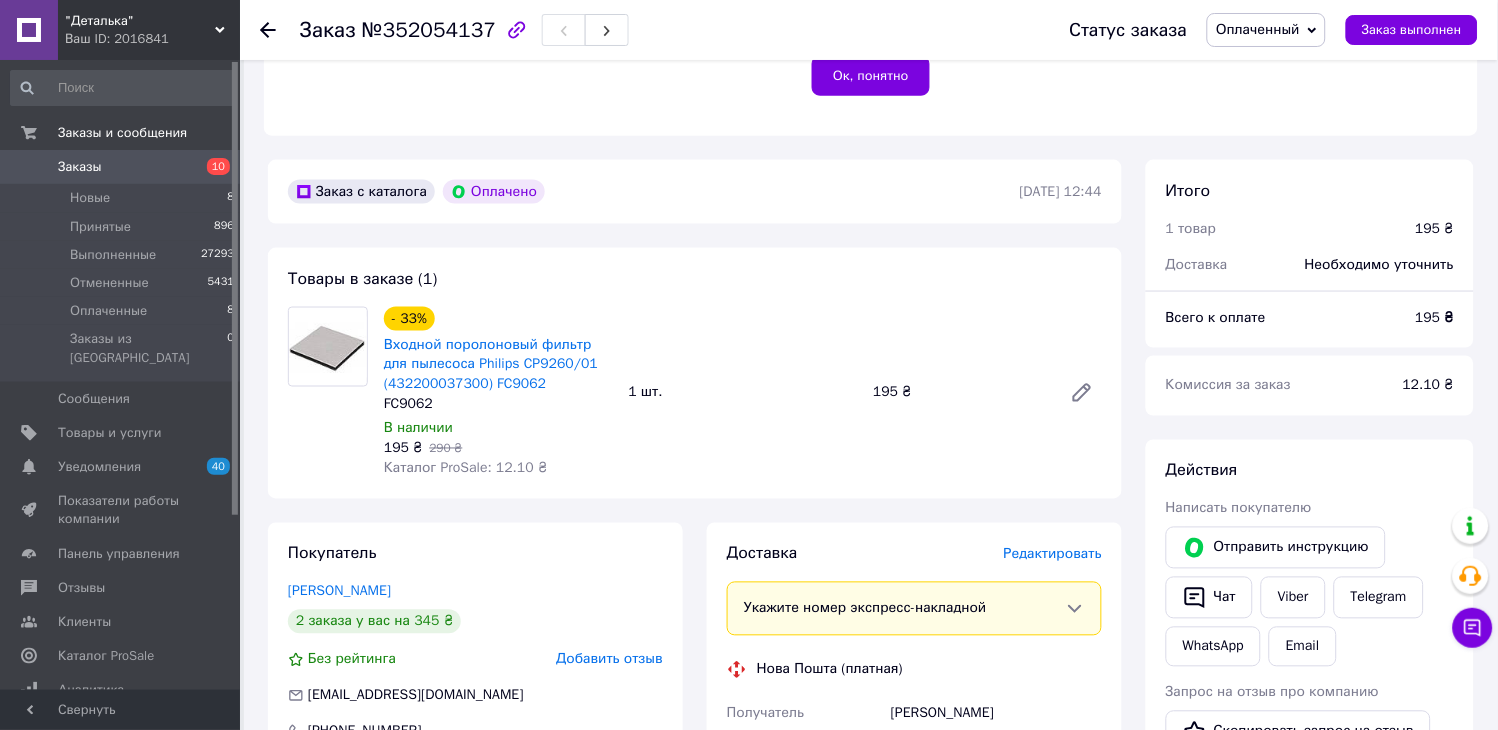 scroll, scrollTop: 666, scrollLeft: 0, axis: vertical 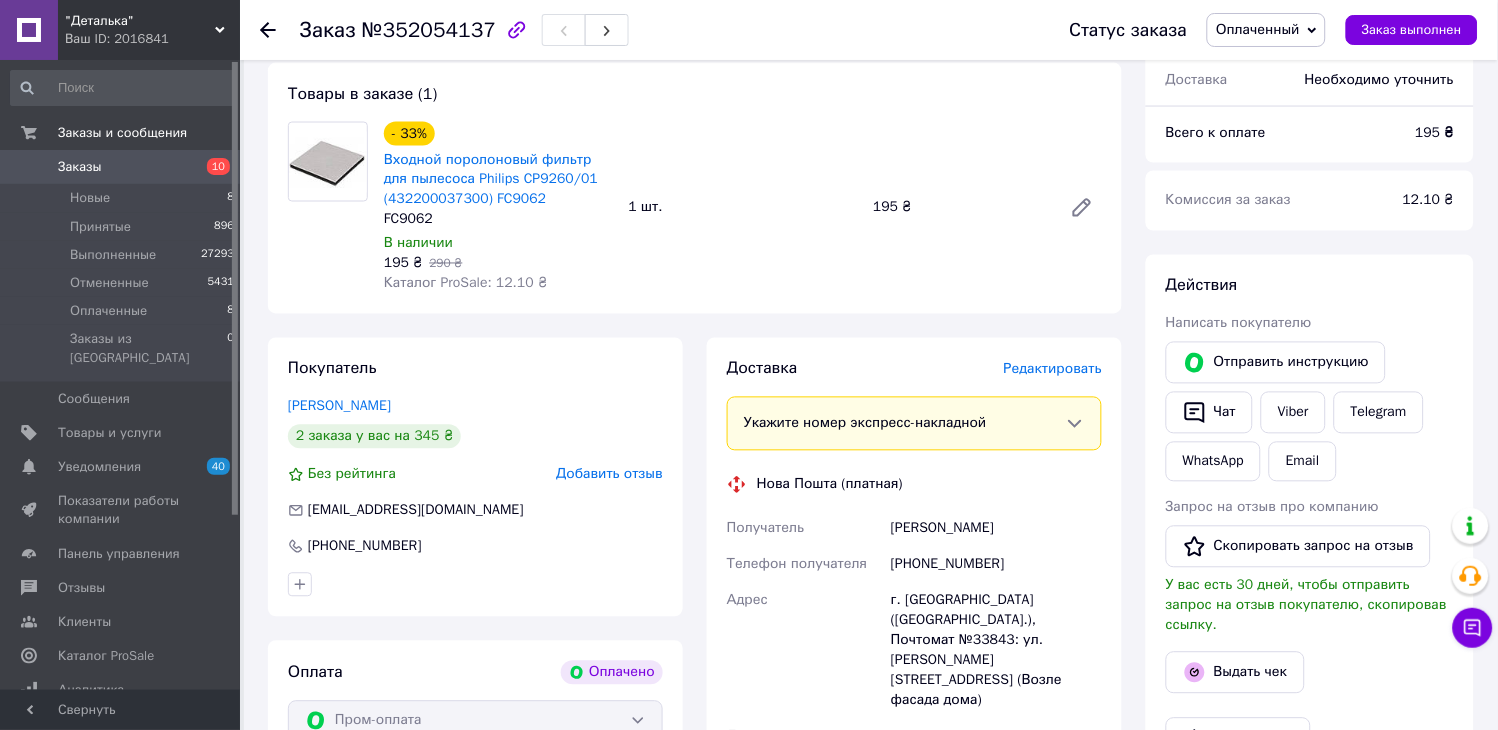 drag, startPoint x: 1024, startPoint y: 531, endPoint x: 624, endPoint y: 7, distance: 659.2238 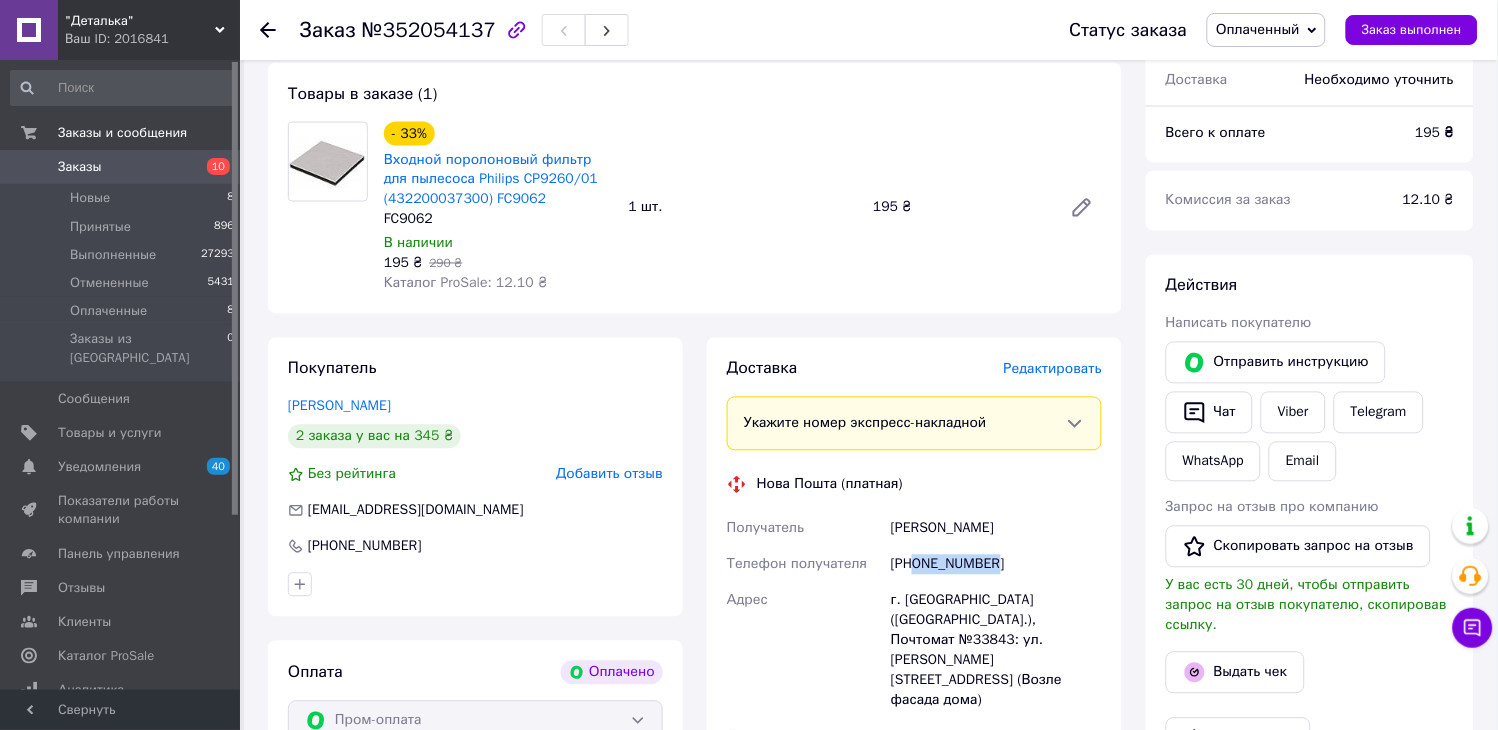 drag, startPoint x: 981, startPoint y: 572, endPoint x: 917, endPoint y: 576, distance: 64.12488 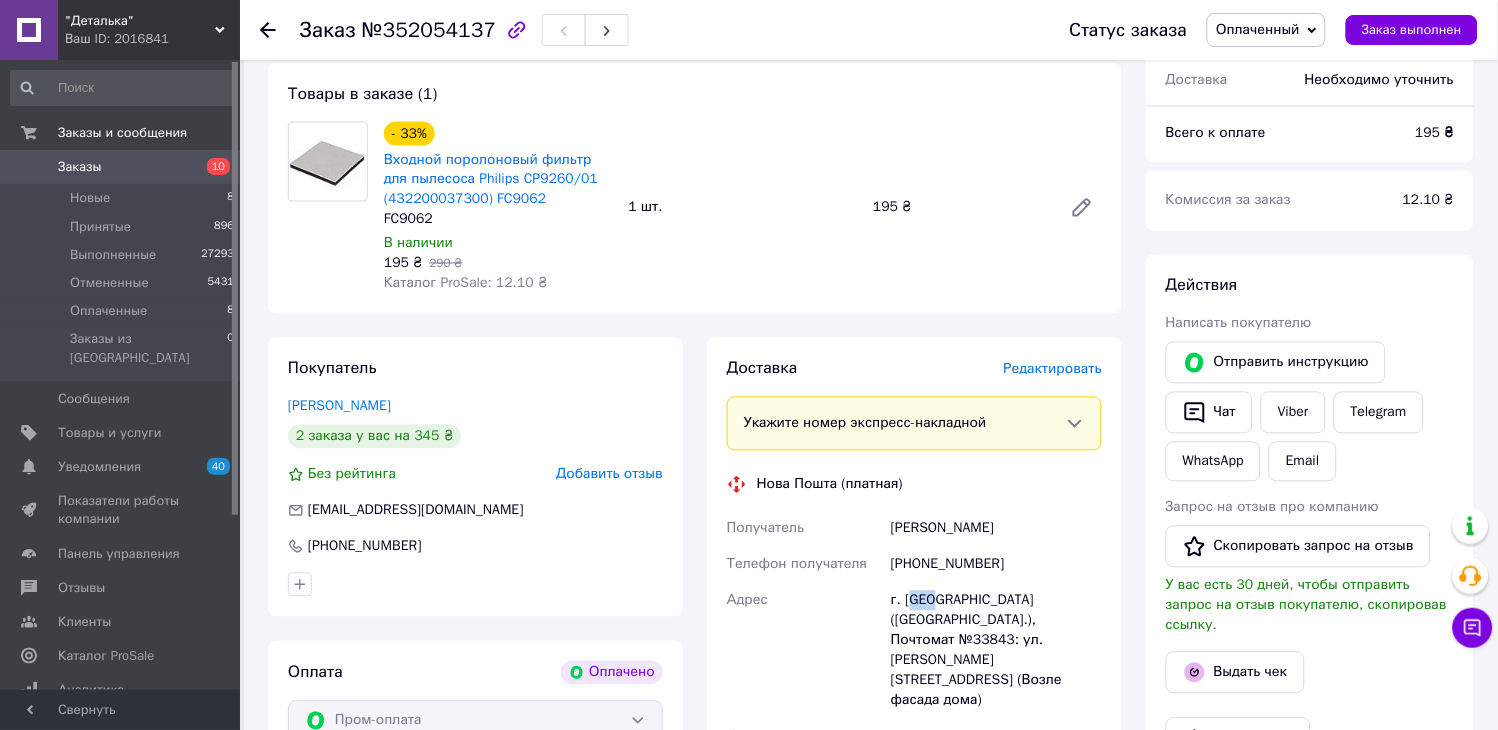 drag, startPoint x: 907, startPoint y: 602, endPoint x: 931, endPoint y: 604, distance: 24.083189 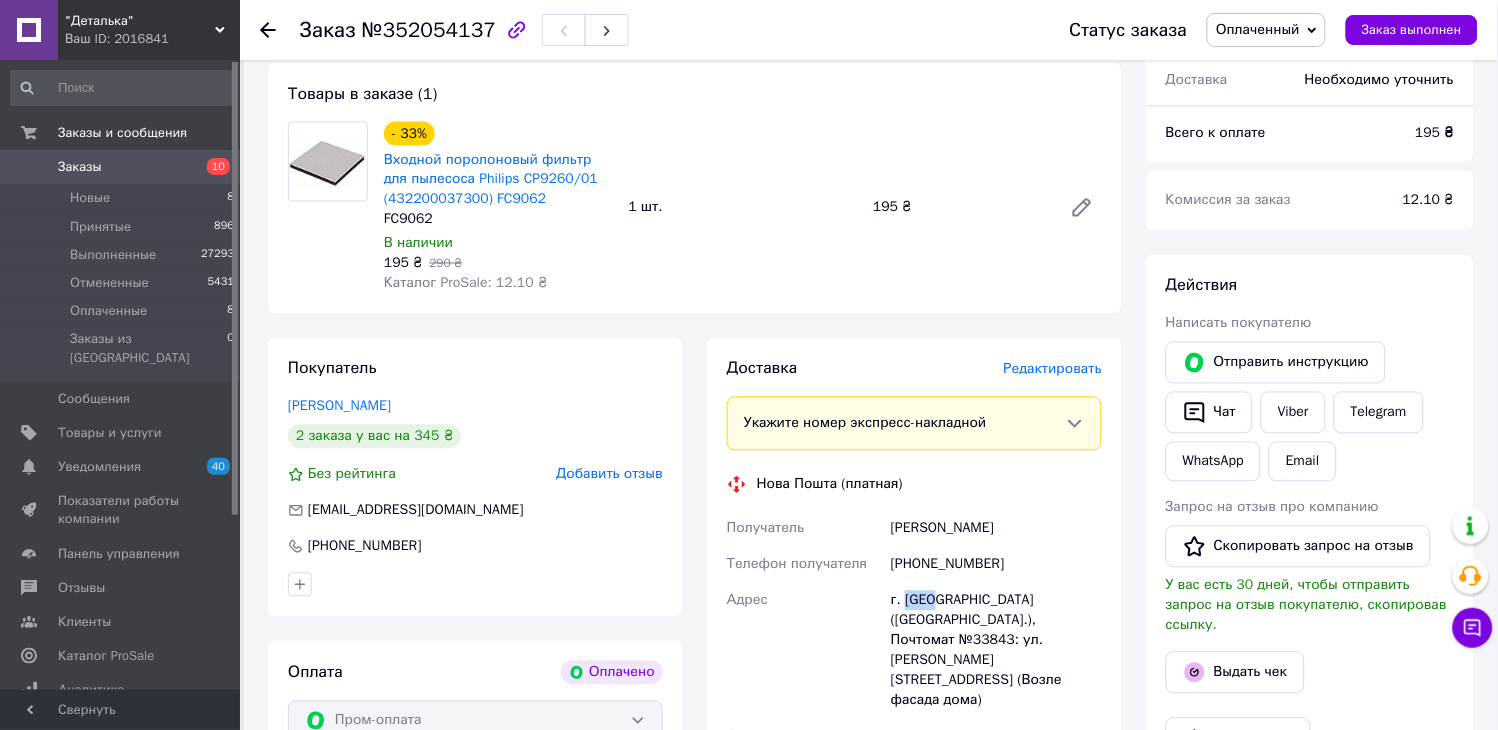 drag, startPoint x: 903, startPoint y: 601, endPoint x: 931, endPoint y: 603, distance: 28.071337 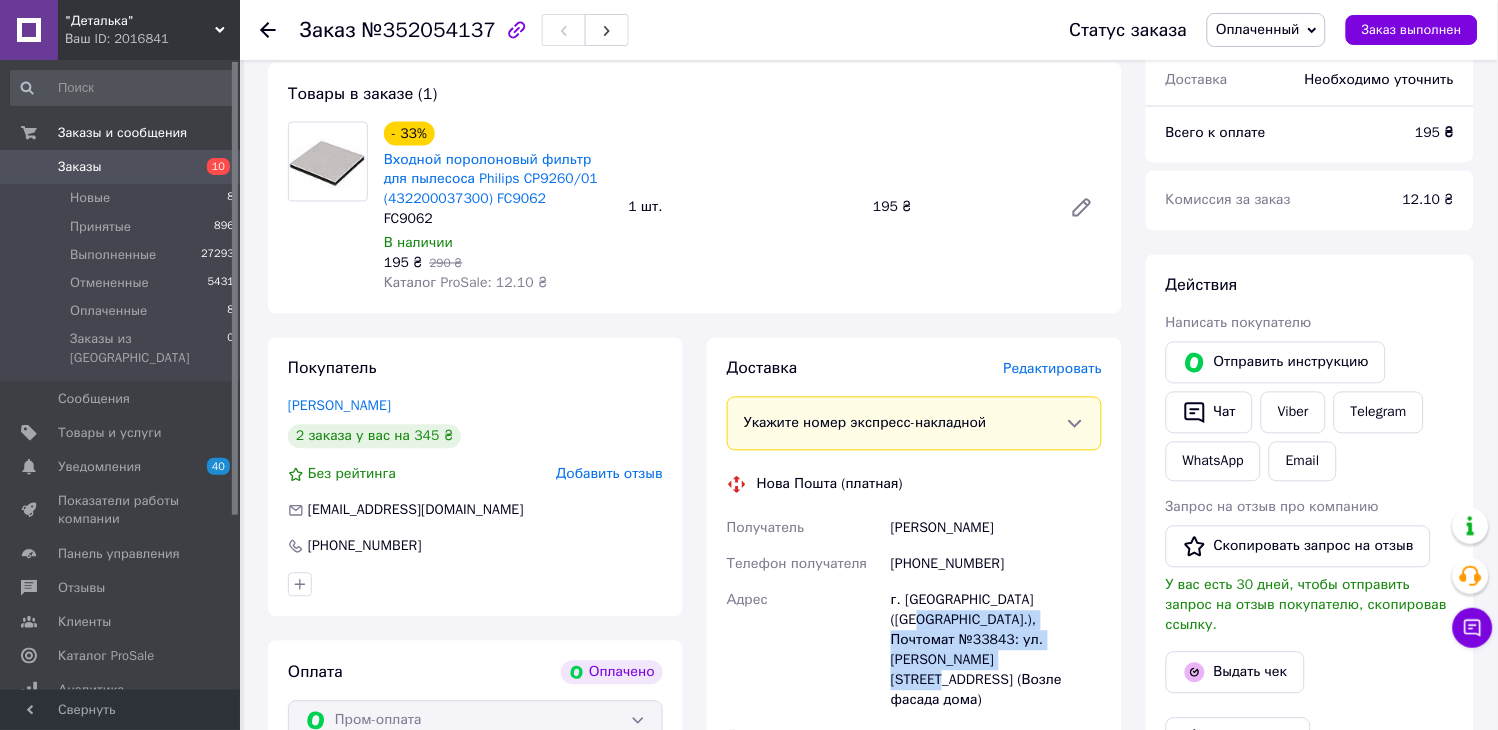 drag, startPoint x: 893, startPoint y: 624, endPoint x: 1098, endPoint y: 642, distance: 205.78873 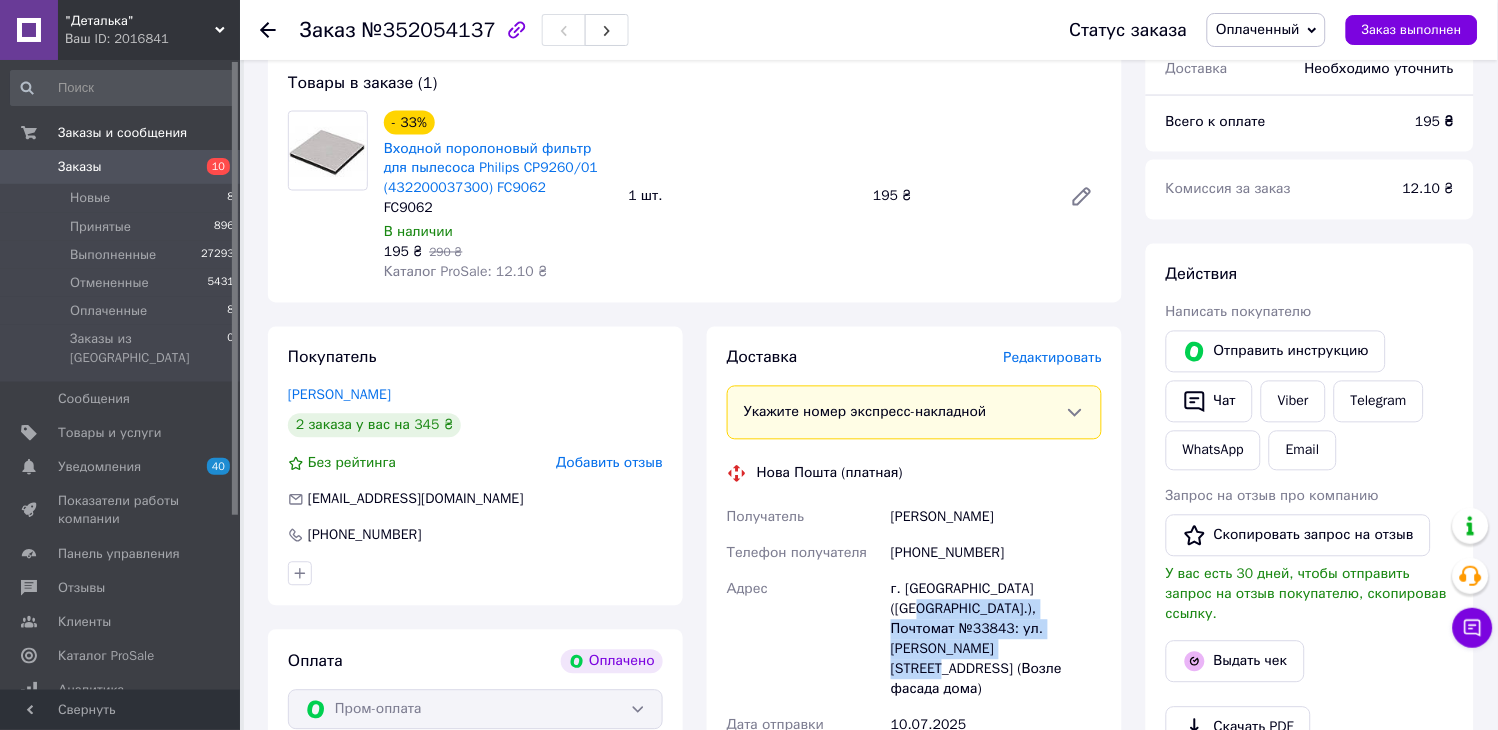 scroll, scrollTop: 555, scrollLeft: 0, axis: vertical 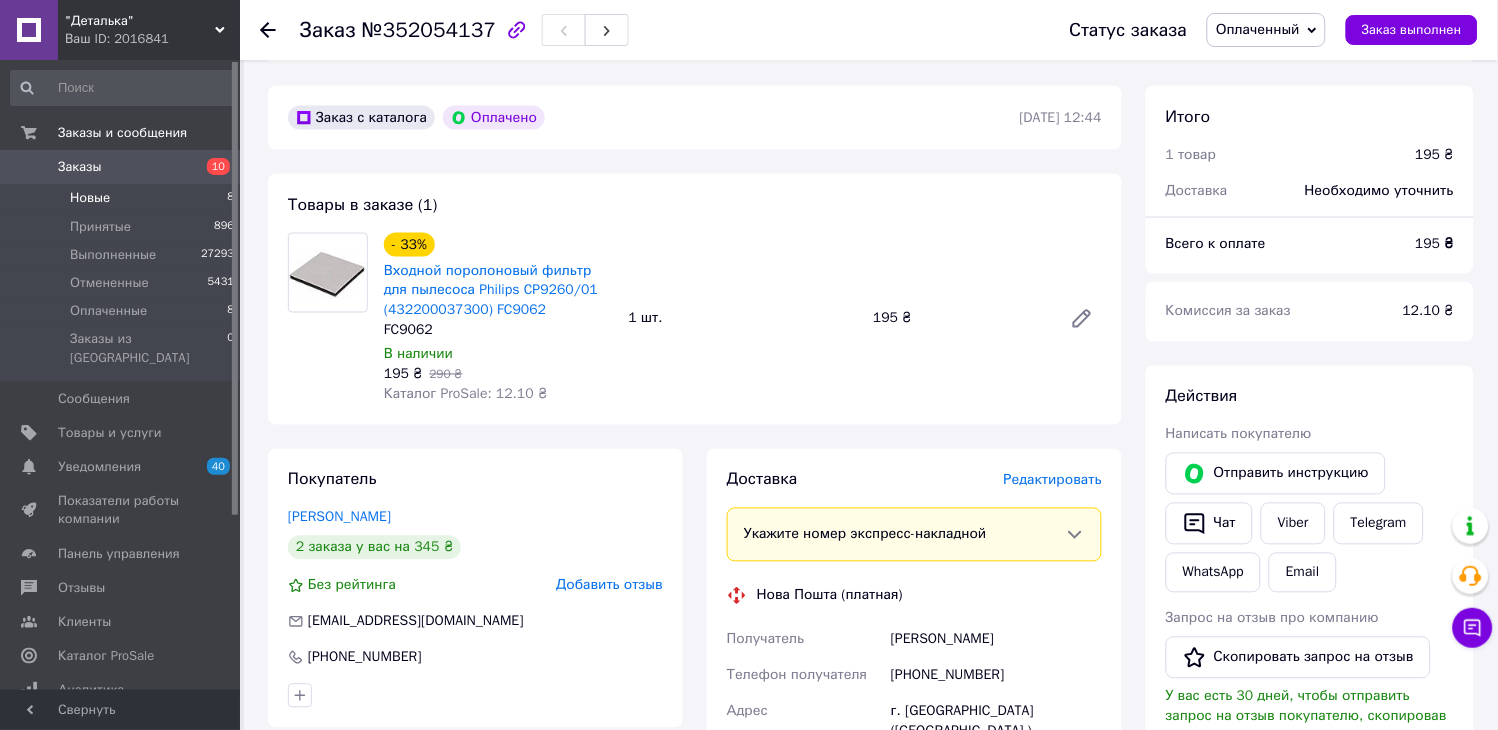 click on "Новые 8" at bounding box center [123, 198] 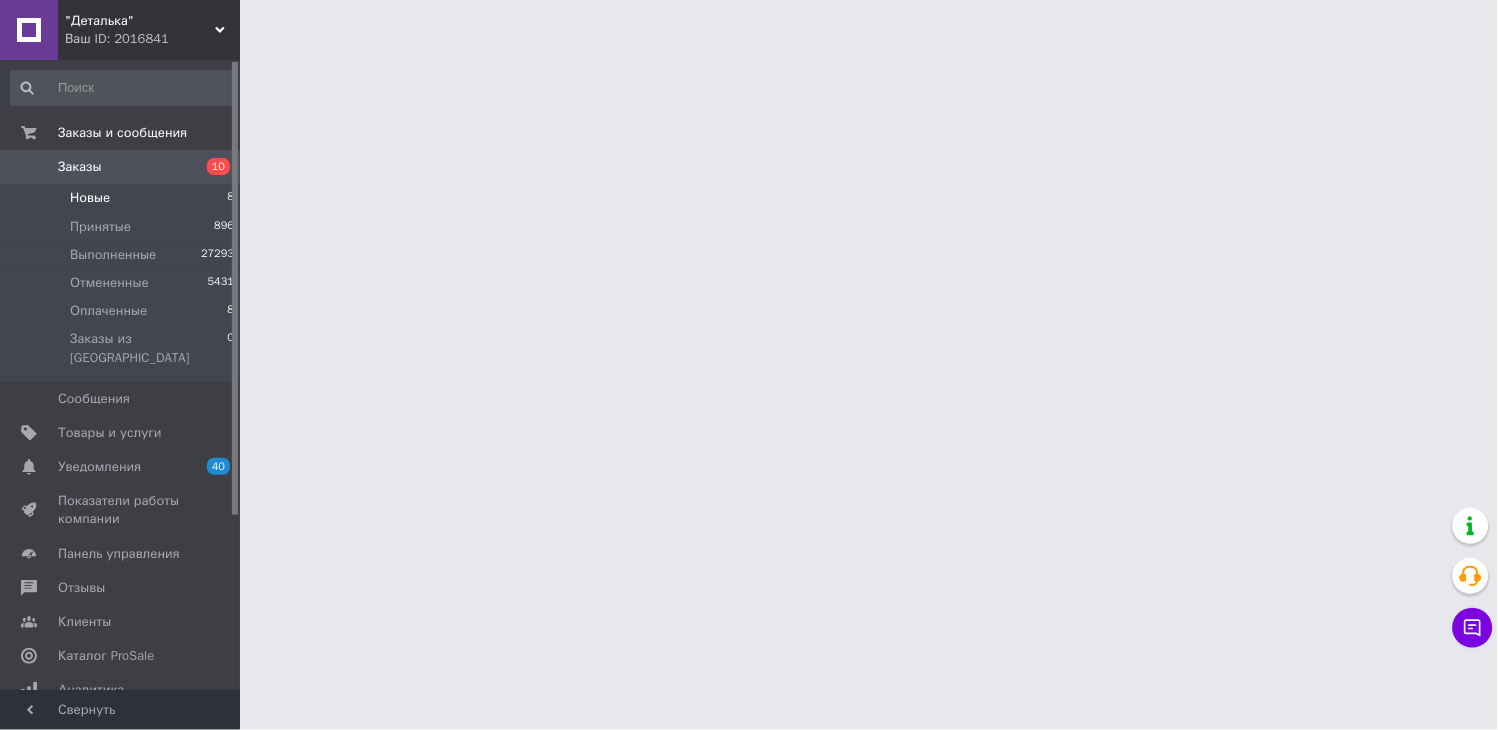 scroll, scrollTop: 0, scrollLeft: 0, axis: both 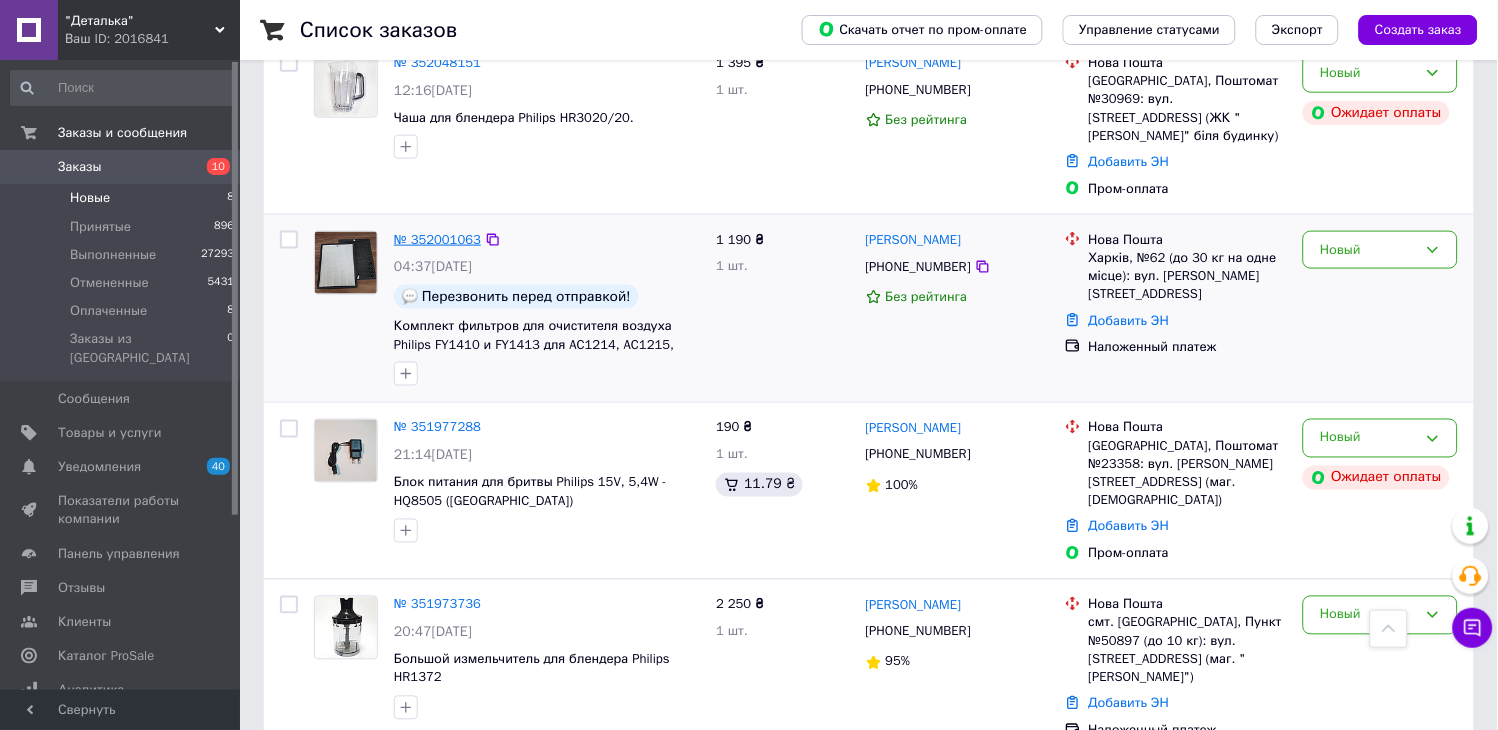 click on "№ 352001063" at bounding box center [437, 239] 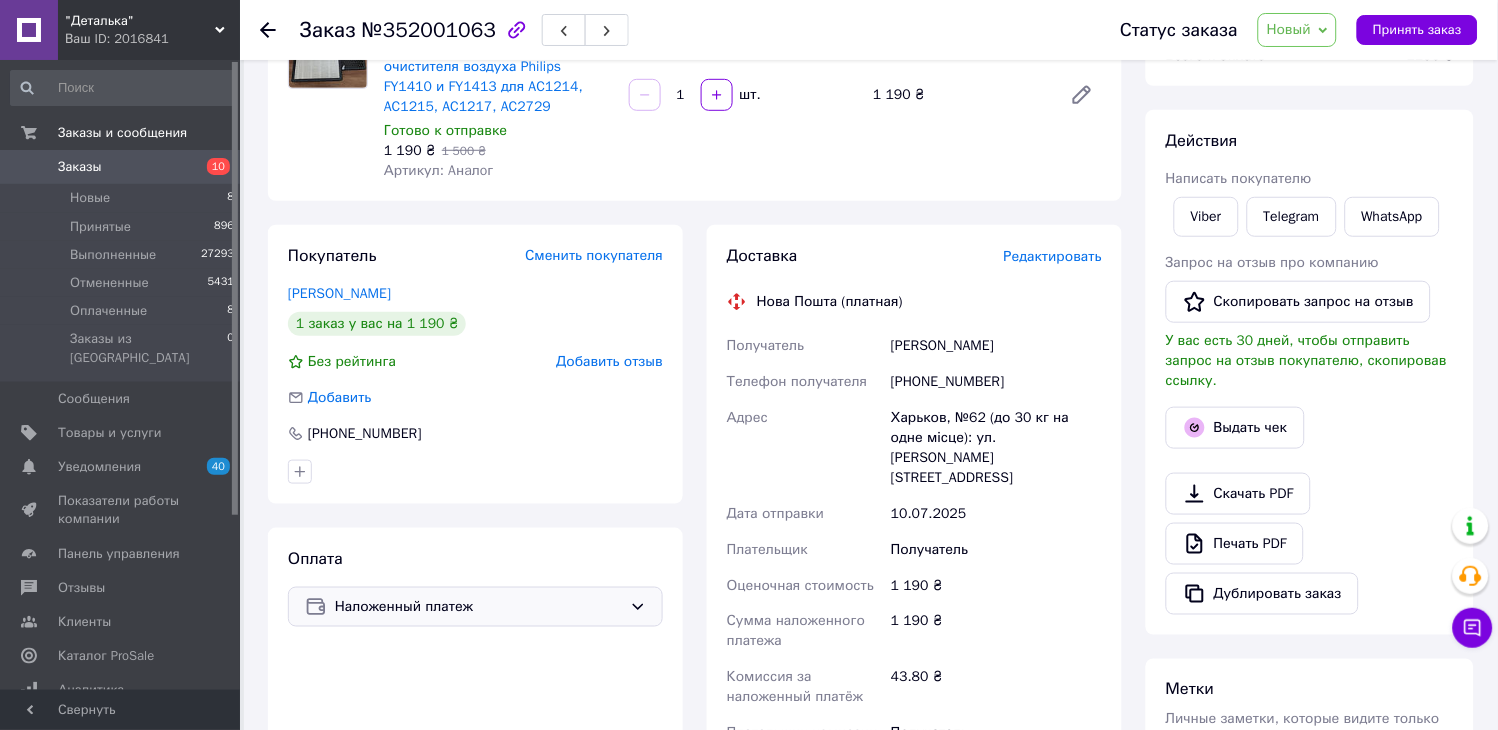 scroll, scrollTop: 111, scrollLeft: 0, axis: vertical 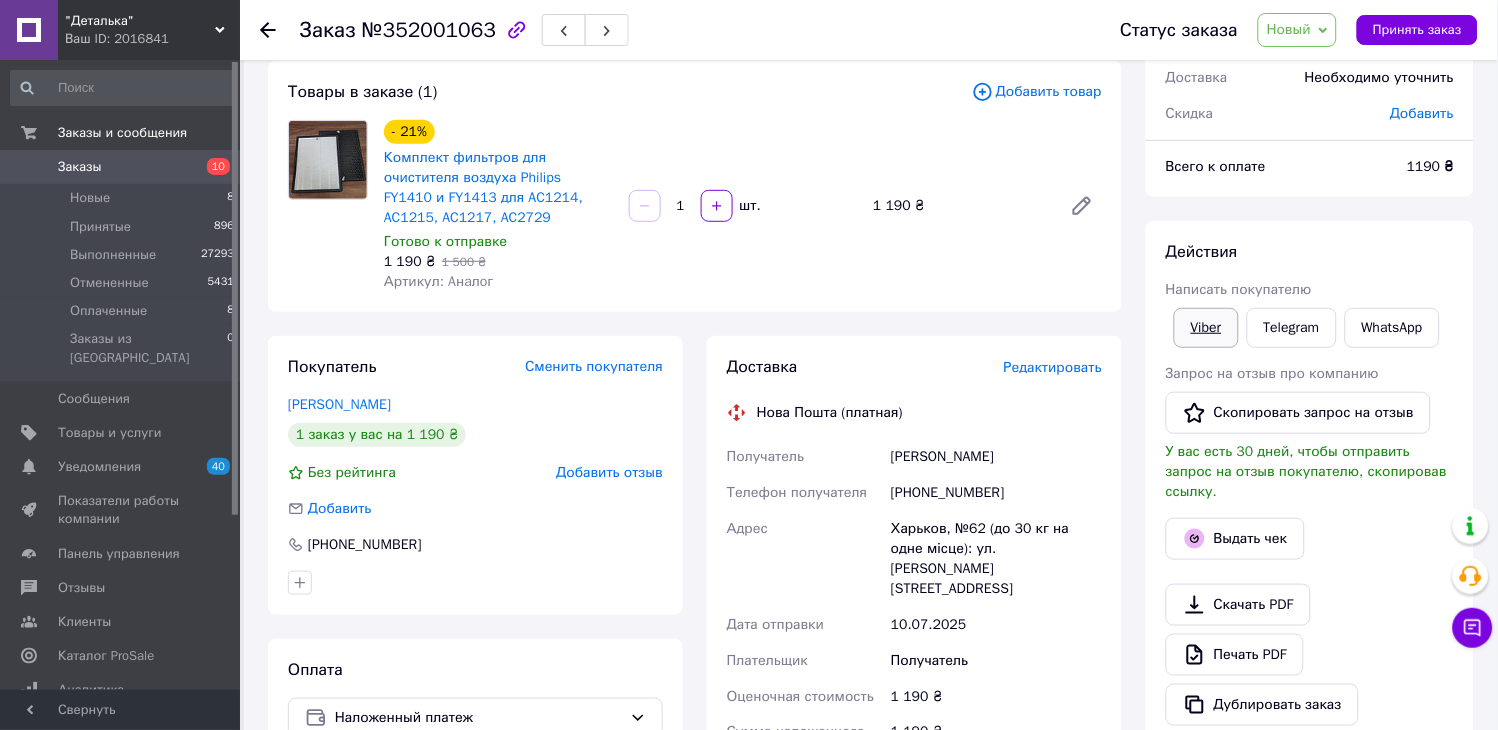 click on "Viber" at bounding box center [1206, 328] 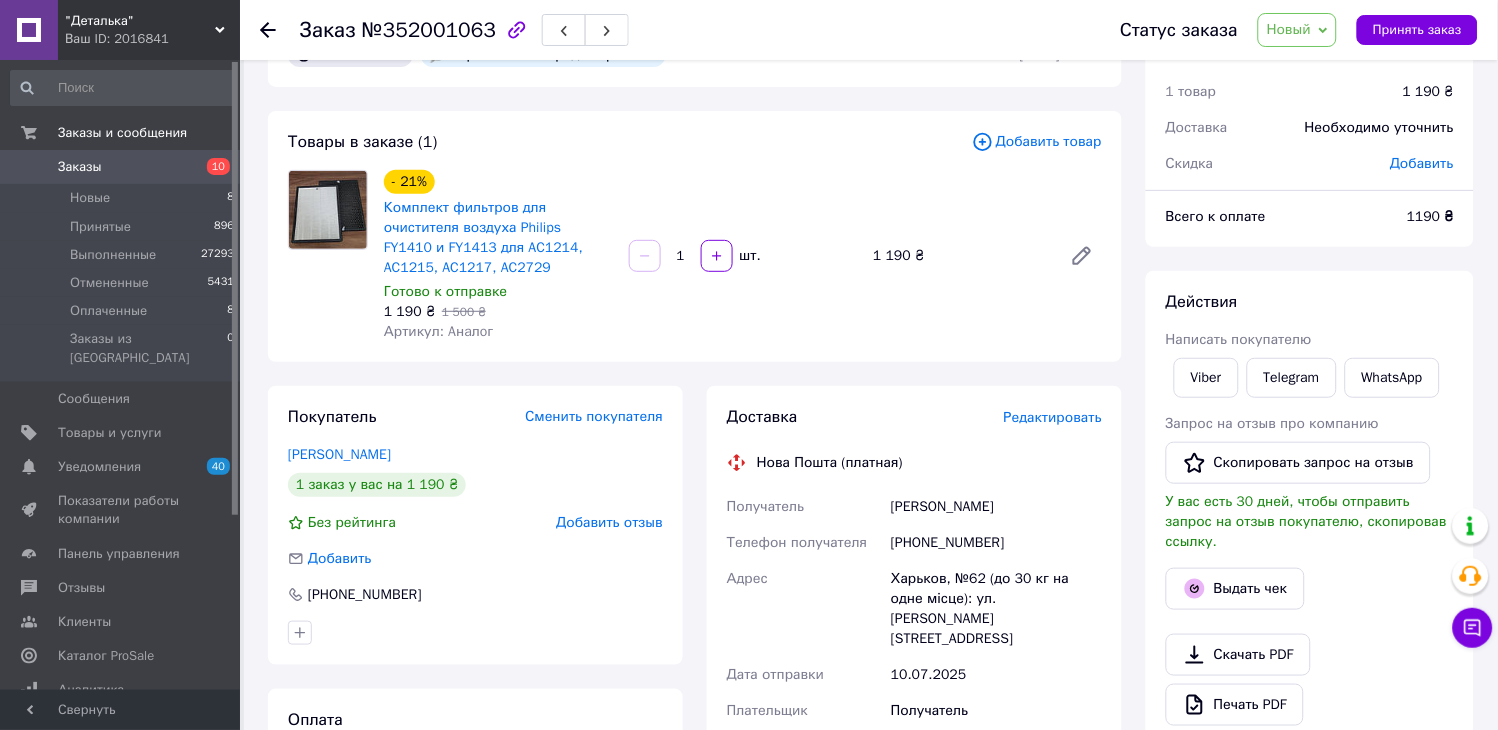 scroll, scrollTop: 111, scrollLeft: 0, axis: vertical 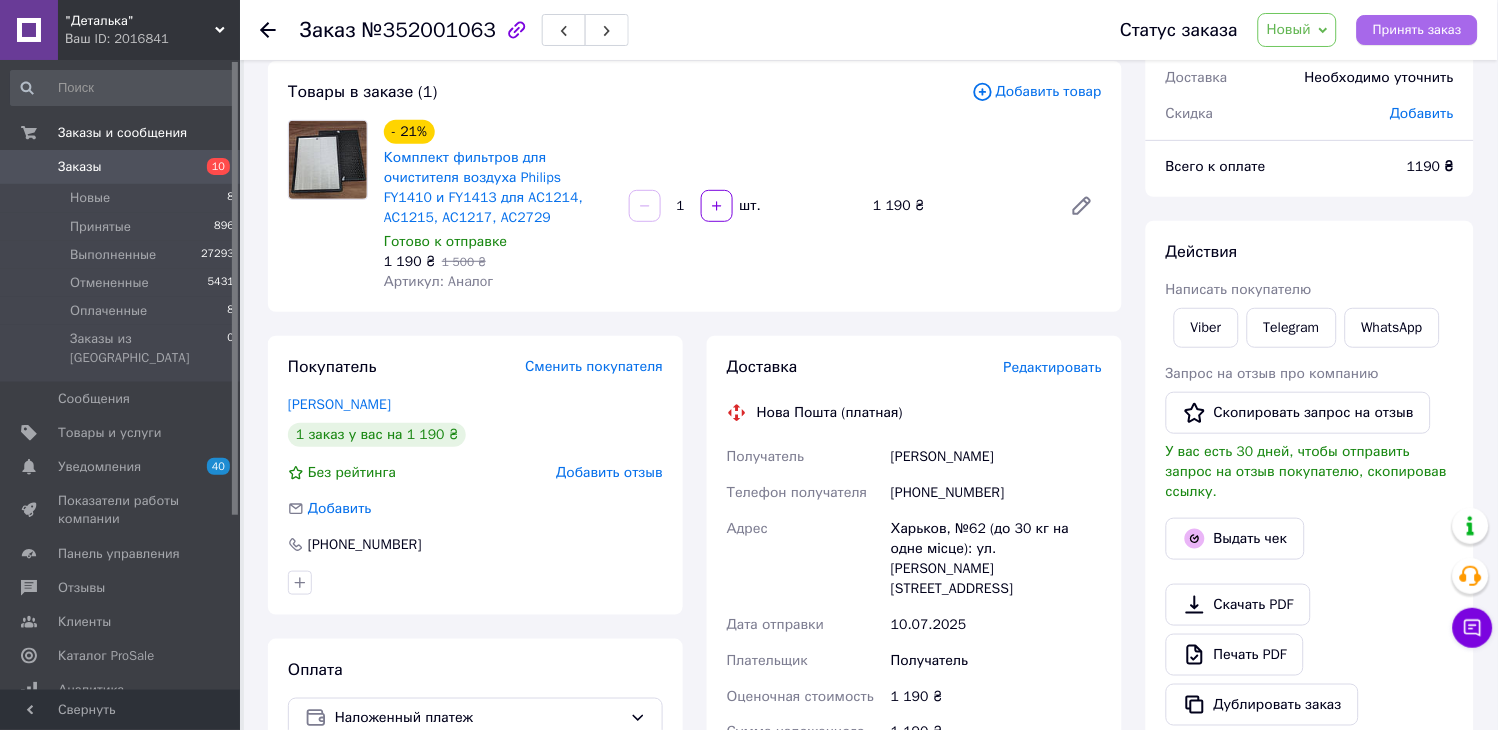 click on "Принять заказ" at bounding box center (1417, 30) 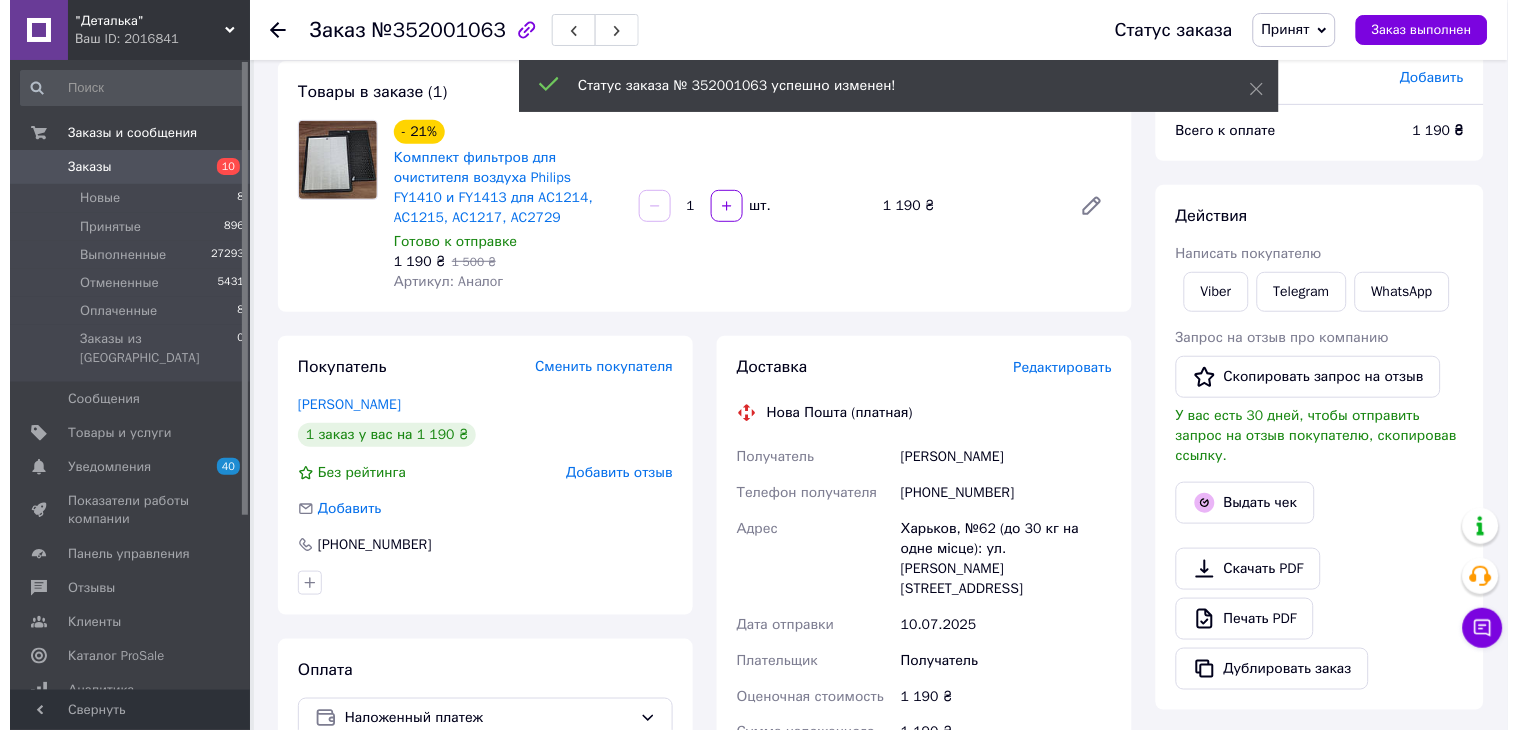 scroll, scrollTop: 0, scrollLeft: 0, axis: both 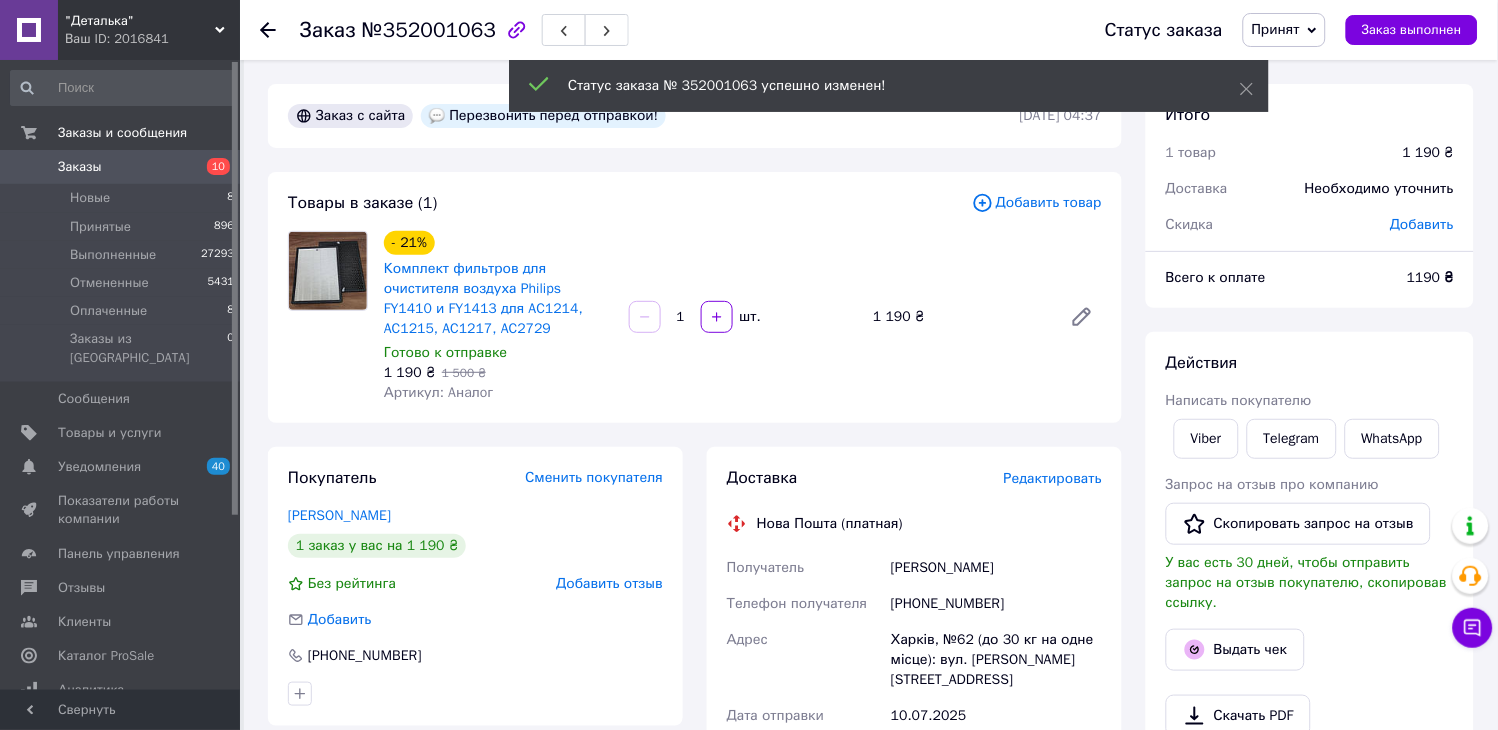 click on "Добавить товар" at bounding box center [1037, 203] 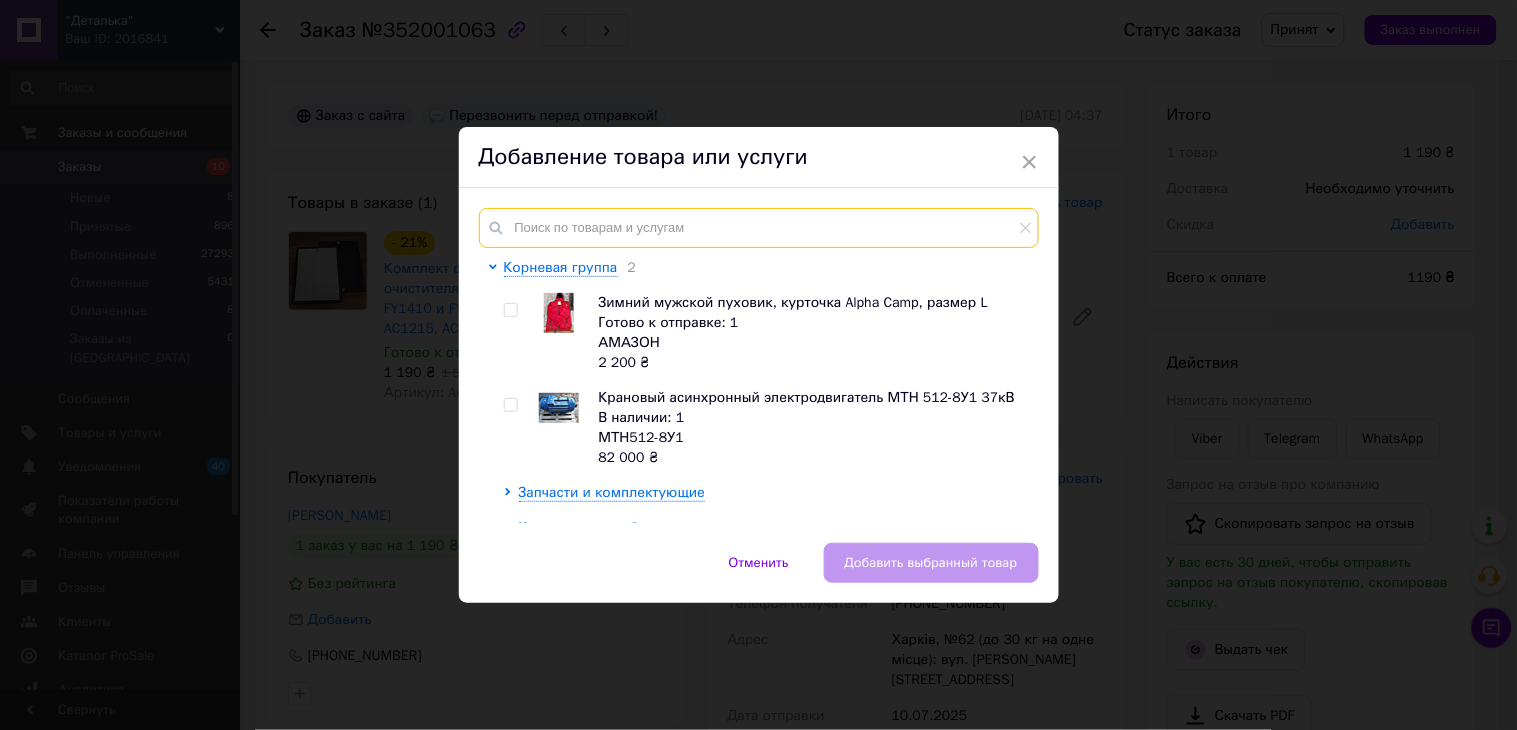 click at bounding box center (759, 228) 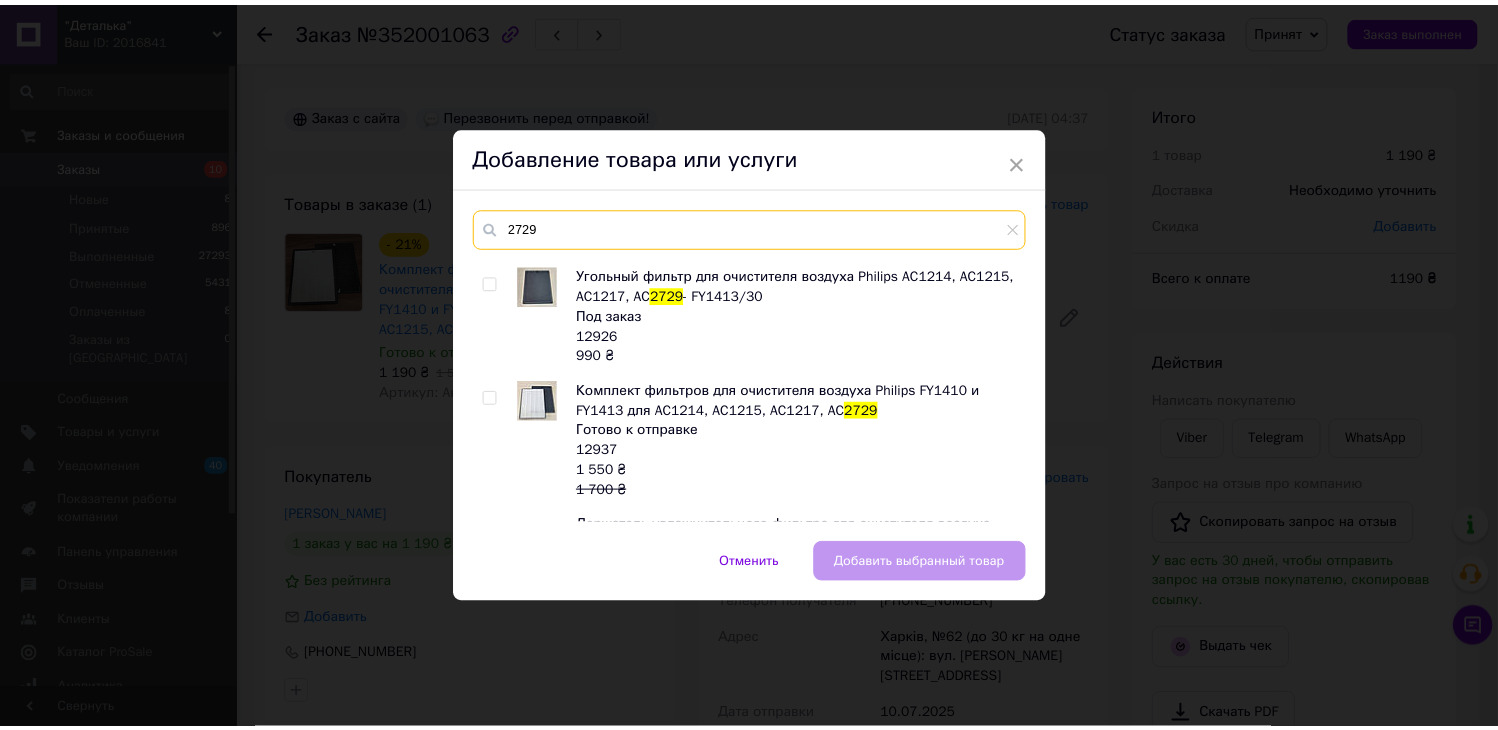 scroll, scrollTop: 333, scrollLeft: 0, axis: vertical 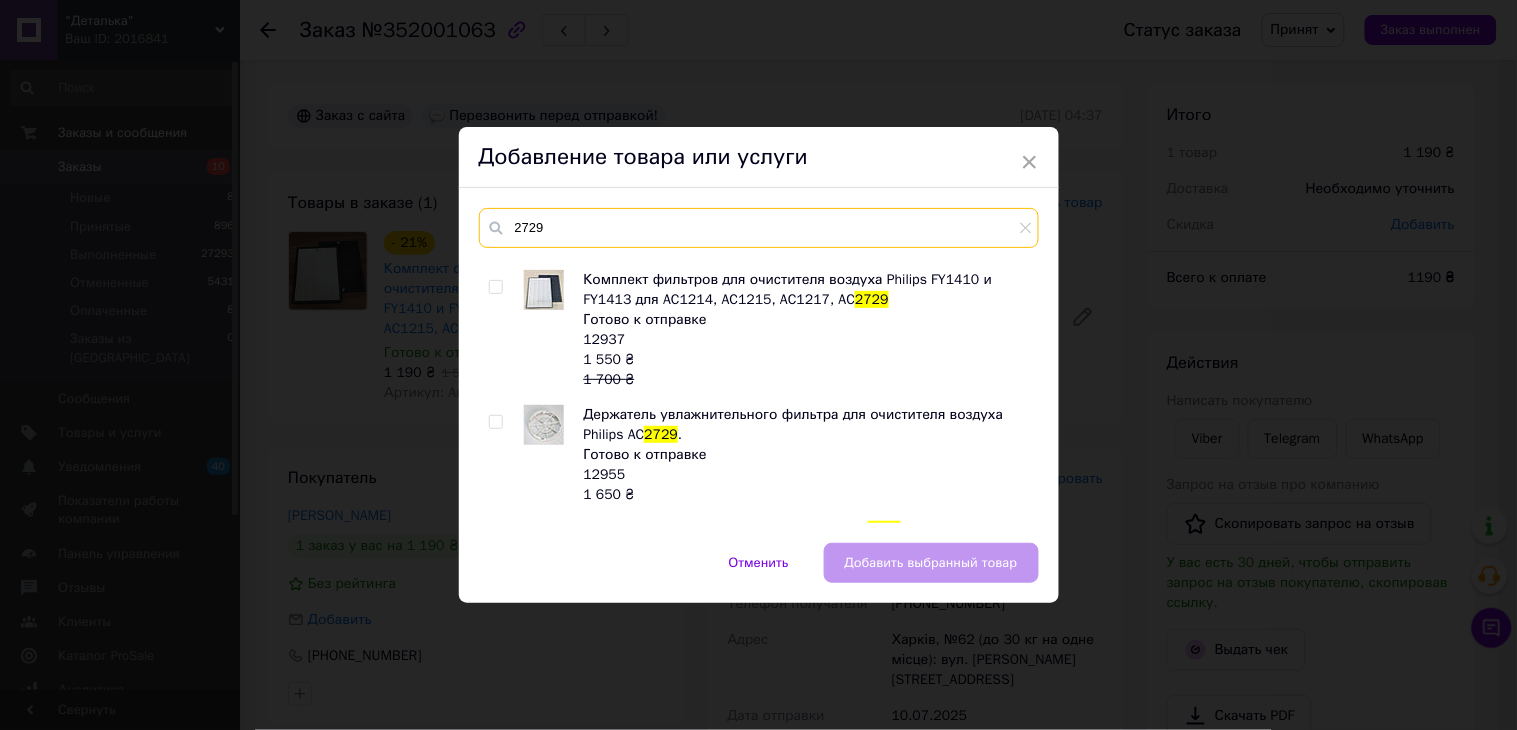type on "2729" 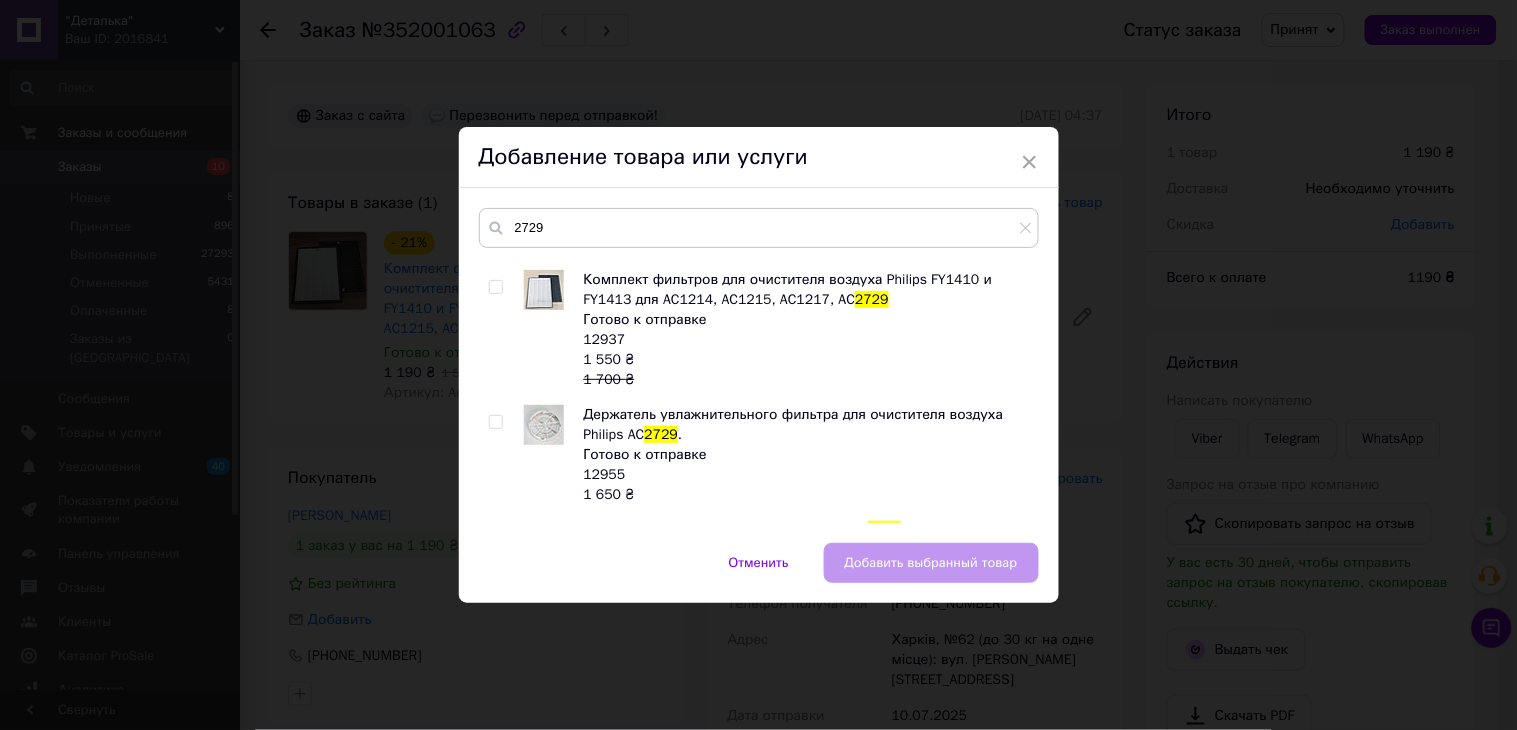 click at bounding box center (495, 287) 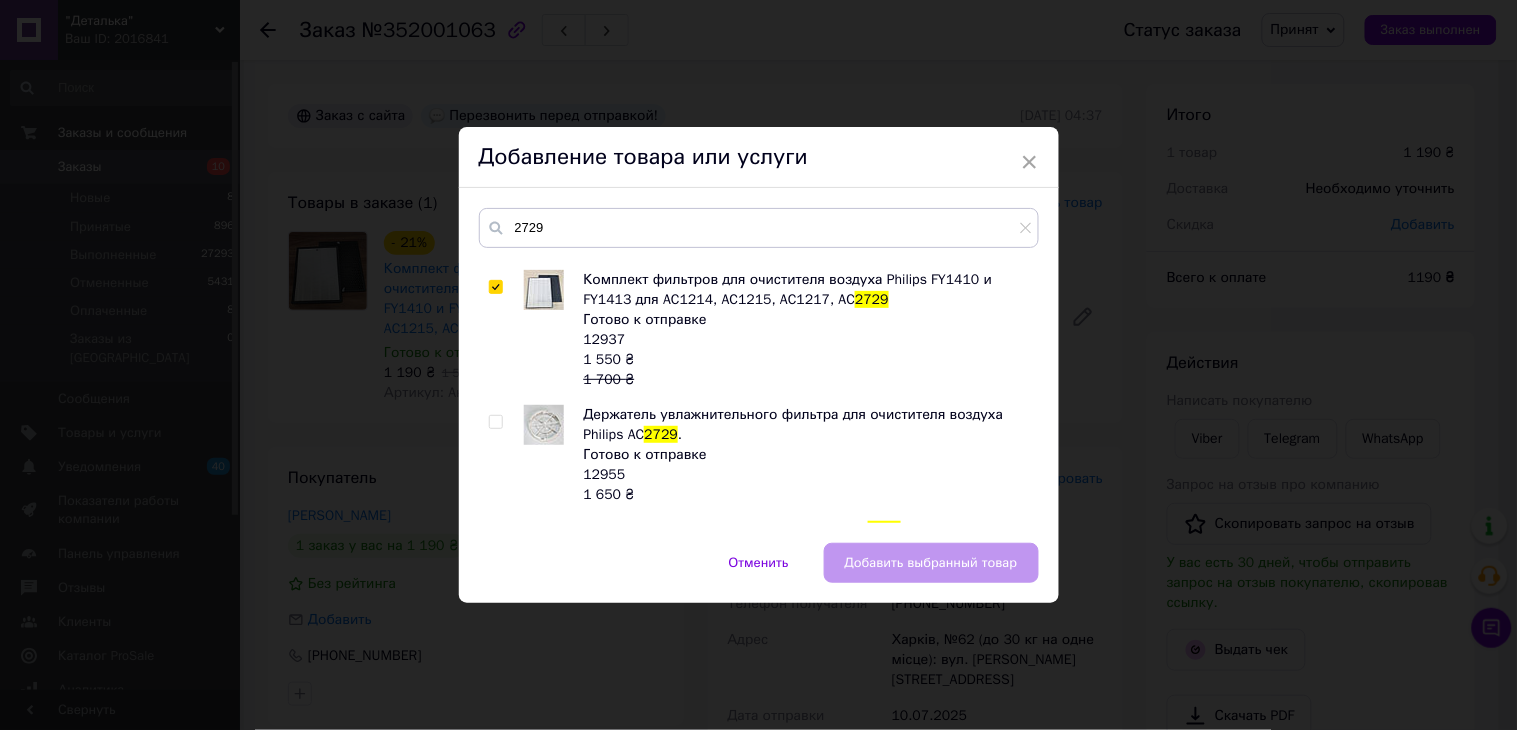 checkbox on "true" 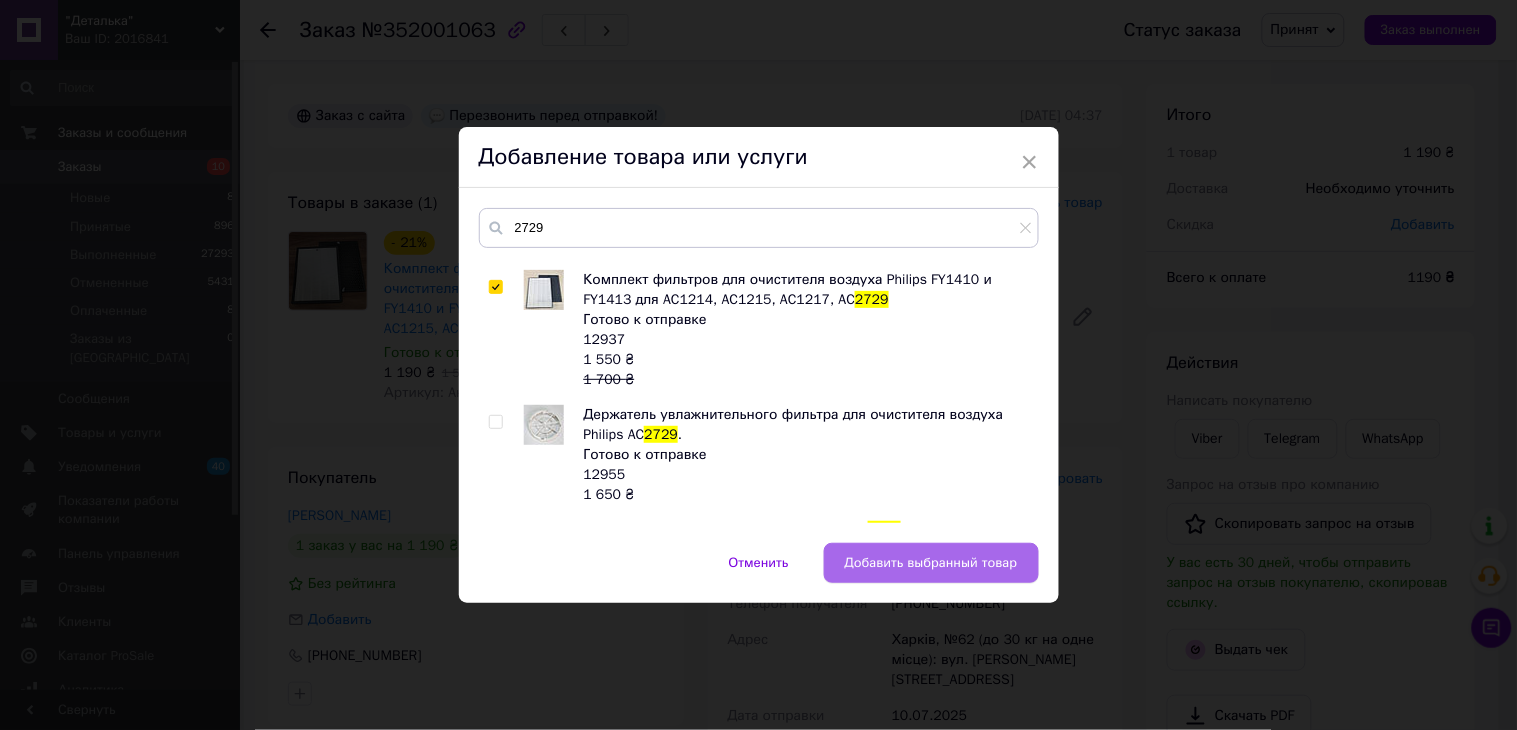 click on "Добавить выбранный товар" at bounding box center [931, 563] 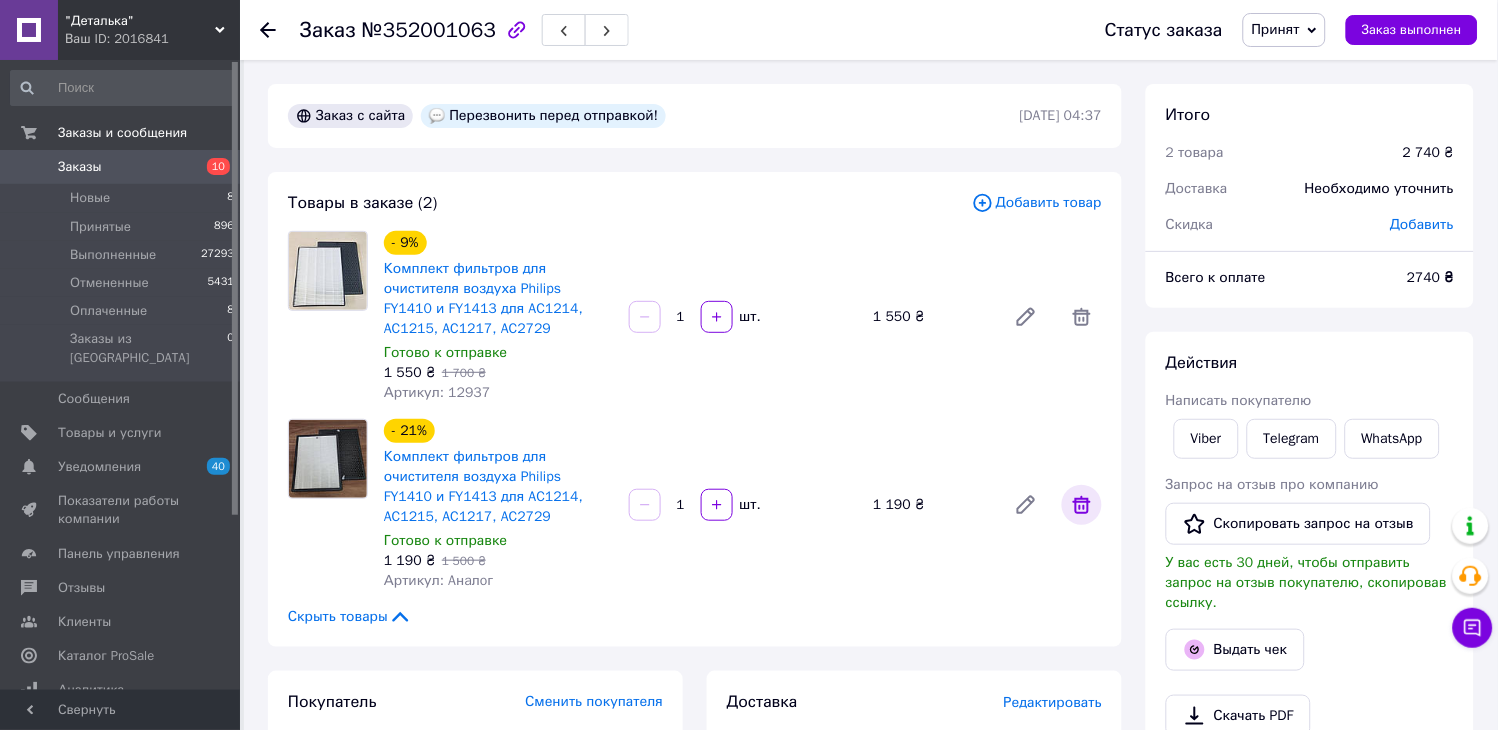 click 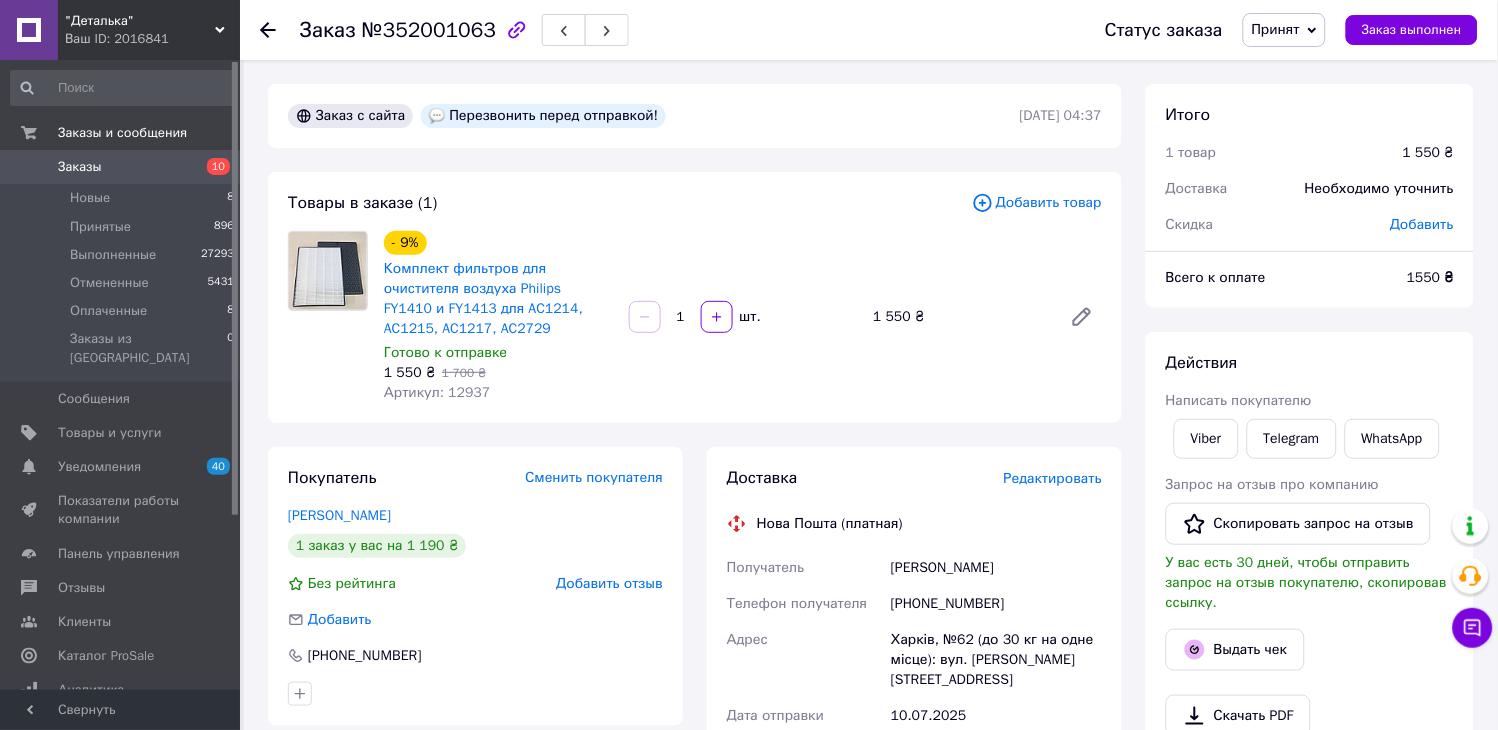 click on "Заказы" at bounding box center [121, 167] 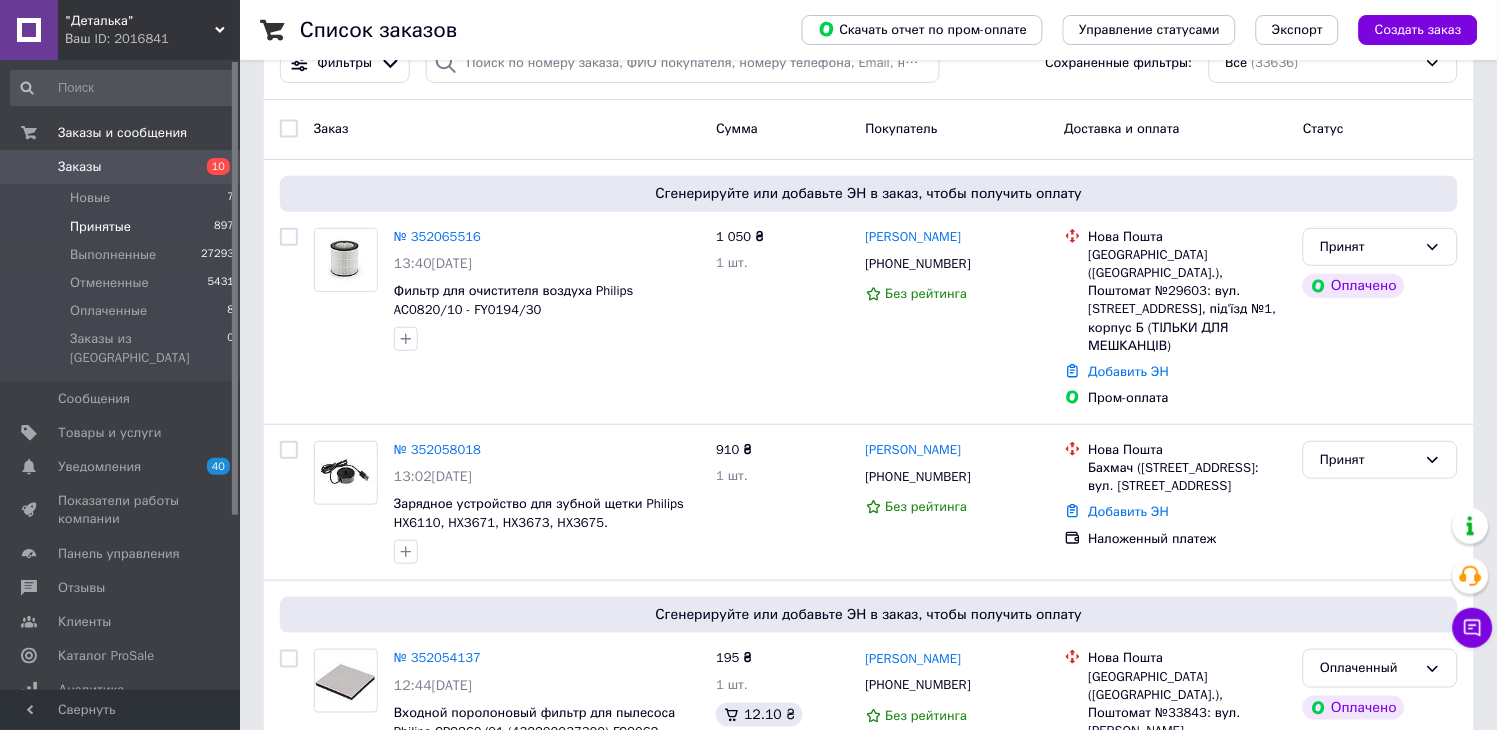 scroll, scrollTop: 111, scrollLeft: 0, axis: vertical 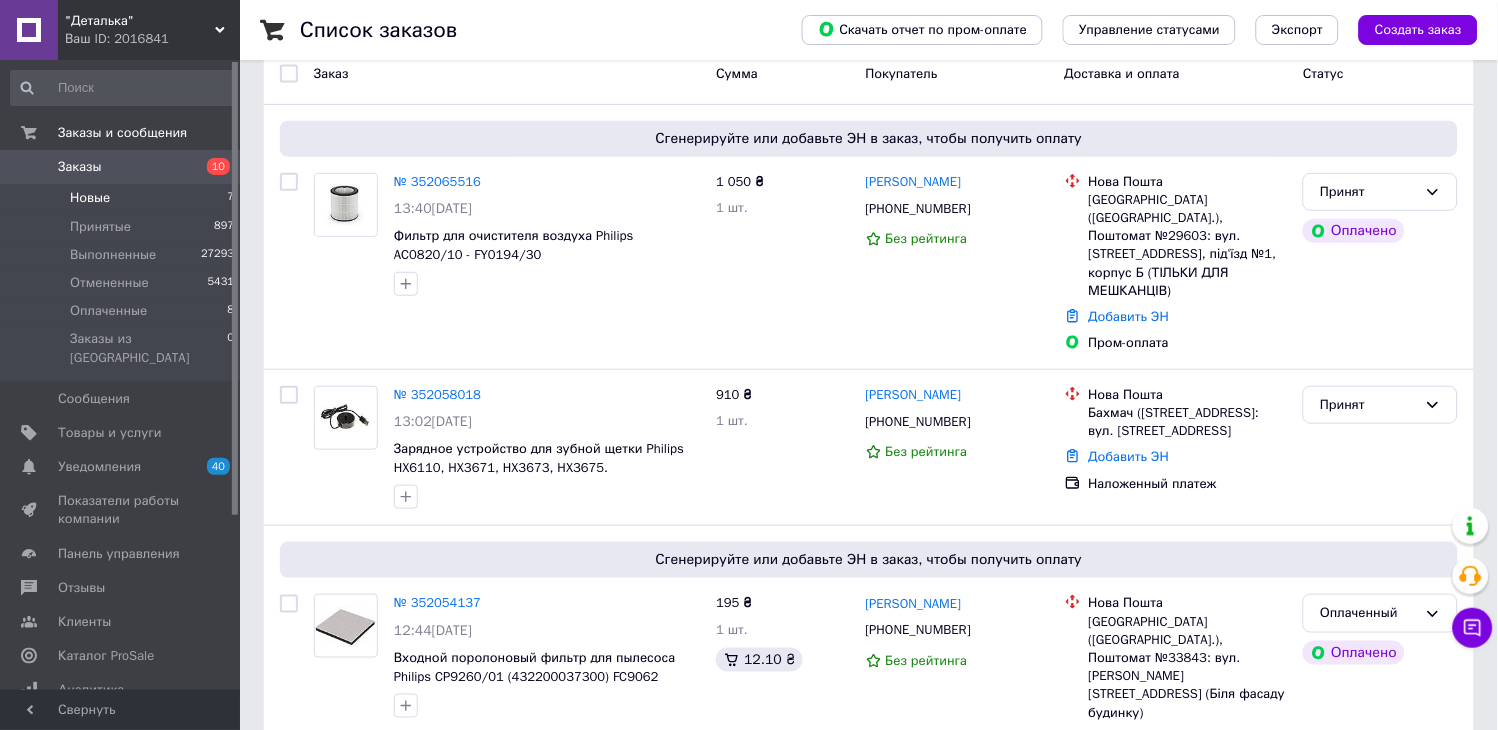 click on "Новые 7" at bounding box center [123, 198] 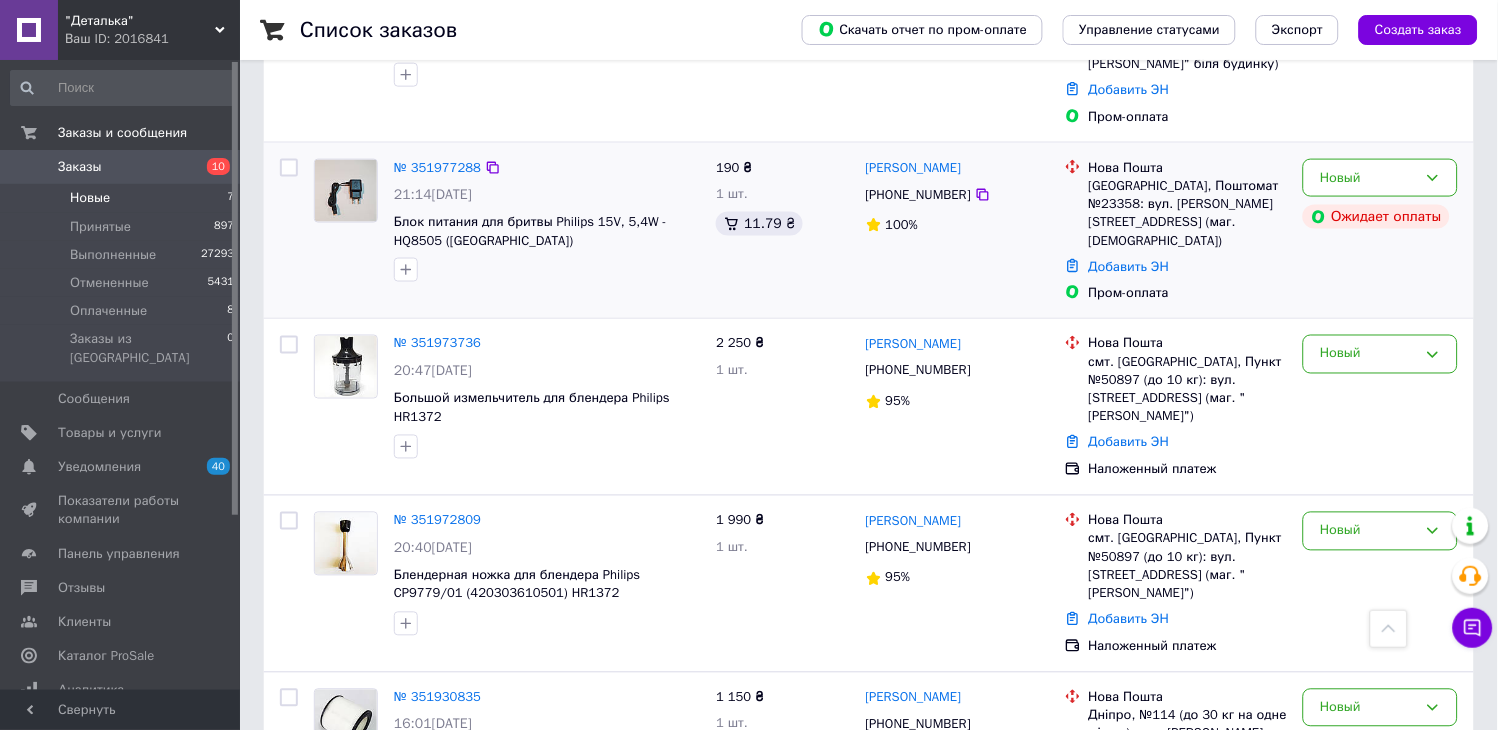 scroll, scrollTop: 555, scrollLeft: 0, axis: vertical 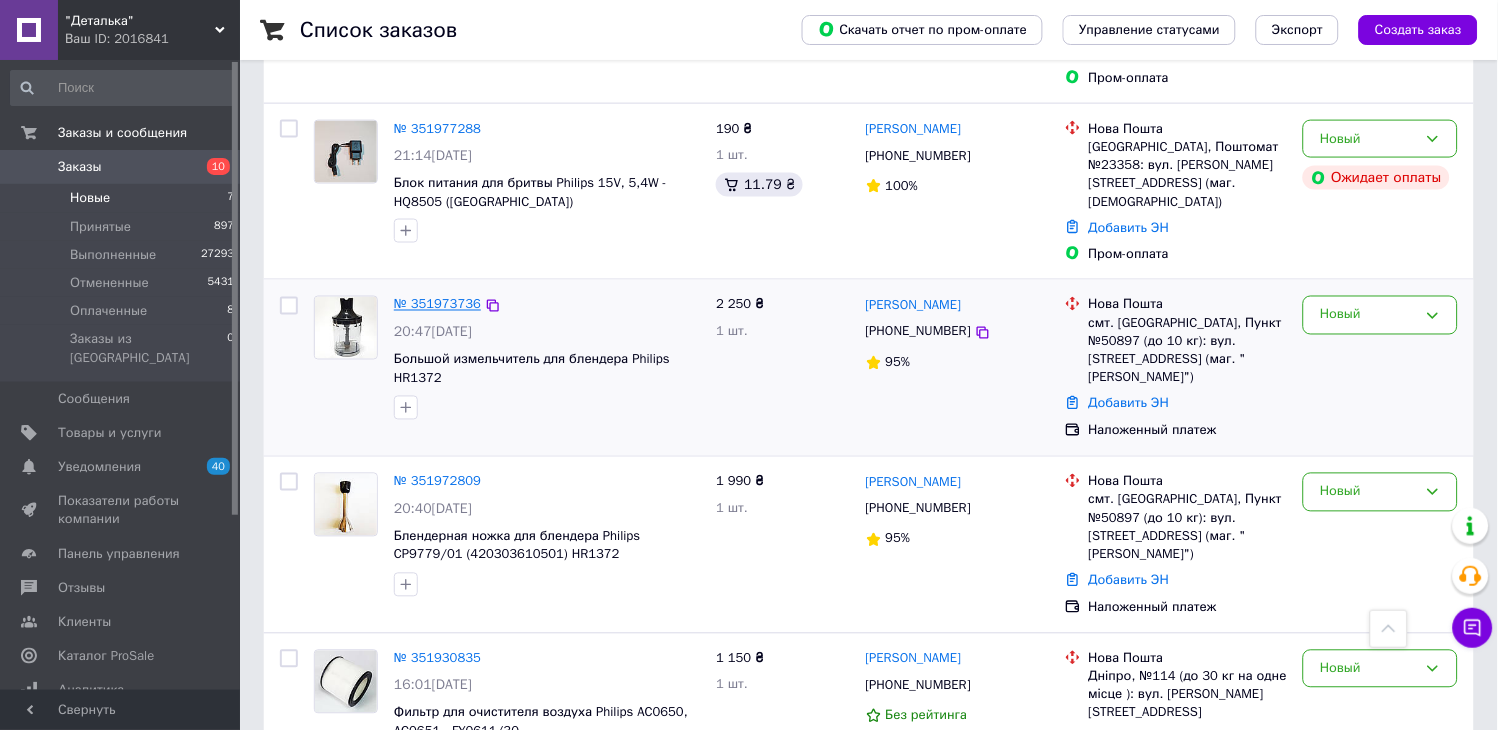 click on "№ 351973736" at bounding box center (437, 304) 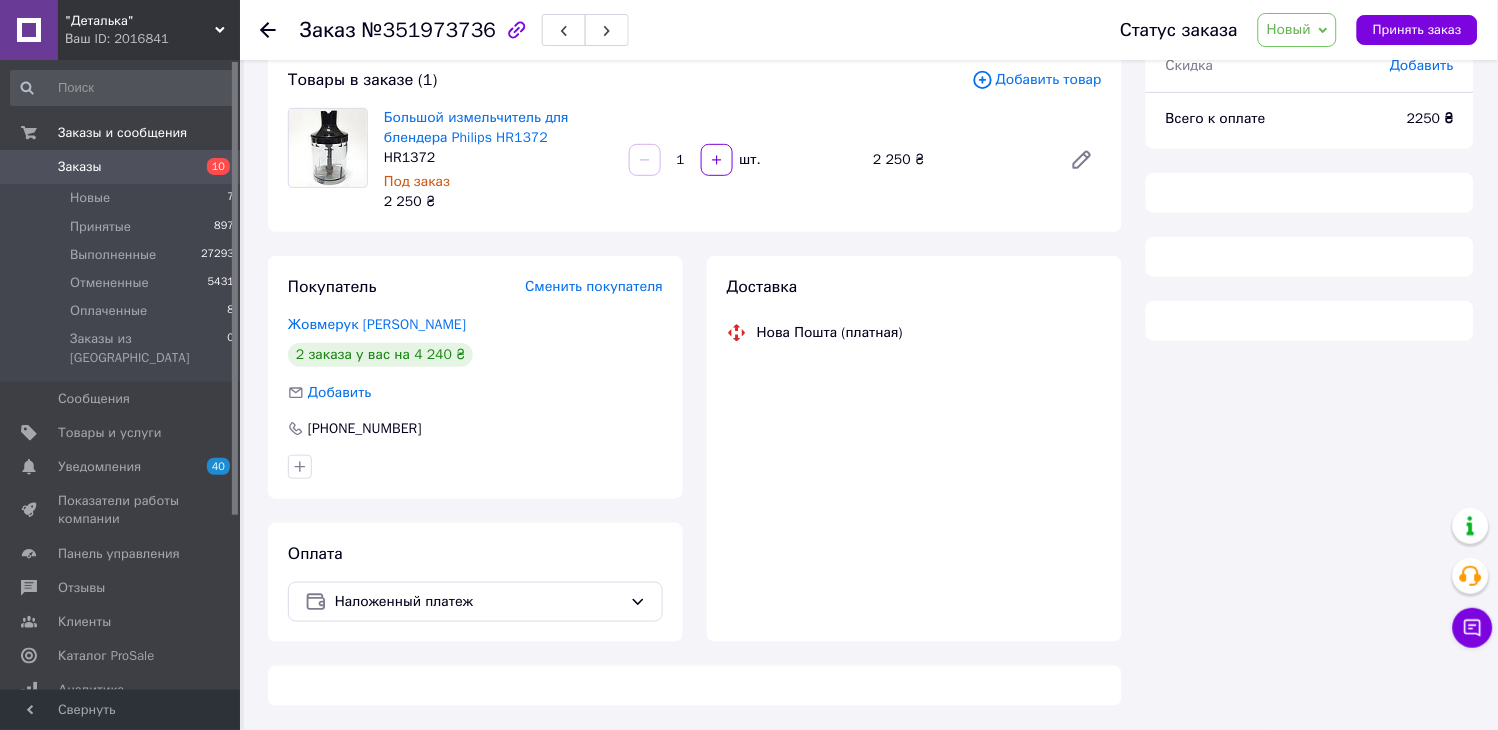 scroll, scrollTop: 0, scrollLeft: 0, axis: both 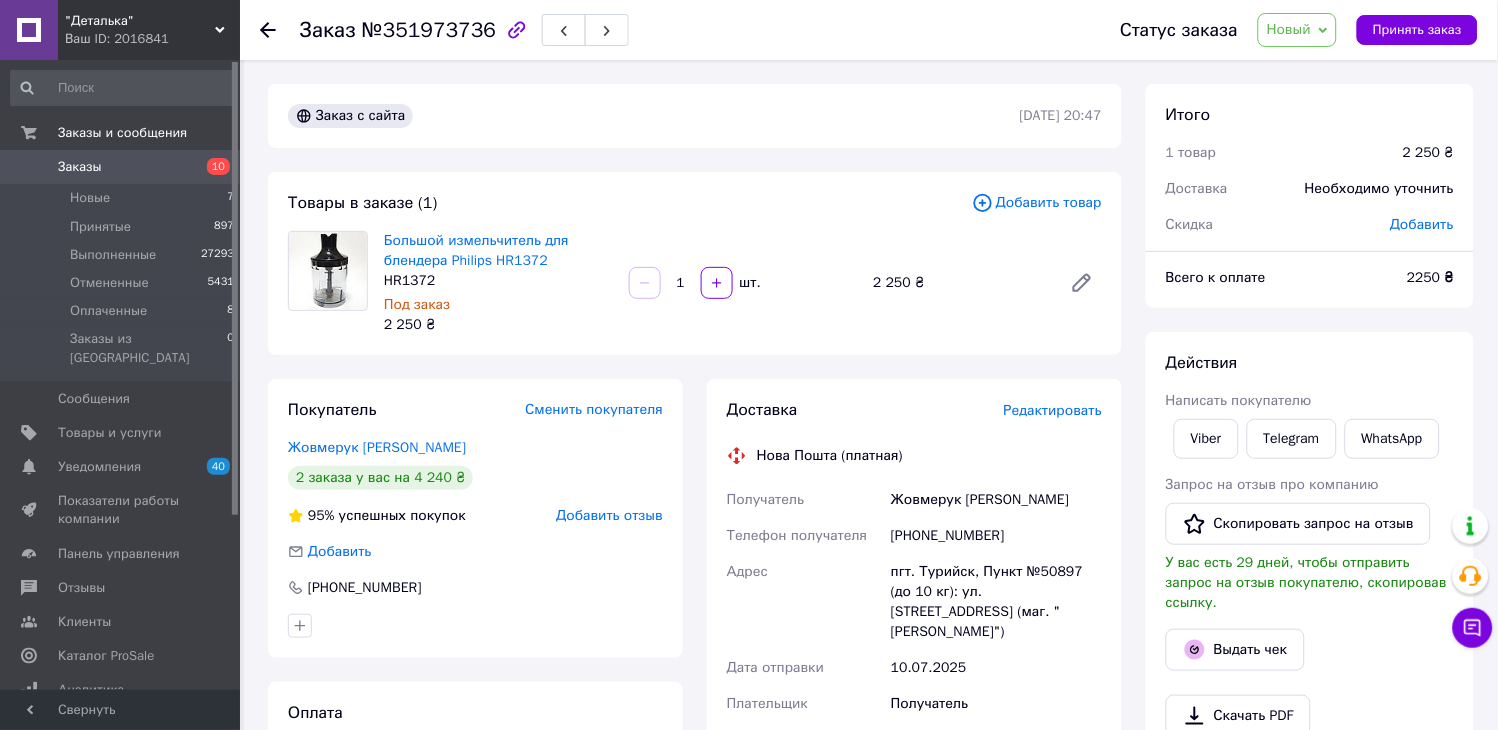 click on "Написать покупателю" at bounding box center [1239, 400] 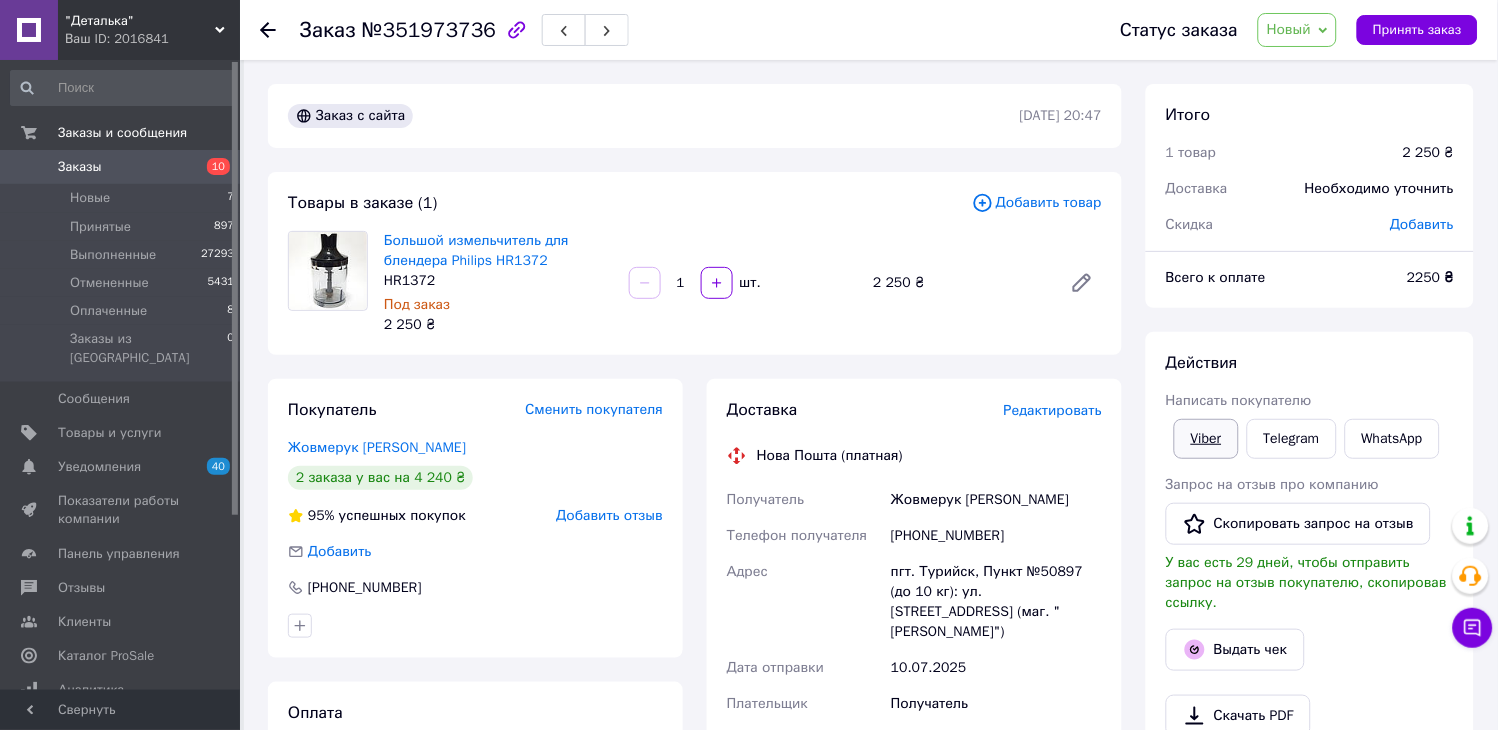 click on "Viber" at bounding box center (1206, 439) 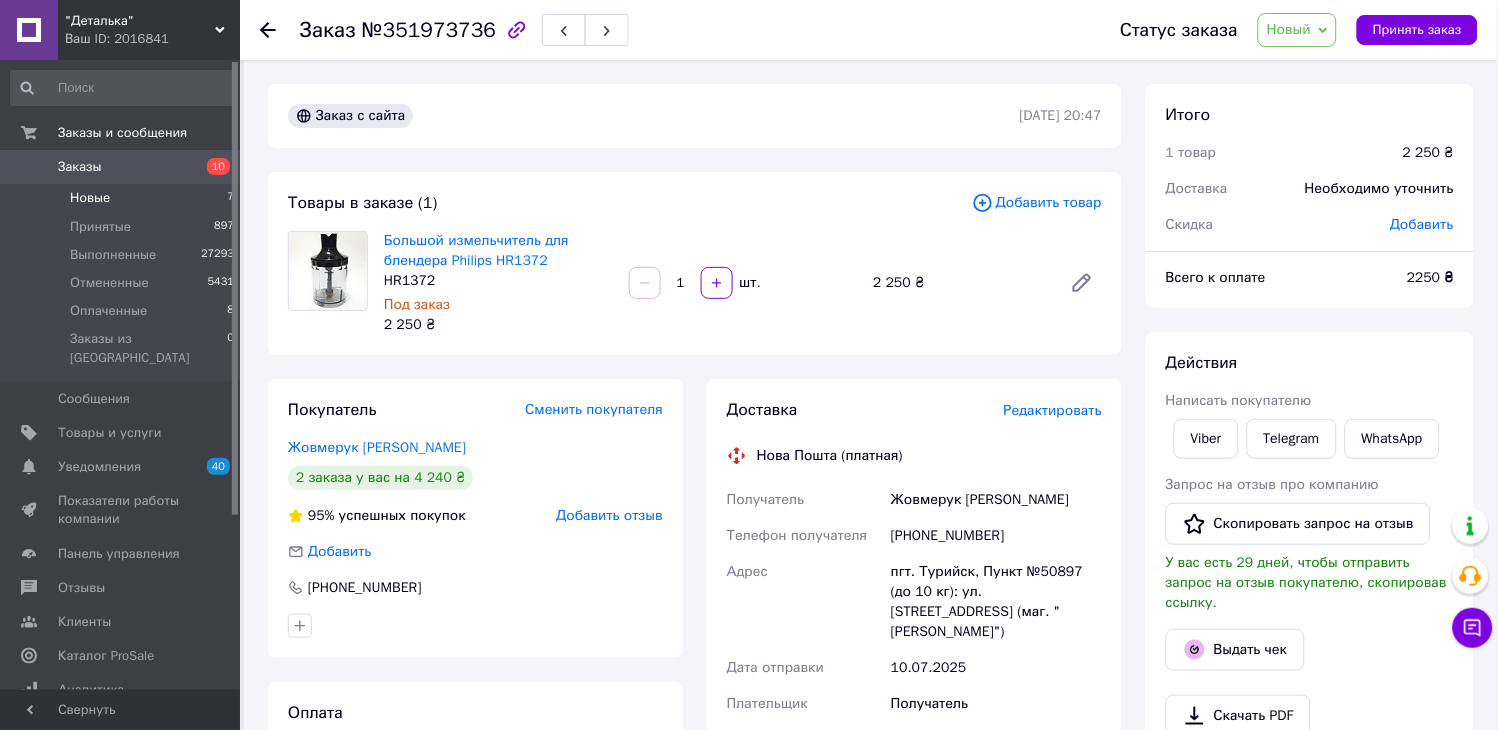 click on "Новые 7" at bounding box center [123, 198] 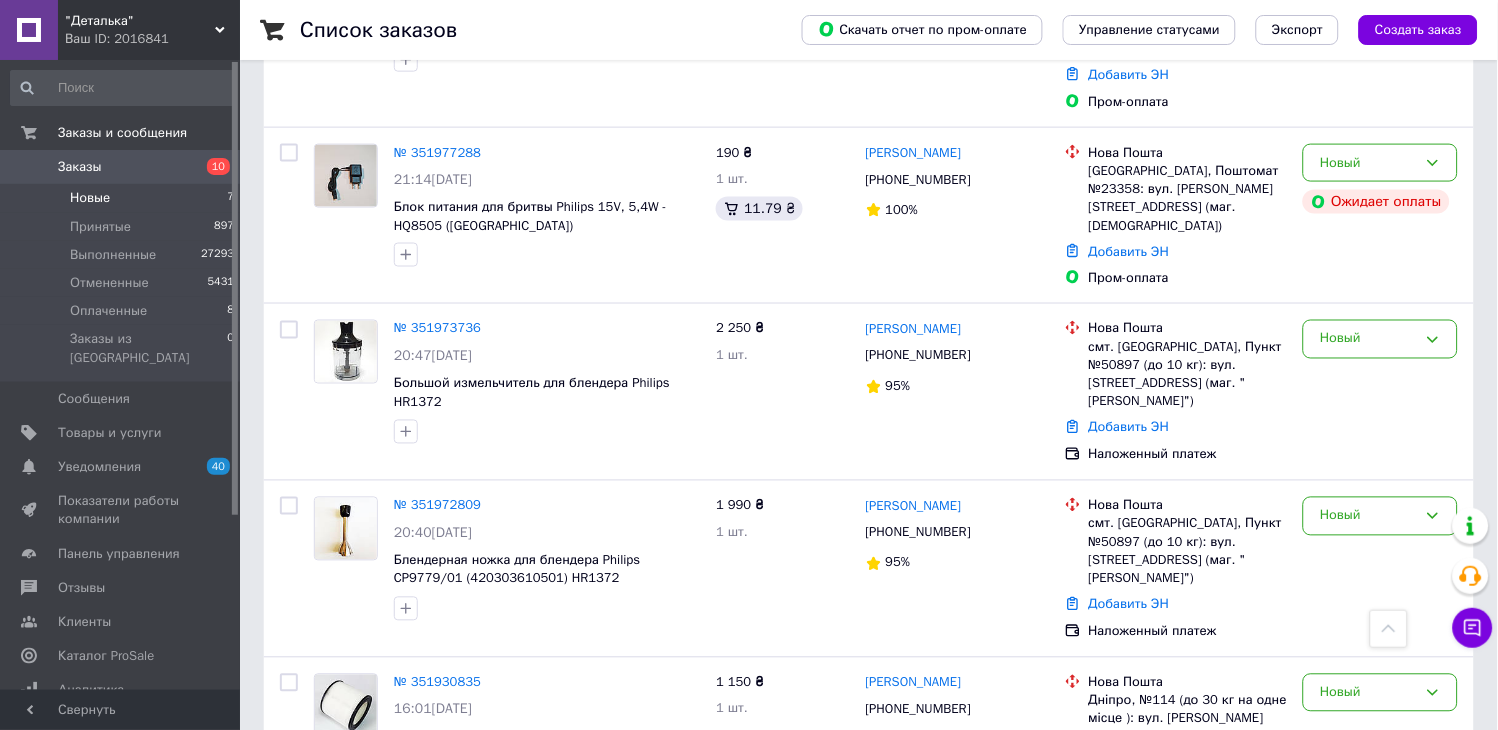 scroll, scrollTop: 555, scrollLeft: 0, axis: vertical 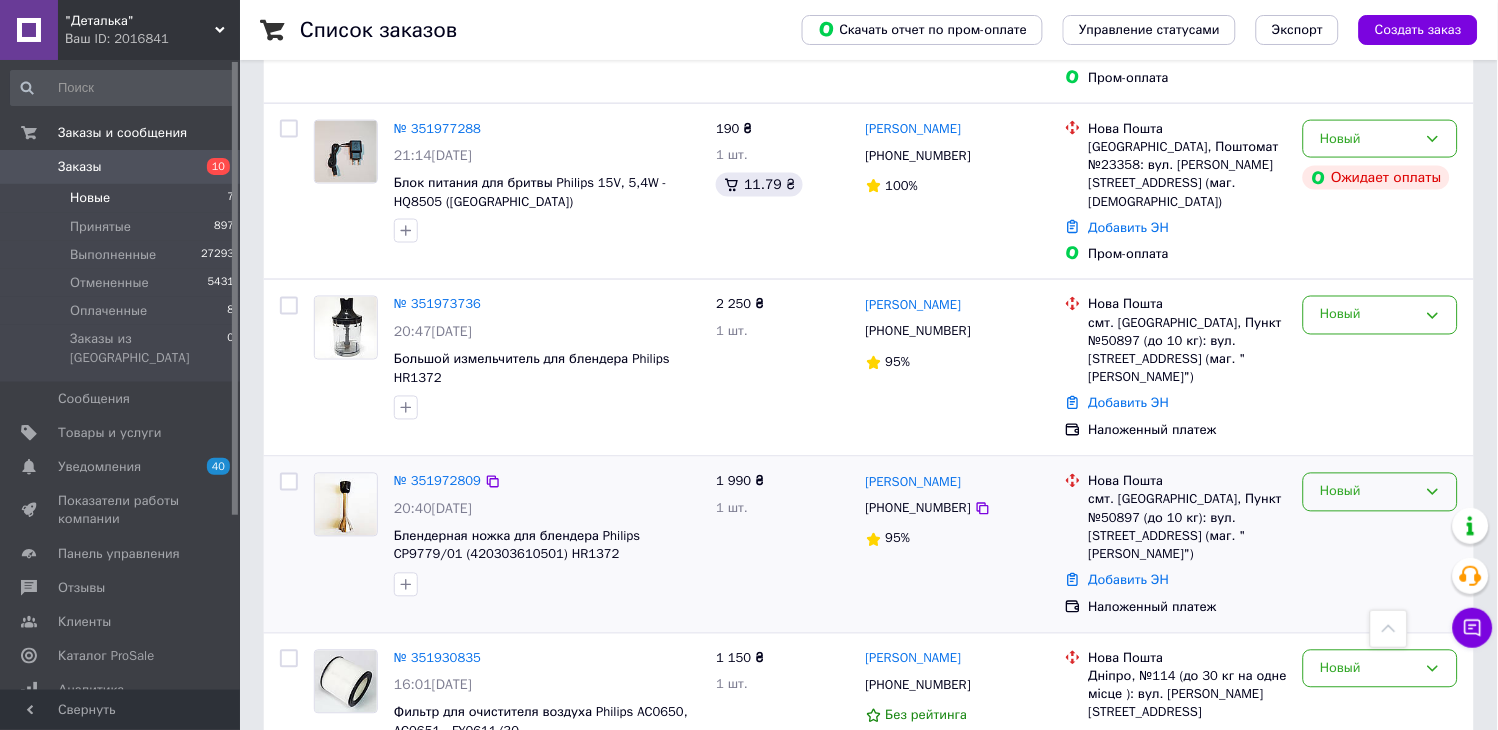 click on "Новый" at bounding box center (1368, 492) 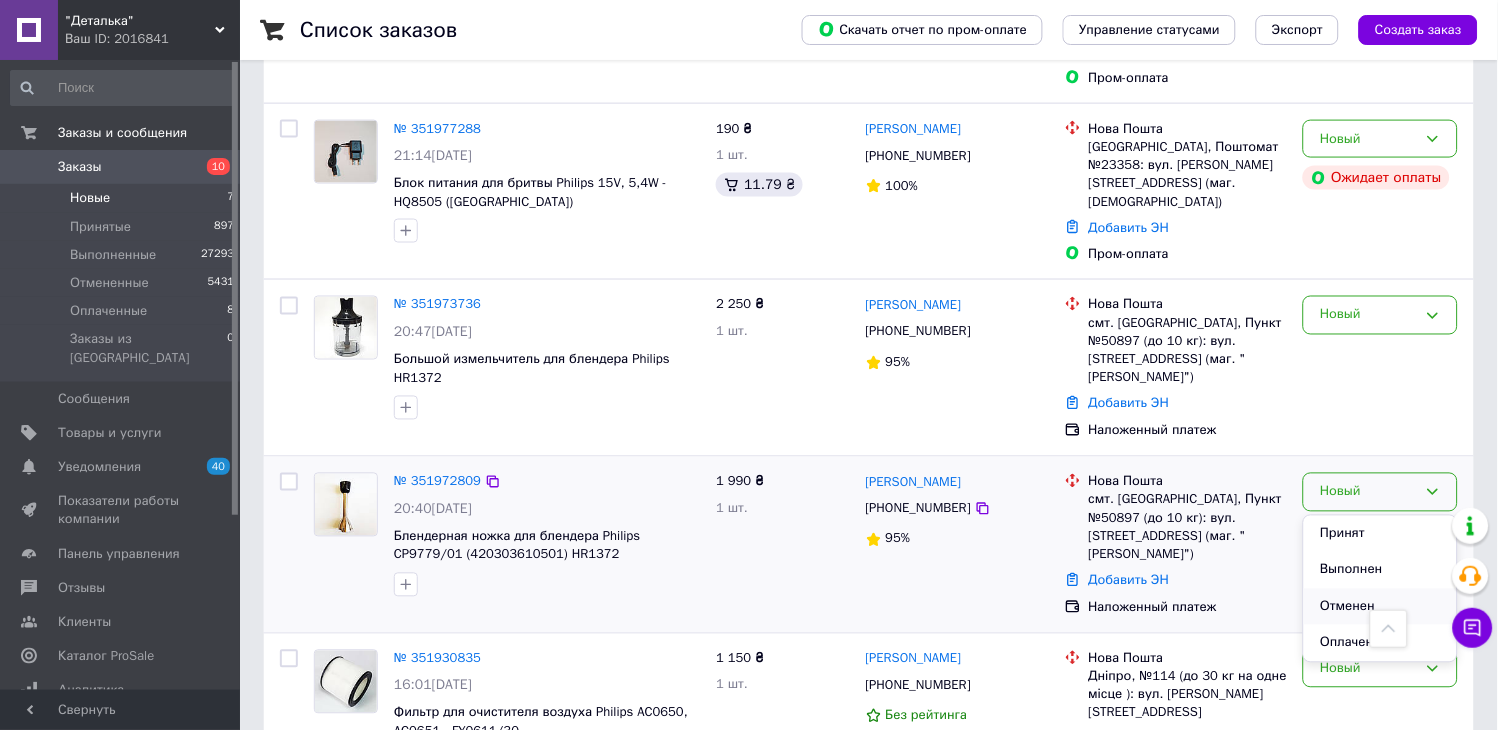 click on "Отменен" at bounding box center (1380, 607) 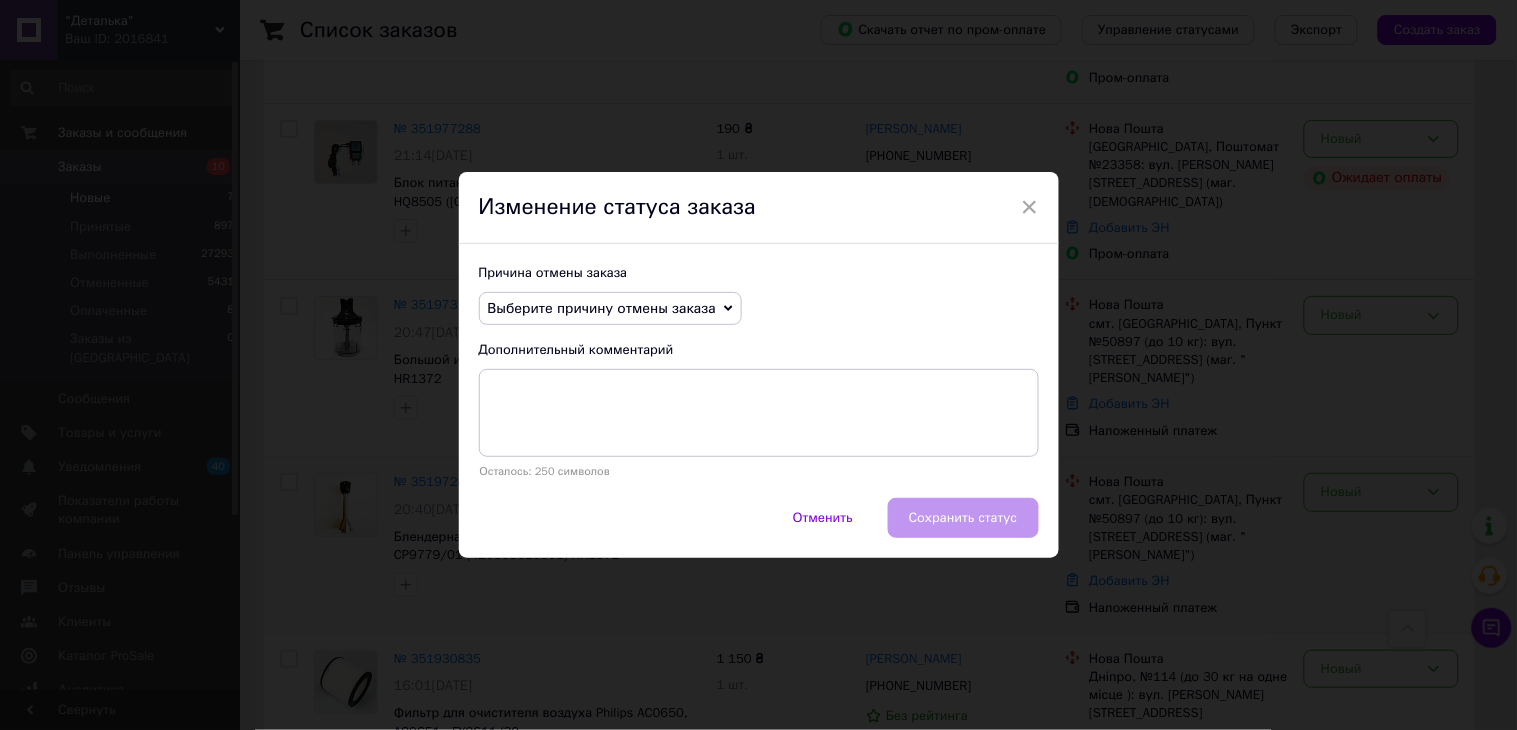 click on "Выберите причину отмены заказа" at bounding box center [610, 309] 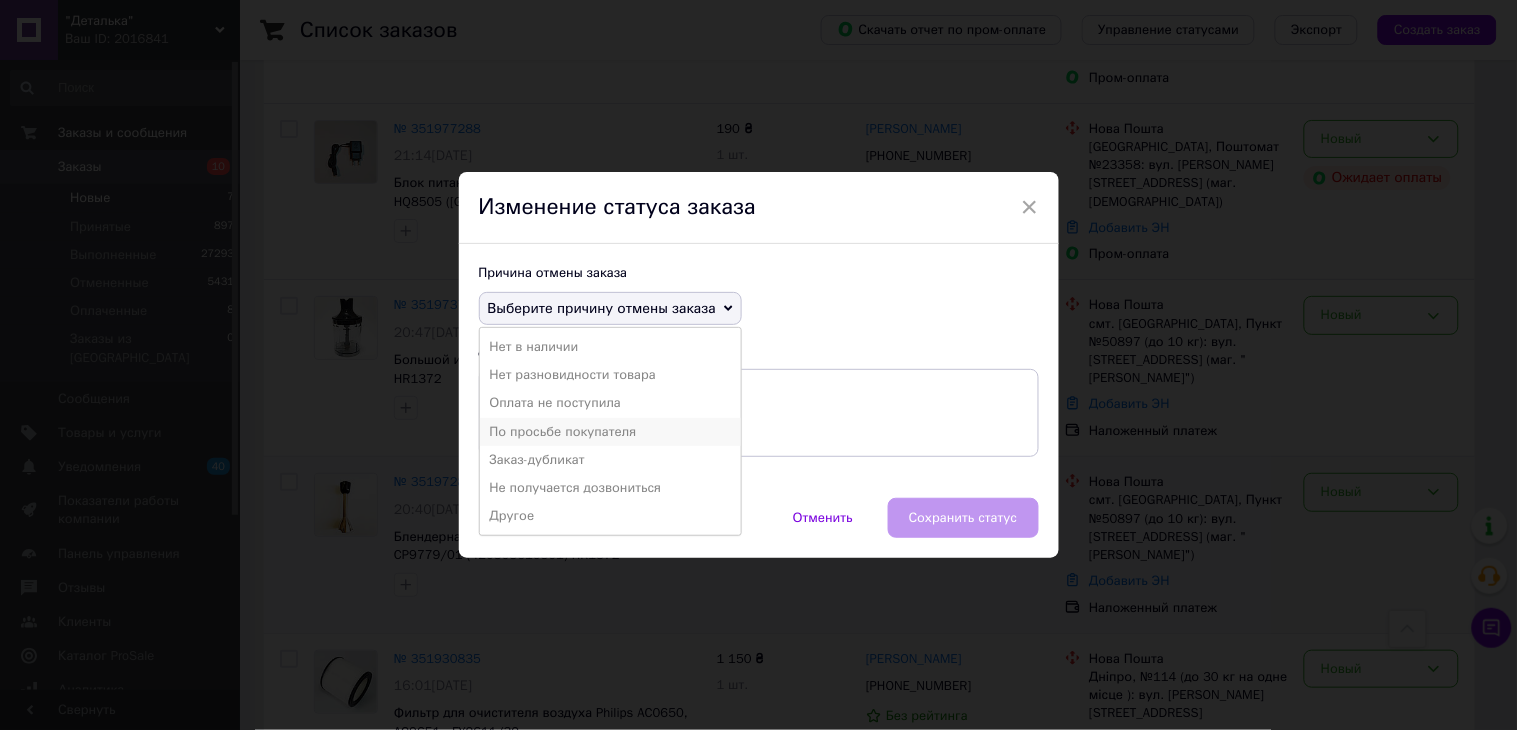 click on "По просьбе покупателя" at bounding box center [610, 432] 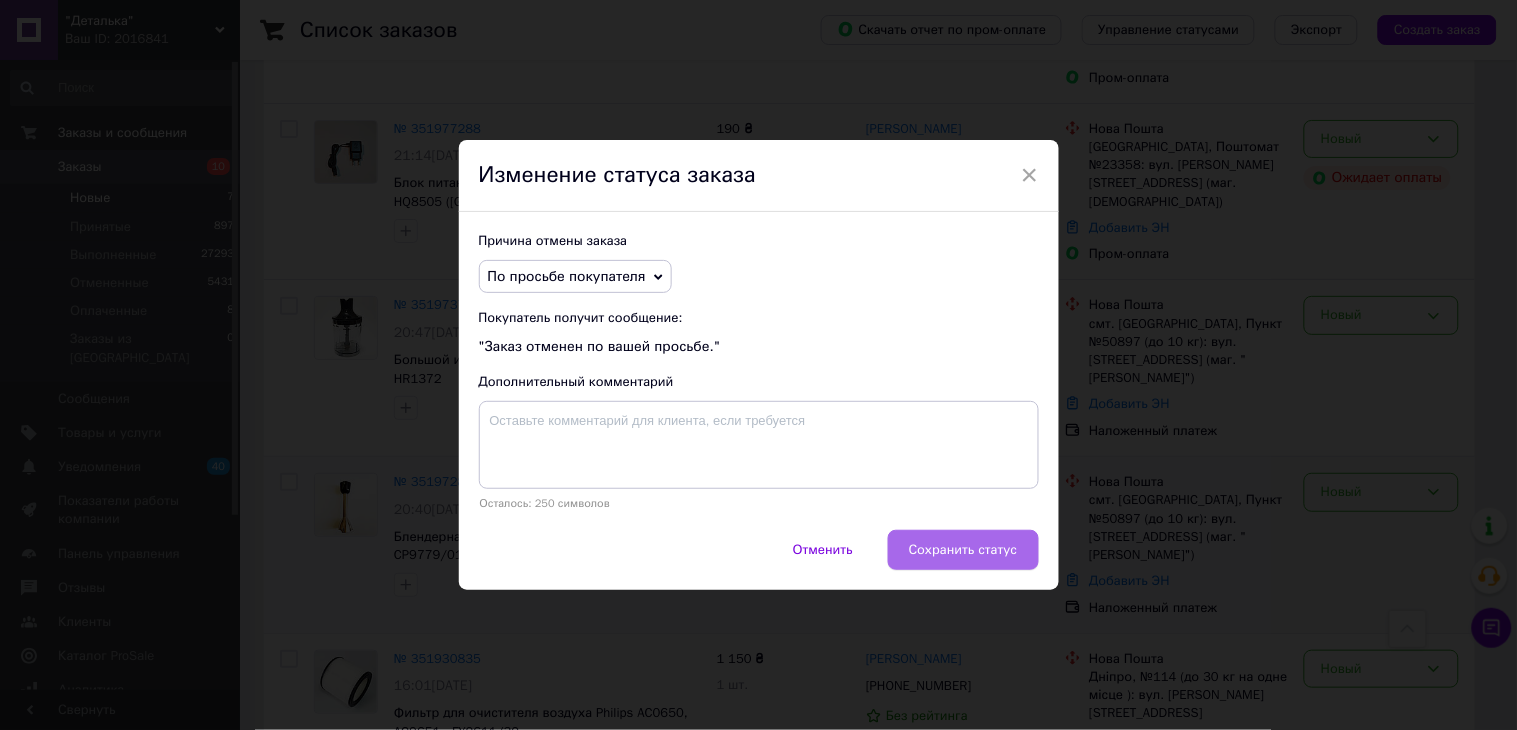 click on "Сохранить статус" at bounding box center (963, 550) 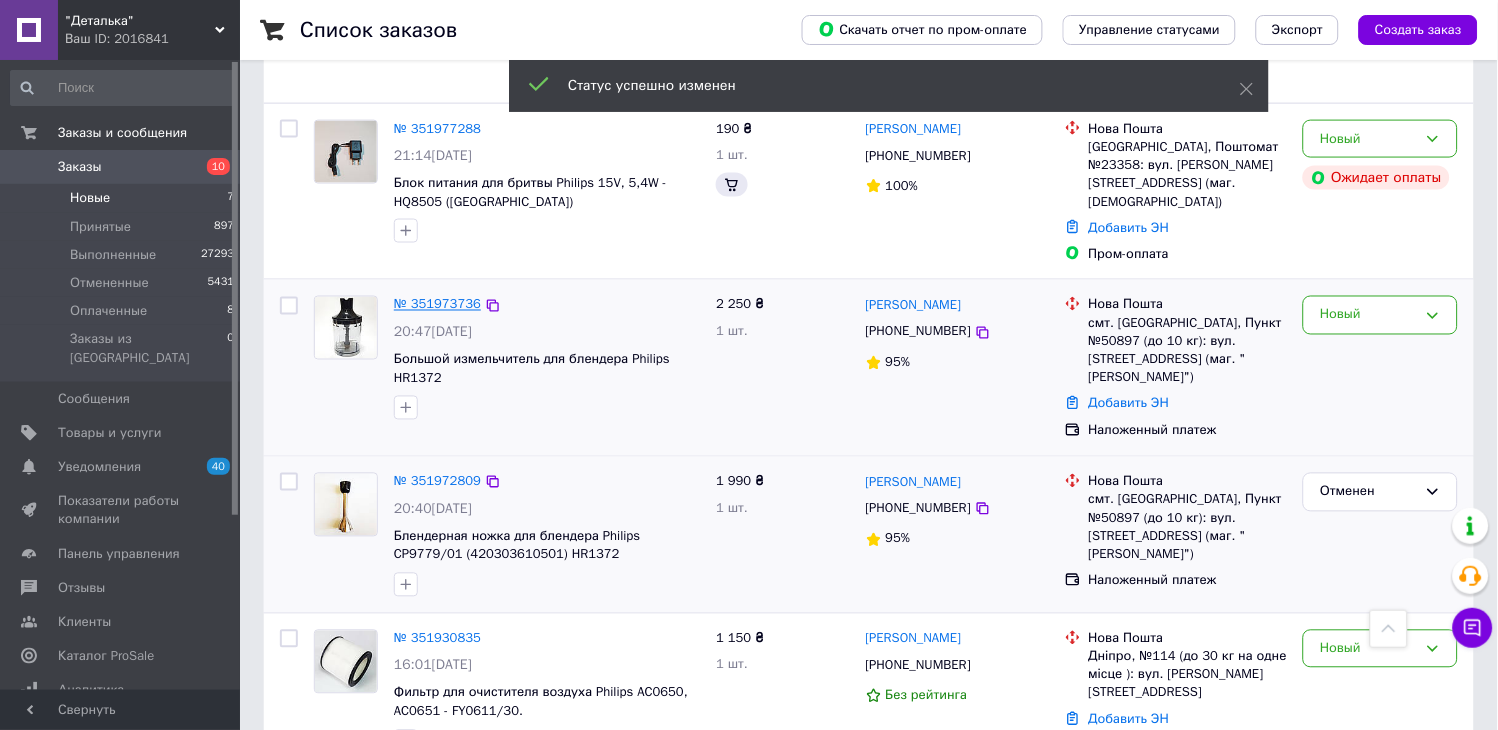 click on "№ 351973736" at bounding box center (437, 304) 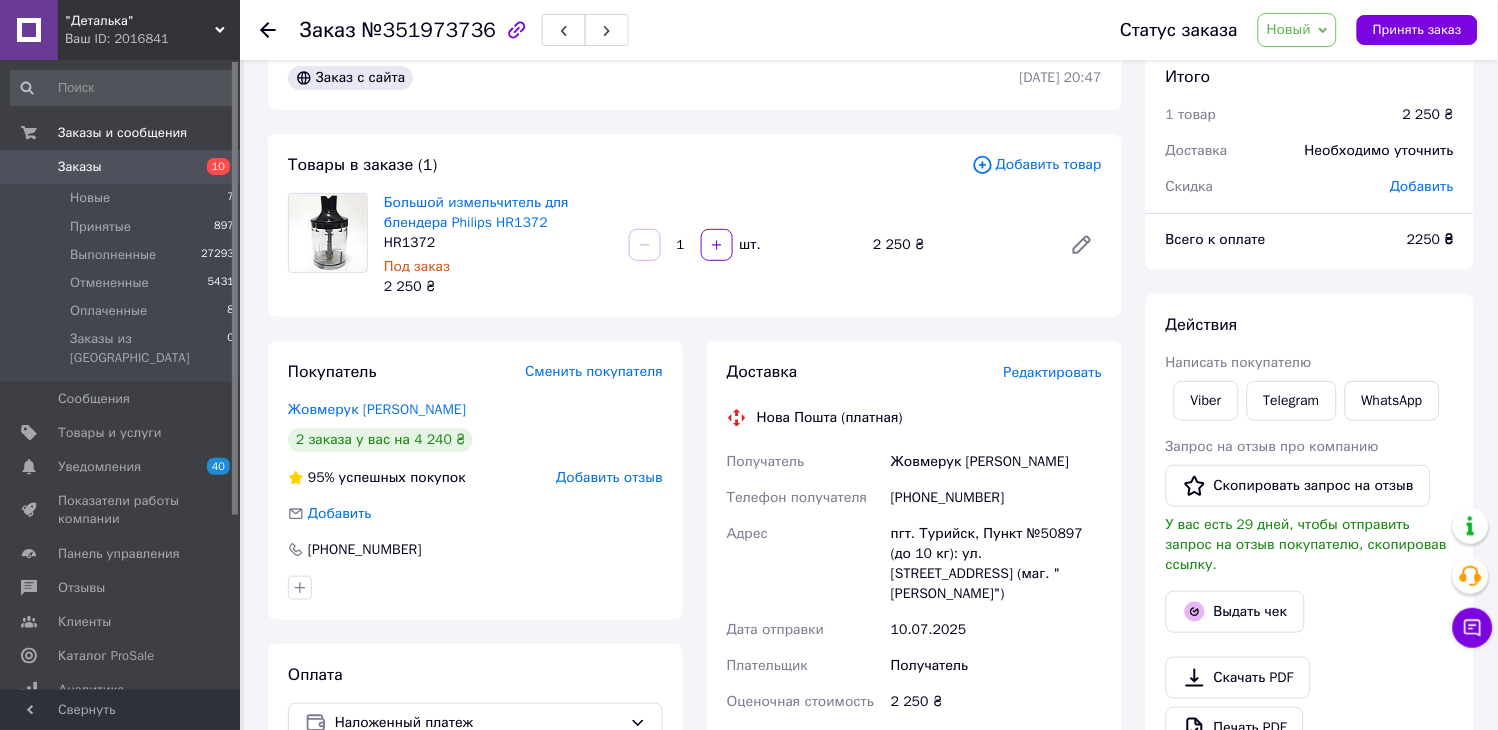 scroll, scrollTop: 0, scrollLeft: 0, axis: both 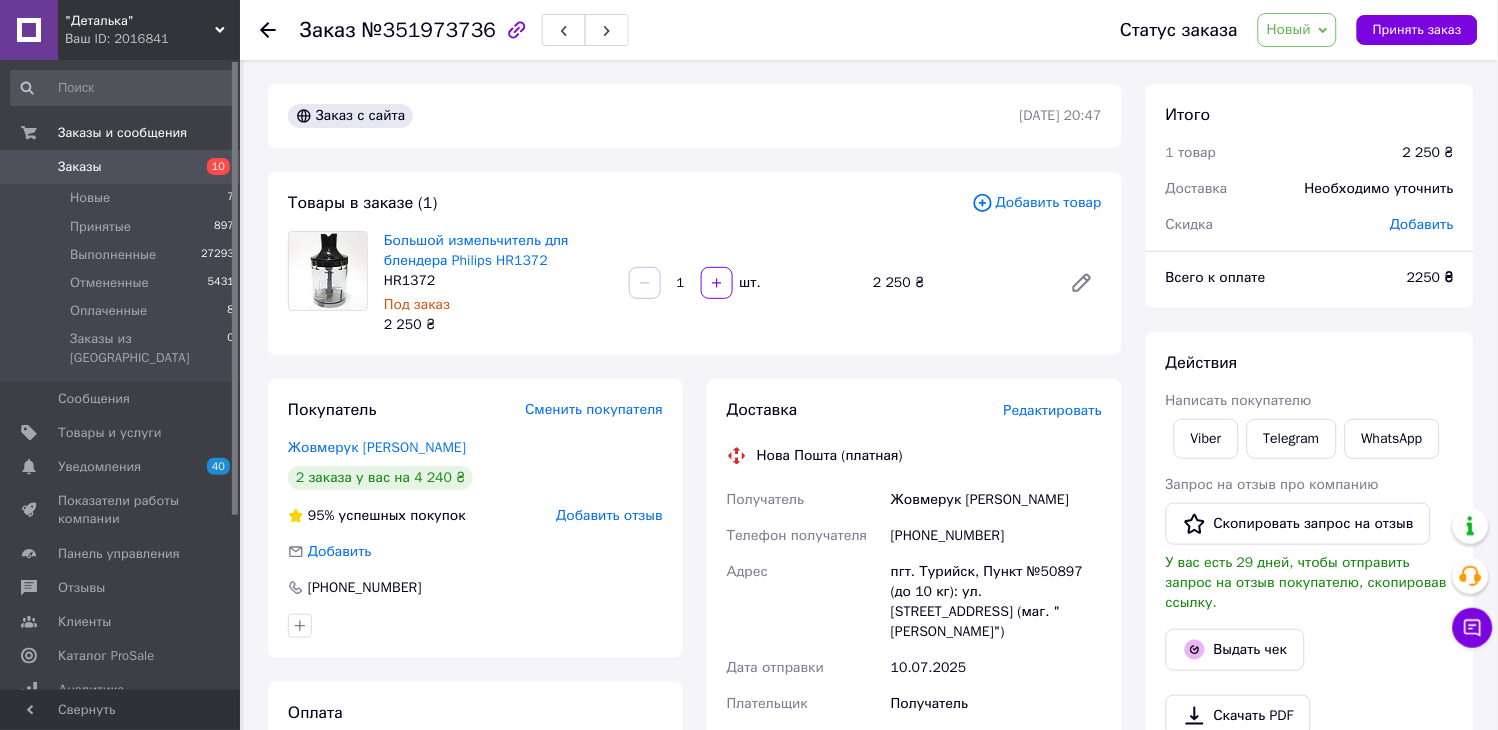 click on "Новый" at bounding box center (1289, 29) 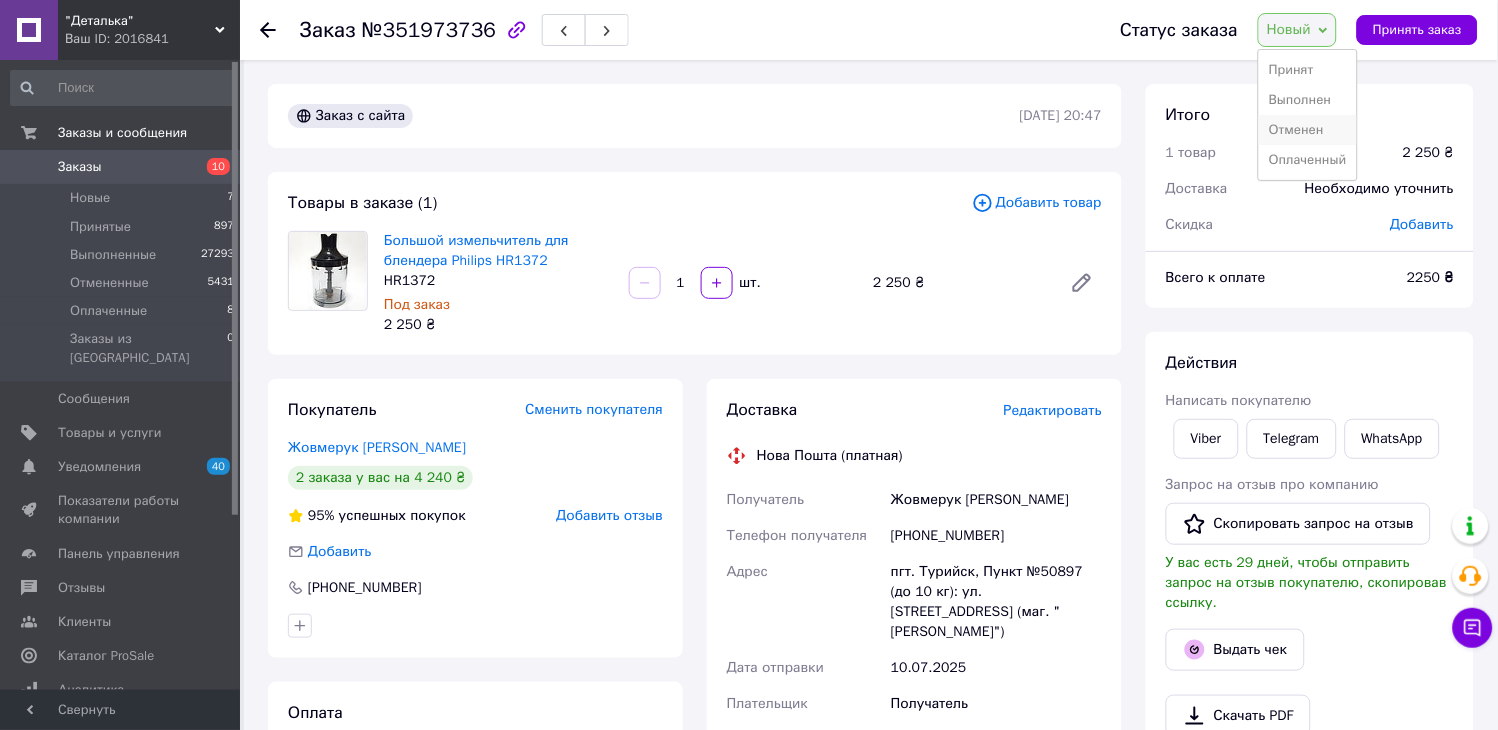 click on "Отменен" at bounding box center (1308, 130) 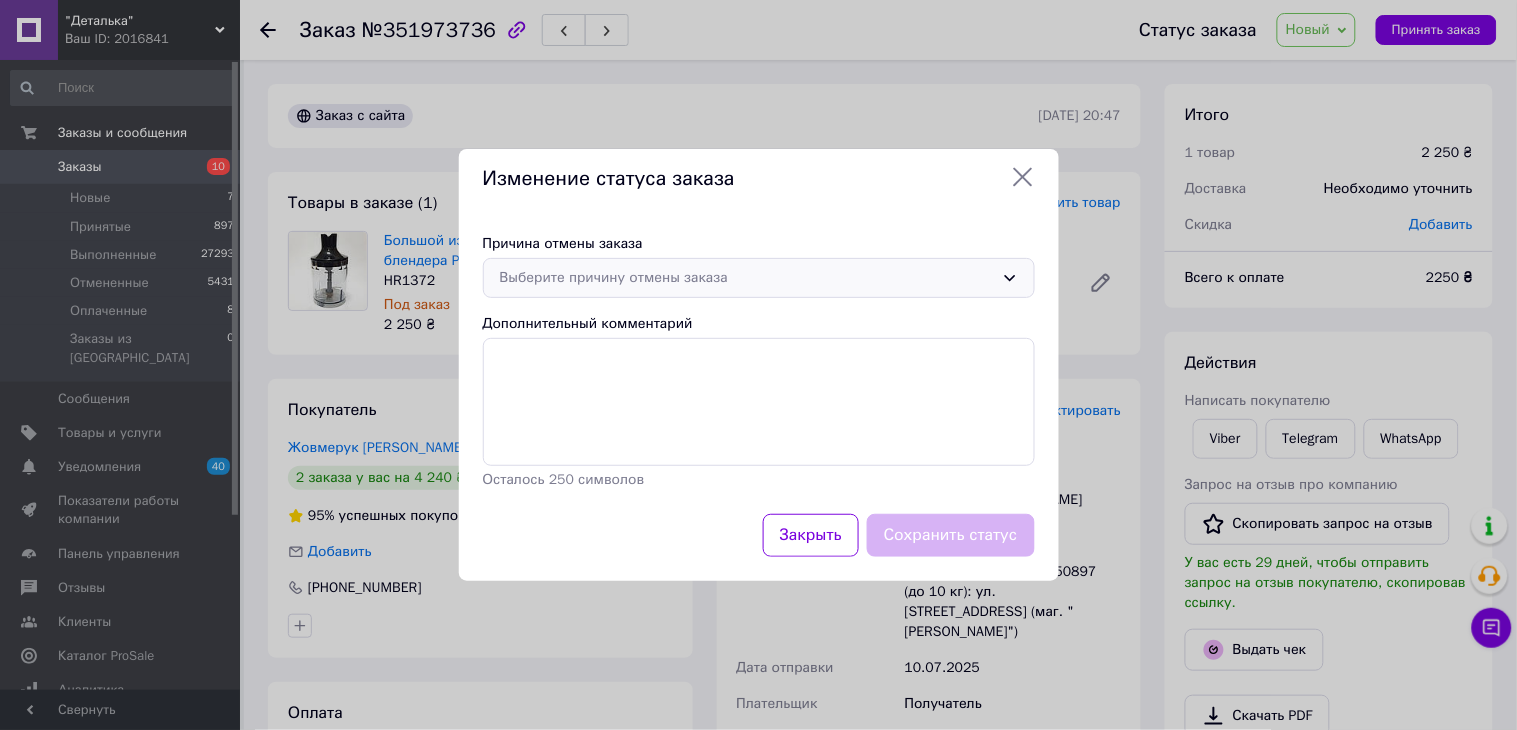 click on "Выберите причину отмены заказа" at bounding box center (747, 278) 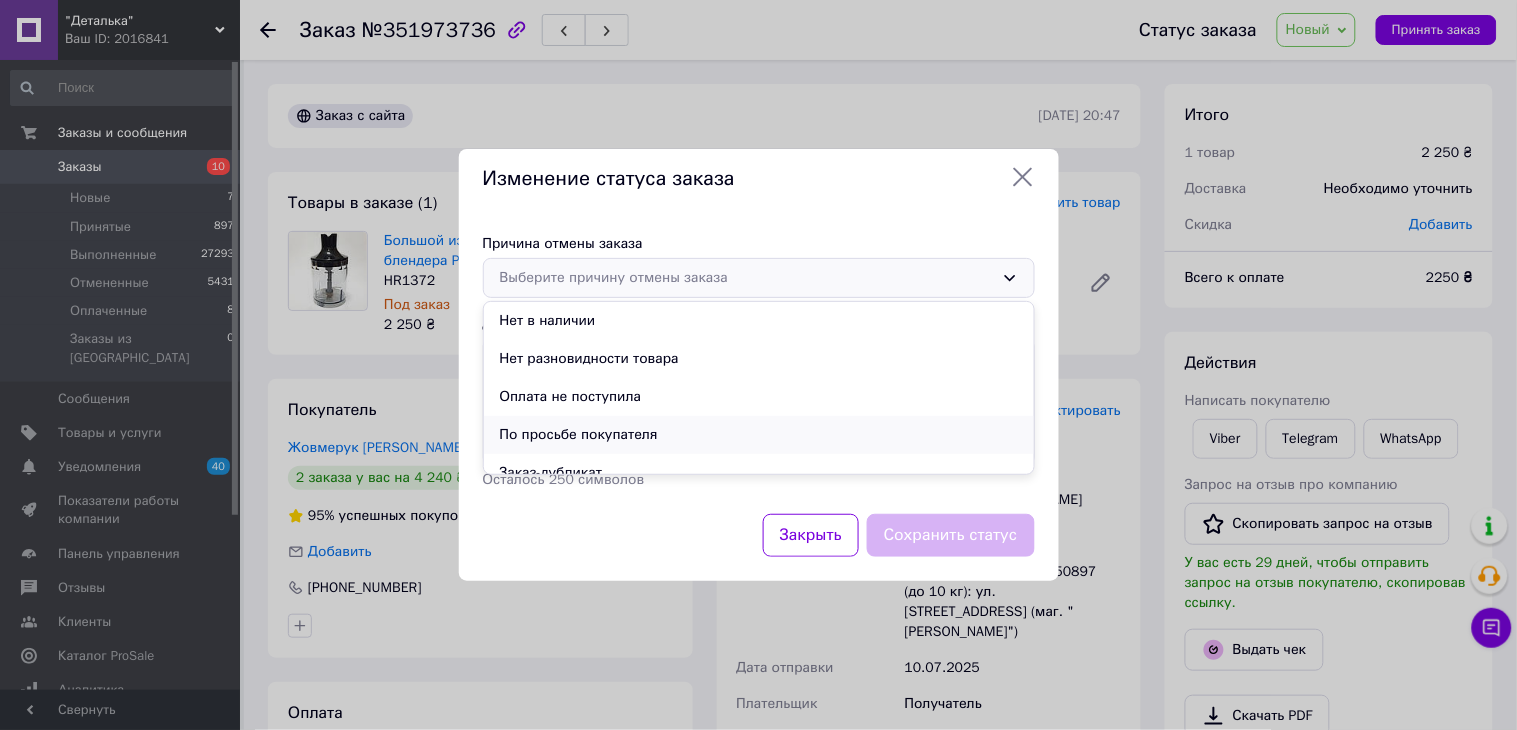 click on "По просьбе покупателя" at bounding box center [759, 435] 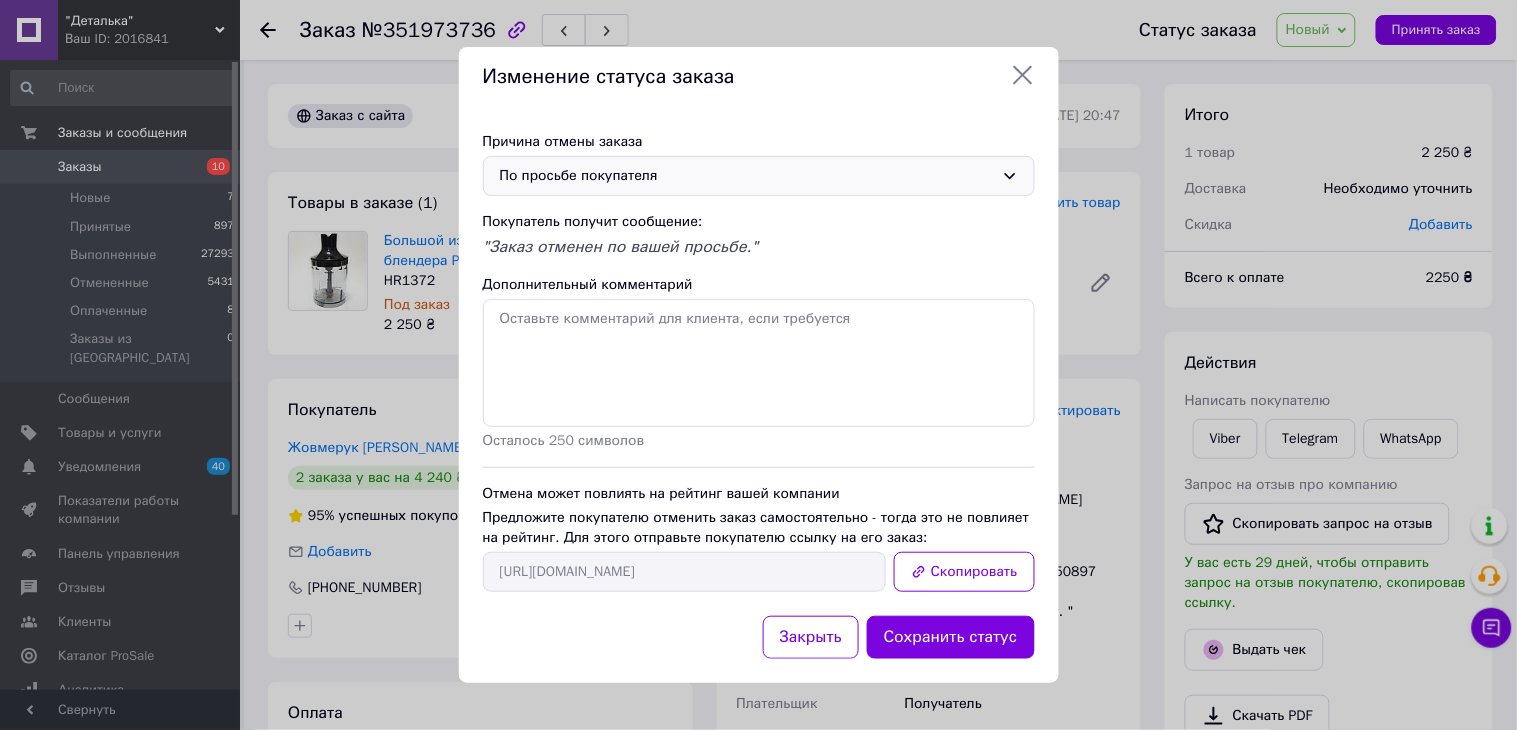 drag, startPoint x: 930, startPoint y: 634, endPoint x: 918, endPoint y: 602, distance: 34.176014 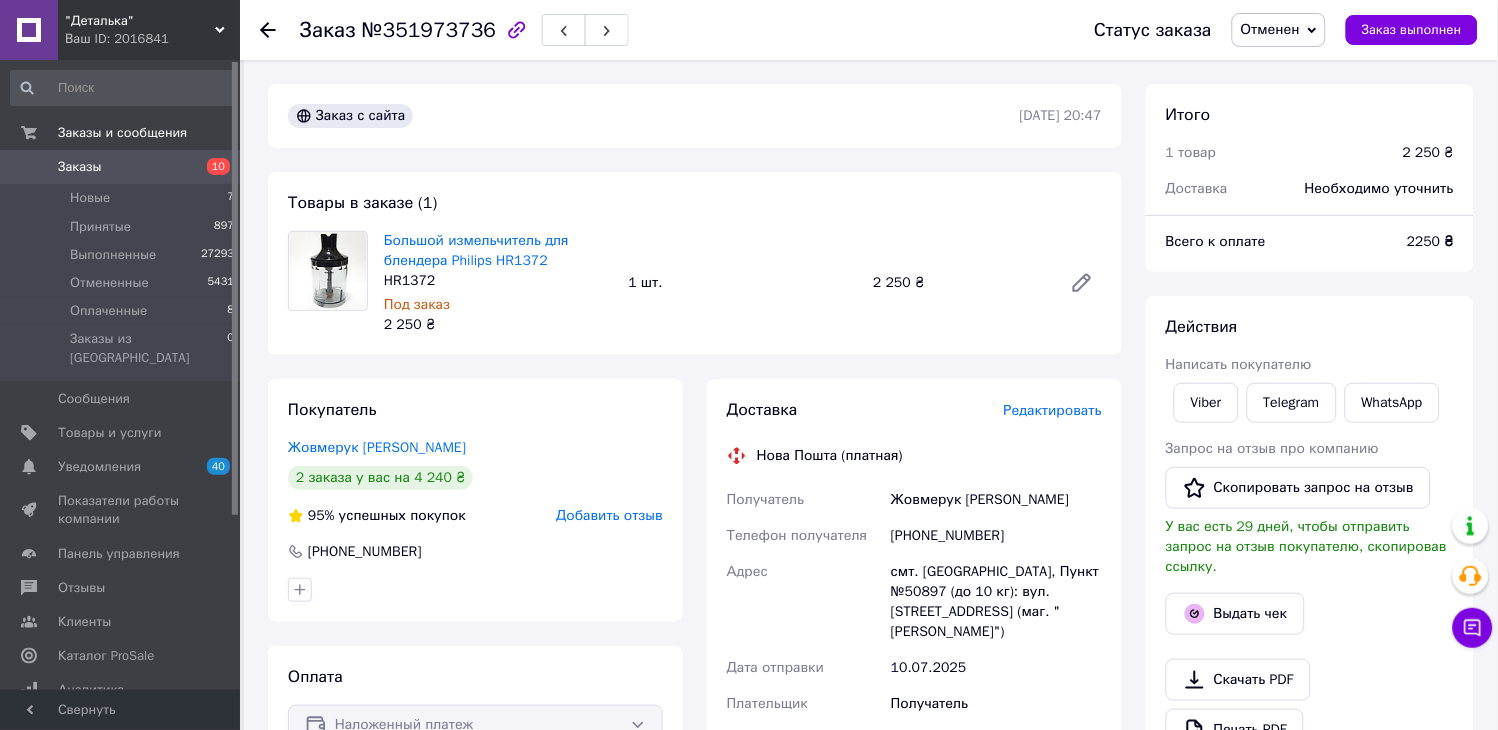 click on "Заказы" at bounding box center [121, 167] 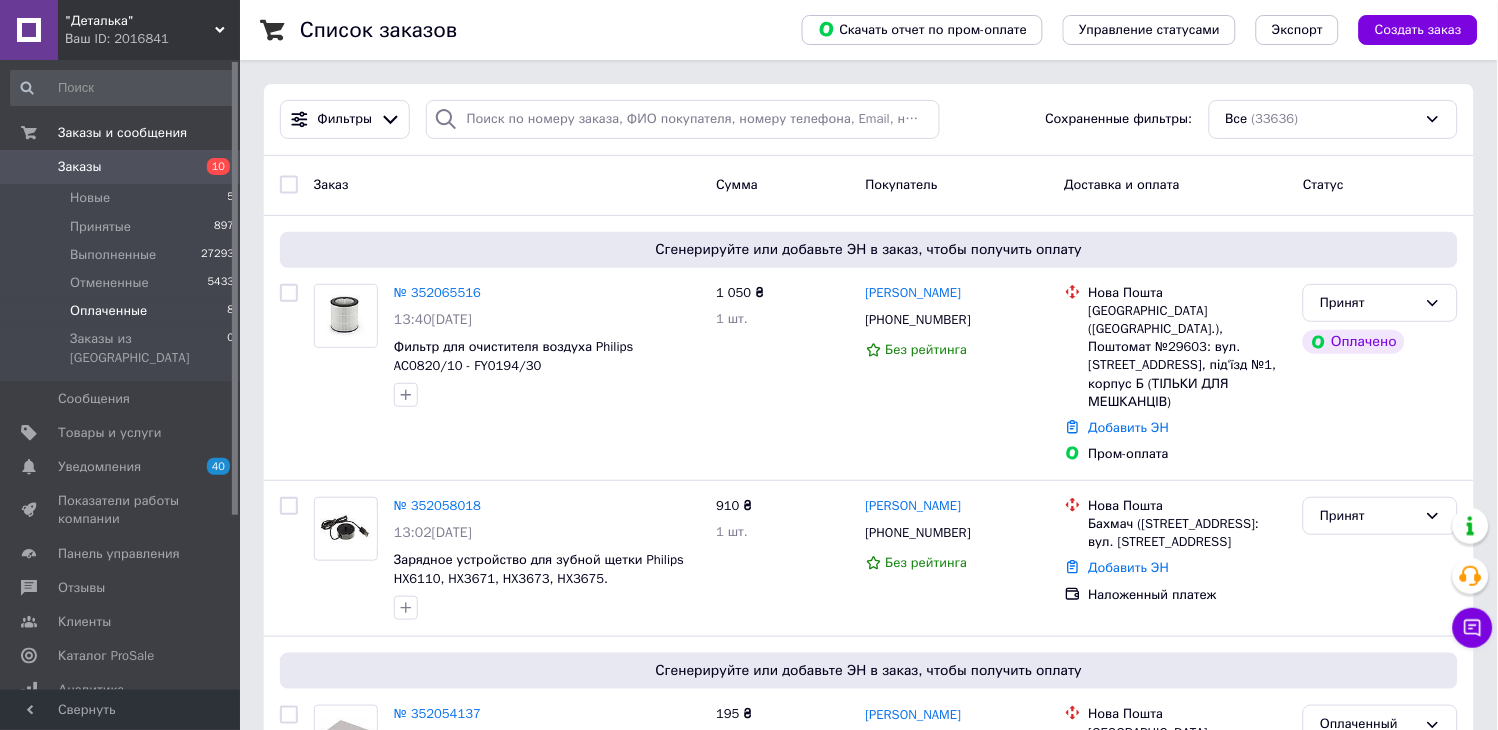 click on "Оплаченные 8" at bounding box center [123, 311] 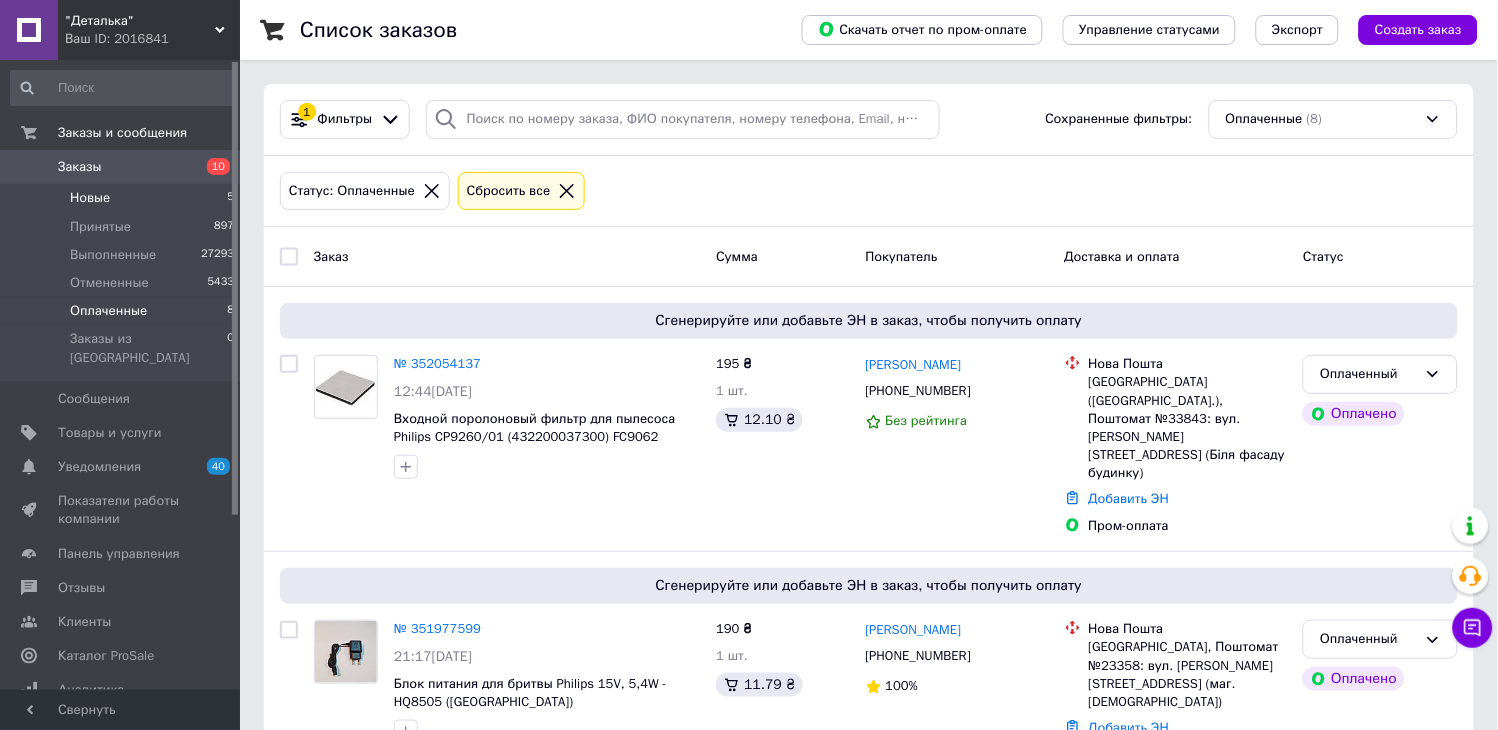 click on "Новые 5" at bounding box center [123, 198] 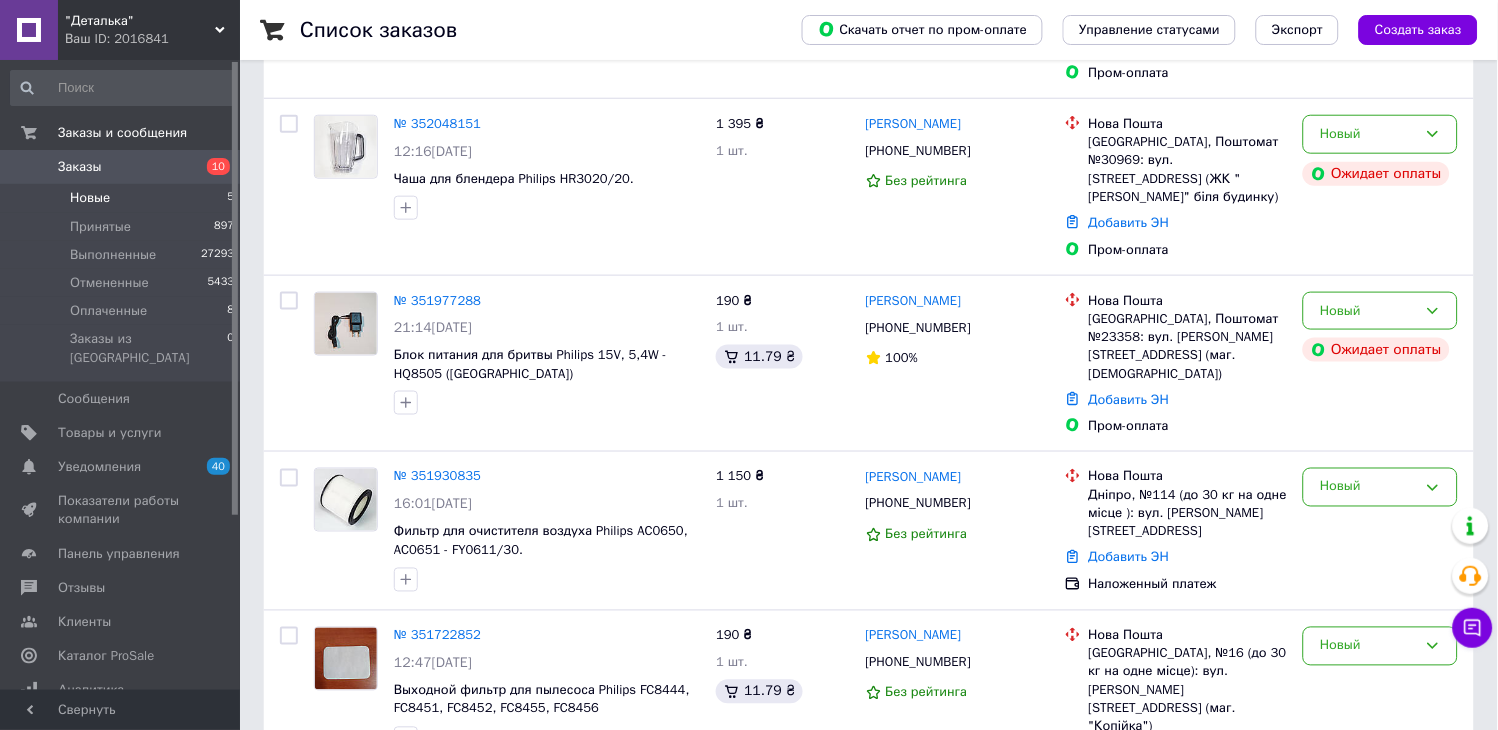 scroll, scrollTop: 406, scrollLeft: 0, axis: vertical 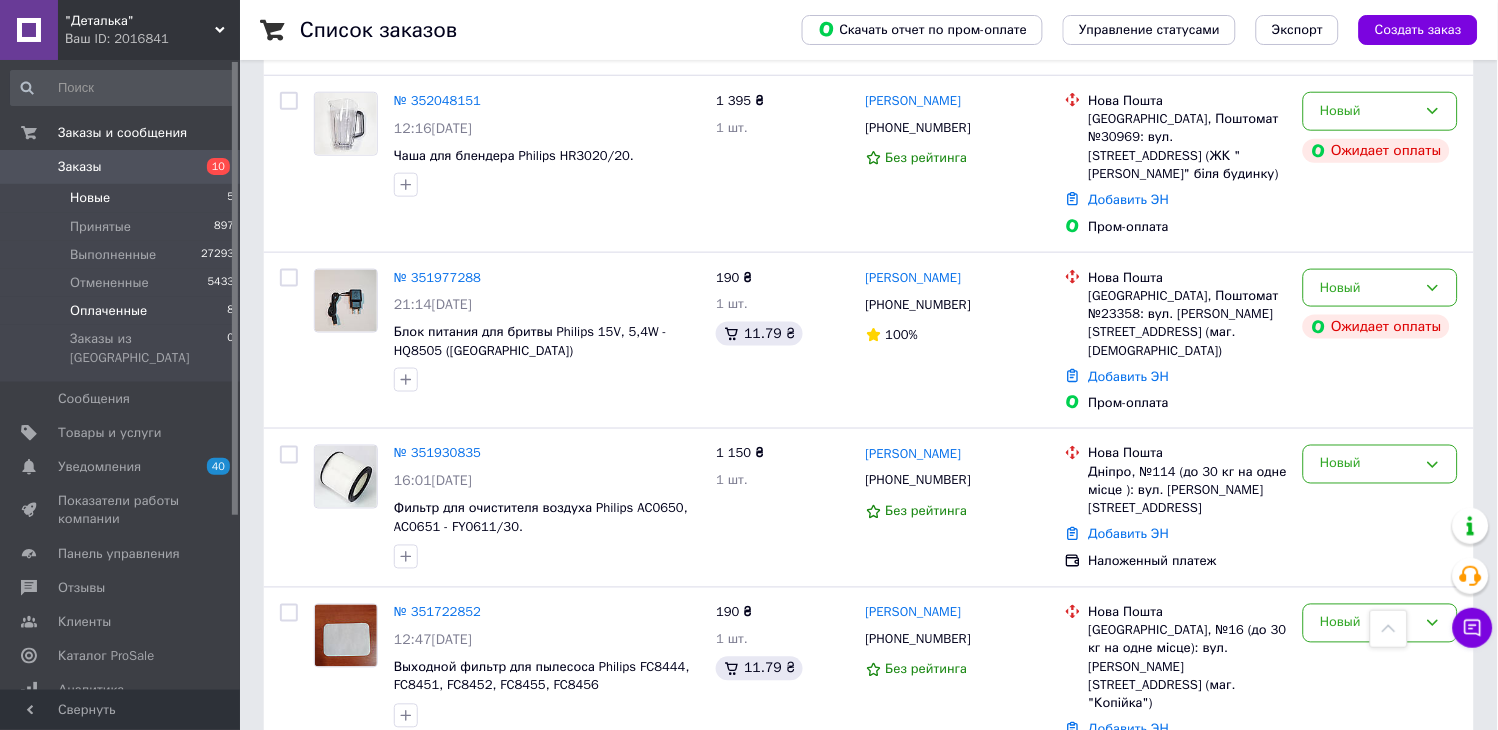 click on "Оплаченные 8" at bounding box center [123, 311] 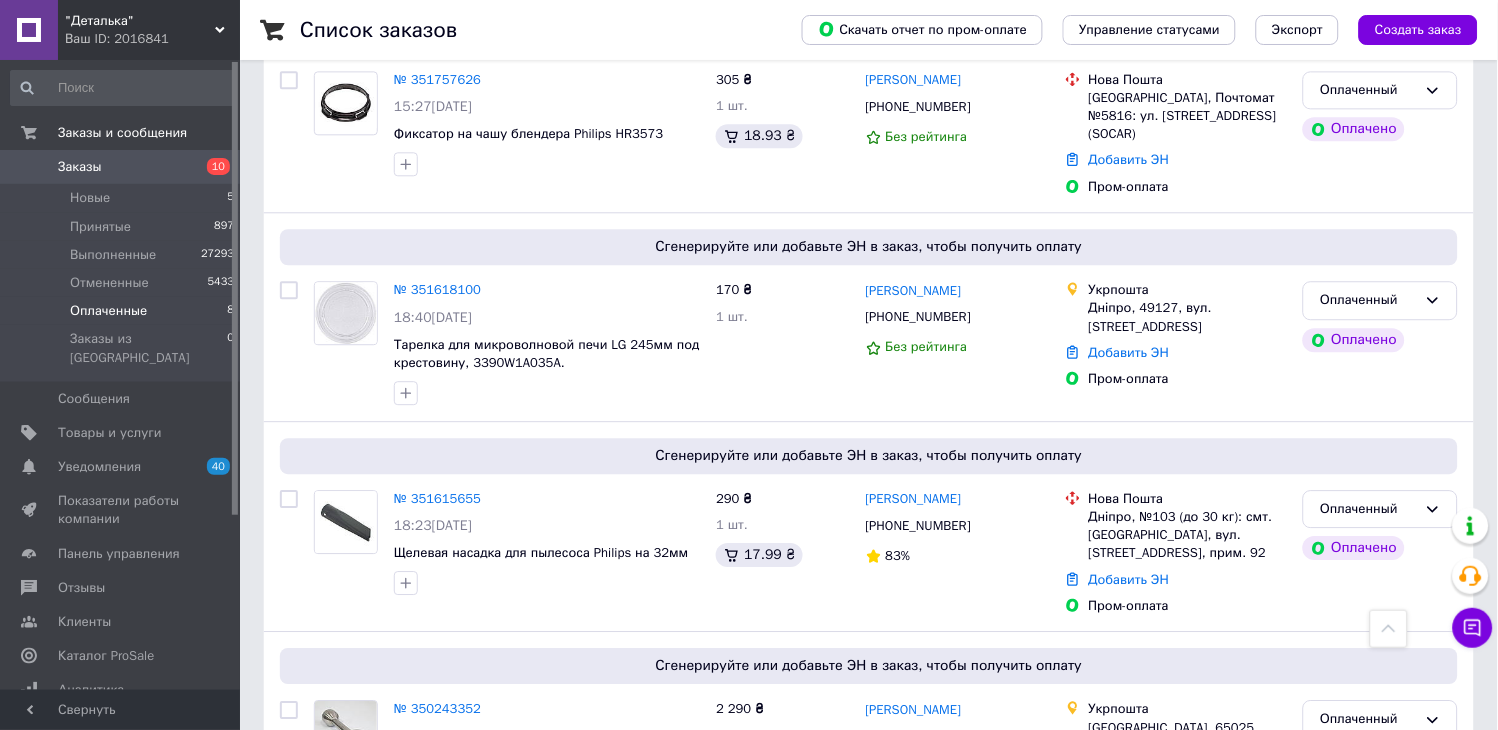 scroll, scrollTop: 1000, scrollLeft: 0, axis: vertical 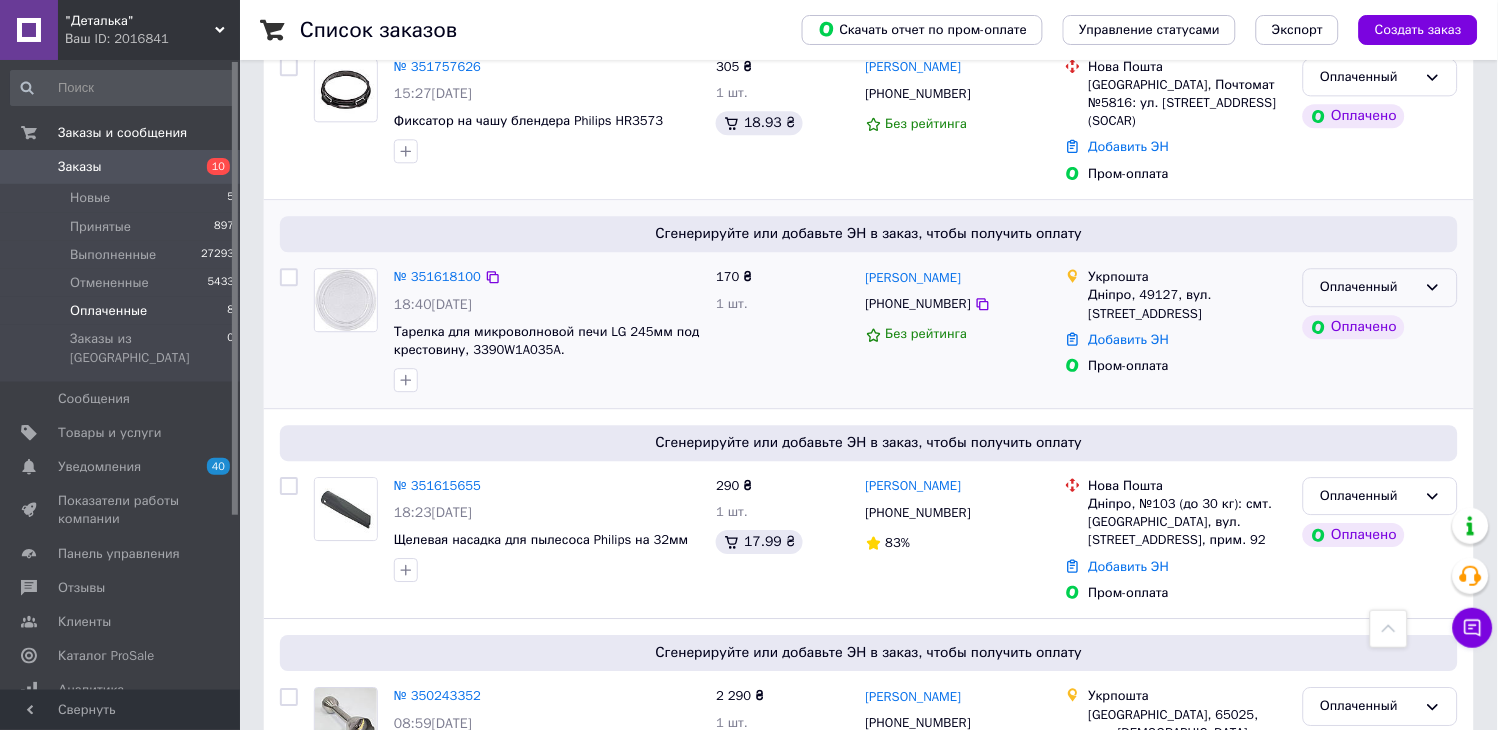 drag, startPoint x: 1338, startPoint y: 195, endPoint x: 1344, endPoint y: 214, distance: 19.924858 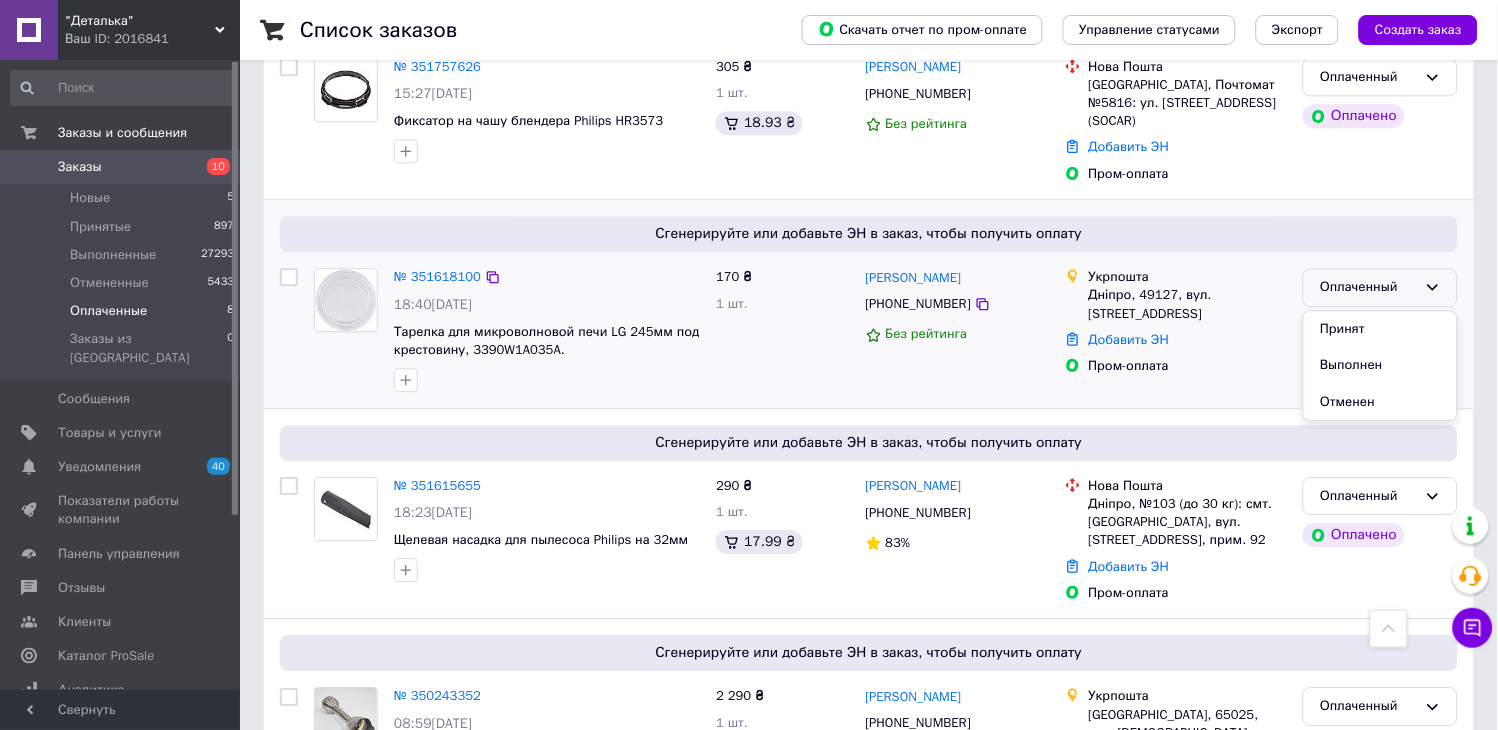 drag, startPoint x: 1345, startPoint y: 237, endPoint x: 1312, endPoint y: 243, distance: 33.54102 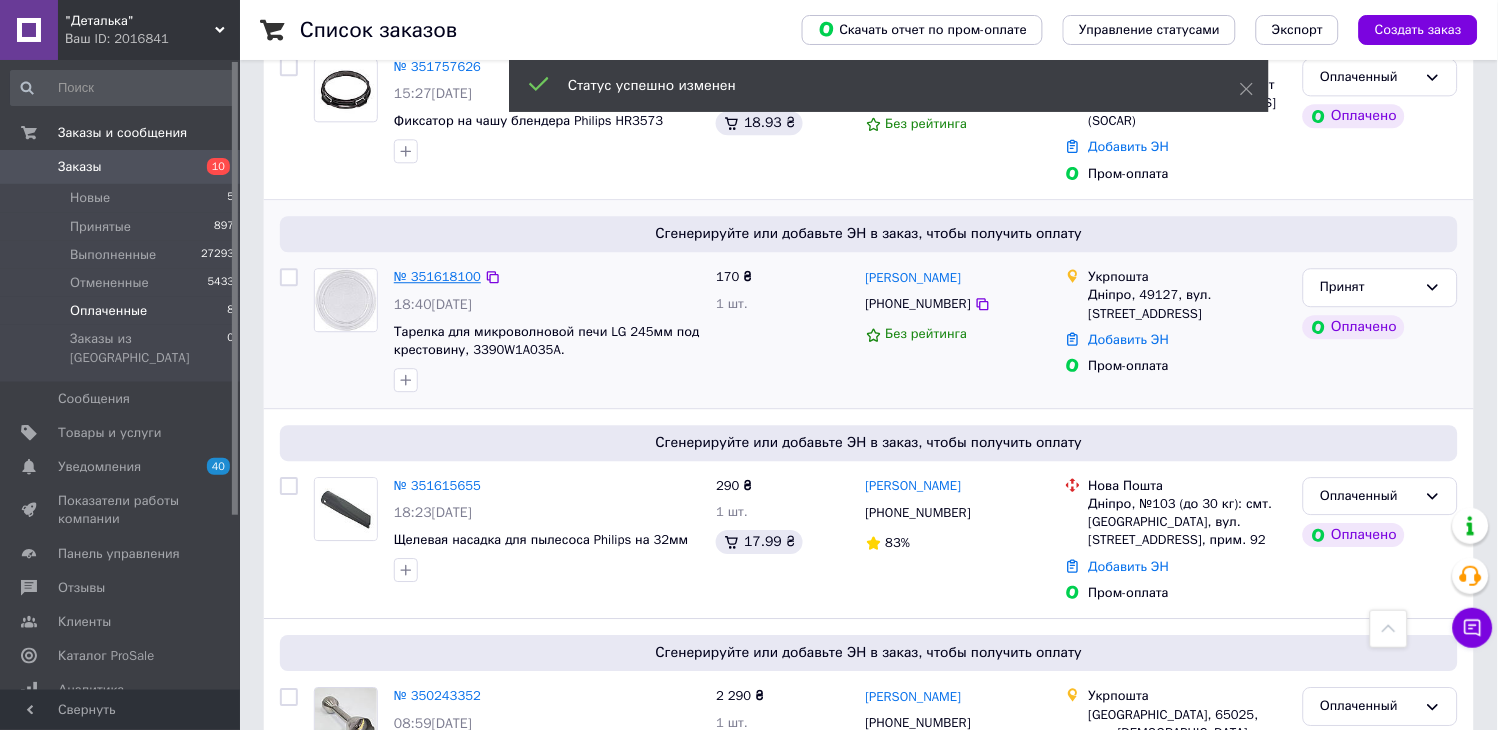 click on "№ 351618100" at bounding box center (437, 276) 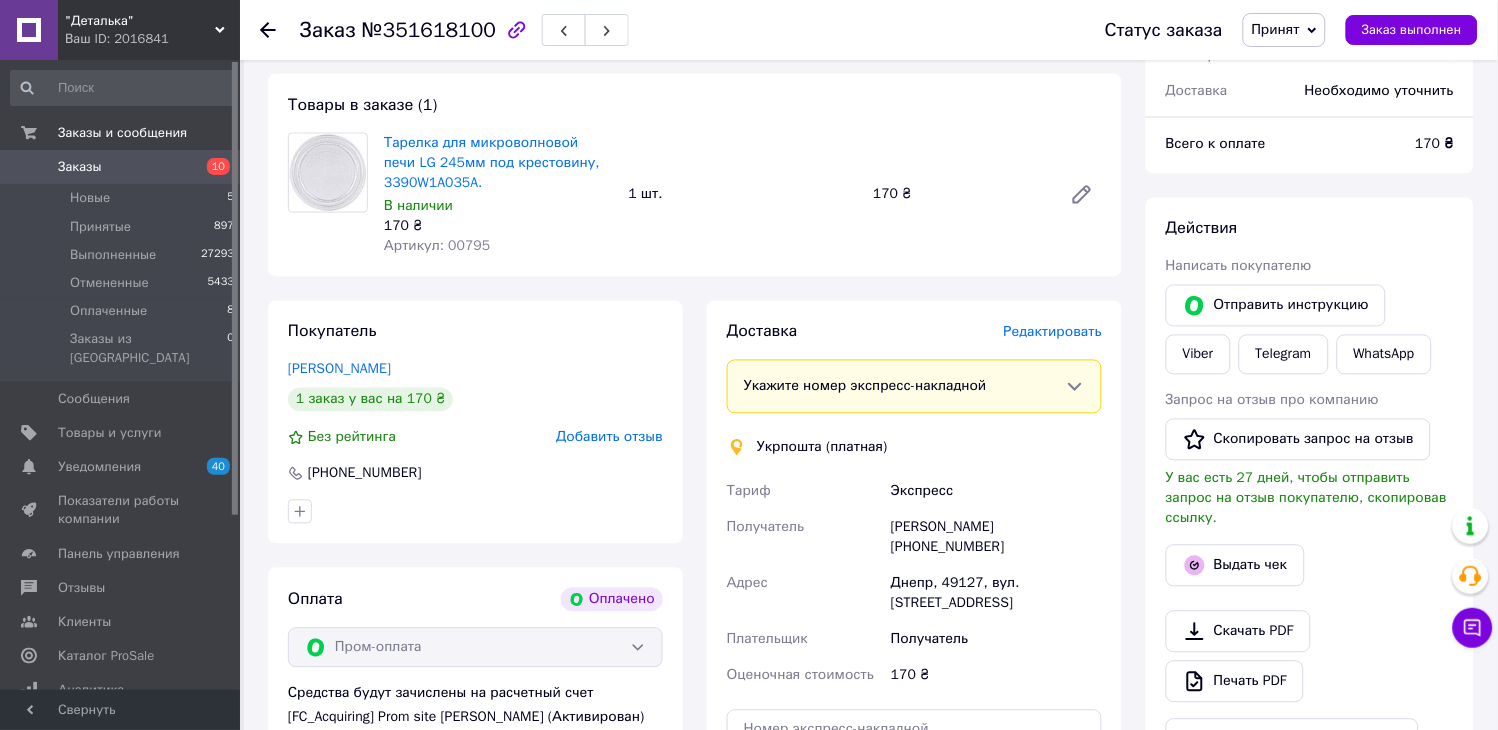 scroll, scrollTop: 444, scrollLeft: 0, axis: vertical 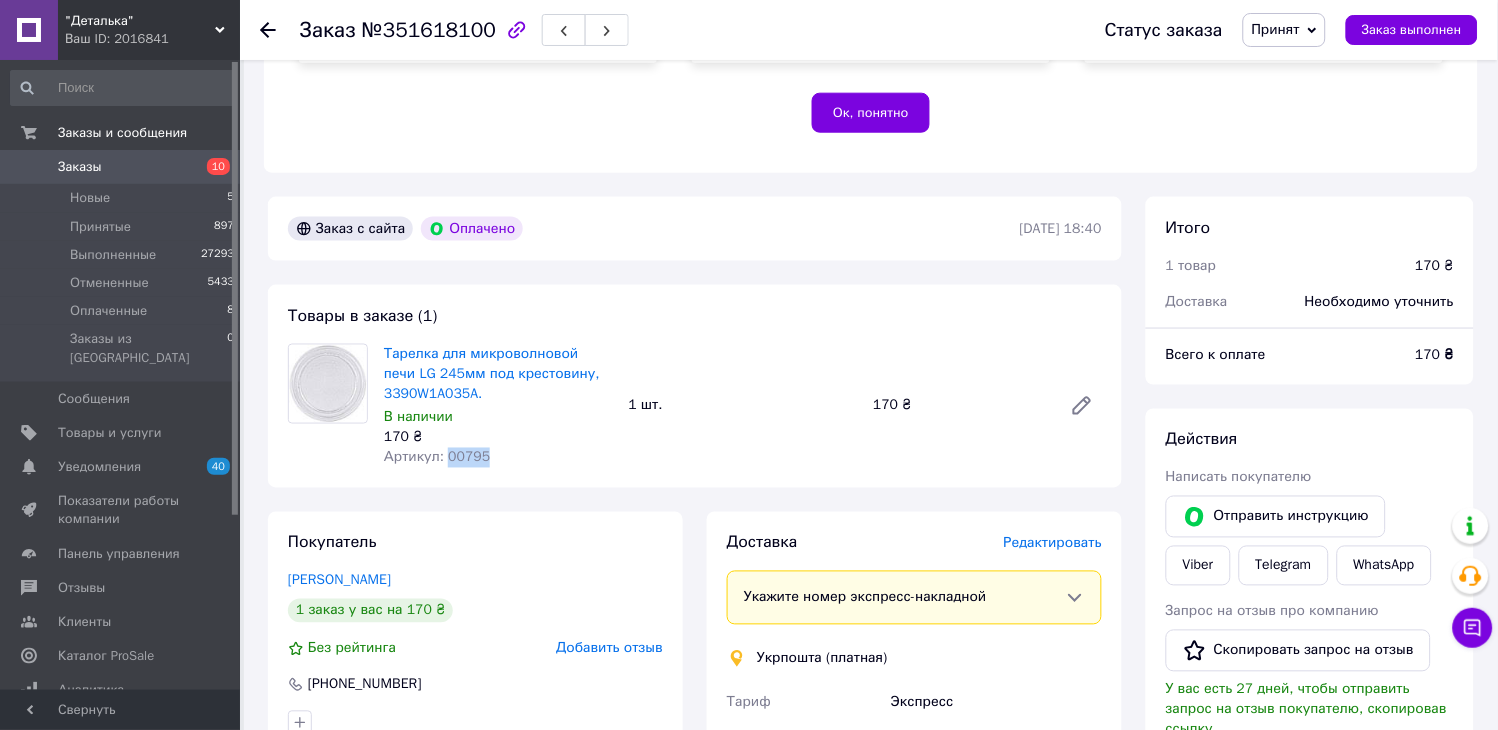 drag, startPoint x: 495, startPoint y: 458, endPoint x: 444, endPoint y: 454, distance: 51.156624 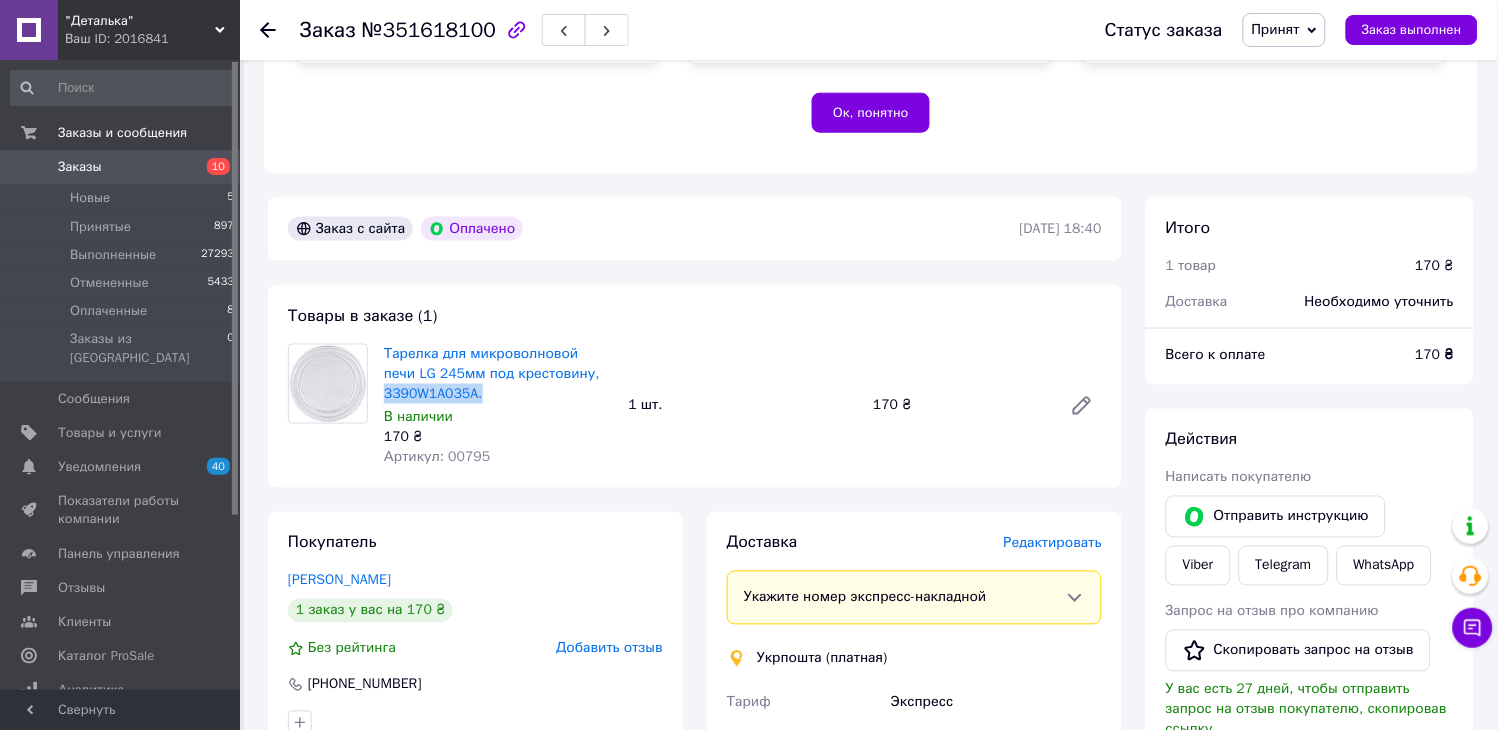 drag, startPoint x: 487, startPoint y: 398, endPoint x: 378, endPoint y: 387, distance: 109.55364 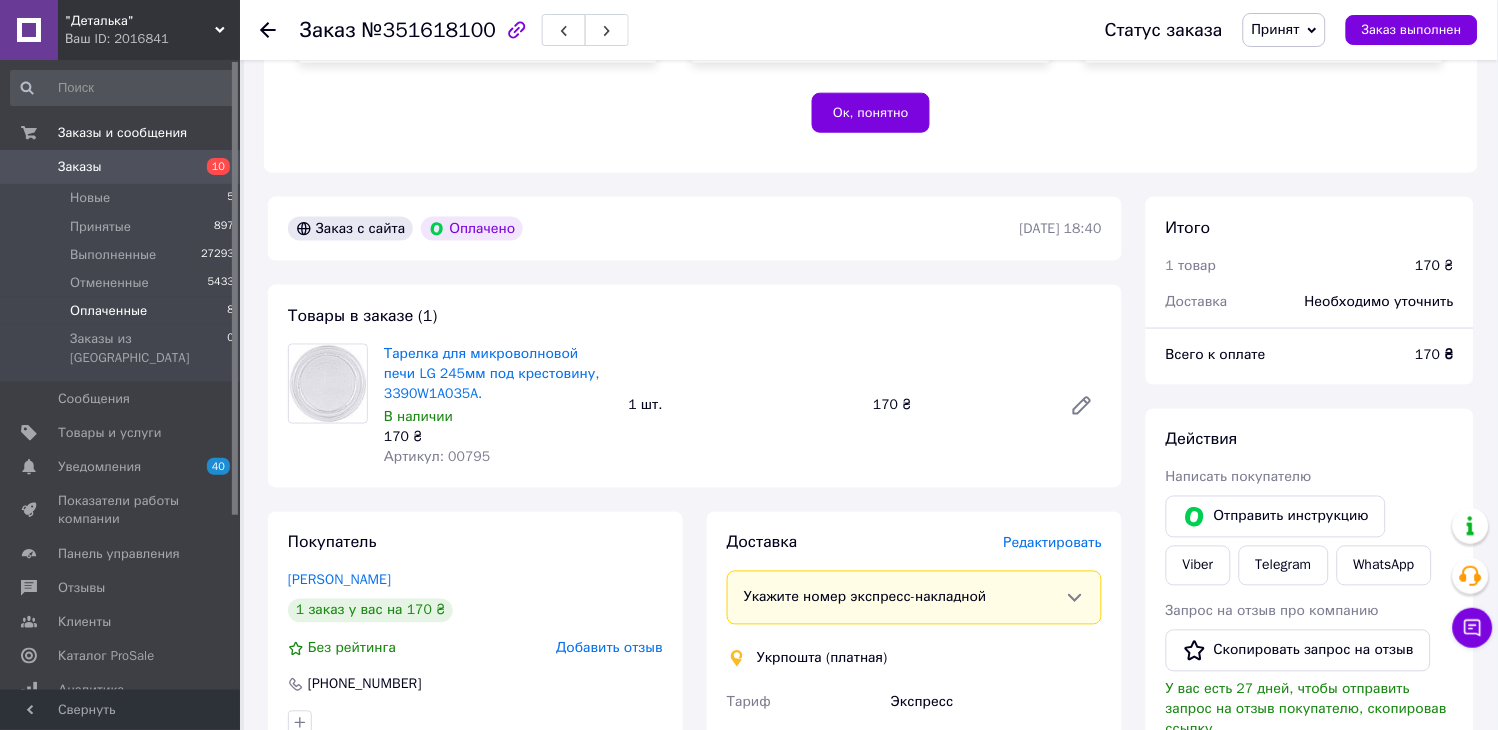 click on "Оплаченные" at bounding box center [108, 311] 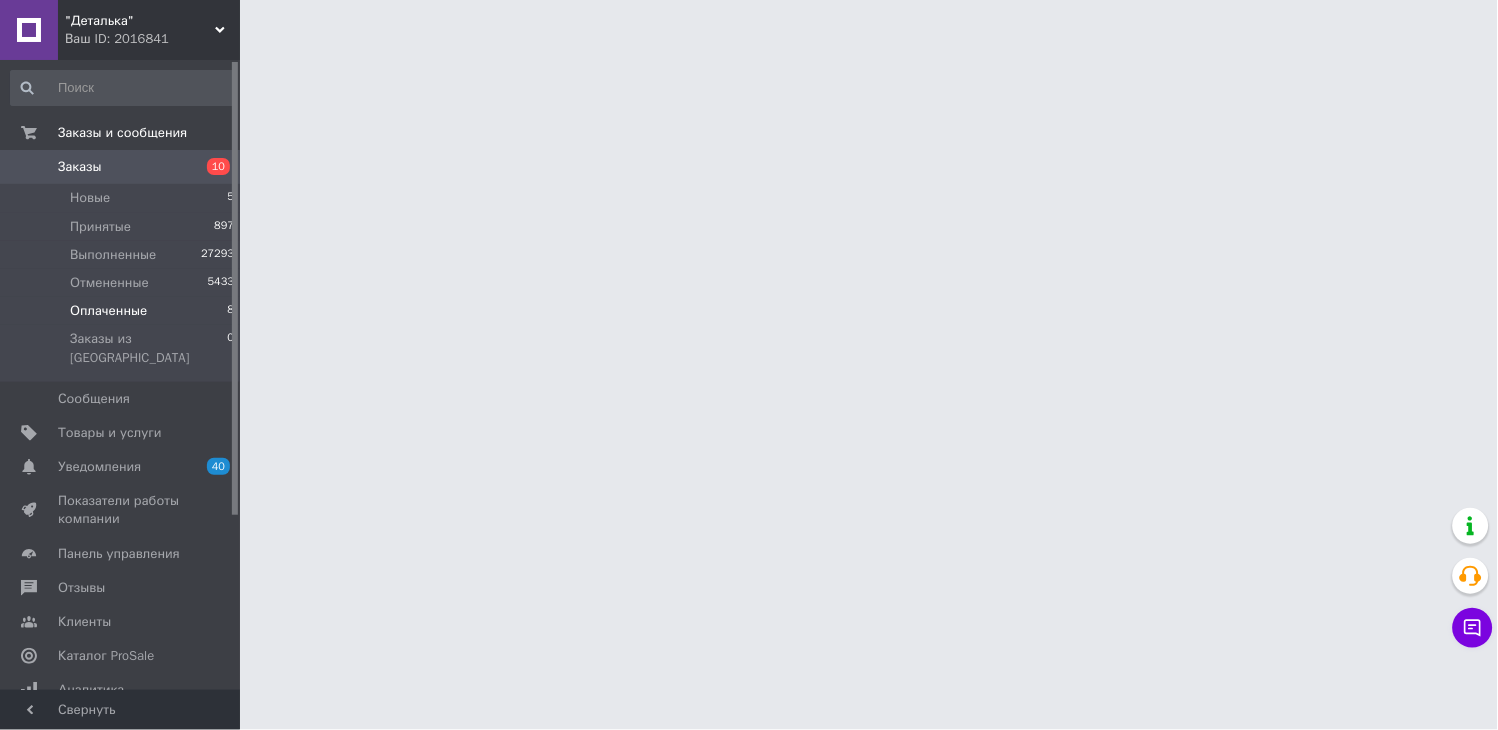 scroll, scrollTop: 0, scrollLeft: 0, axis: both 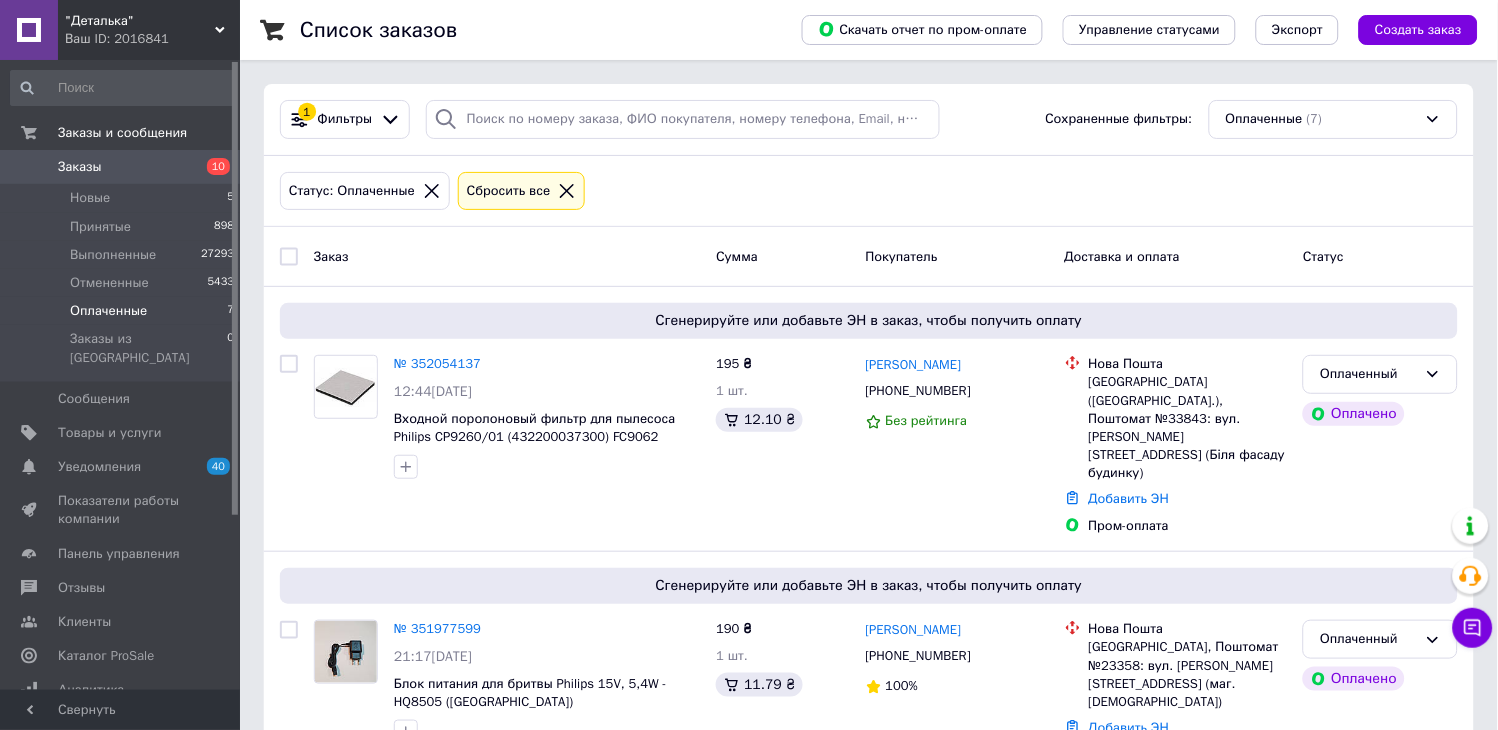 click on "Оплаченные" at bounding box center (108, 311) 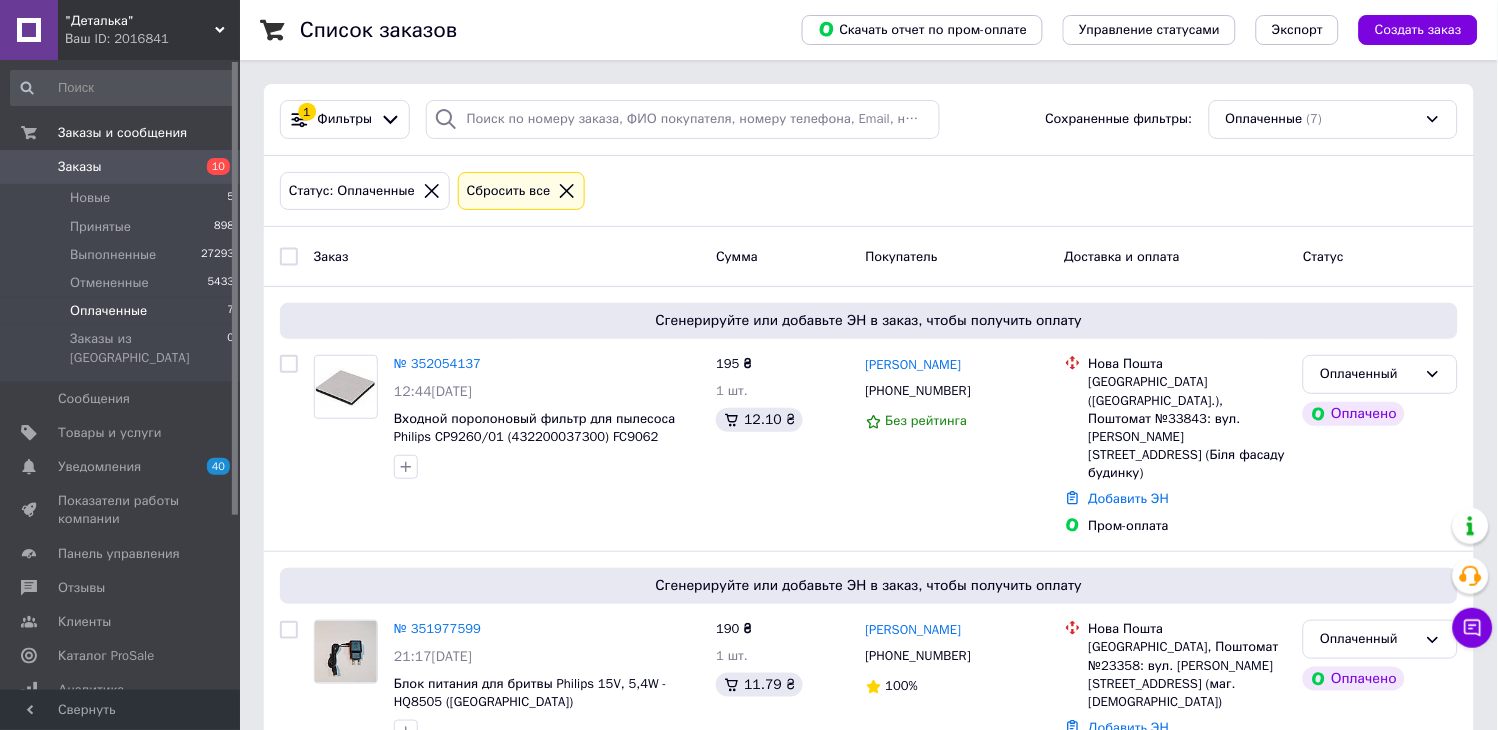 click on "Заказы" at bounding box center (80, 167) 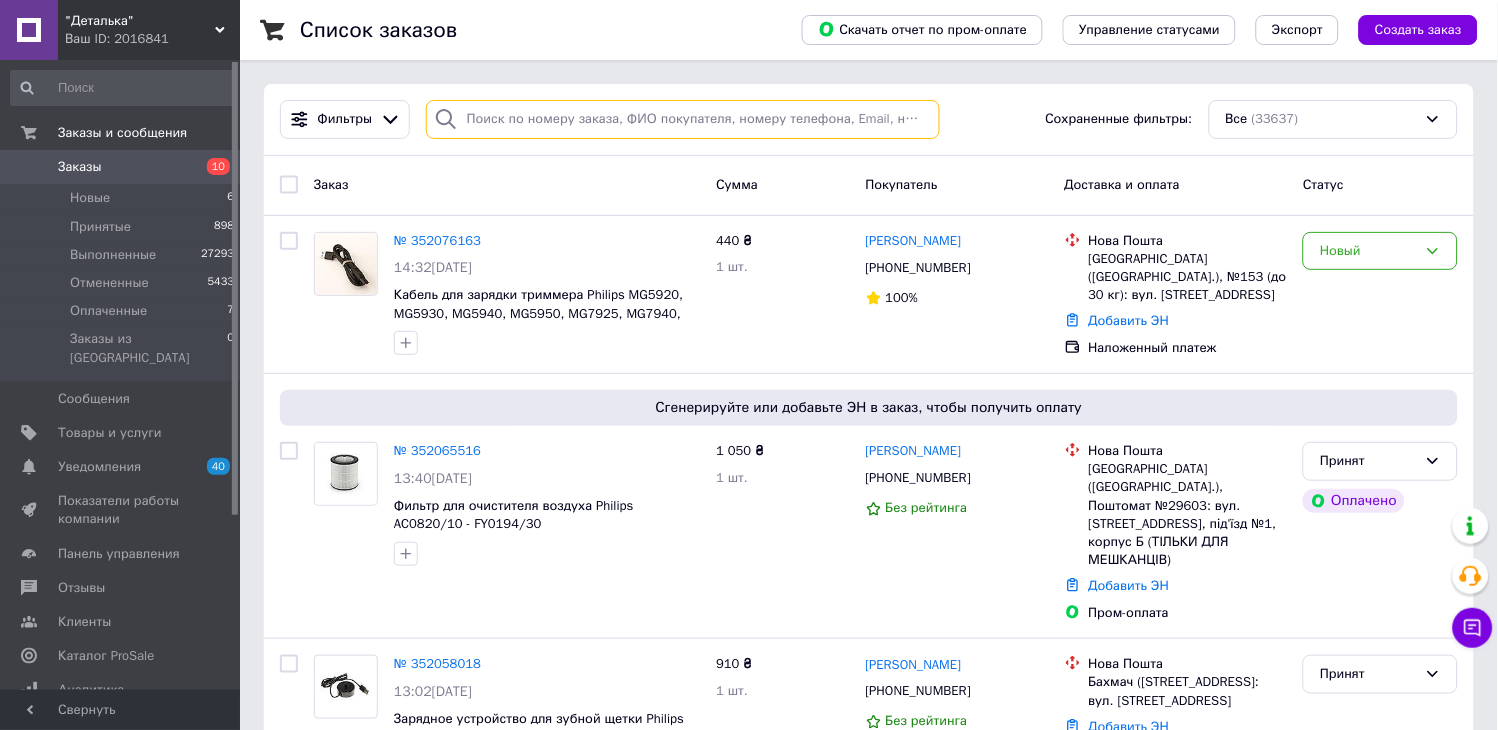 click at bounding box center [683, 119] 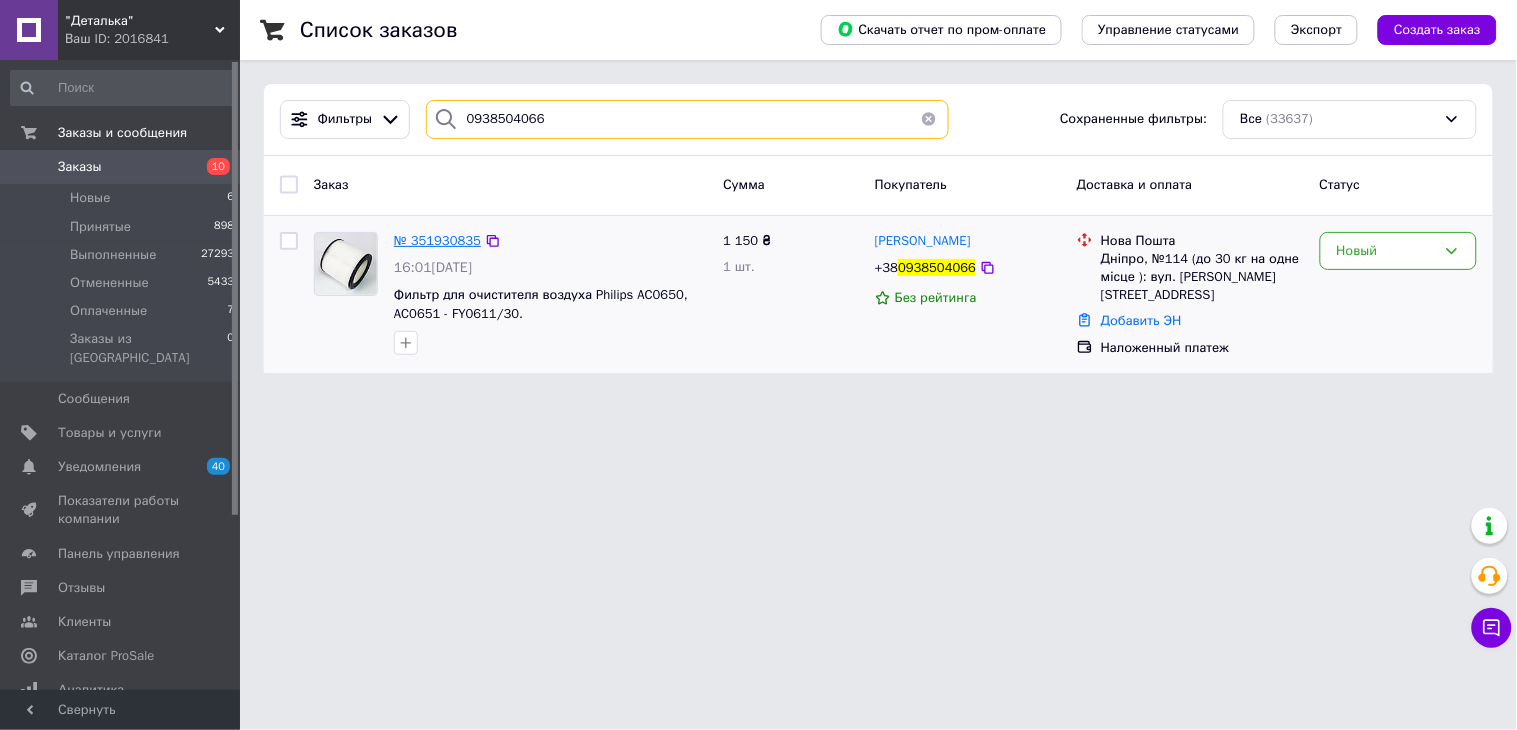 type on "0938504066" 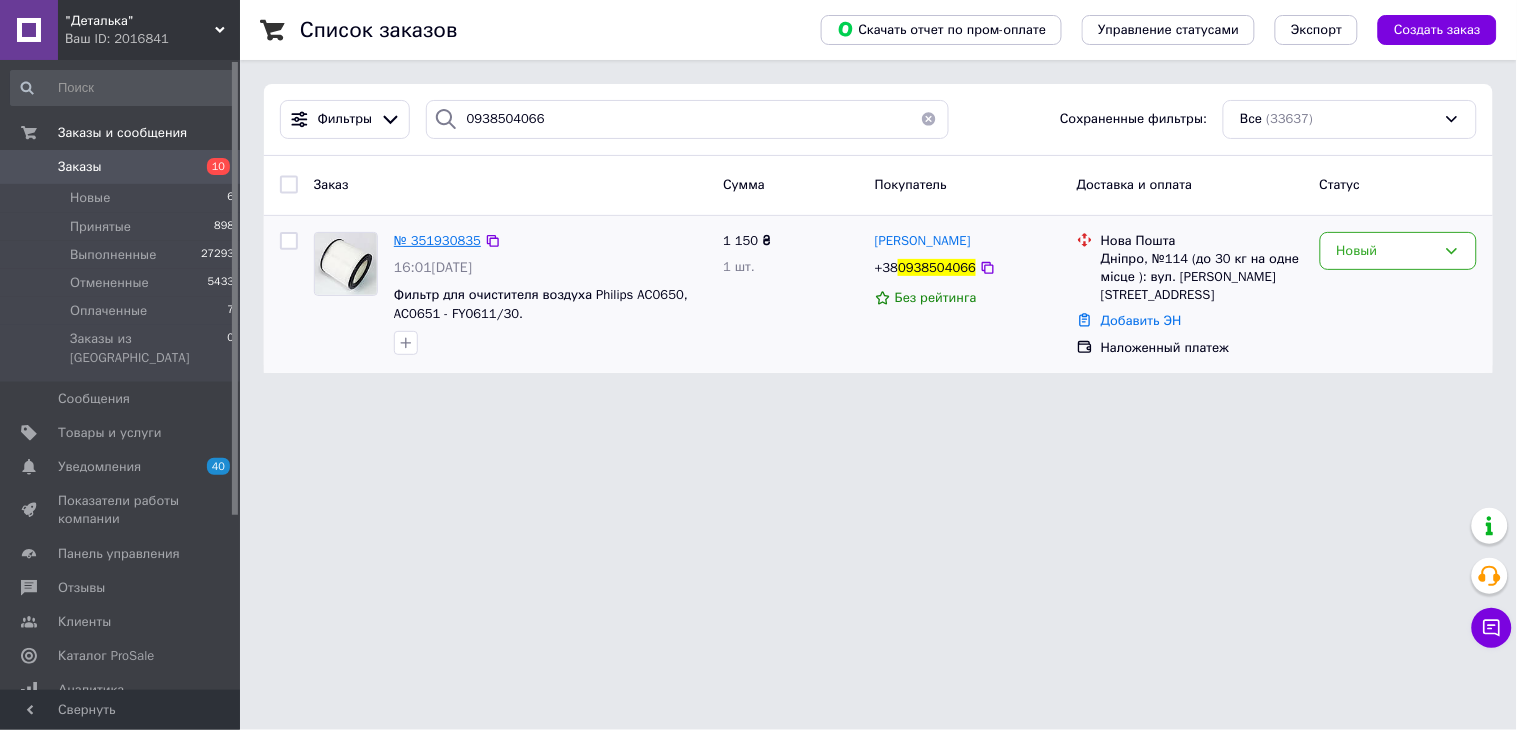 click on "№ 351930835" at bounding box center (437, 240) 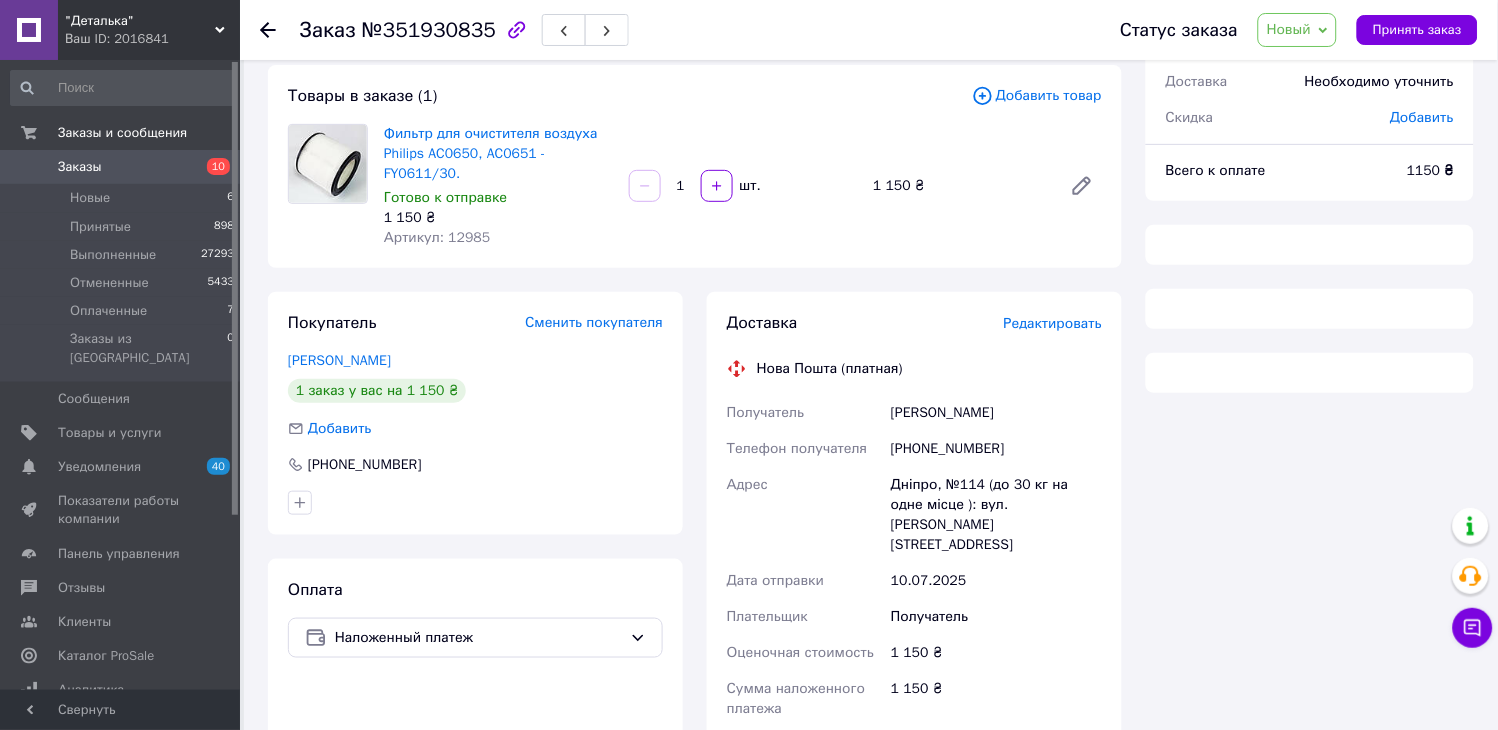 scroll, scrollTop: 122, scrollLeft: 0, axis: vertical 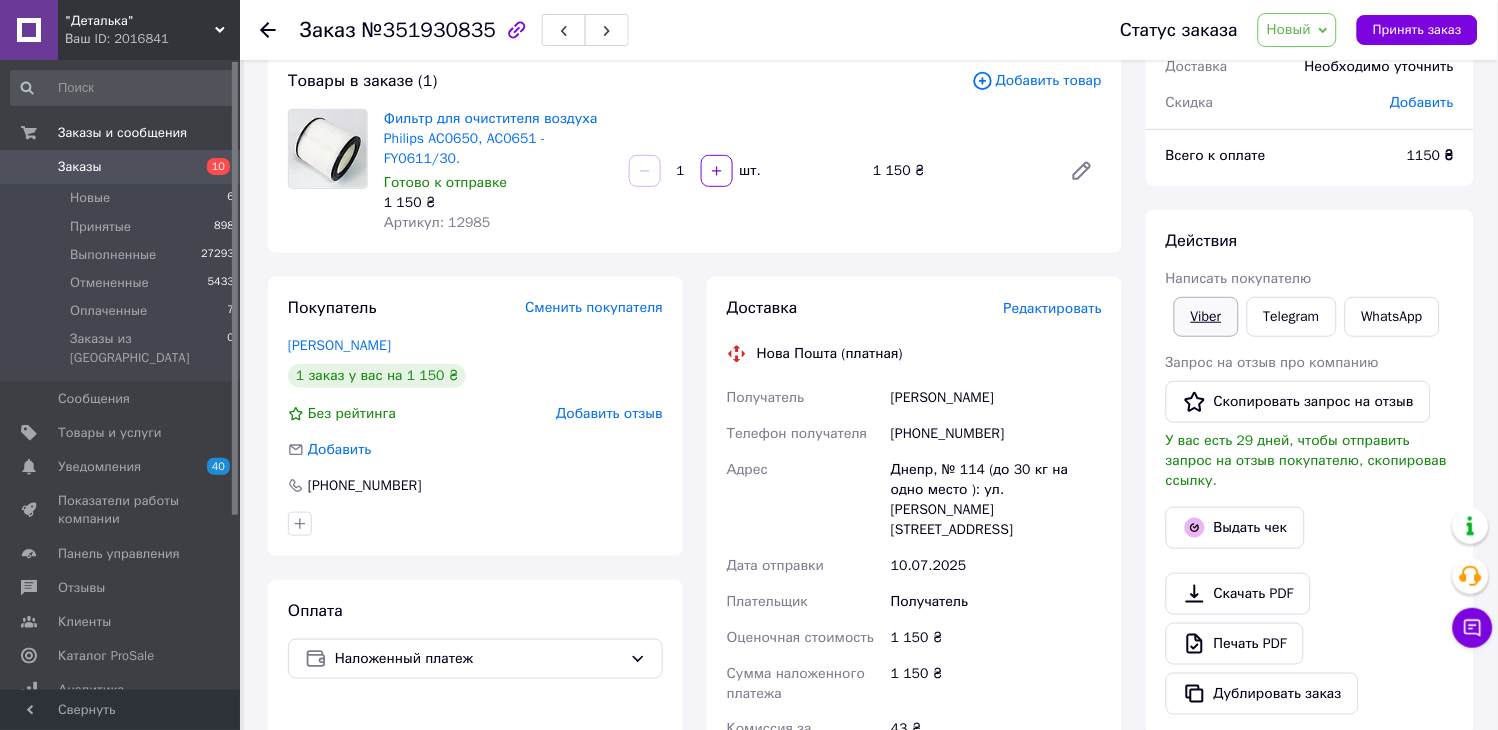 click on "Viber" at bounding box center [1206, 317] 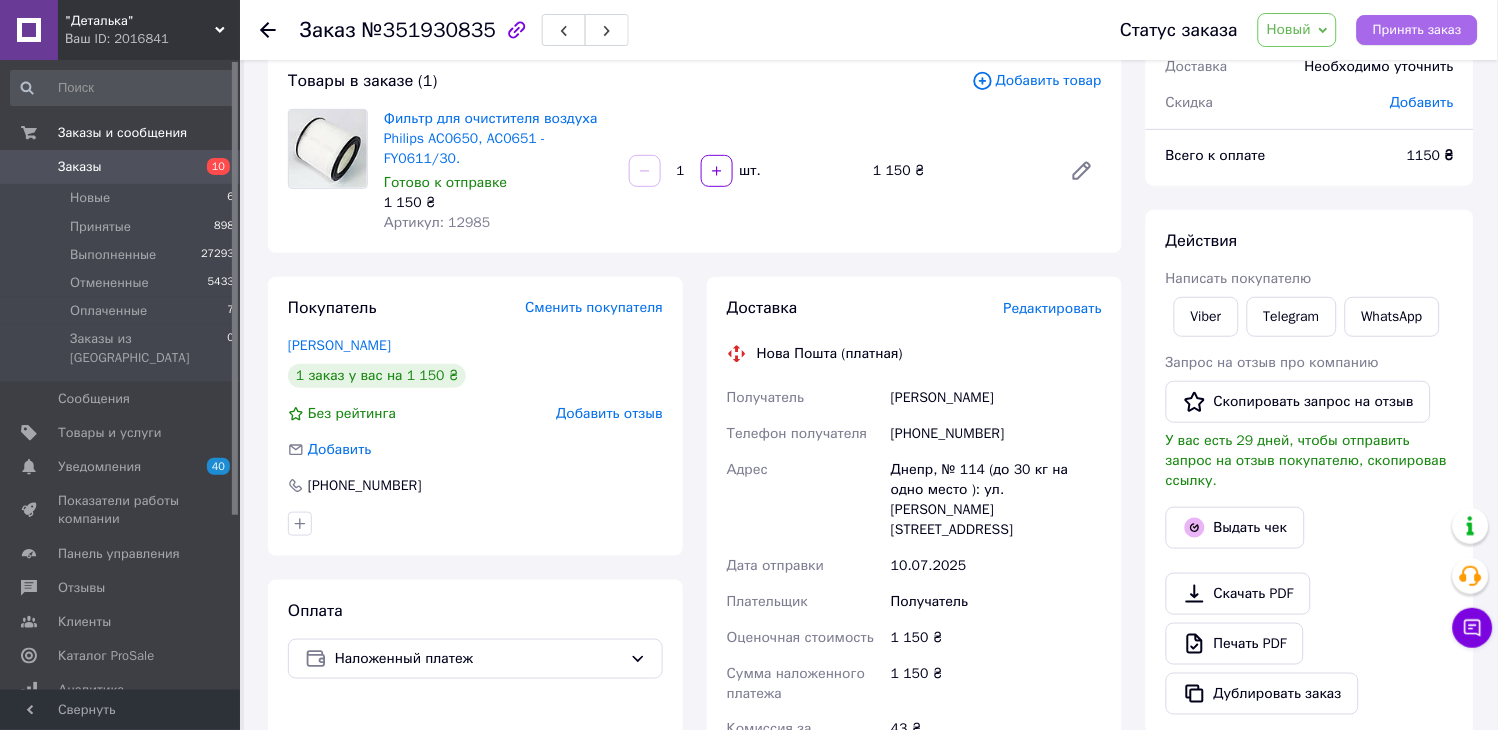 click on "Принять заказ" at bounding box center [1417, 30] 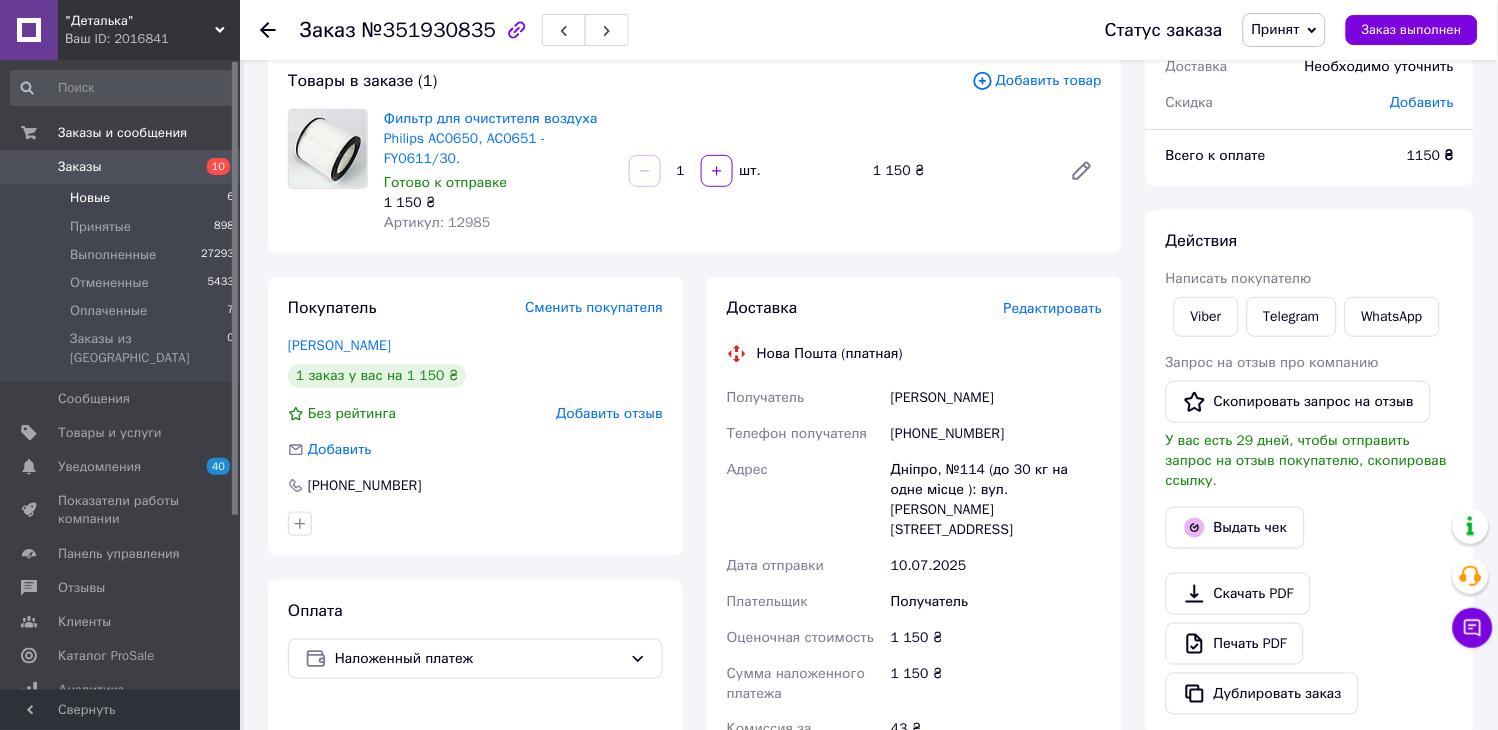 click on "Новые 6" at bounding box center (123, 198) 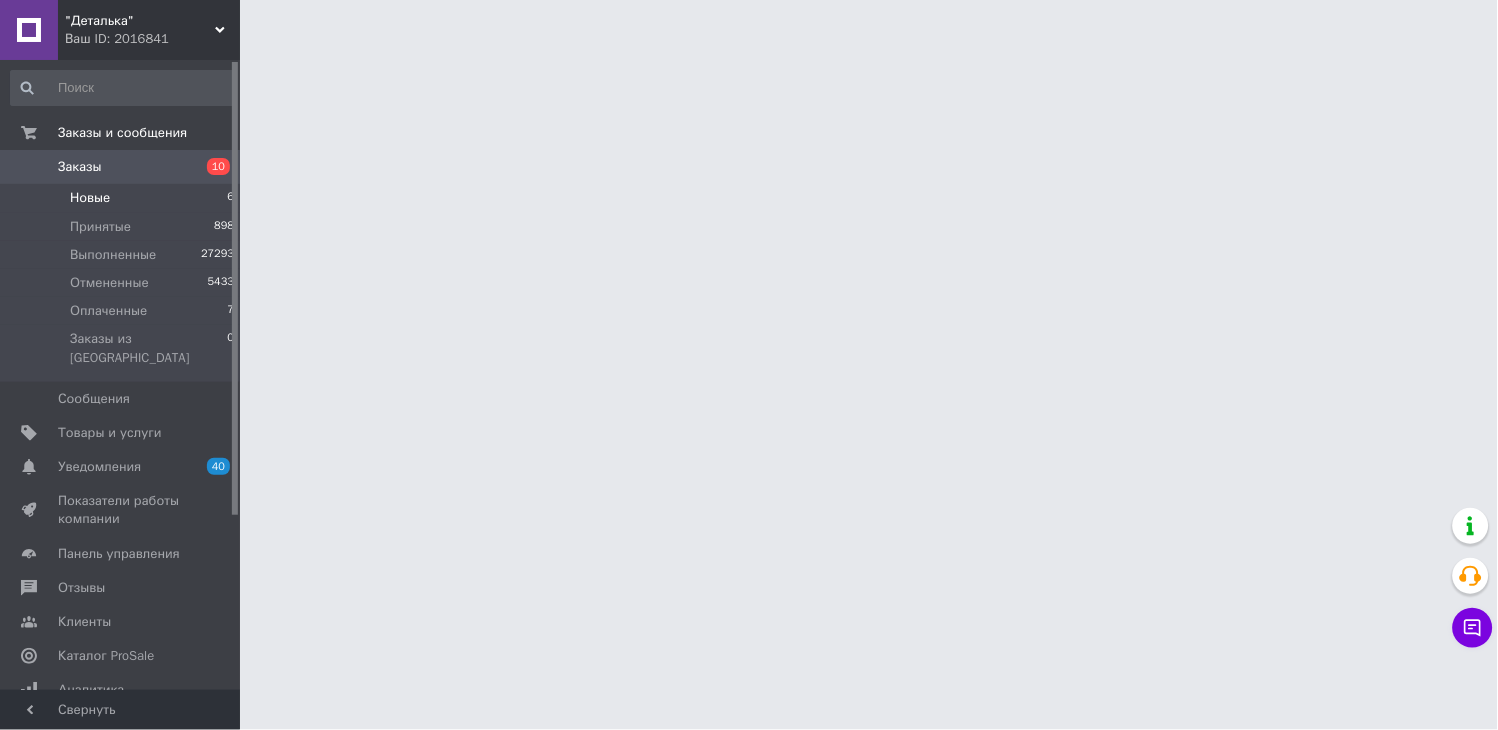 scroll, scrollTop: 0, scrollLeft: 0, axis: both 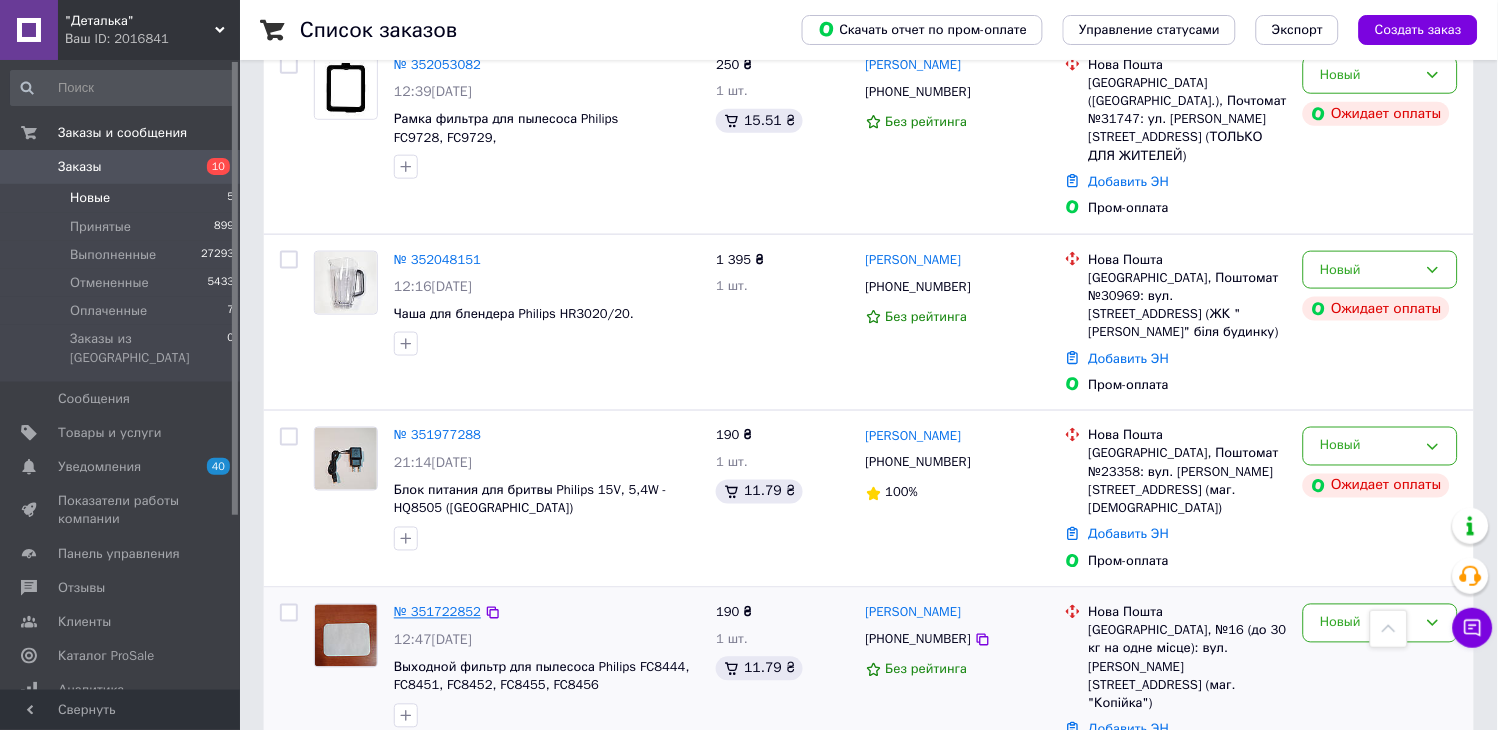 click on "№ 351722852" at bounding box center [437, 612] 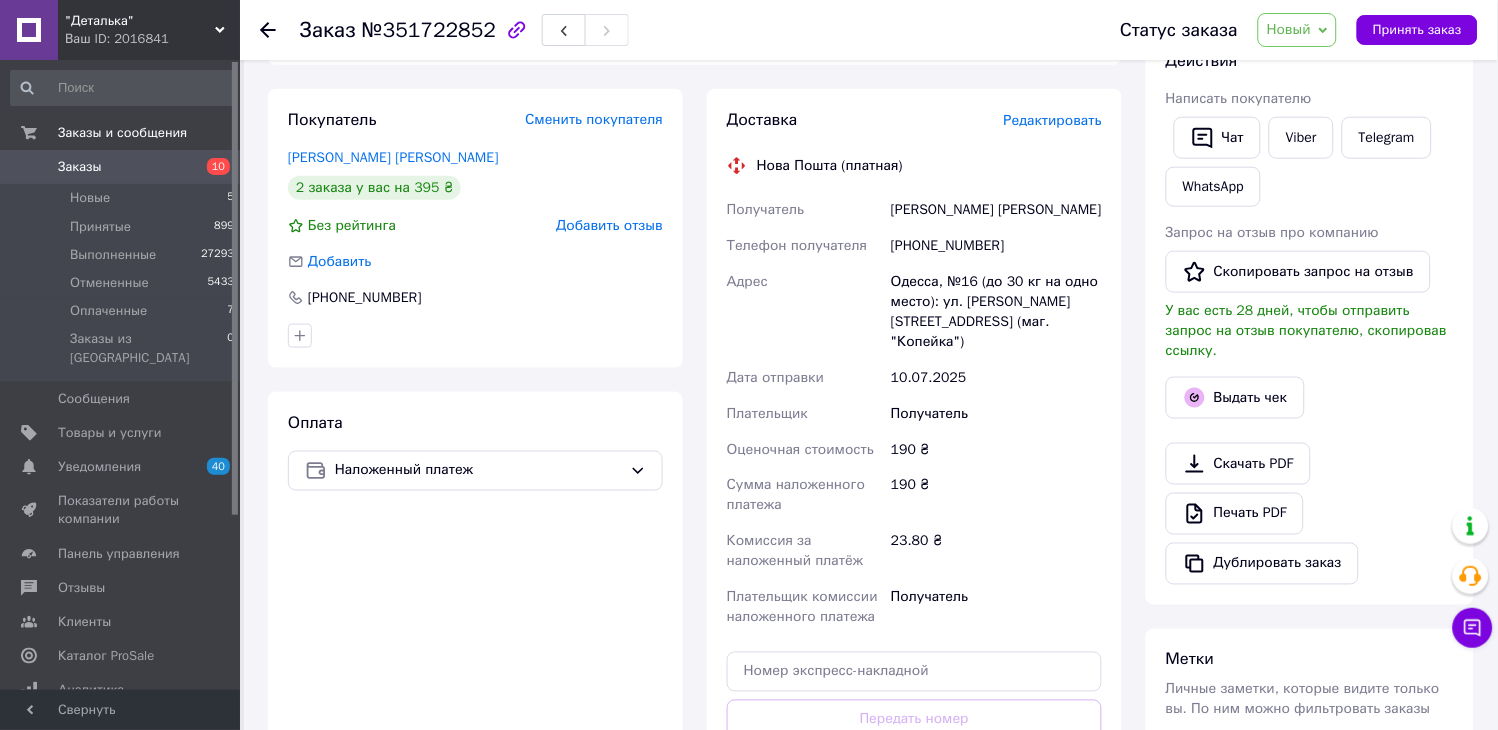 scroll, scrollTop: 406, scrollLeft: 0, axis: vertical 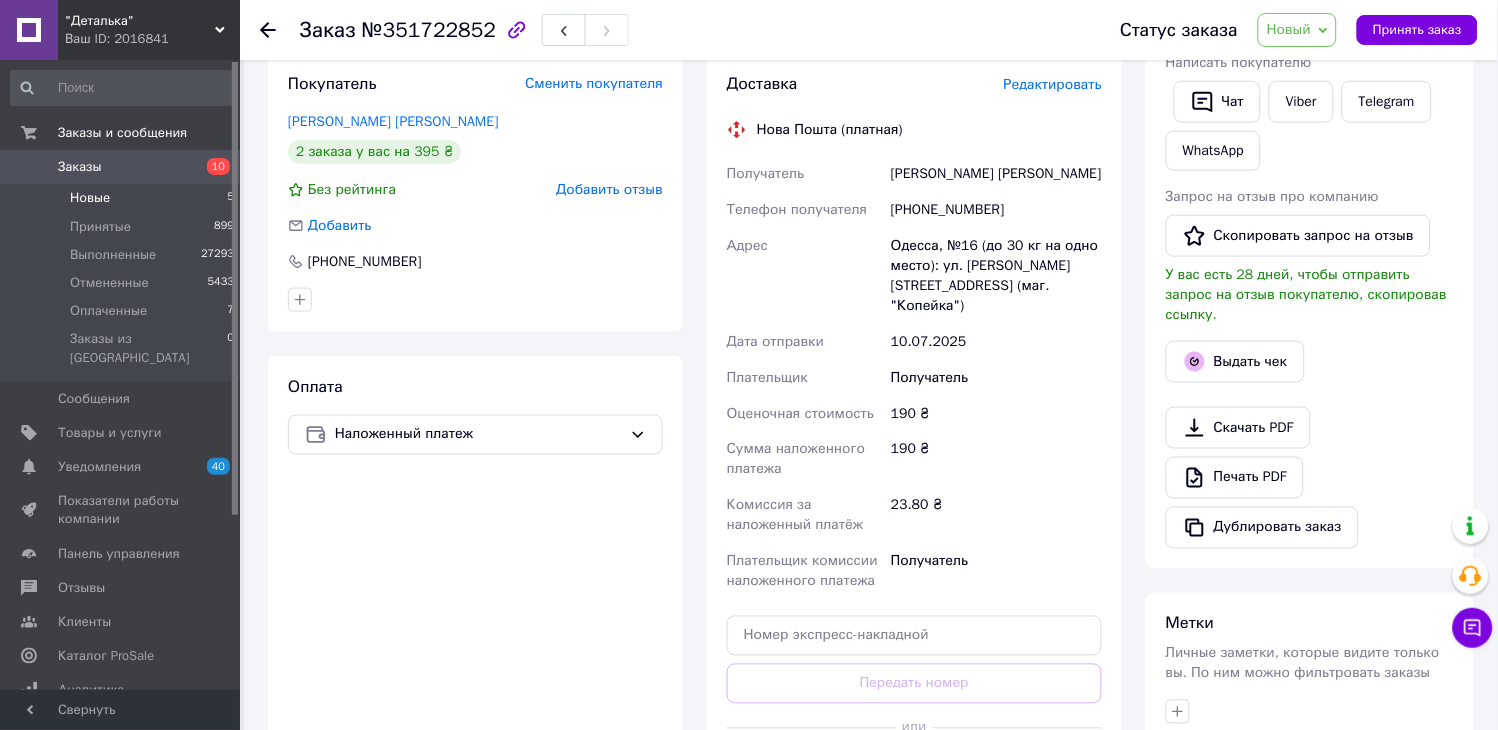 click on "Новые 5" at bounding box center (123, 198) 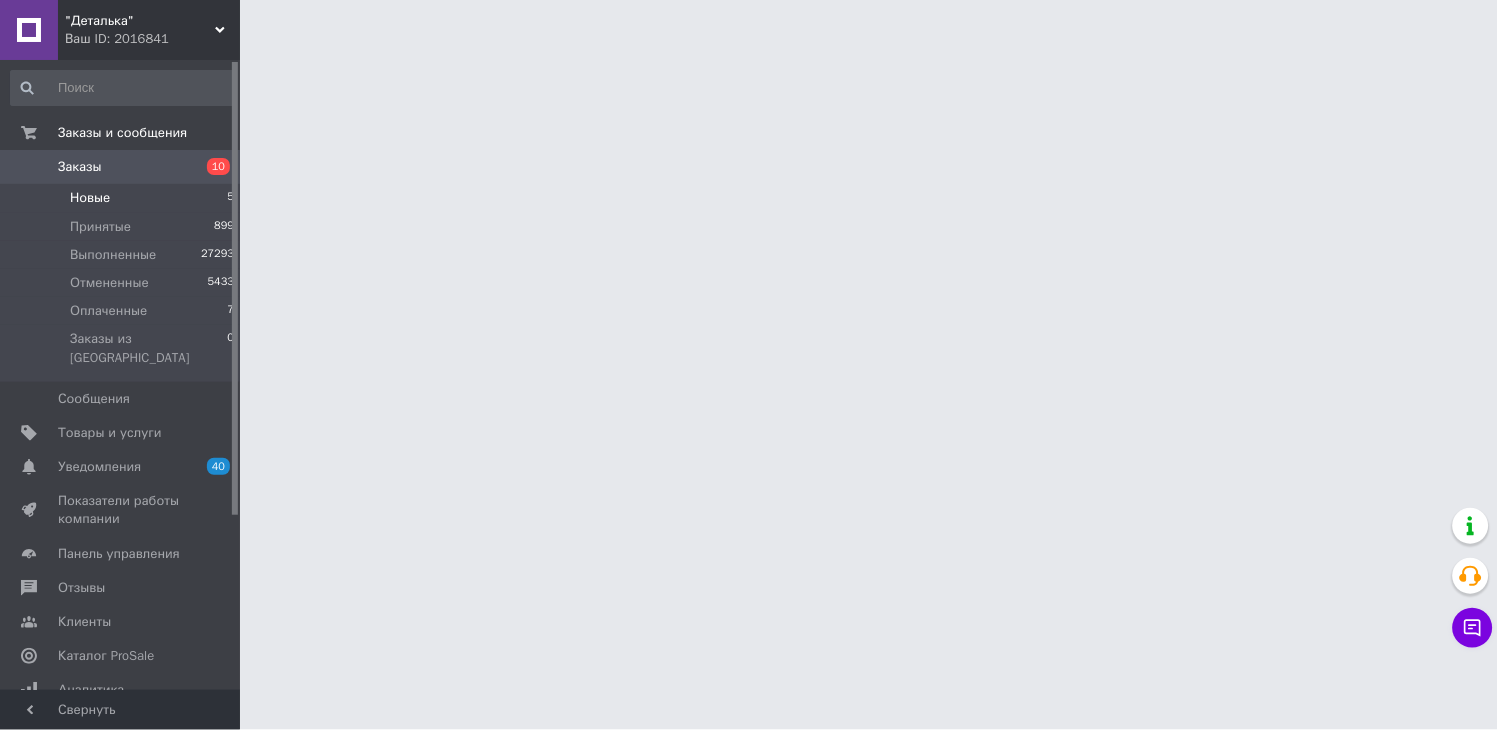 scroll, scrollTop: 0, scrollLeft: 0, axis: both 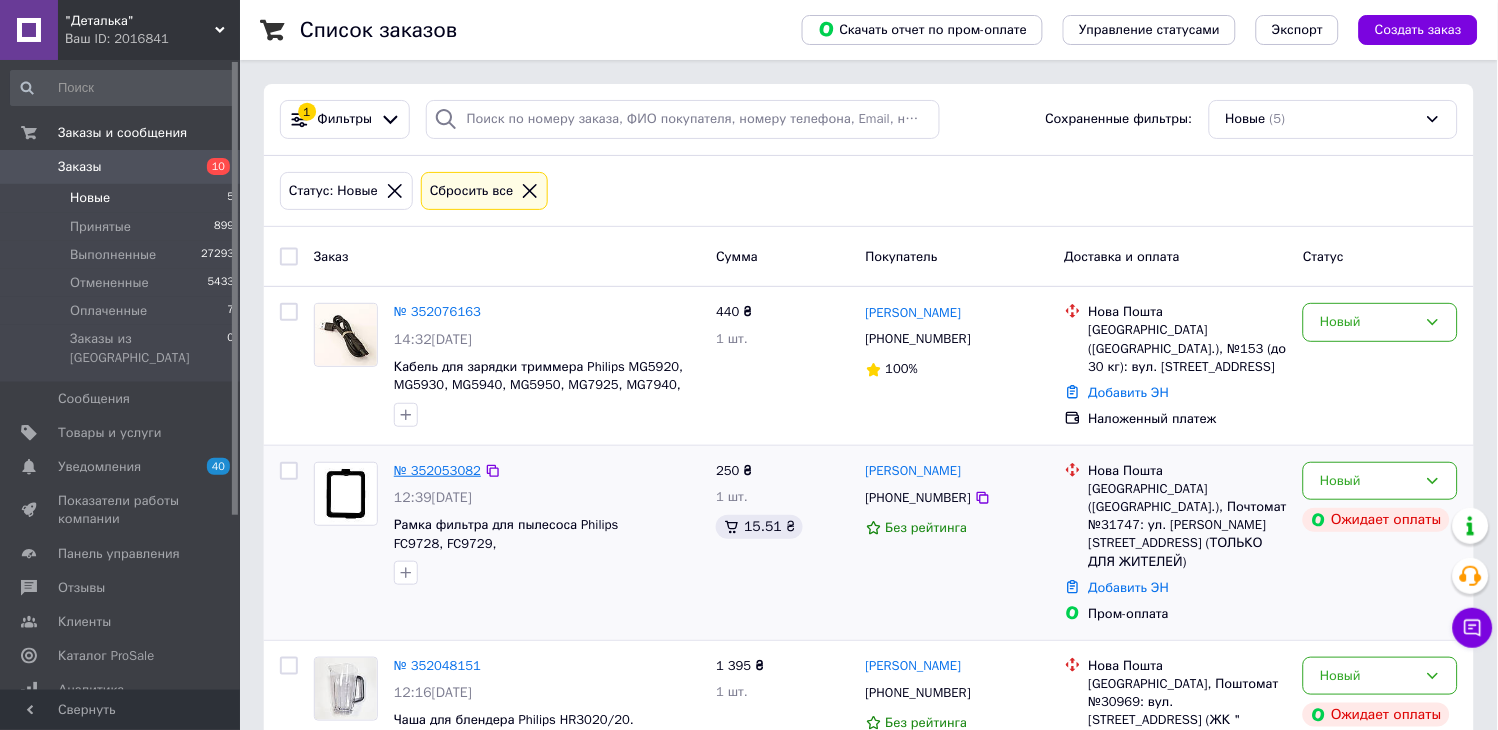 click on "№ 352053082" at bounding box center [437, 470] 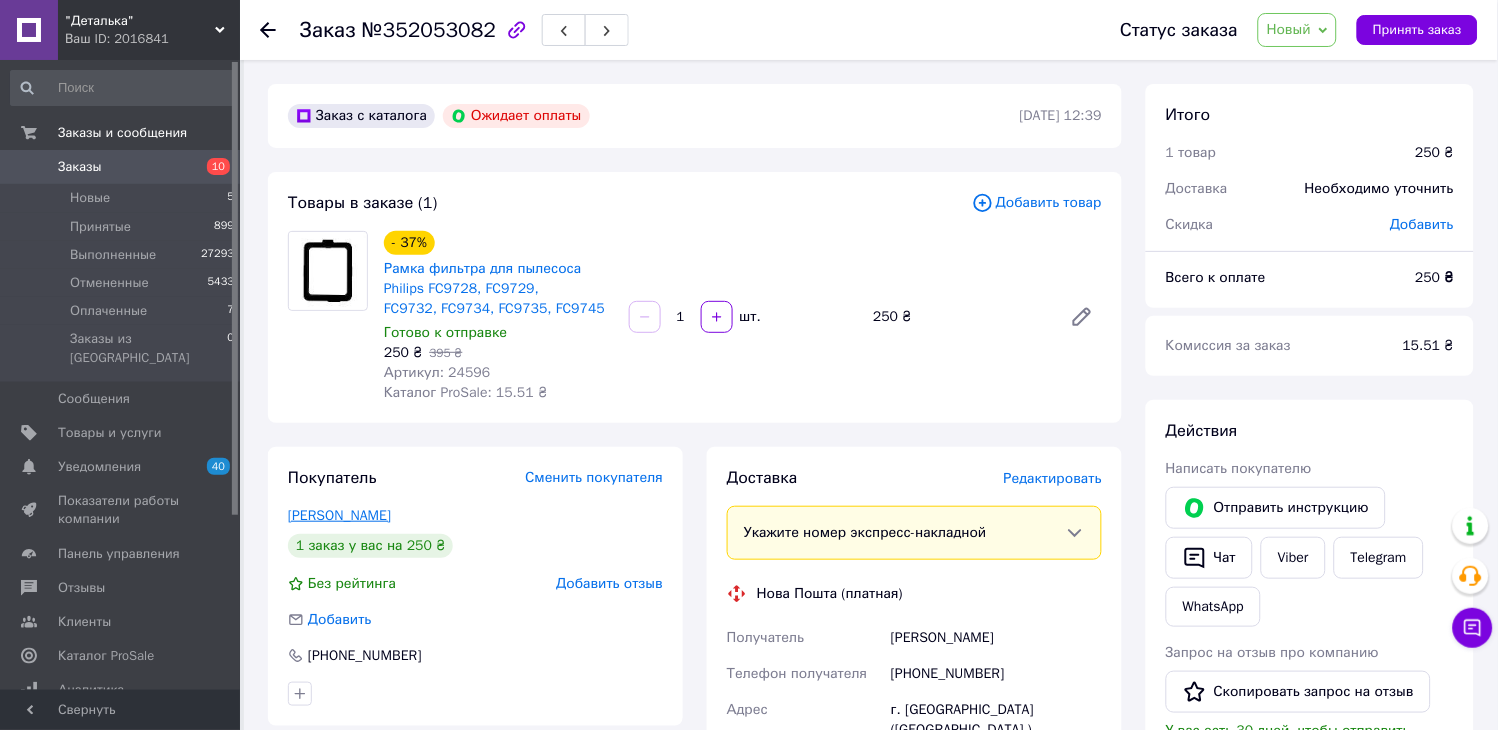 click on "[PERSON_NAME]" at bounding box center (339, 515) 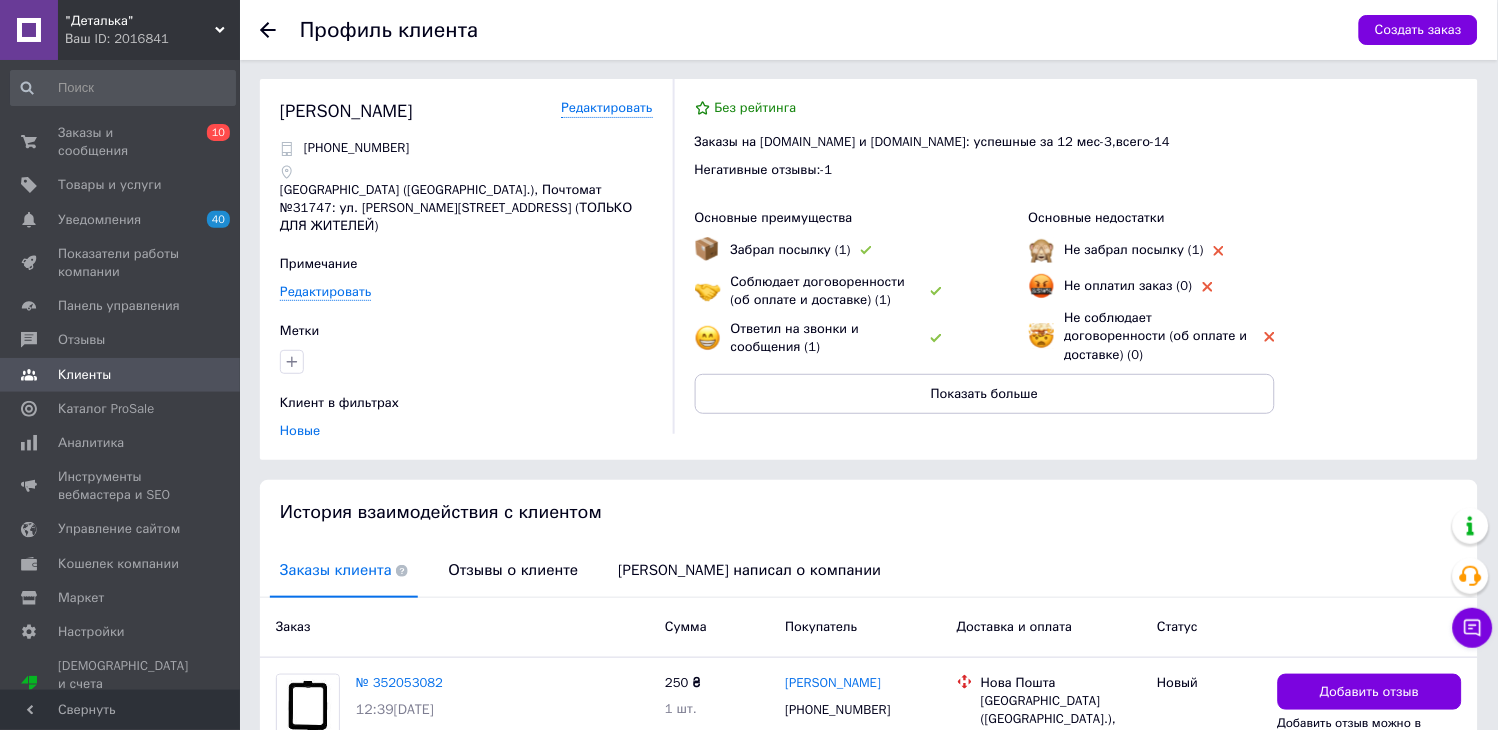 scroll, scrollTop: 0, scrollLeft: 0, axis: both 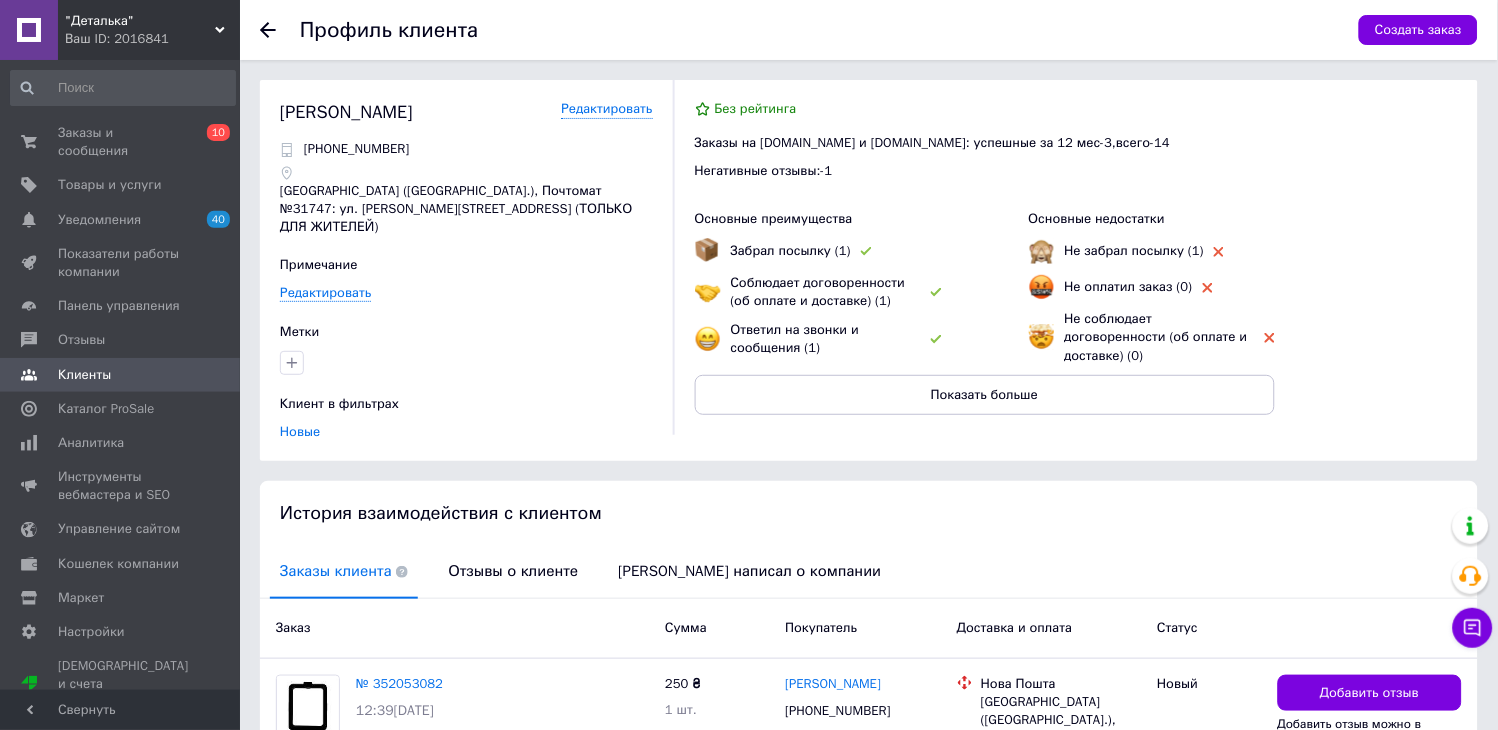 click 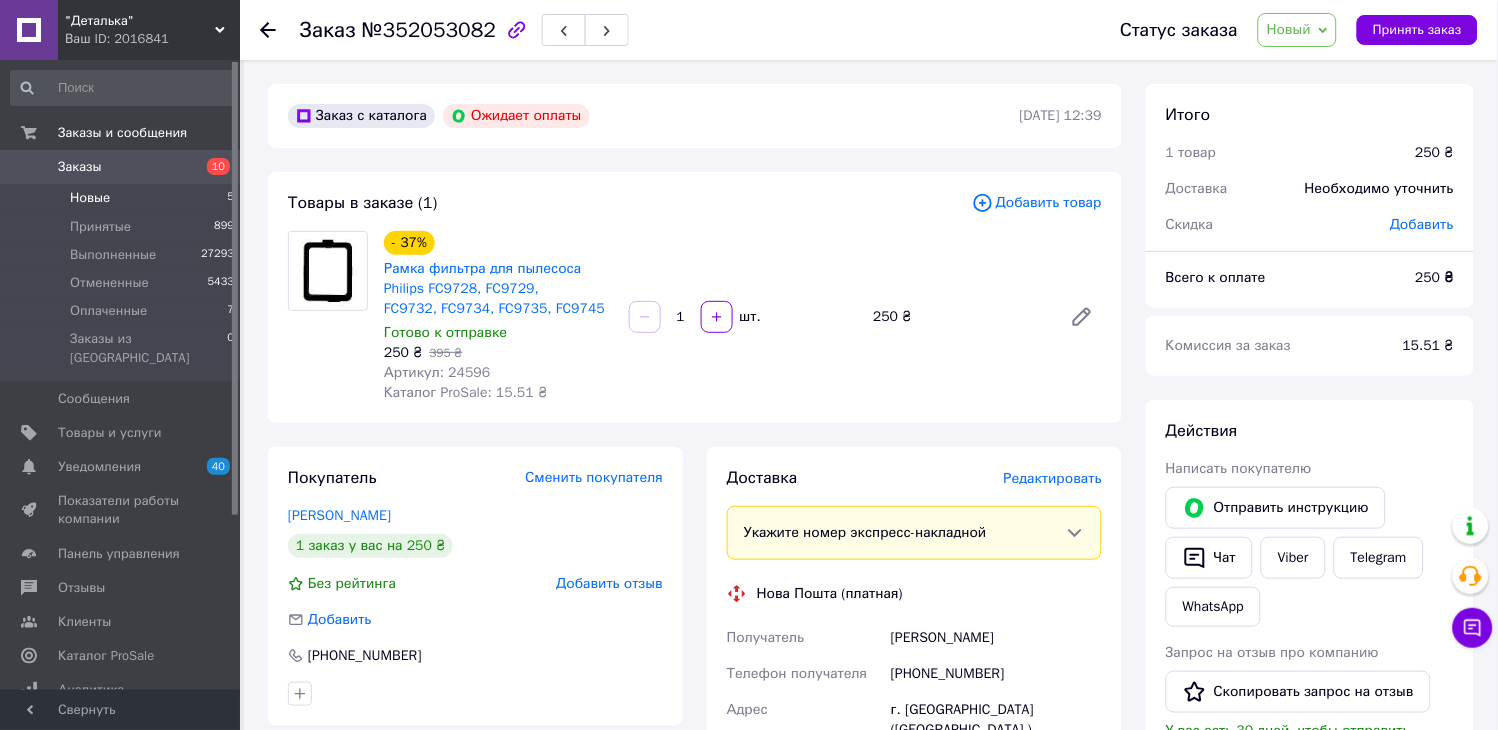 click on "Новые 5" at bounding box center [123, 198] 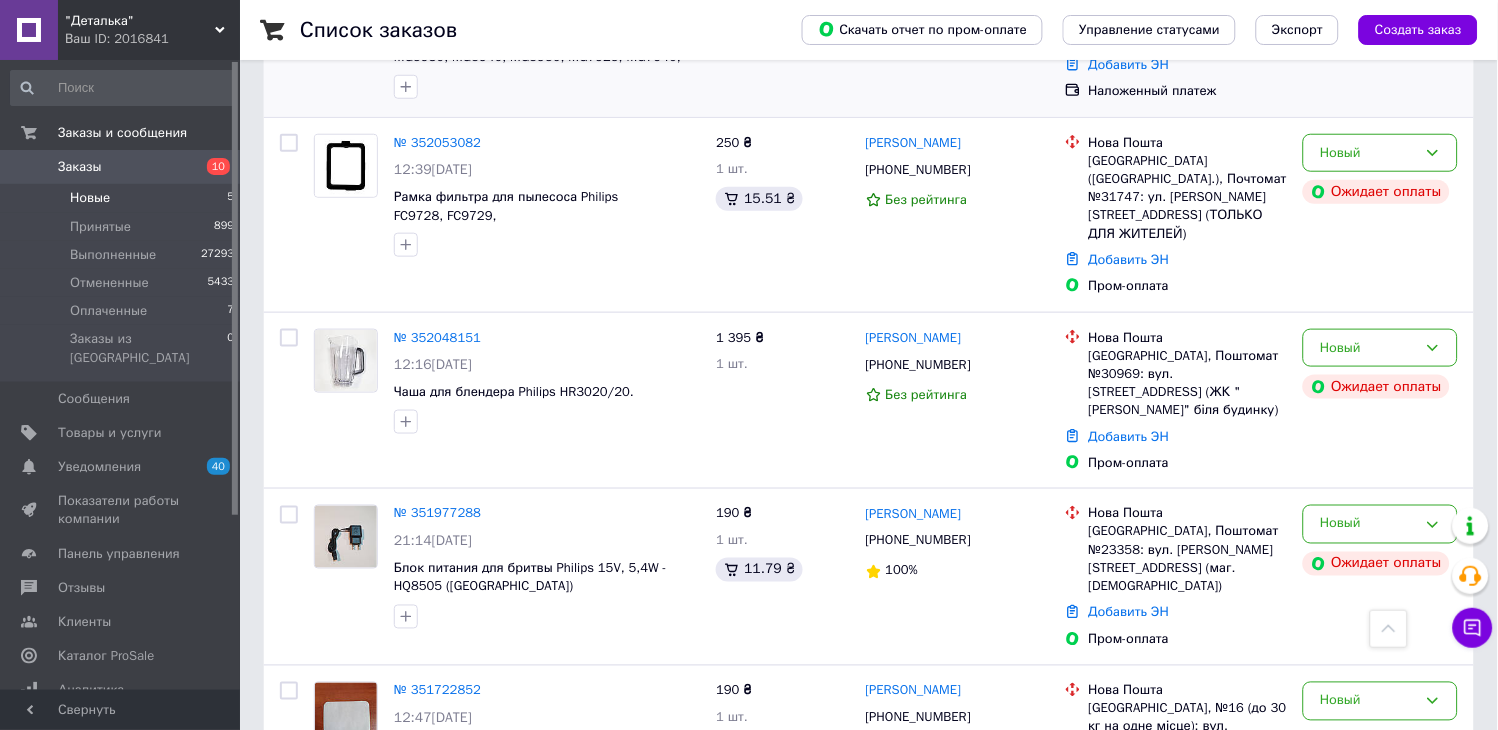 scroll, scrollTop: 406, scrollLeft: 0, axis: vertical 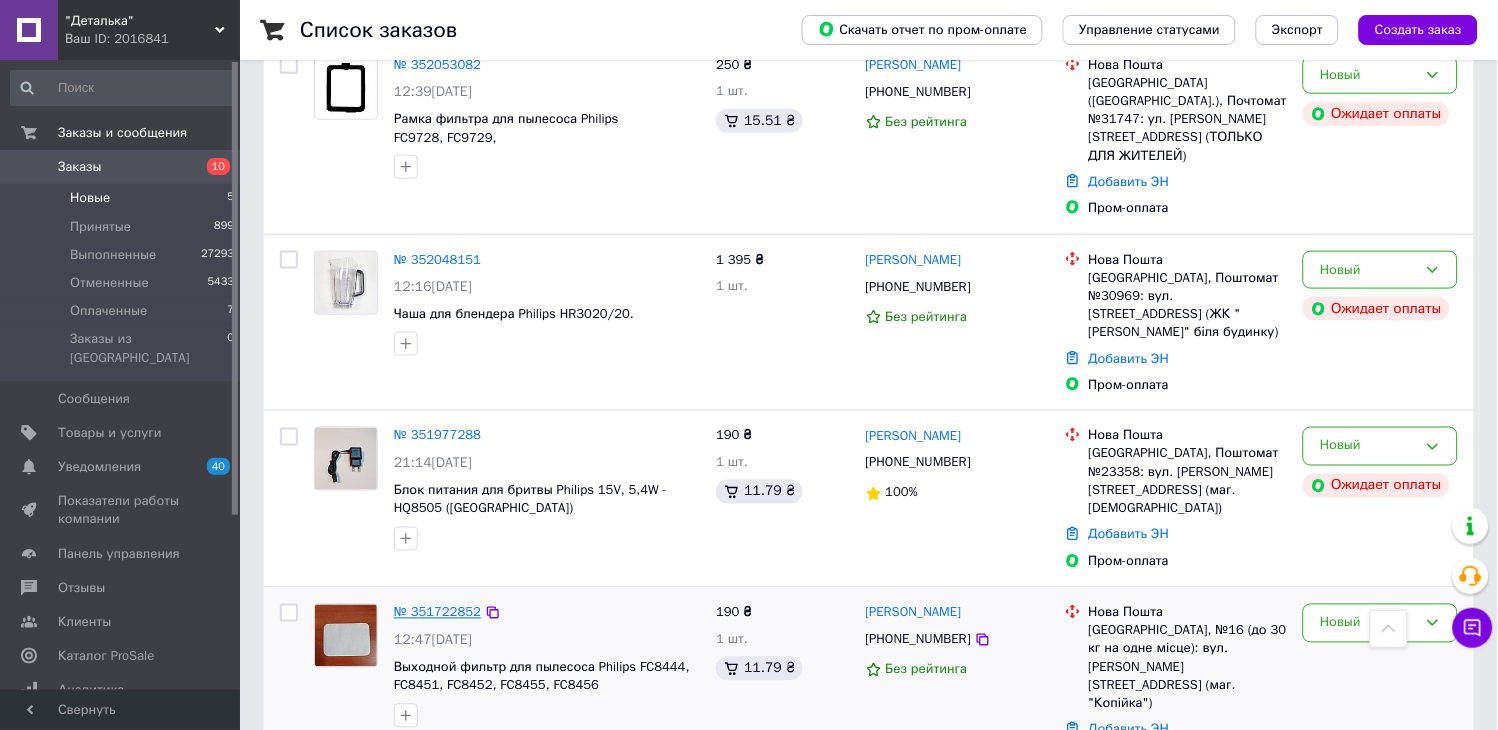 click on "№ 351722852" at bounding box center [437, 612] 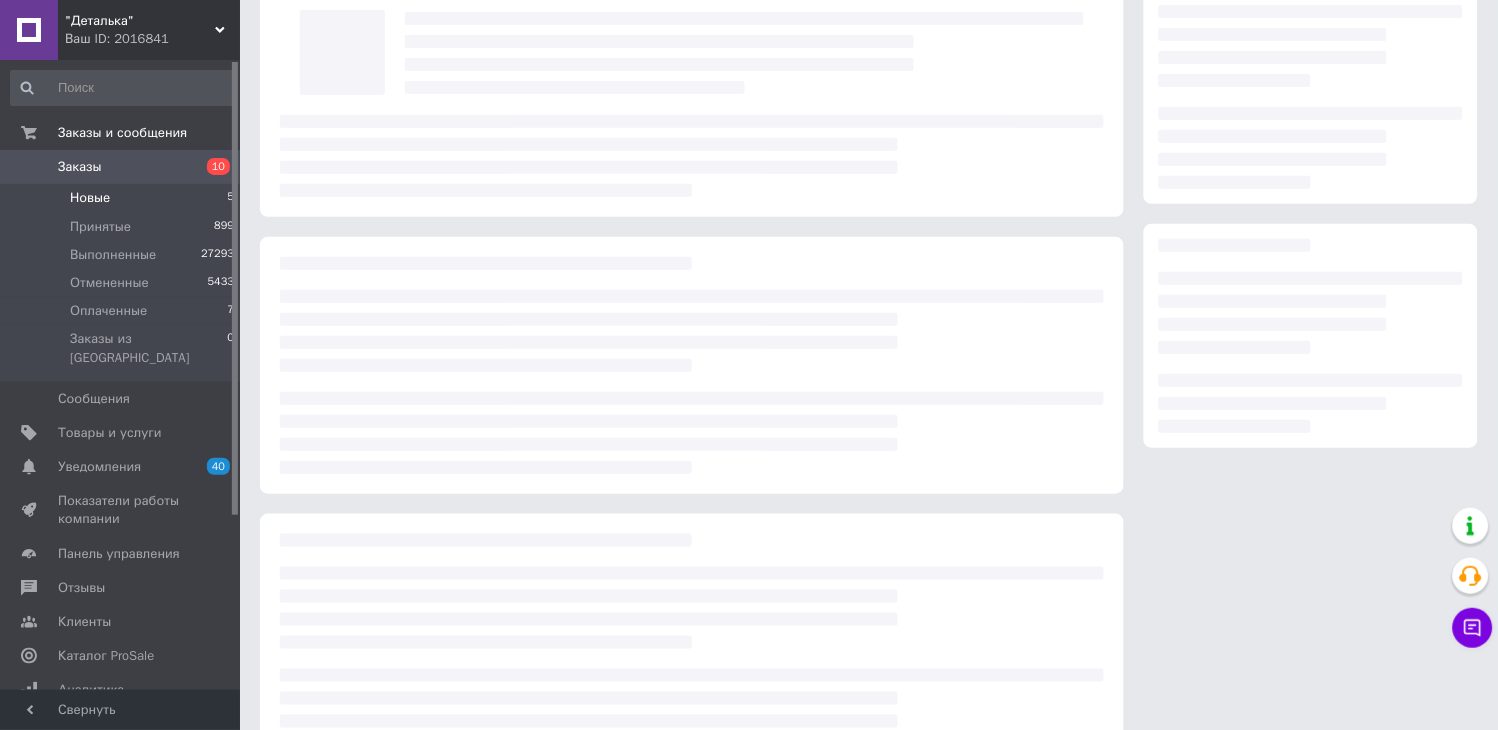 scroll, scrollTop: 0, scrollLeft: 0, axis: both 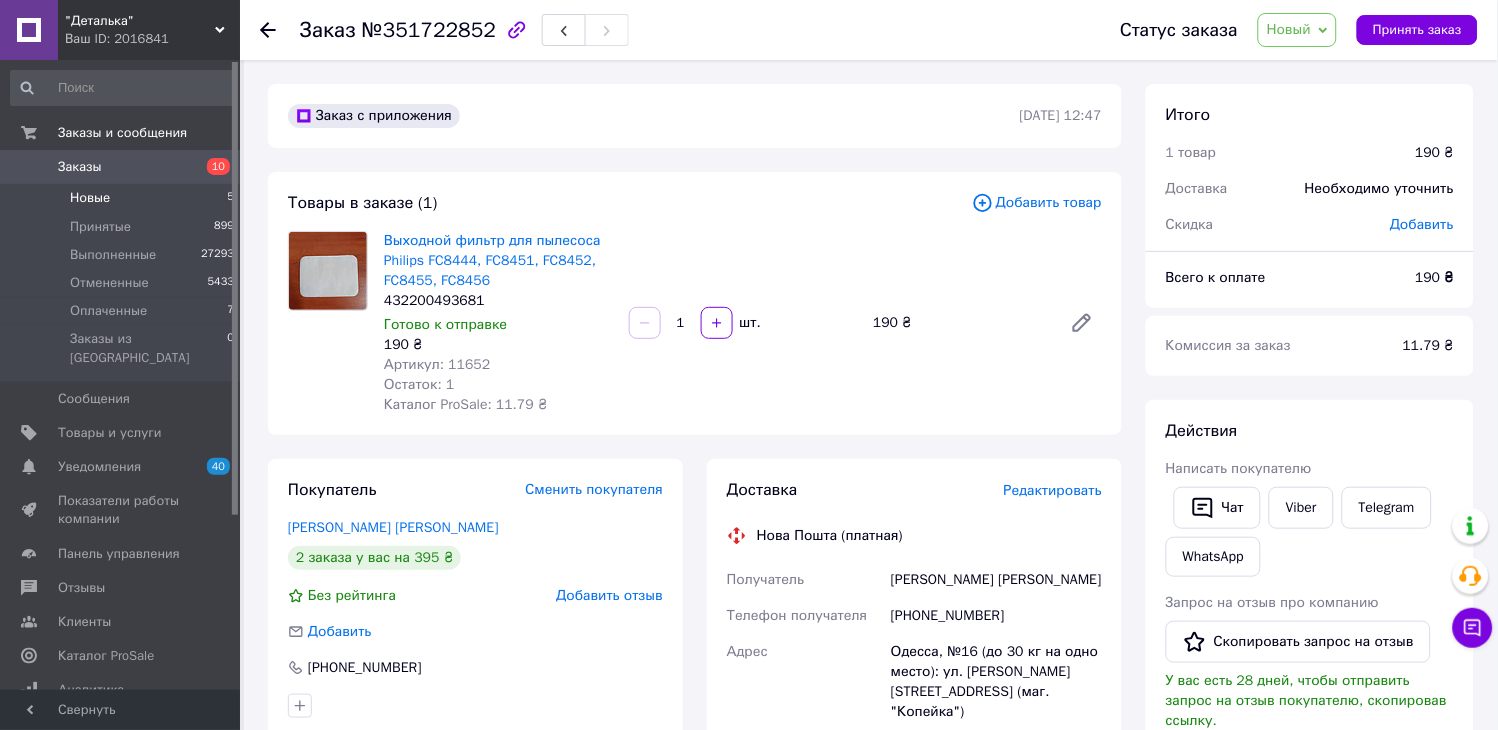 click on "Новые 5" at bounding box center (123, 198) 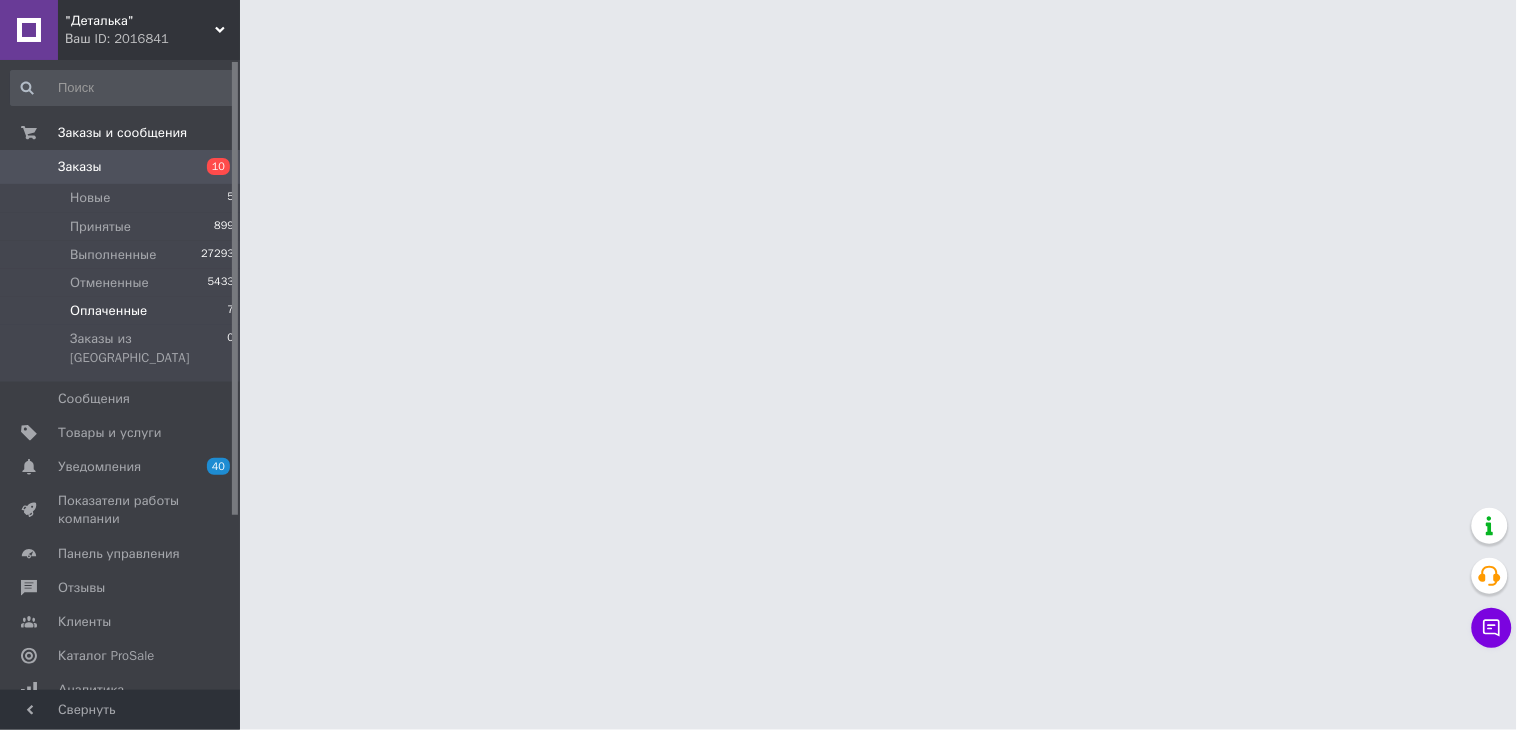 click on "Оплаченные 7" at bounding box center (123, 311) 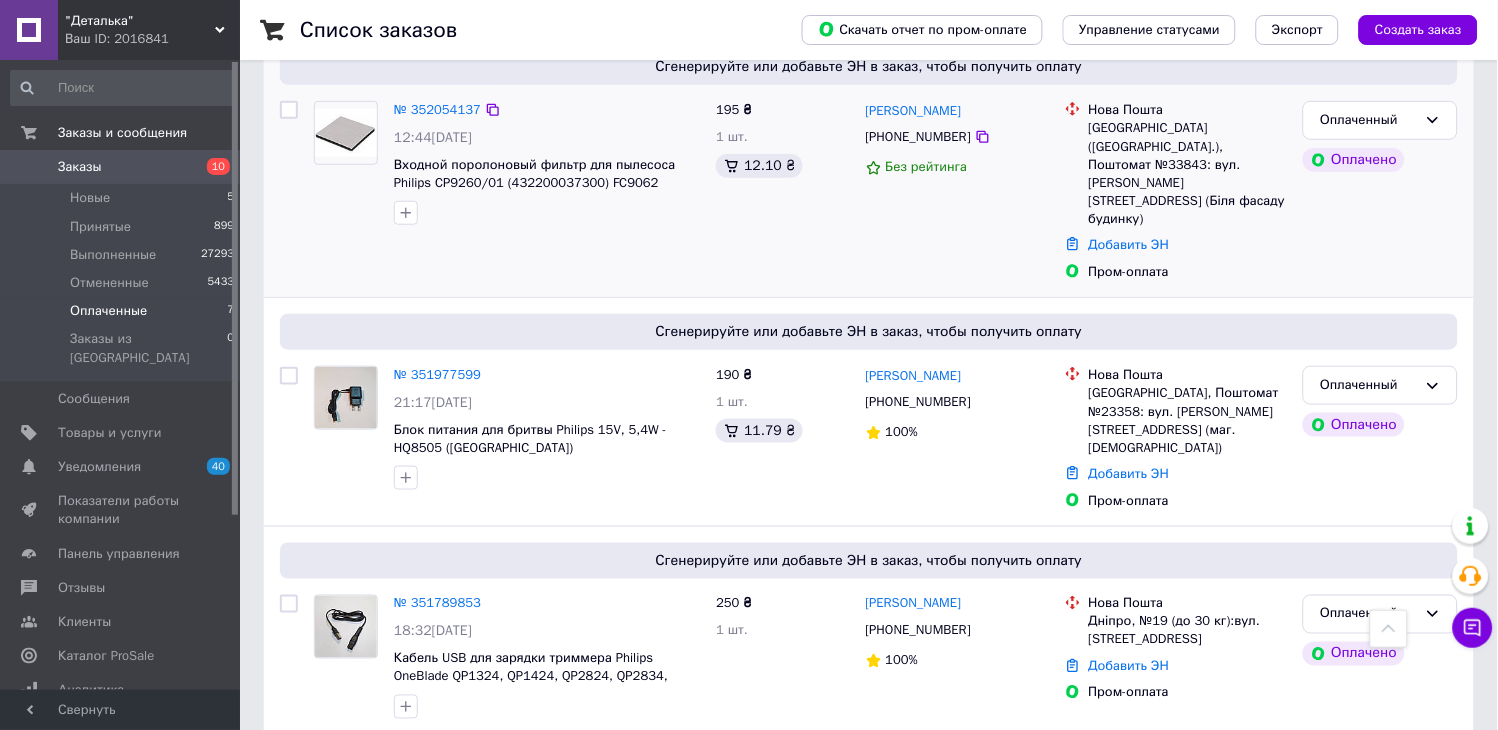 scroll, scrollTop: 111, scrollLeft: 0, axis: vertical 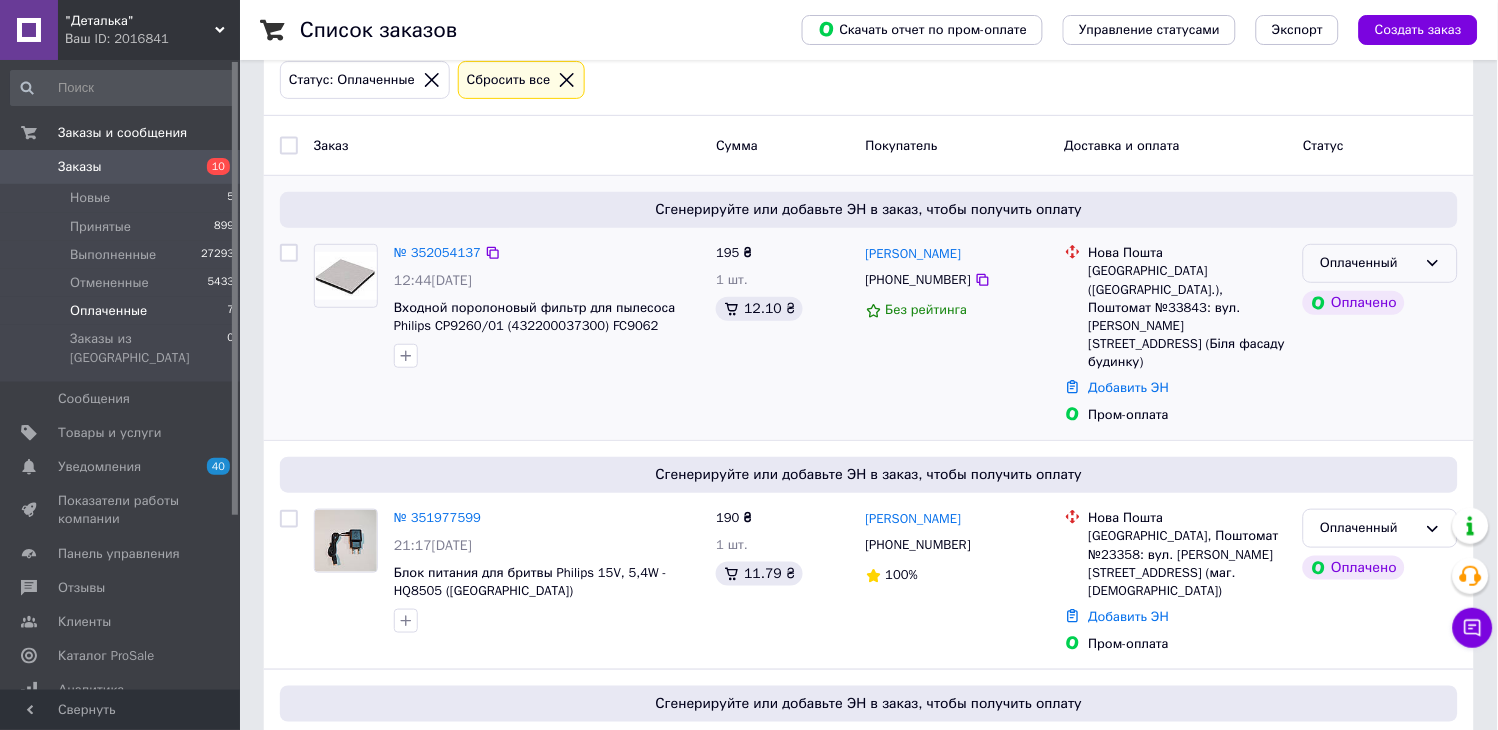 click on "Оплаченный" at bounding box center (1368, 263) 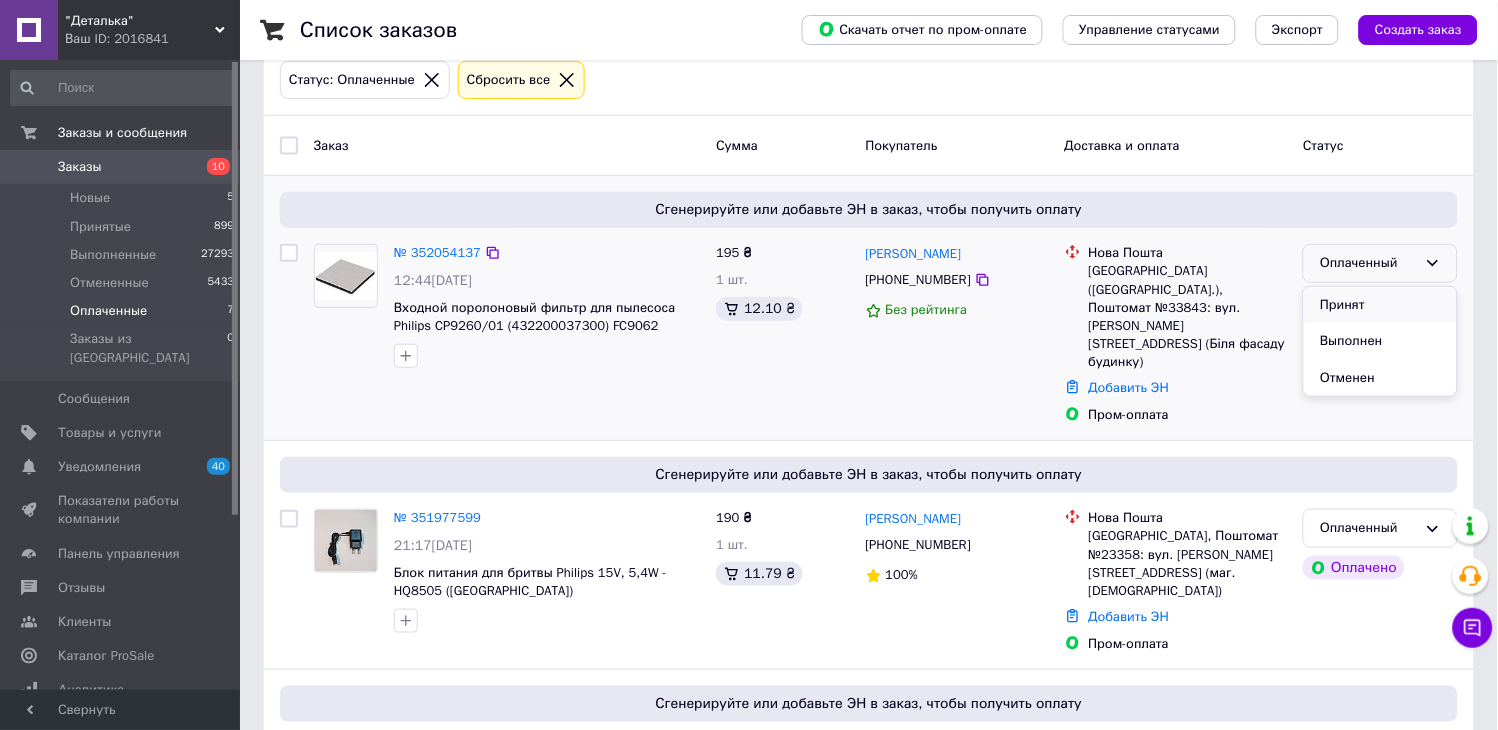 click on "Принят" at bounding box center [1380, 305] 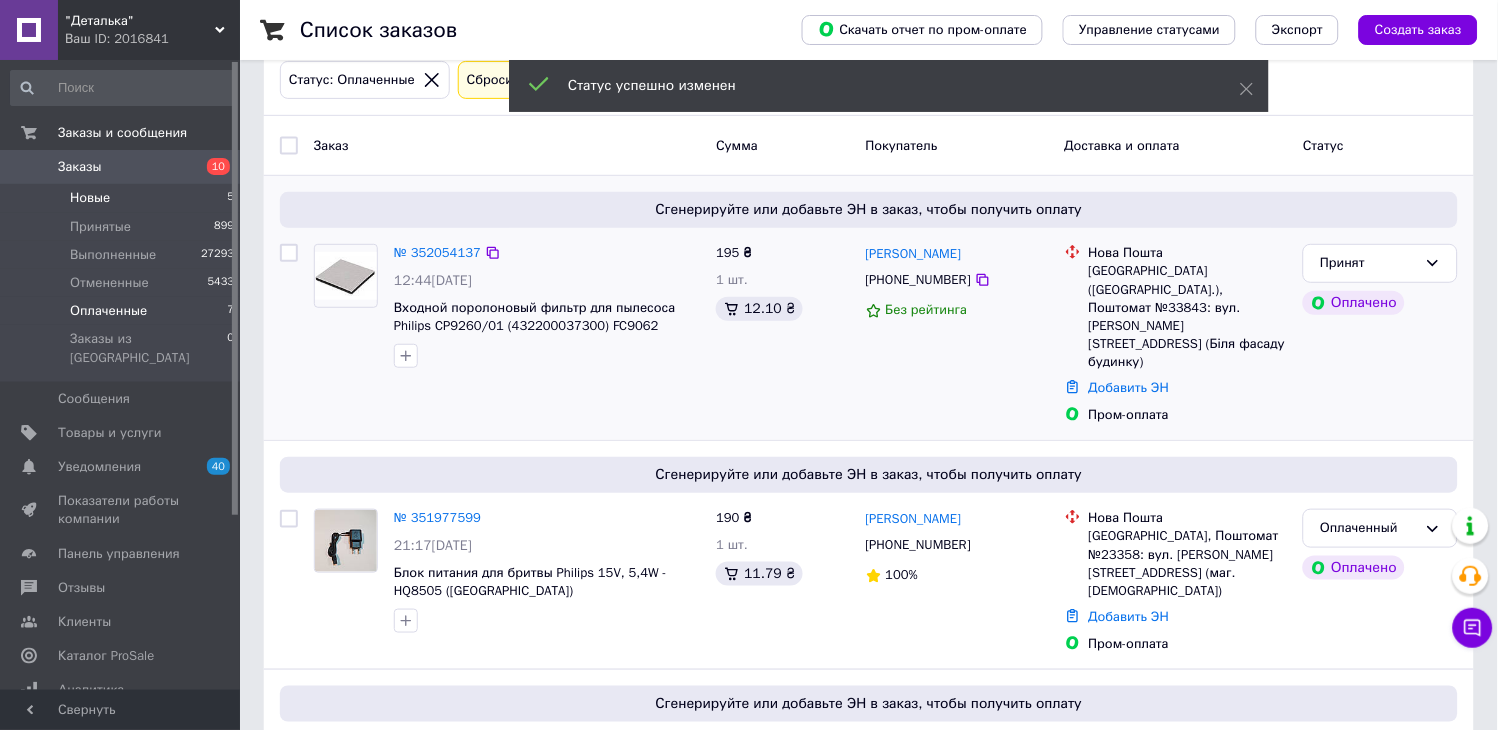 click on "Новые" at bounding box center (90, 198) 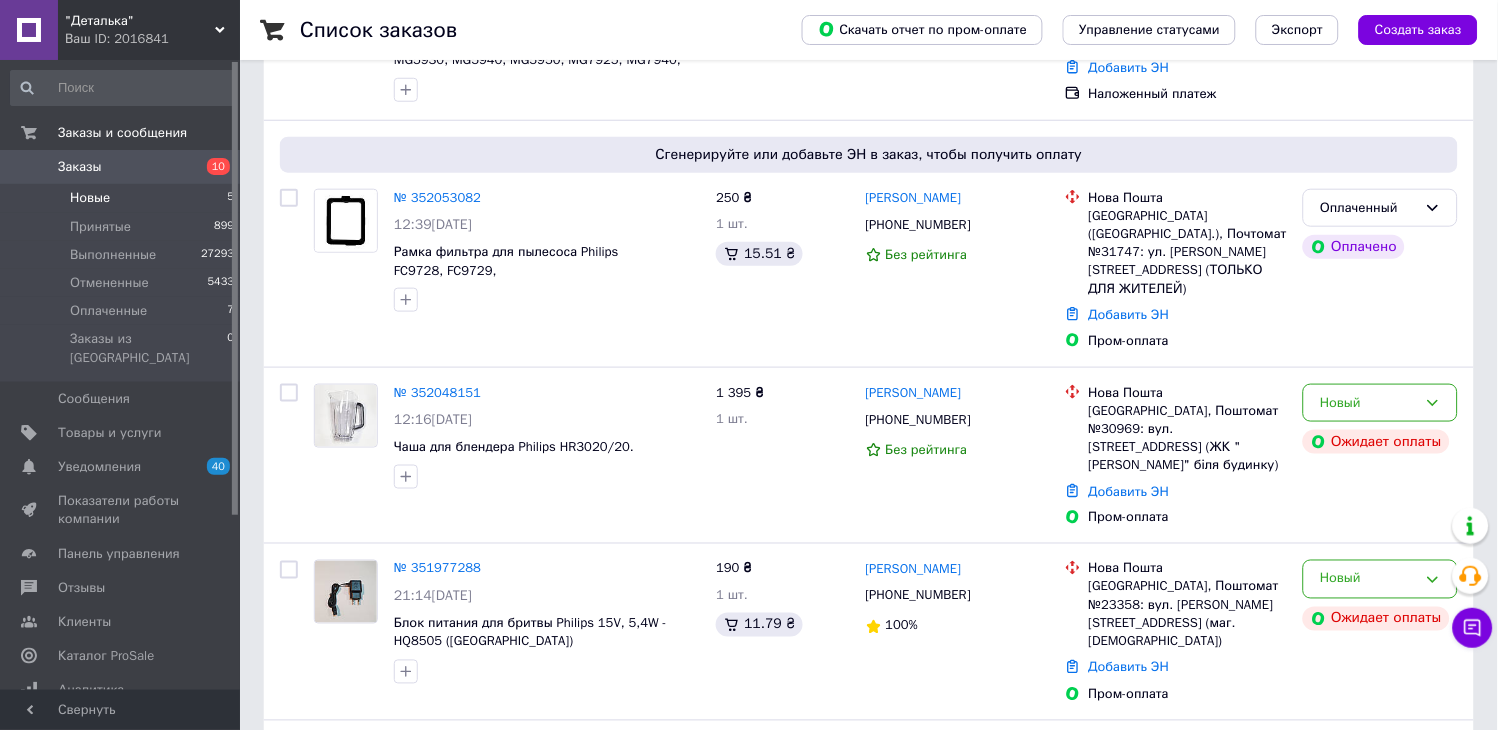scroll, scrollTop: 333, scrollLeft: 0, axis: vertical 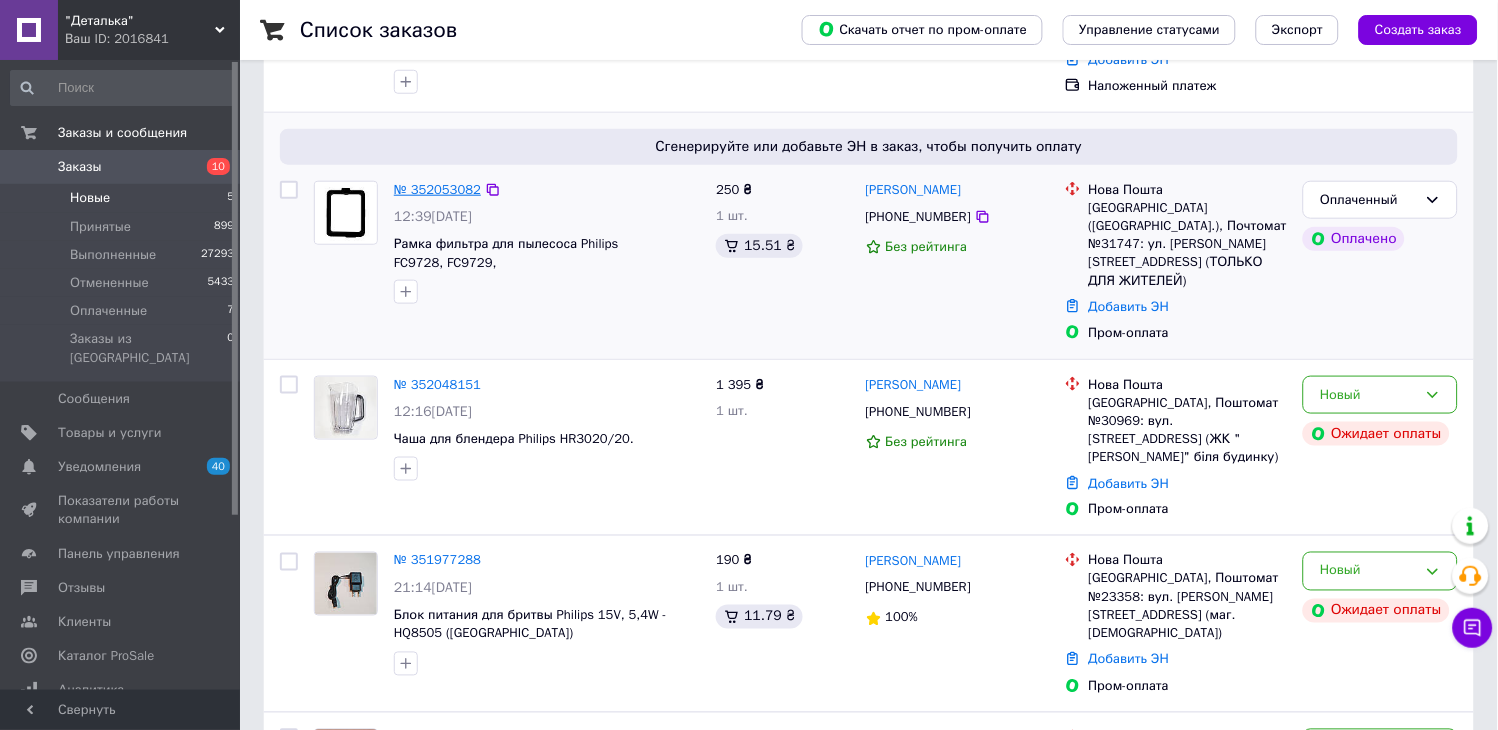 click on "№ 352053082" at bounding box center (437, 189) 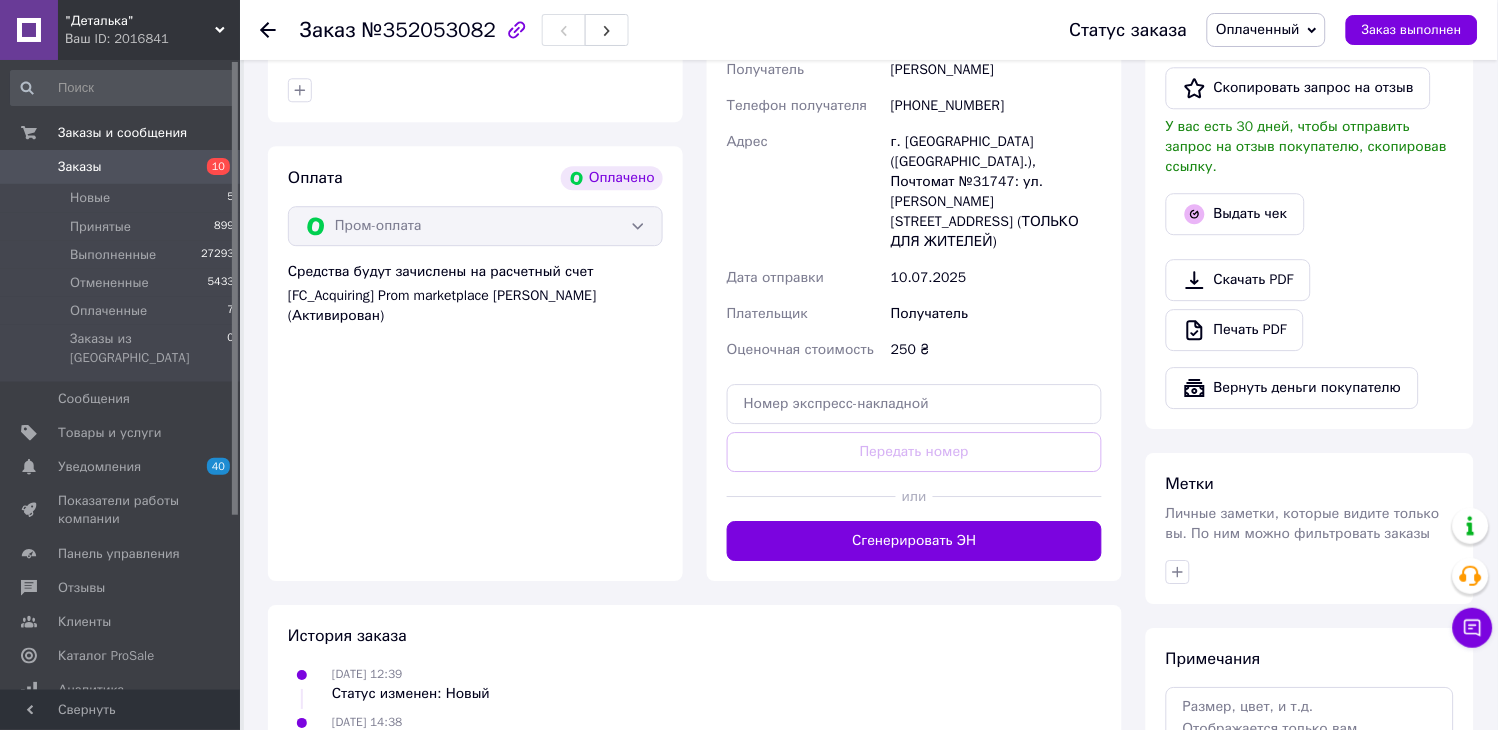 scroll, scrollTop: 924, scrollLeft: 0, axis: vertical 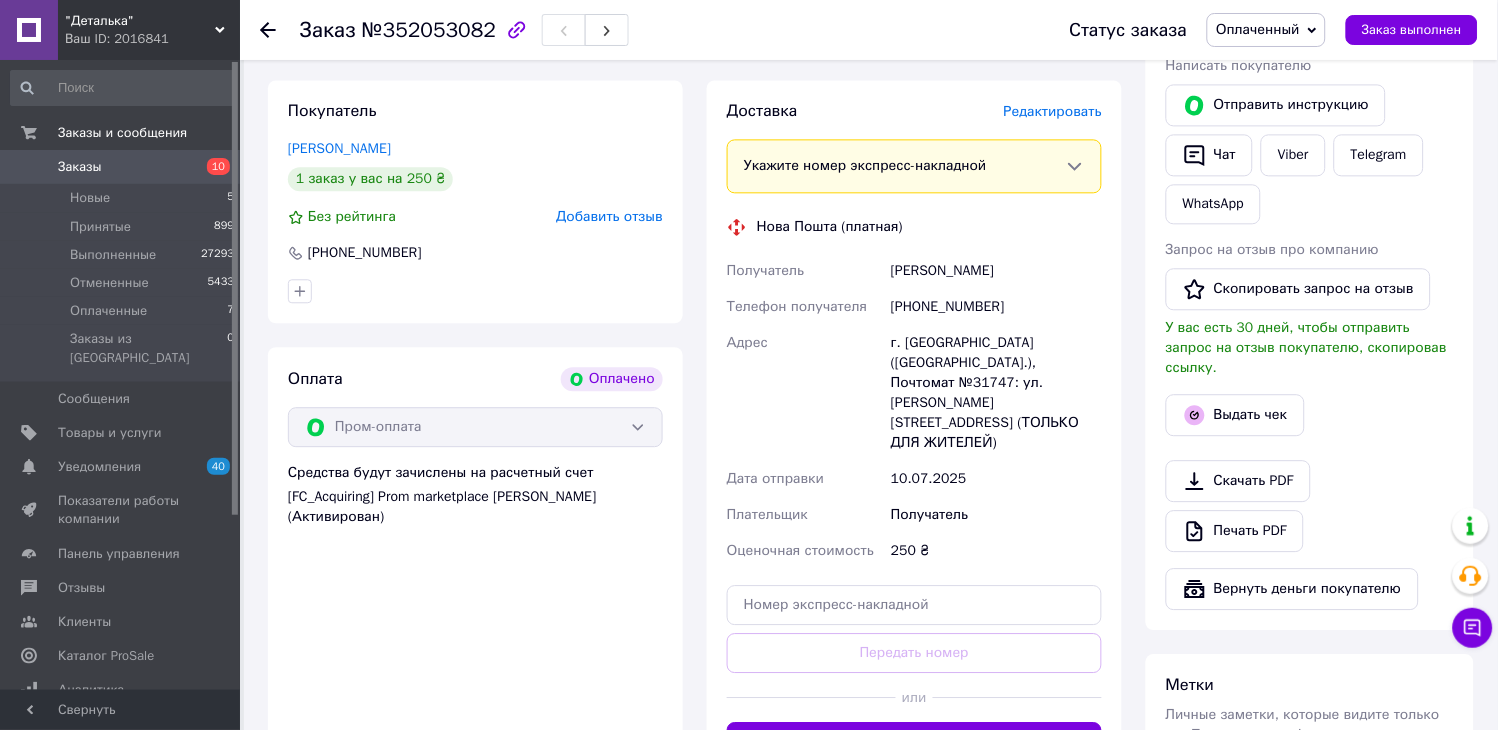 click on "Оплаченный" at bounding box center [1258, 29] 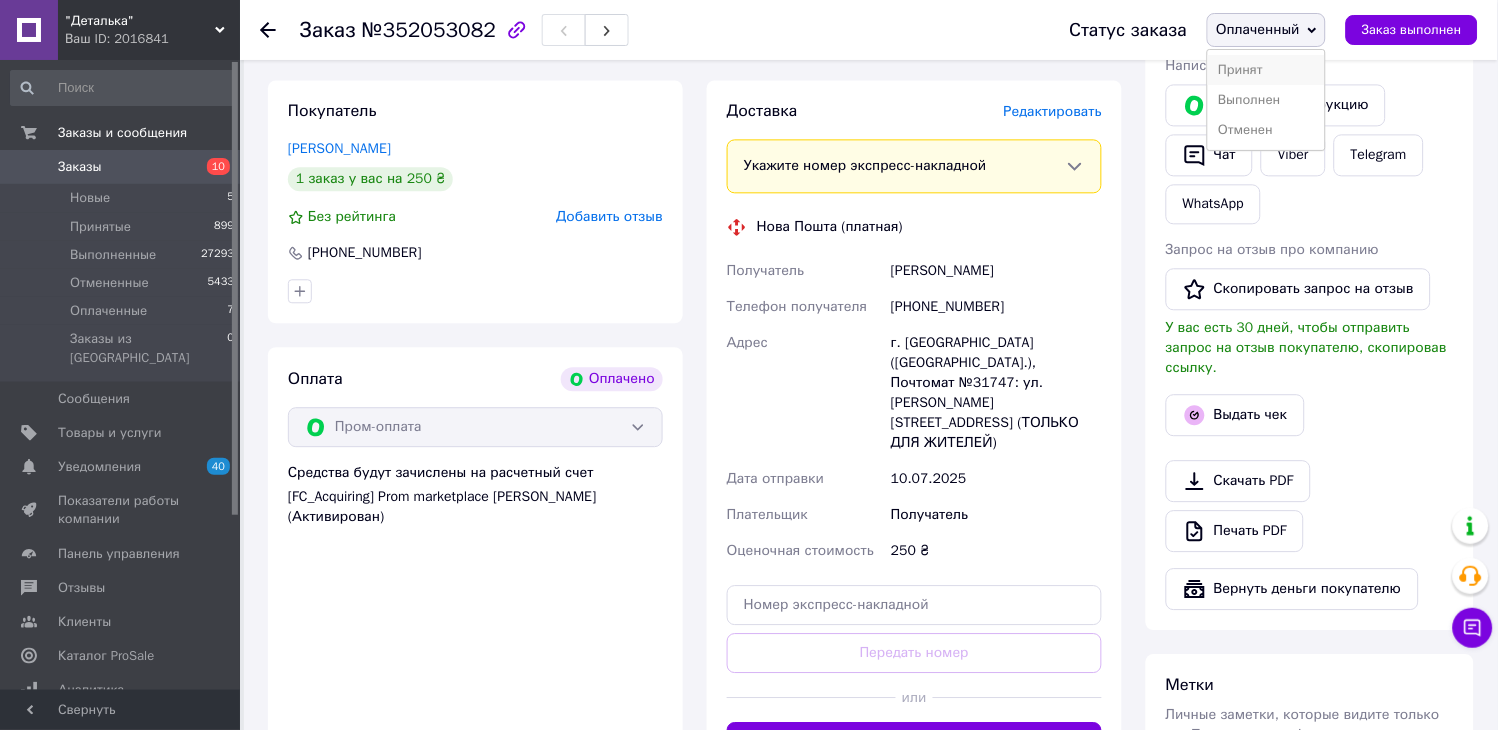 click on "Принят" at bounding box center [1266, 70] 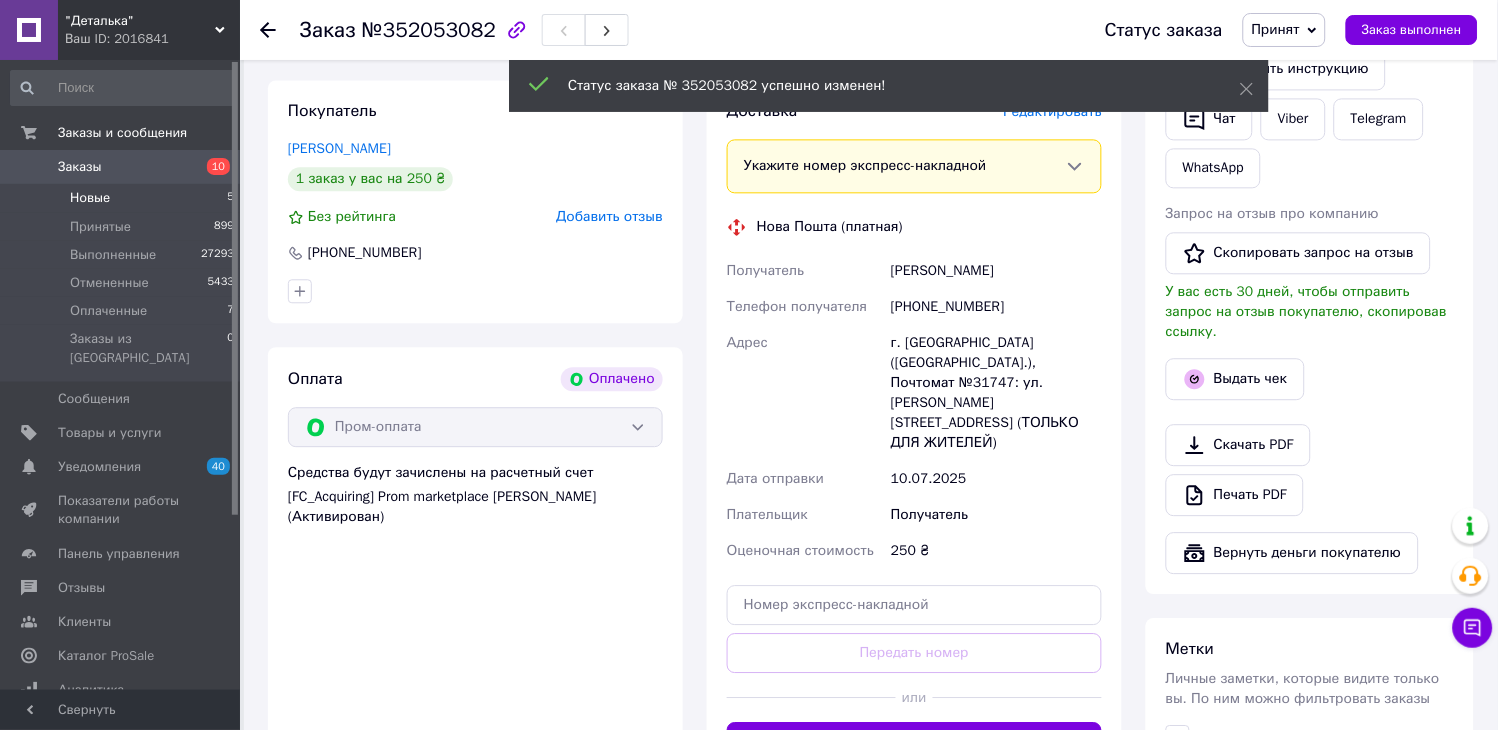 click on "Новые" at bounding box center [90, 198] 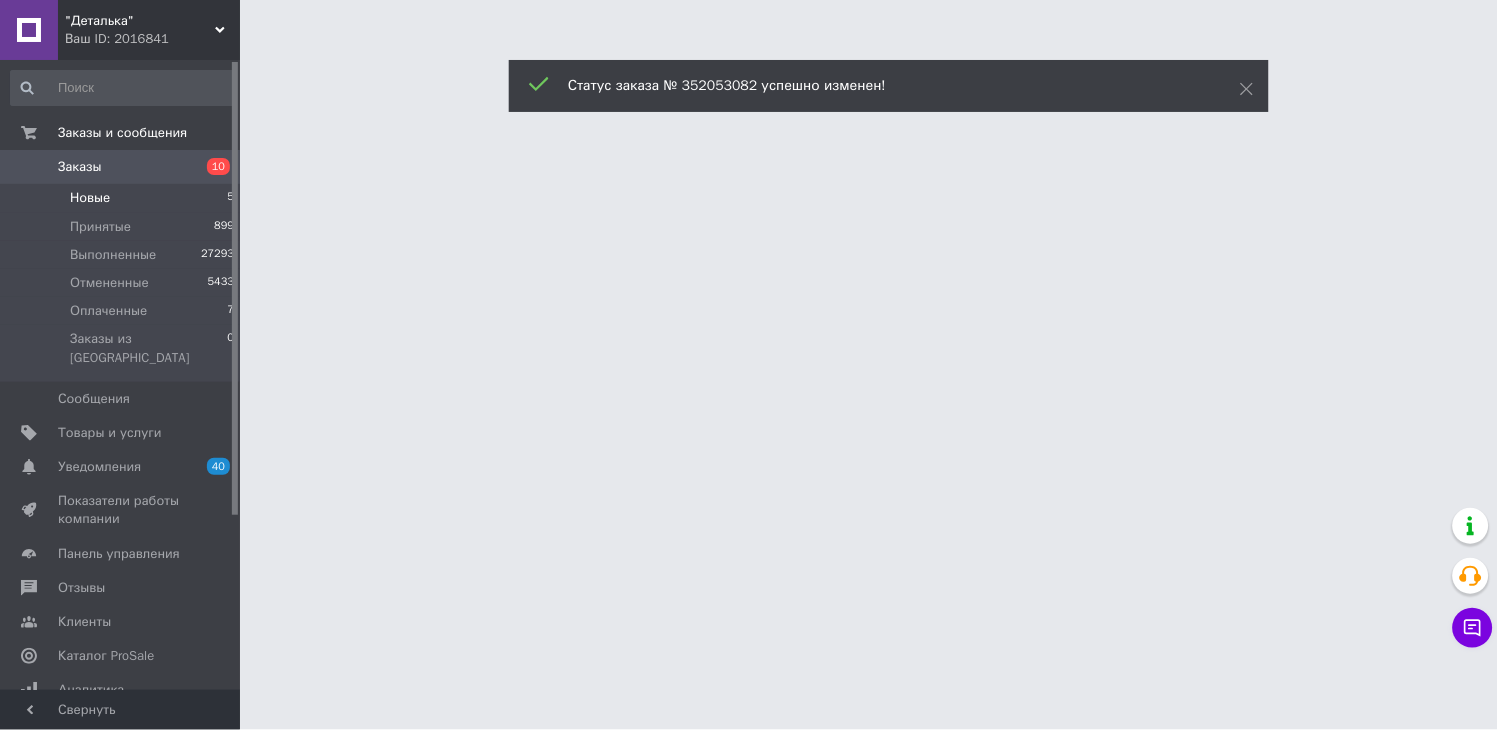 scroll, scrollTop: 0, scrollLeft: 0, axis: both 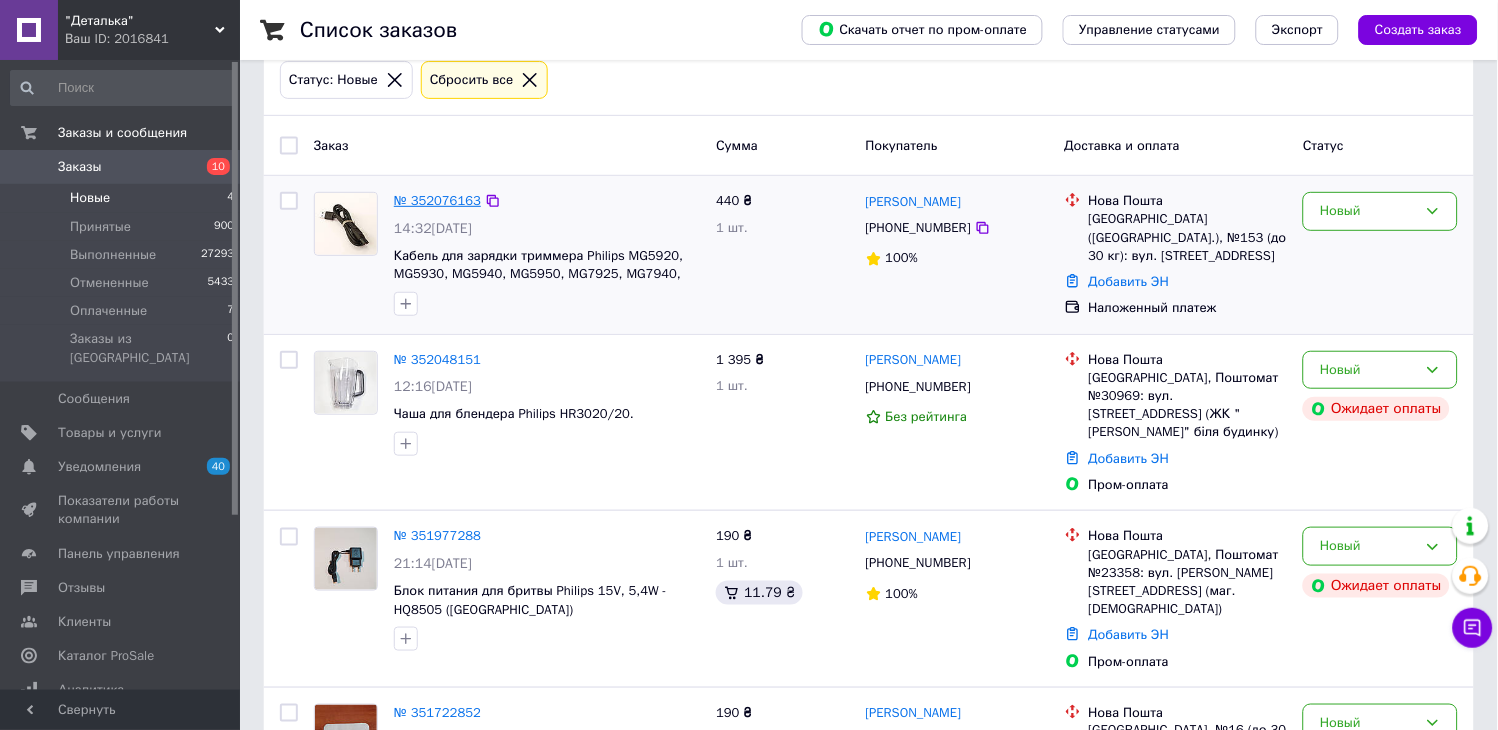 click on "№ 352076163" at bounding box center [437, 200] 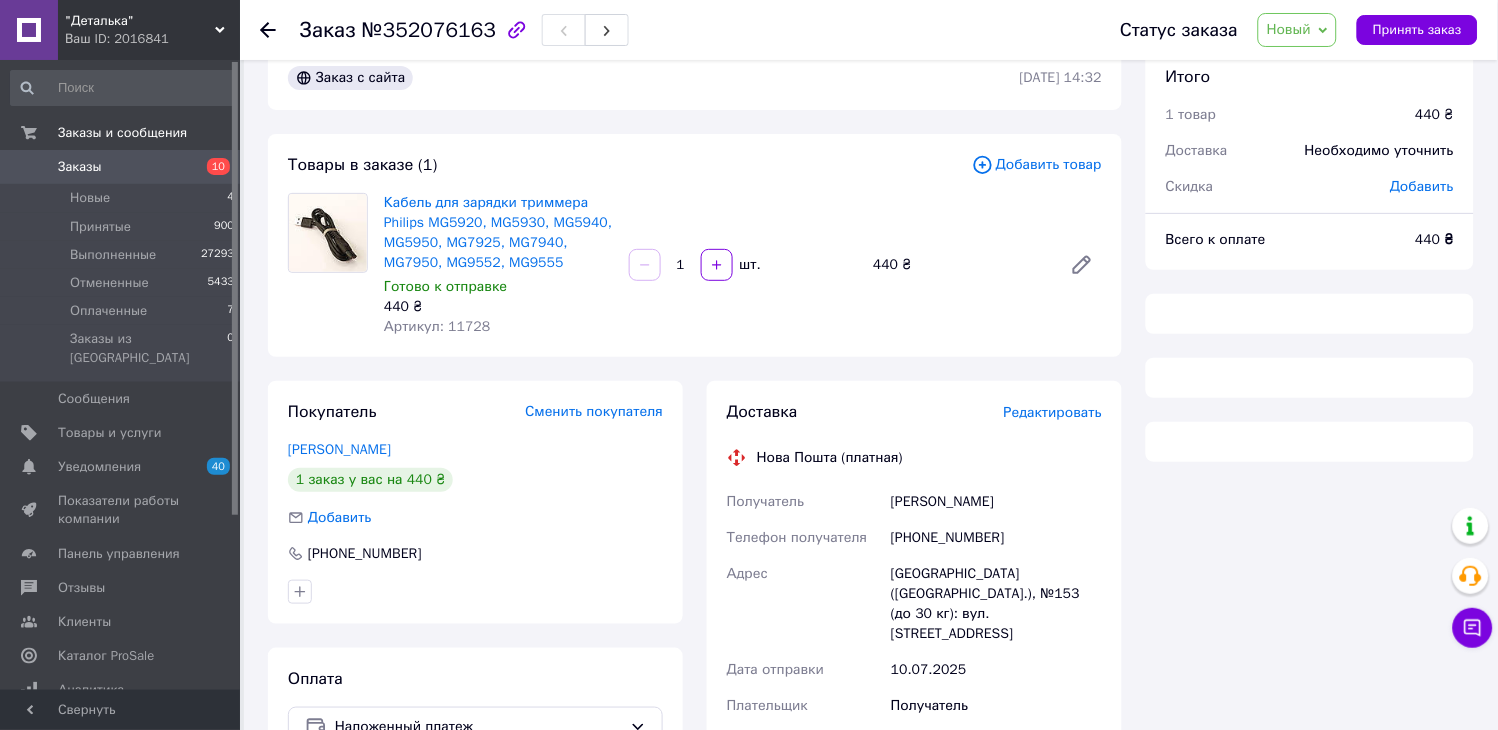 scroll, scrollTop: 0, scrollLeft: 0, axis: both 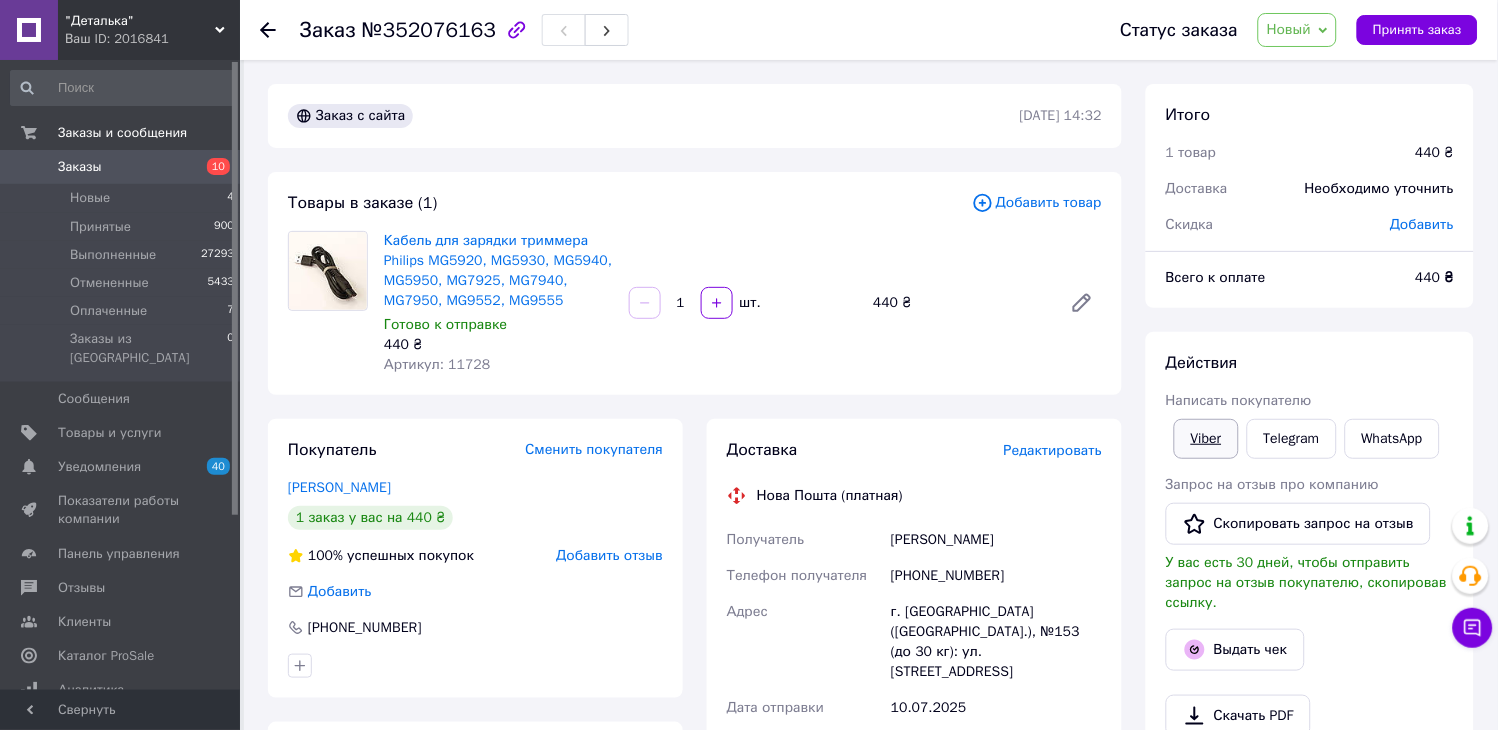 click on "Viber" at bounding box center (1206, 439) 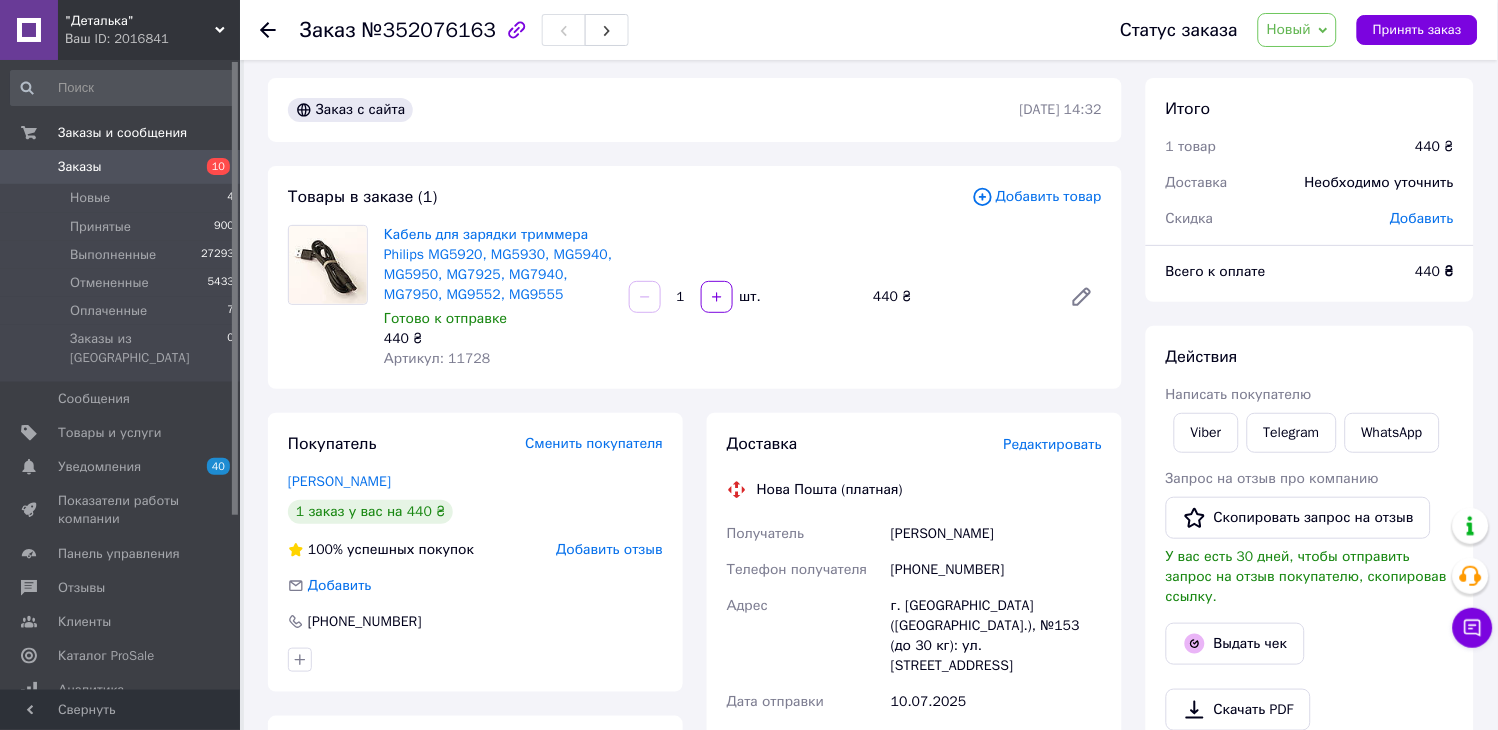 scroll, scrollTop: 222, scrollLeft: 0, axis: vertical 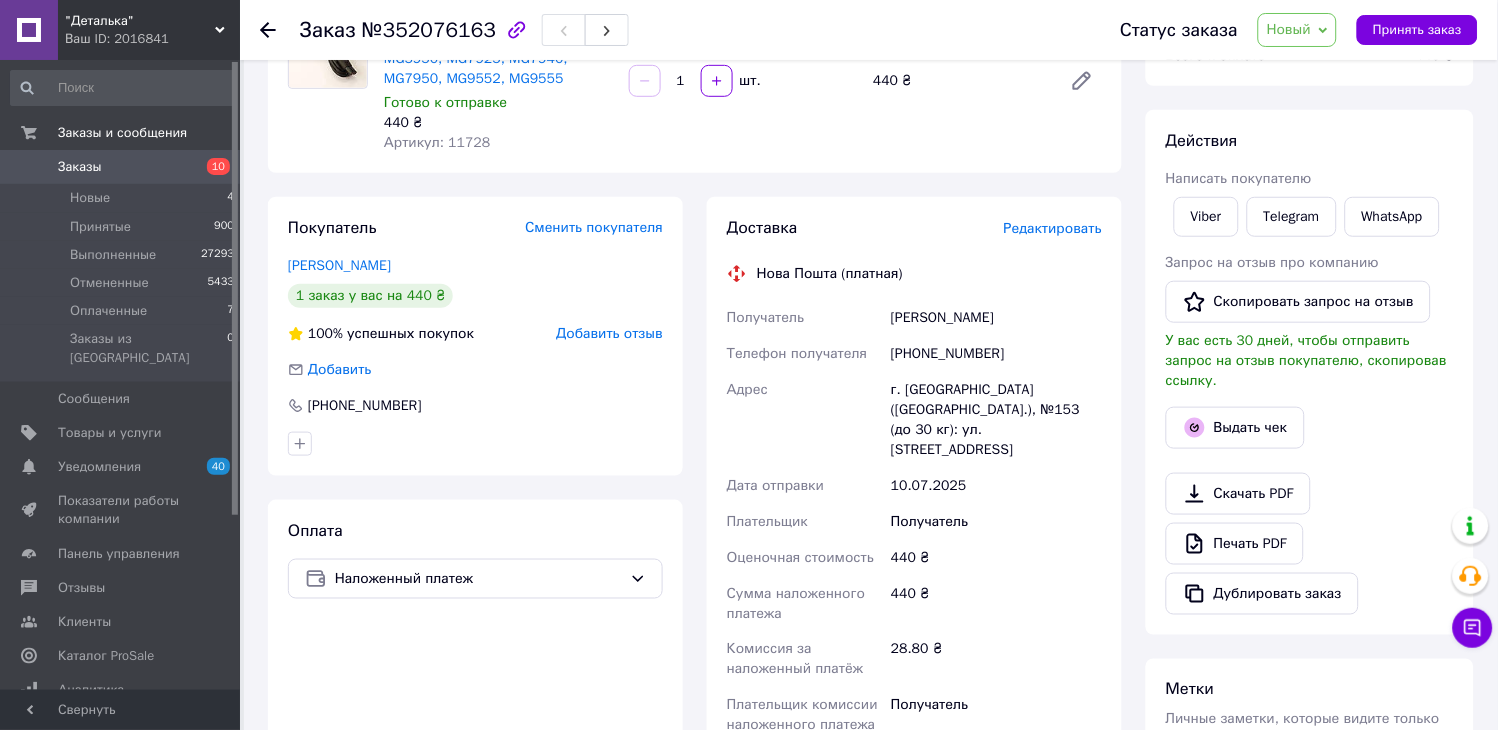 drag, startPoint x: 933, startPoint y: 306, endPoint x: 883, endPoint y: 303, distance: 50.08992 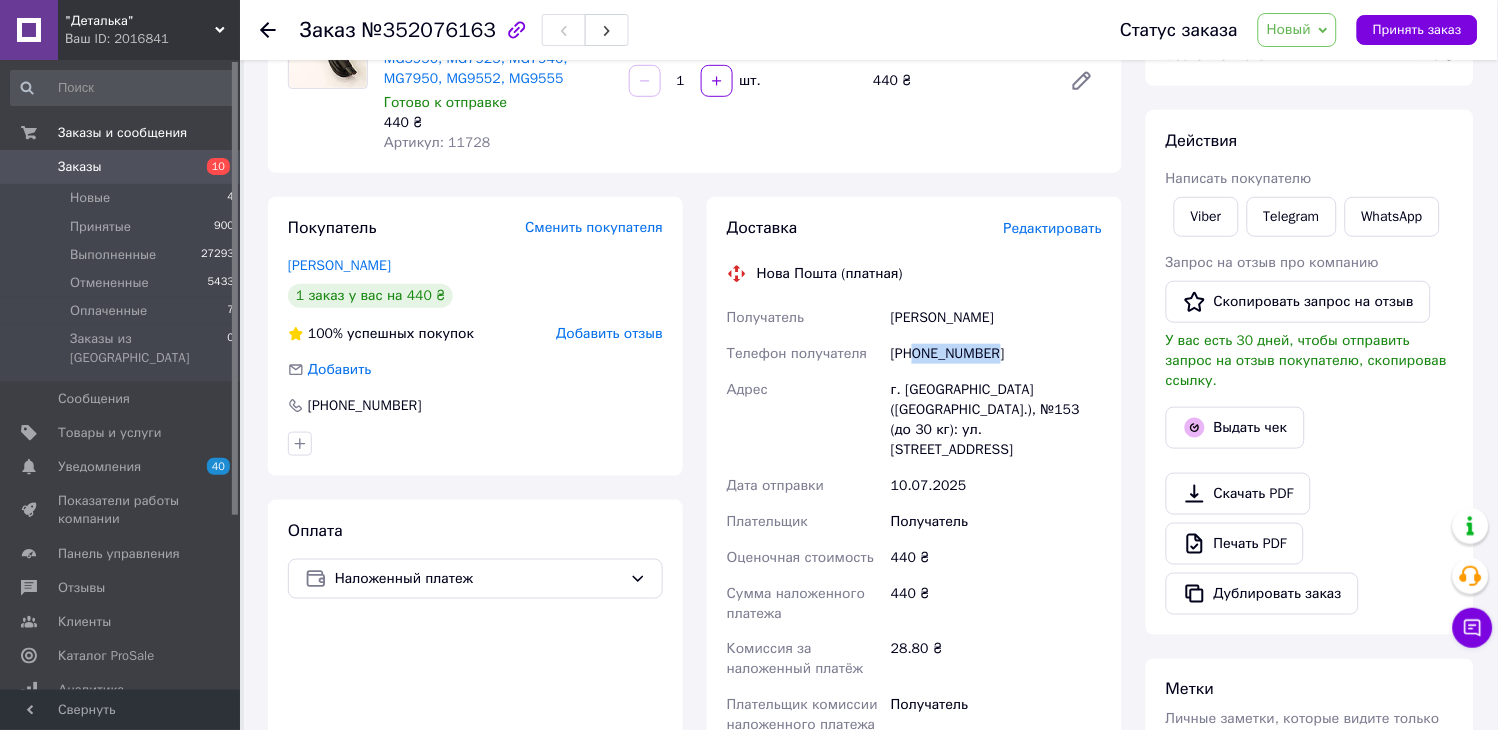 drag, startPoint x: 1011, startPoint y: 356, endPoint x: 913, endPoint y: 352, distance: 98.0816 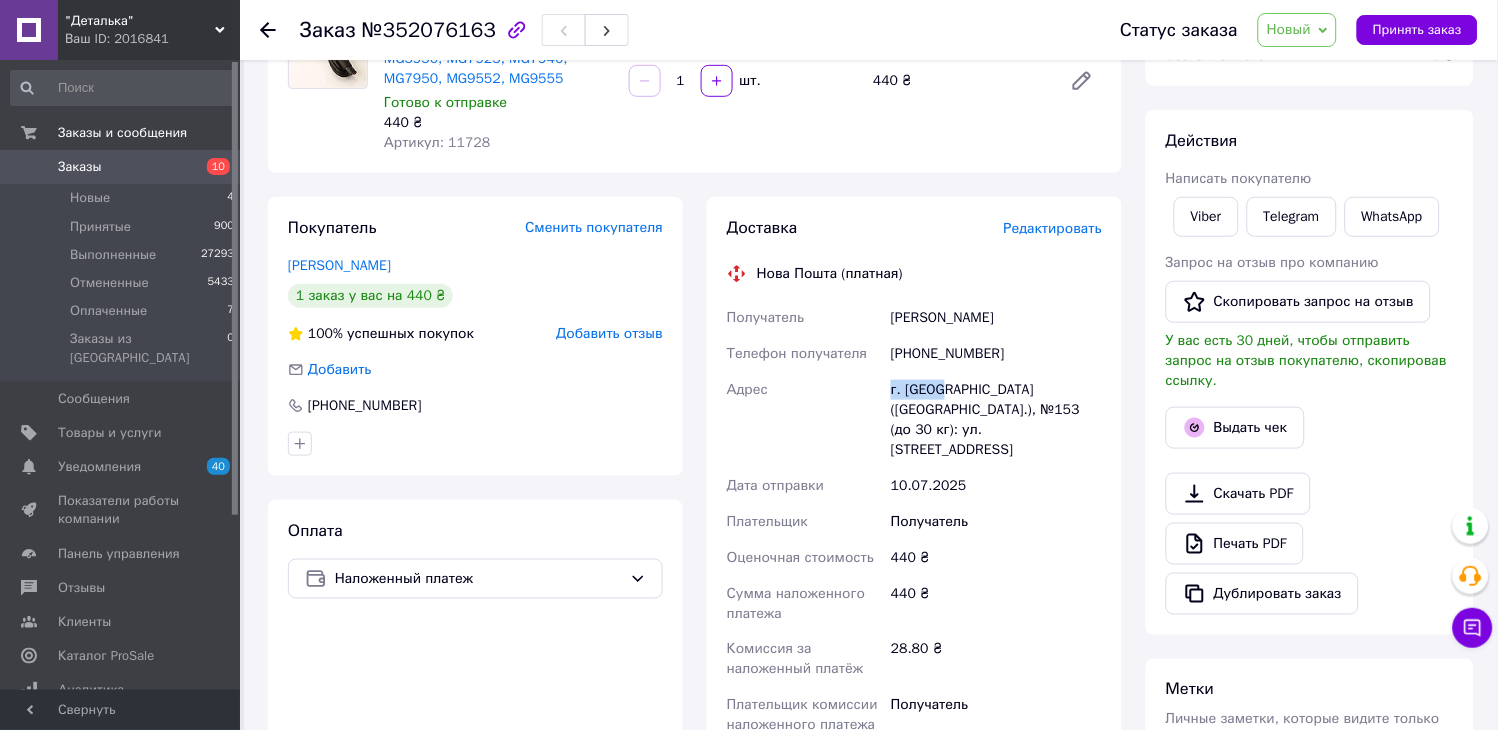 drag, startPoint x: 938, startPoint y: 390, endPoint x: 872, endPoint y: 394, distance: 66.1211 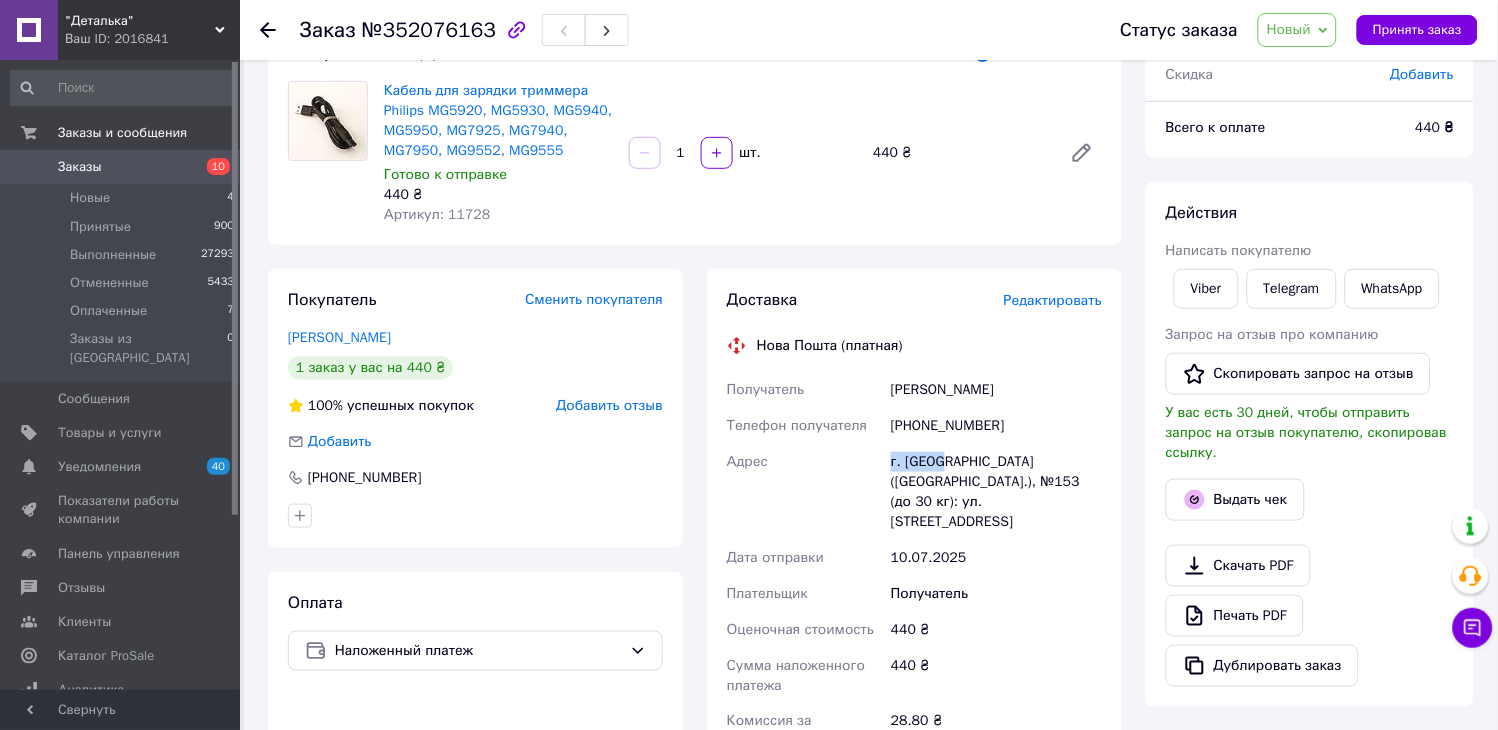 scroll, scrollTop: 111, scrollLeft: 0, axis: vertical 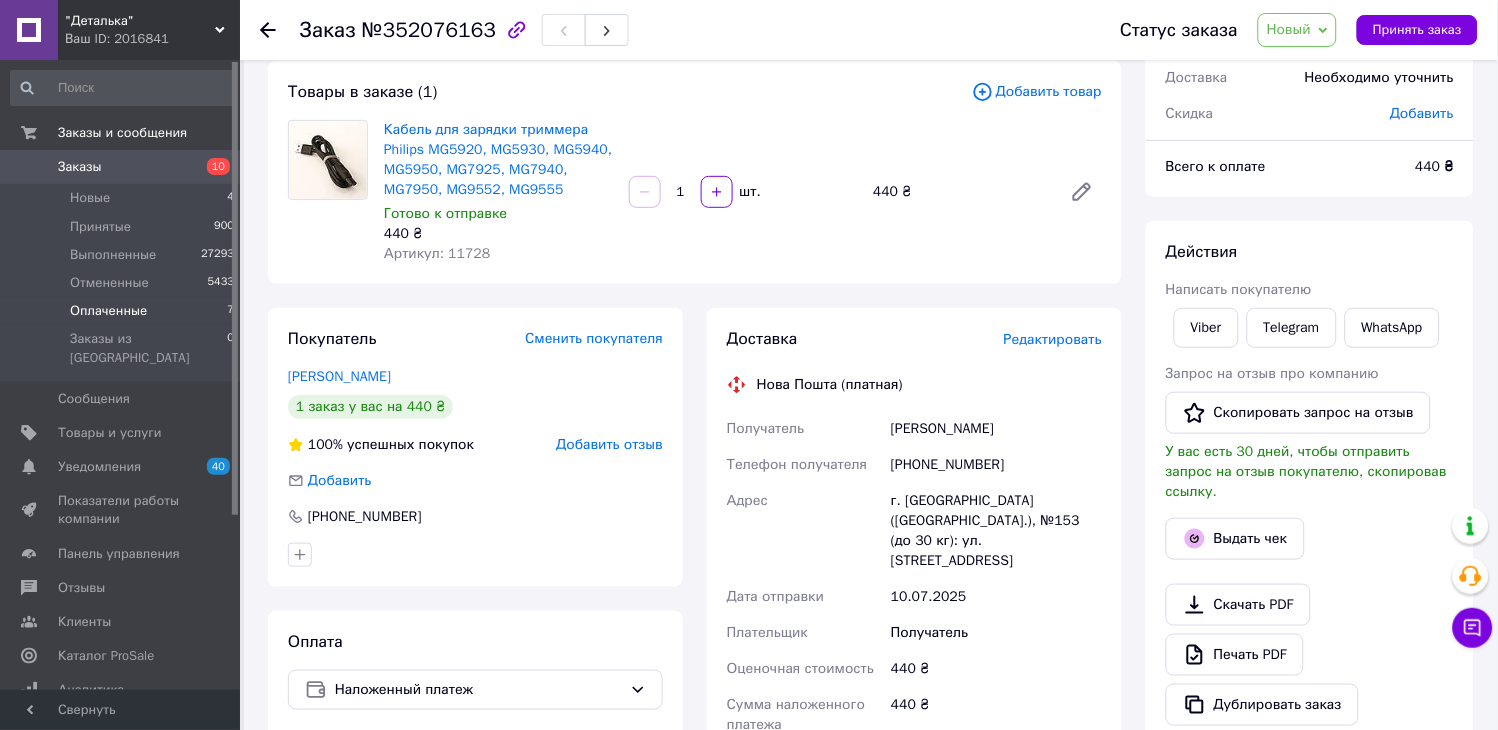 click on "Оплаченные 7" at bounding box center (123, 311) 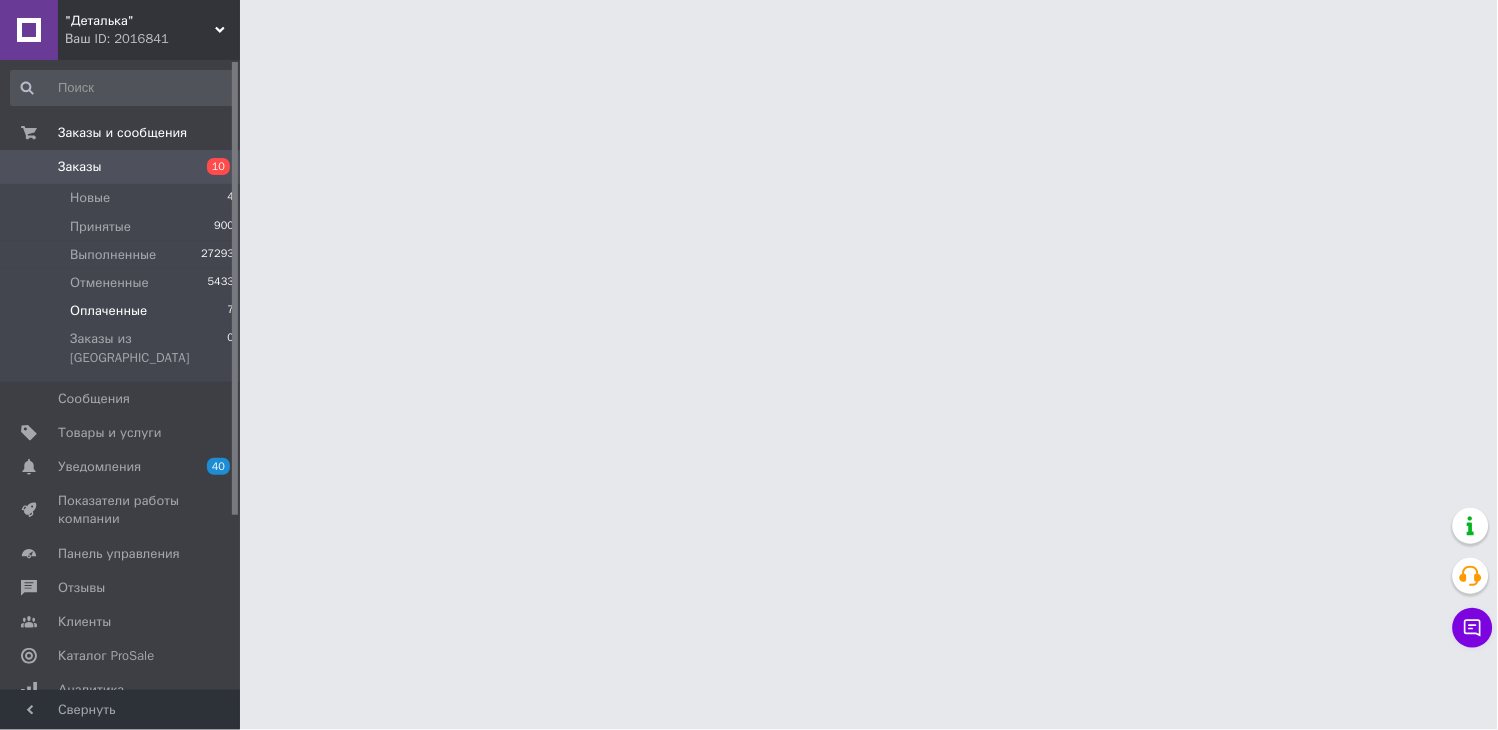 scroll, scrollTop: 0, scrollLeft: 0, axis: both 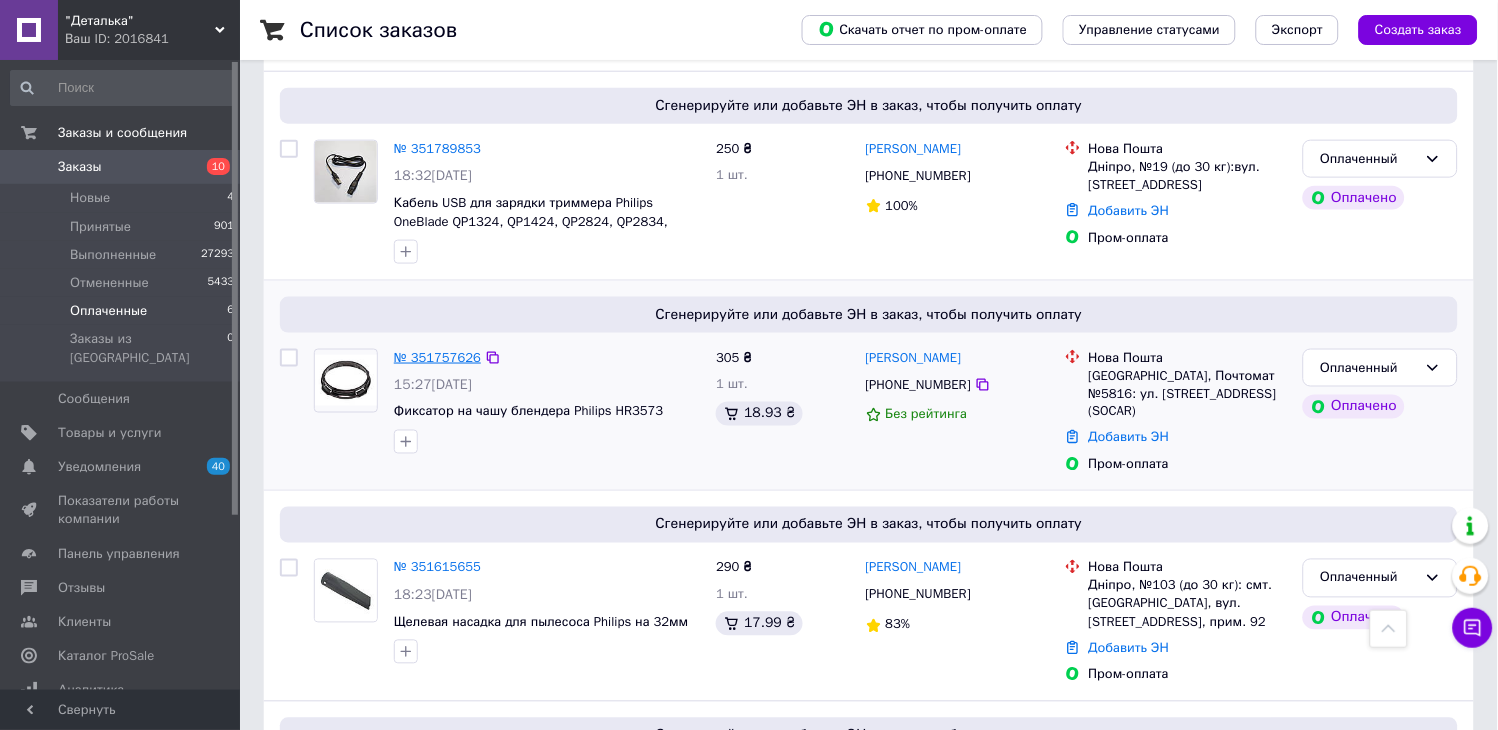 click on "№ 351757626" at bounding box center [437, 357] 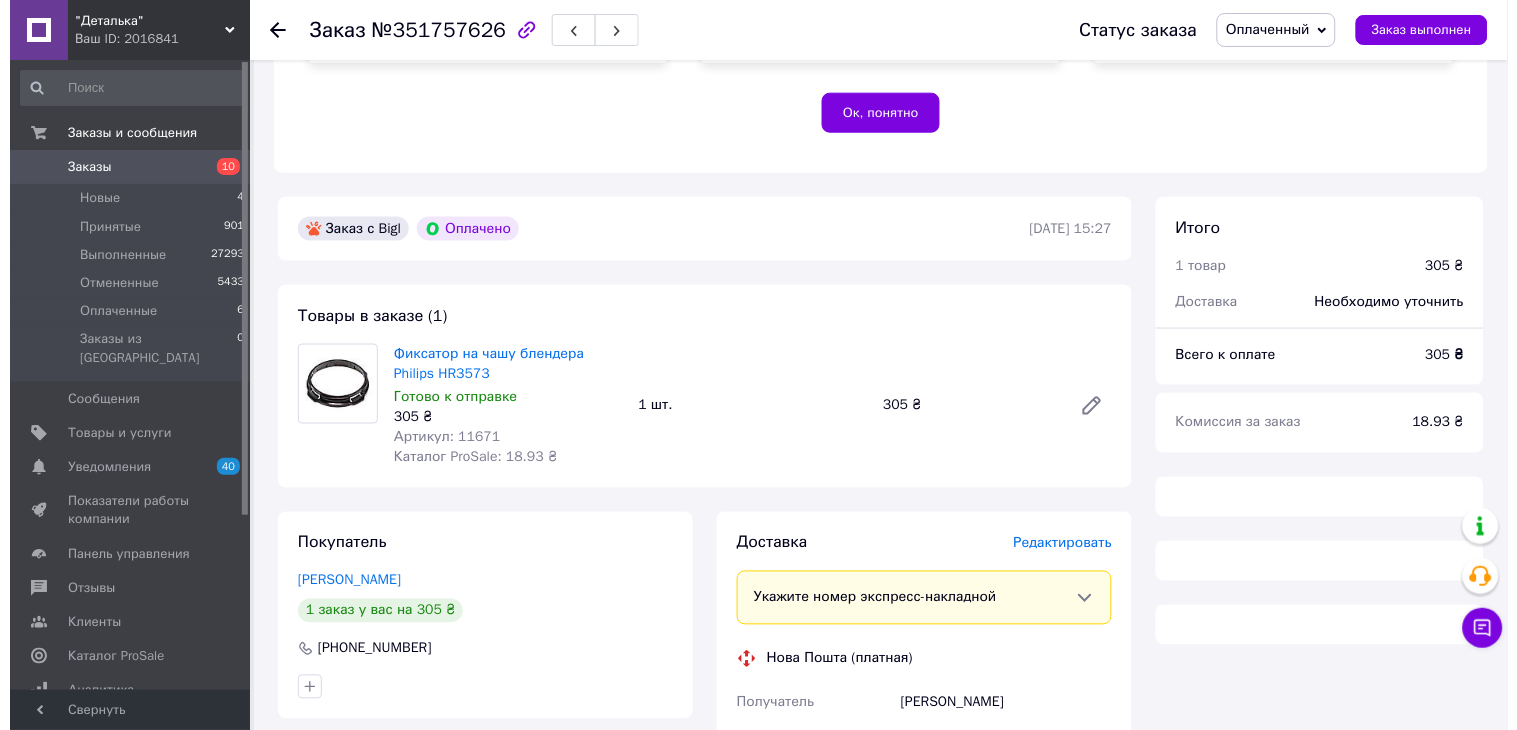 scroll, scrollTop: 746, scrollLeft: 0, axis: vertical 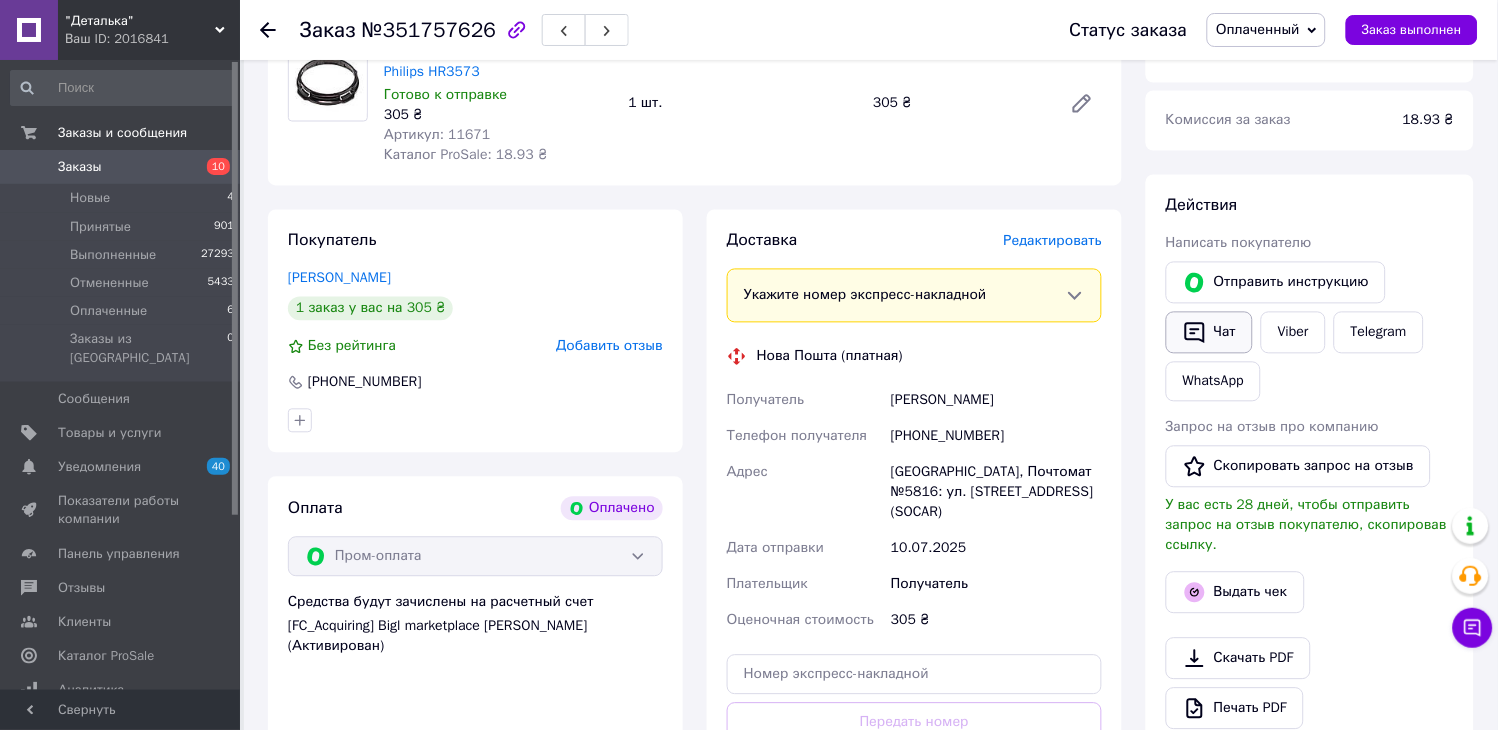 click on "Чат" at bounding box center [1209, 333] 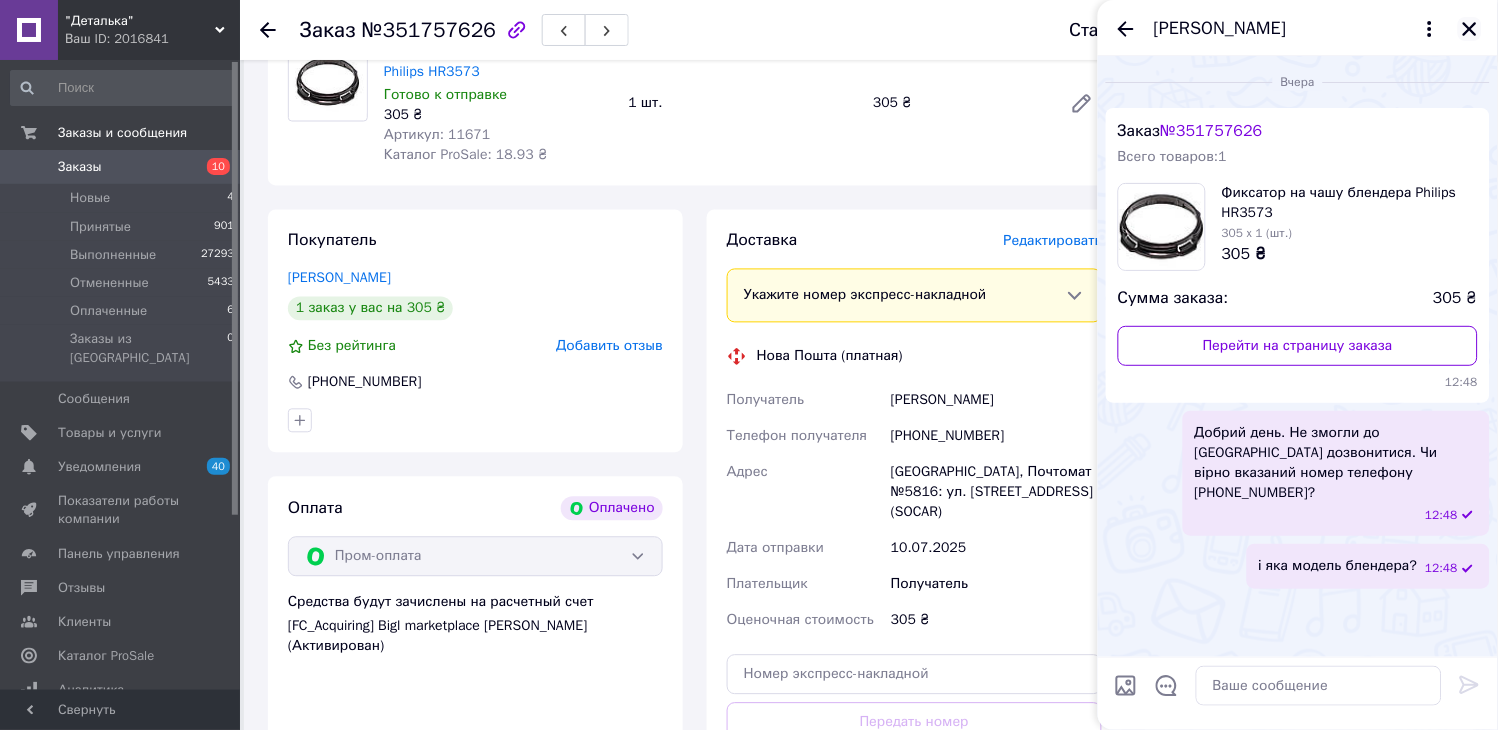 click 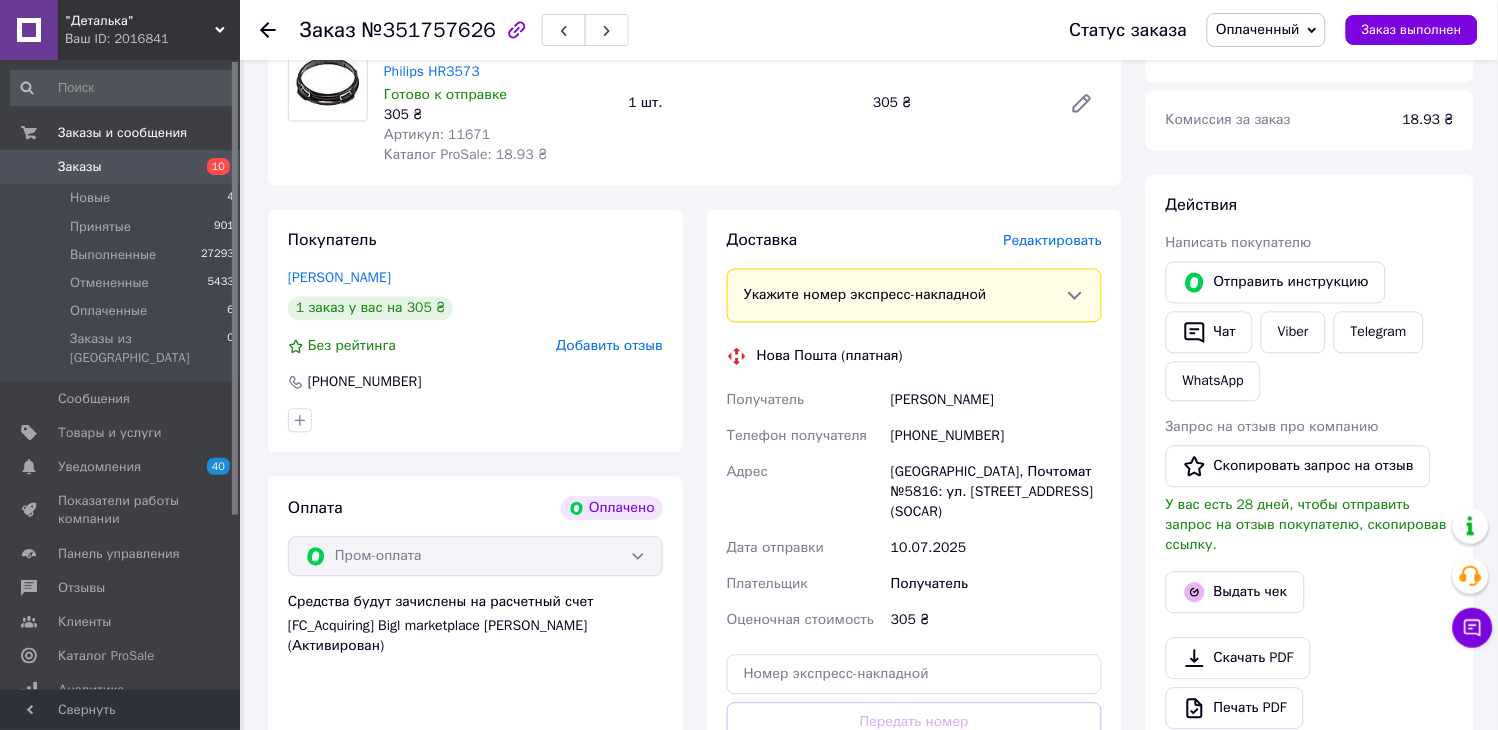 click on "Оплаченный" at bounding box center (1258, 29) 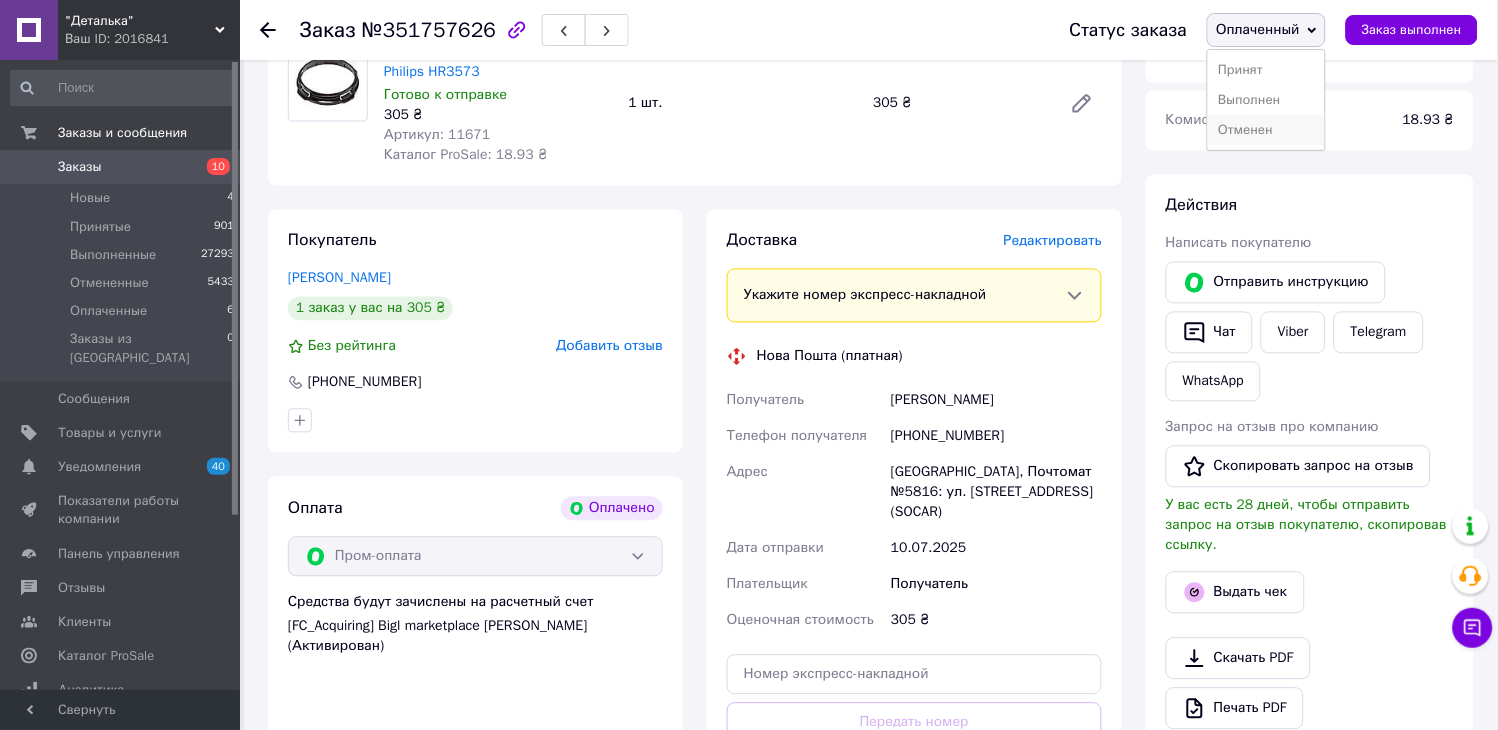 click on "Отменен" at bounding box center [1266, 130] 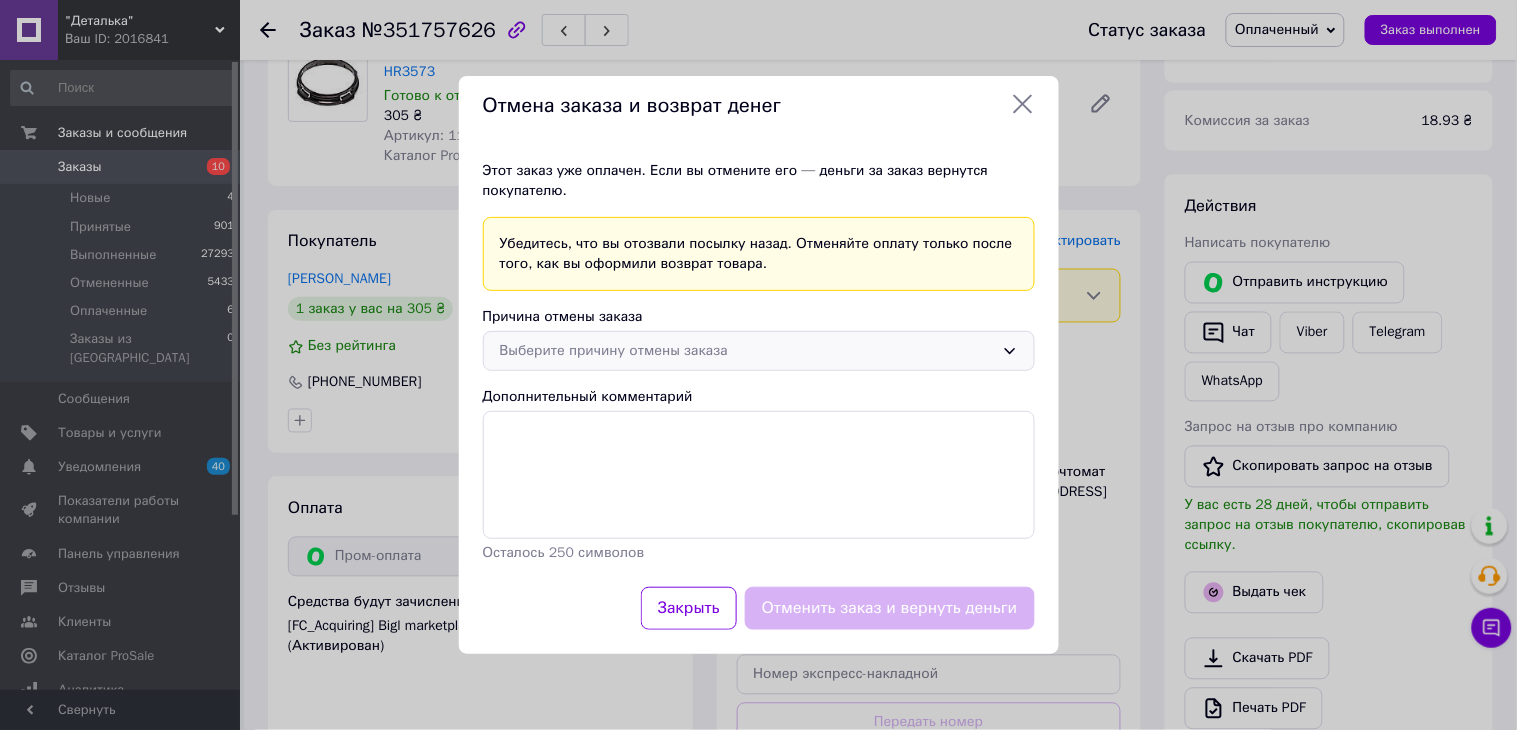 click on "Выберите причину отмены заказа" at bounding box center (747, 351) 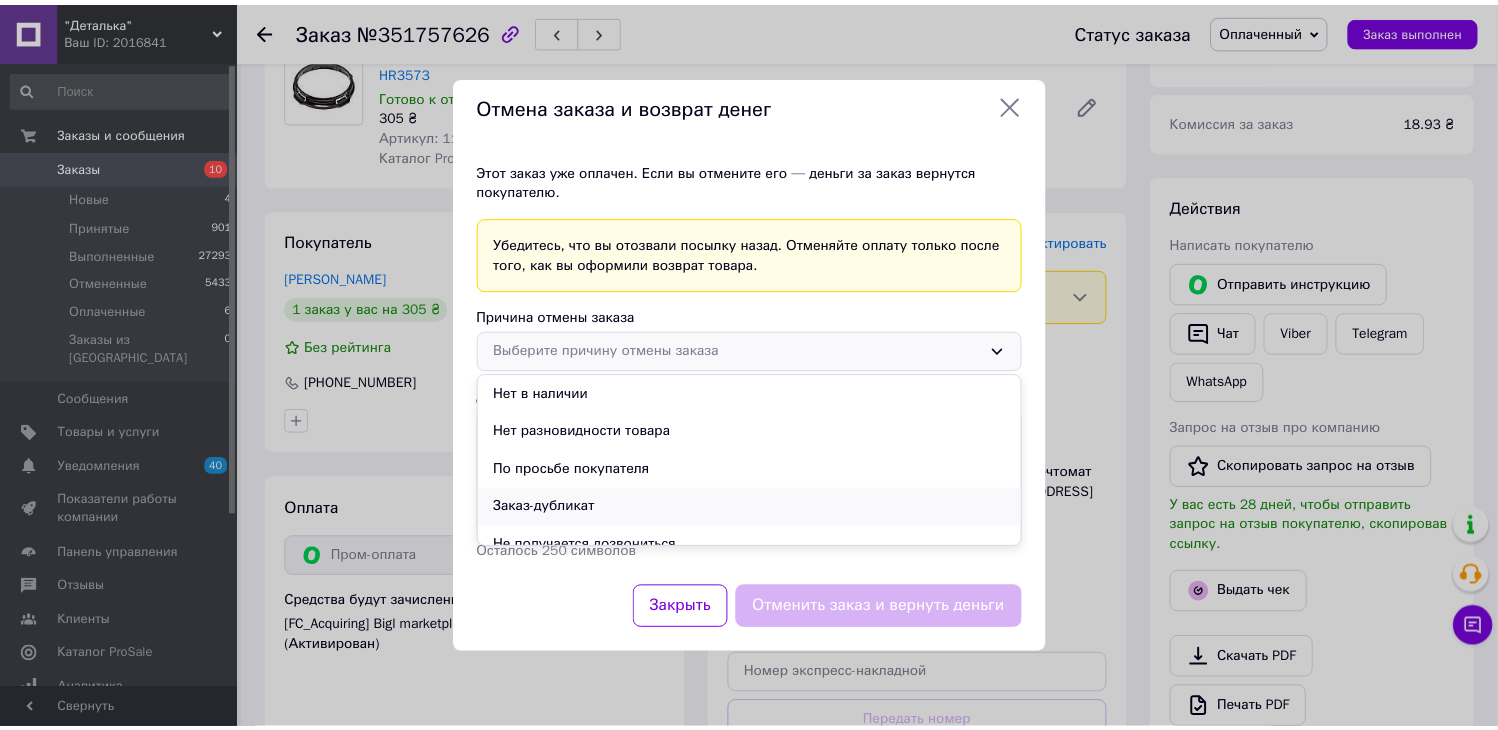 scroll, scrollTop: 55, scrollLeft: 0, axis: vertical 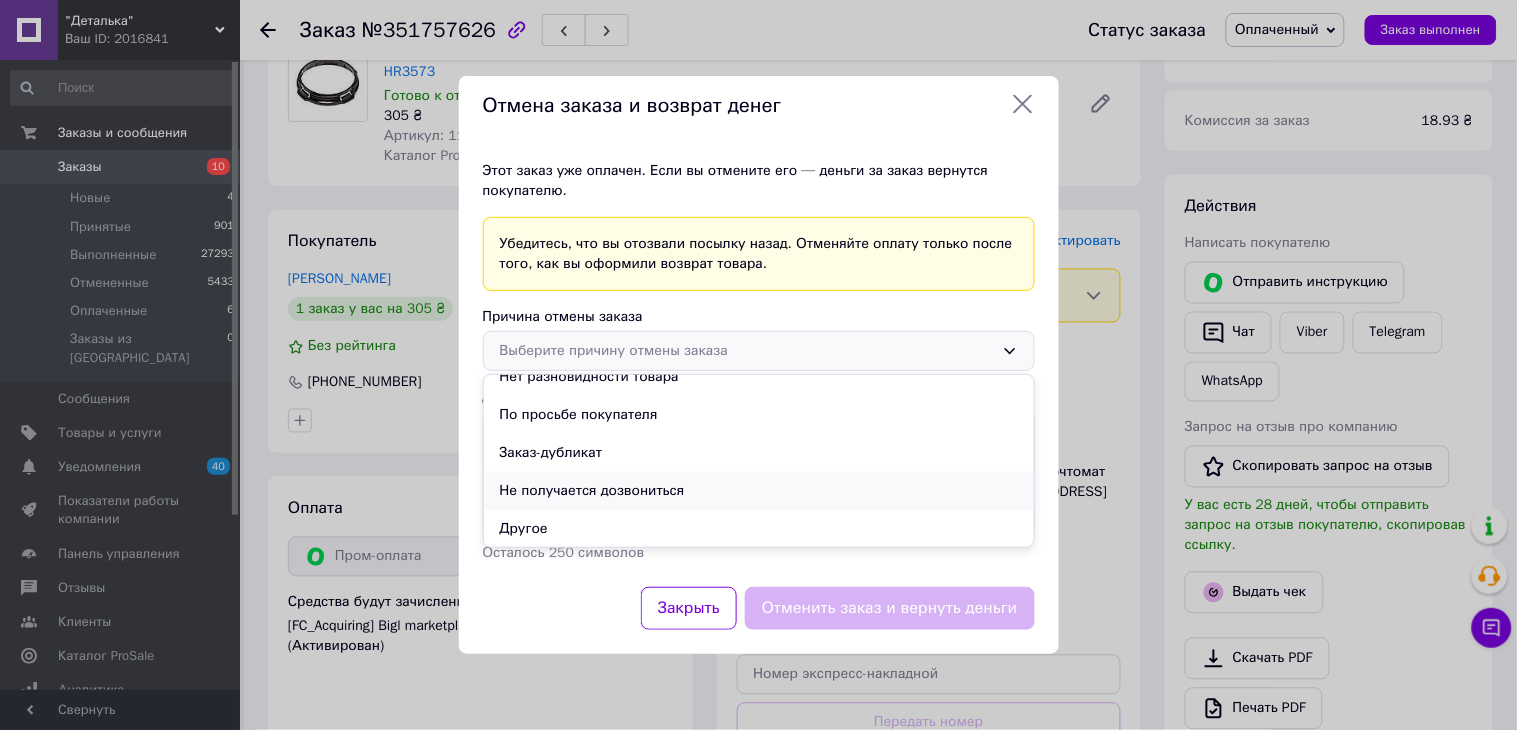click on "Не получается дозвониться" at bounding box center [759, 491] 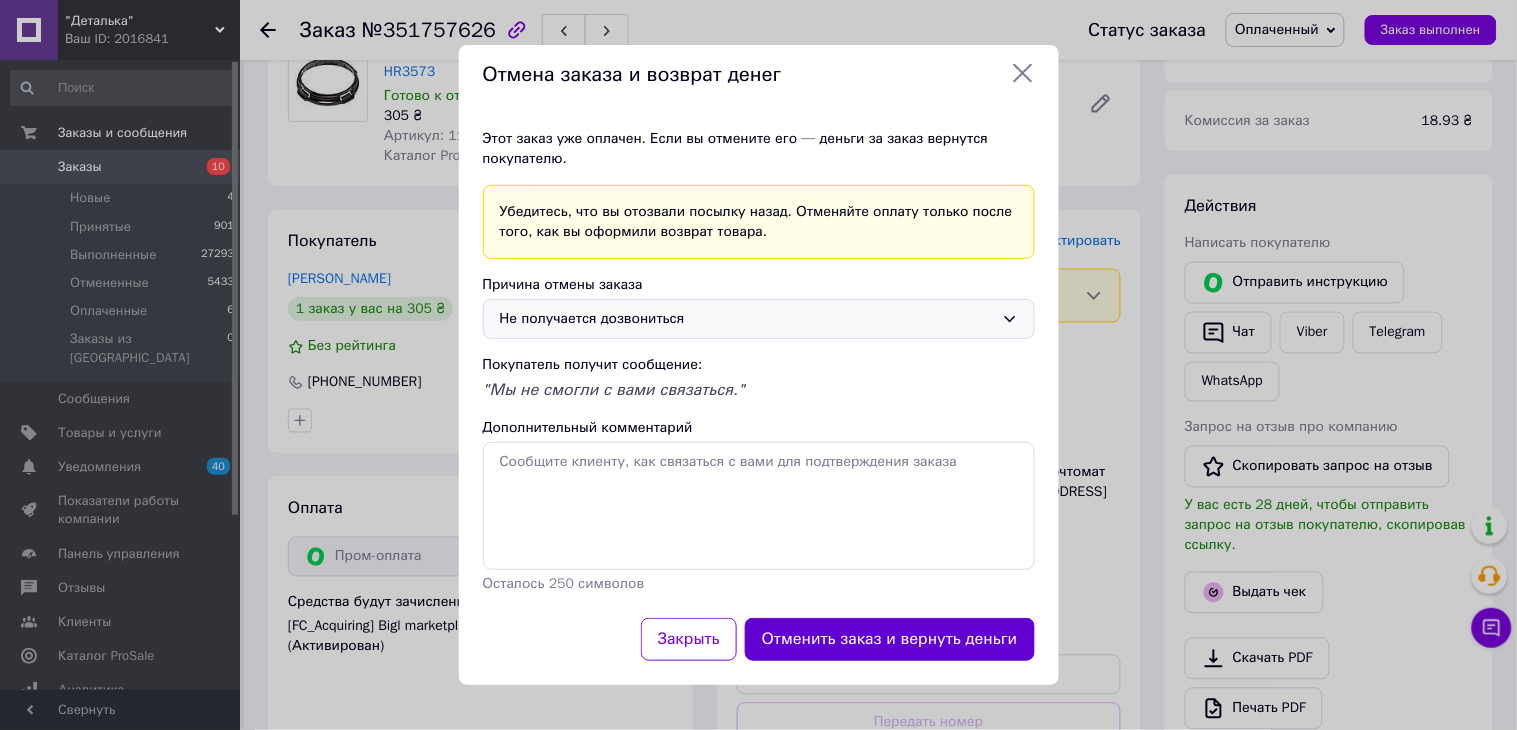 click on "Отменить заказ и вернуть деньги" at bounding box center (890, 639) 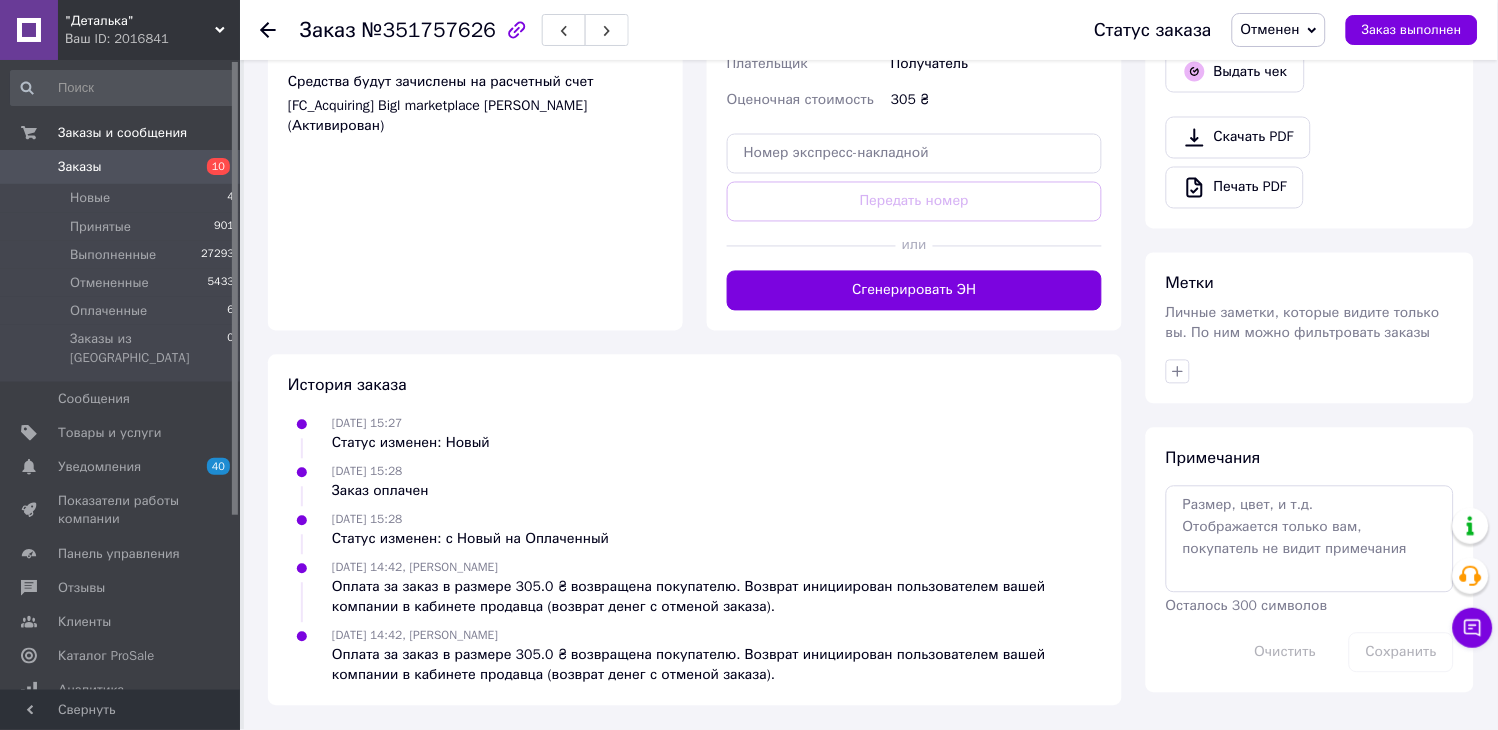scroll, scrollTop: 188, scrollLeft: 0, axis: vertical 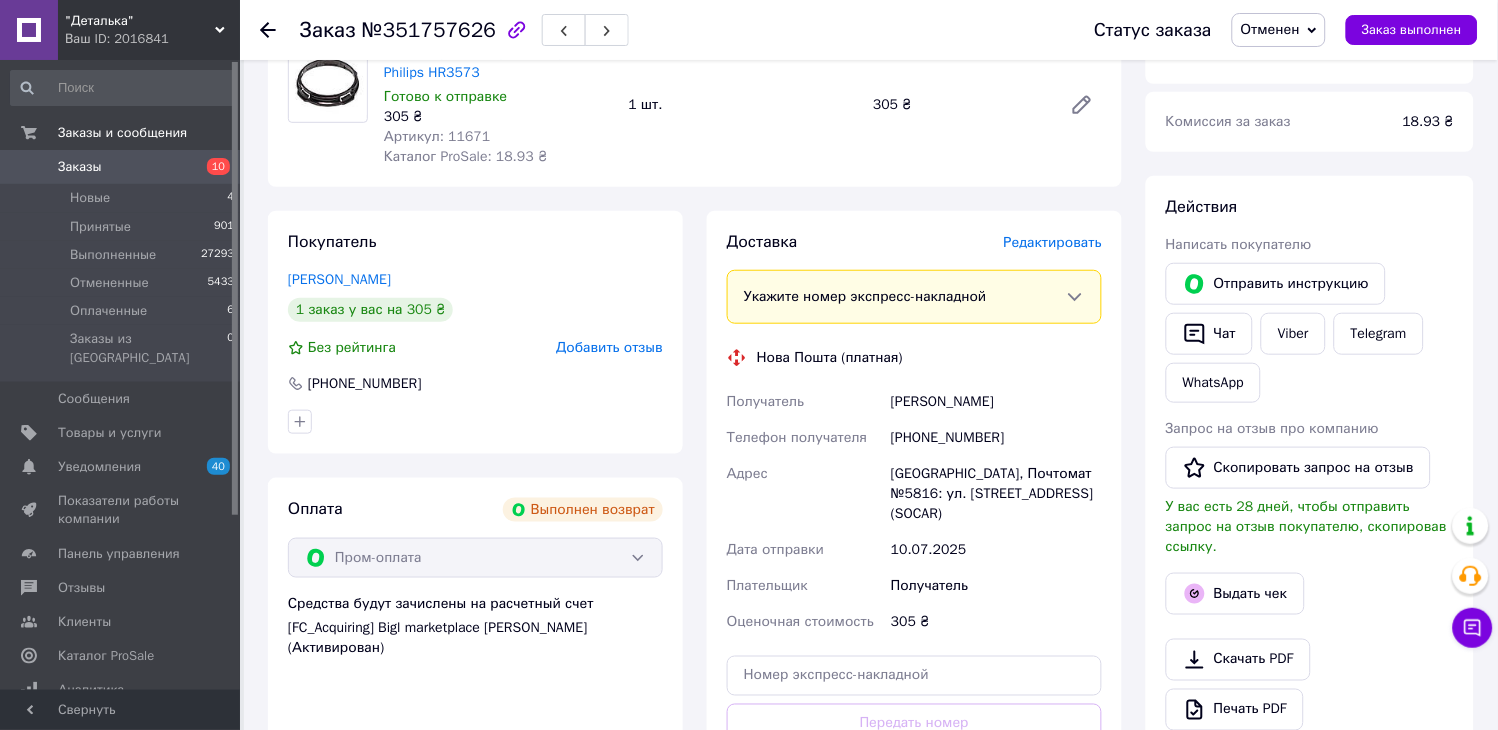 click on "Заказы" at bounding box center (80, 167) 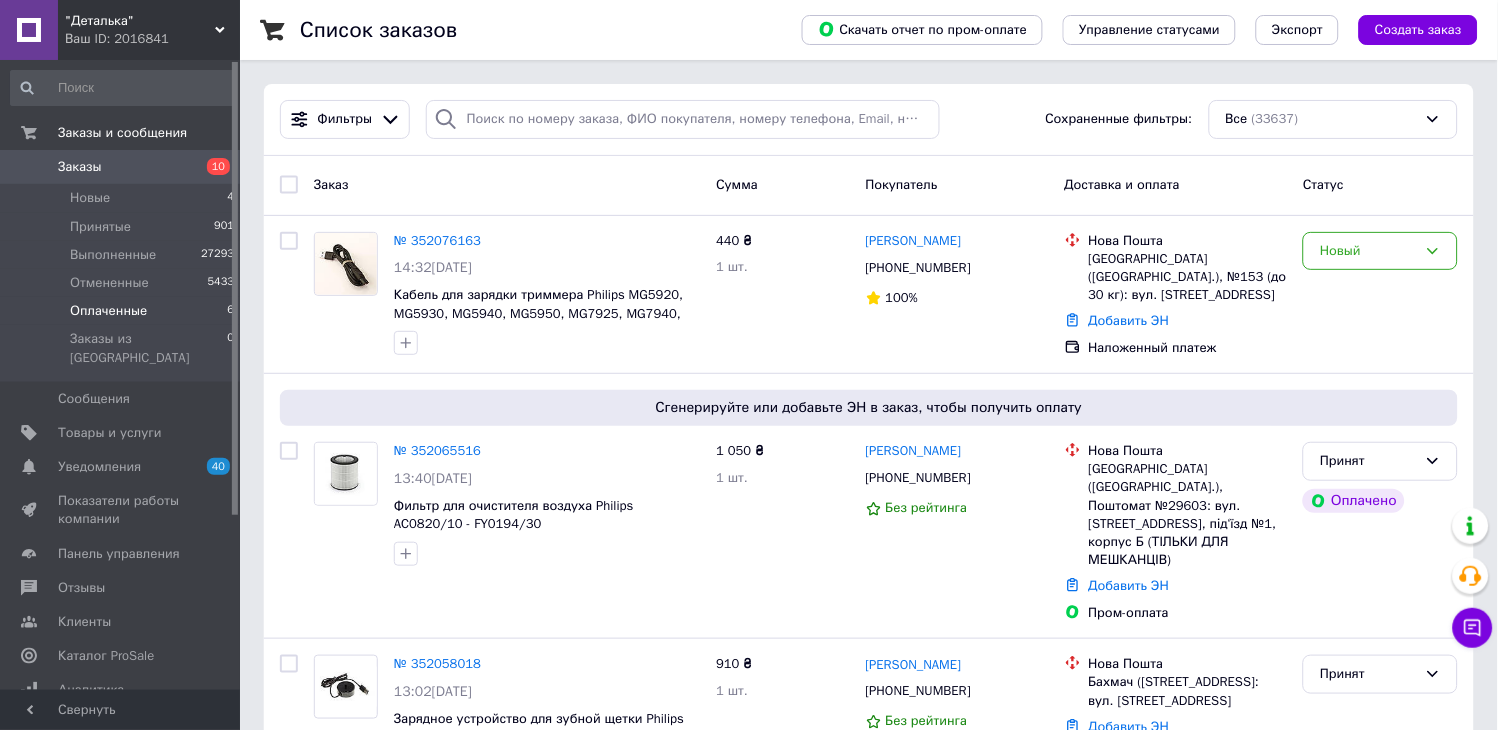 click on "Оплаченные 6" at bounding box center [123, 311] 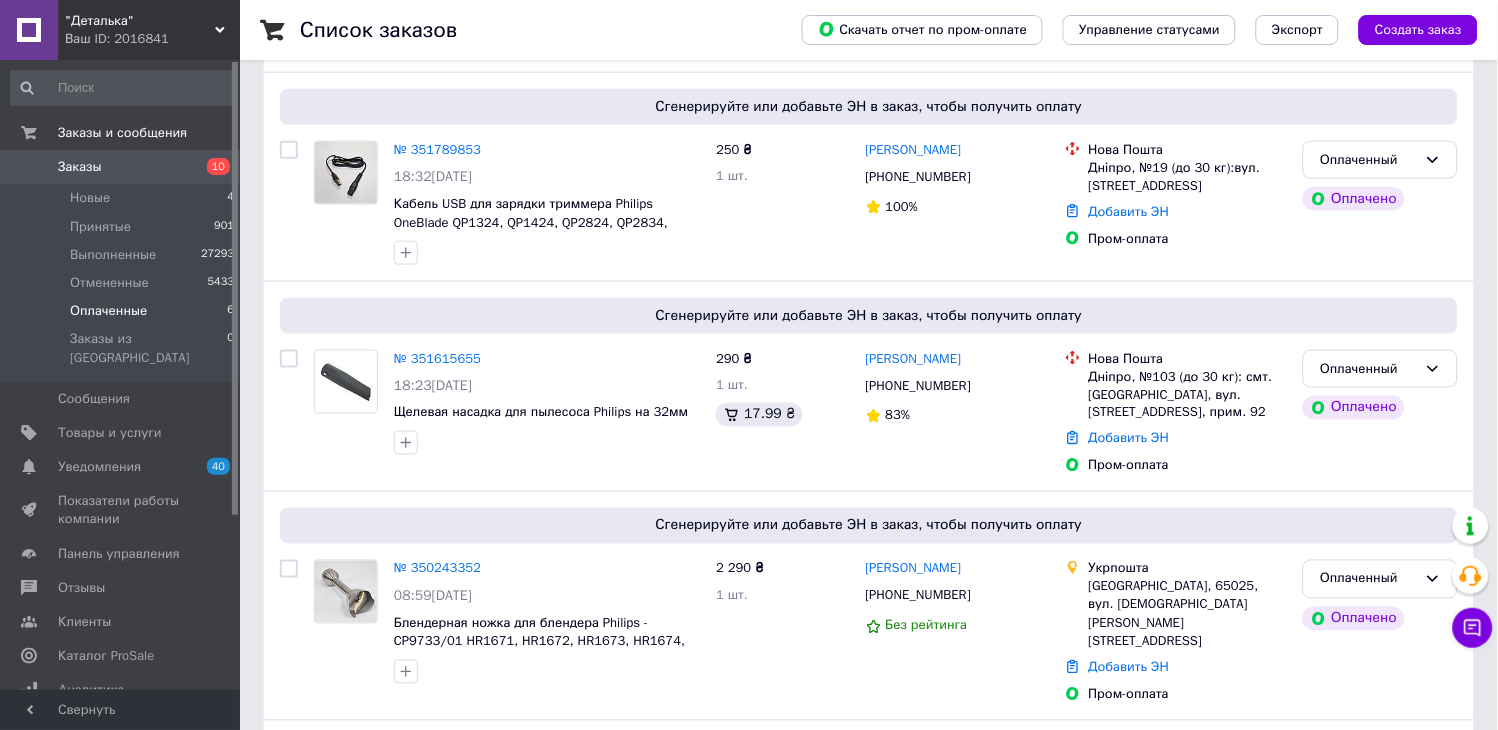 scroll, scrollTop: 444, scrollLeft: 0, axis: vertical 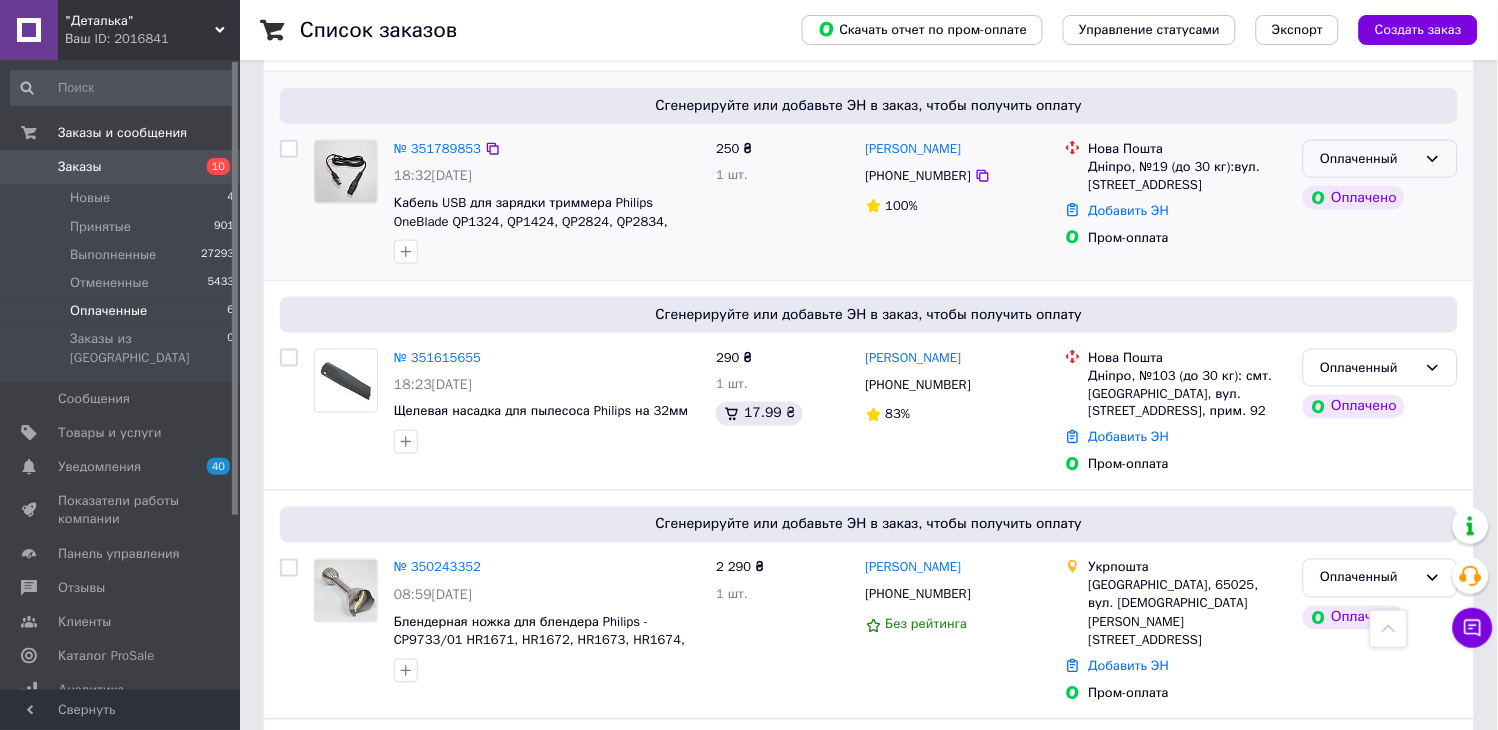 click 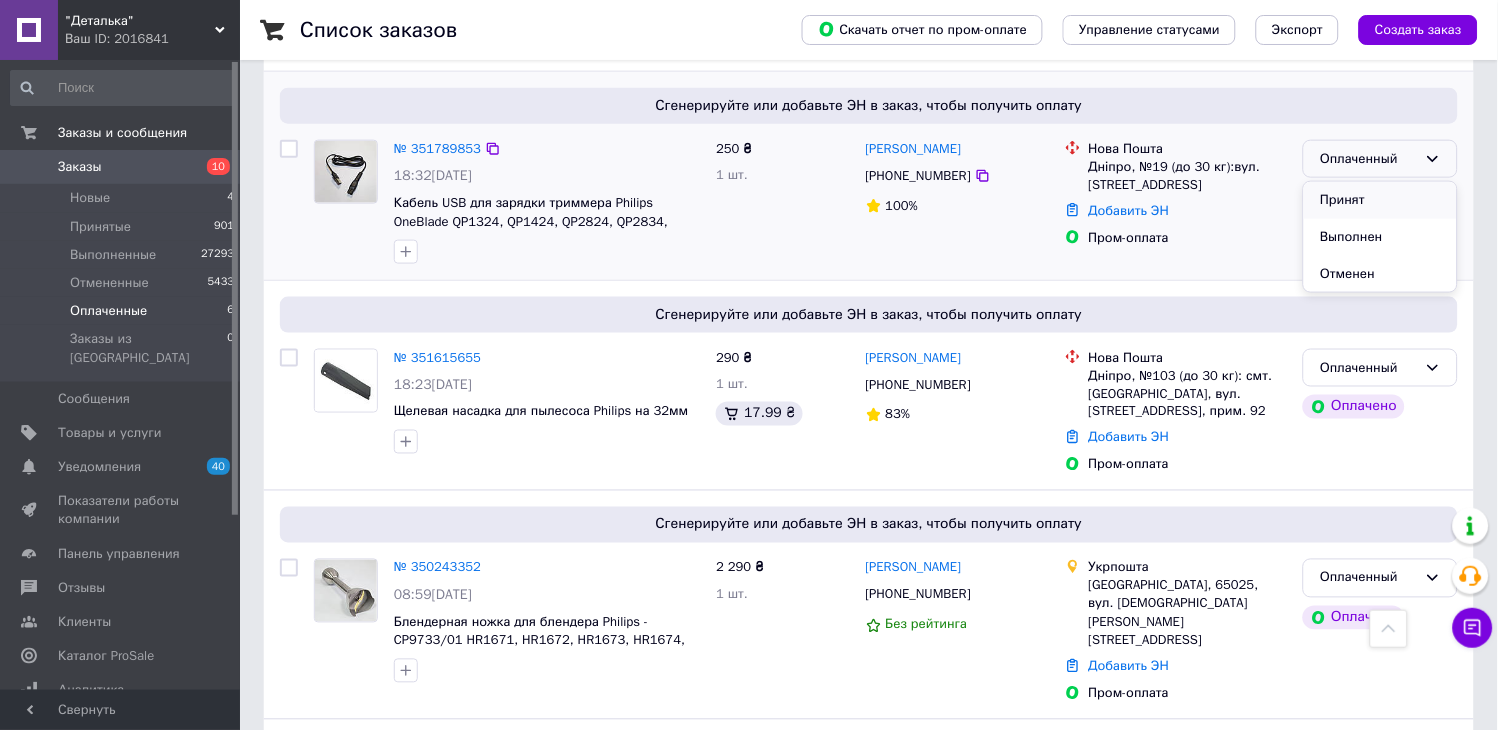 click on "Принят" at bounding box center [1380, 200] 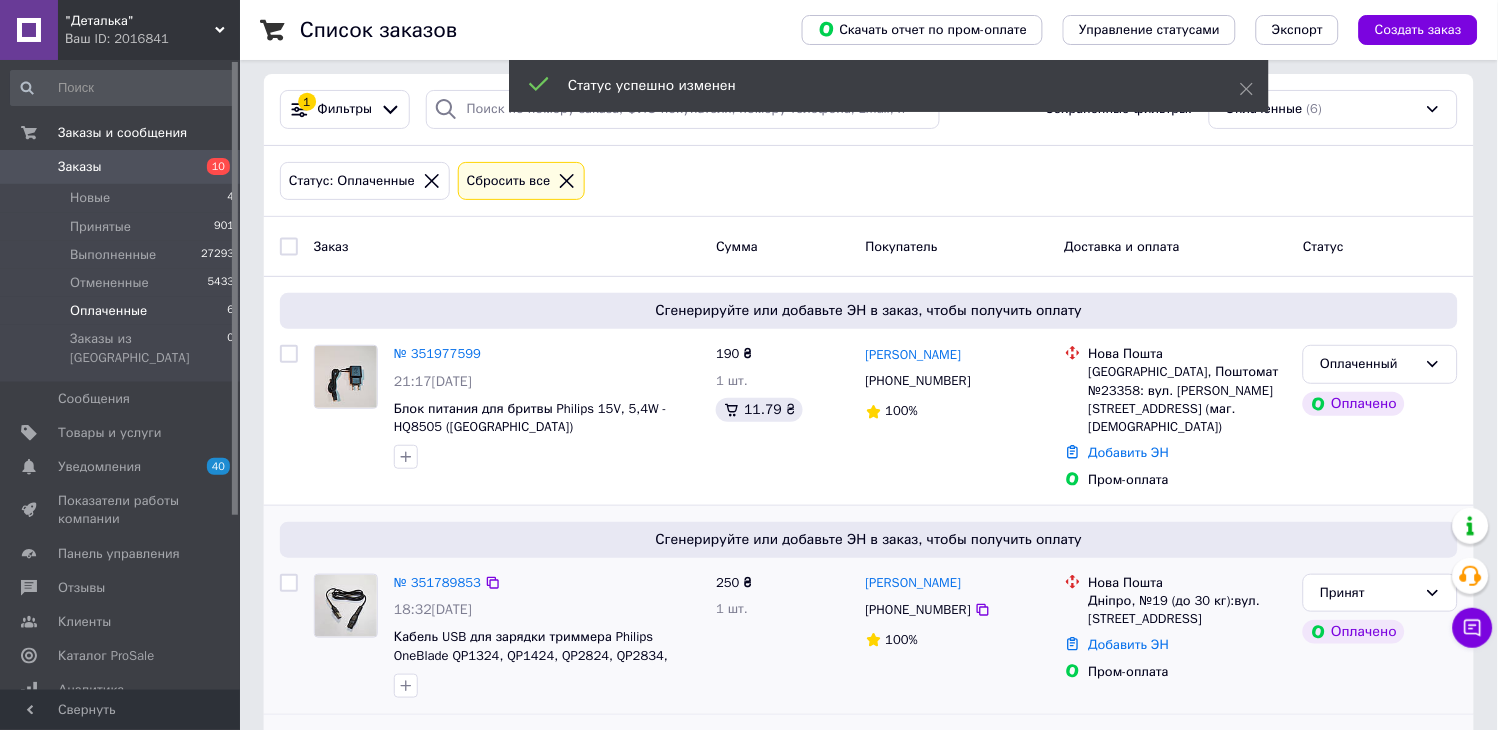 scroll, scrollTop: 0, scrollLeft: 0, axis: both 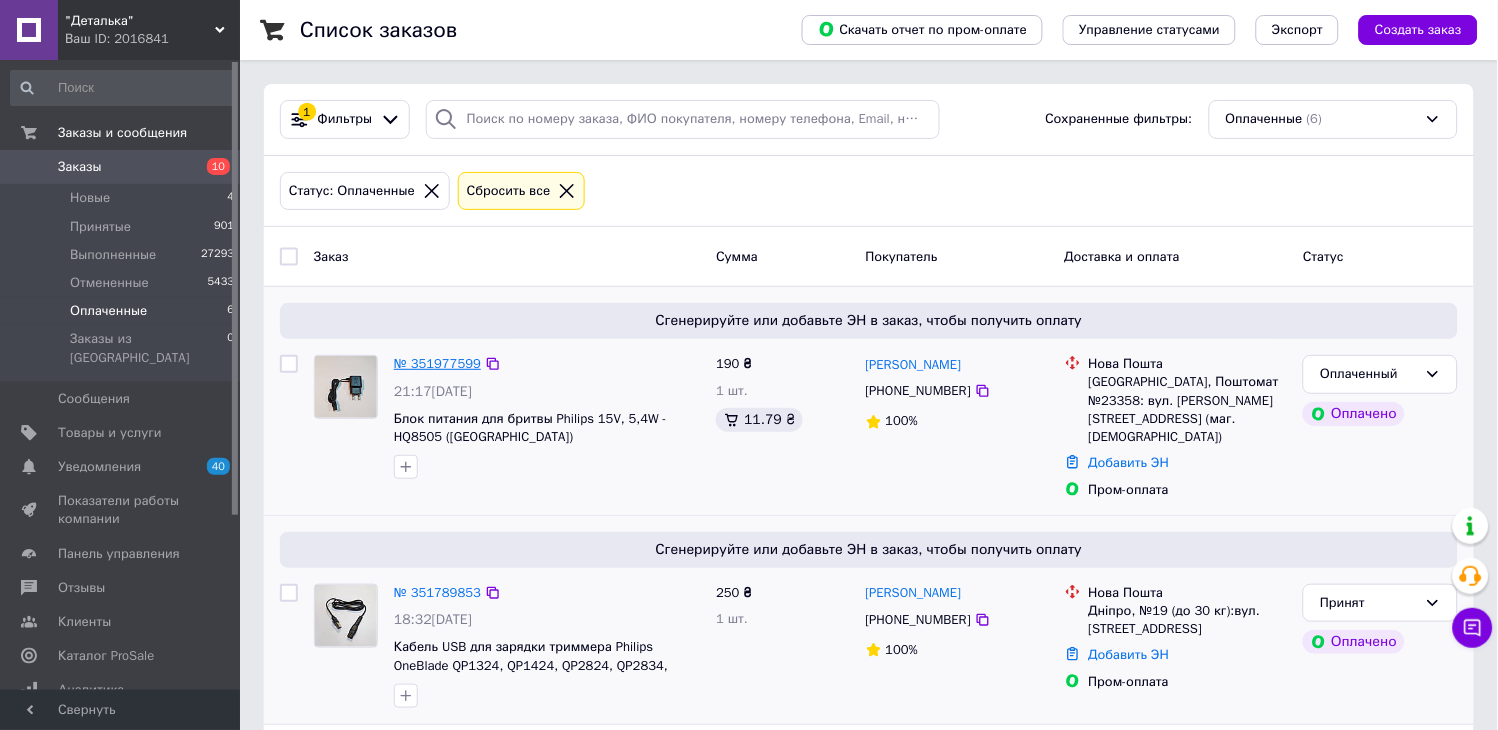 click on "№ 351977599" at bounding box center (437, 363) 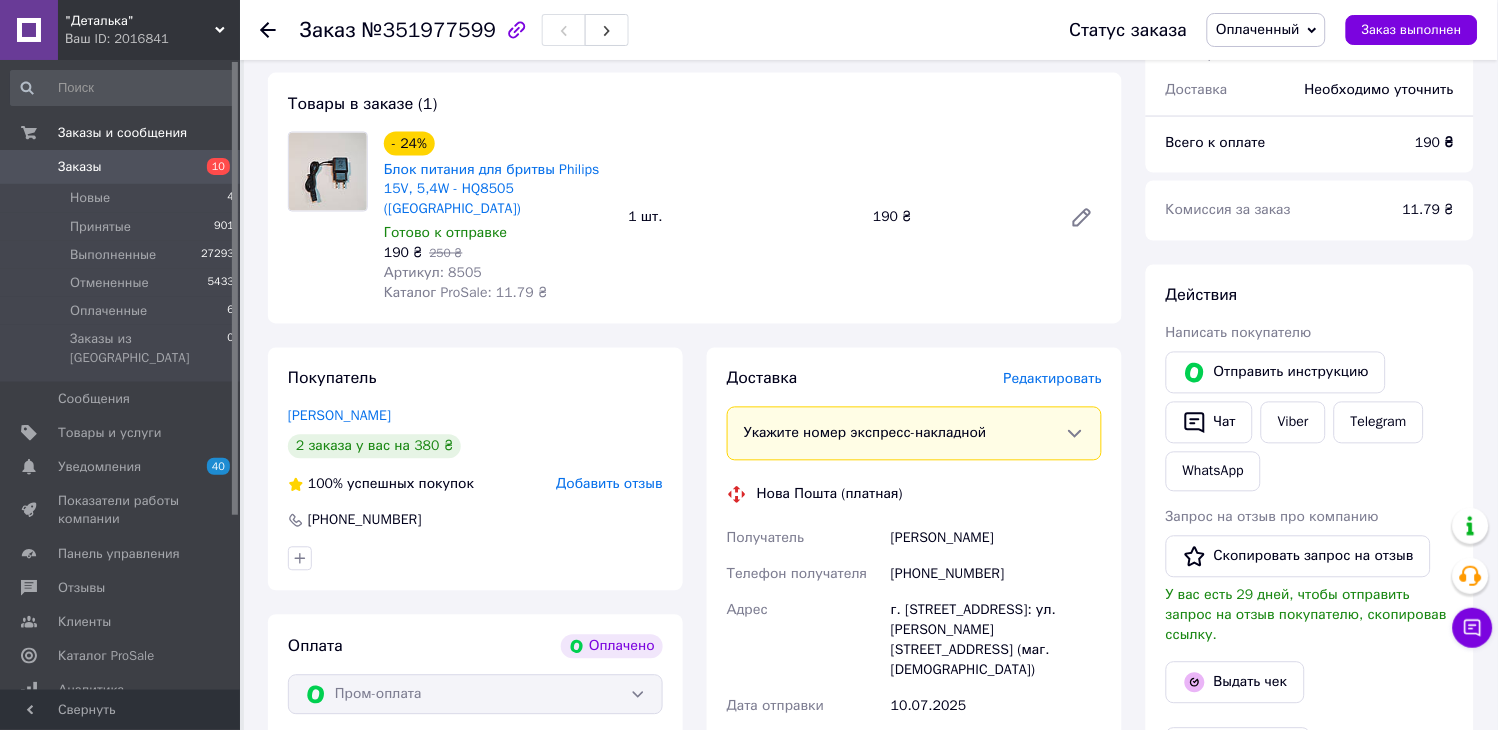 scroll, scrollTop: 666, scrollLeft: 0, axis: vertical 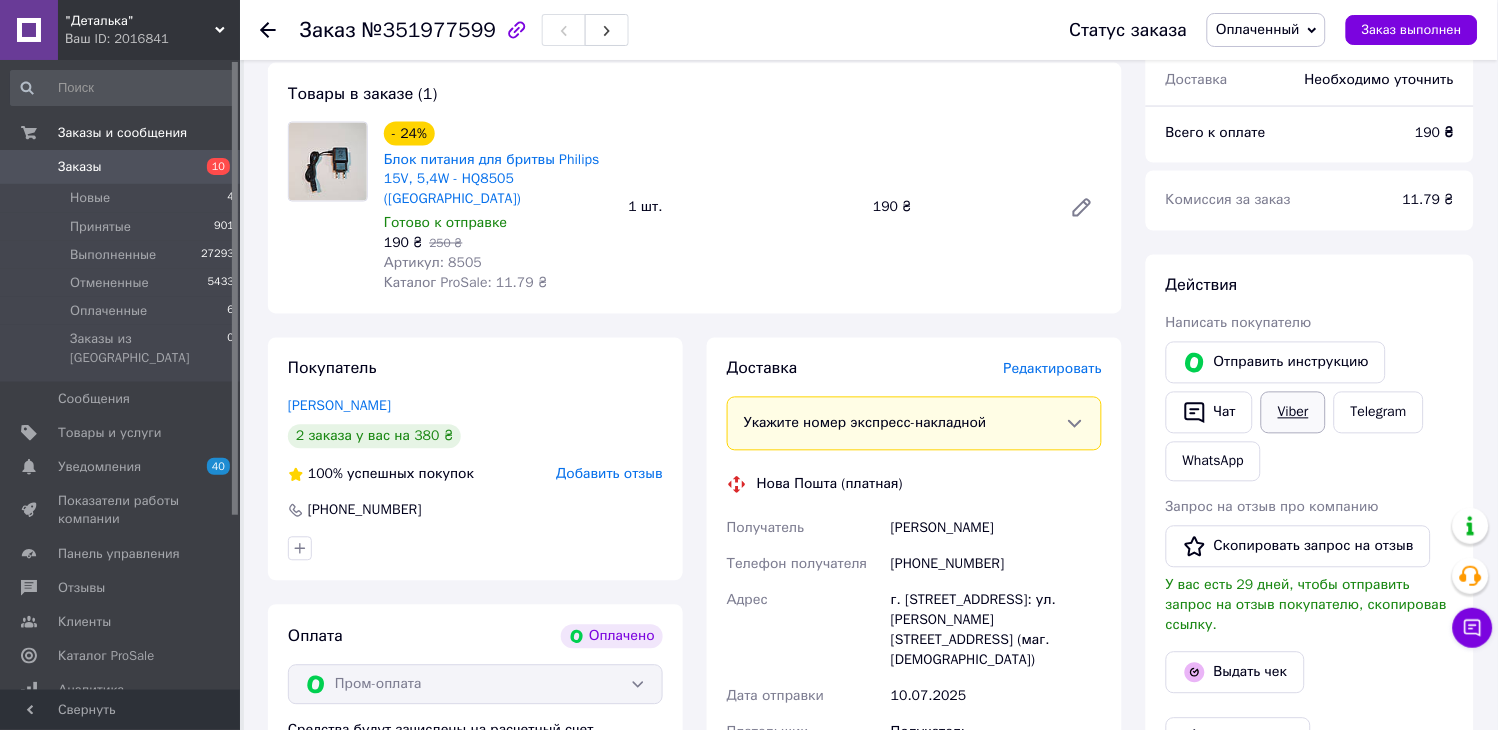 click on "Viber" at bounding box center [1293, 413] 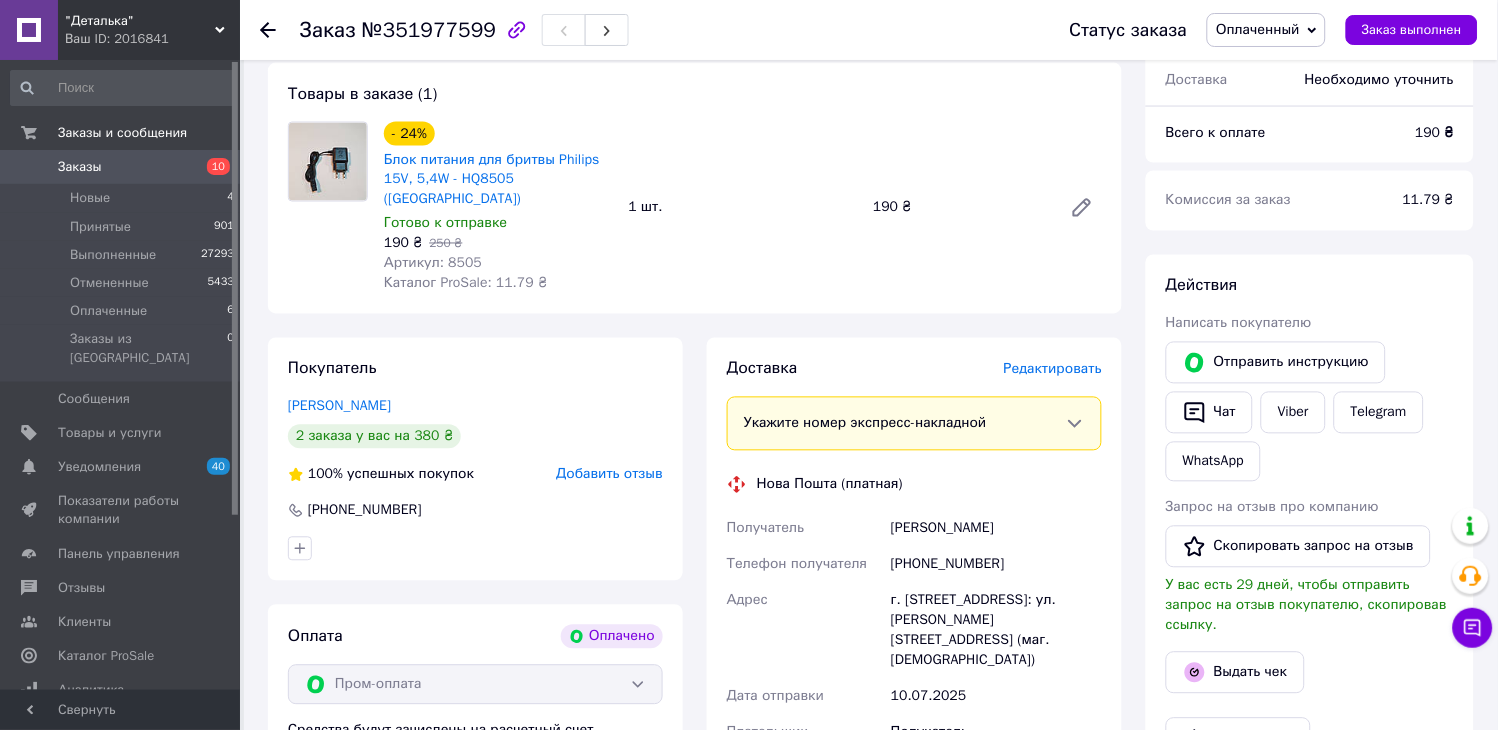 click on "Оплаченный" at bounding box center [1258, 29] 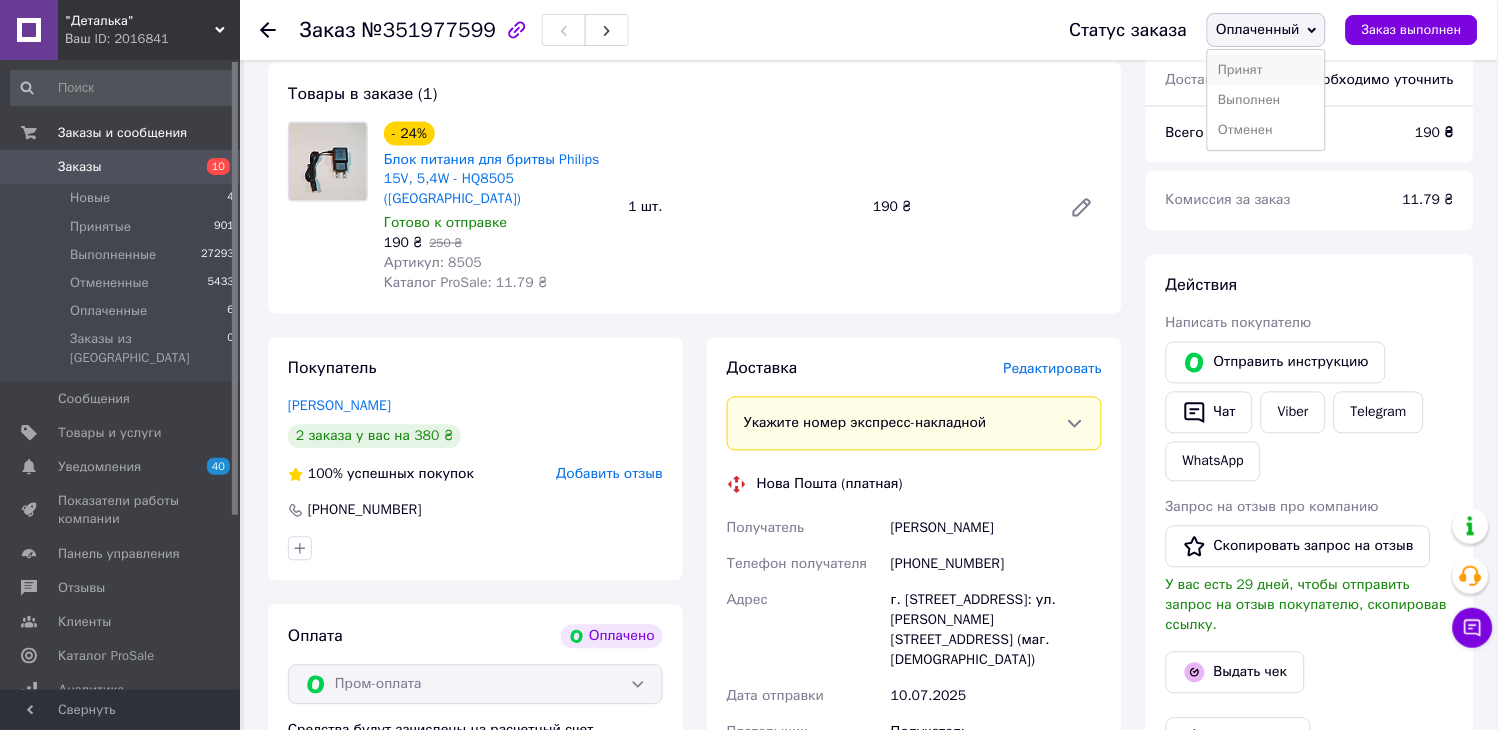 click on "Принят" at bounding box center [1266, 70] 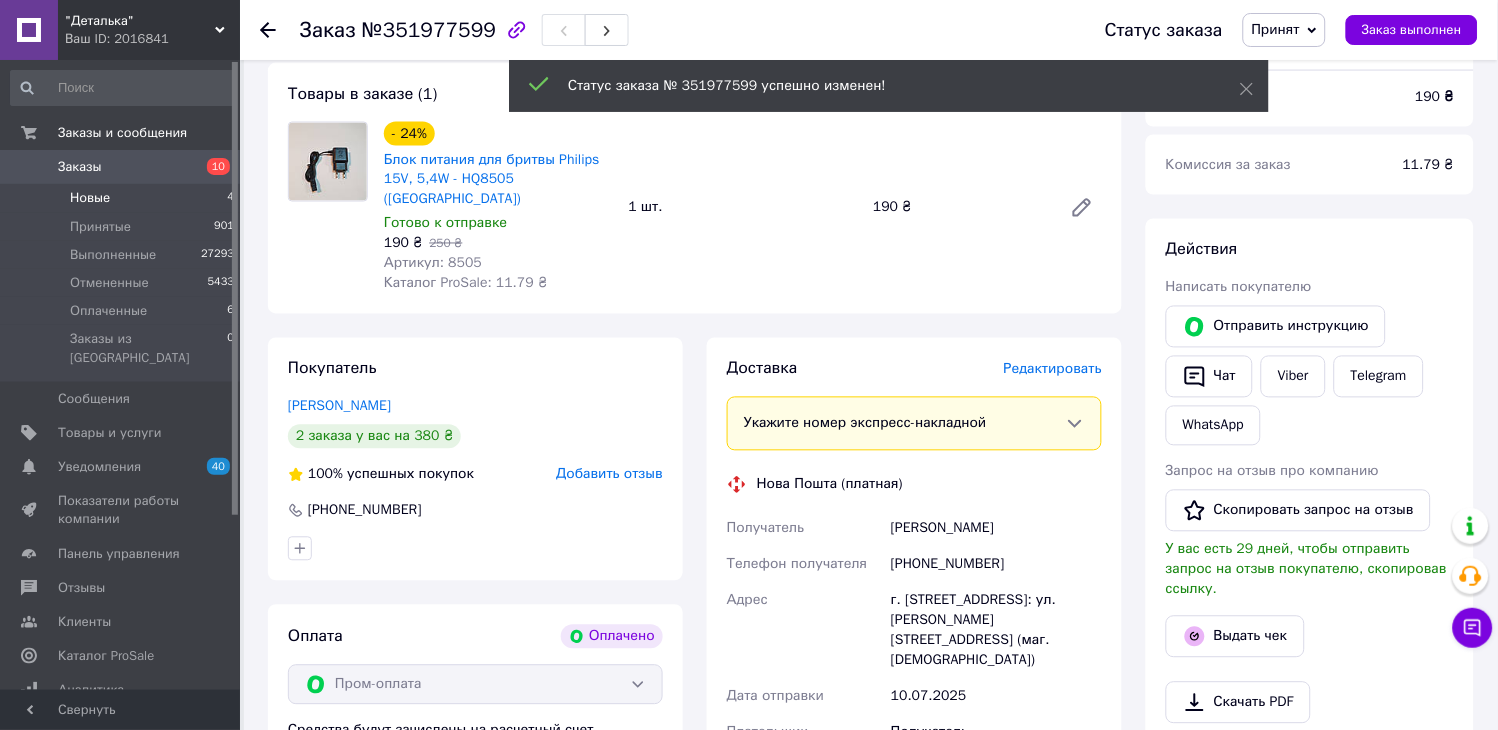 click on "Новые 4" at bounding box center (123, 198) 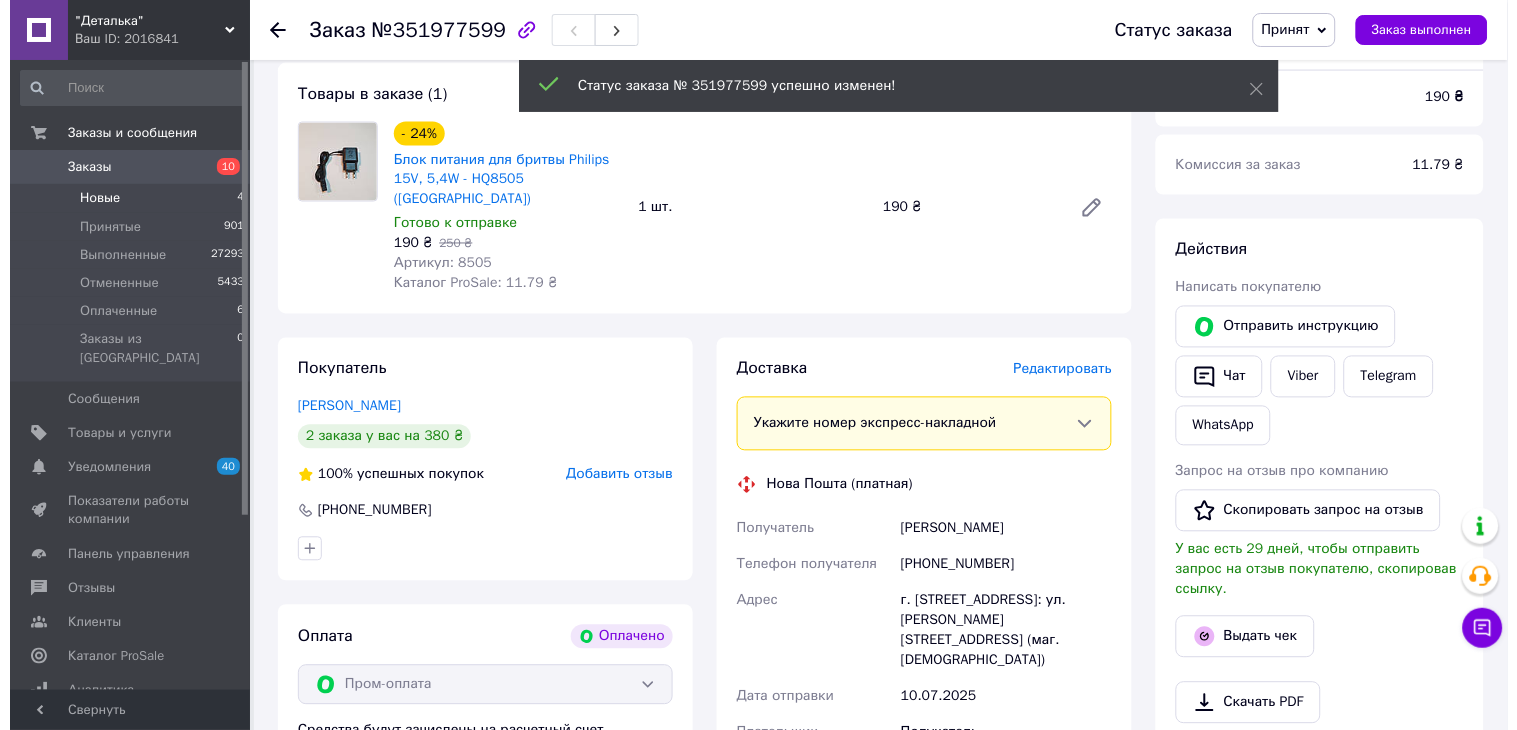 scroll, scrollTop: 0, scrollLeft: 0, axis: both 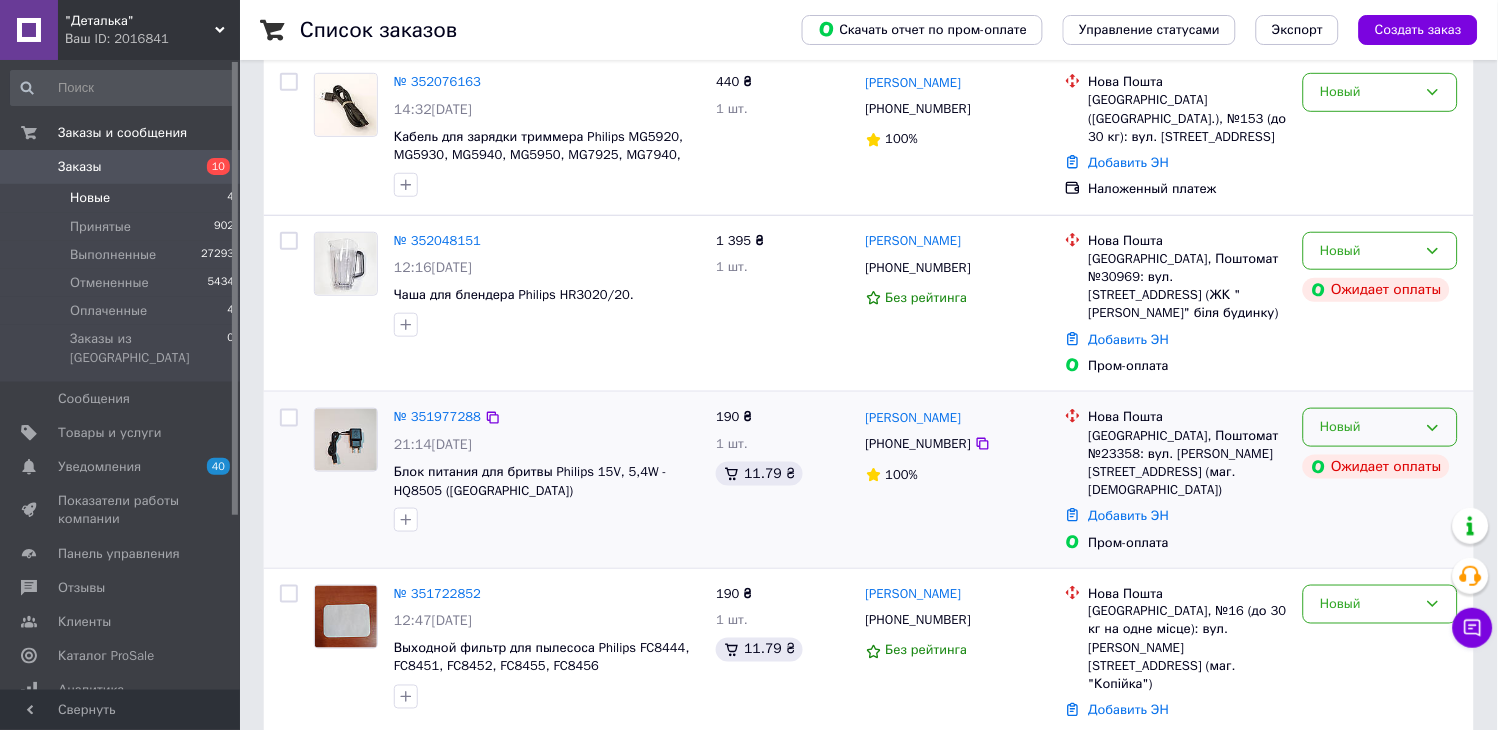 click on "Новый" at bounding box center [1368, 427] 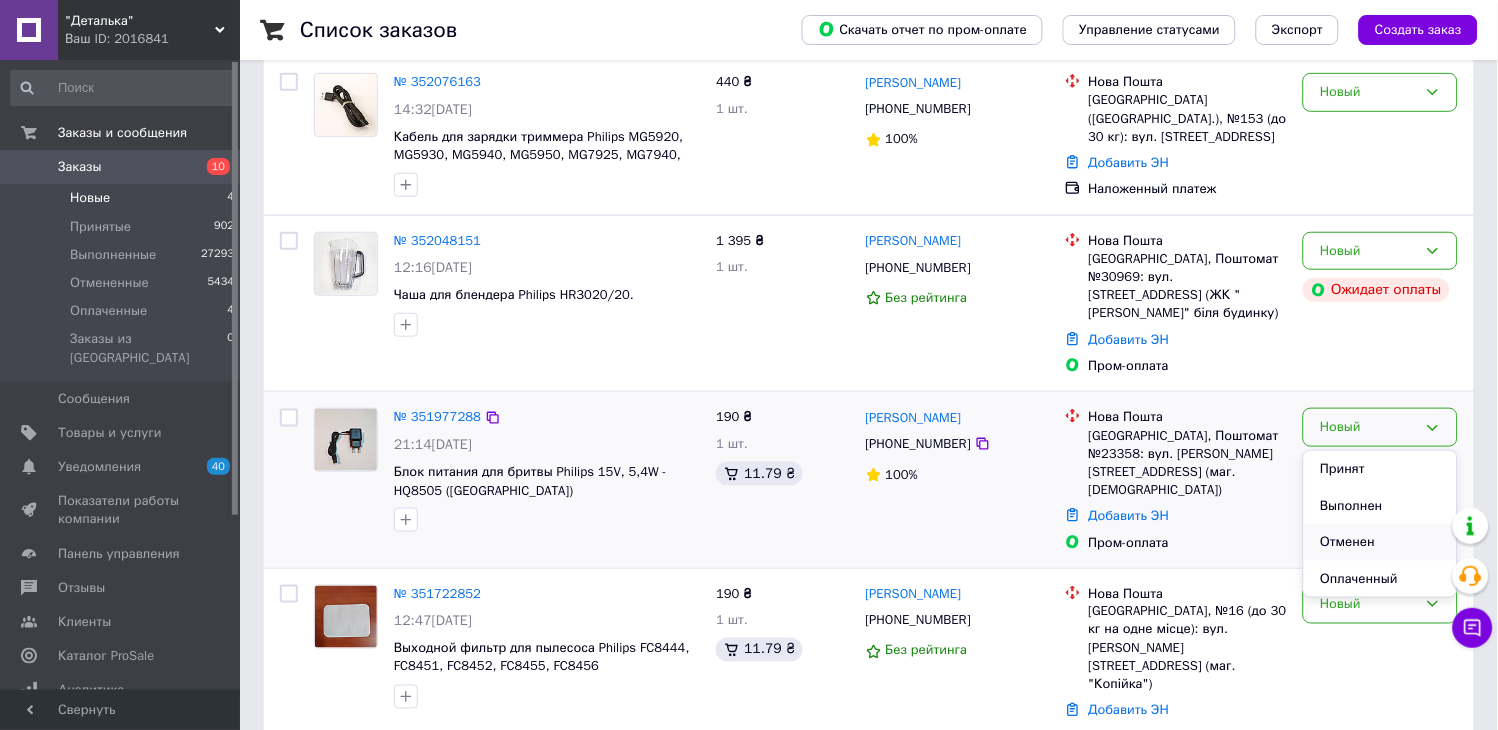 click on "Отменен" at bounding box center (1380, 542) 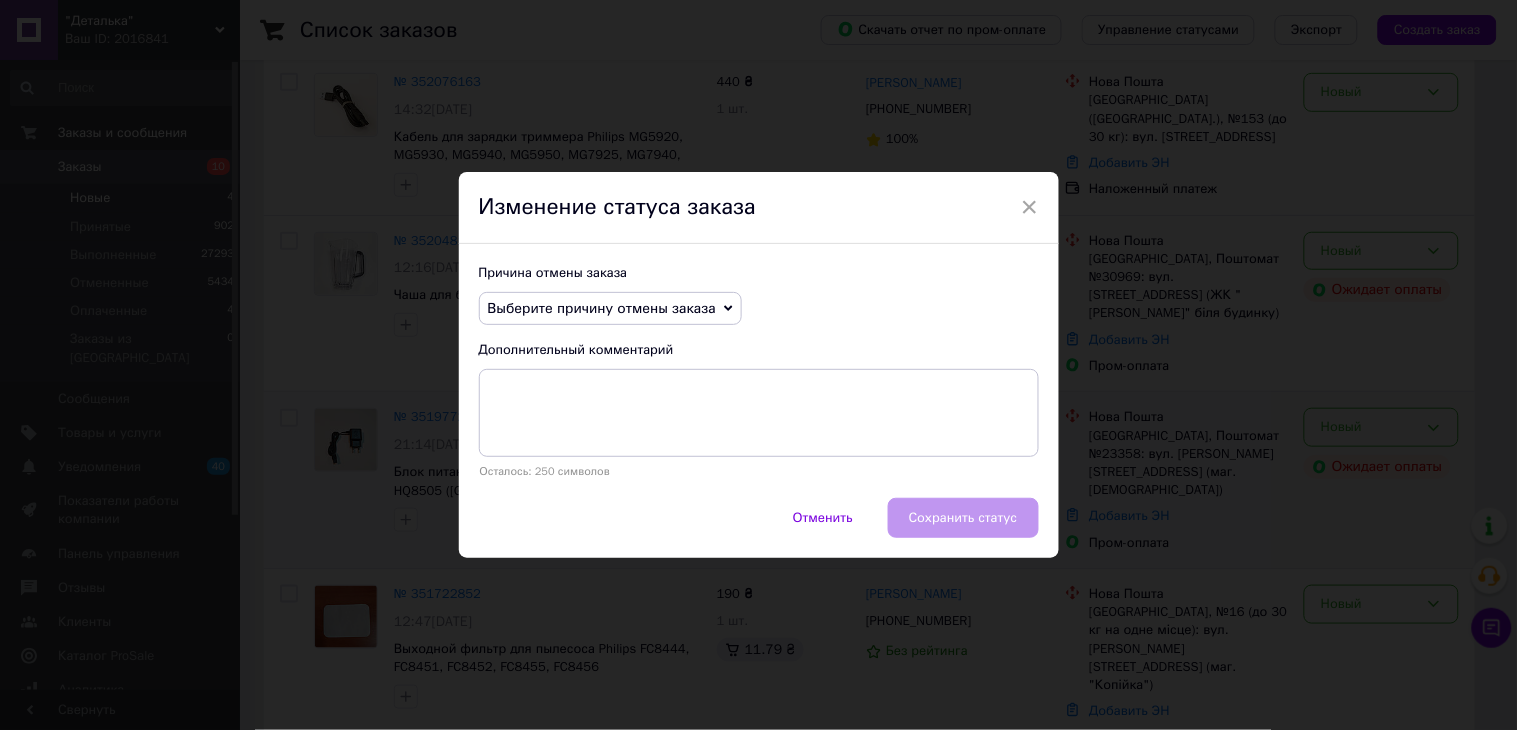 click on "Выберите причину отмены заказа" at bounding box center (610, 309) 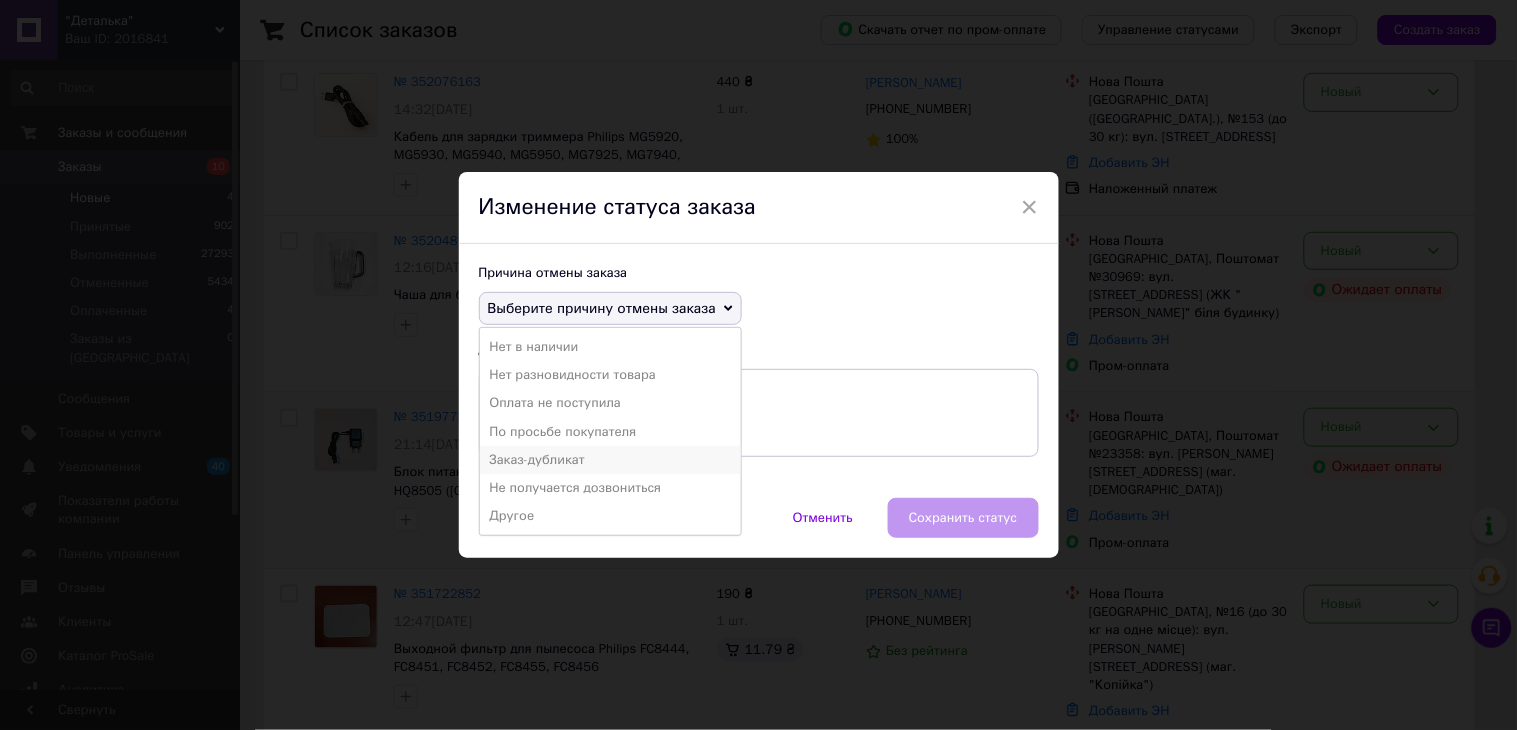 click on "Заказ-дубликат" at bounding box center (610, 460) 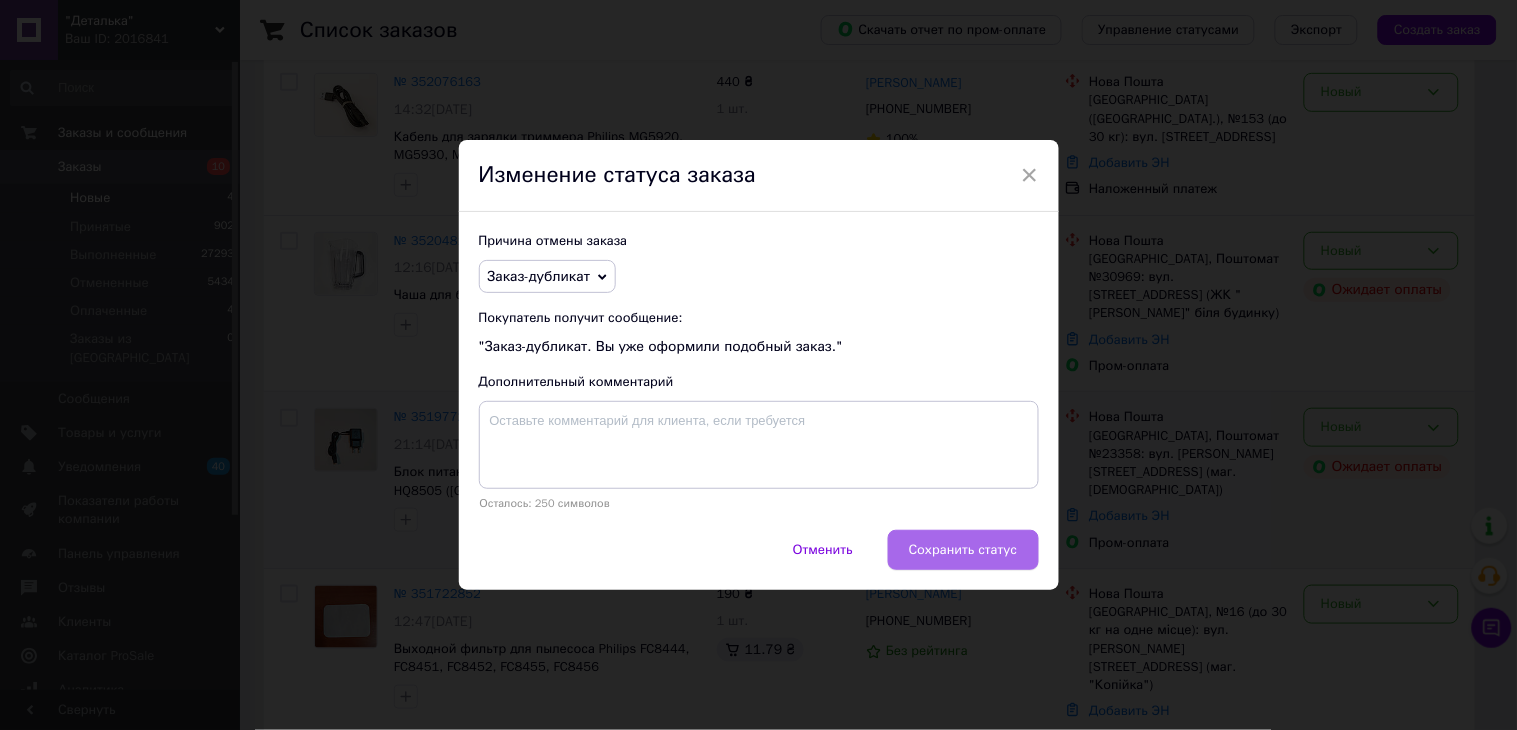 click on "Сохранить статус" at bounding box center (963, 550) 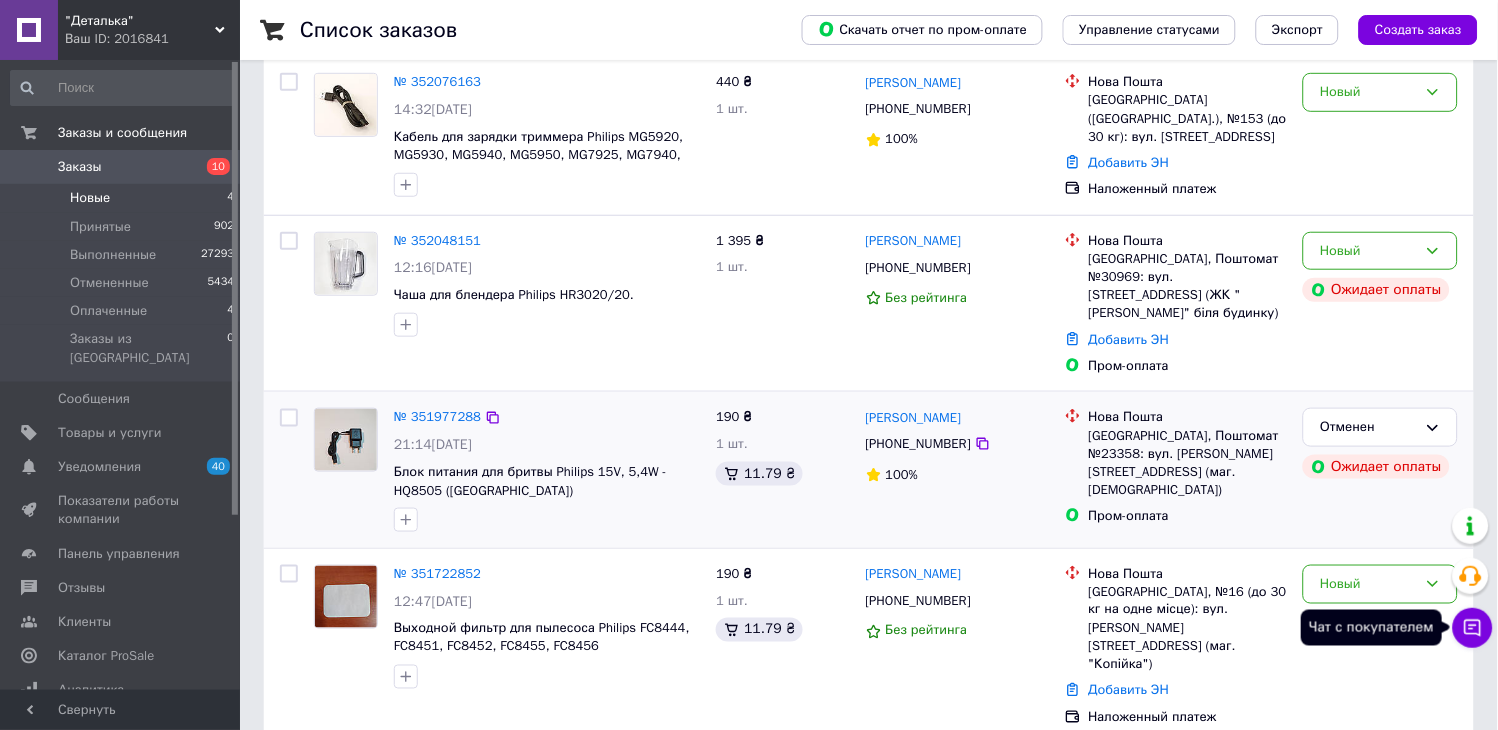 click 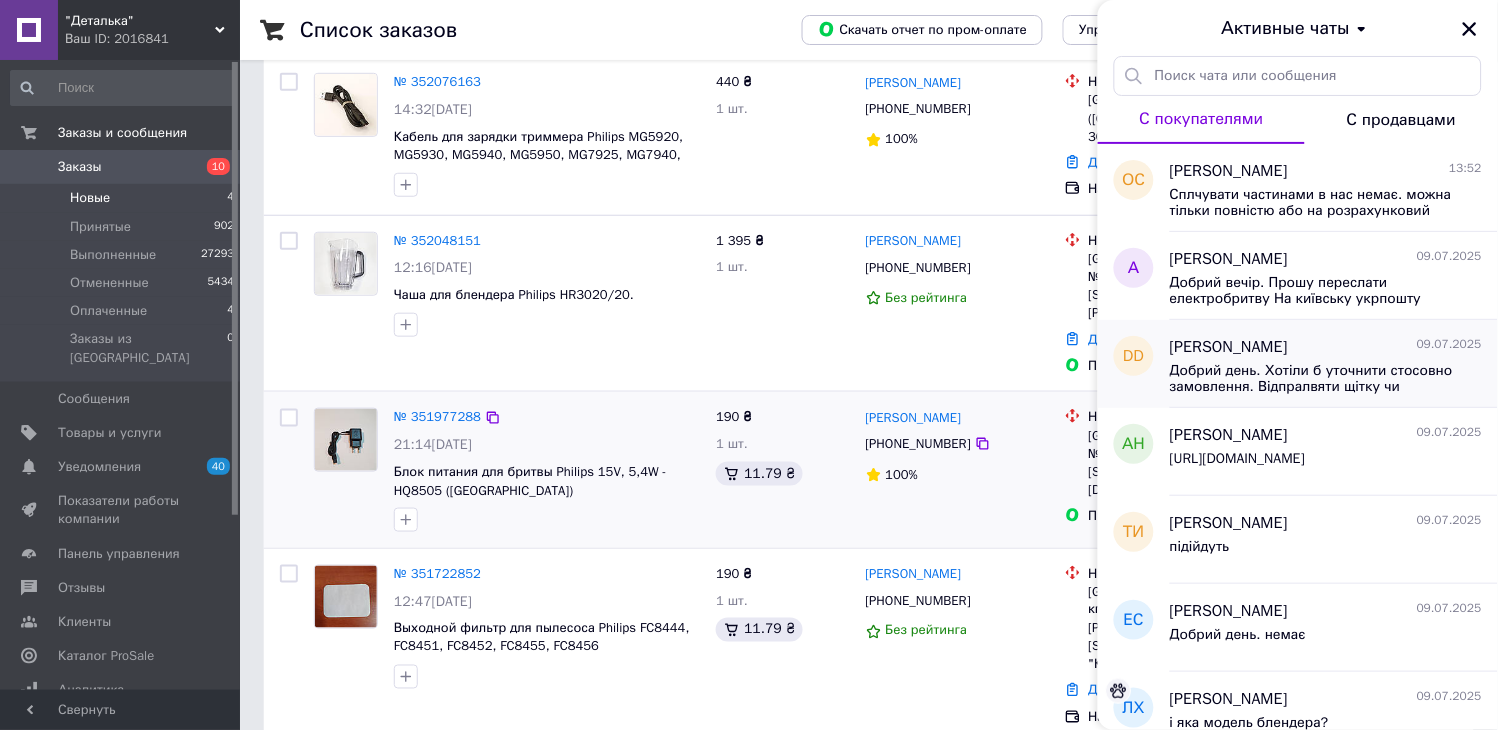click on "Добрий день. Хотіли б уточнити стосовно замовлення. Відпралвяти щітку чи відмінити замовлення?" at bounding box center [1312, 379] 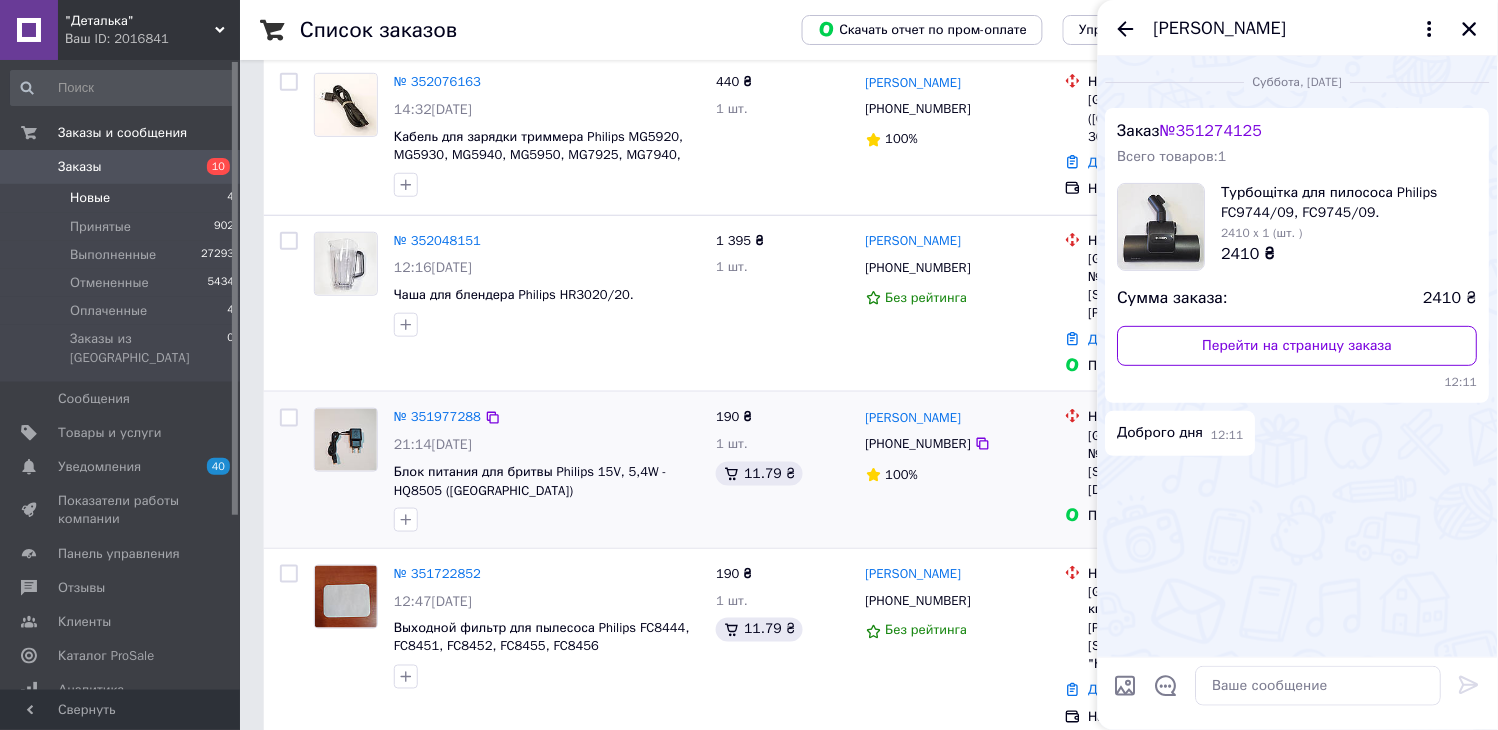 scroll, scrollTop: 983, scrollLeft: 0, axis: vertical 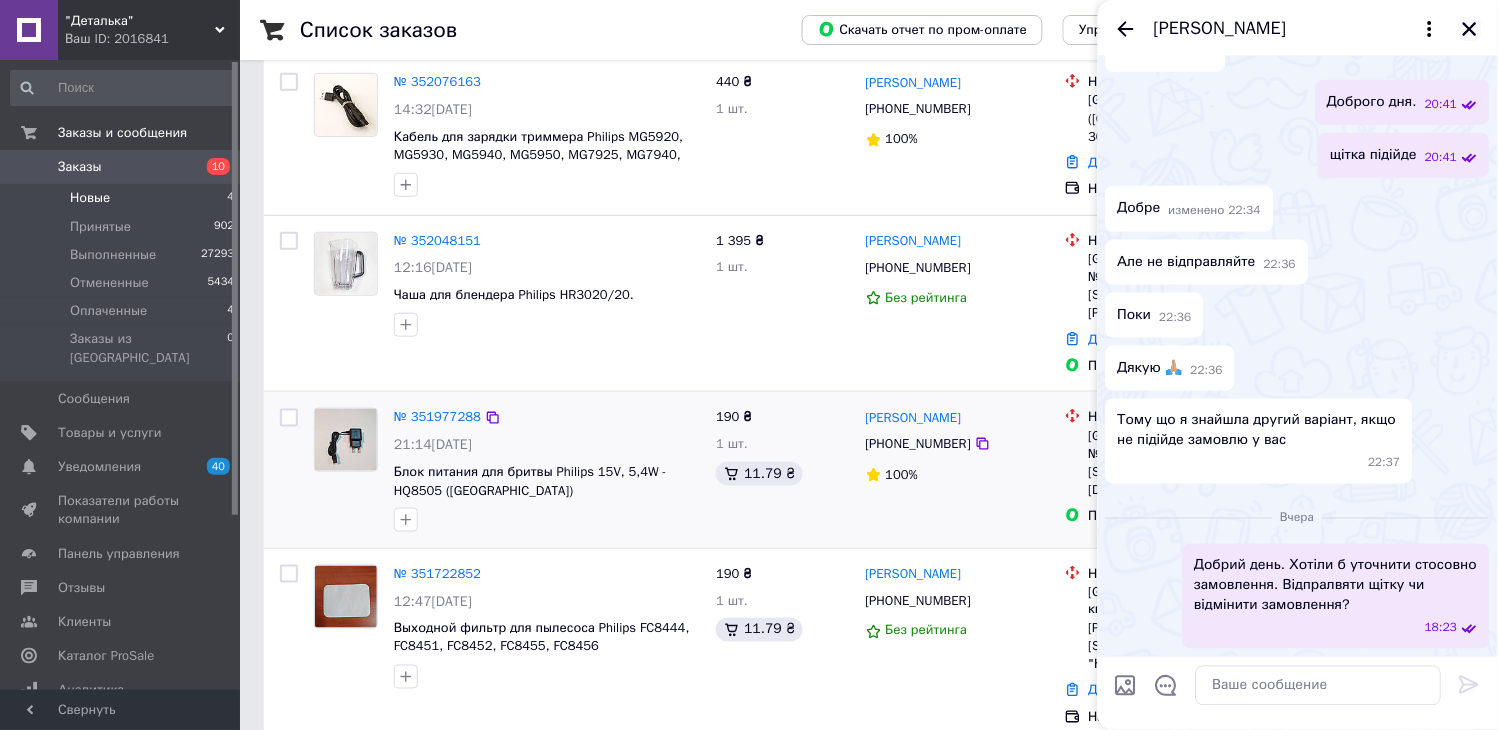 click 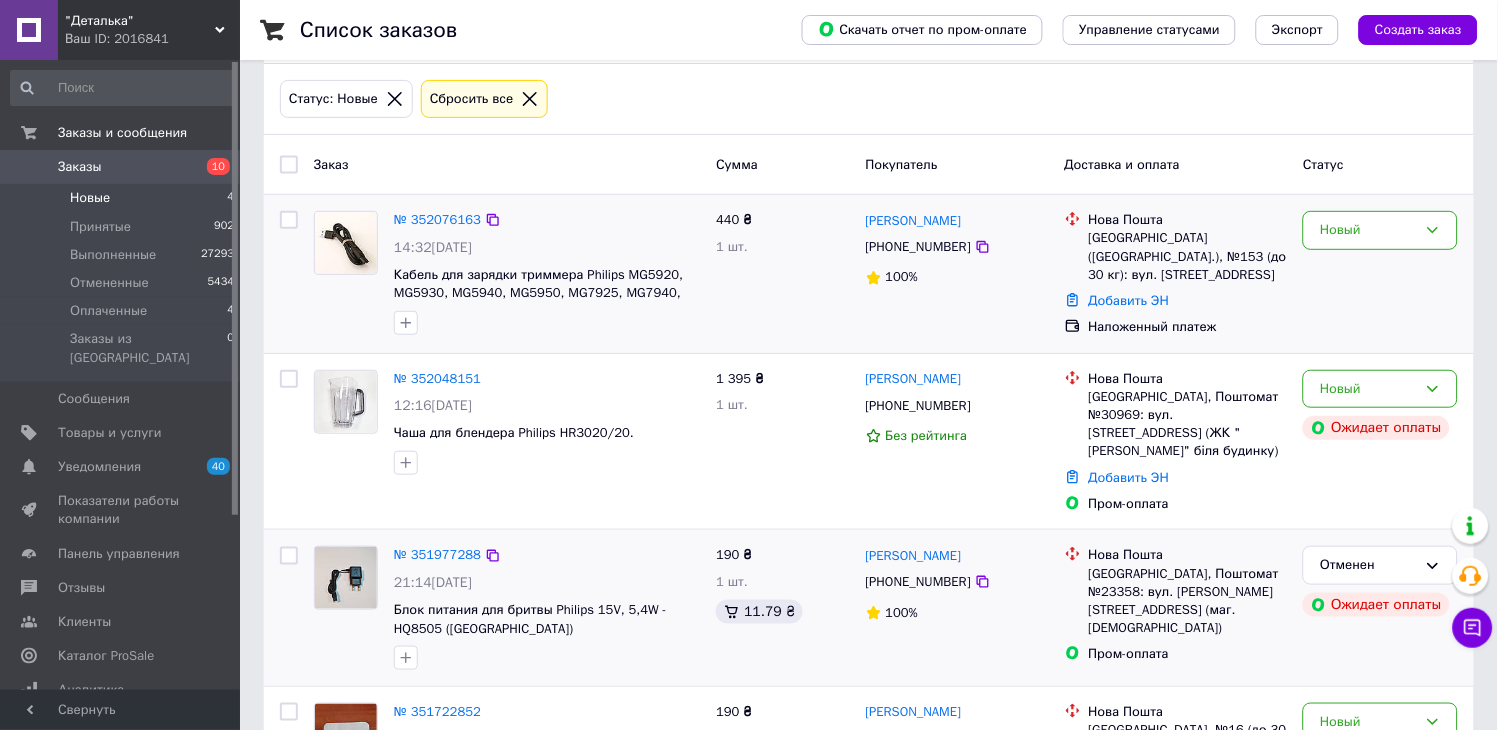 scroll, scrollTop: 222, scrollLeft: 0, axis: vertical 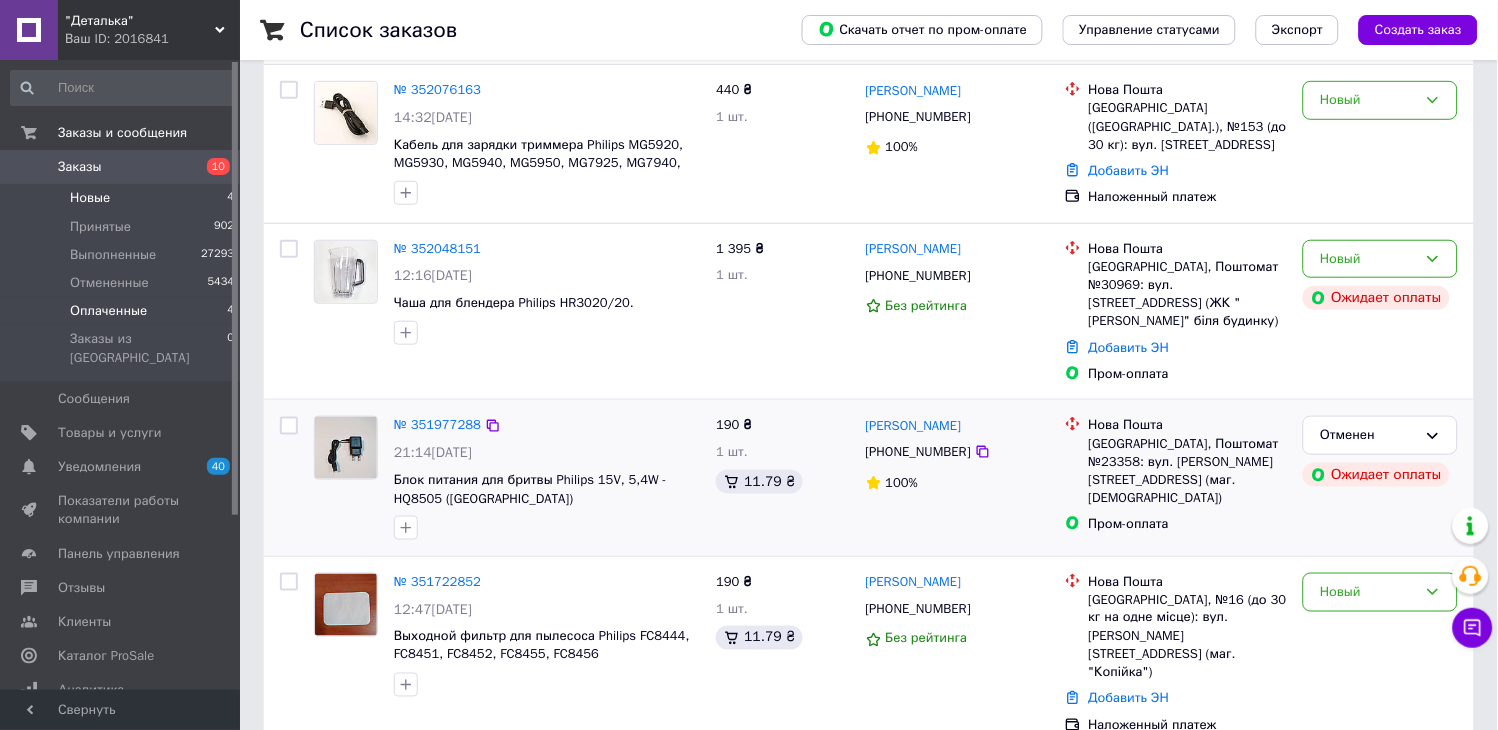 click on "Оплаченные" at bounding box center [108, 311] 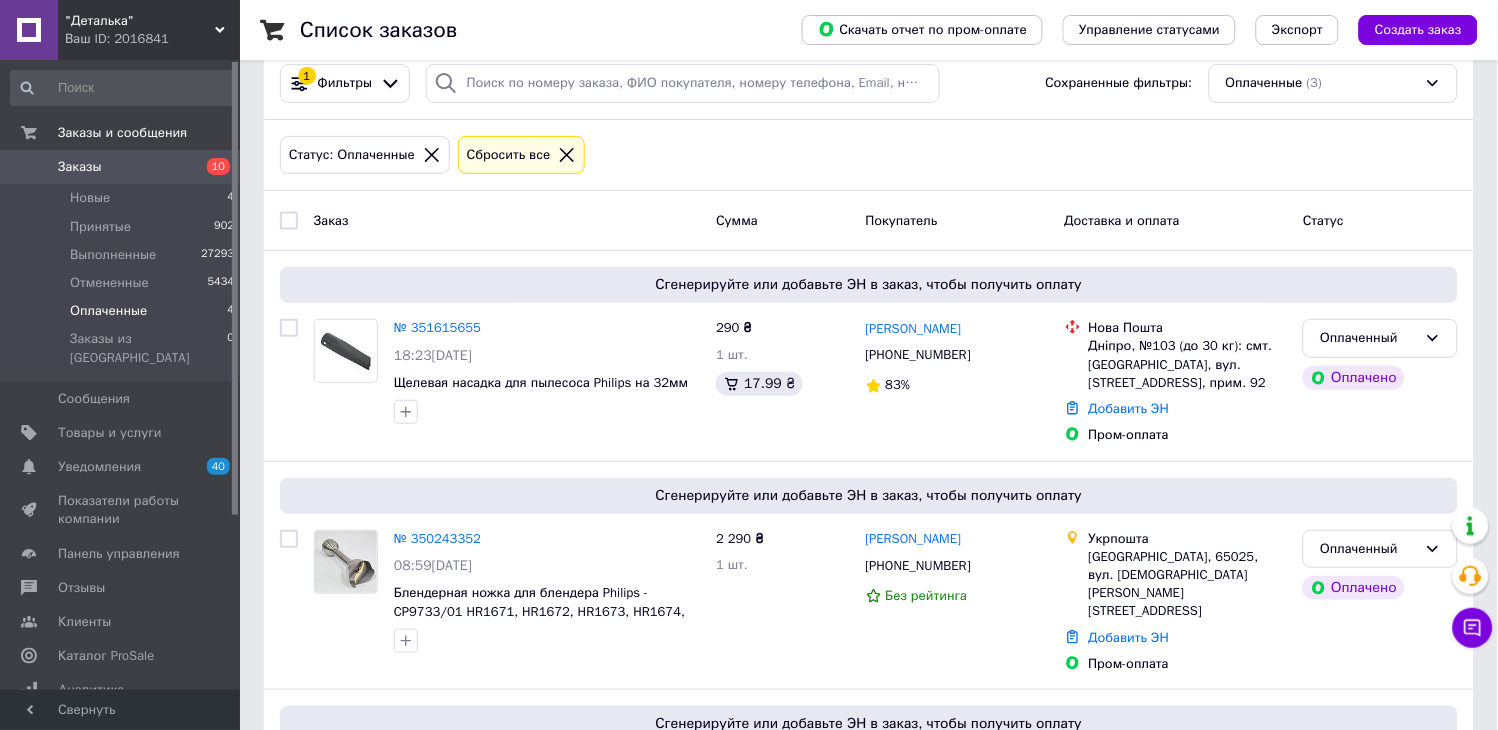 scroll, scrollTop: 0, scrollLeft: 0, axis: both 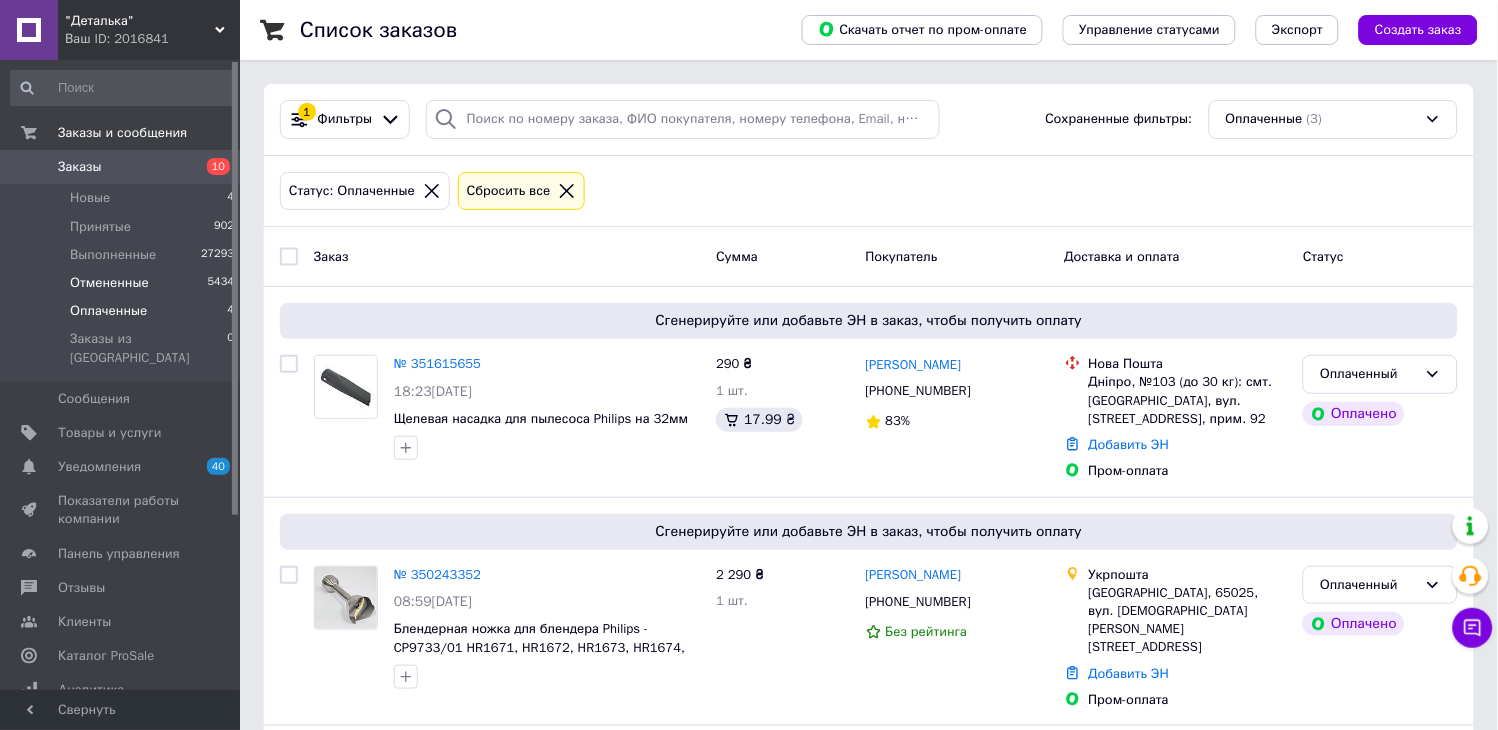 click on "Отмененные 5434" at bounding box center [123, 283] 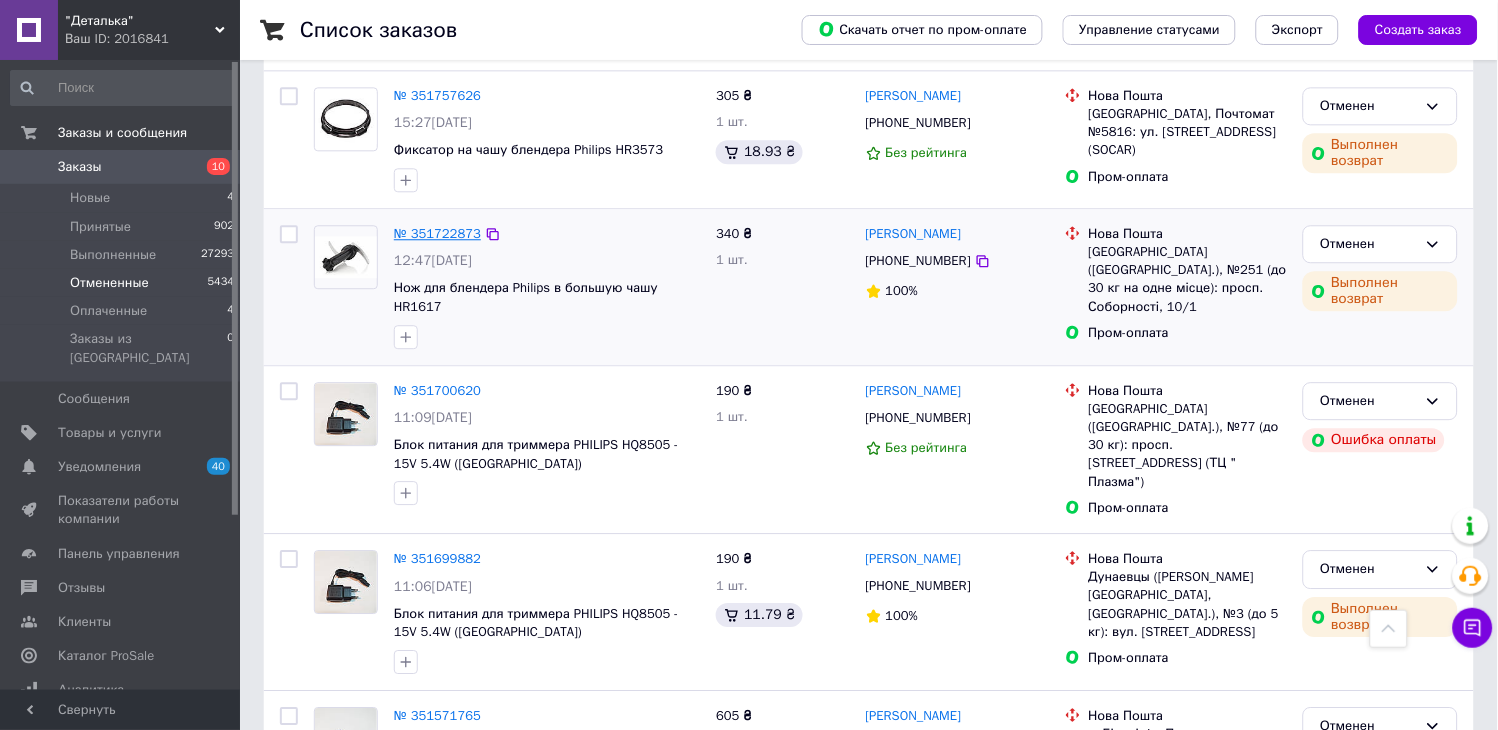 click on "№ 351722873" at bounding box center (437, 233) 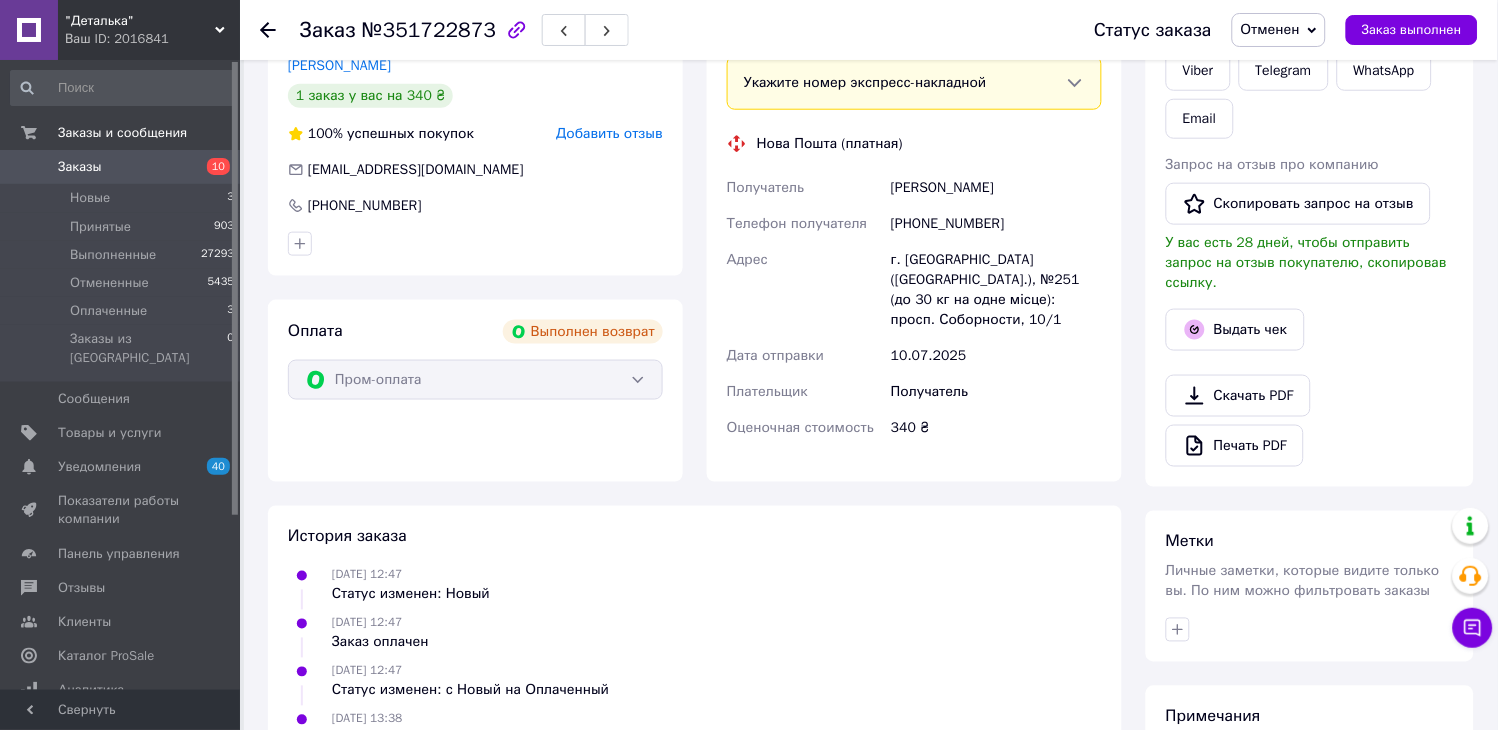 scroll, scrollTop: 163, scrollLeft: 0, axis: vertical 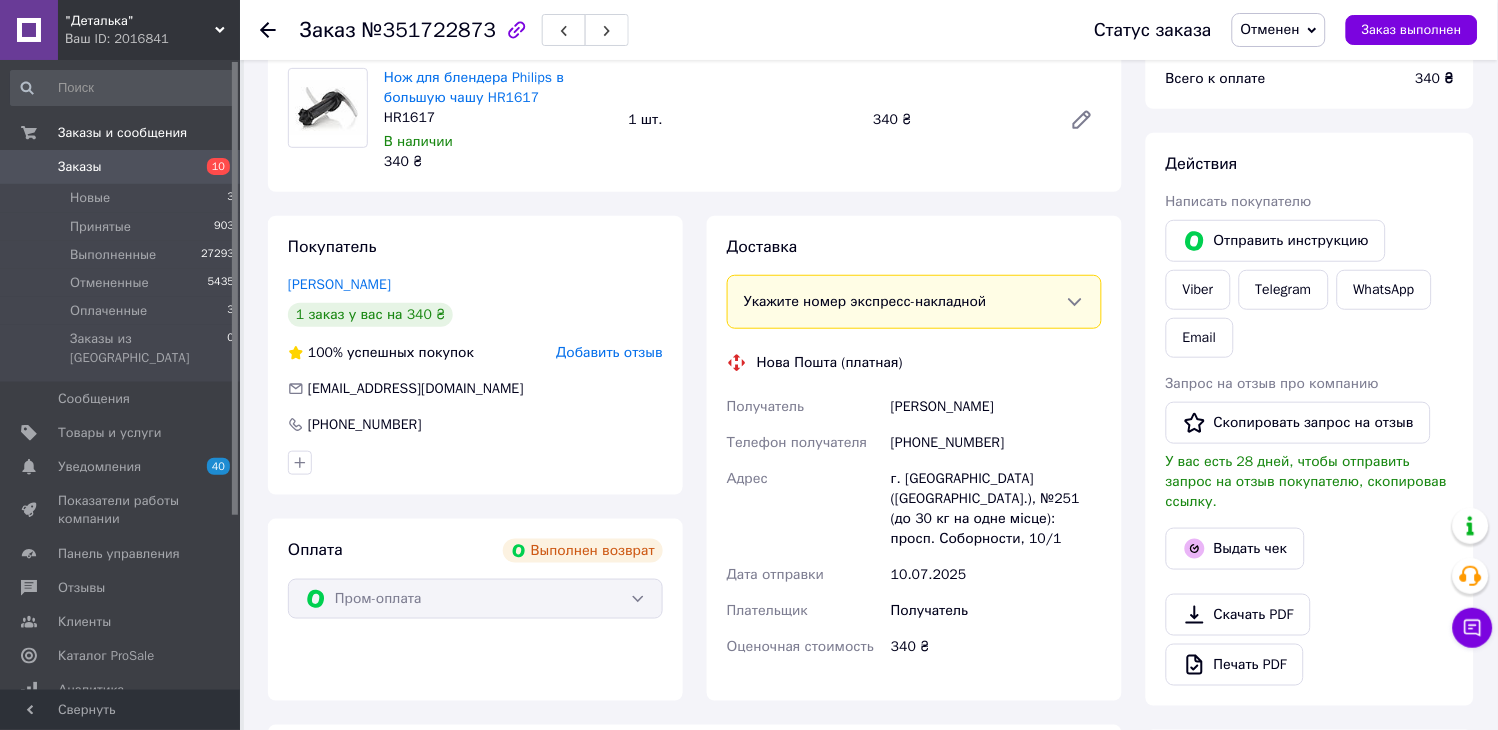 click on "Заказы" at bounding box center (80, 167) 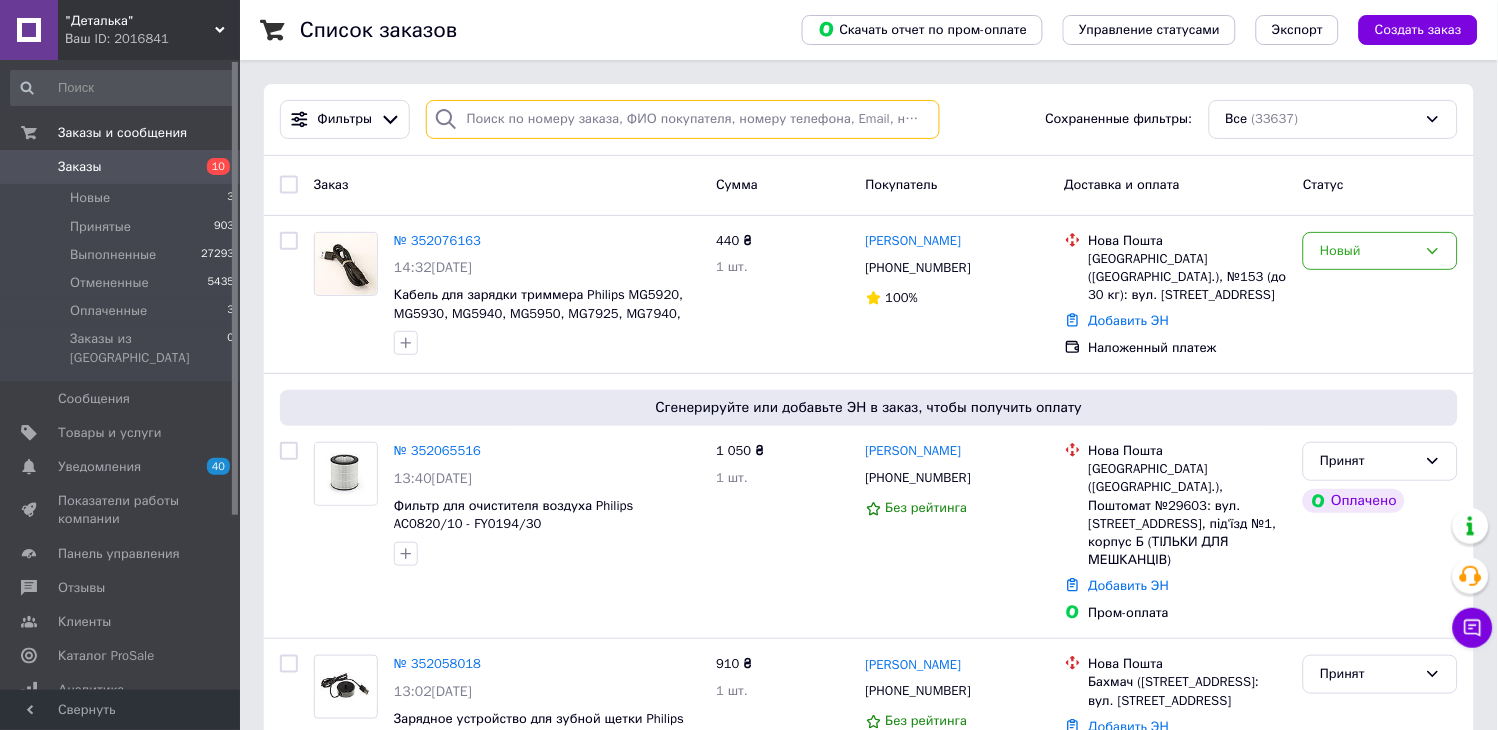 click at bounding box center [683, 119] 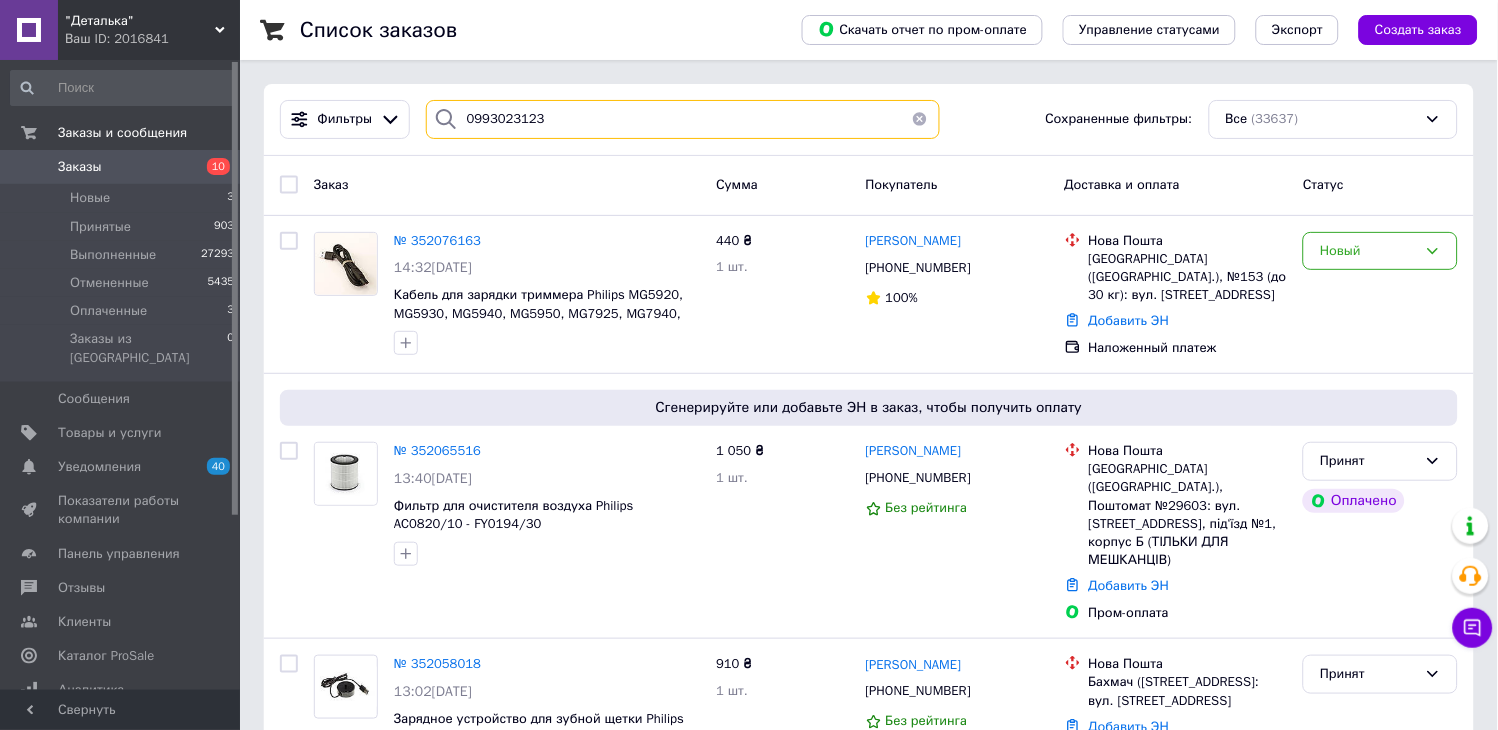 type on "0993023123" 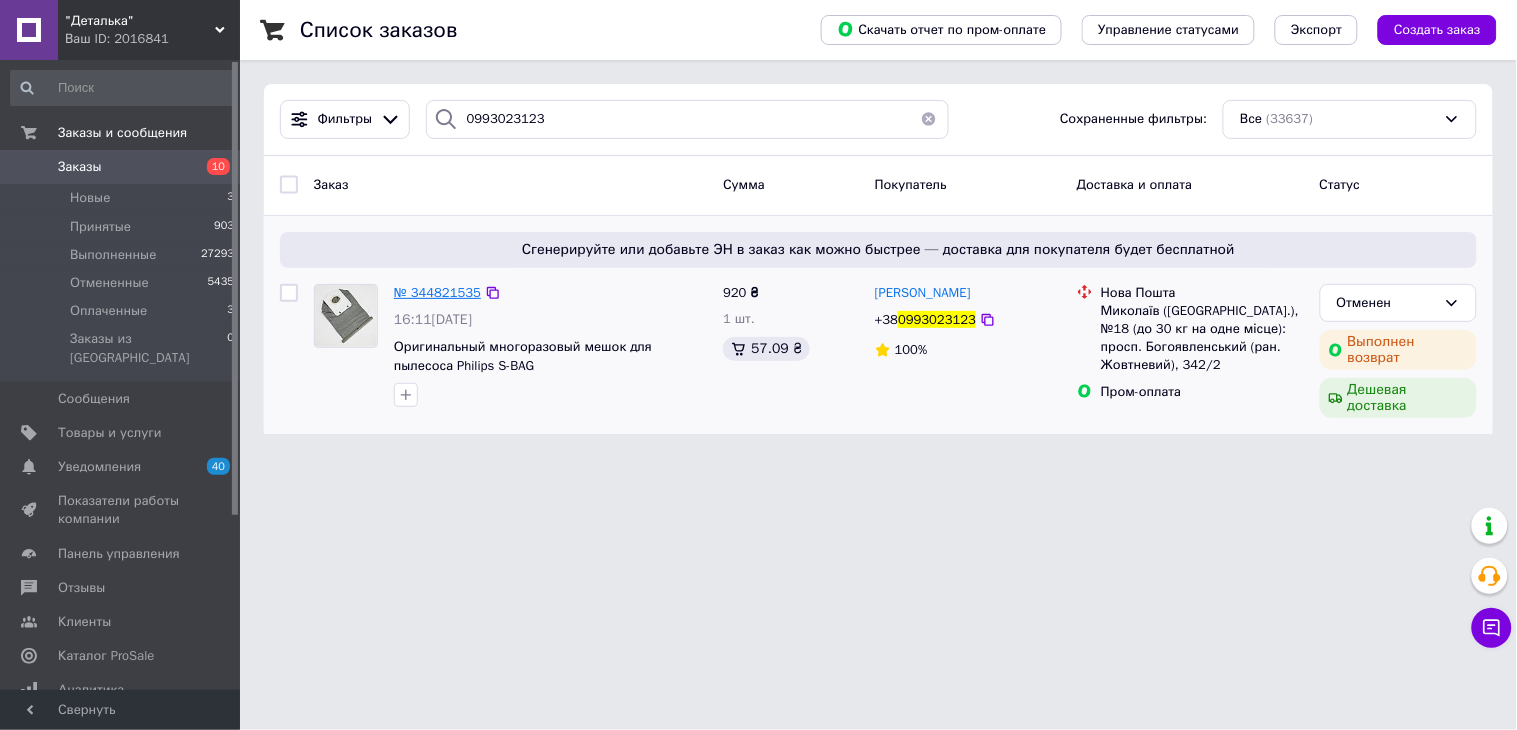 click on "№ 344821535" at bounding box center (437, 292) 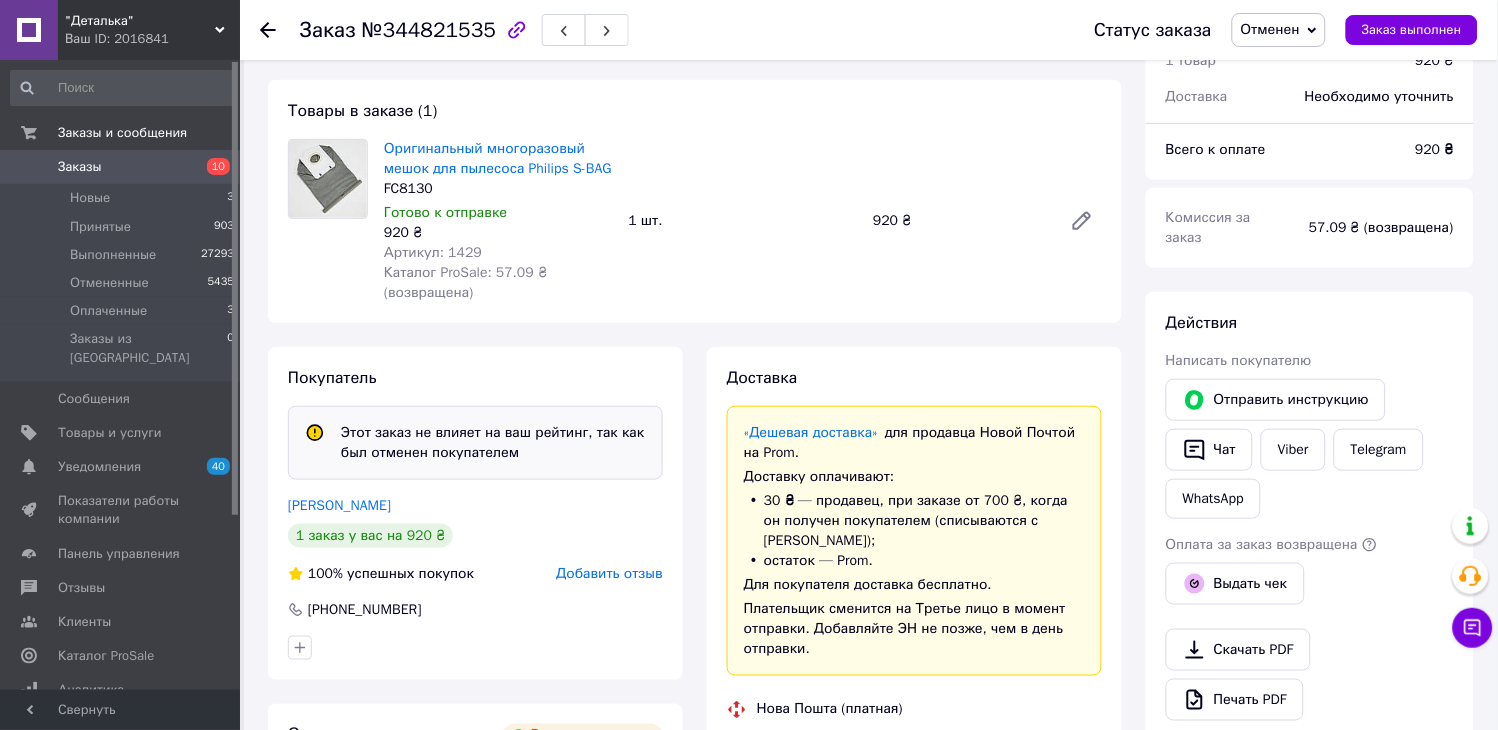 scroll, scrollTop: 0, scrollLeft: 0, axis: both 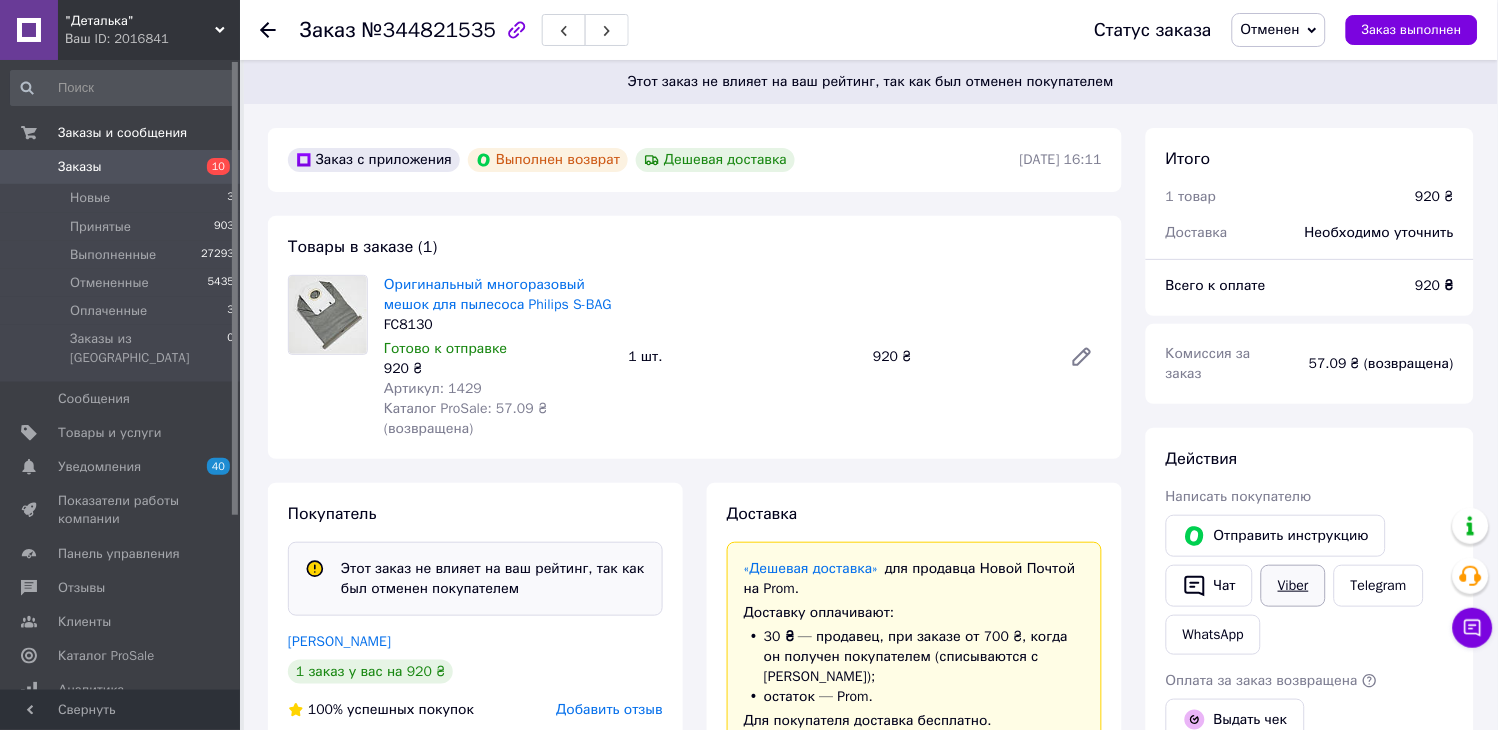 click on "Viber" at bounding box center (1293, 586) 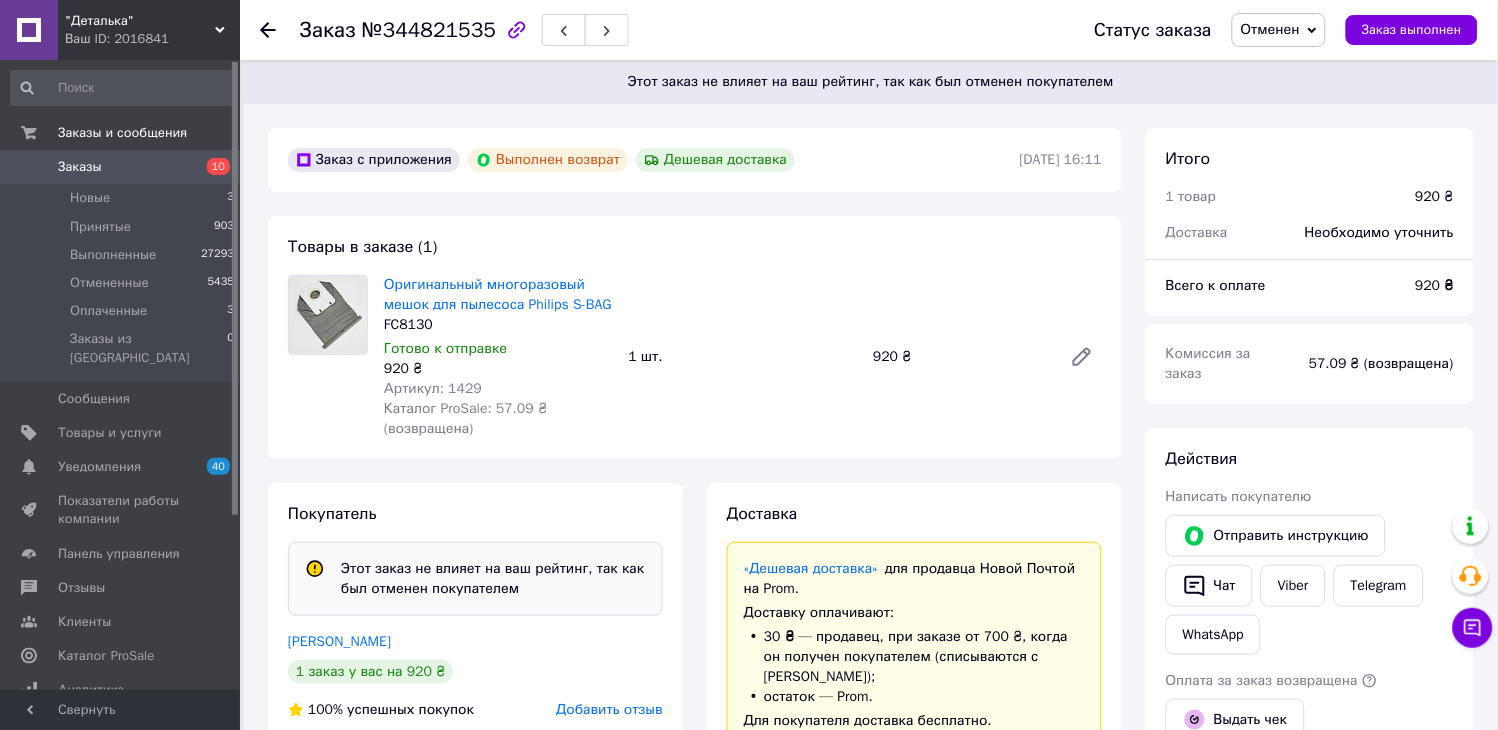 click on "Заказы" at bounding box center (80, 167) 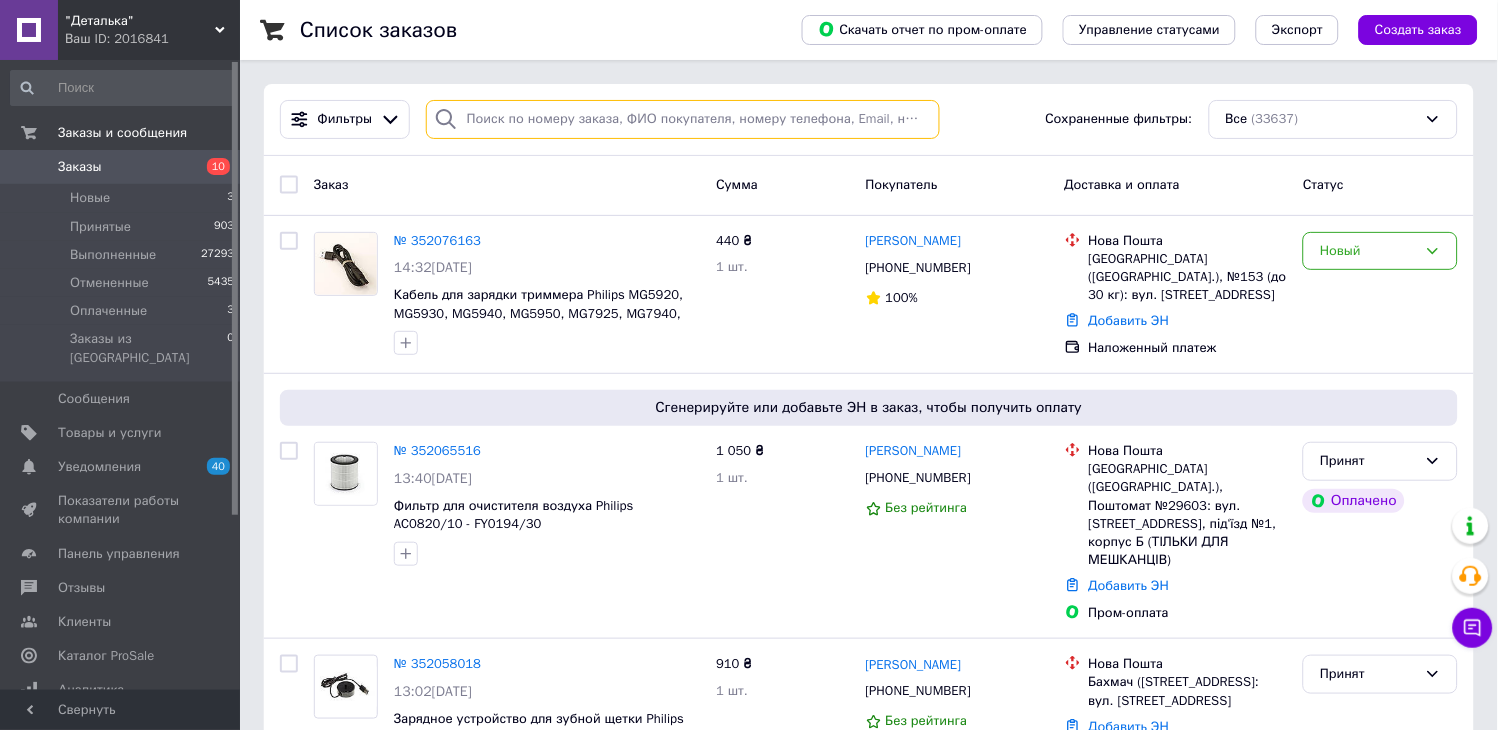 click at bounding box center [683, 119] 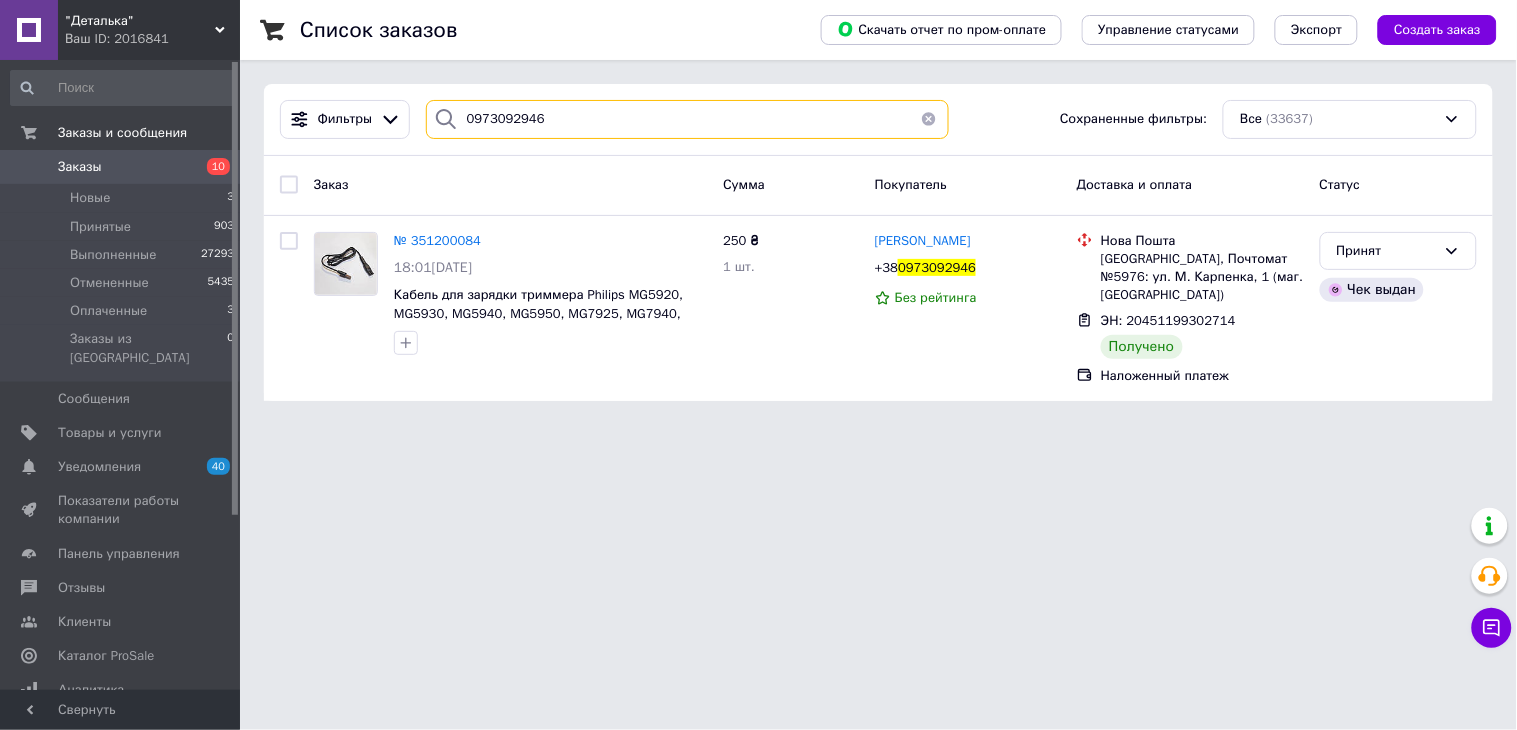 type on "0973092946" 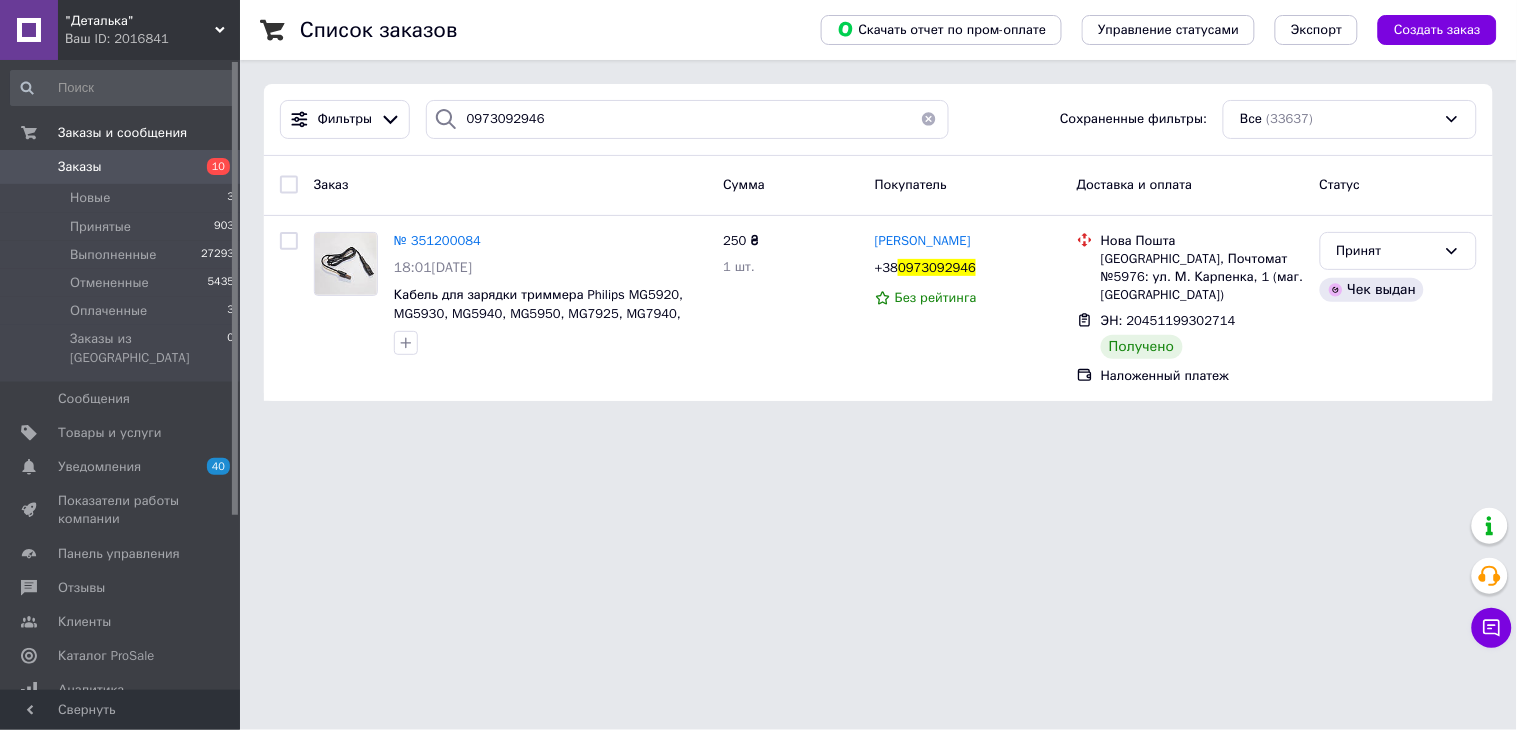 click on "Заказы" at bounding box center (80, 167) 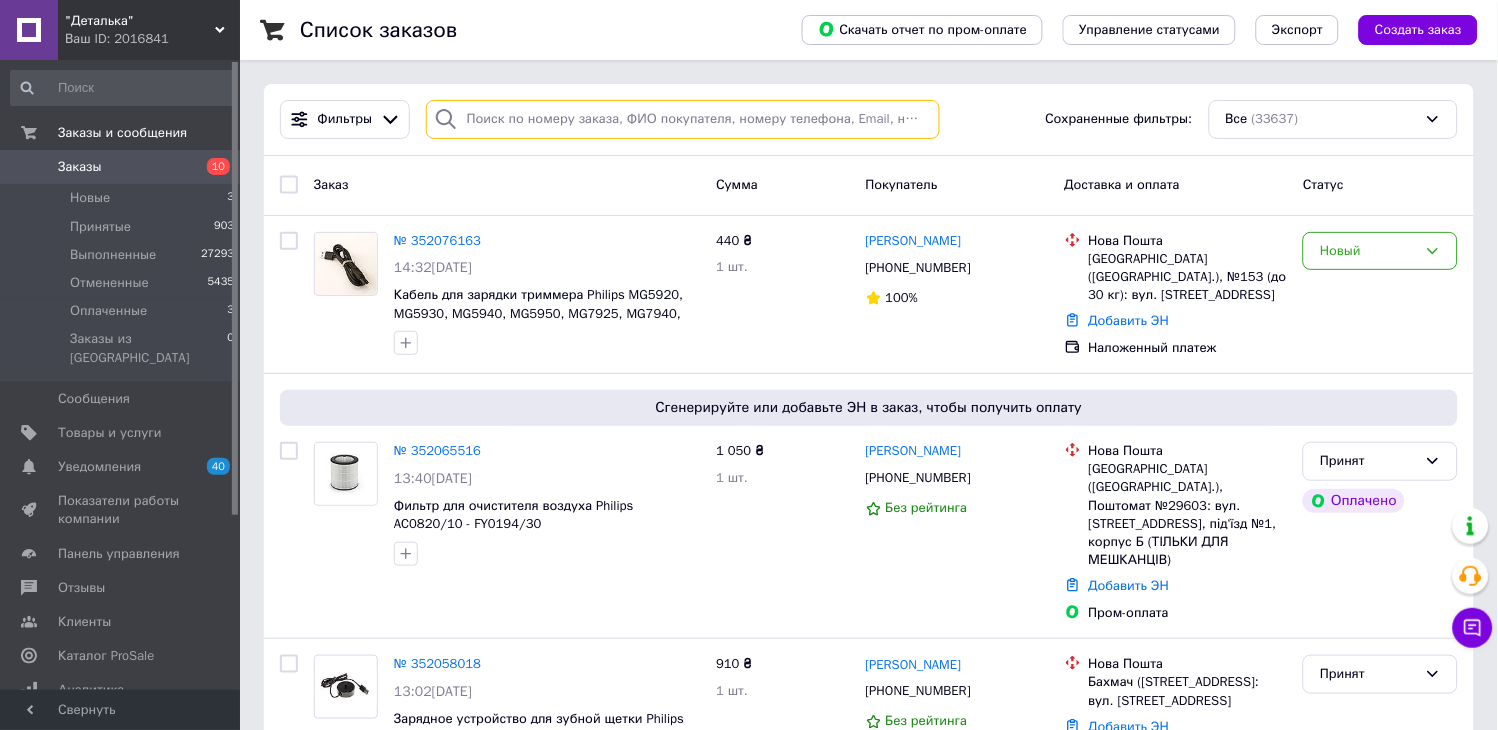 click at bounding box center (683, 119) 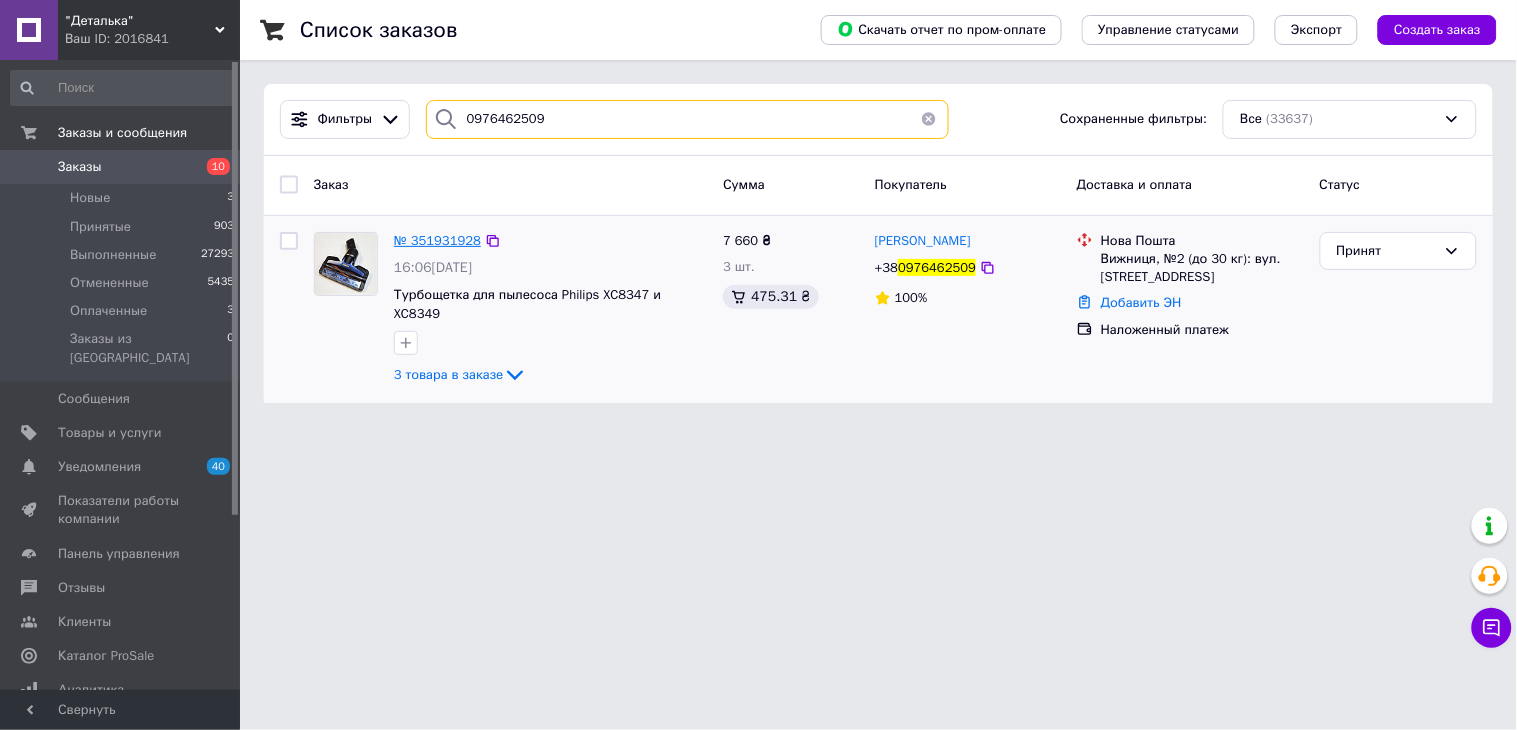 type on "0976462509" 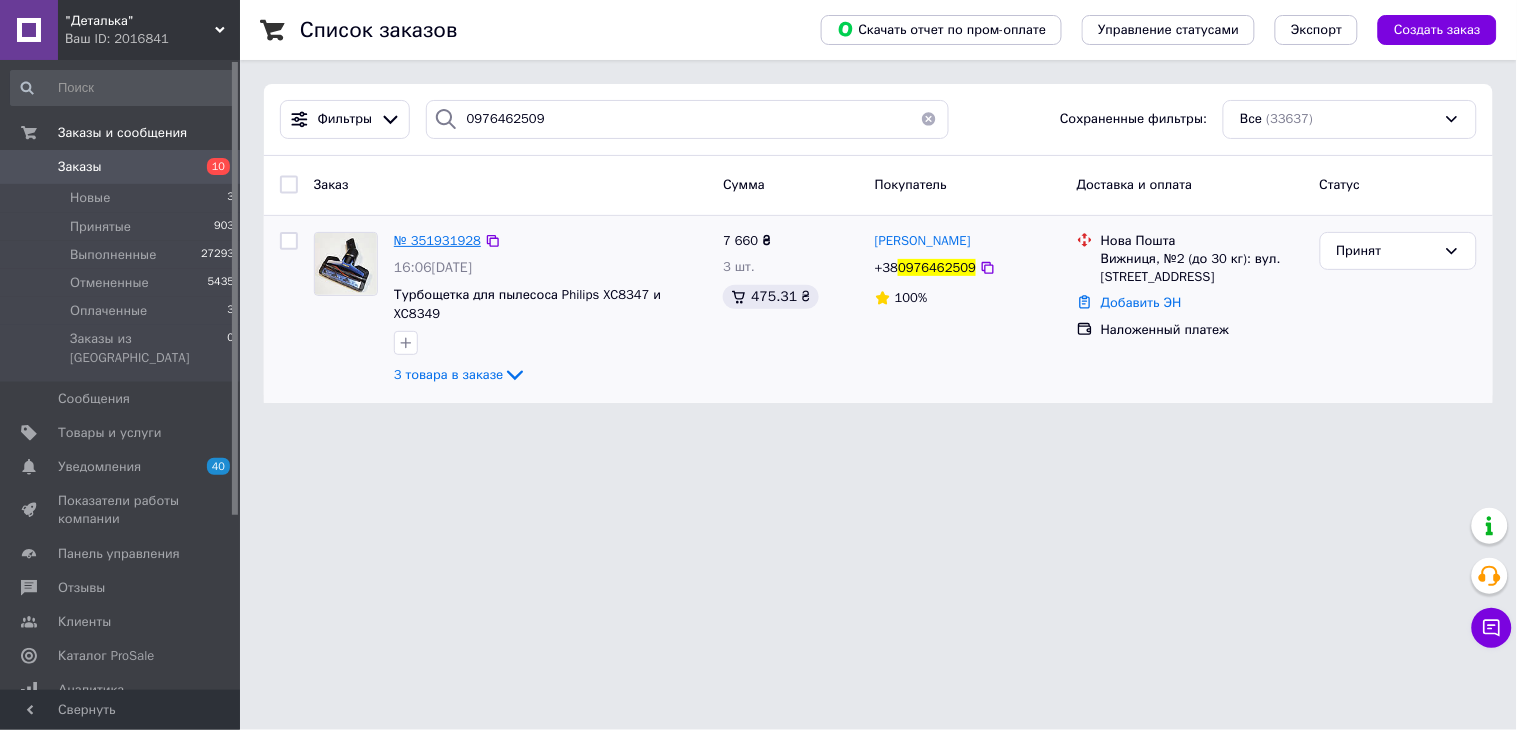 click on "№ 351931928" at bounding box center [437, 240] 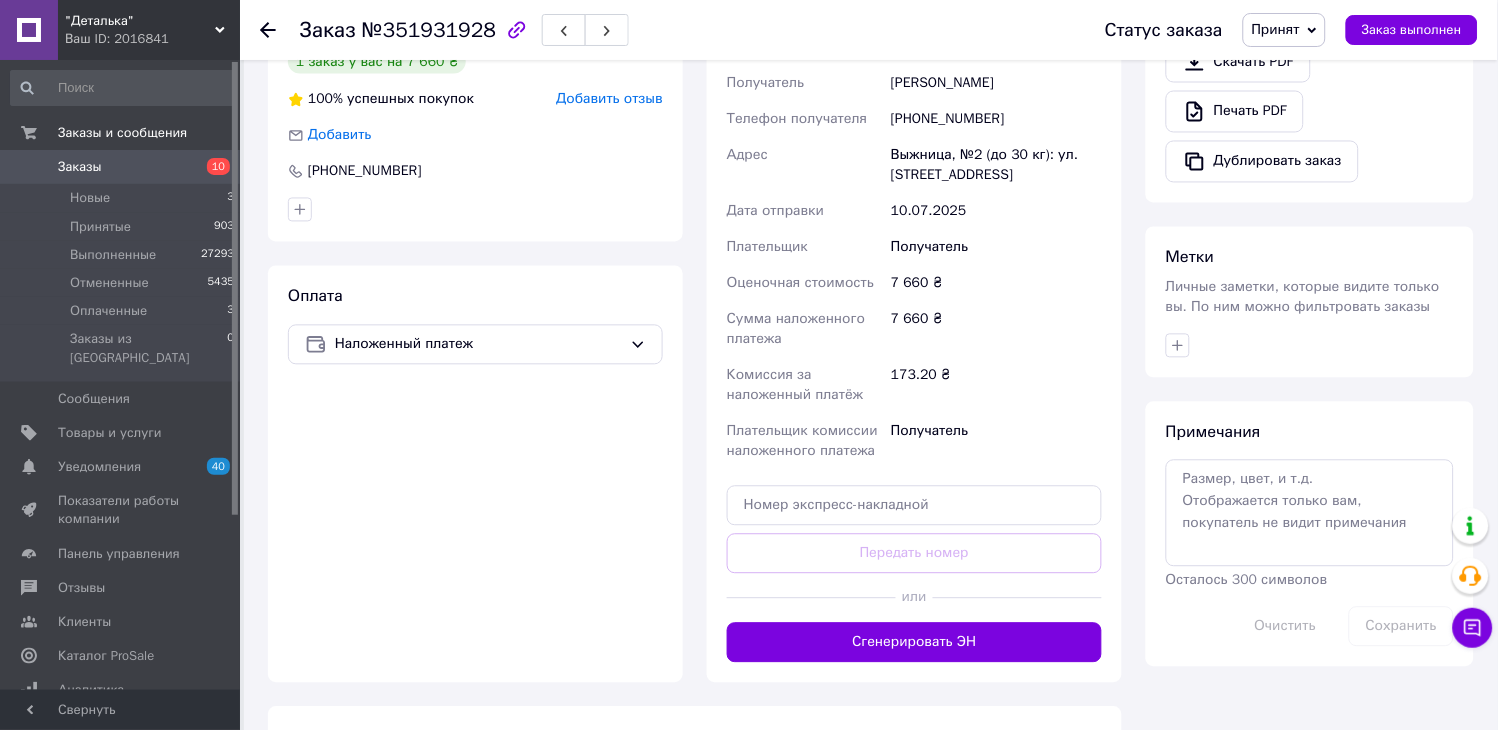 scroll, scrollTop: 777, scrollLeft: 0, axis: vertical 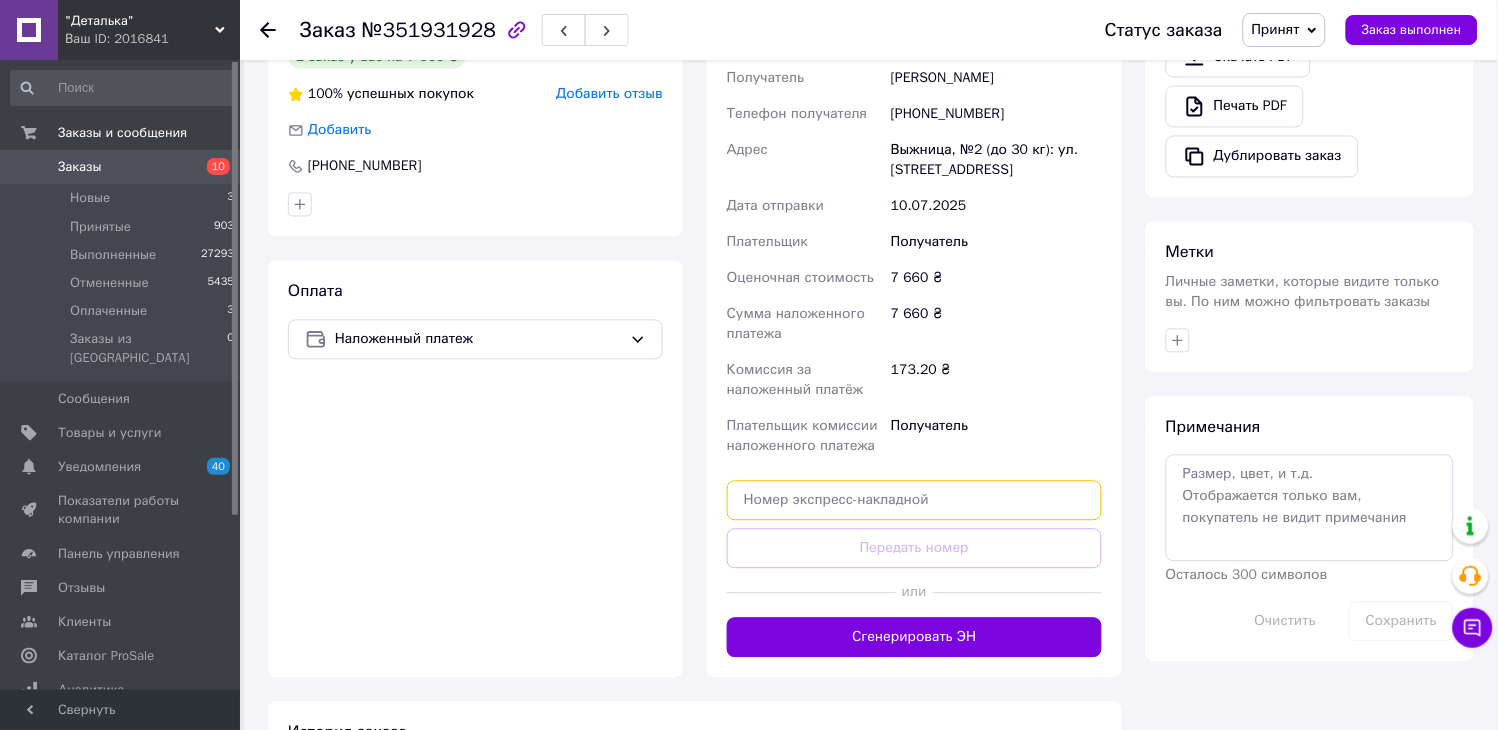 click at bounding box center (914, 501) 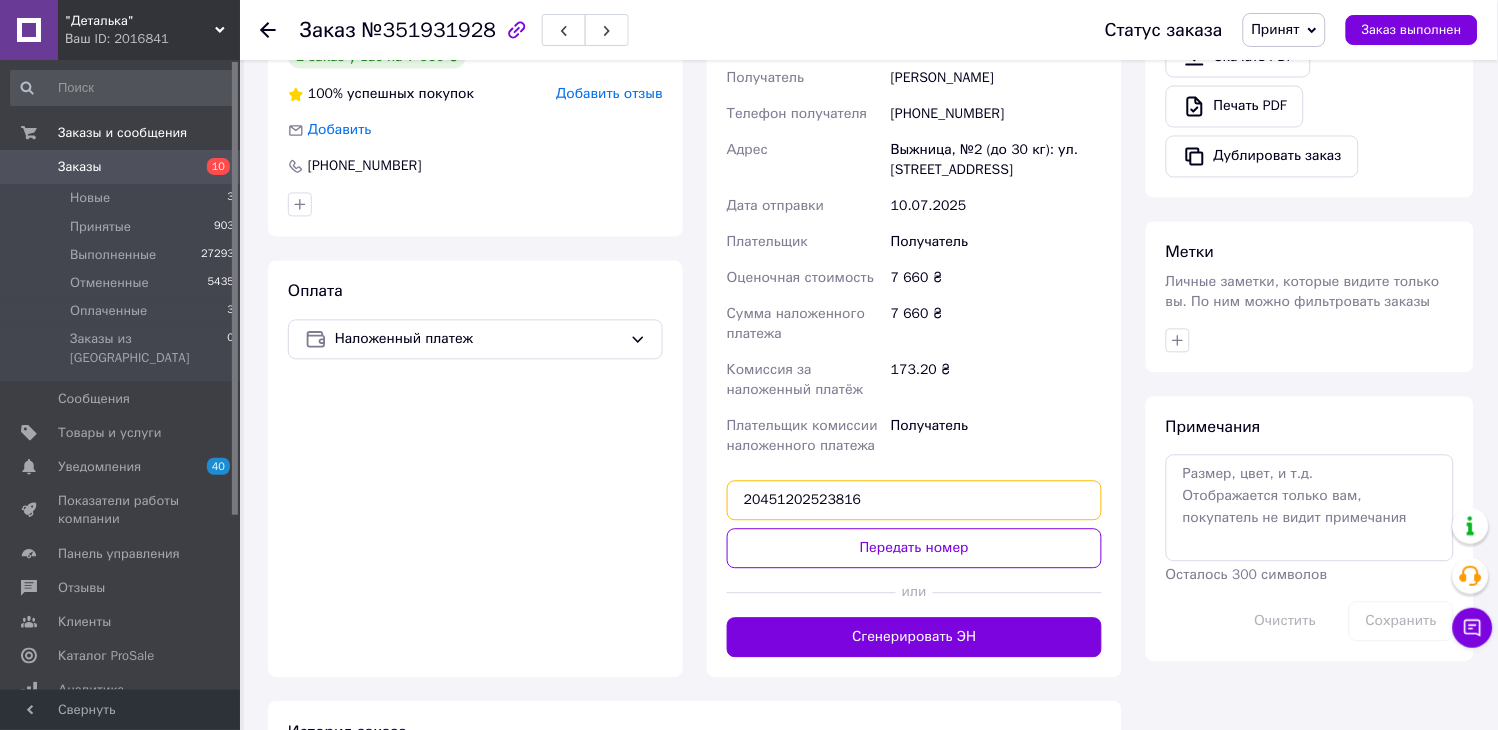 type on "20451202523816" 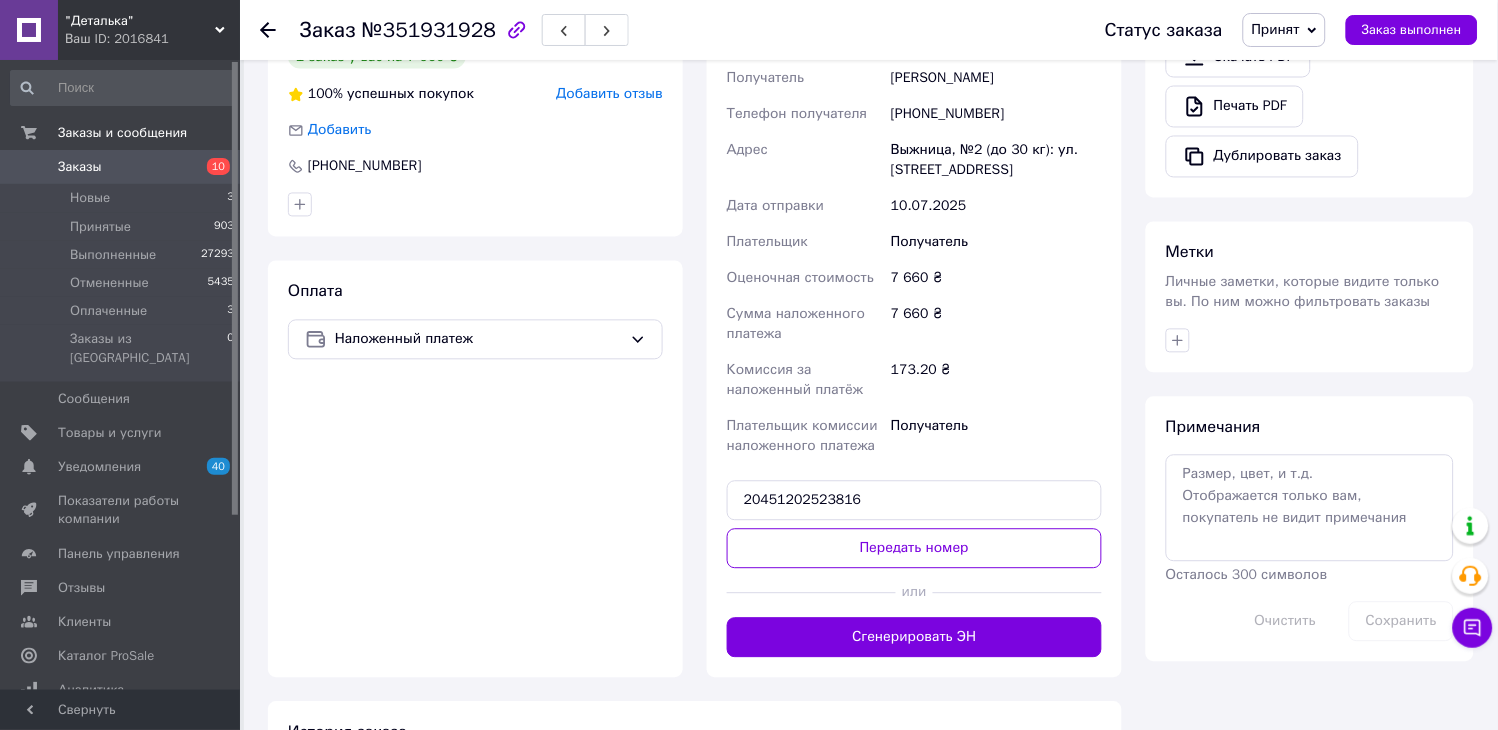click on "Передать номер" at bounding box center (914, 549) 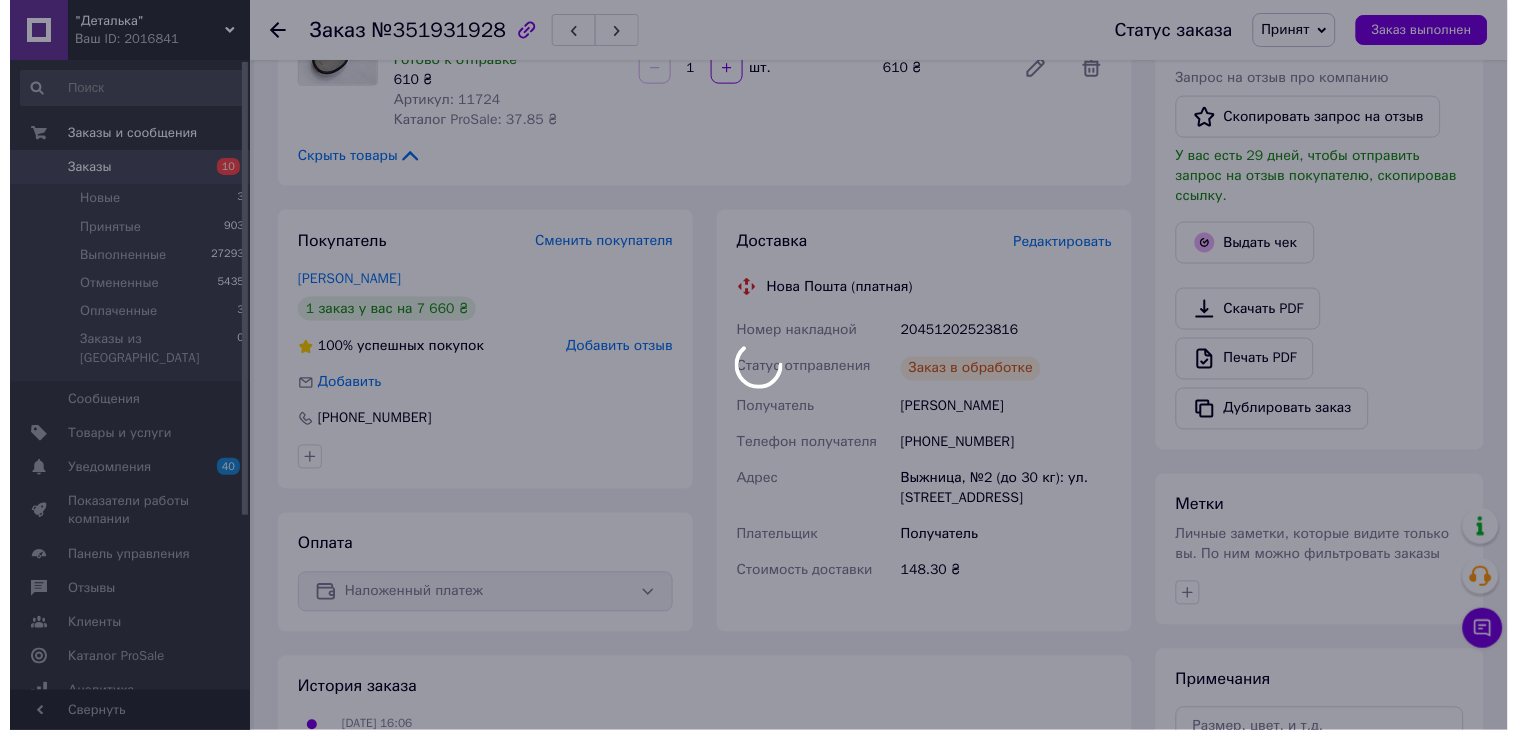 scroll, scrollTop: 380, scrollLeft: 0, axis: vertical 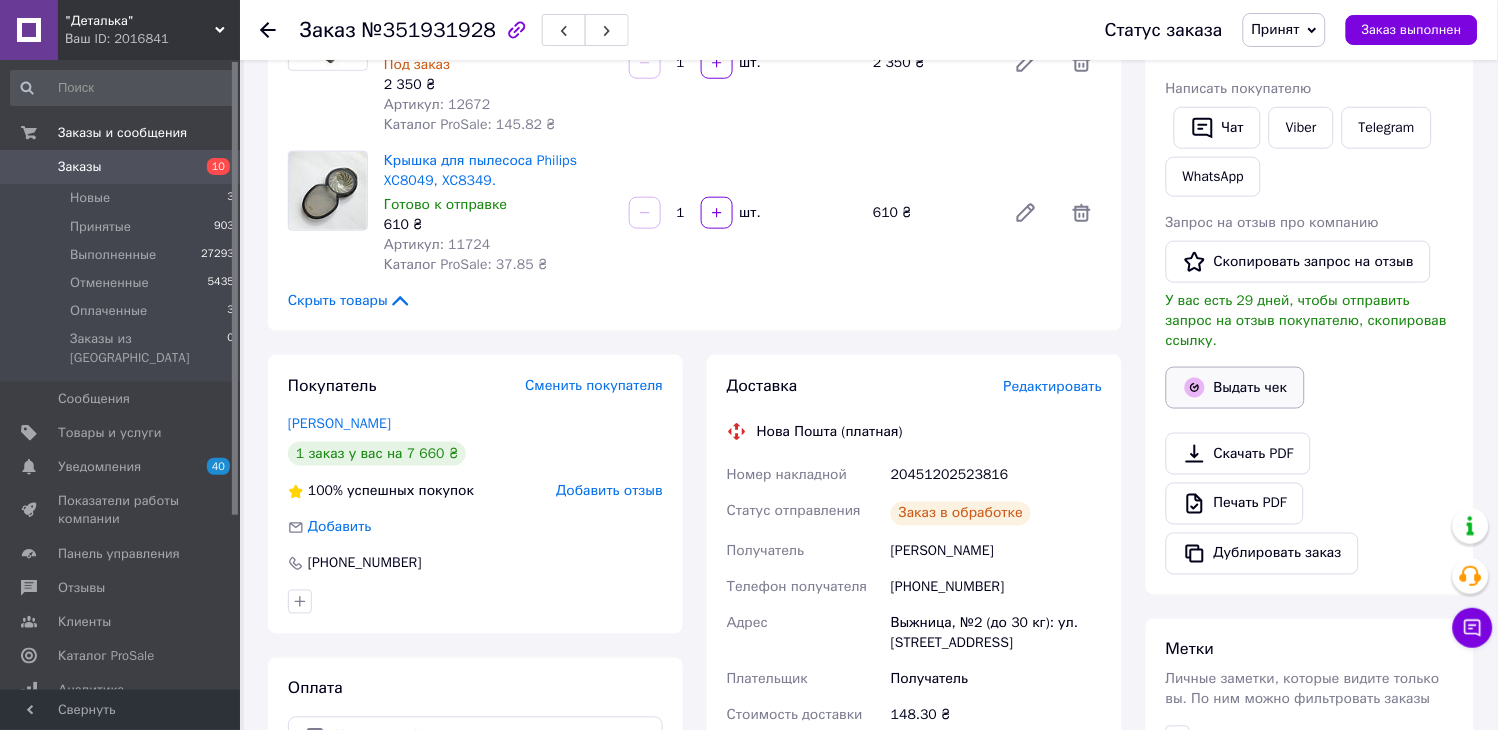click on "Выдать чек" at bounding box center [1235, 388] 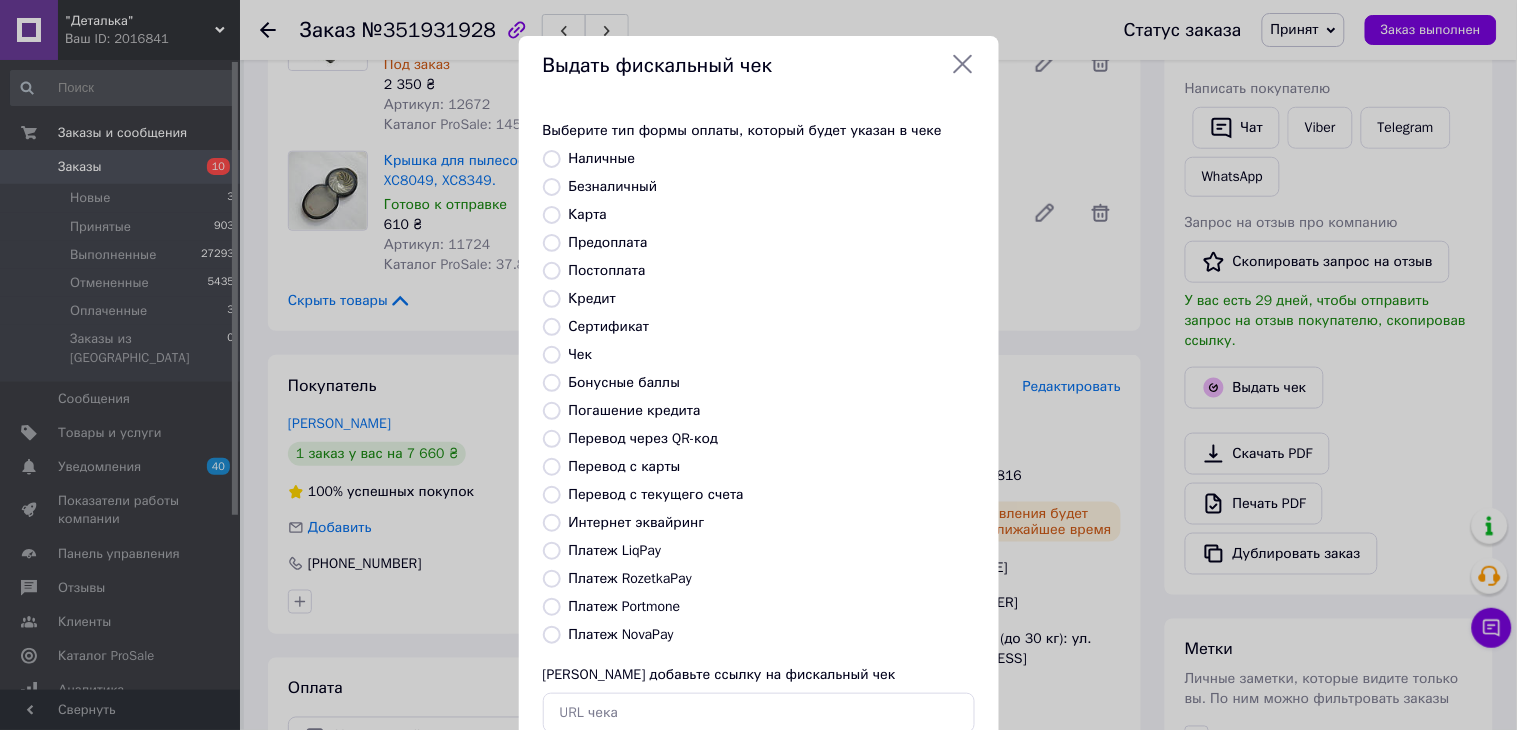 click on "Платеж NovaPay" at bounding box center [621, 634] 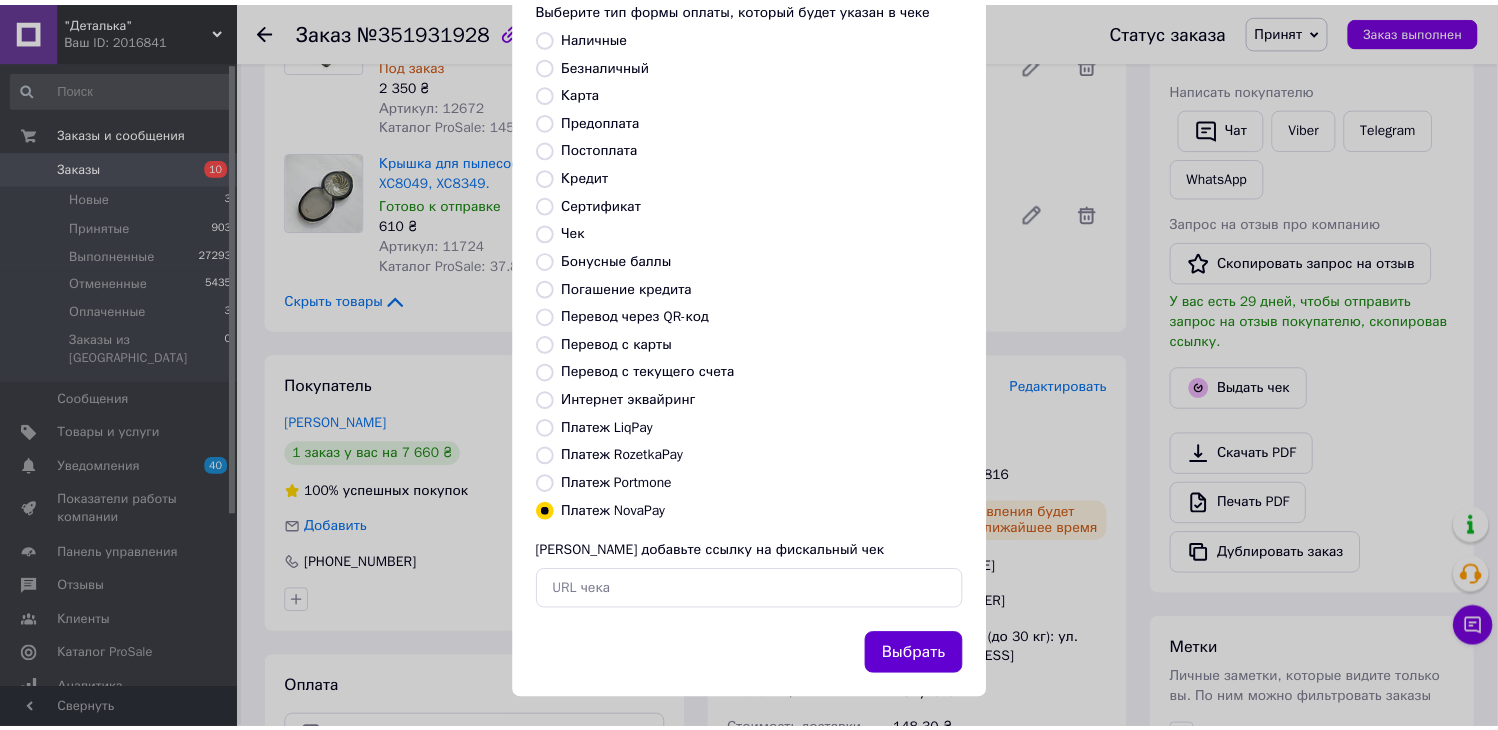 scroll, scrollTop: 130, scrollLeft: 0, axis: vertical 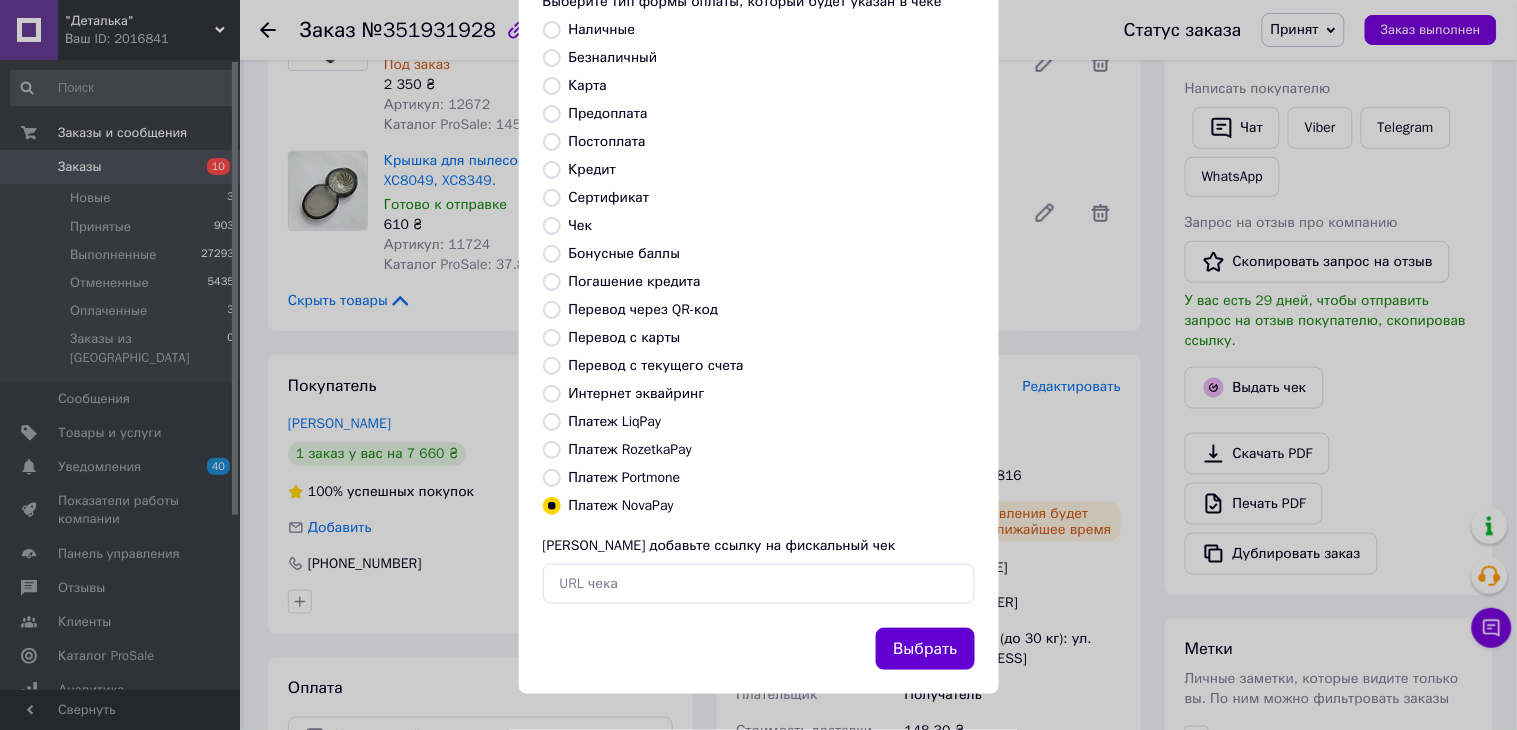 click on "Выбрать" at bounding box center (925, 649) 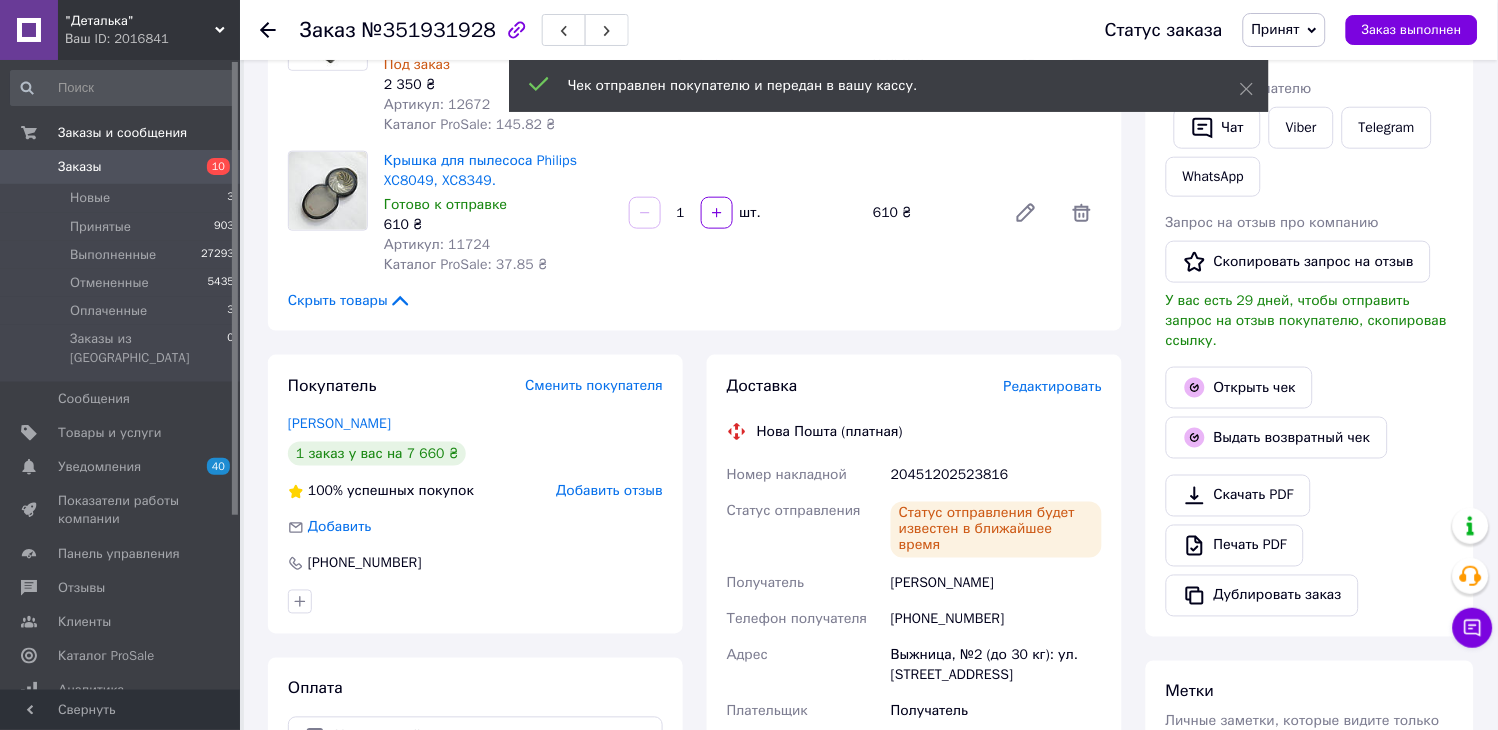click on "Заказы" at bounding box center [80, 167] 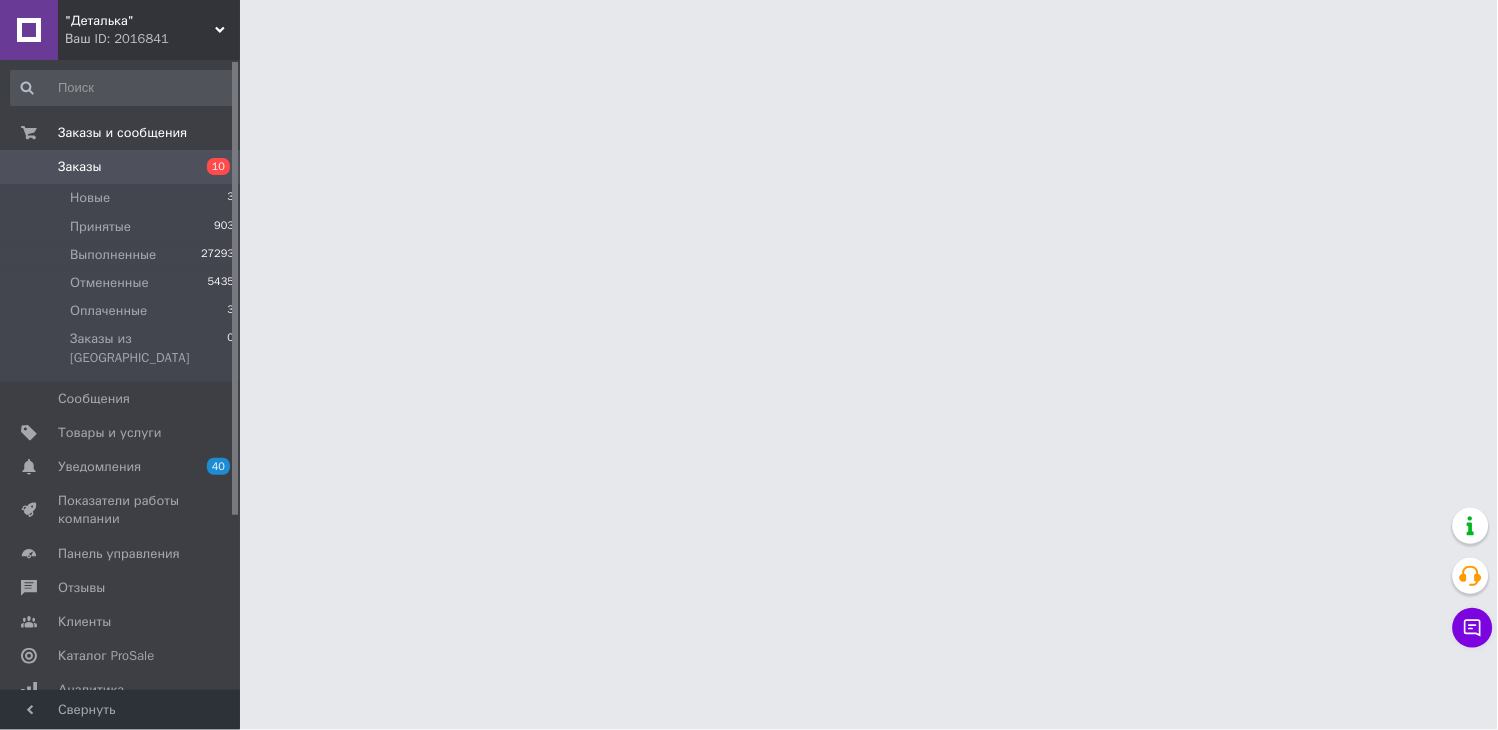 scroll, scrollTop: 0, scrollLeft: 0, axis: both 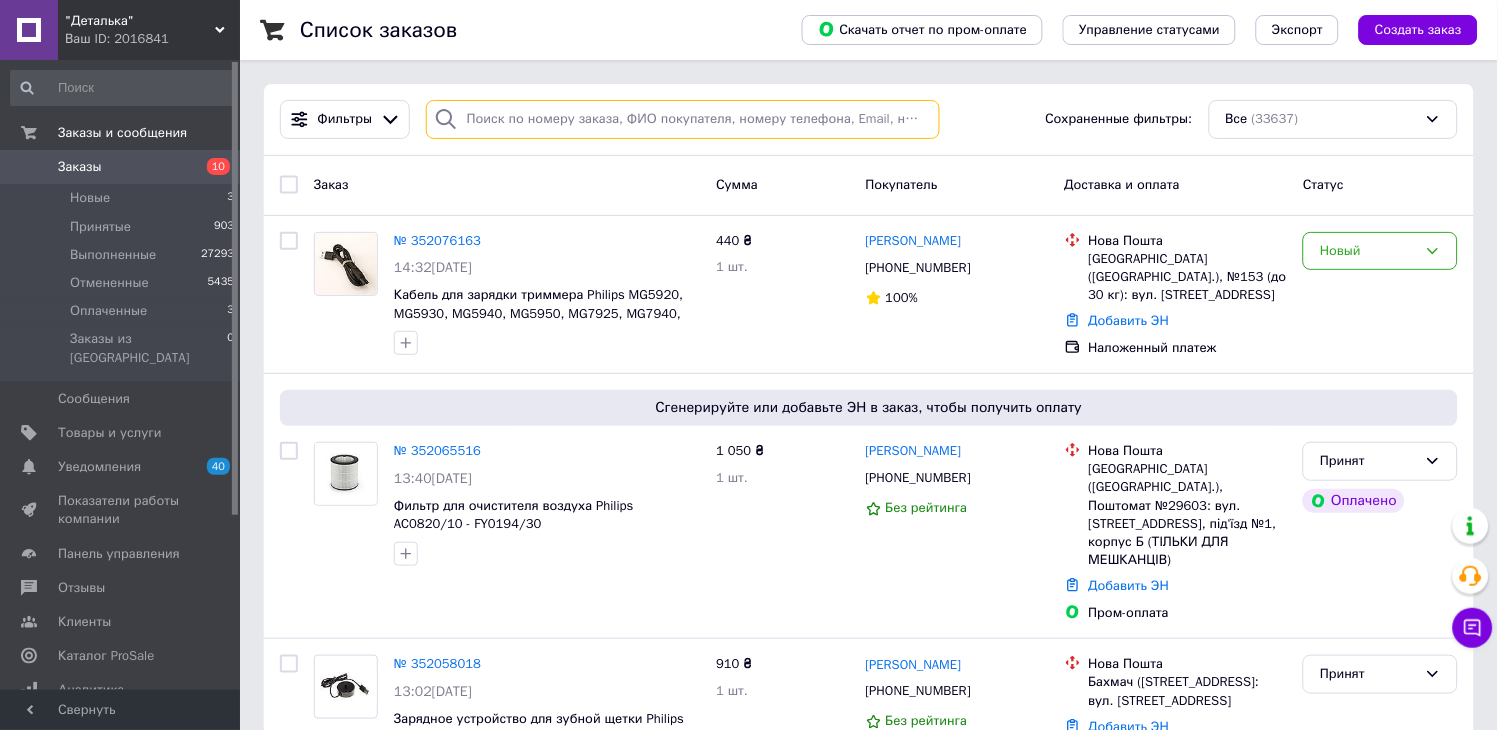 click at bounding box center [683, 119] 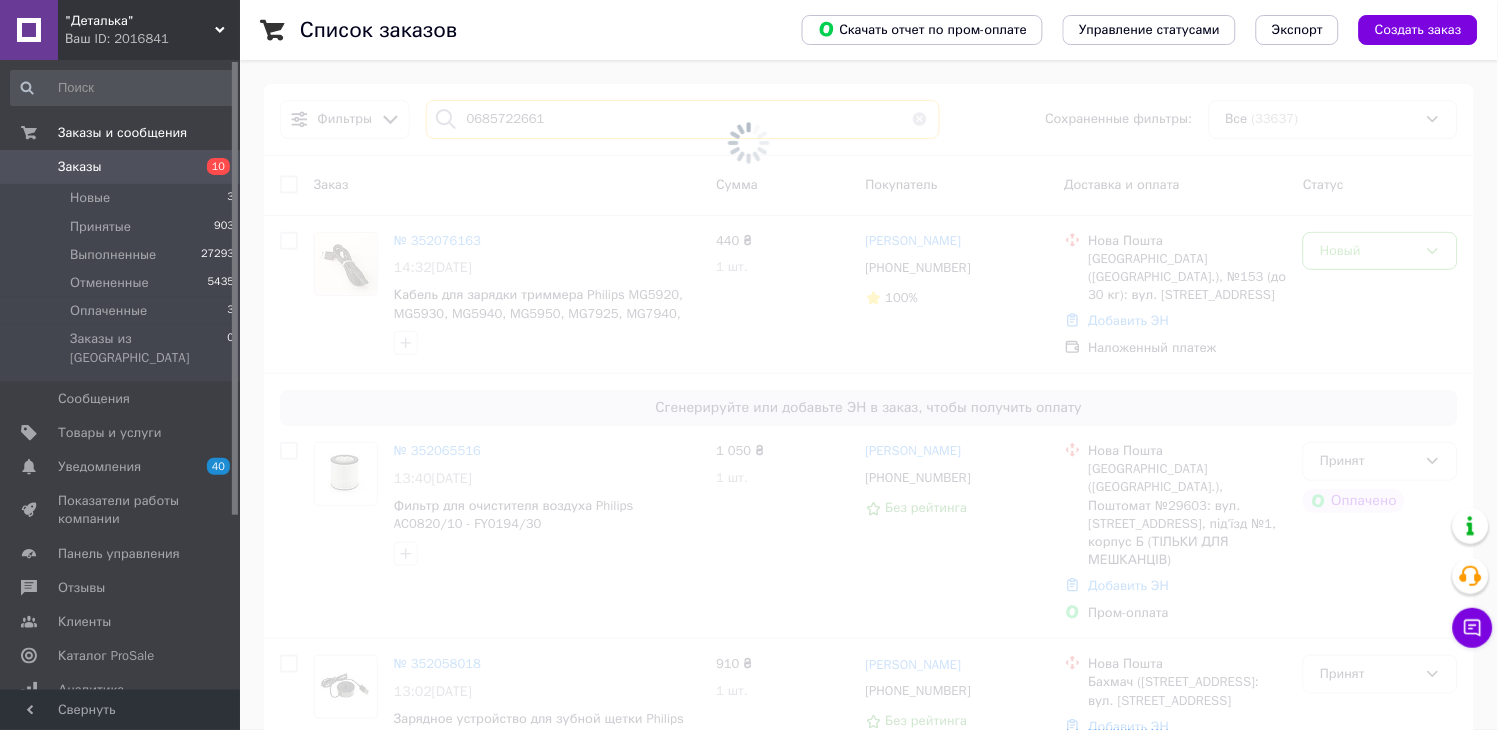 type on "0685722661" 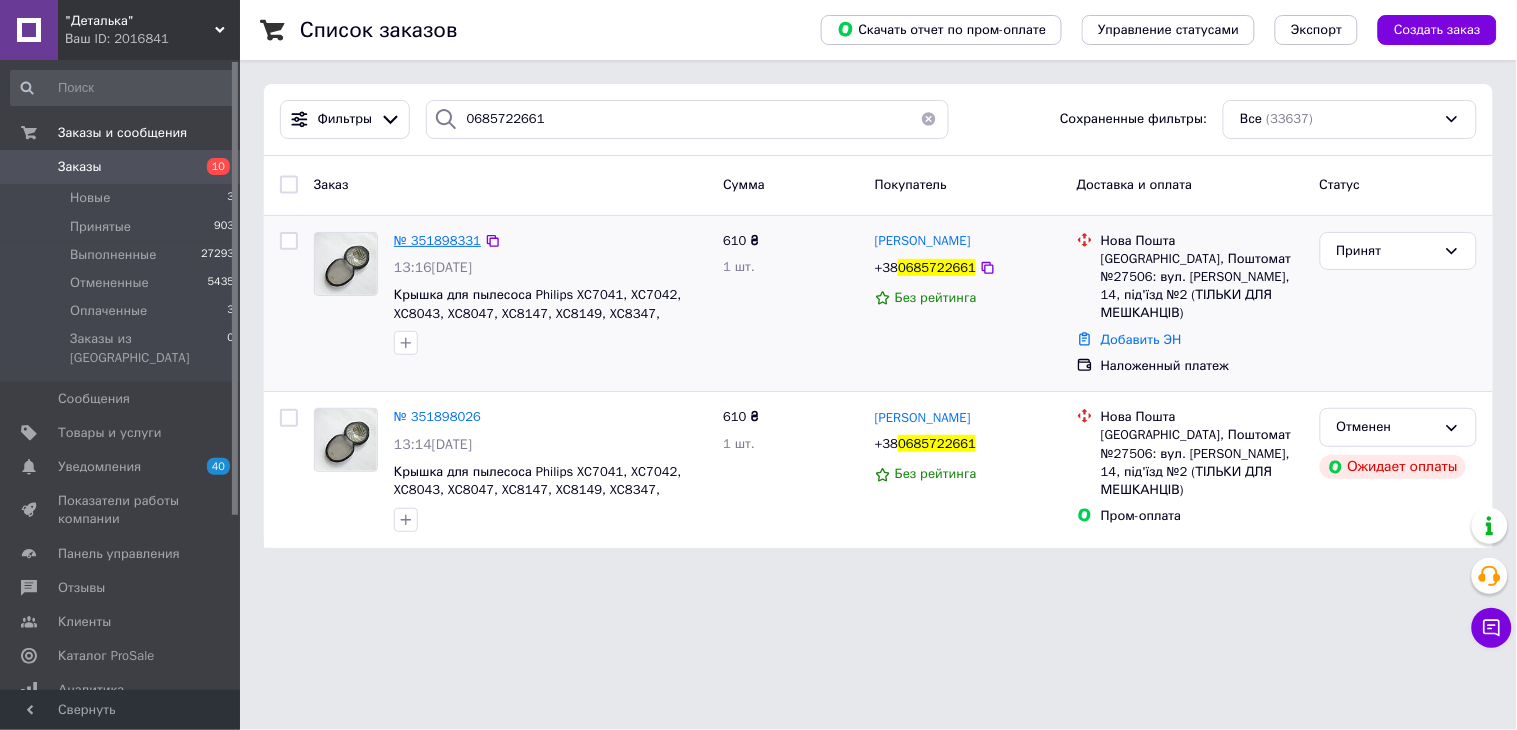 click on "№ 351898331" at bounding box center [437, 240] 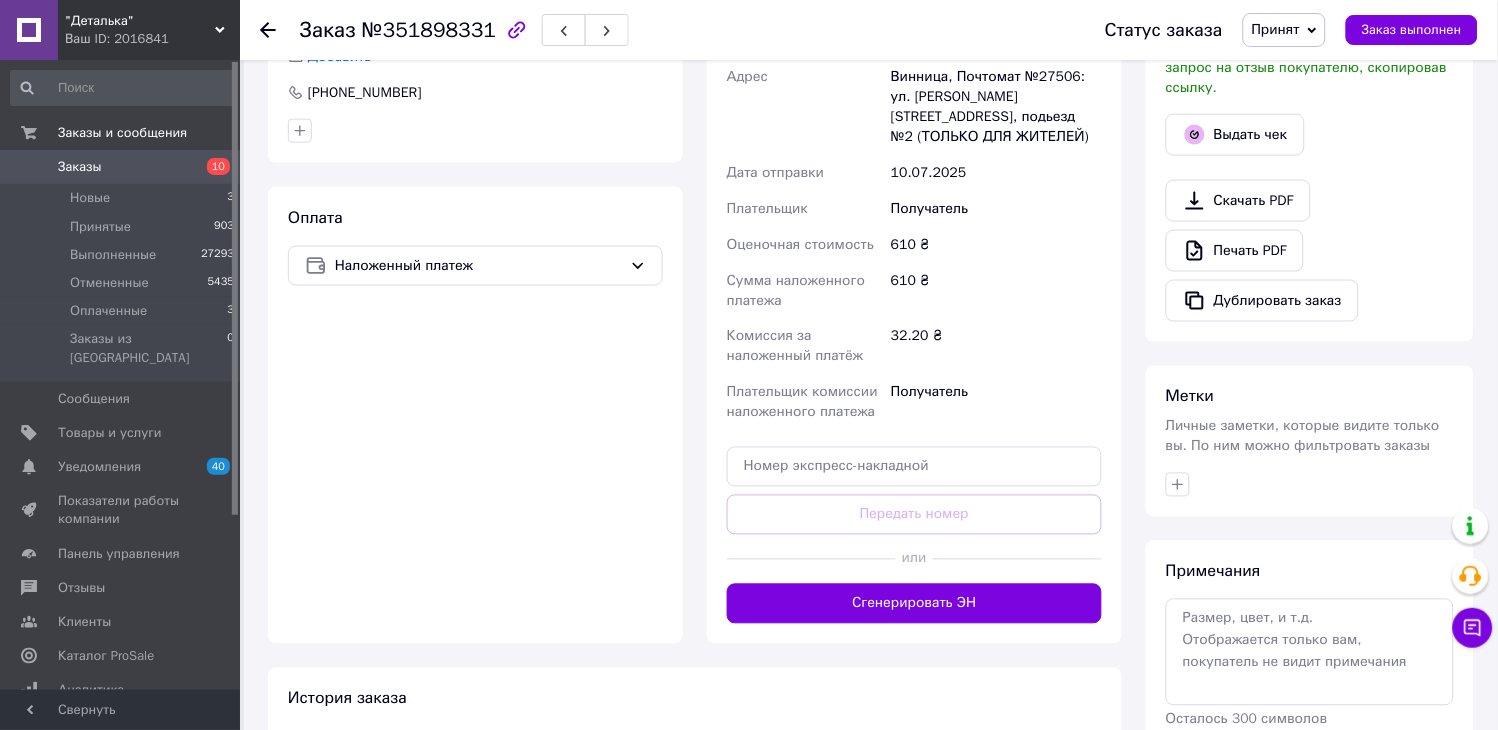 scroll, scrollTop: 516, scrollLeft: 0, axis: vertical 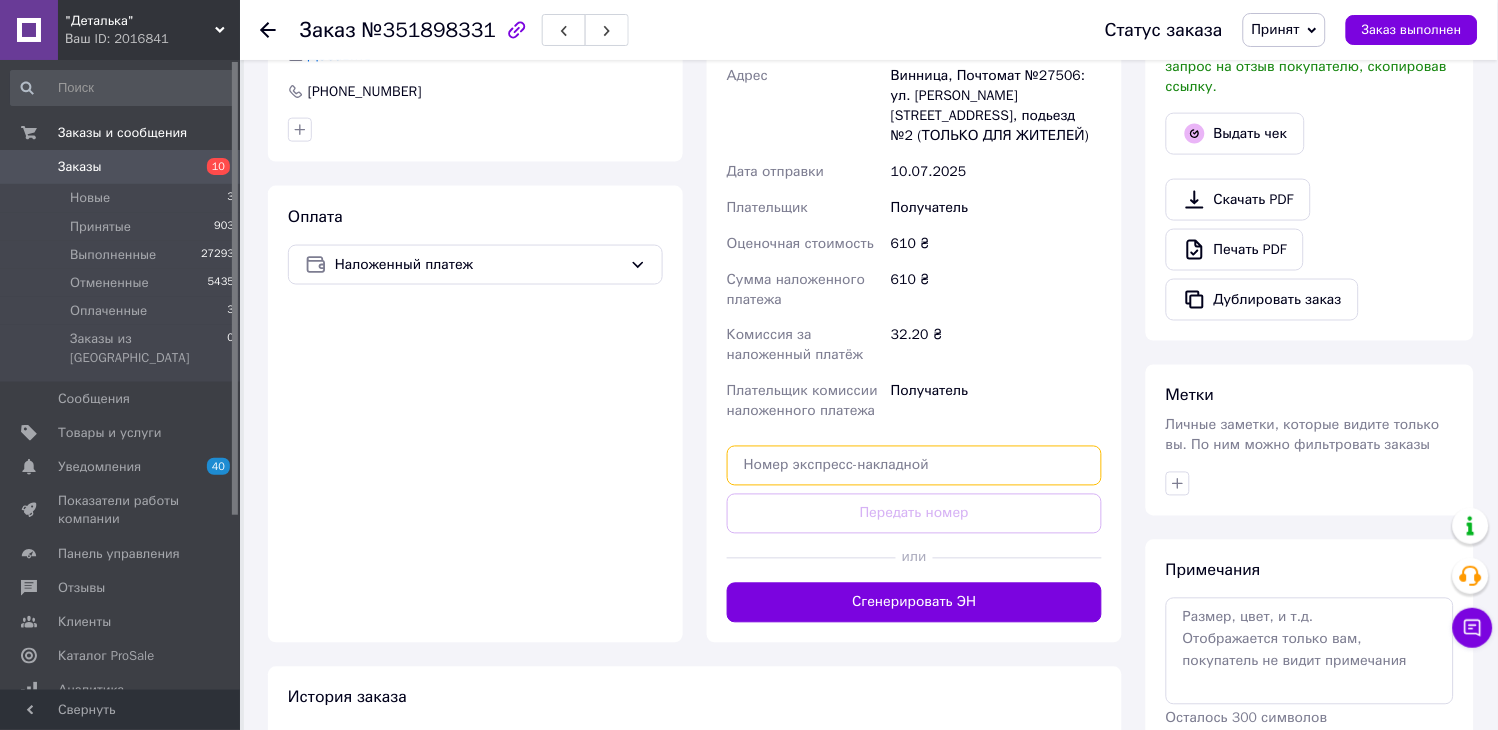 click at bounding box center [914, 466] 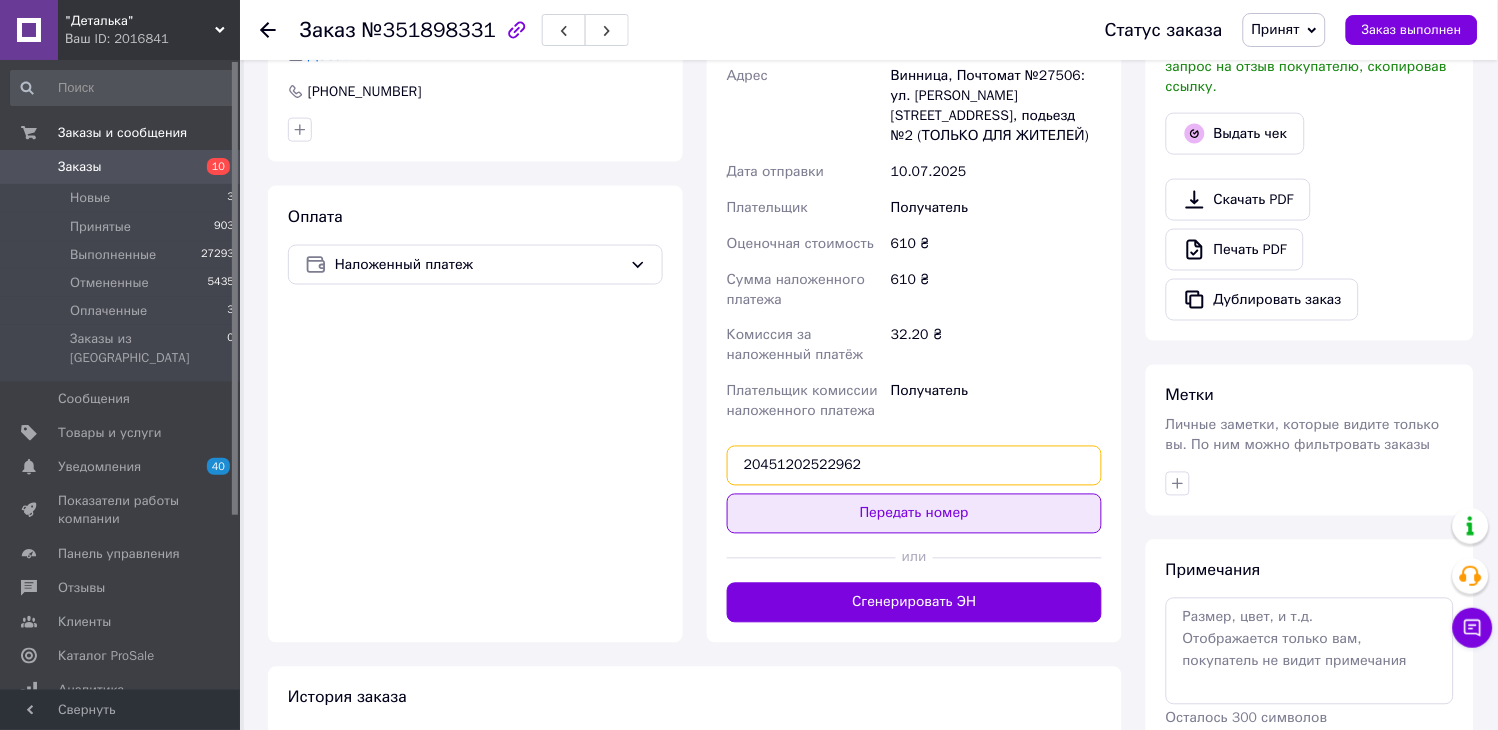 type on "20451202522962" 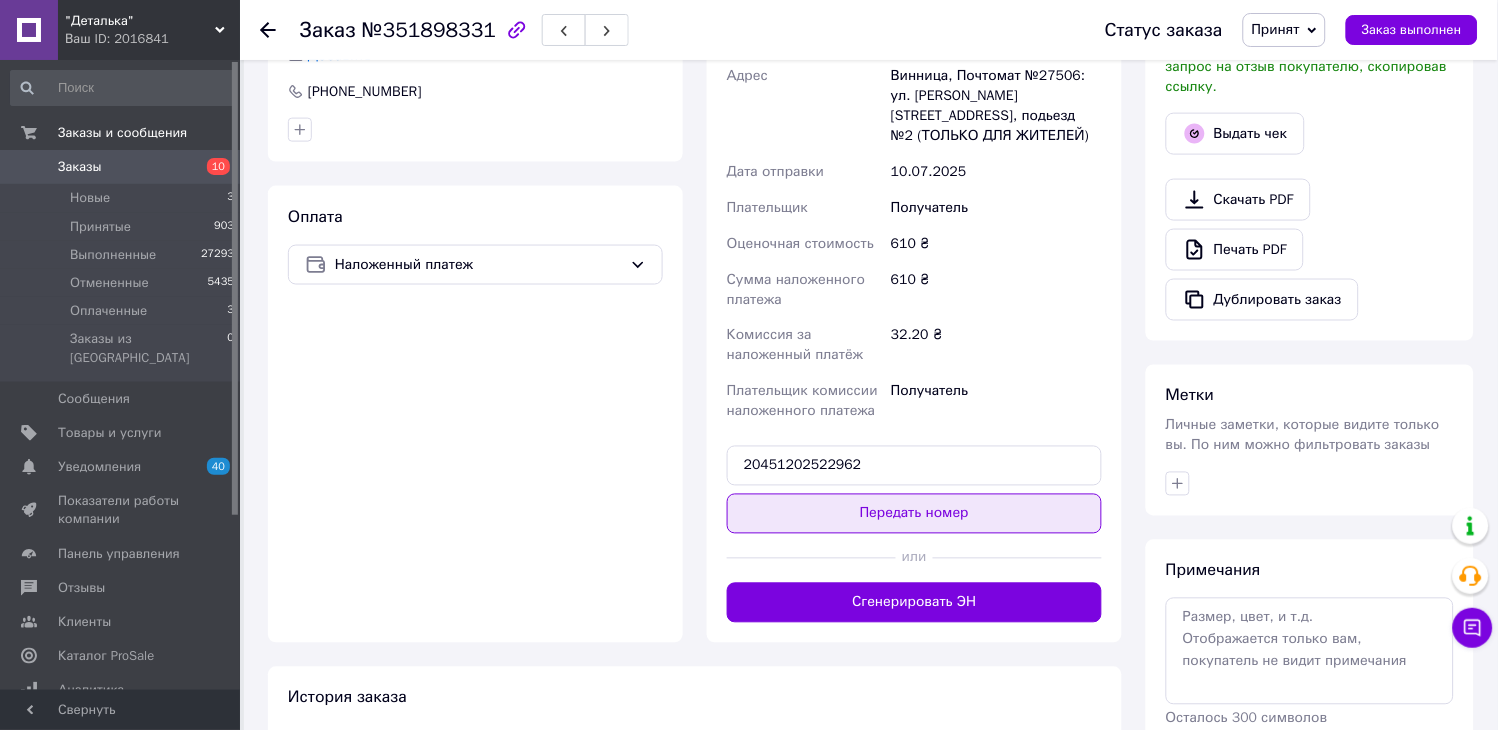 click on "Передать номер" at bounding box center [914, 514] 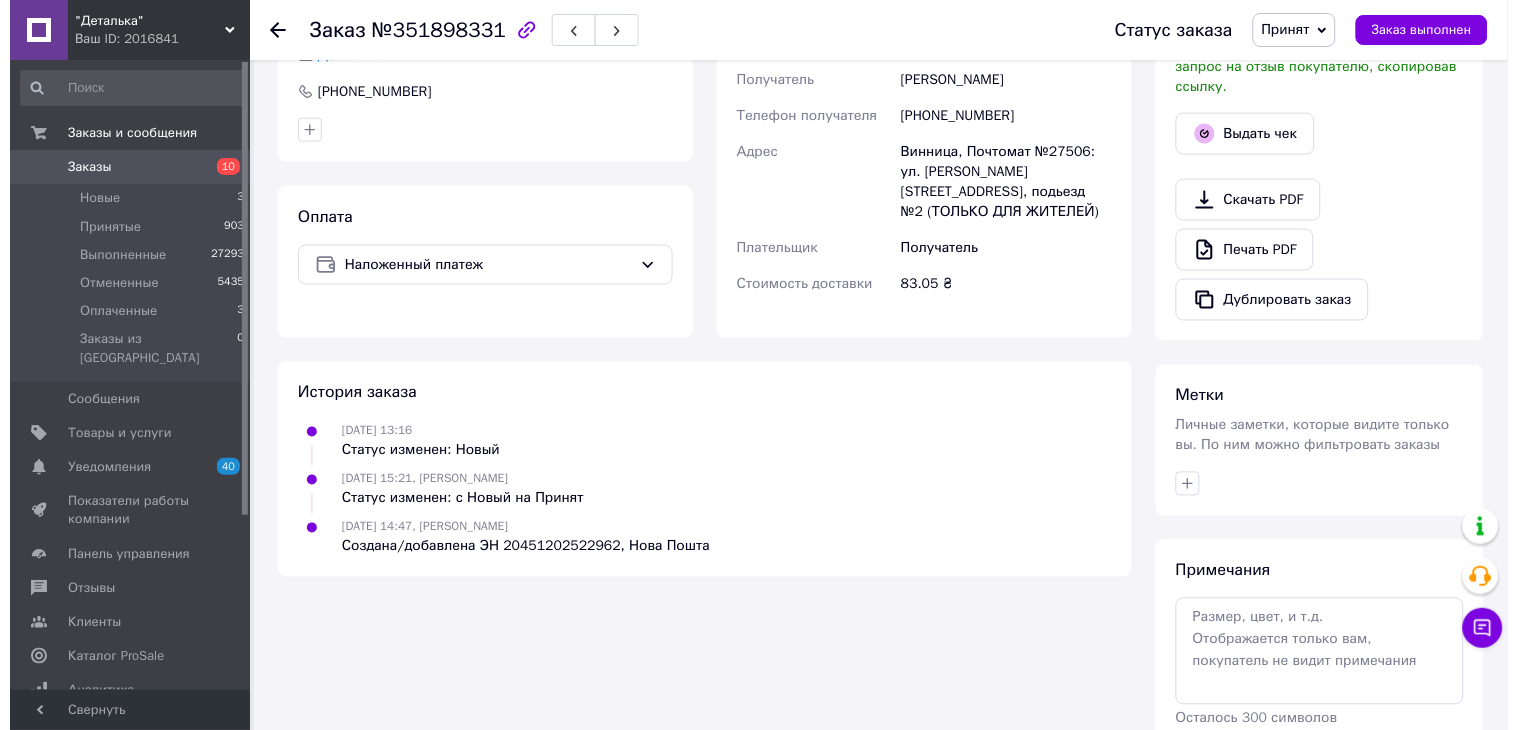 scroll, scrollTop: 405, scrollLeft: 0, axis: vertical 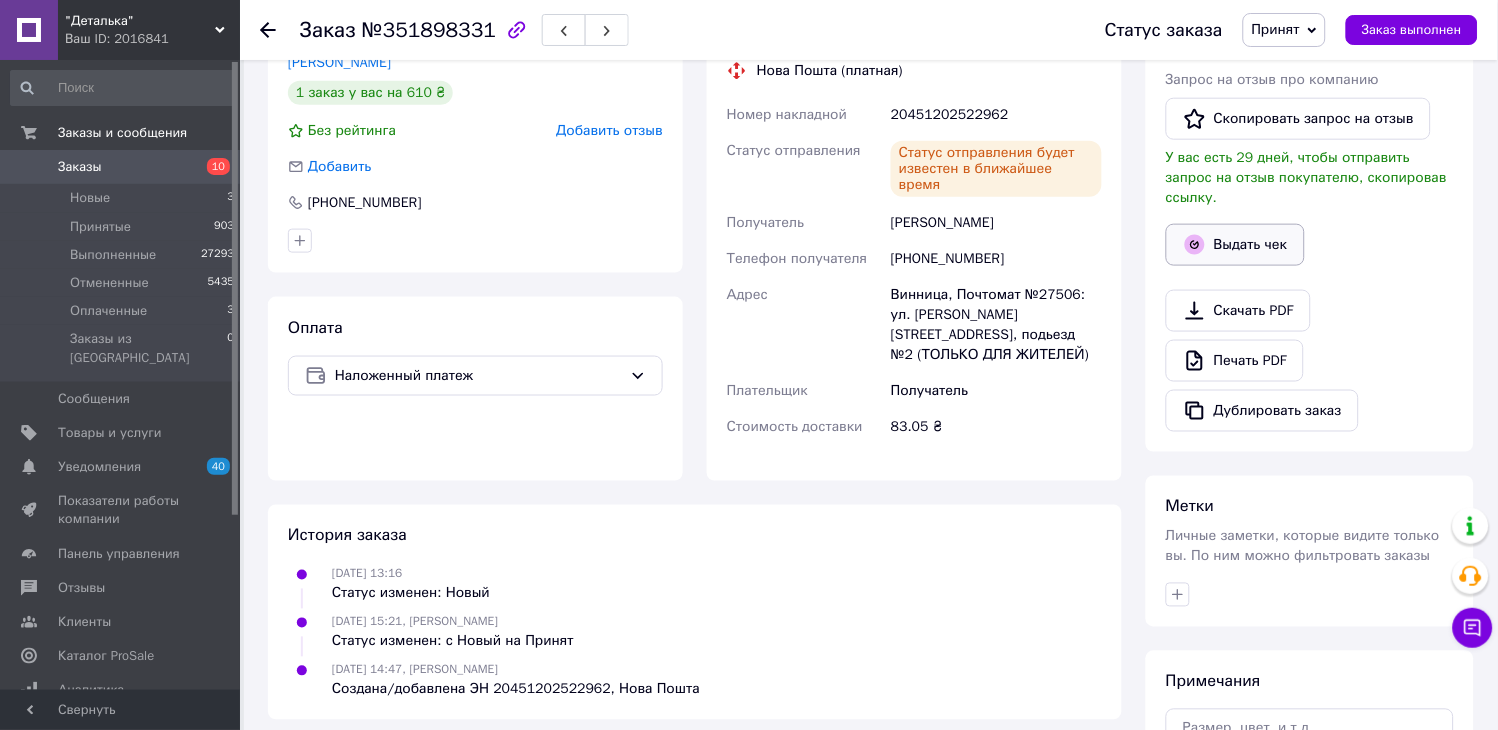click on "Выдать чек" at bounding box center (1235, 245) 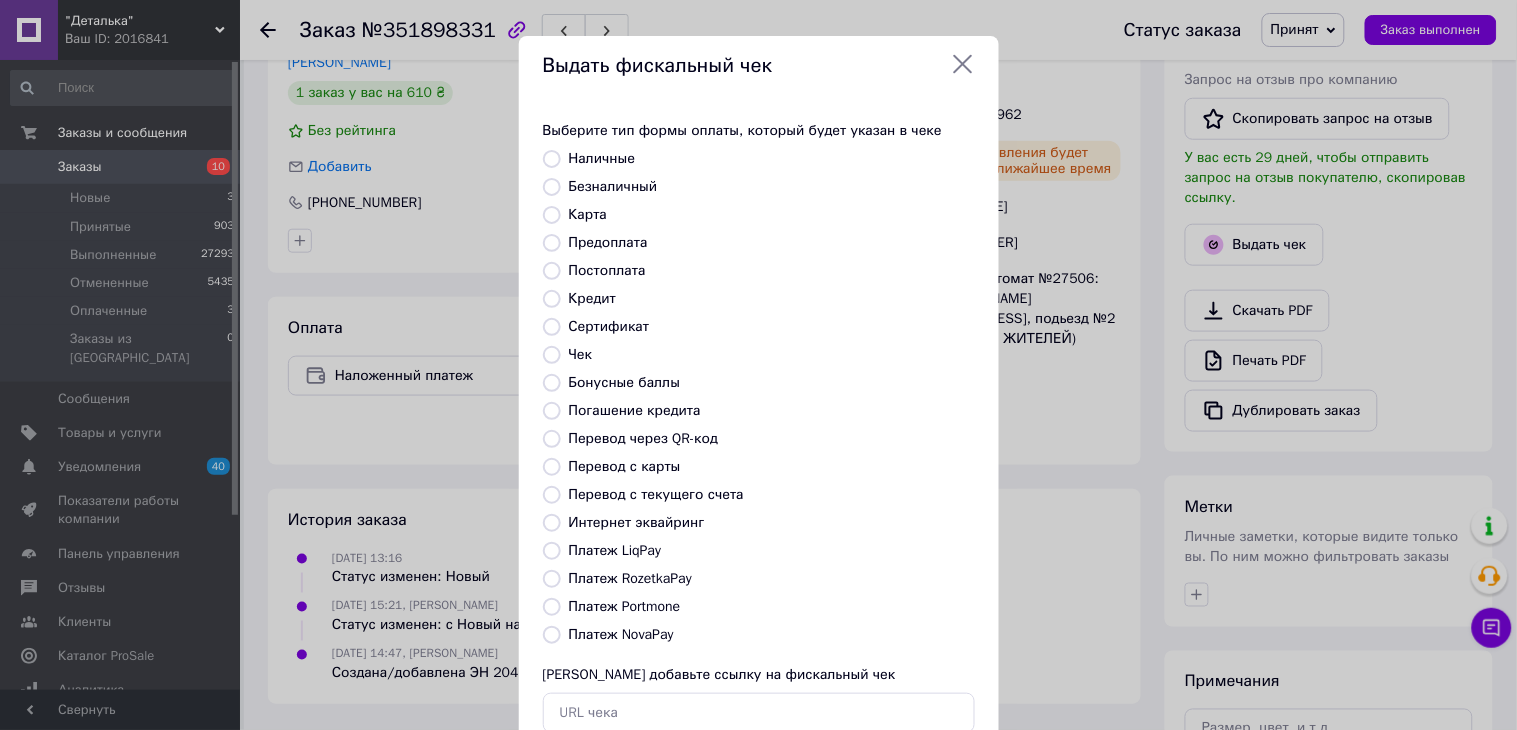 click on "Платеж NovaPay" at bounding box center (621, 634) 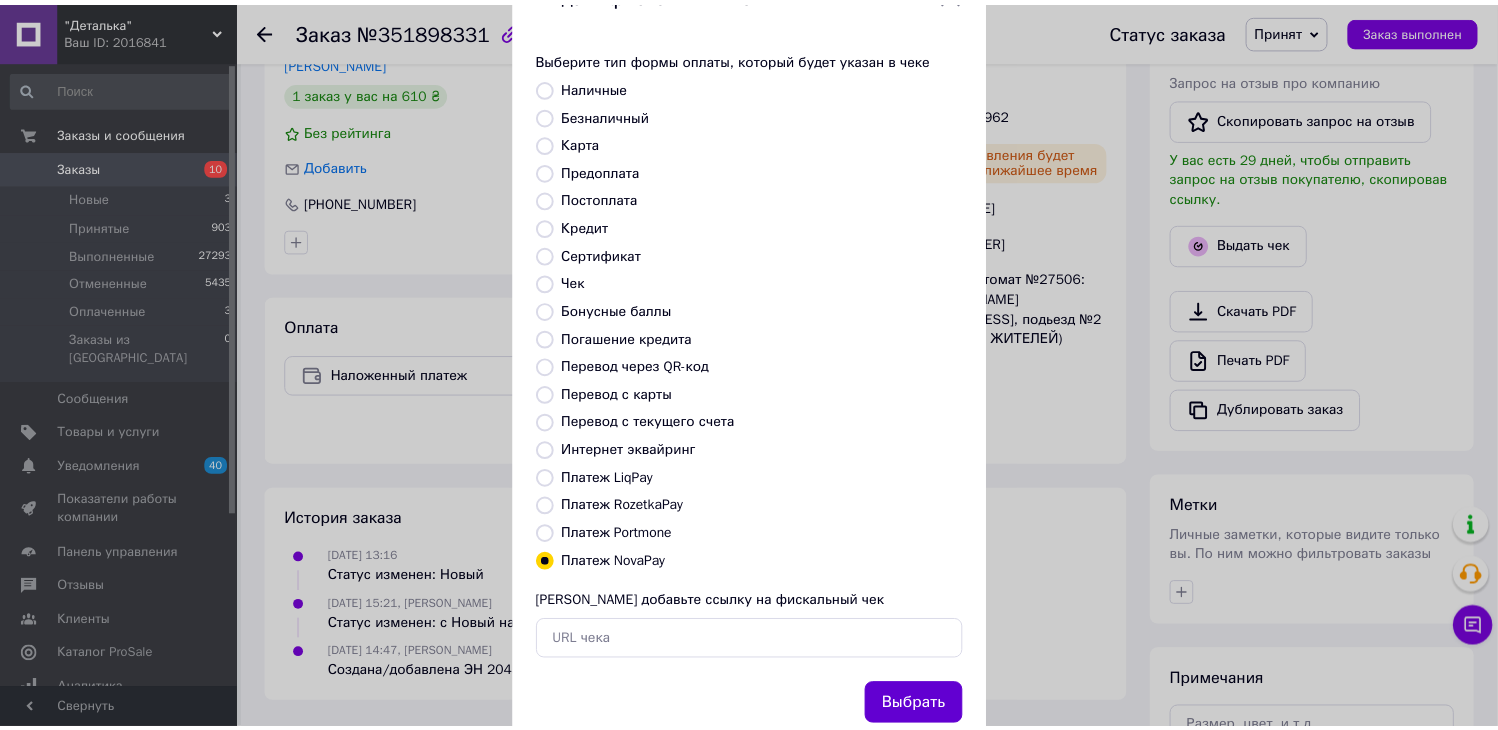 scroll, scrollTop: 111, scrollLeft: 0, axis: vertical 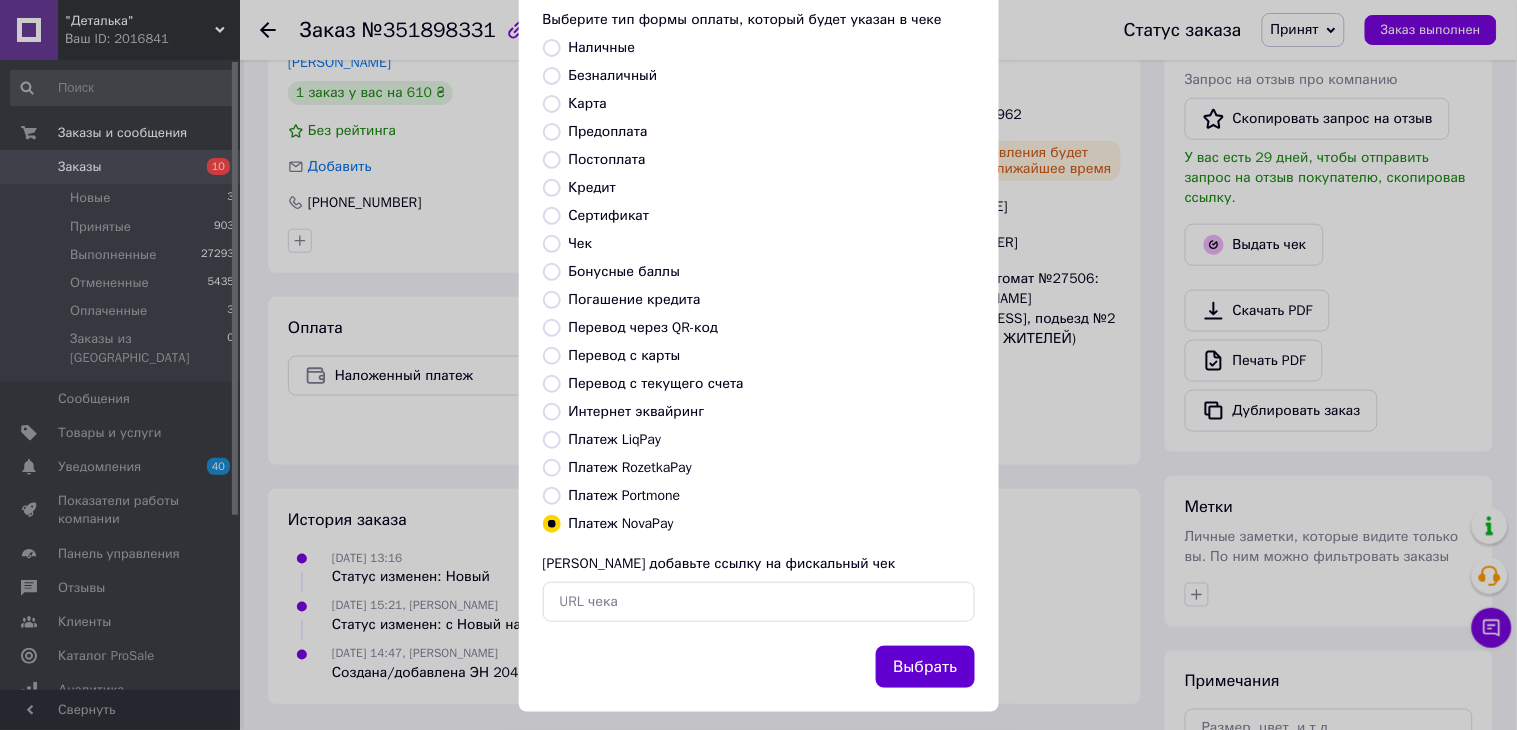 click on "Выбрать" at bounding box center [925, 667] 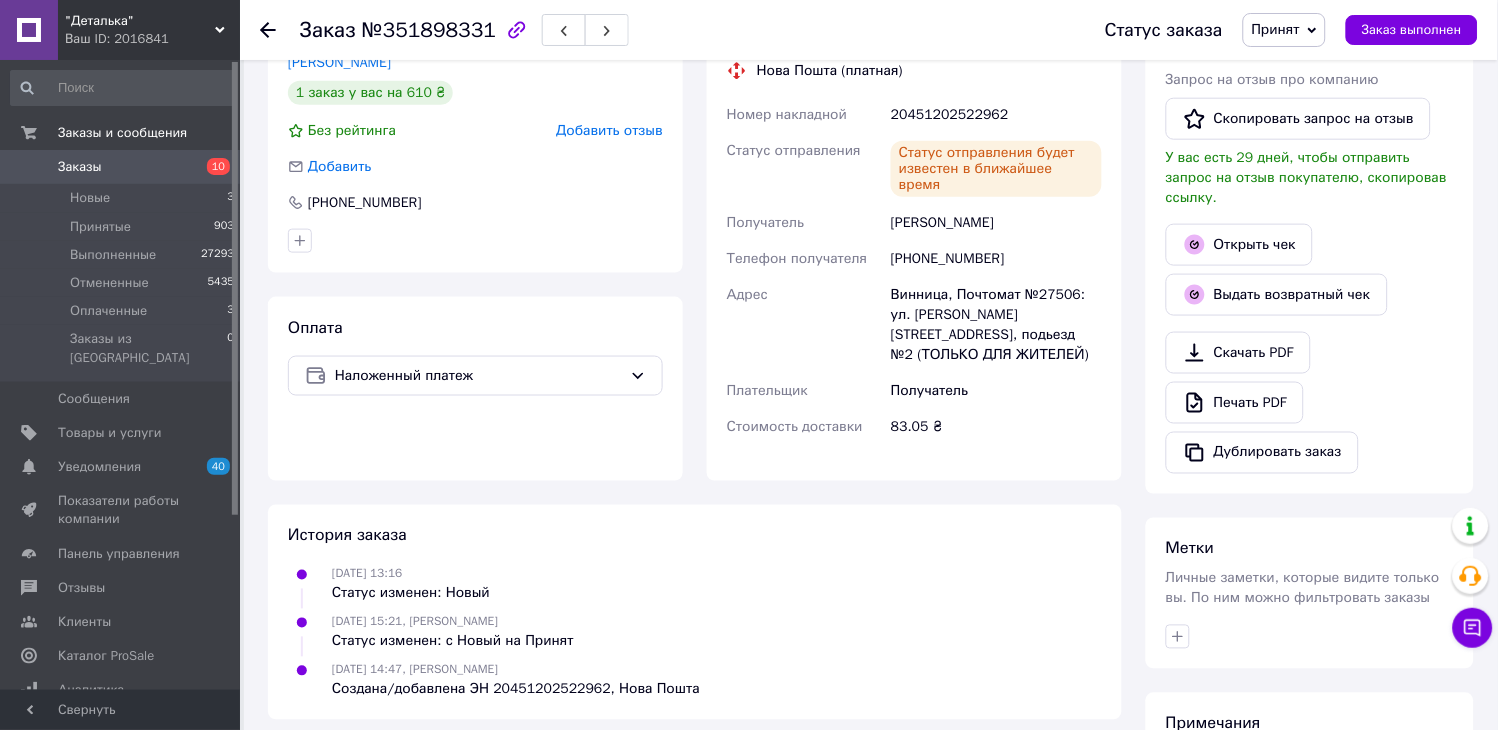 click on "Заказы" at bounding box center [80, 167] 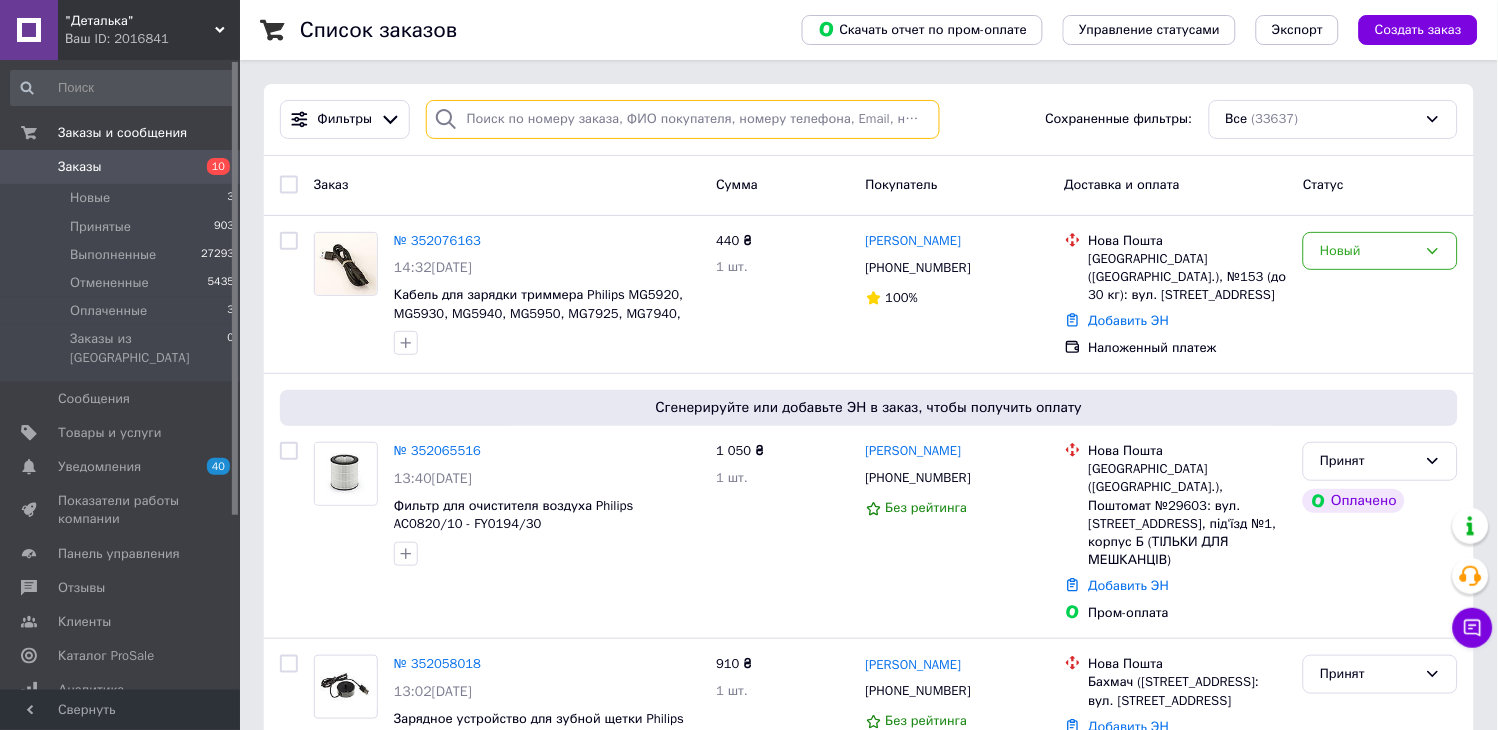 click at bounding box center (683, 119) 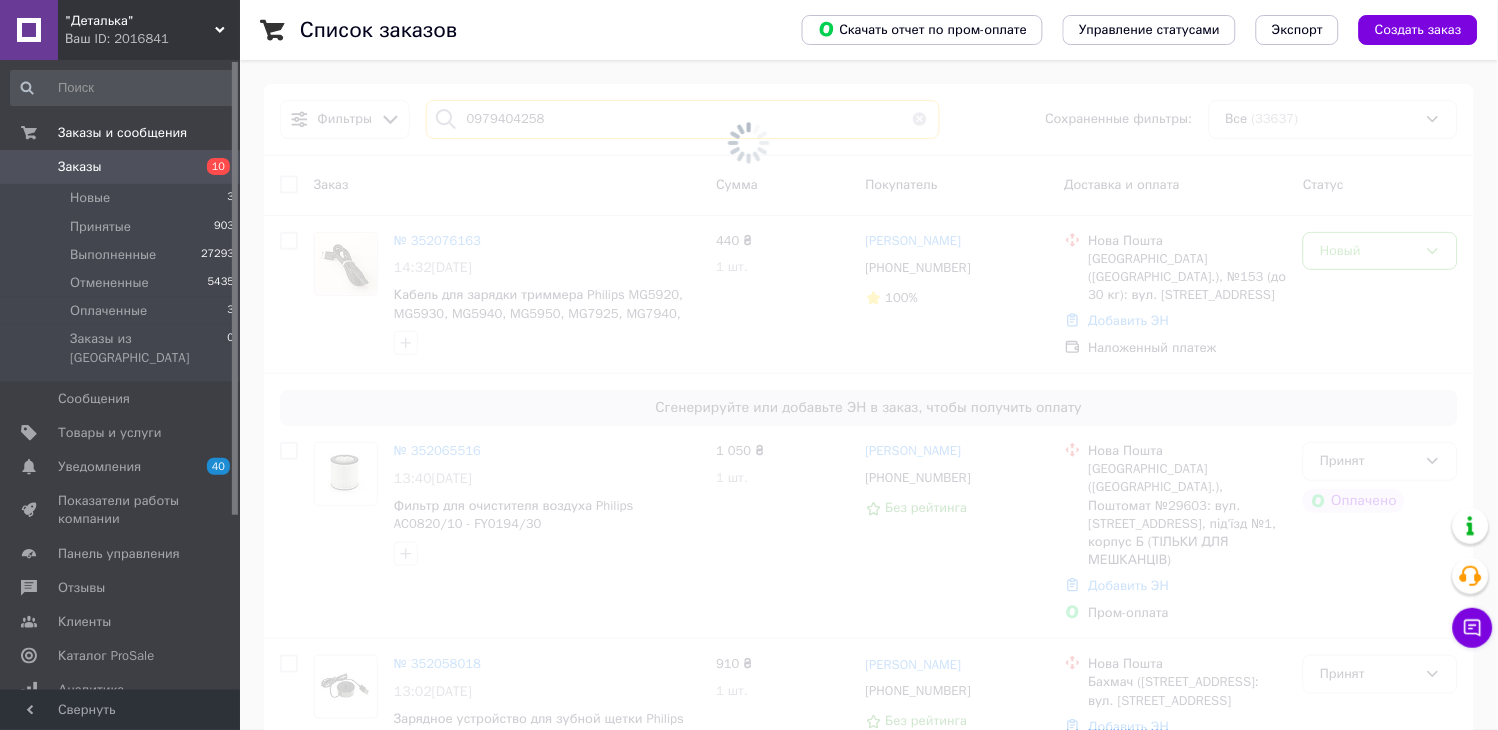 type on "0979404258" 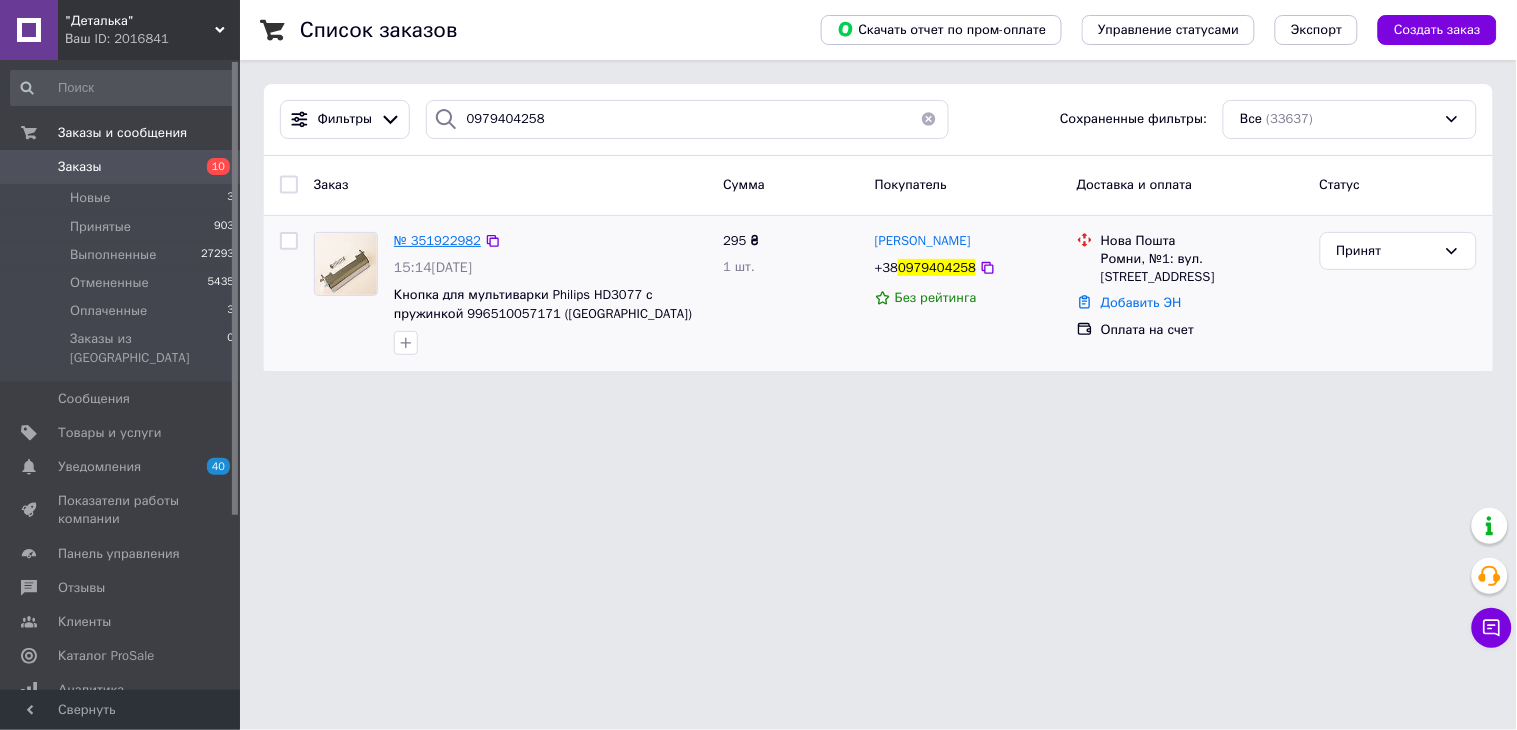 click on "№ 351922982" at bounding box center [437, 240] 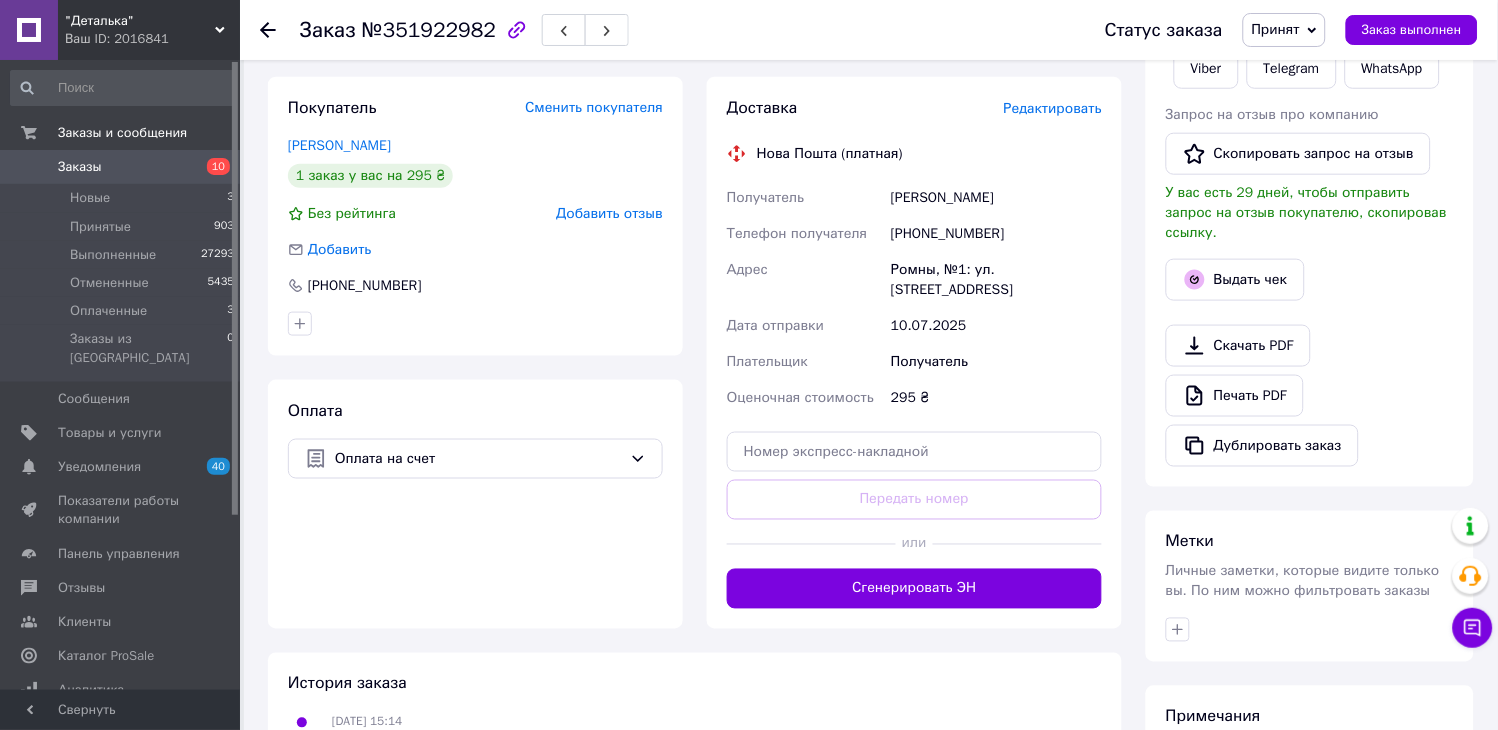 scroll, scrollTop: 393, scrollLeft: 0, axis: vertical 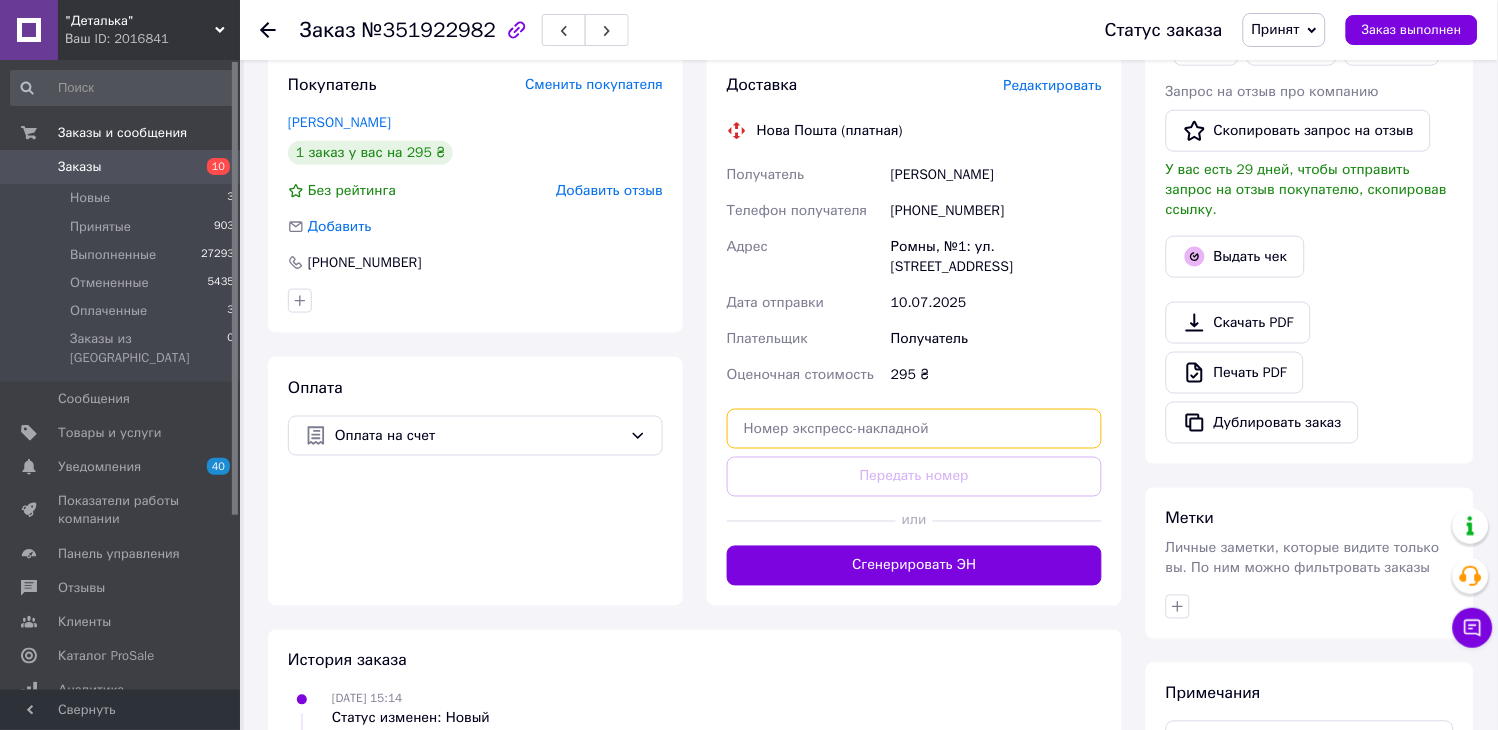 click at bounding box center (914, 429) 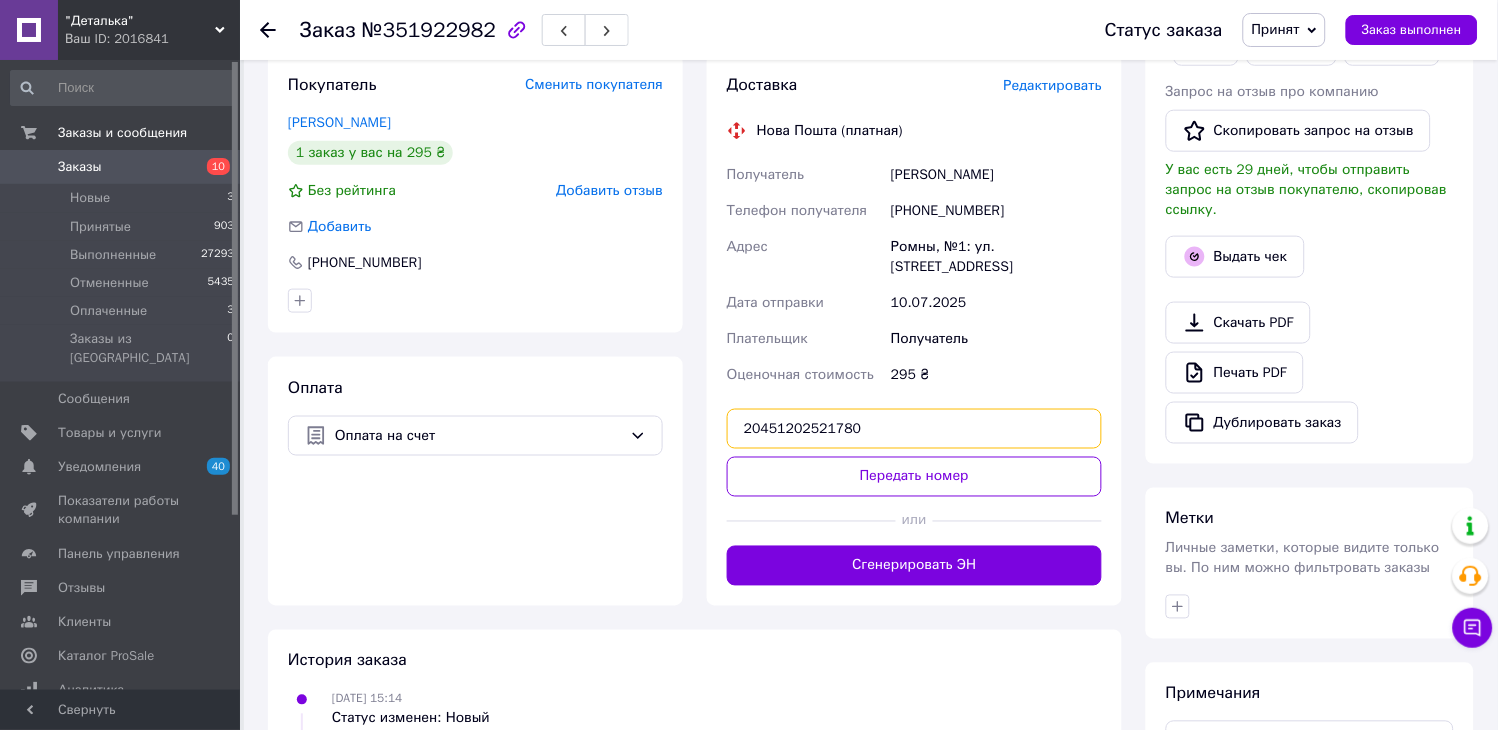 type on "20451202521780" 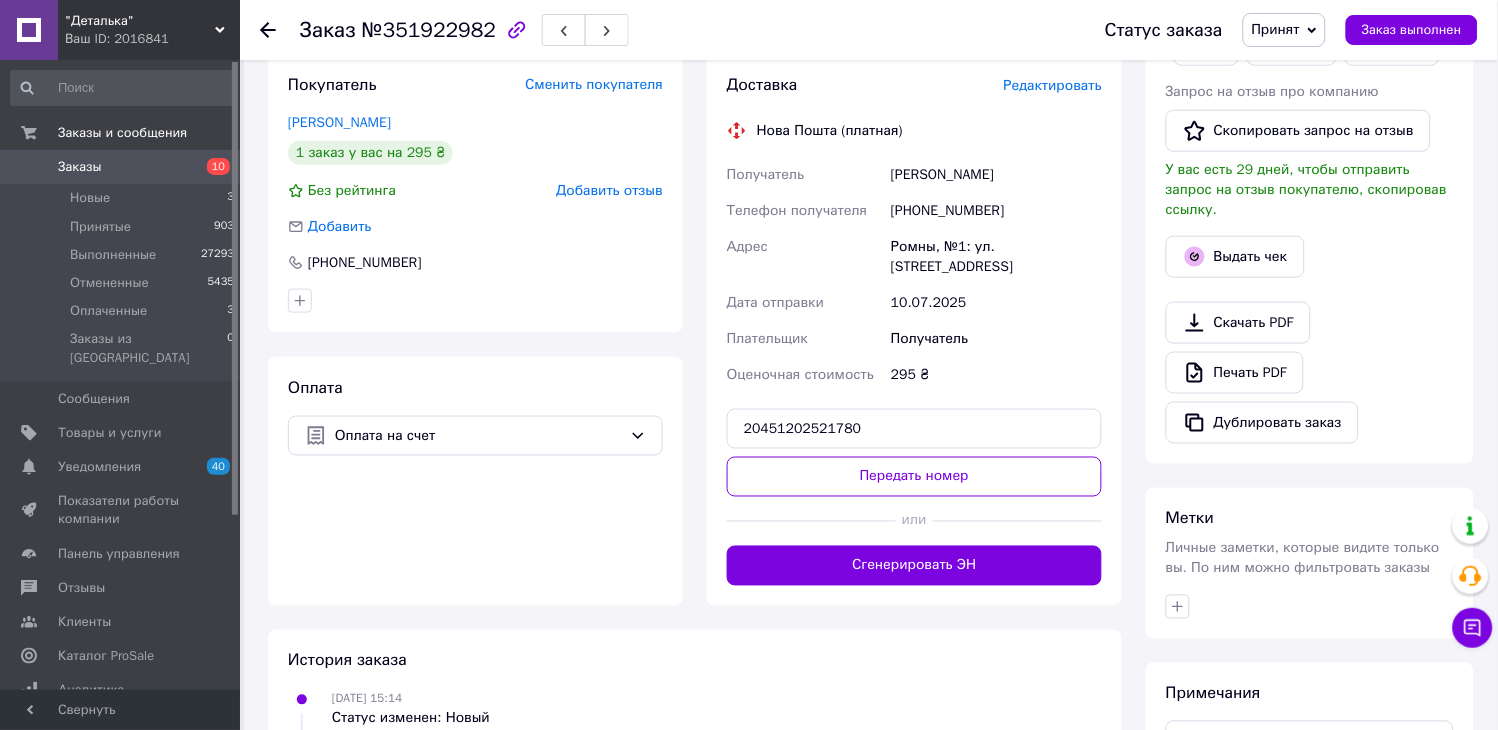 click on "Передать номер" at bounding box center [914, 477] 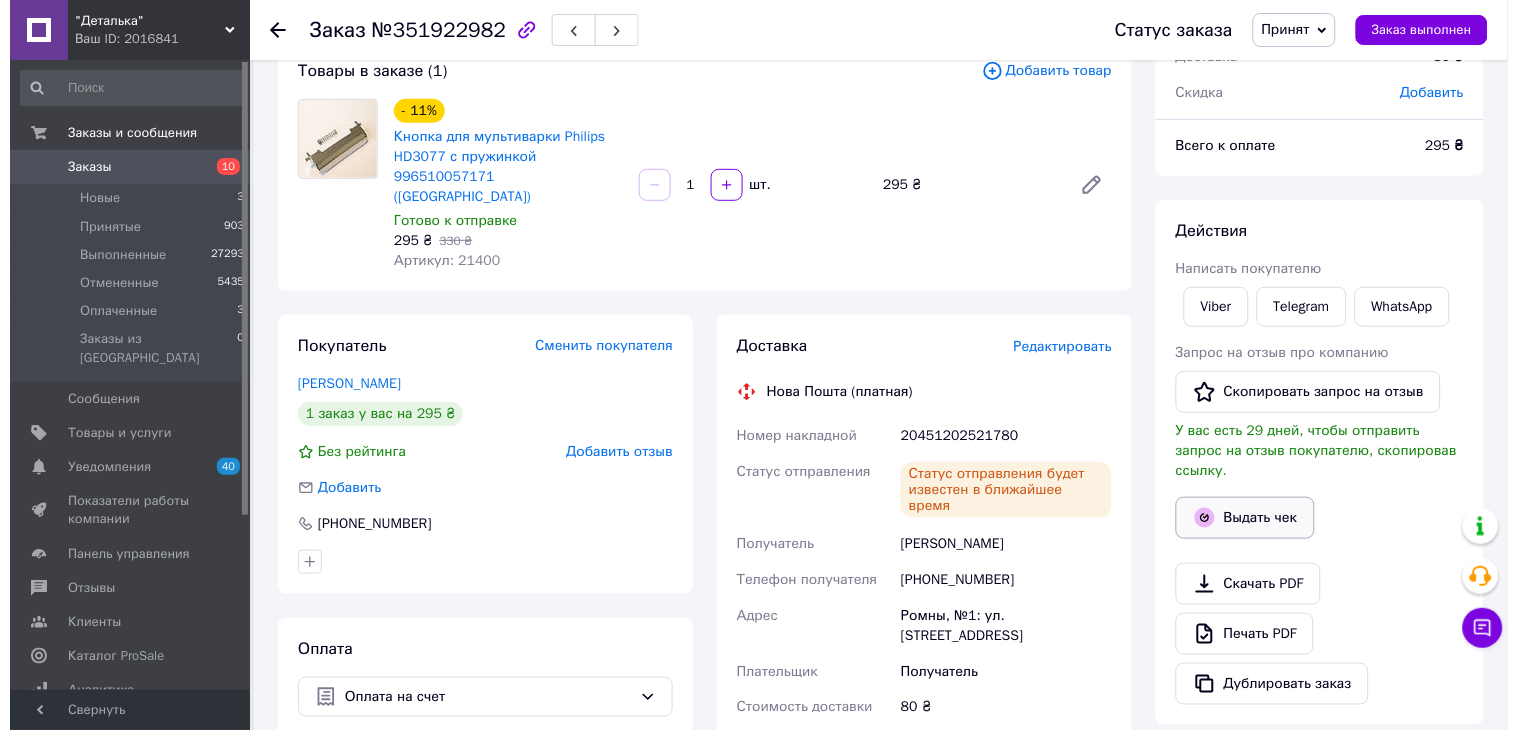 scroll, scrollTop: 171, scrollLeft: 0, axis: vertical 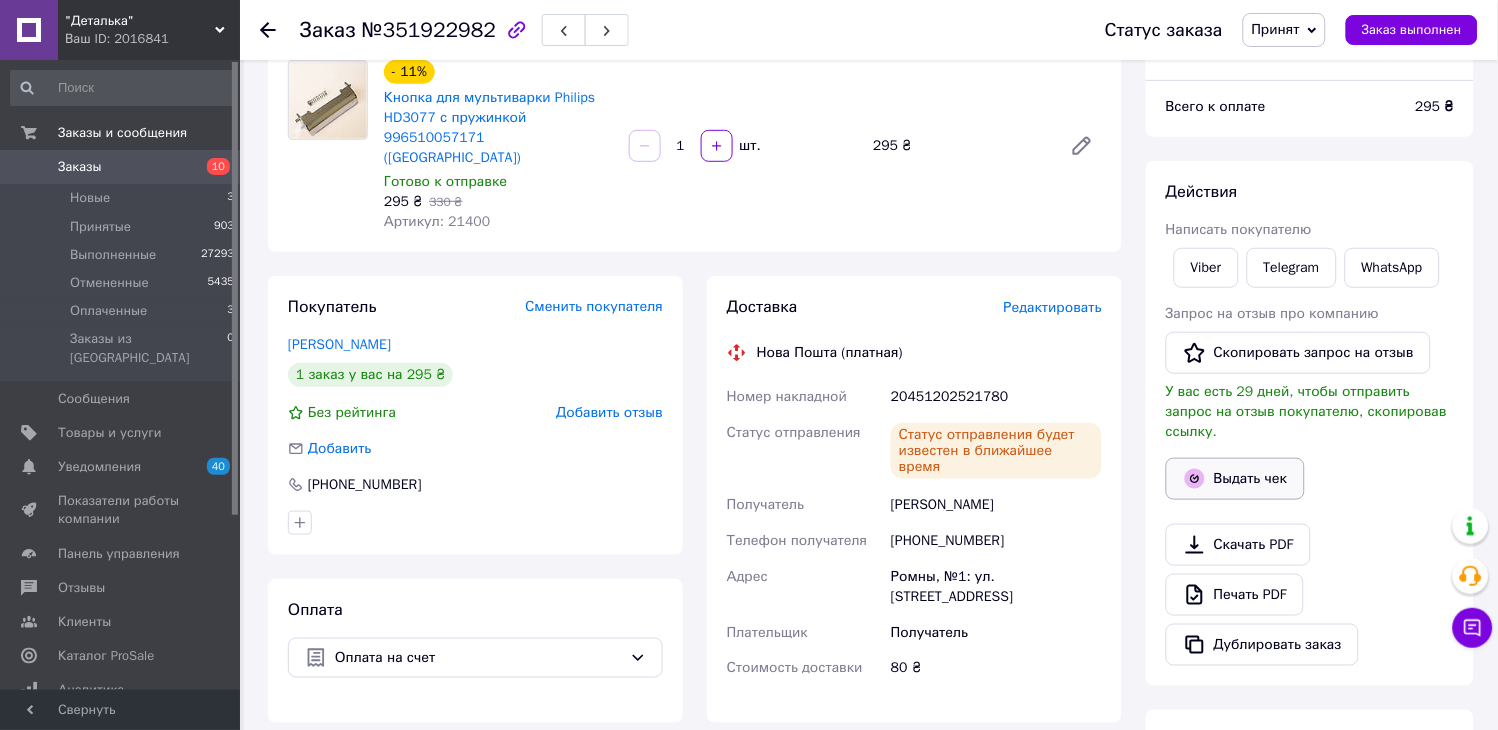 click on "Выдать чек" at bounding box center (1235, 479) 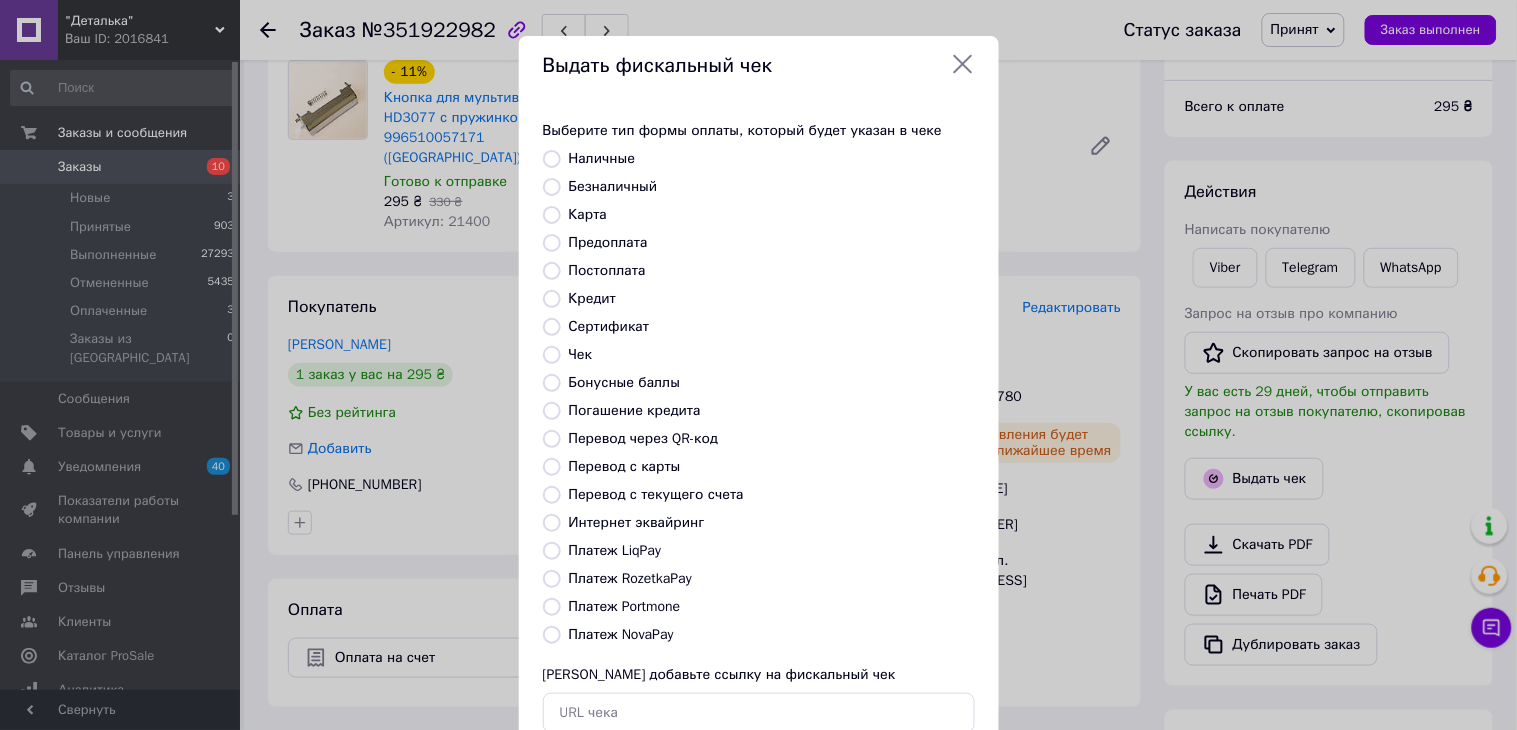 click on "Платеж NovaPay" at bounding box center [621, 634] 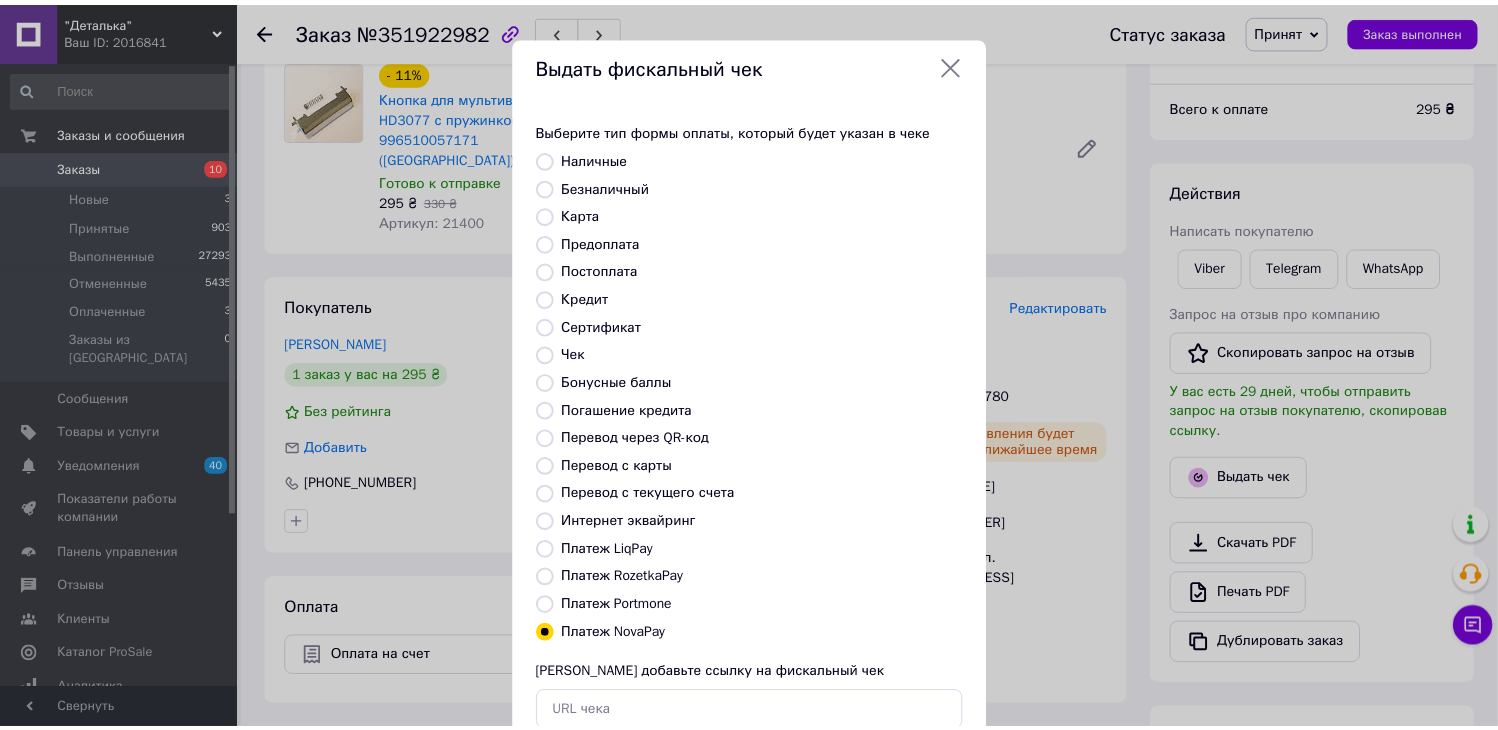 scroll, scrollTop: 111, scrollLeft: 0, axis: vertical 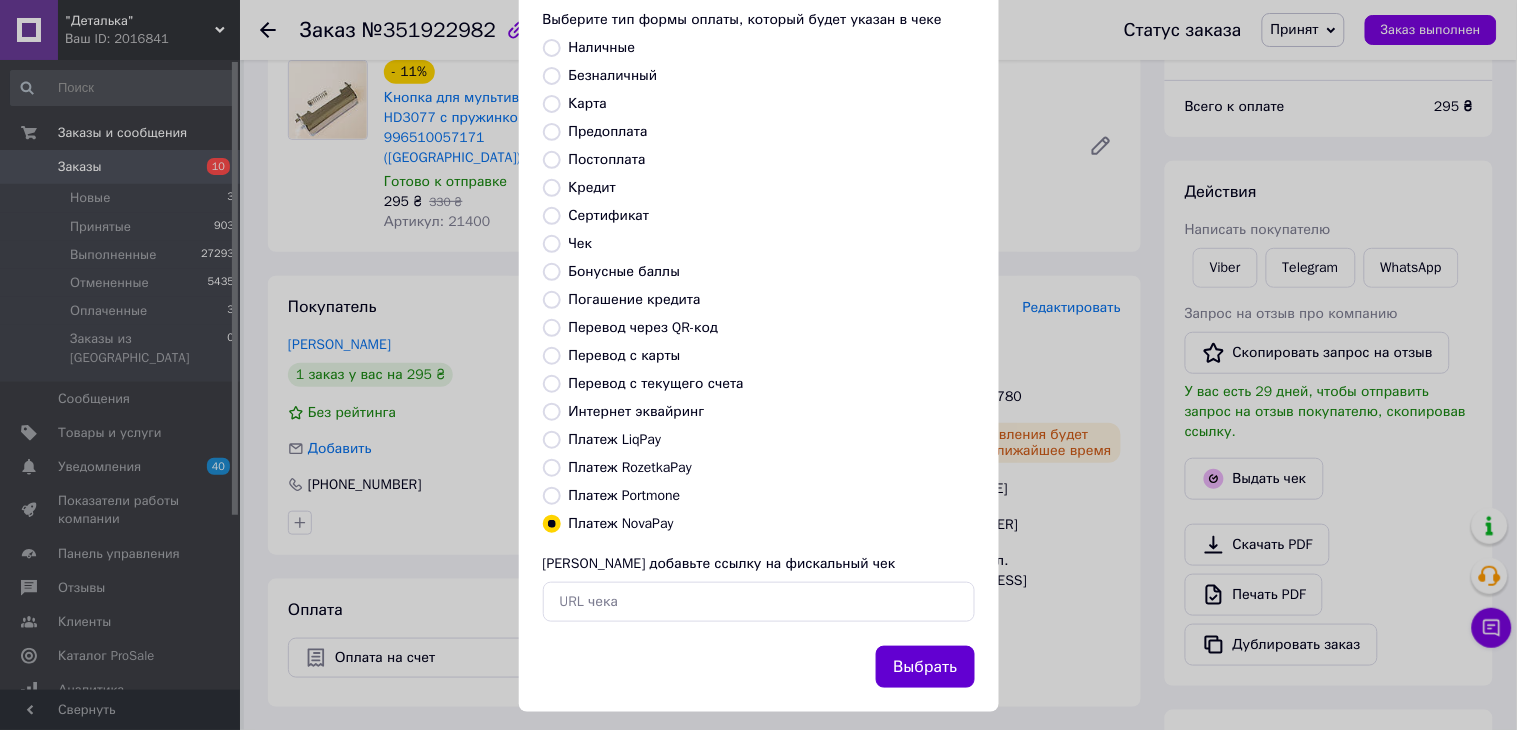 click on "Выбрать" at bounding box center (925, 667) 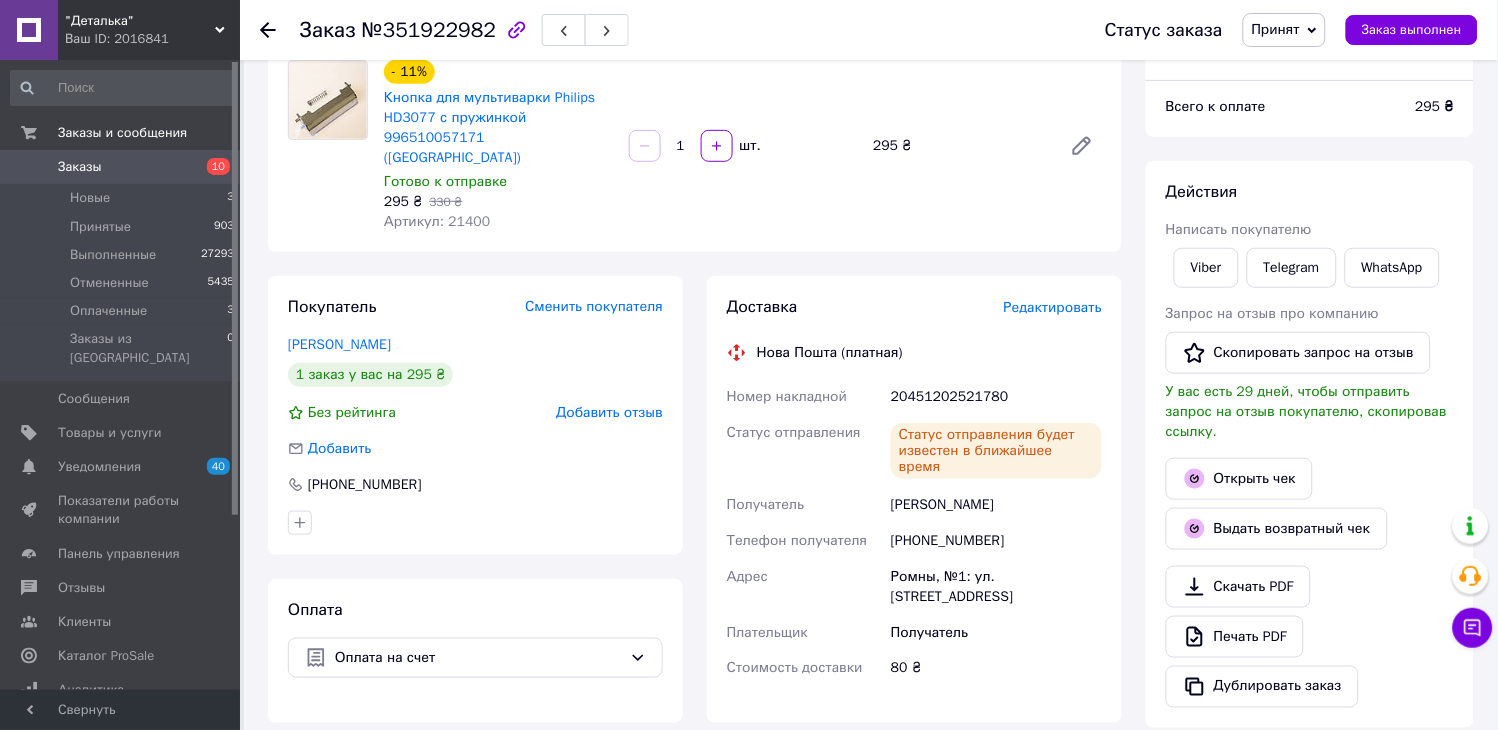 click on "Заказы" at bounding box center (80, 167) 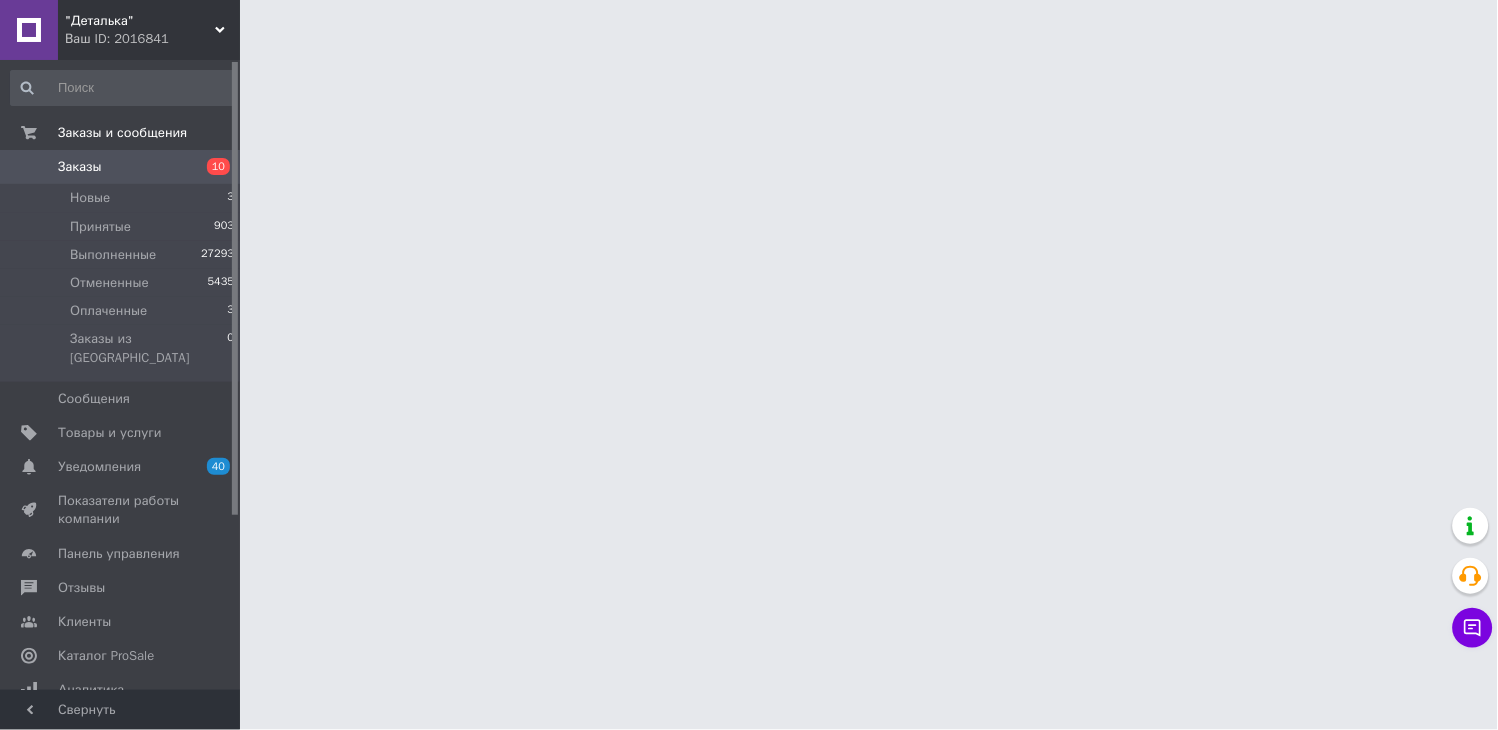 scroll, scrollTop: 0, scrollLeft: 0, axis: both 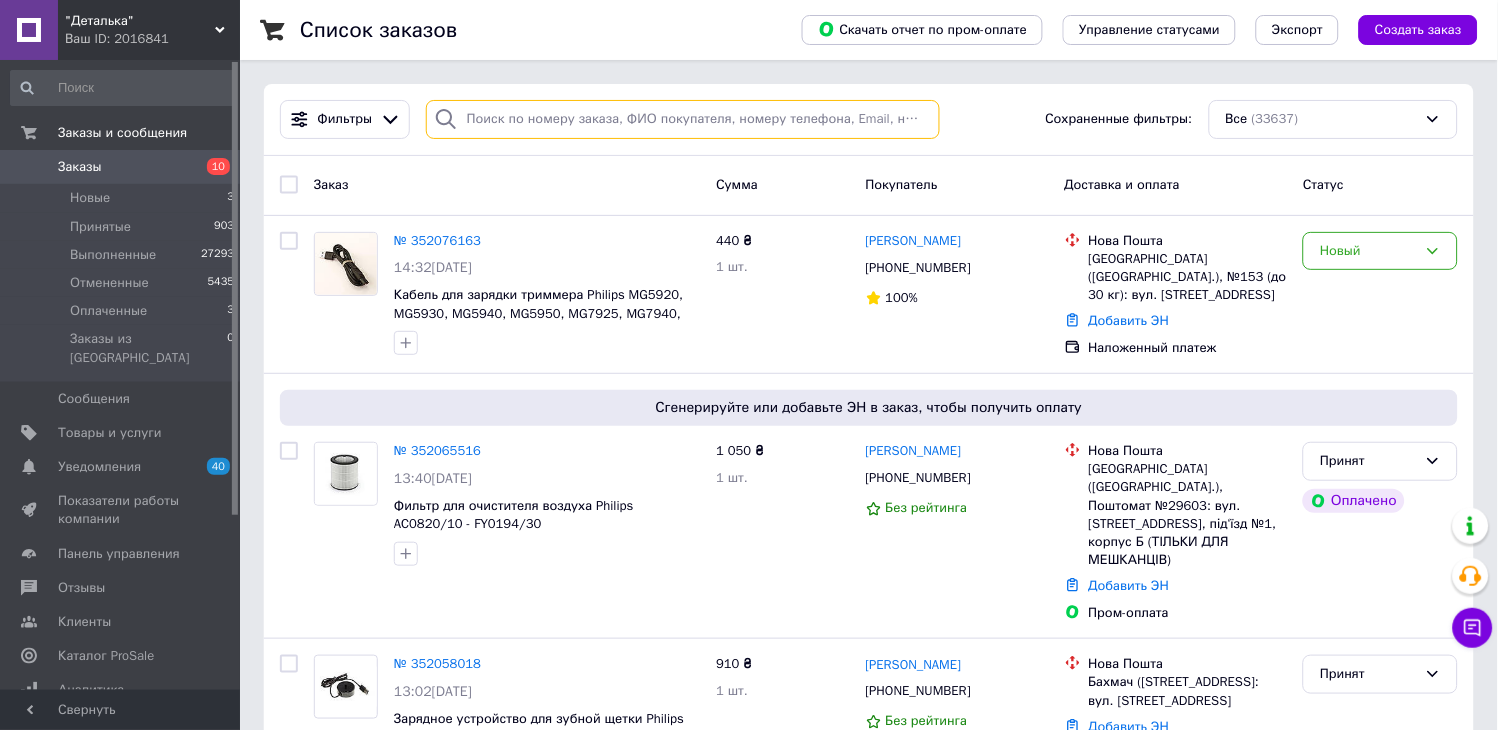 click at bounding box center [683, 119] 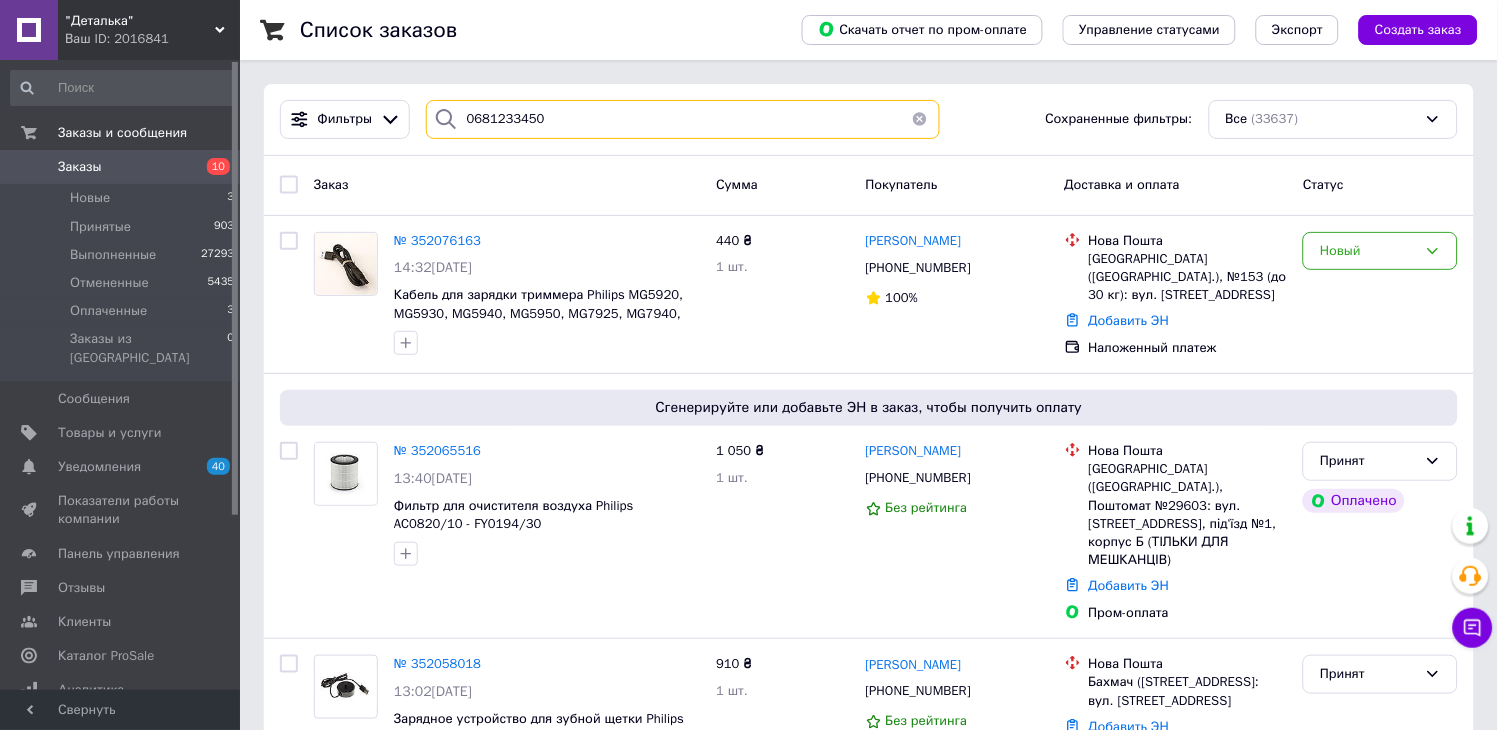 type on "0681233450" 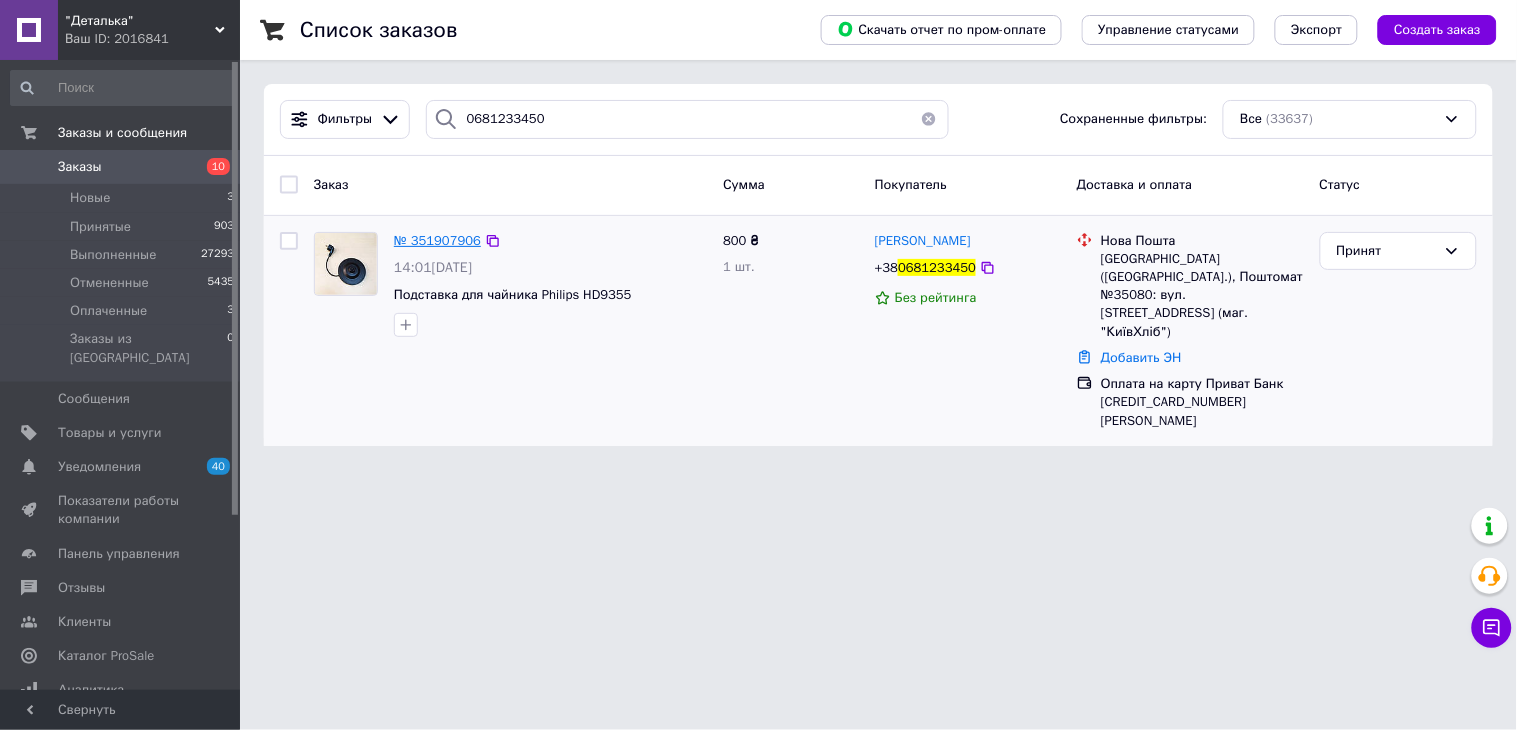 click on "№ 351907906" at bounding box center (437, 240) 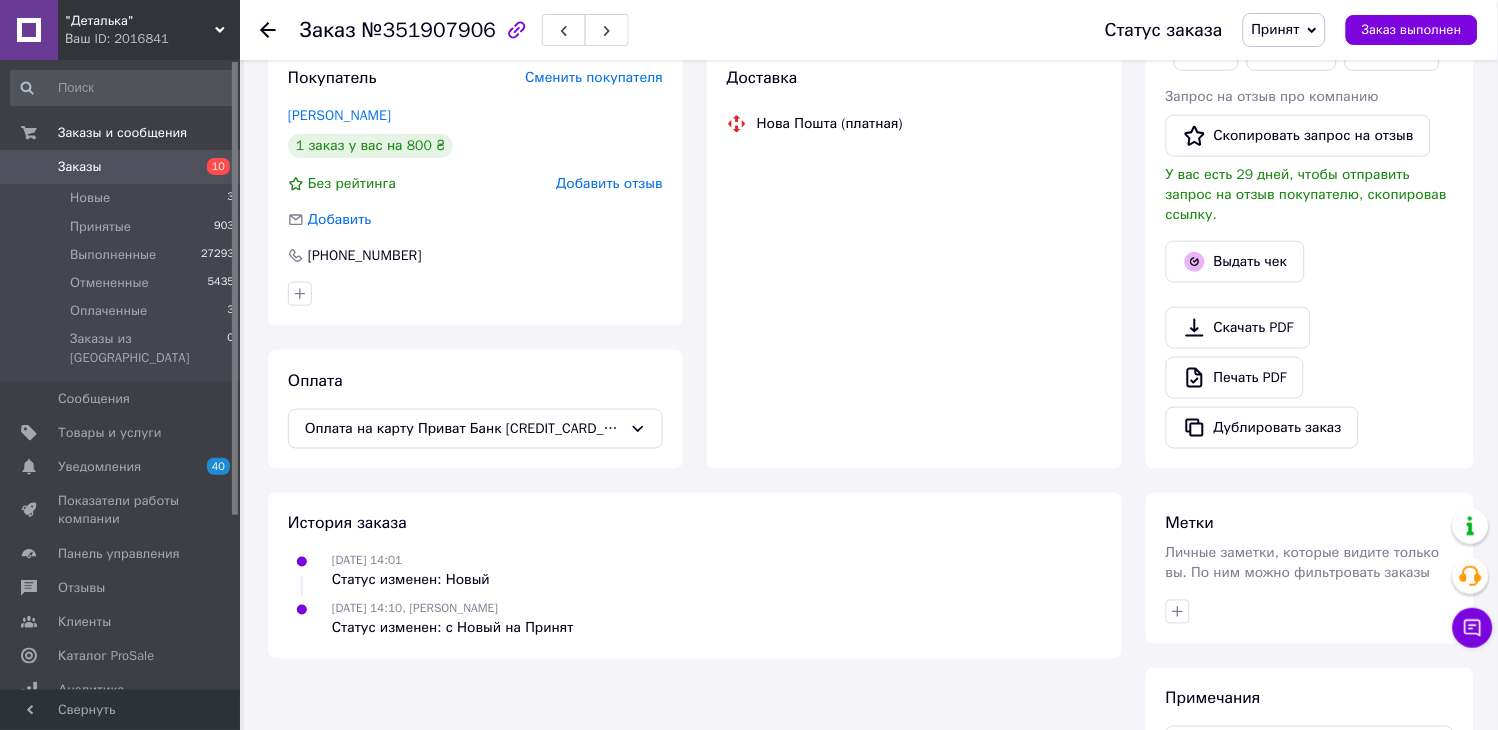 scroll, scrollTop: 364, scrollLeft: 0, axis: vertical 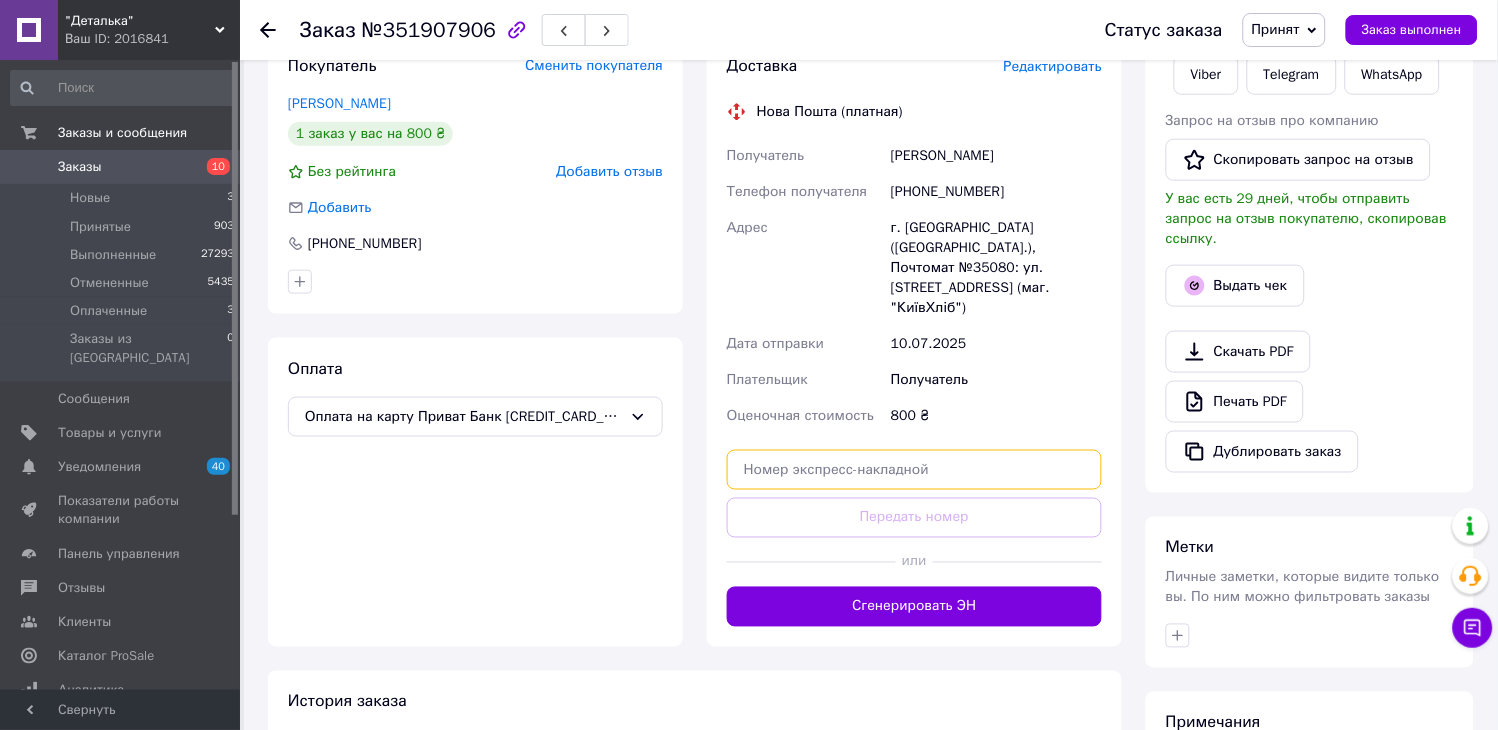 click at bounding box center [914, 470] 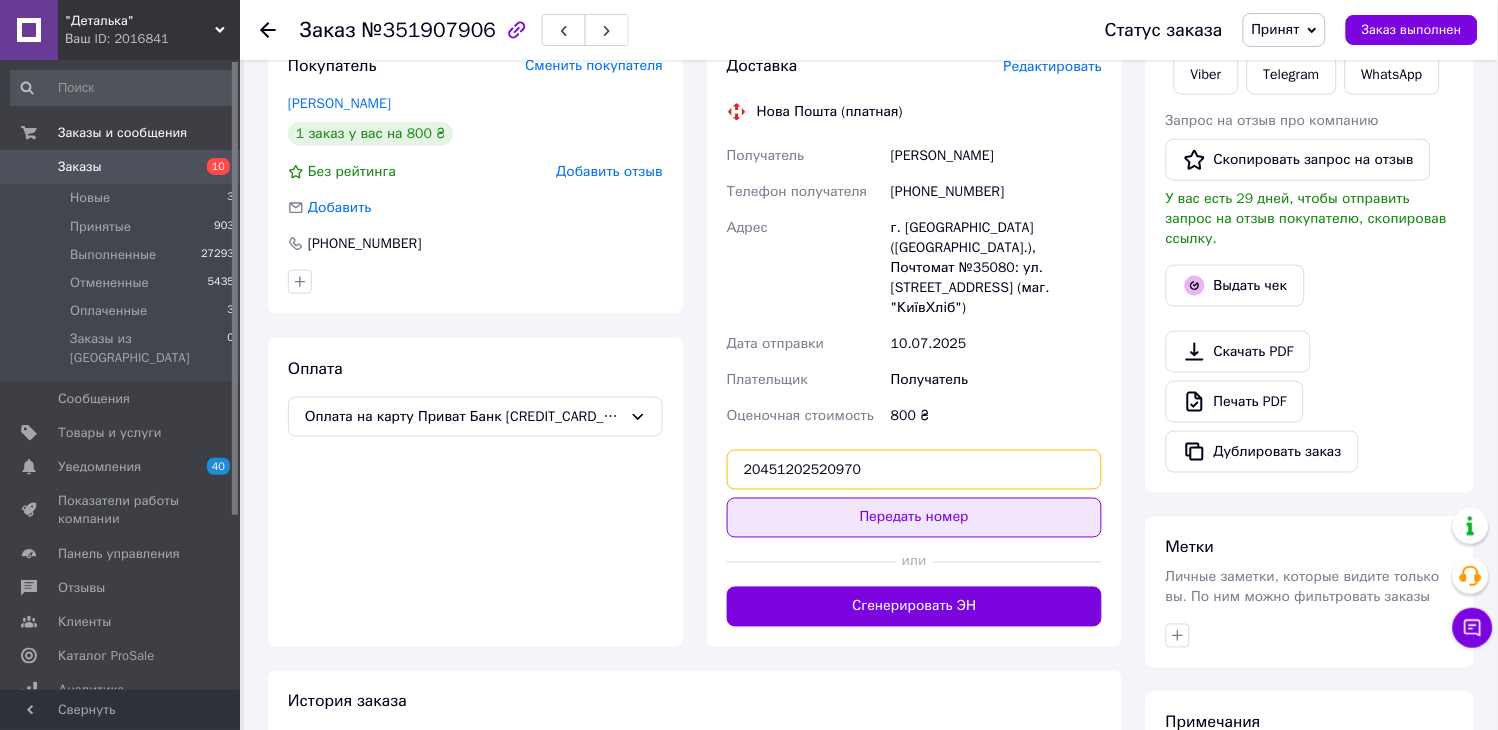 type on "20451202520970" 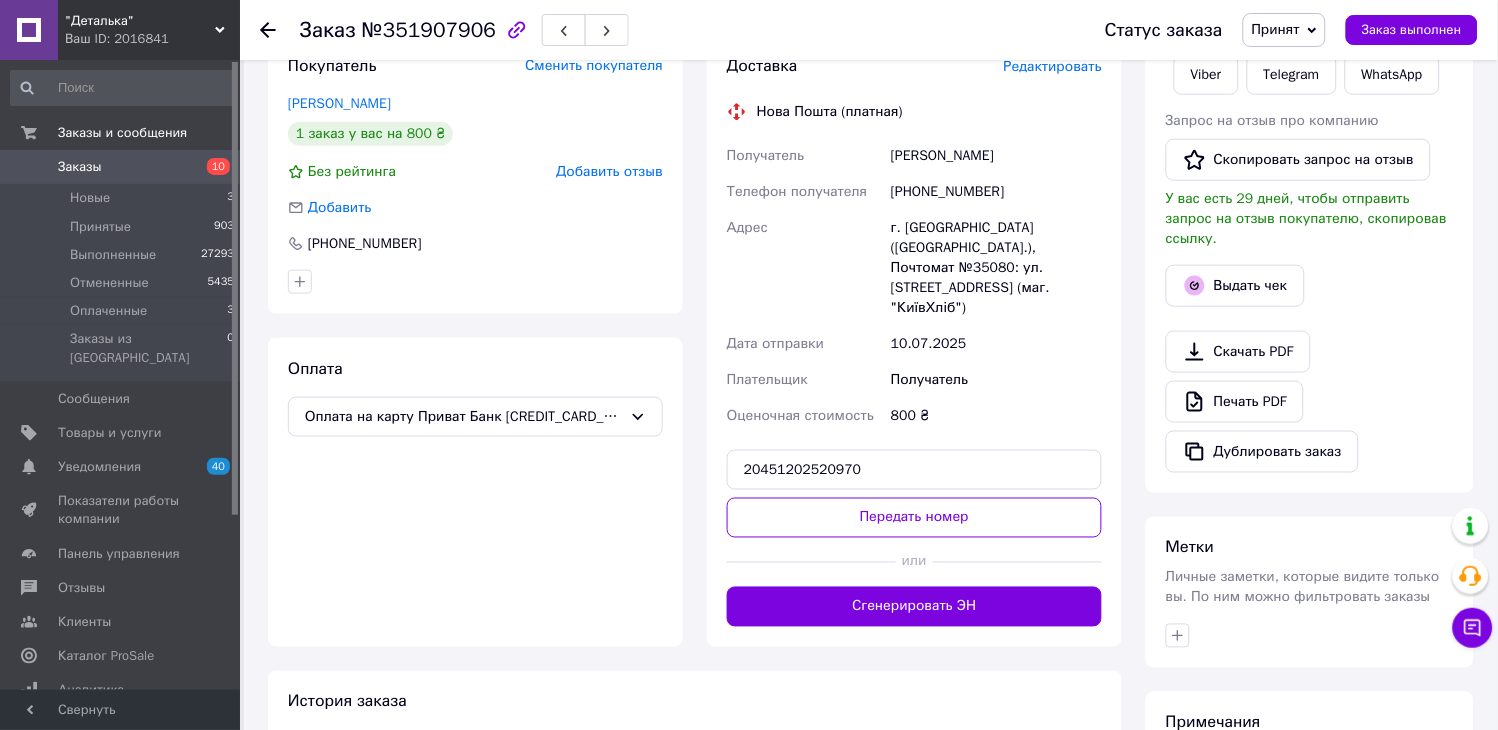 drag, startPoint x: 923, startPoint y: 496, endPoint x: 725, endPoint y: 213, distance: 345.38818 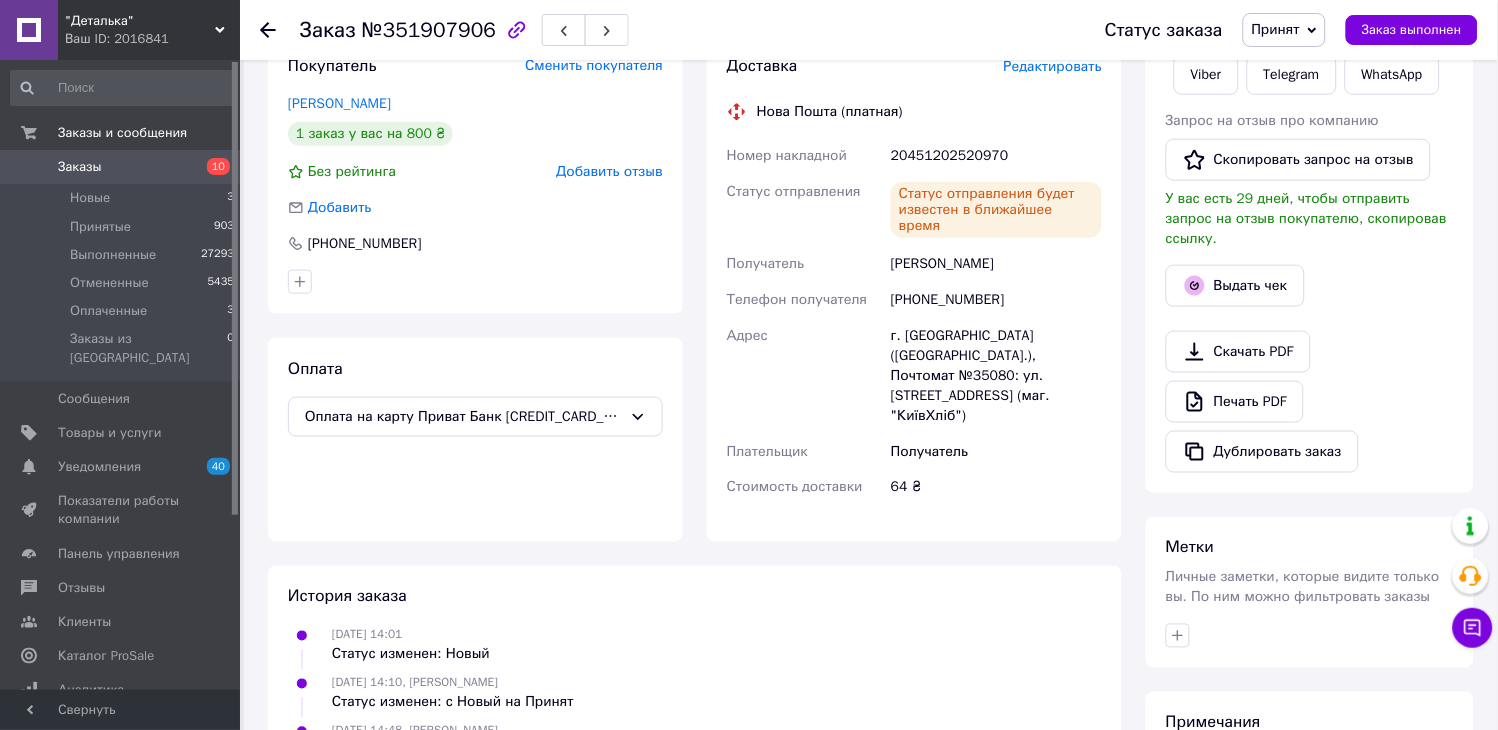 click on "Заказы" at bounding box center (80, 167) 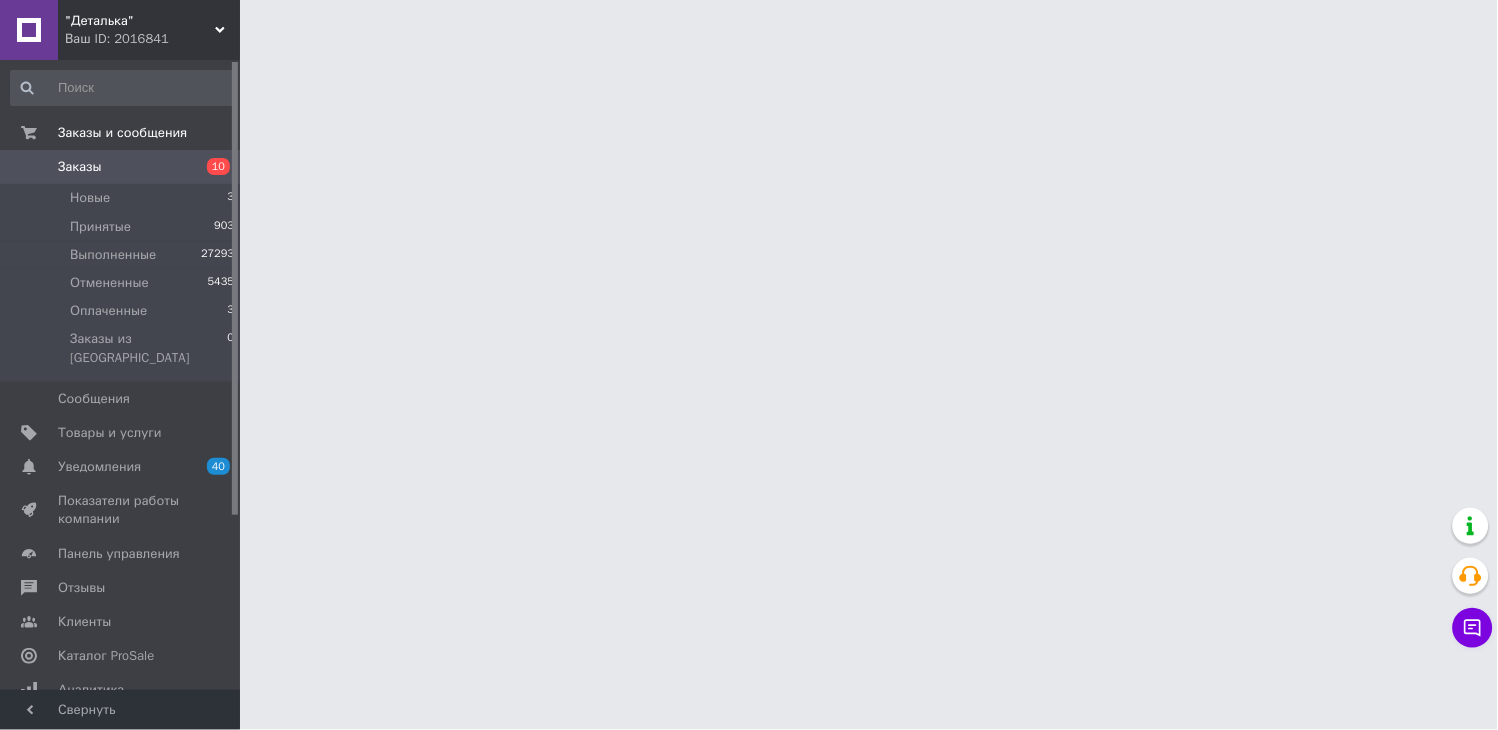 scroll, scrollTop: 0, scrollLeft: 0, axis: both 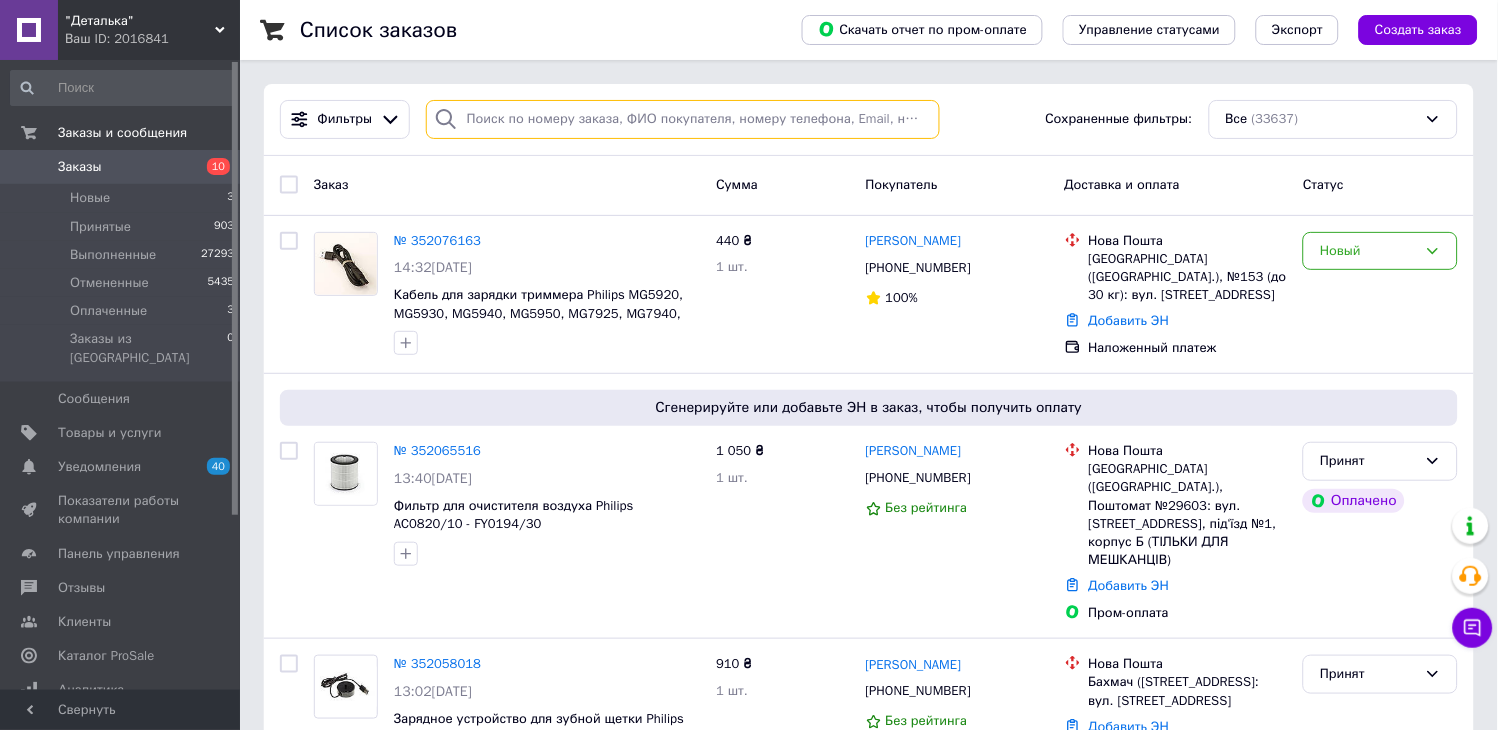 click at bounding box center [683, 119] 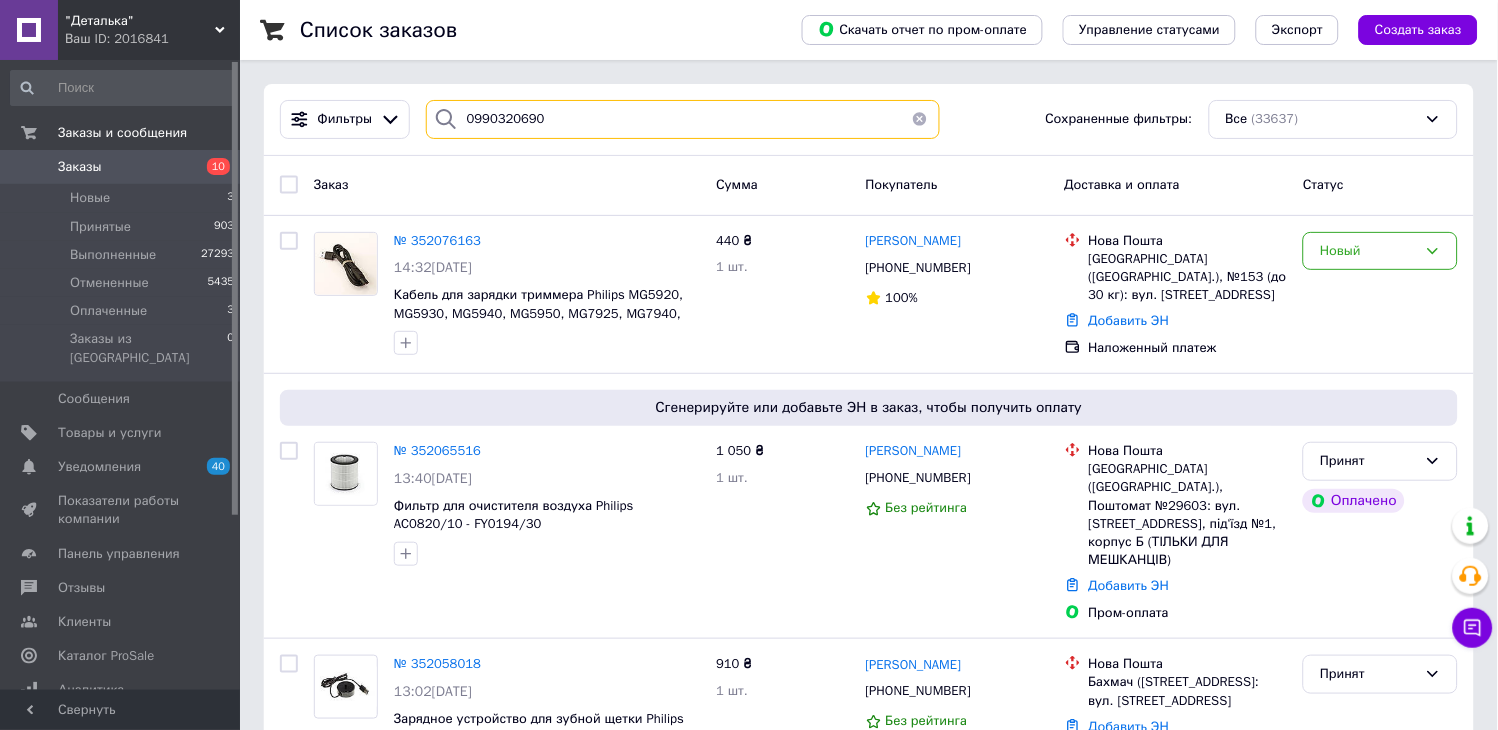 type on "0990320690" 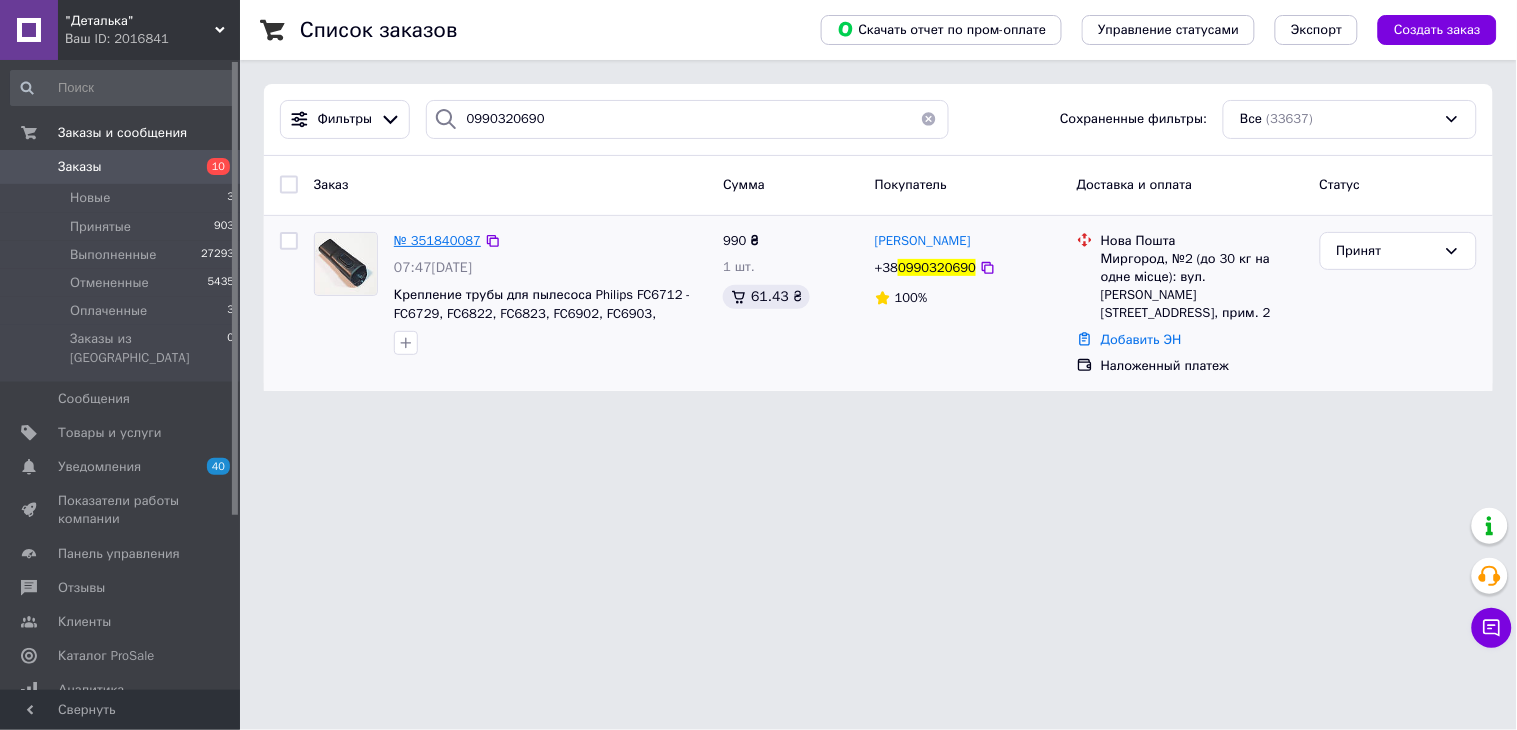 click on "№ 351840087" at bounding box center [437, 240] 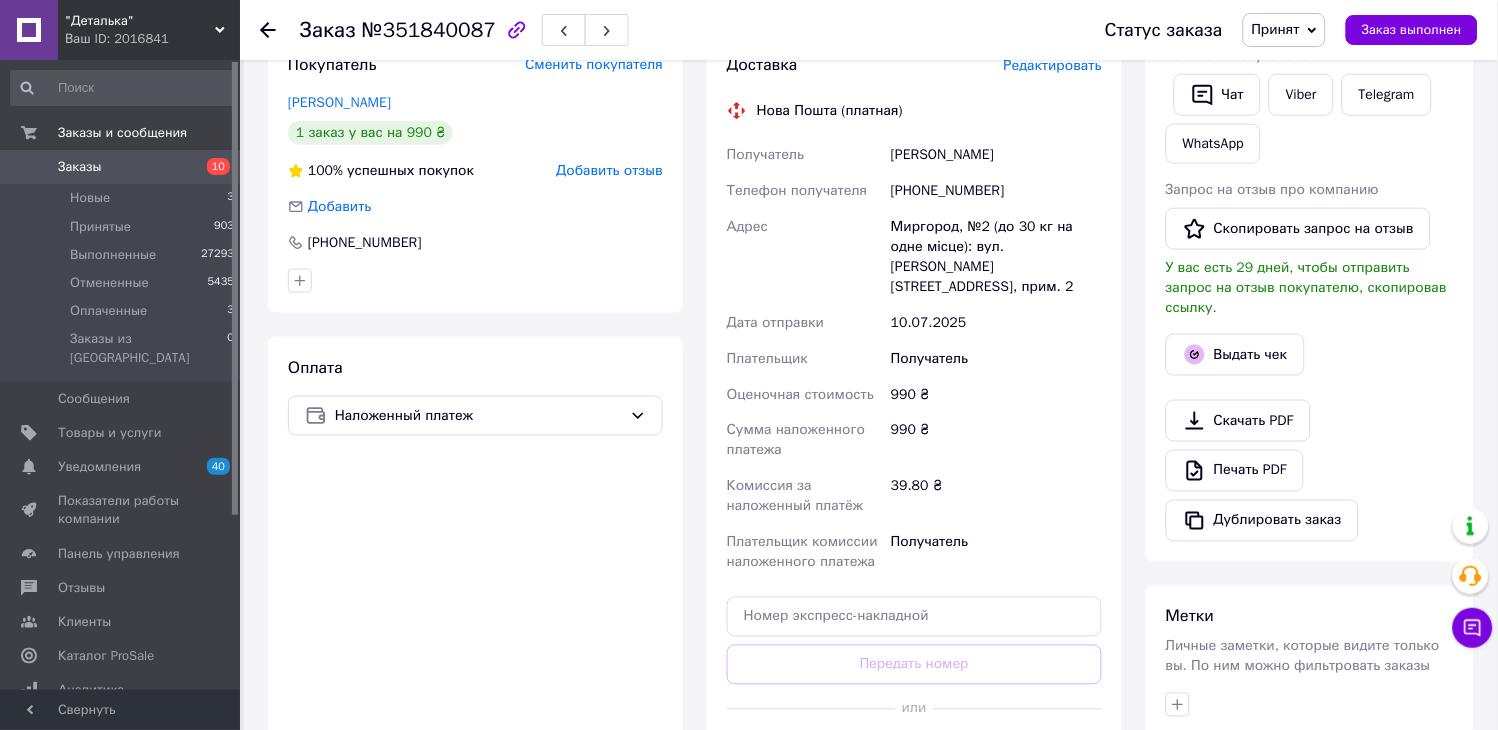 scroll, scrollTop: 524, scrollLeft: 0, axis: vertical 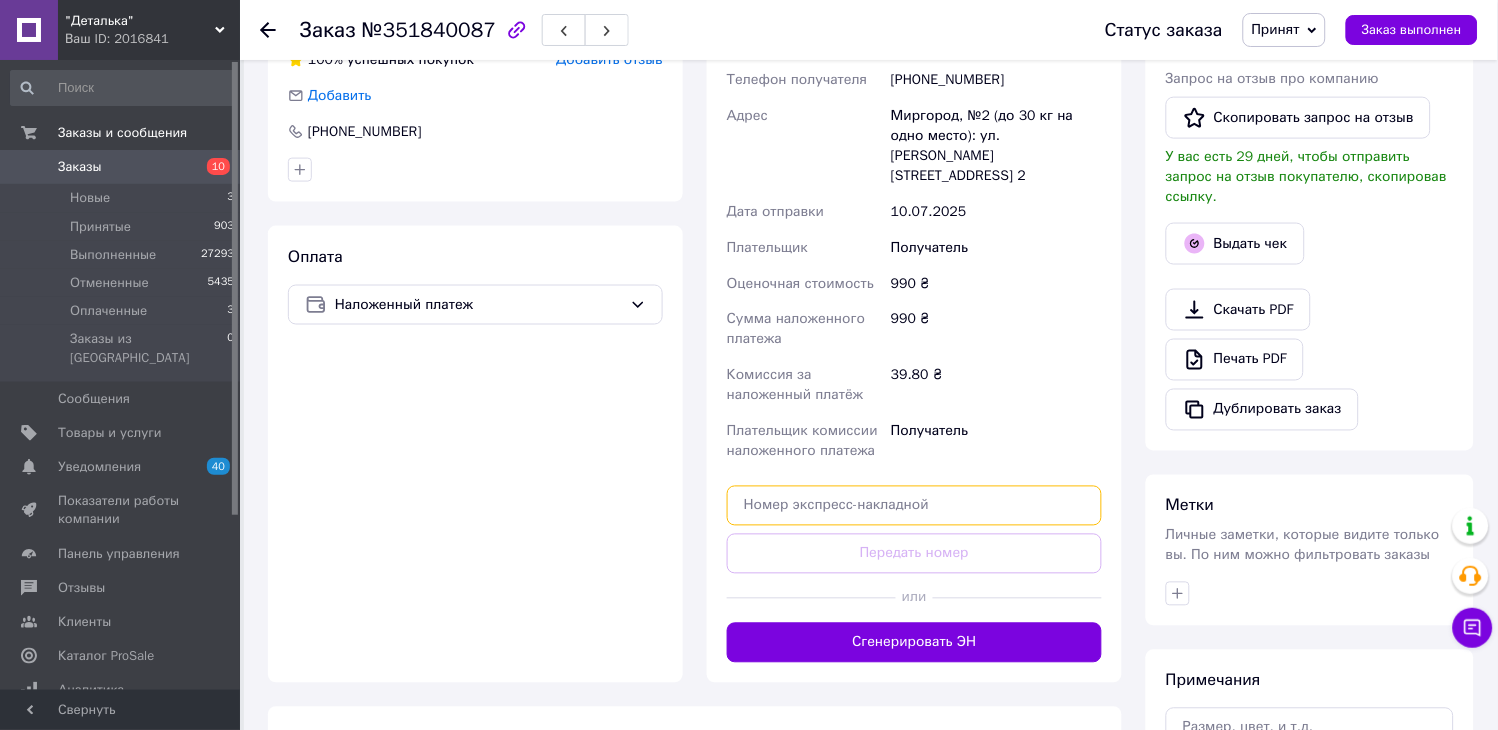 click at bounding box center (914, 506) 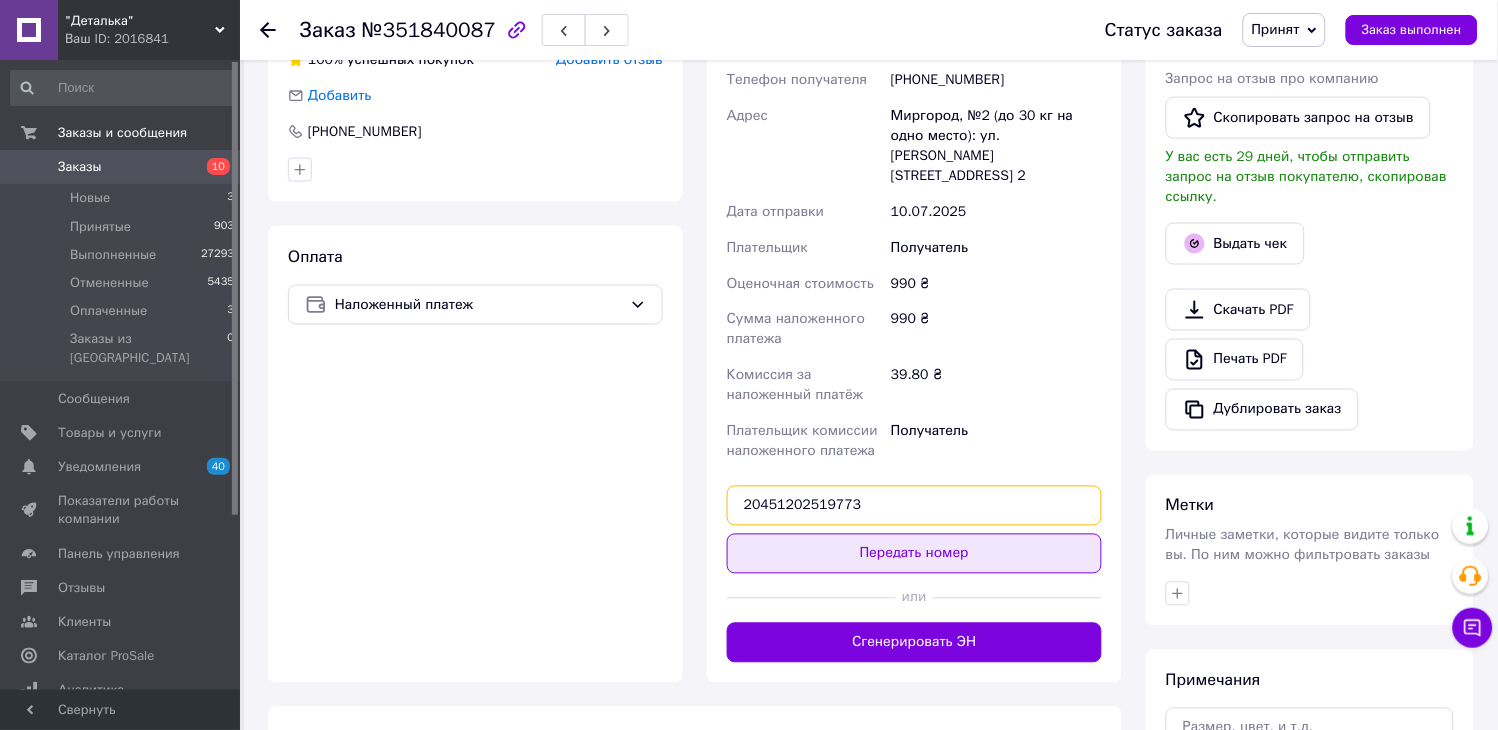 type on "20451202519773" 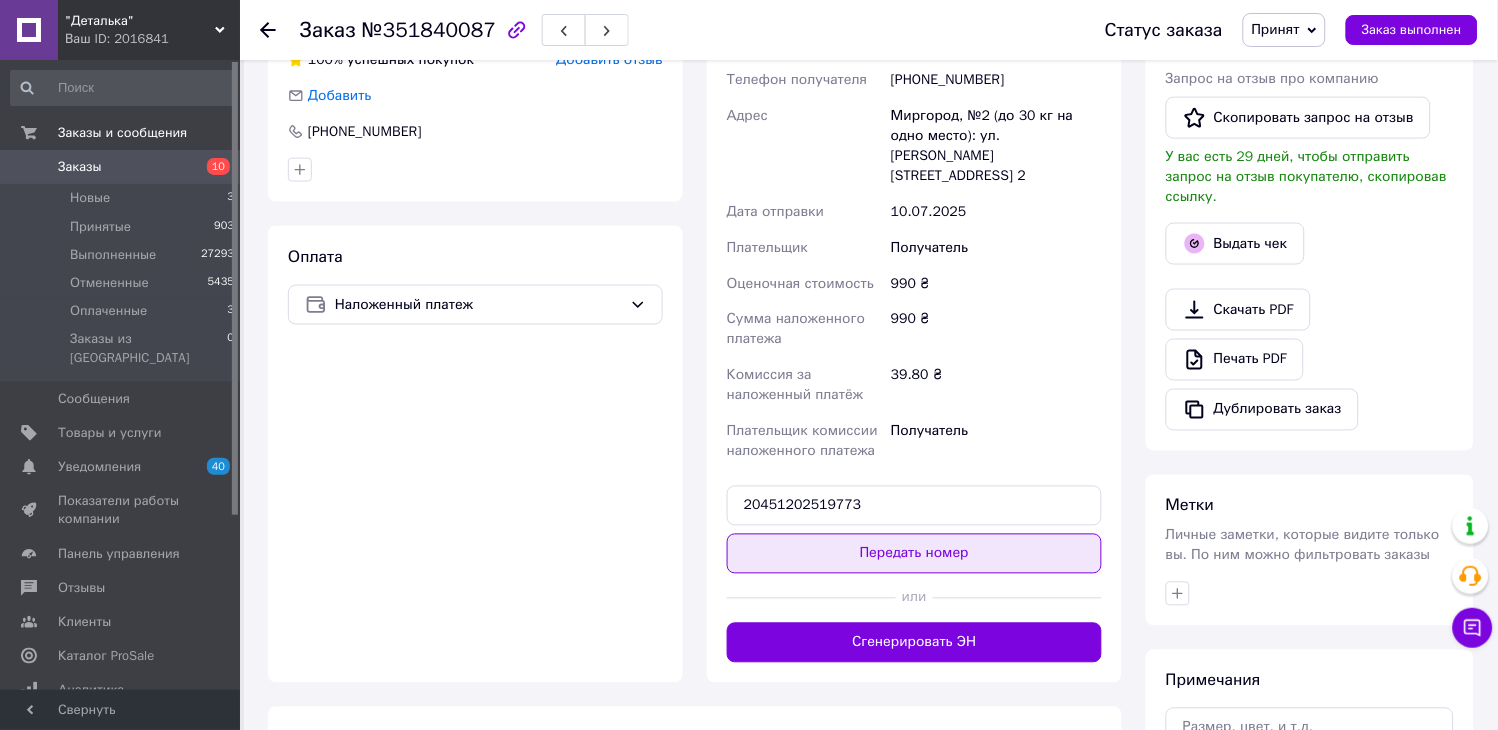 click on "Передать номер" at bounding box center (914, 554) 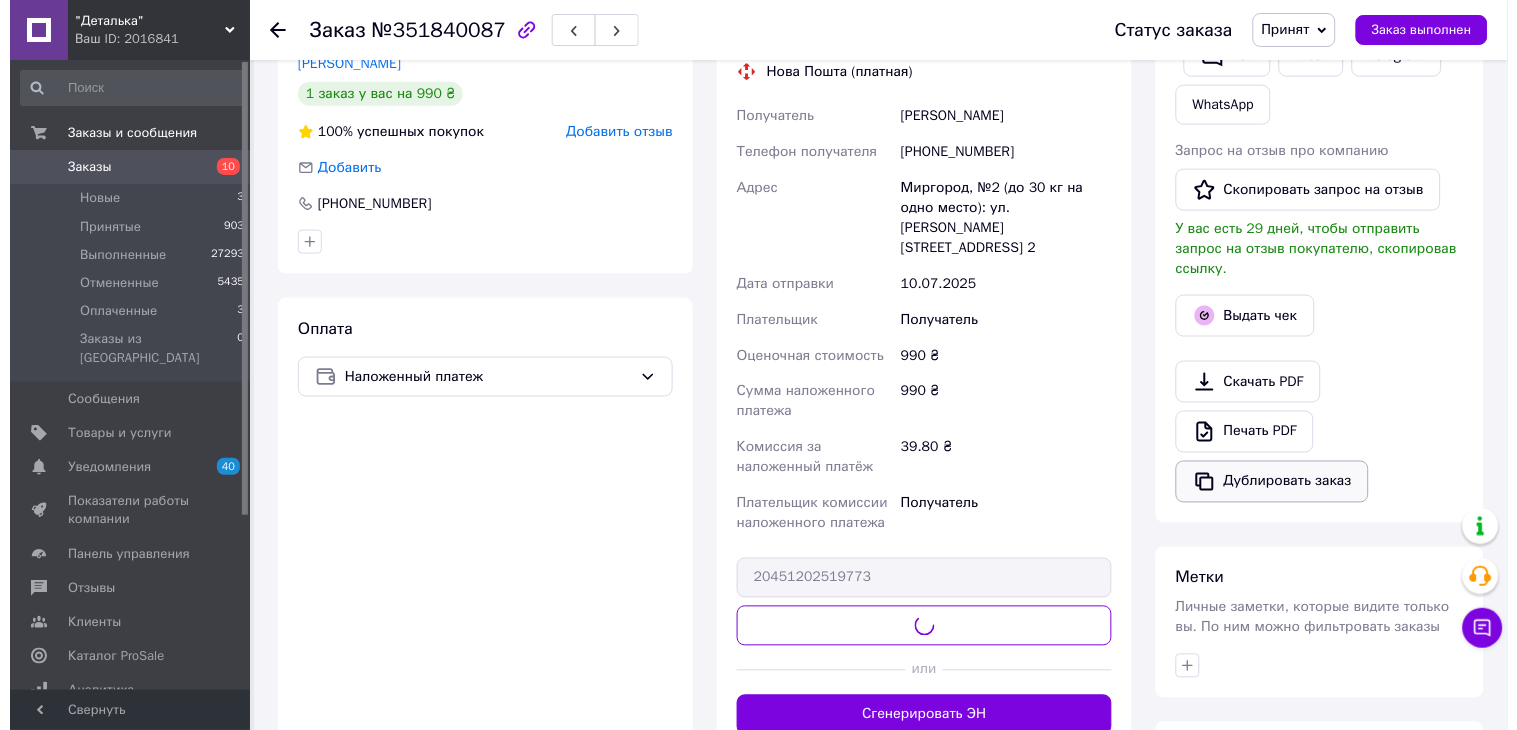 scroll, scrollTop: 413, scrollLeft: 0, axis: vertical 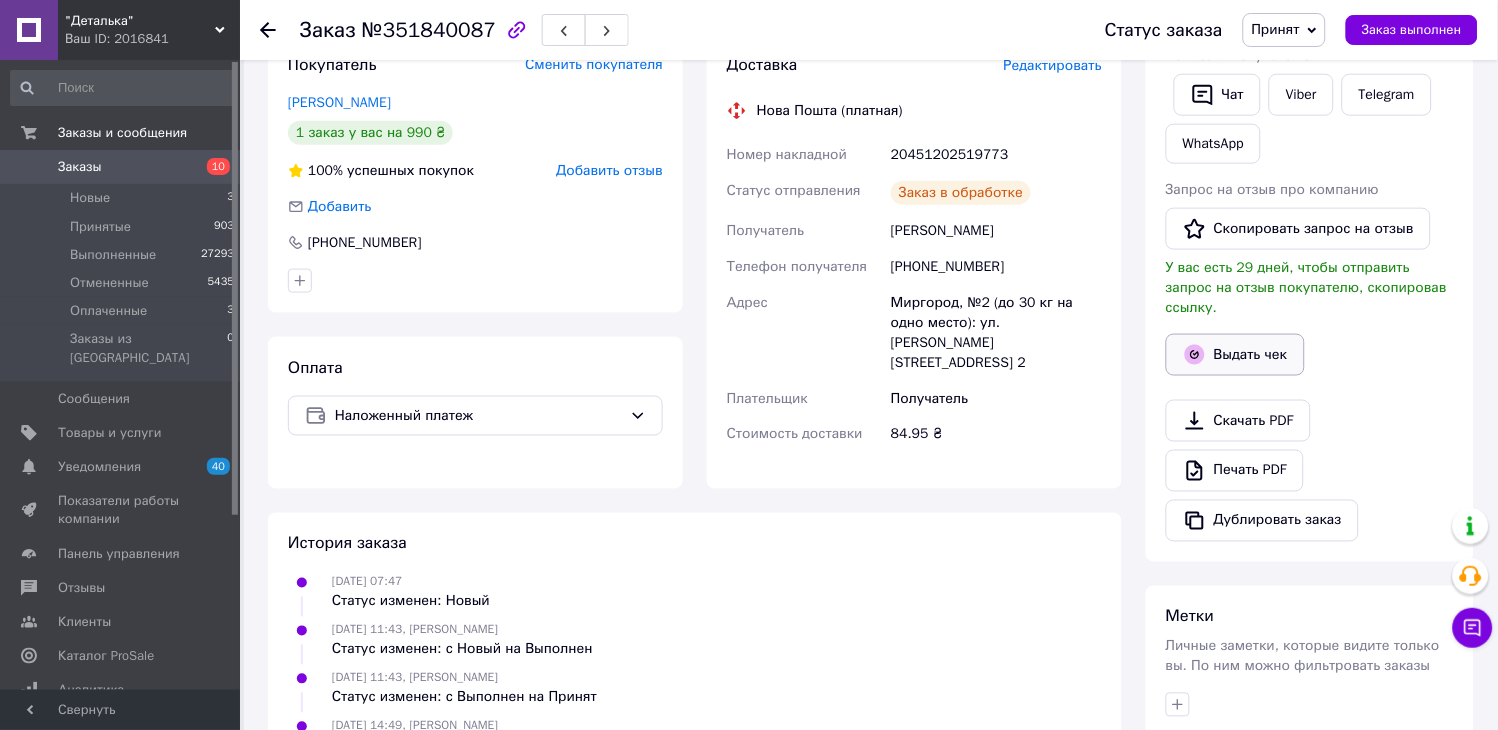 click on "Выдать чек" at bounding box center (1235, 355) 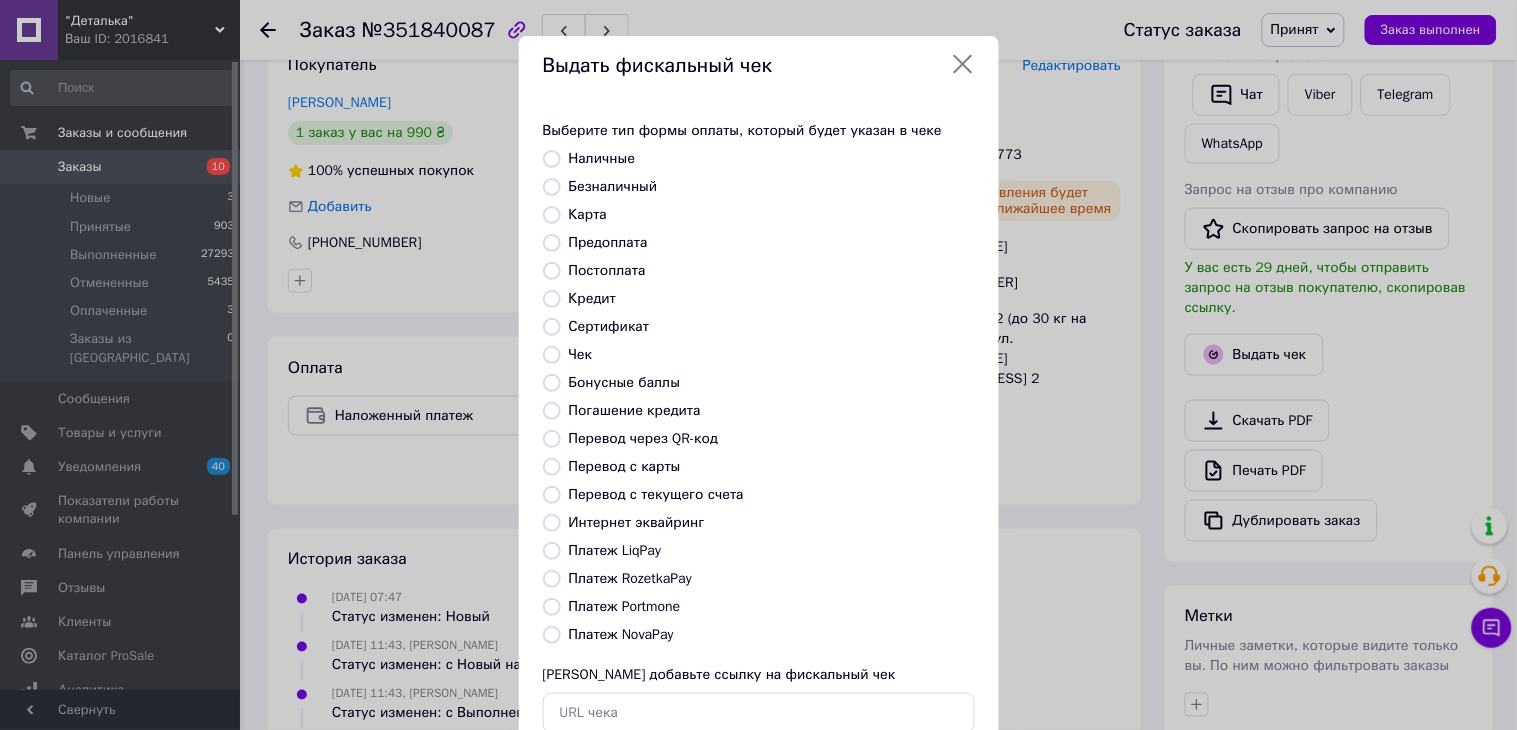 click on "Платеж NovaPay" at bounding box center (621, 634) 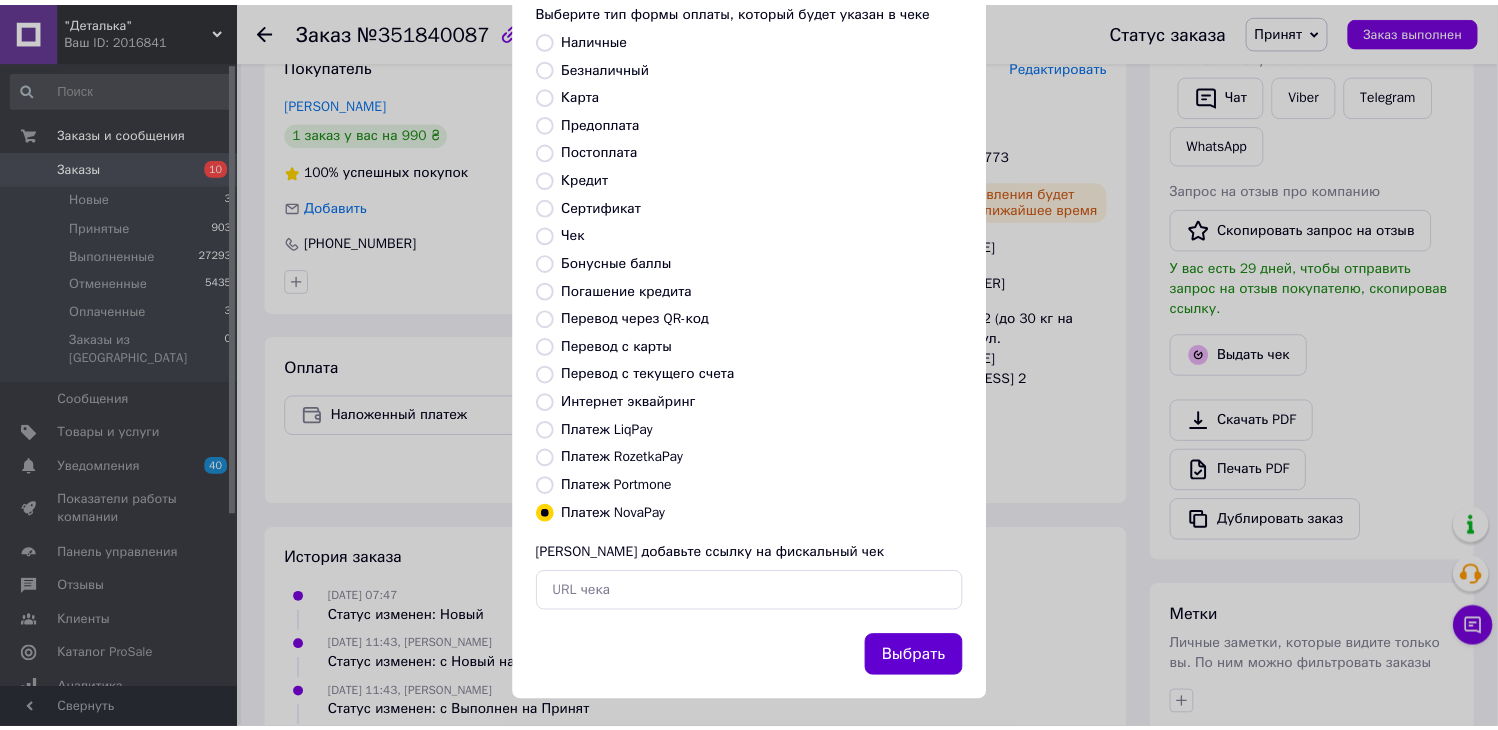 scroll, scrollTop: 130, scrollLeft: 0, axis: vertical 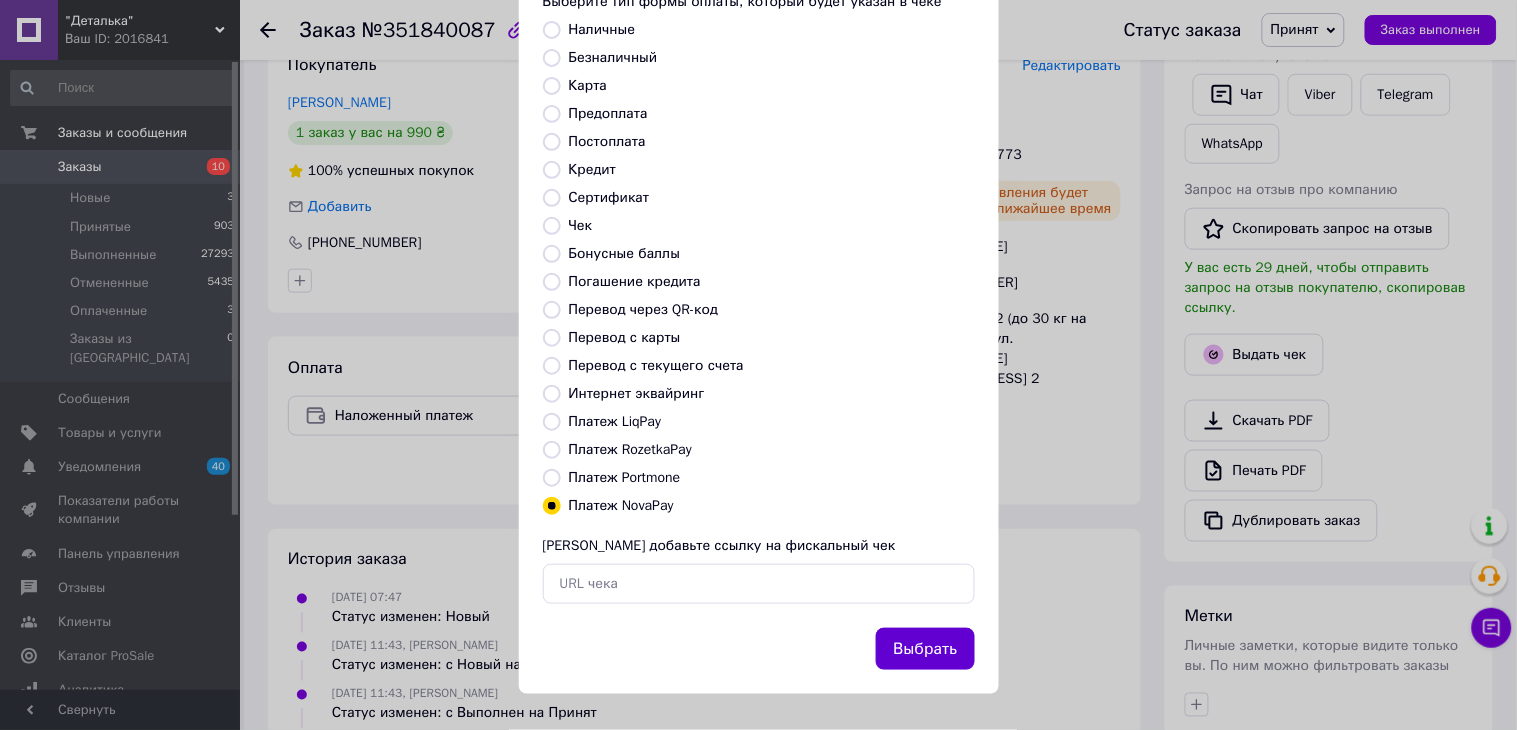 click on "Выбрать" at bounding box center [925, 649] 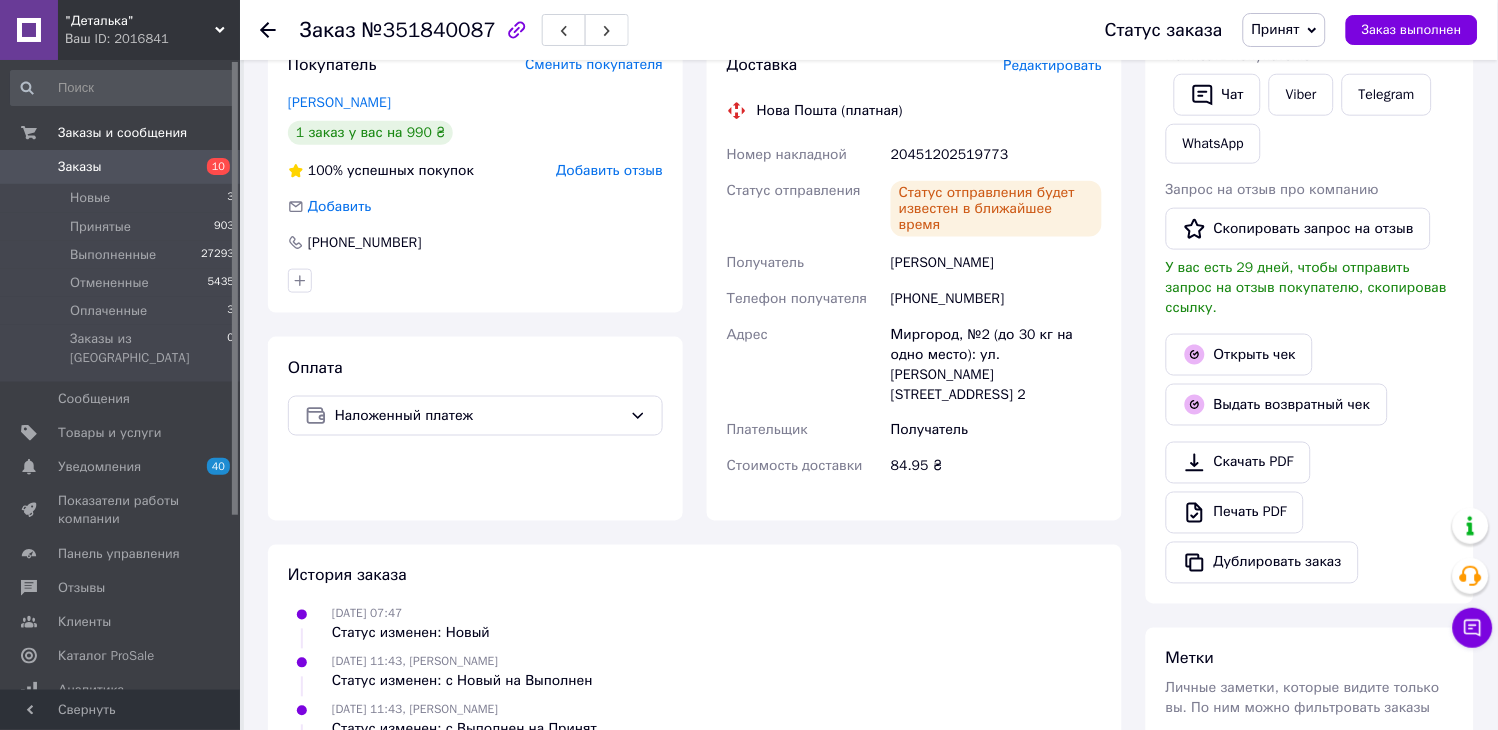 click on "Заказы" at bounding box center (80, 167) 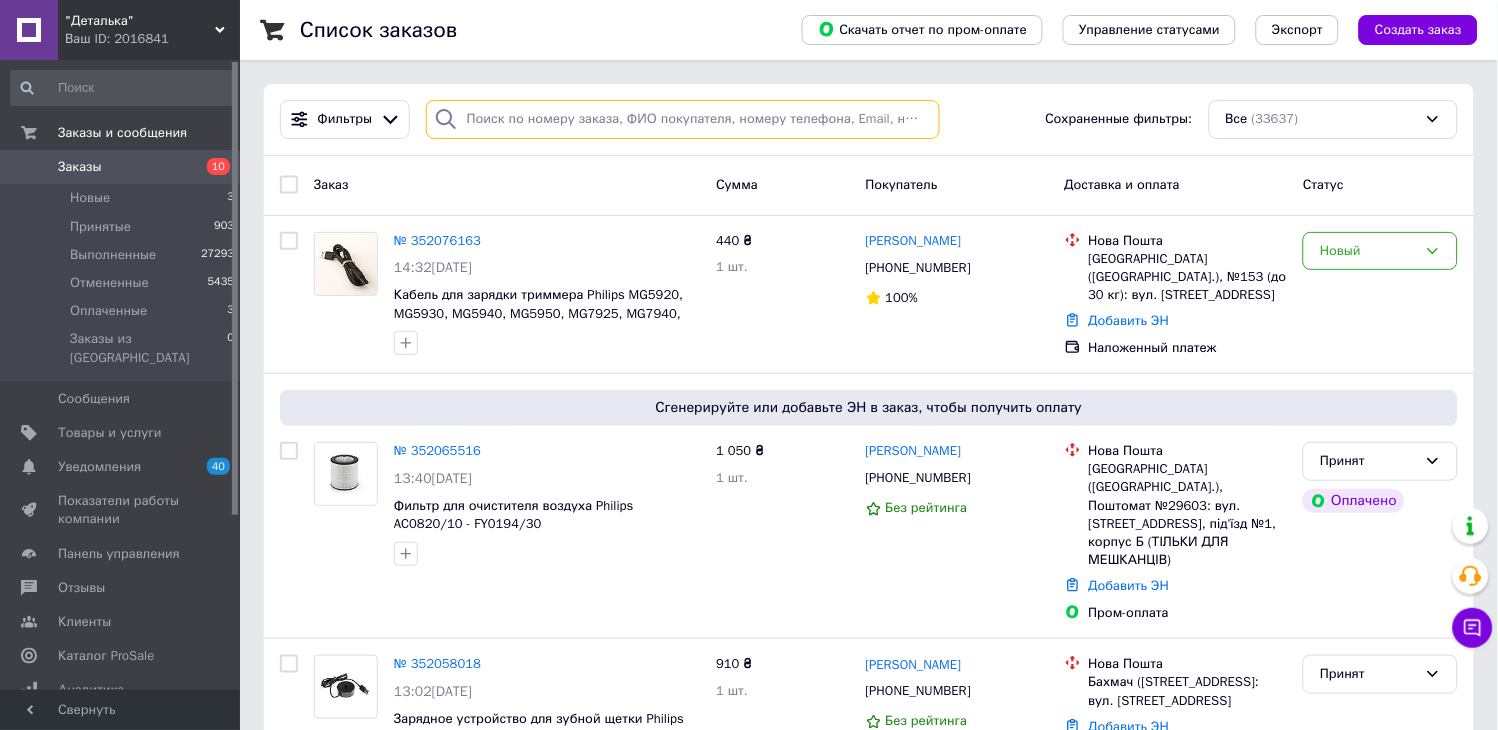 click at bounding box center (683, 119) 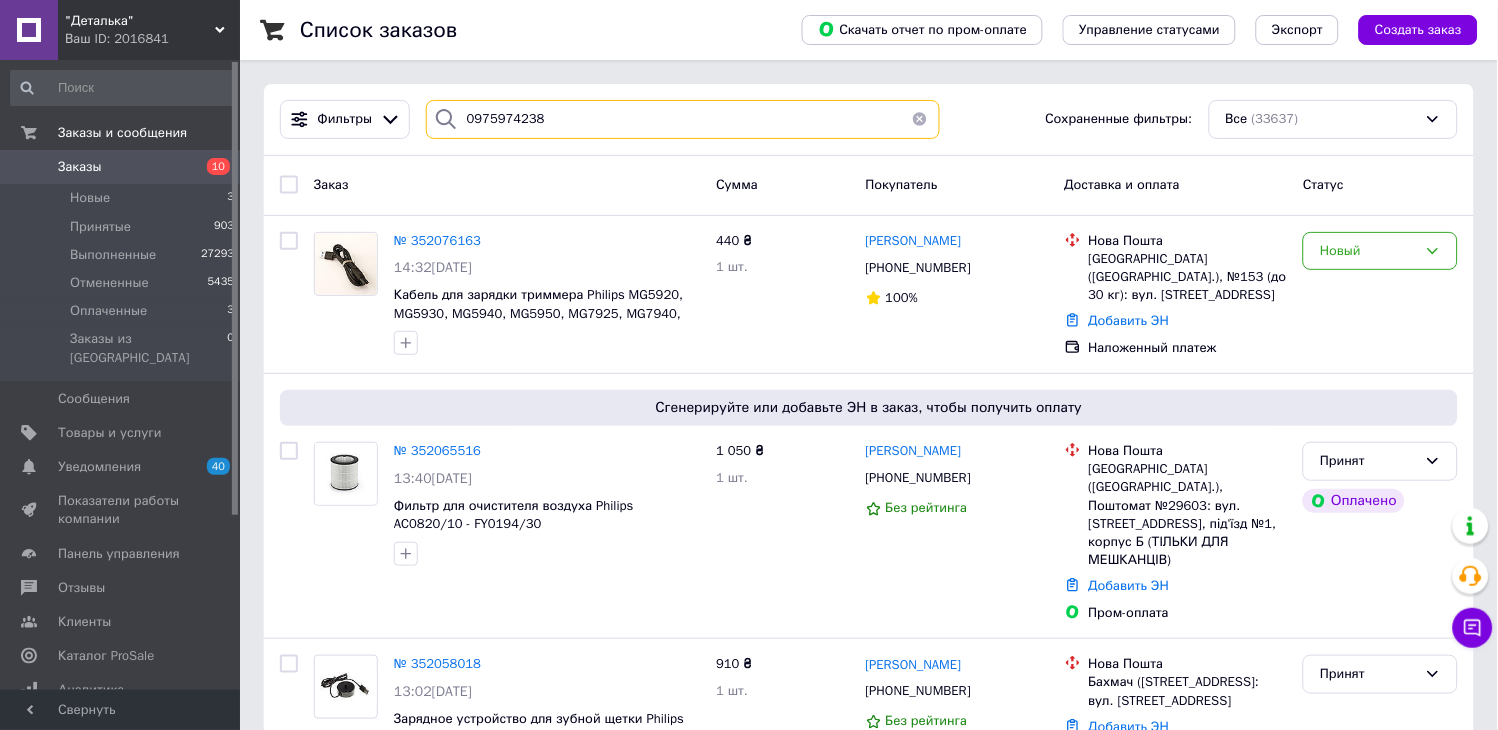 type on "0975974238" 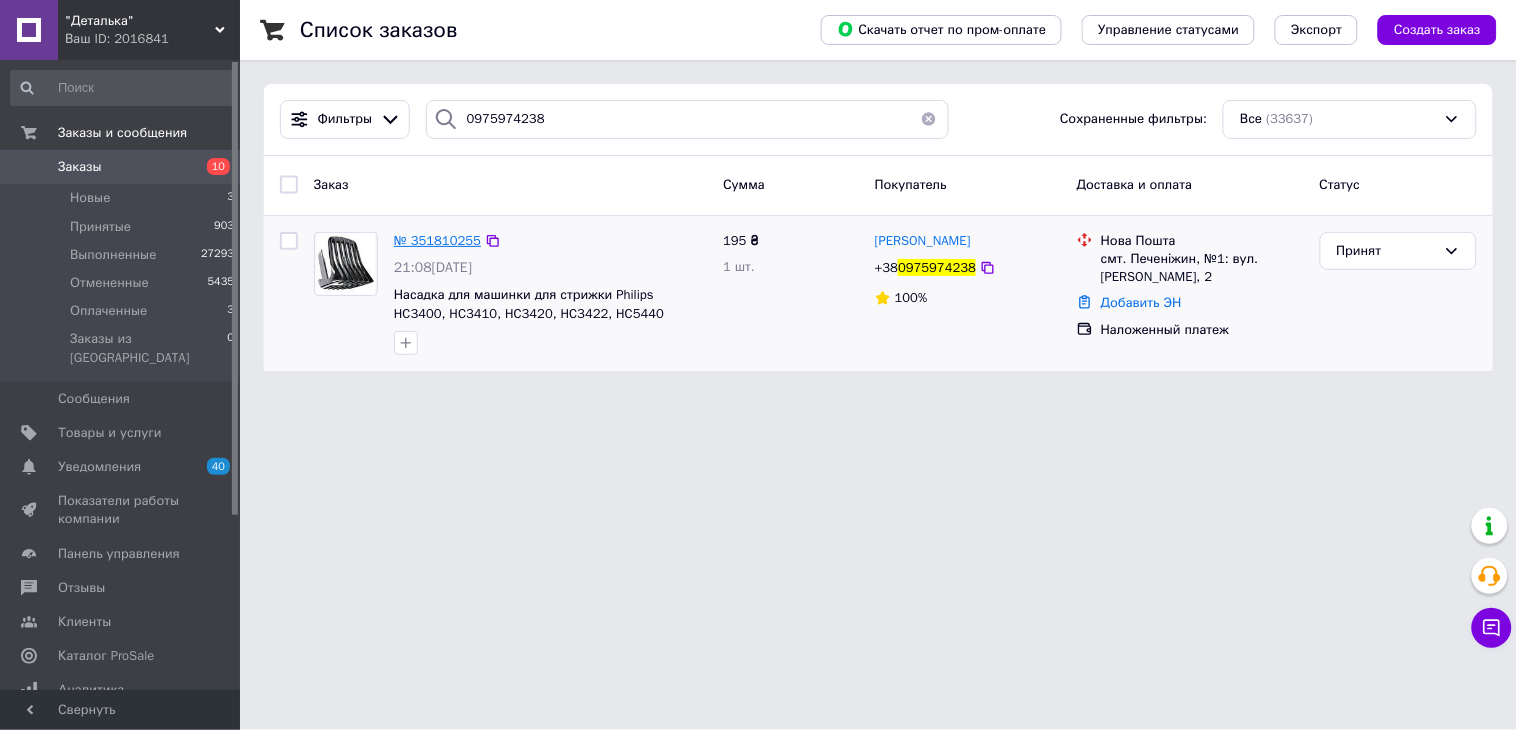 click on "№ 351810255" at bounding box center (437, 240) 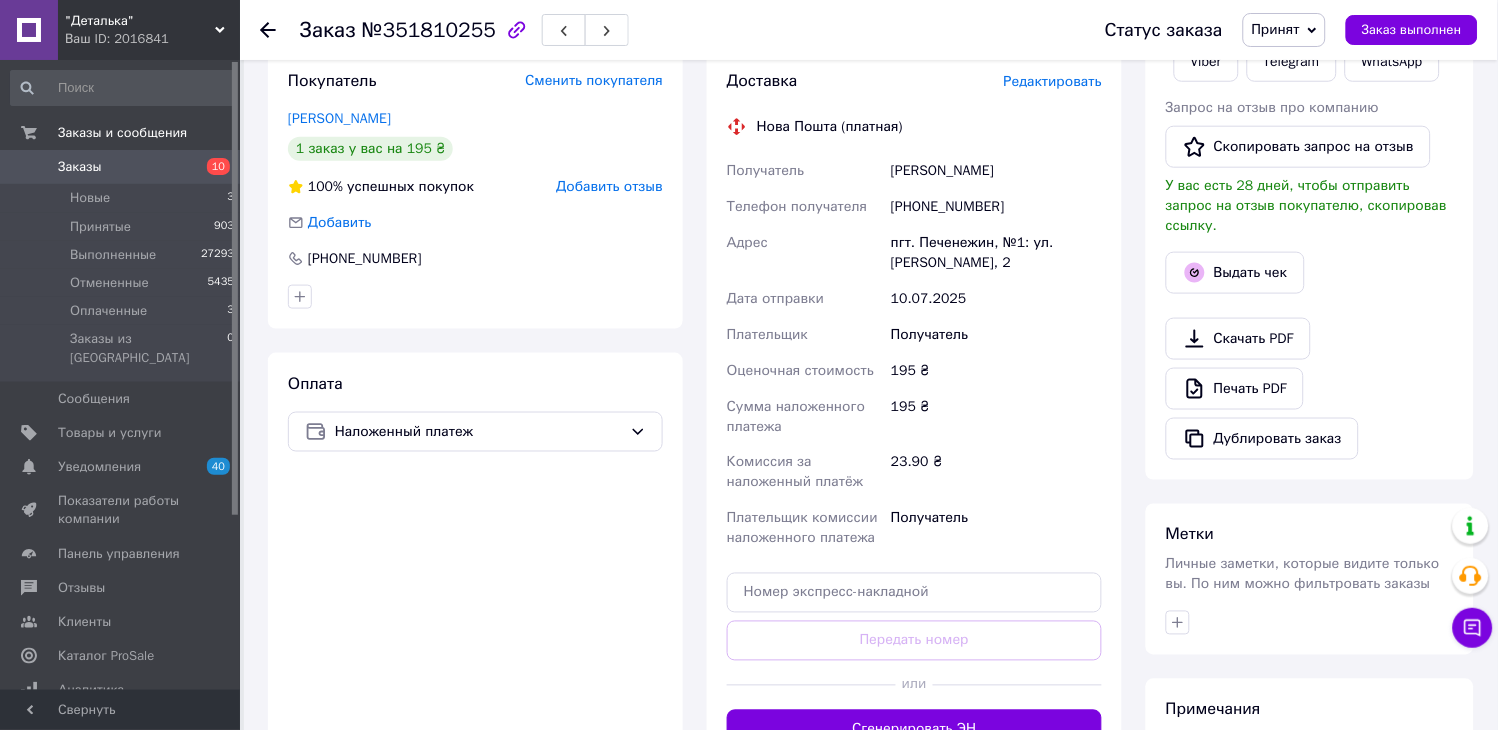 scroll, scrollTop: 504, scrollLeft: 0, axis: vertical 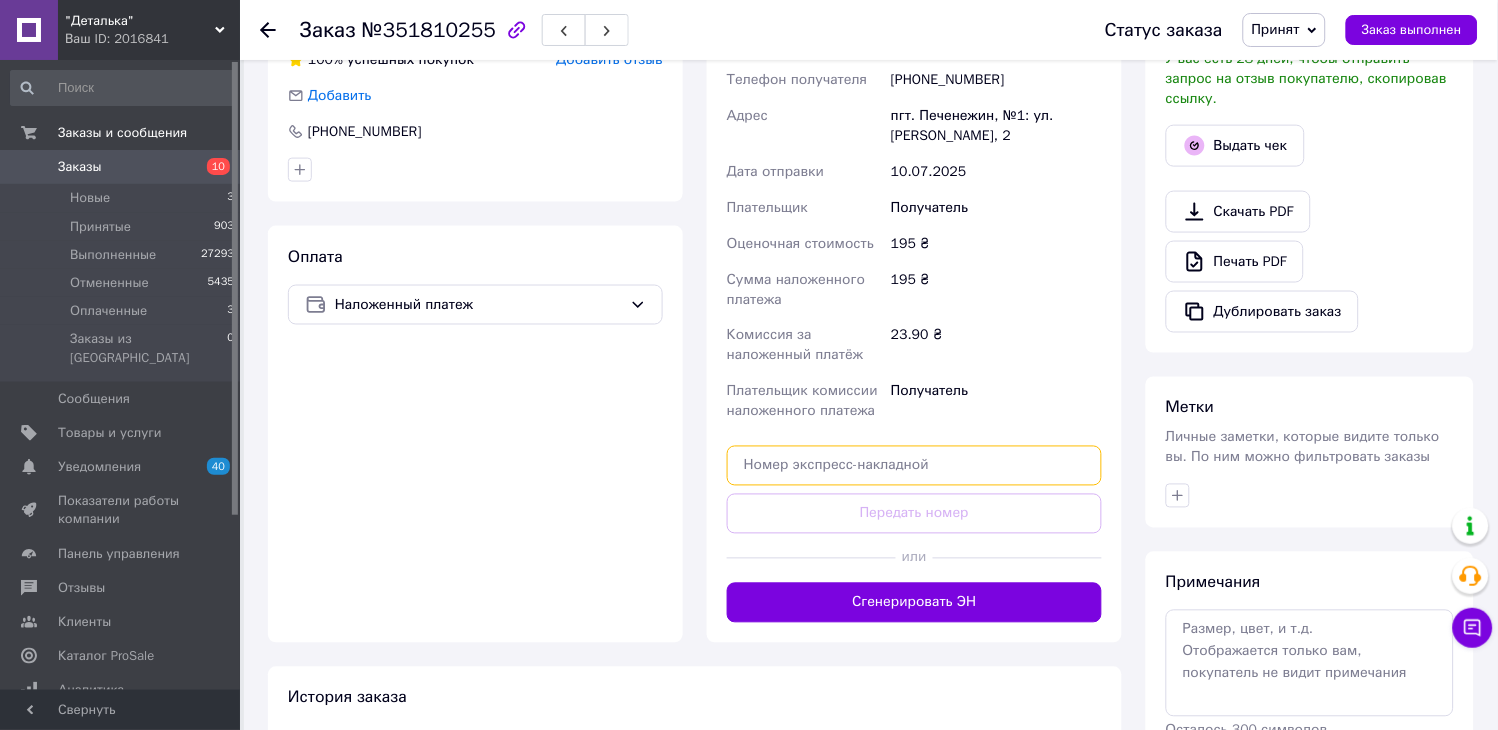 click at bounding box center (914, 466) 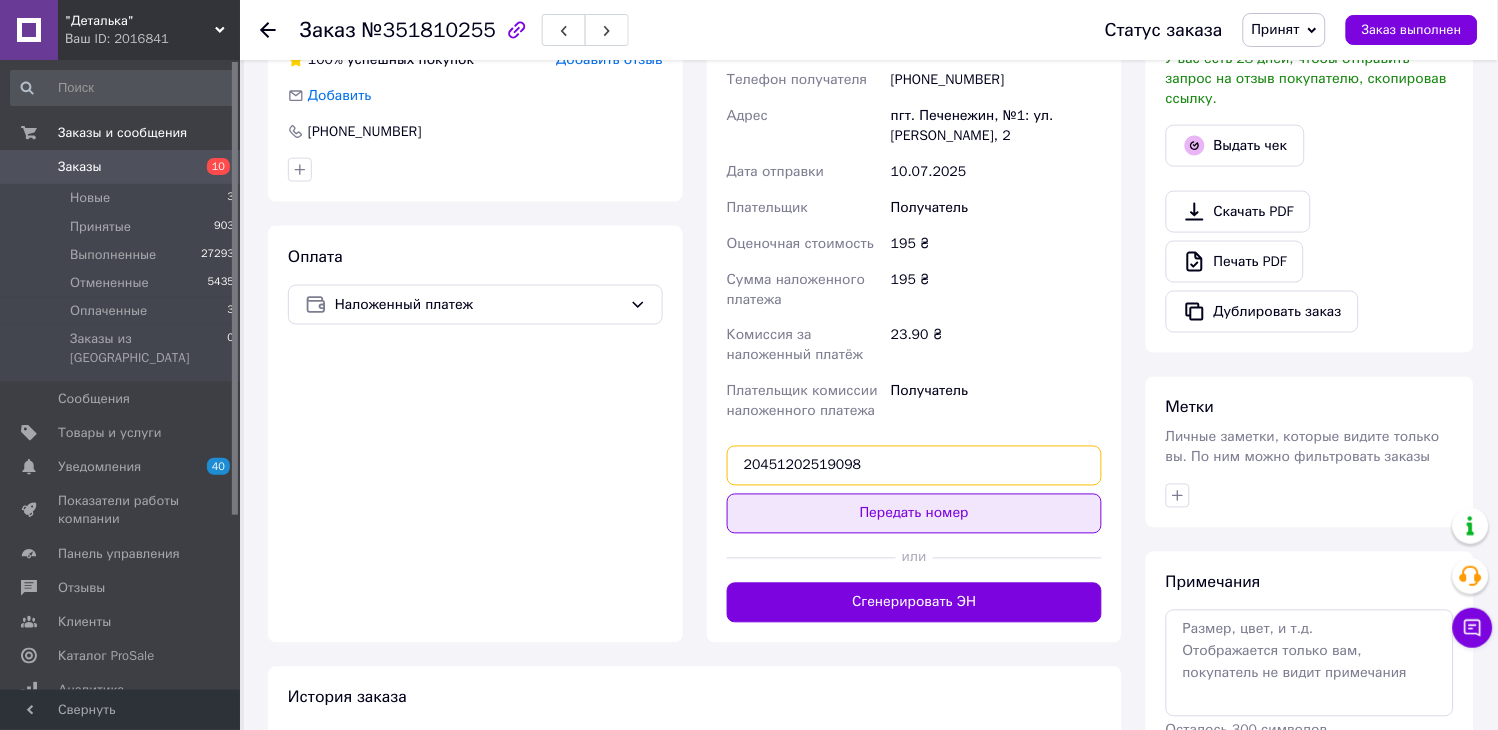 type on "20451202519098" 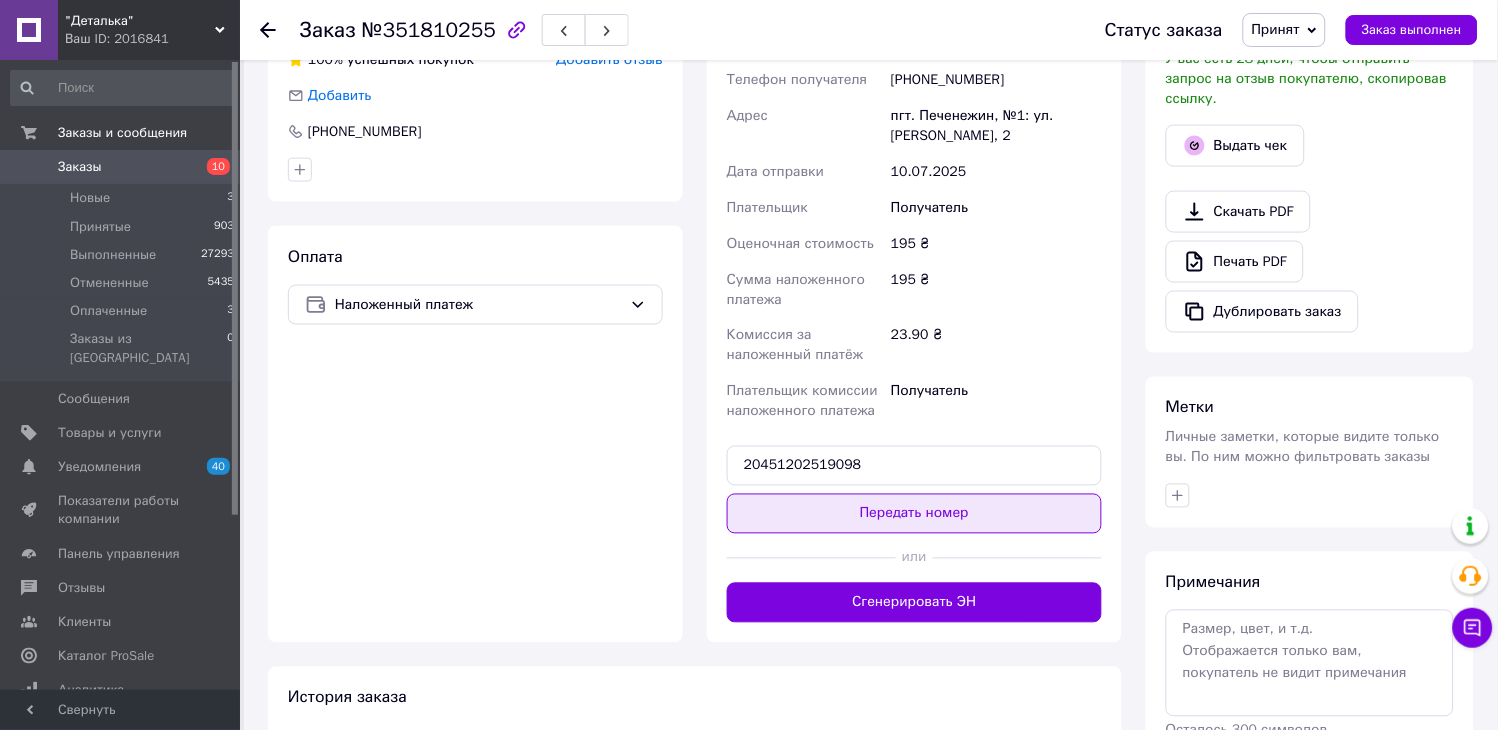 click on "Передать номер" at bounding box center [914, 514] 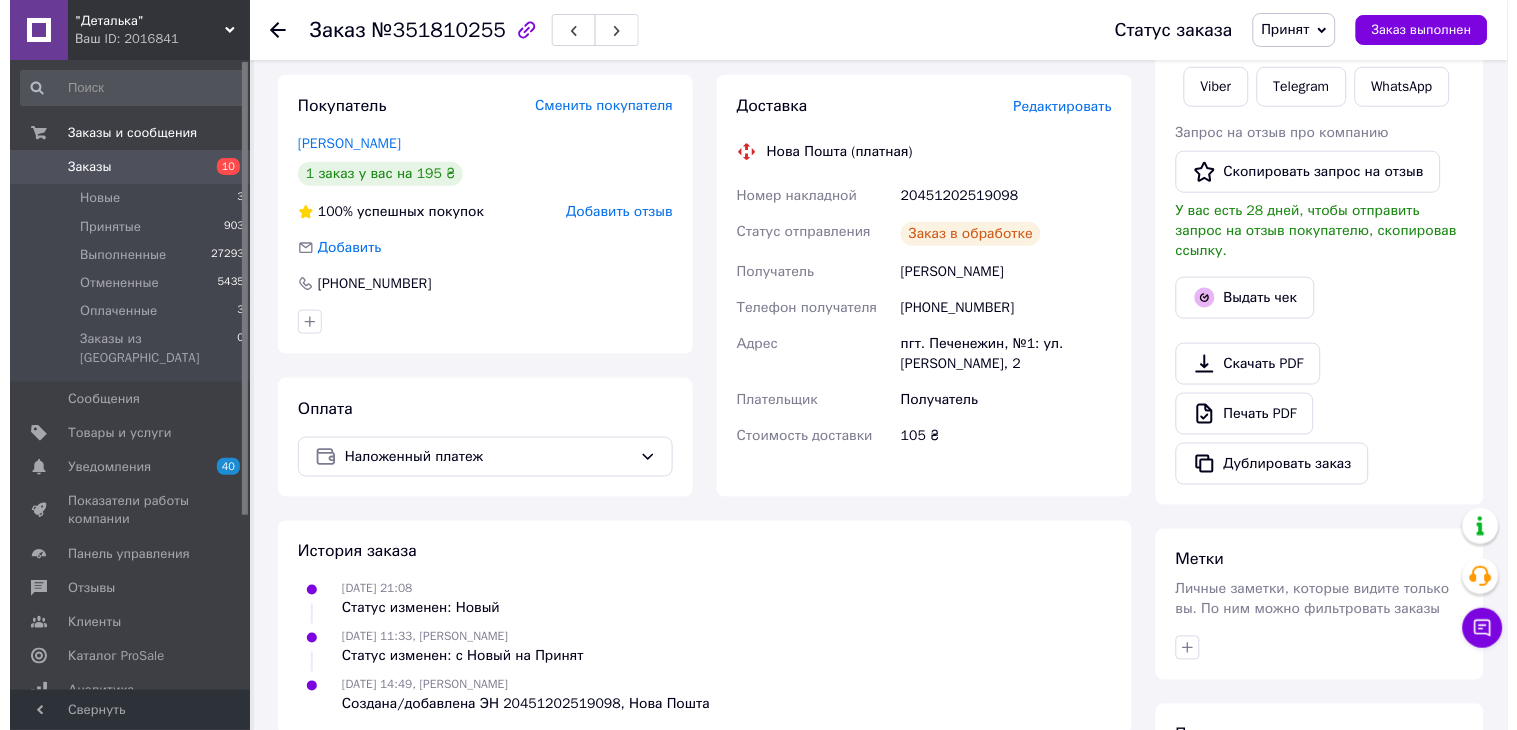 scroll, scrollTop: 171, scrollLeft: 0, axis: vertical 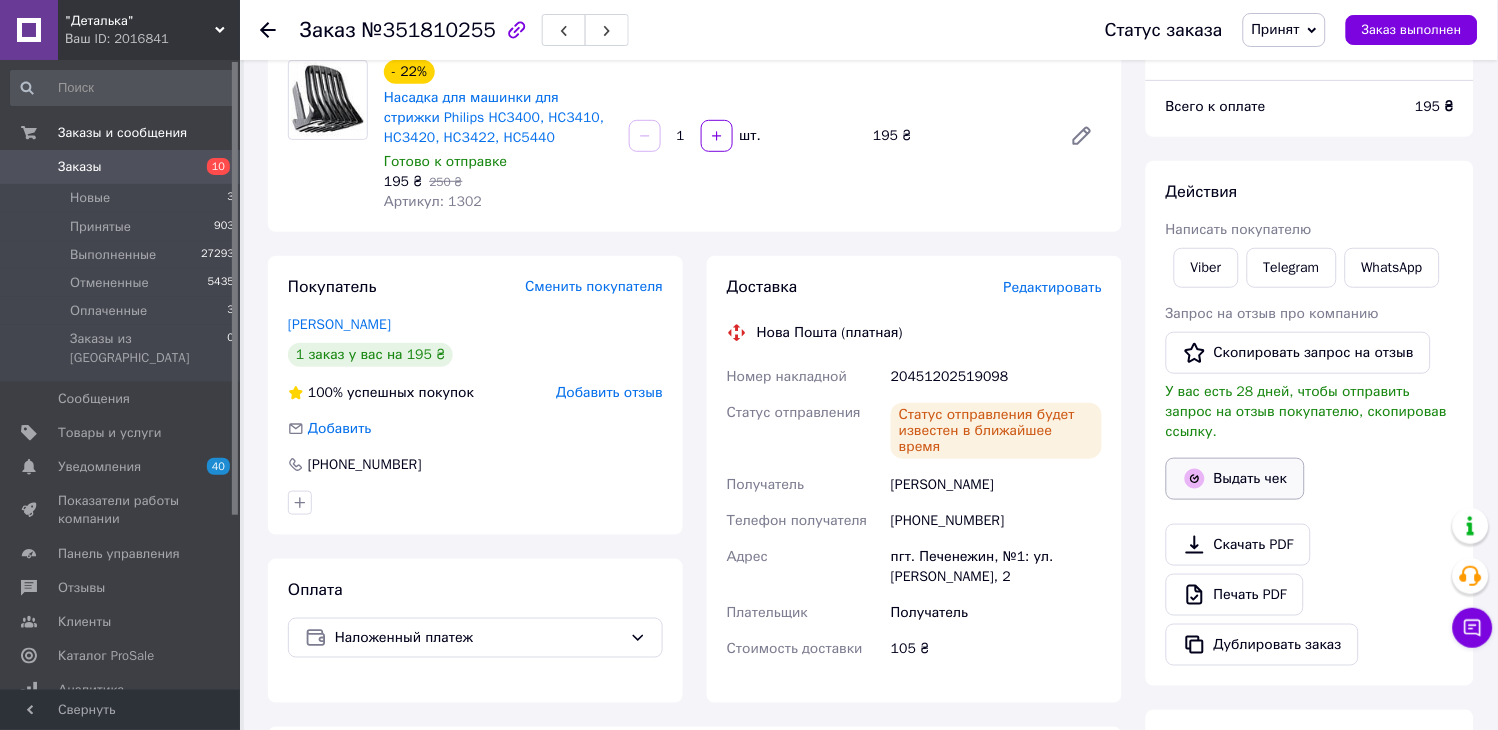click on "Выдать чек" at bounding box center [1235, 479] 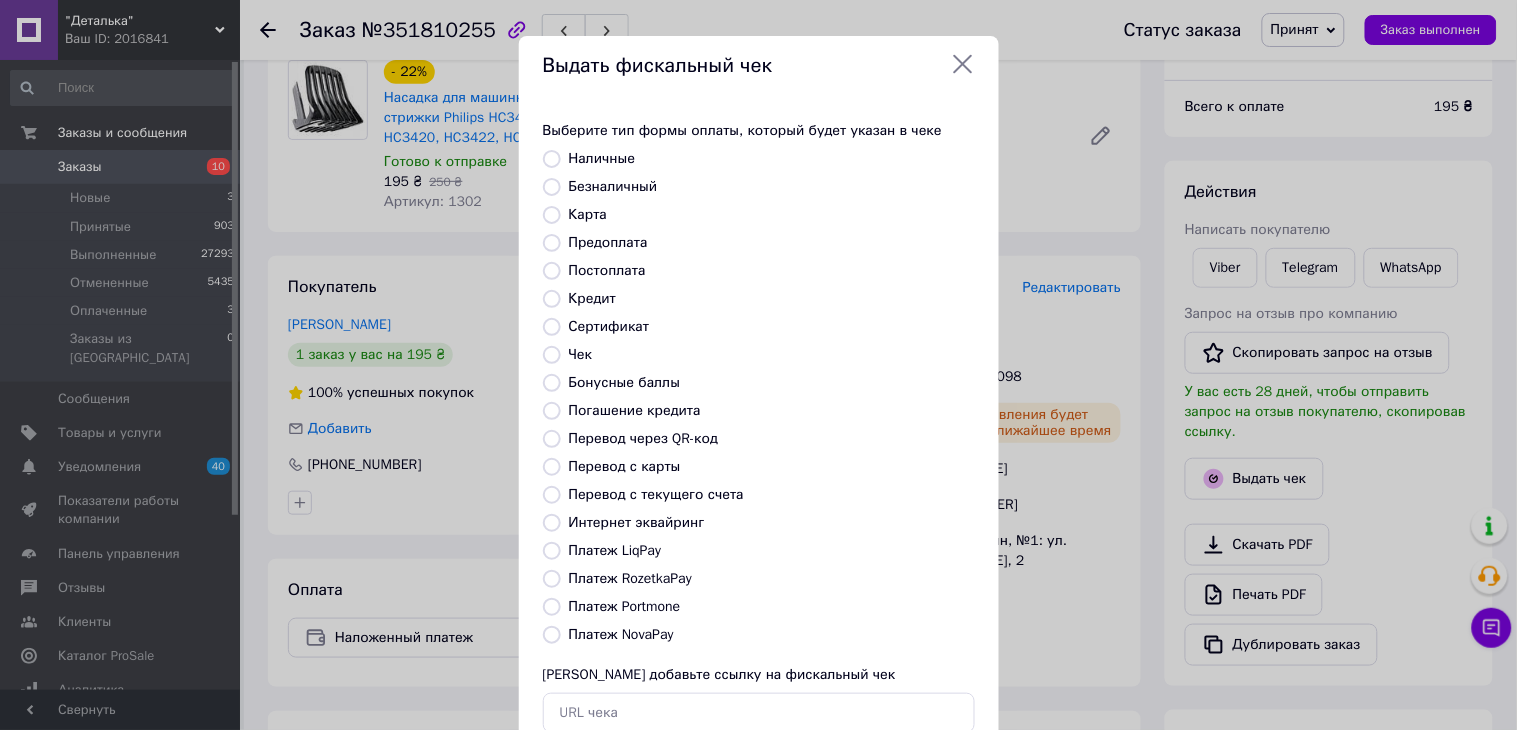 click on "Платеж NovaPay" at bounding box center [621, 634] 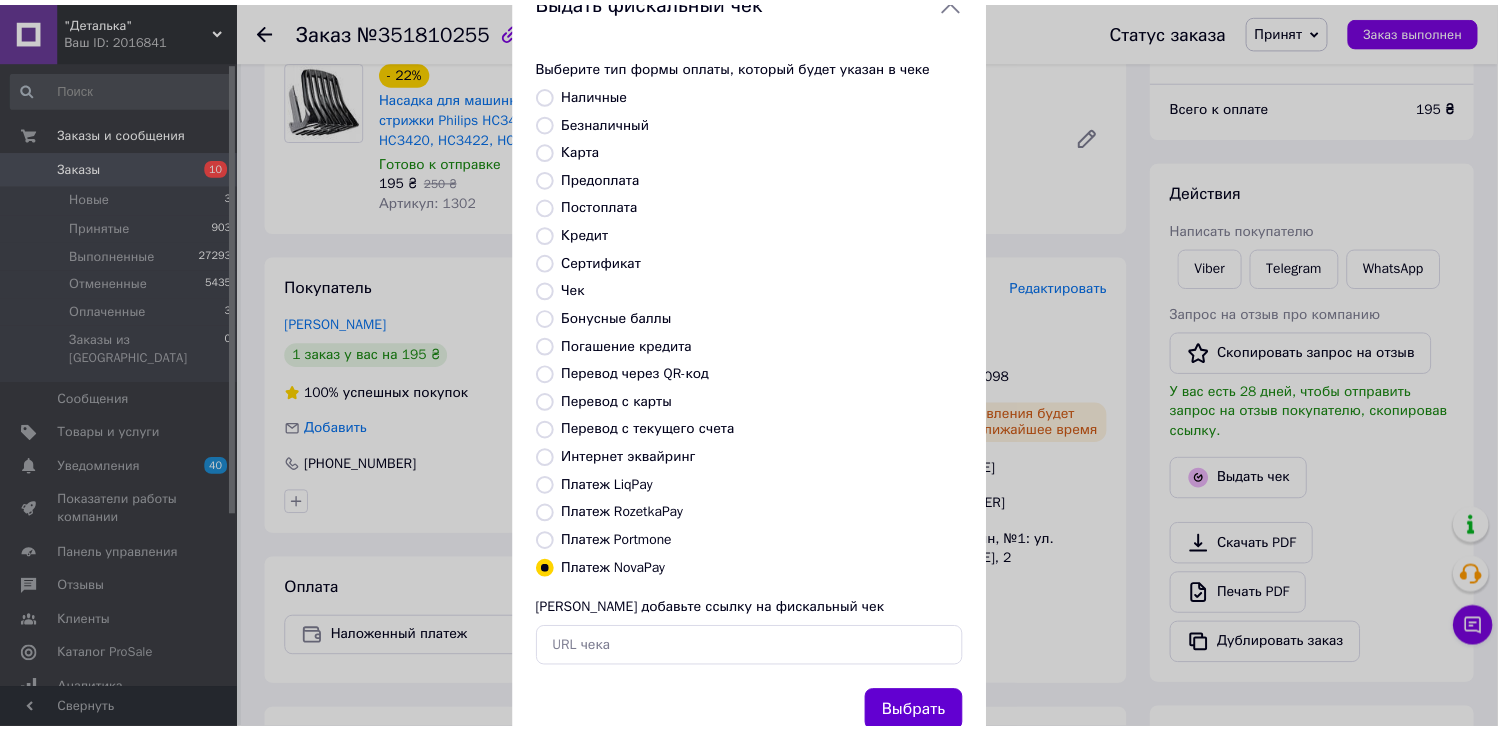 scroll, scrollTop: 130, scrollLeft: 0, axis: vertical 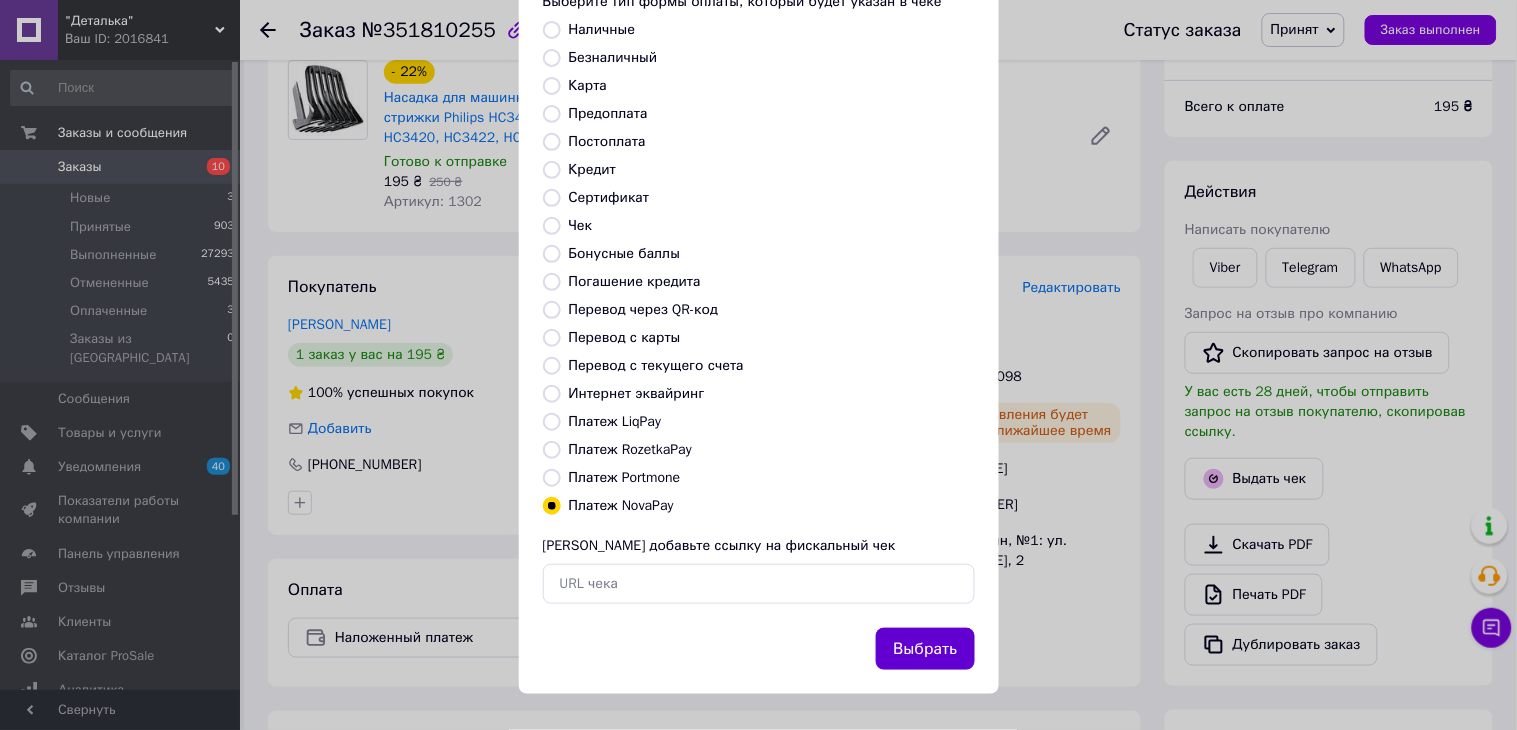 click on "Выбрать" at bounding box center [925, 649] 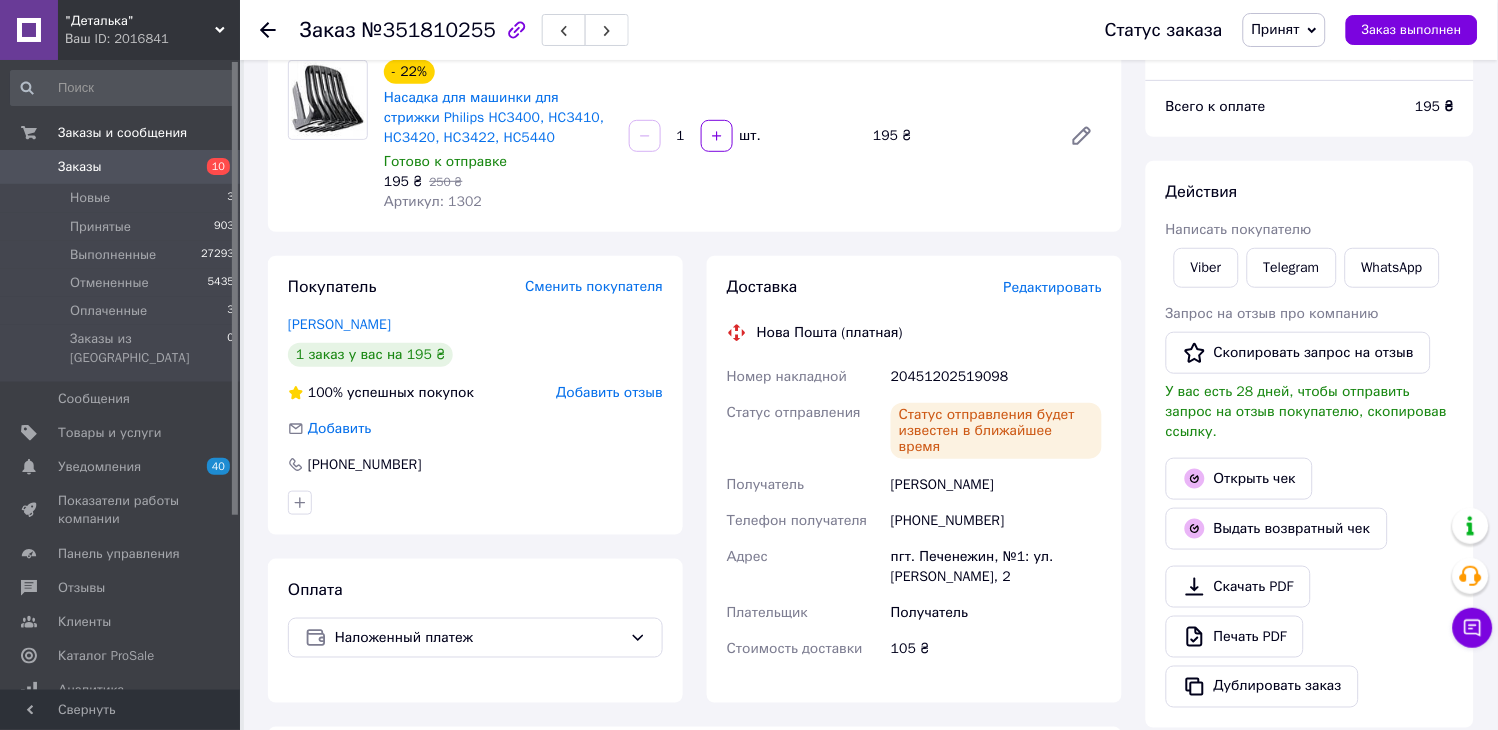 click on "Заказы" at bounding box center (80, 167) 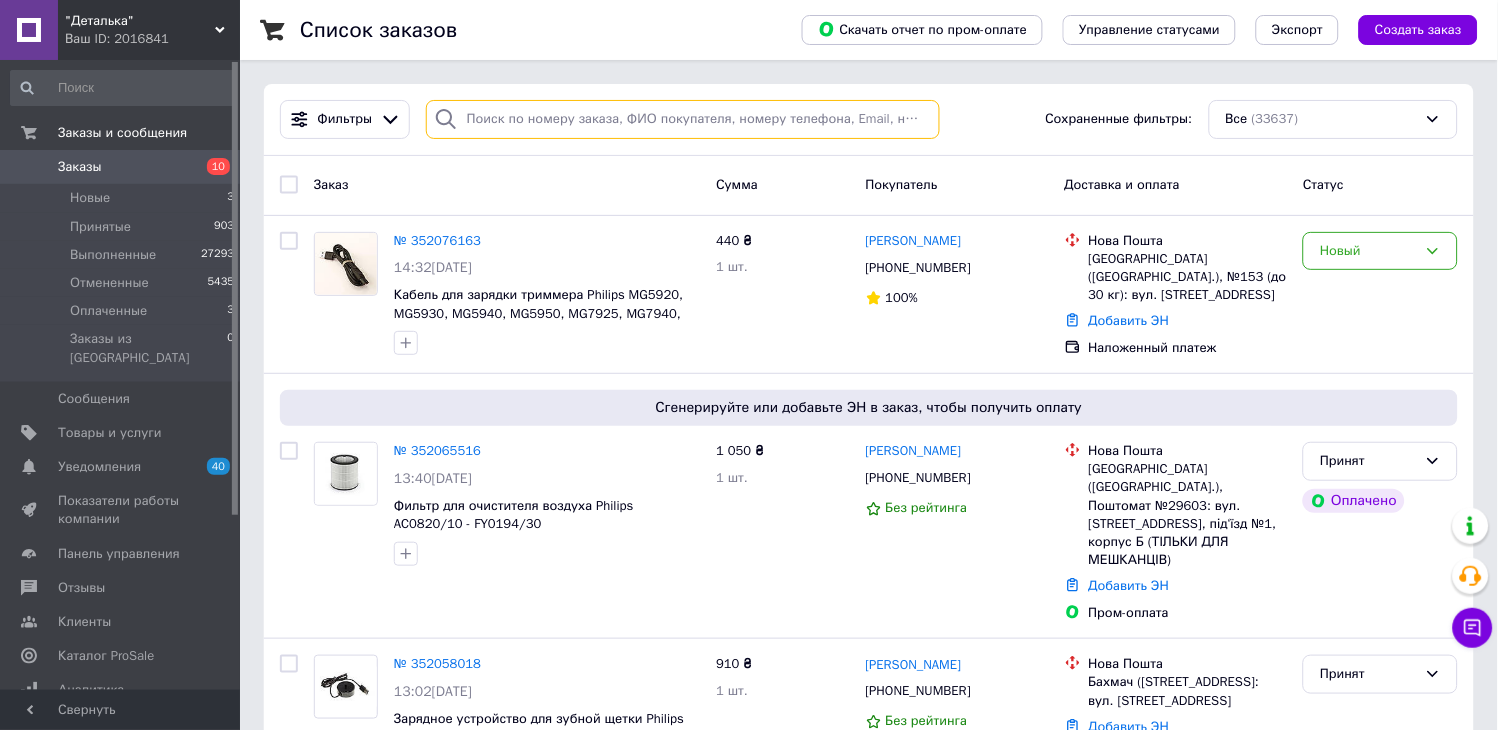 click at bounding box center [683, 119] 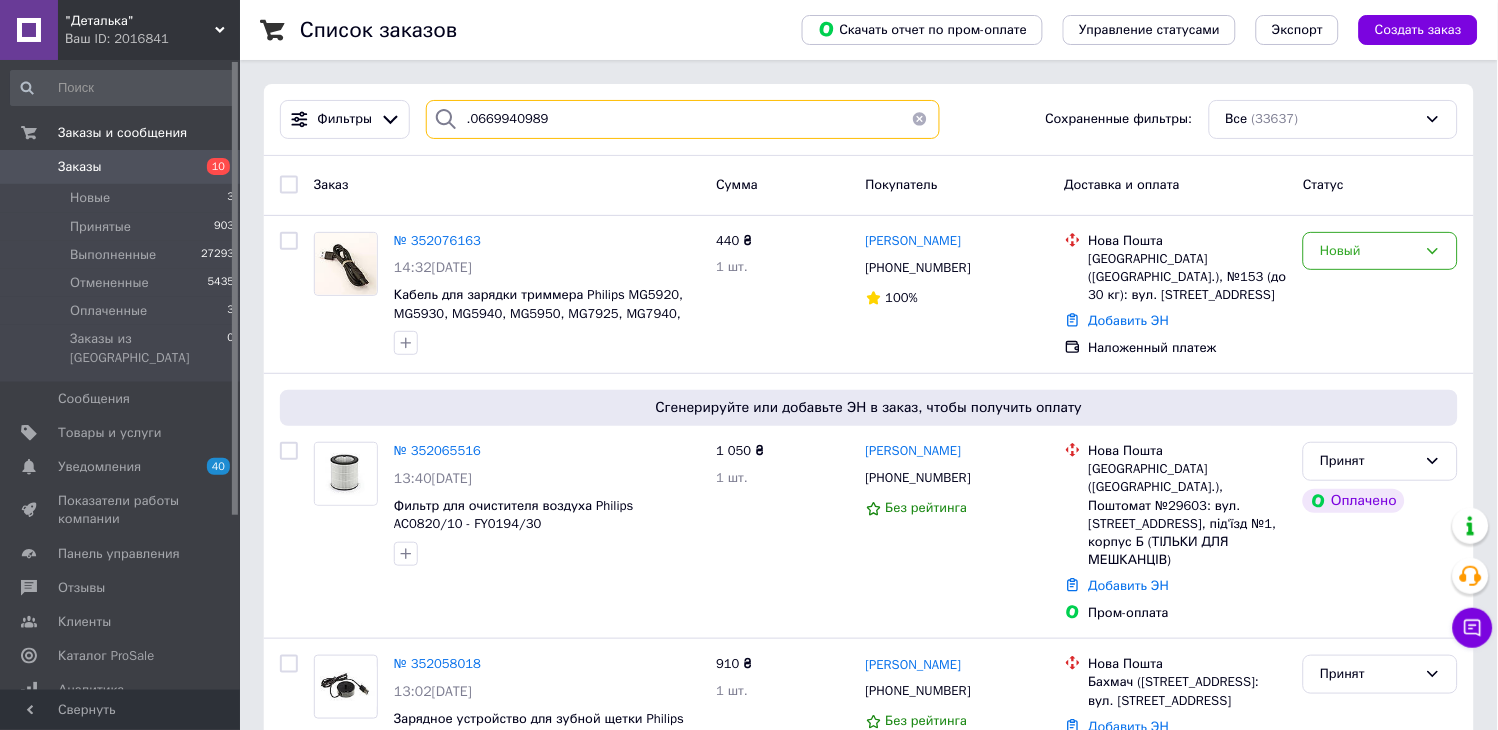 type on ".0669940989" 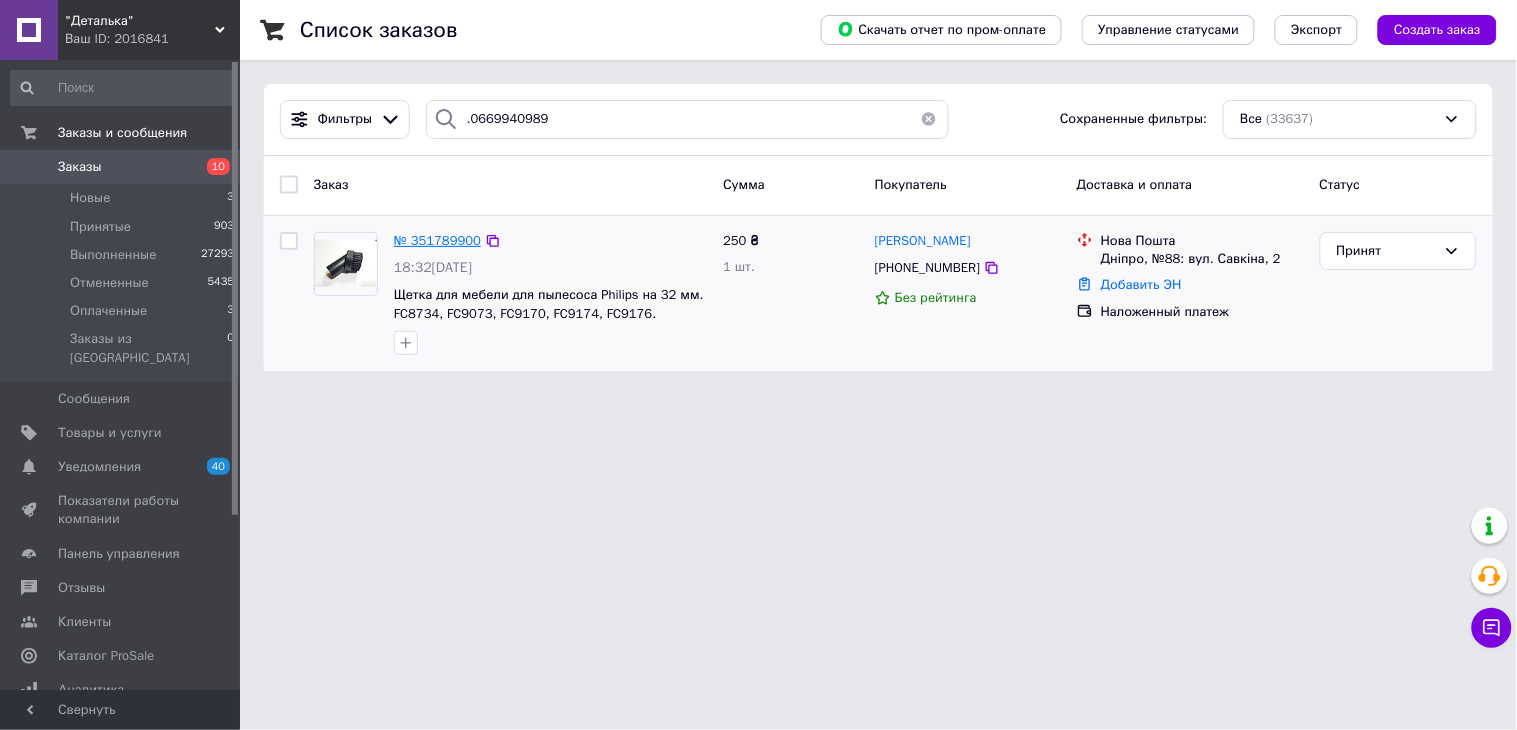 click on "№ 351789900" at bounding box center (437, 240) 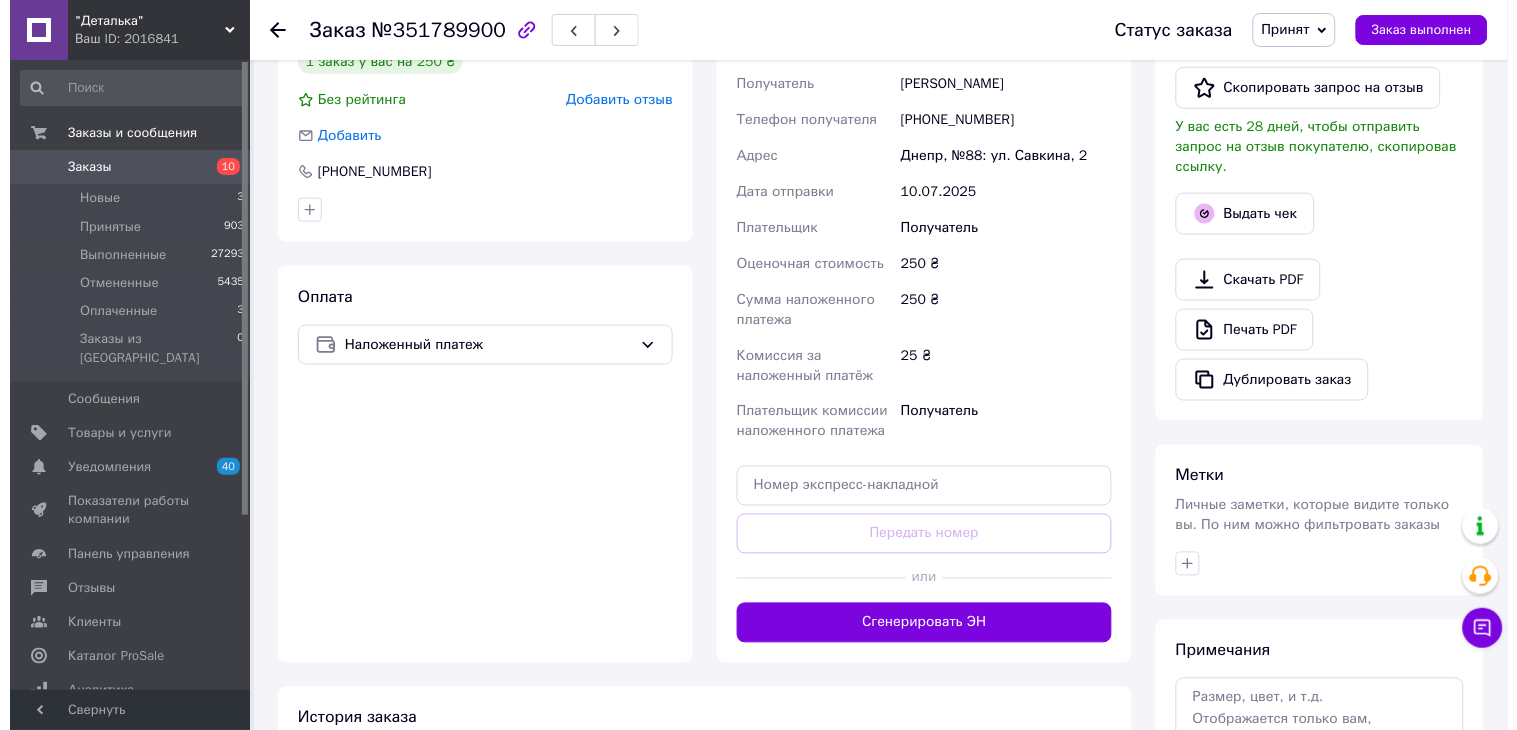 scroll, scrollTop: 475, scrollLeft: 0, axis: vertical 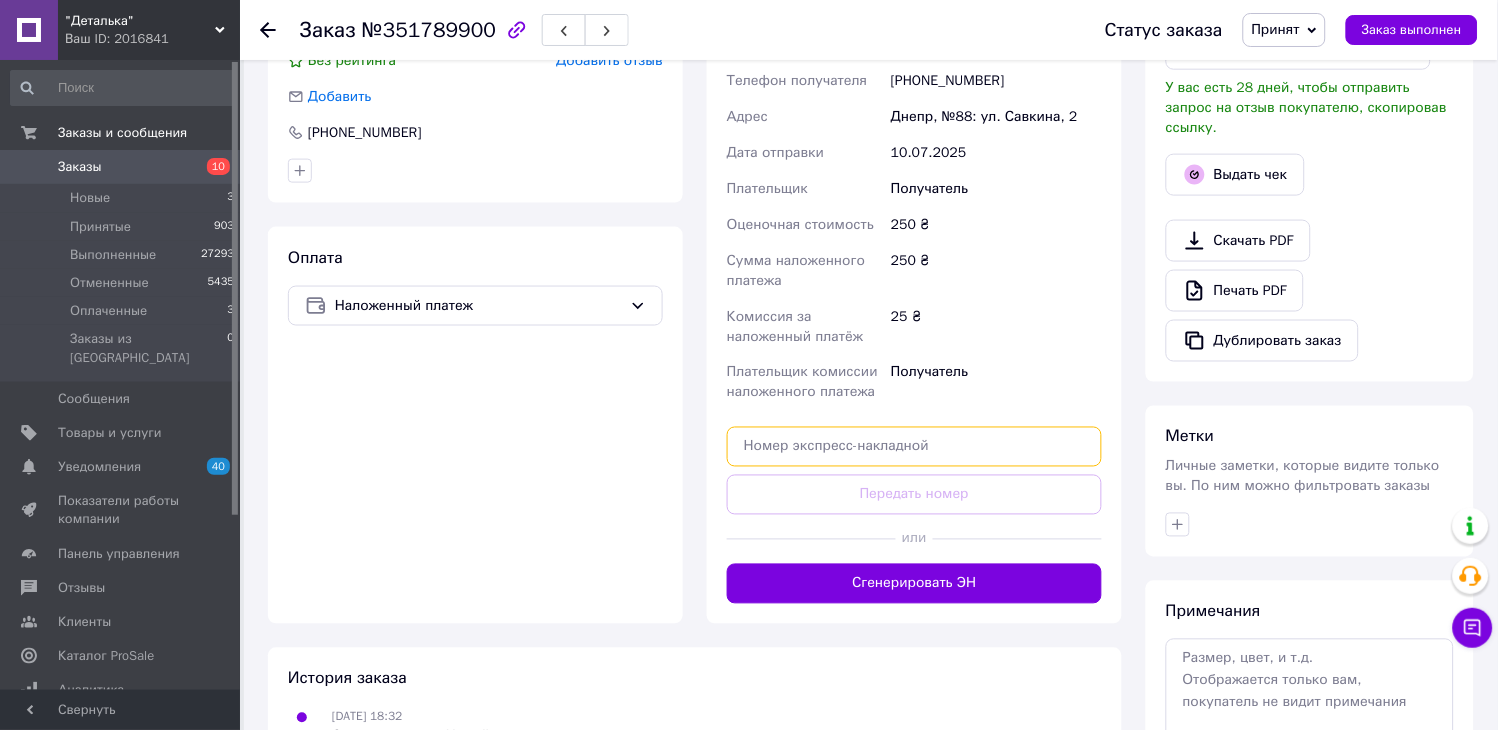 click at bounding box center (914, 447) 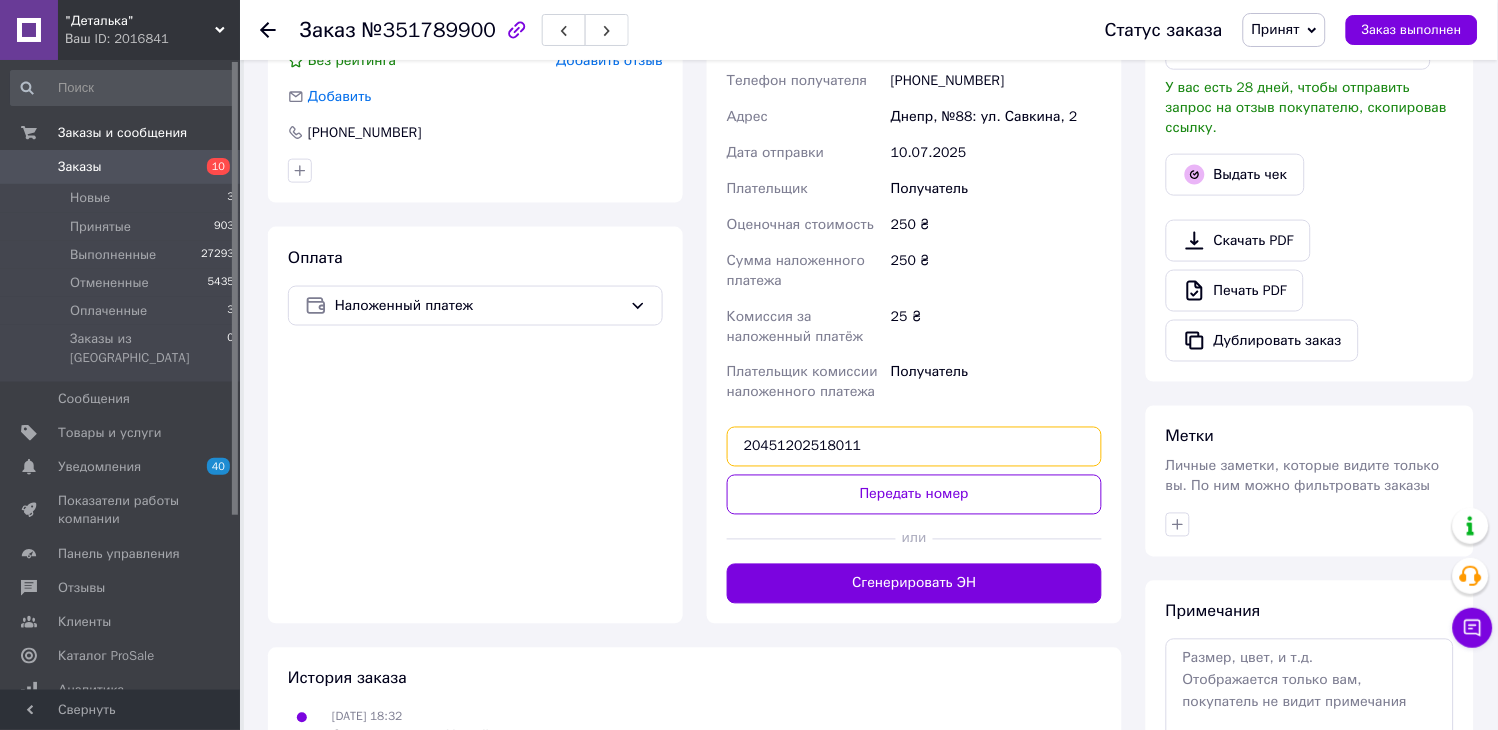 type on "20451202518011" 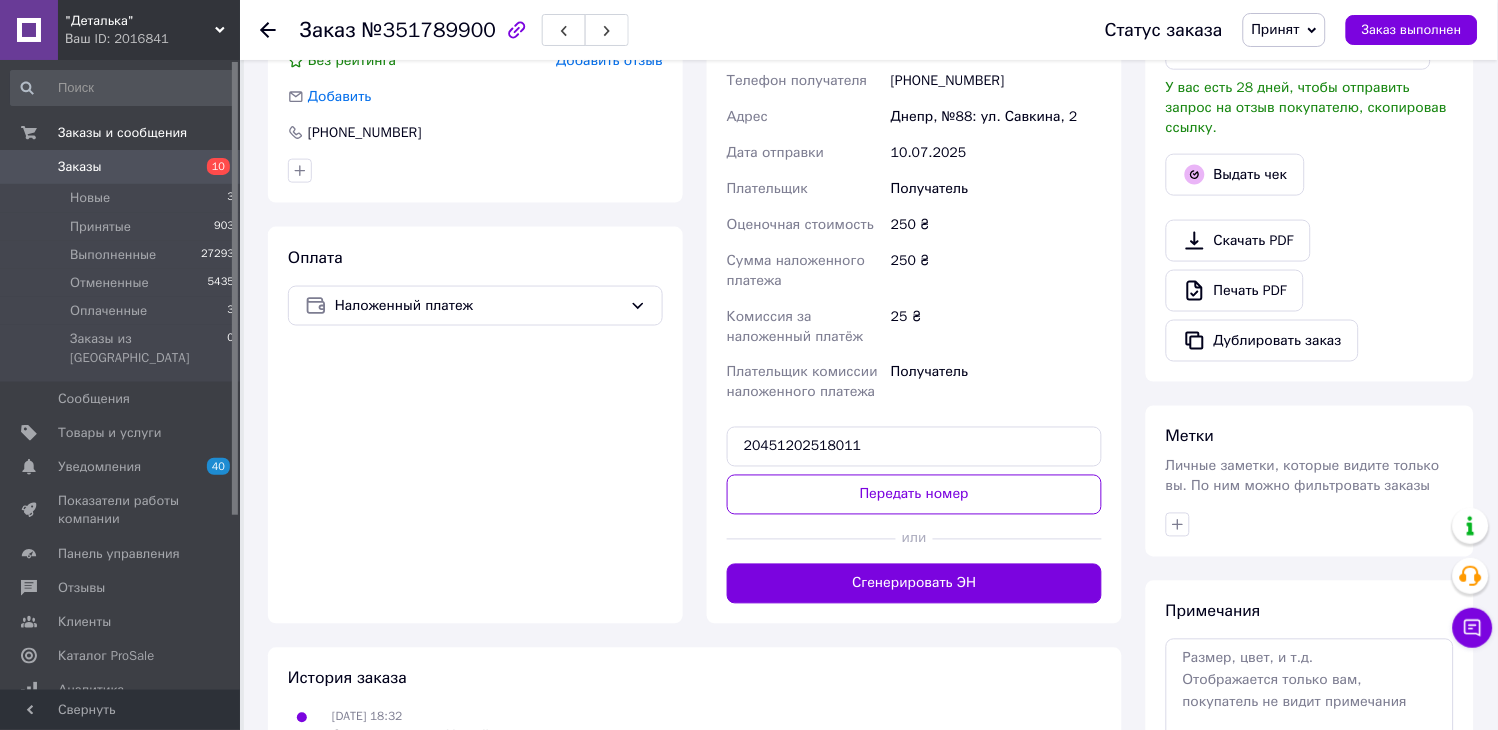 click on "Передать номер" at bounding box center (914, 495) 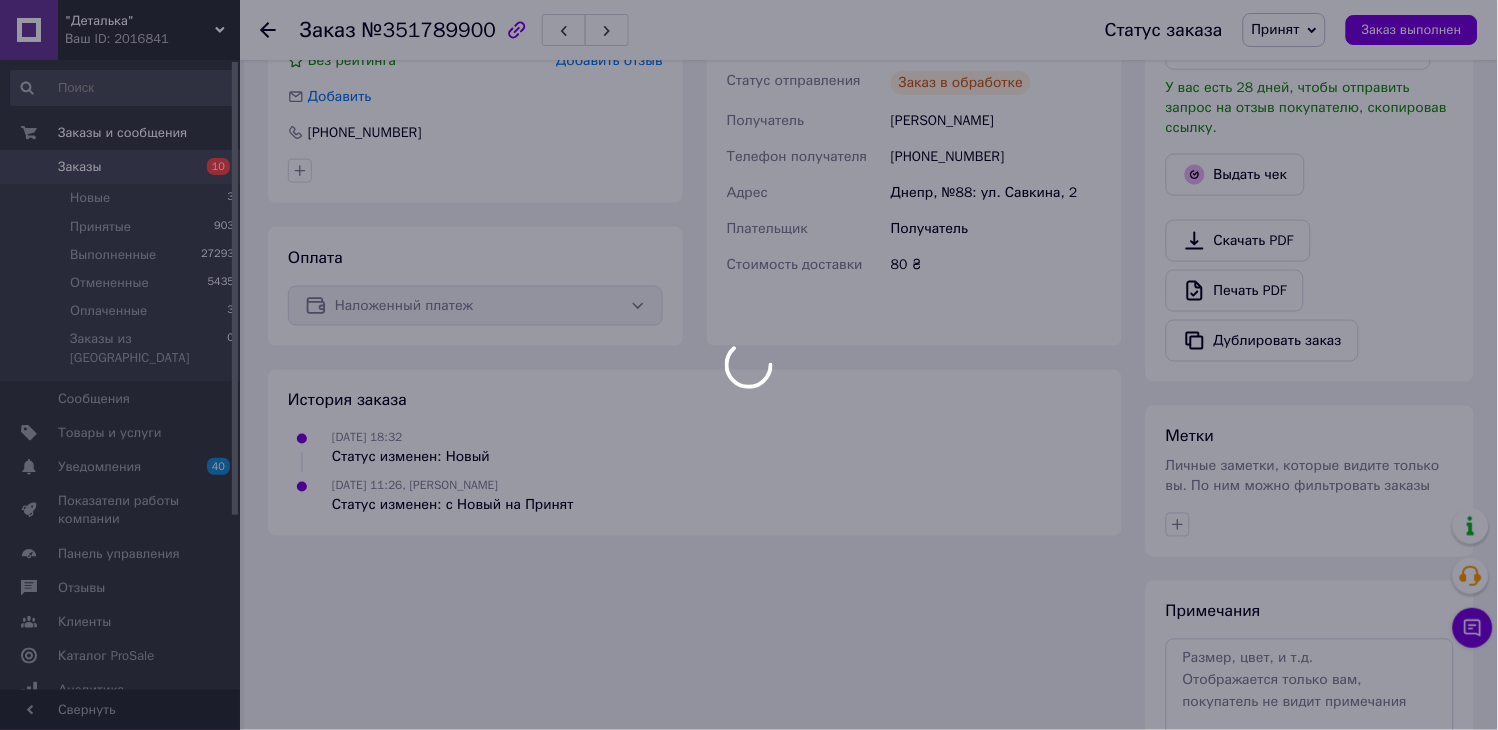 click at bounding box center [749, 365] 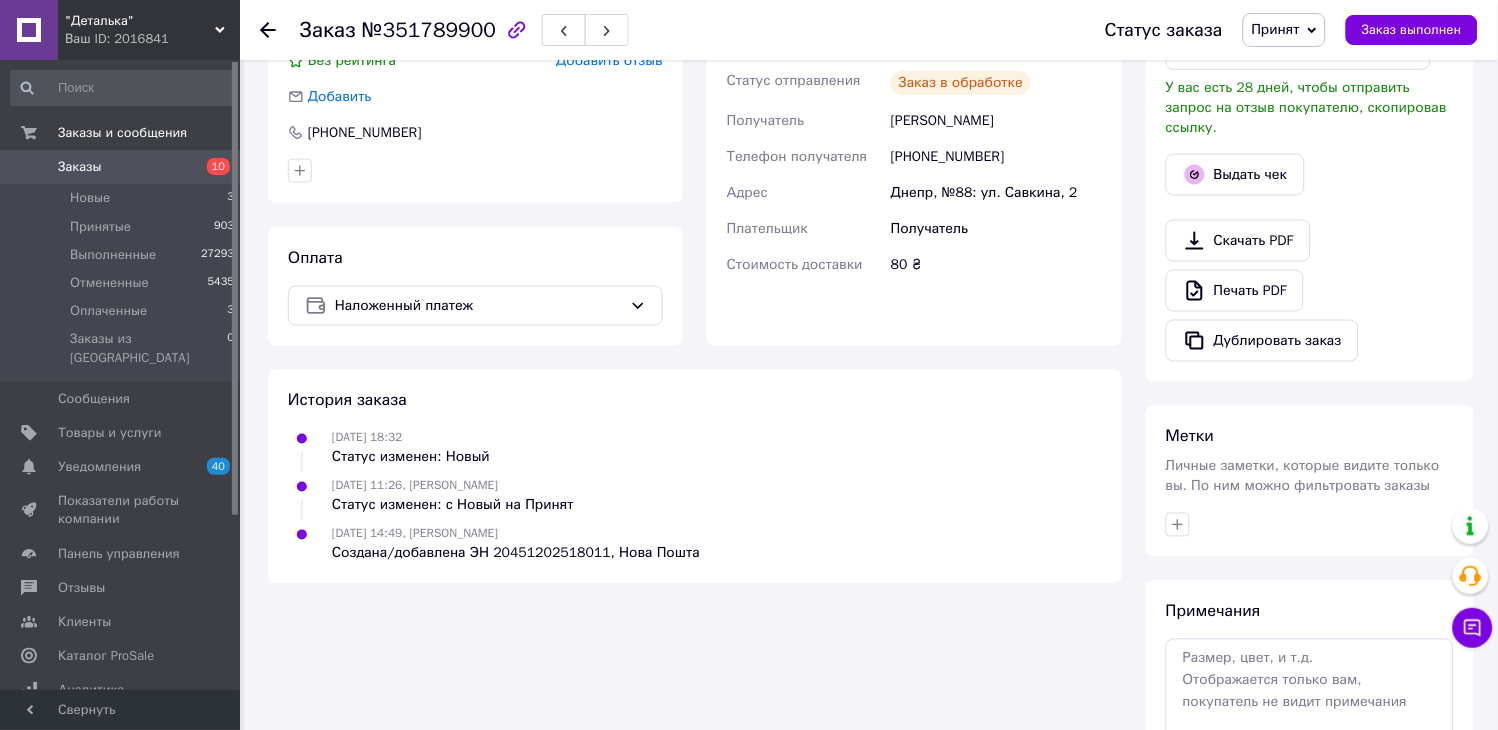 click on "Выдать чек" at bounding box center [1235, 175] 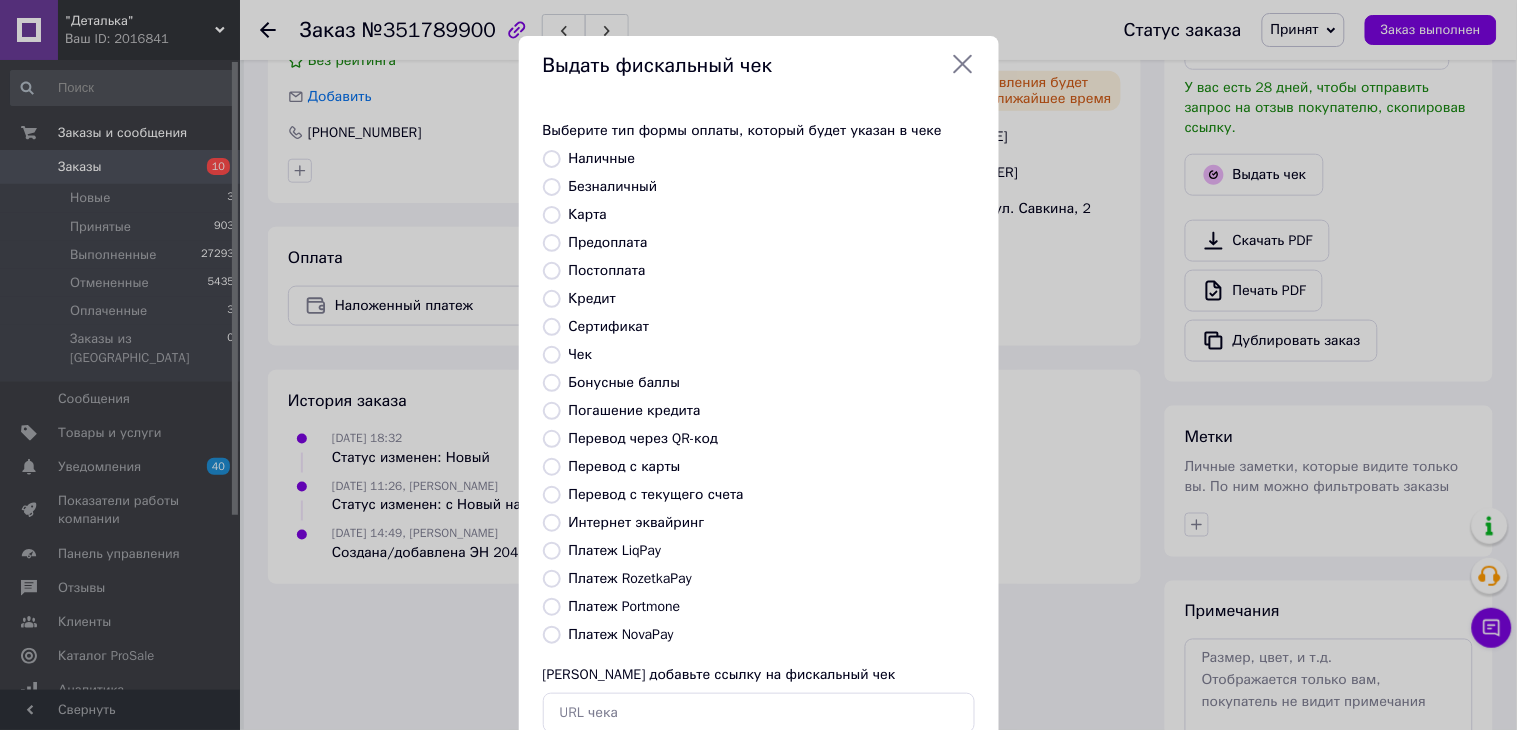 click on "Платеж NovaPay" at bounding box center (621, 634) 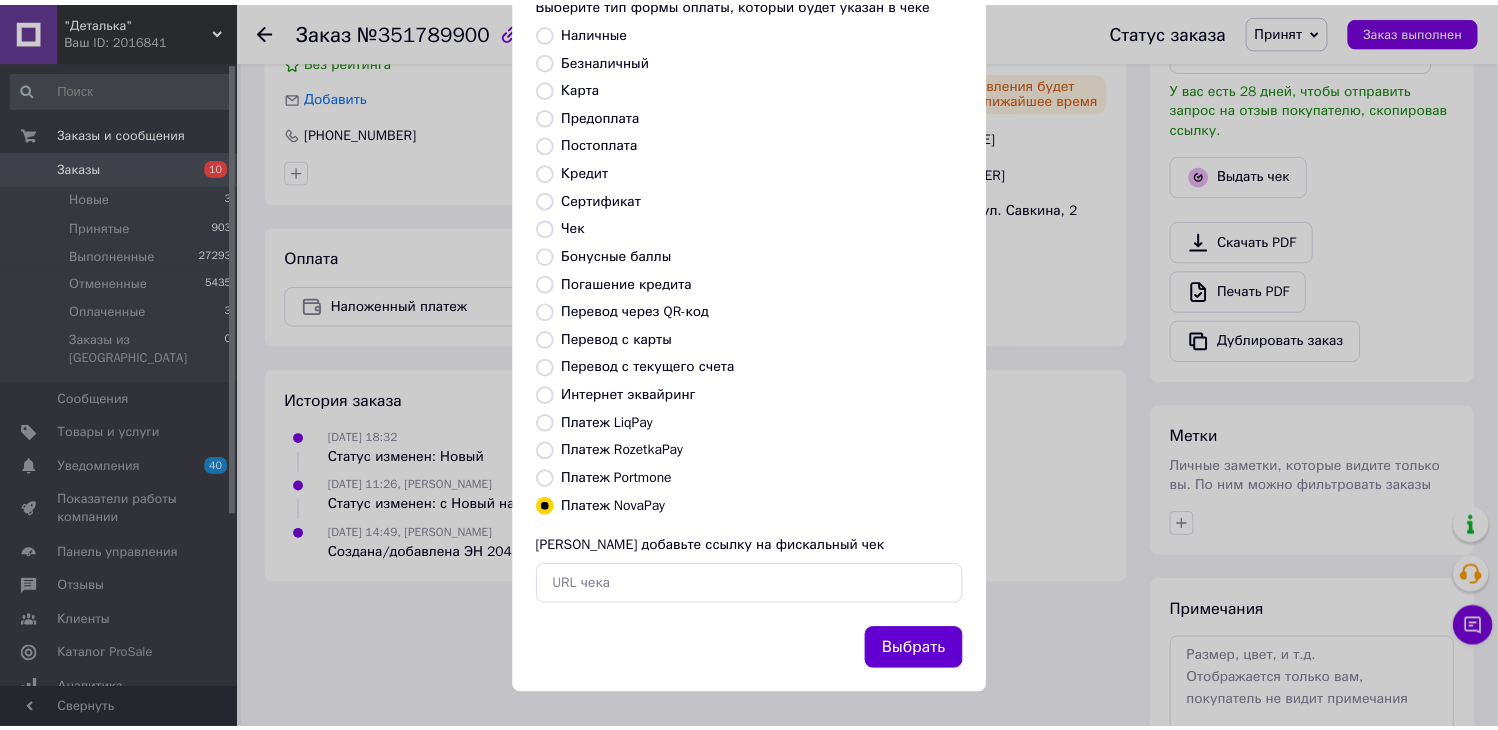 scroll, scrollTop: 130, scrollLeft: 0, axis: vertical 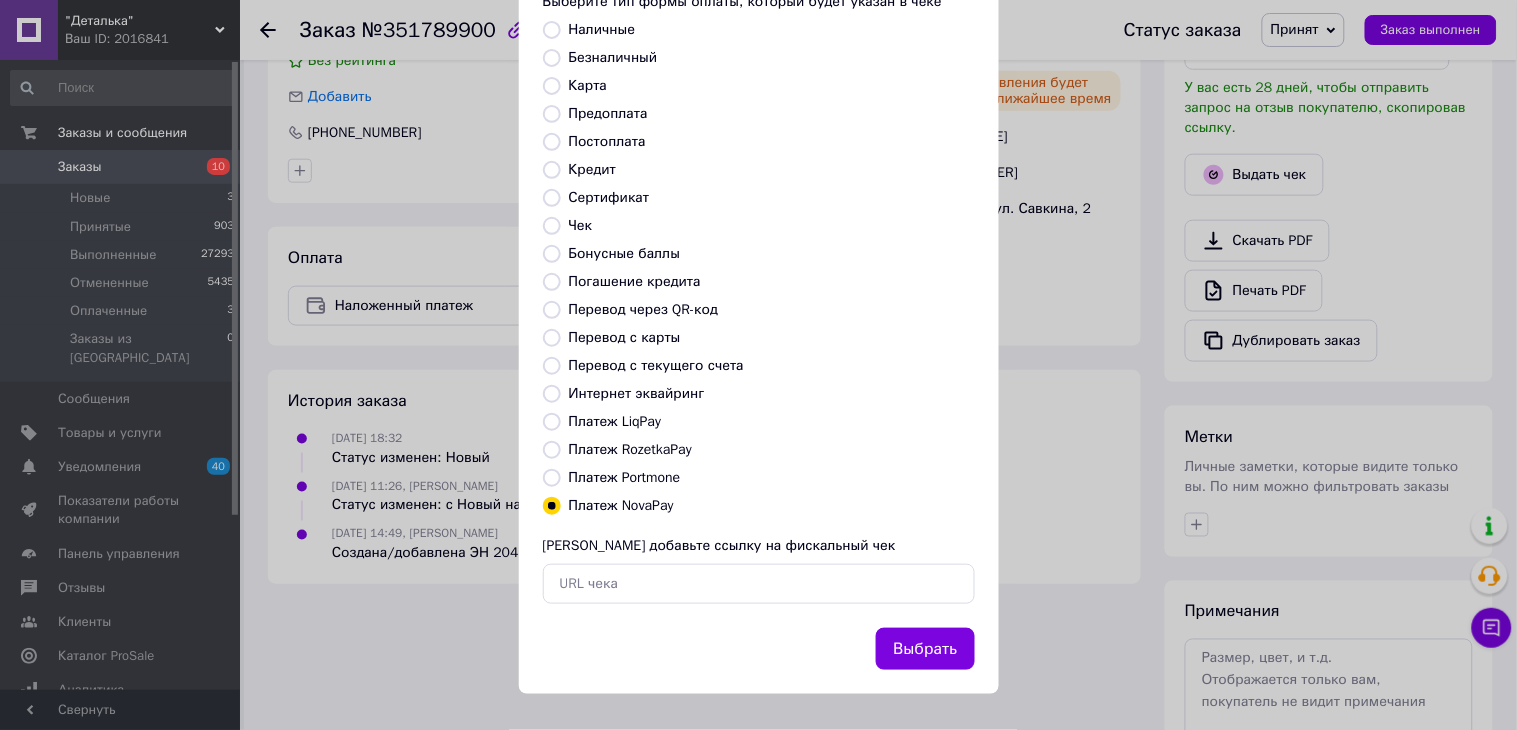 click on "Выбрать" at bounding box center (925, 649) 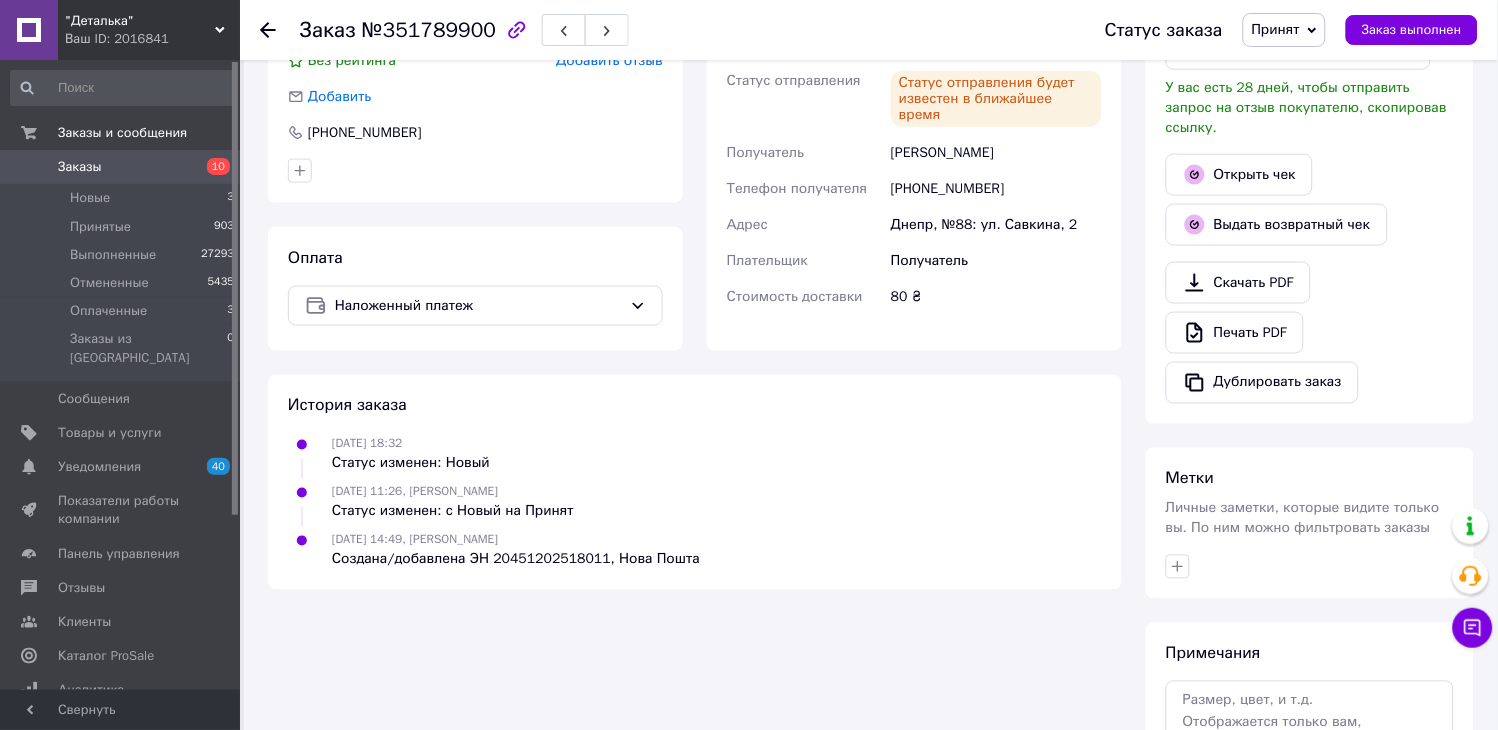 click on "Заказы" at bounding box center (80, 167) 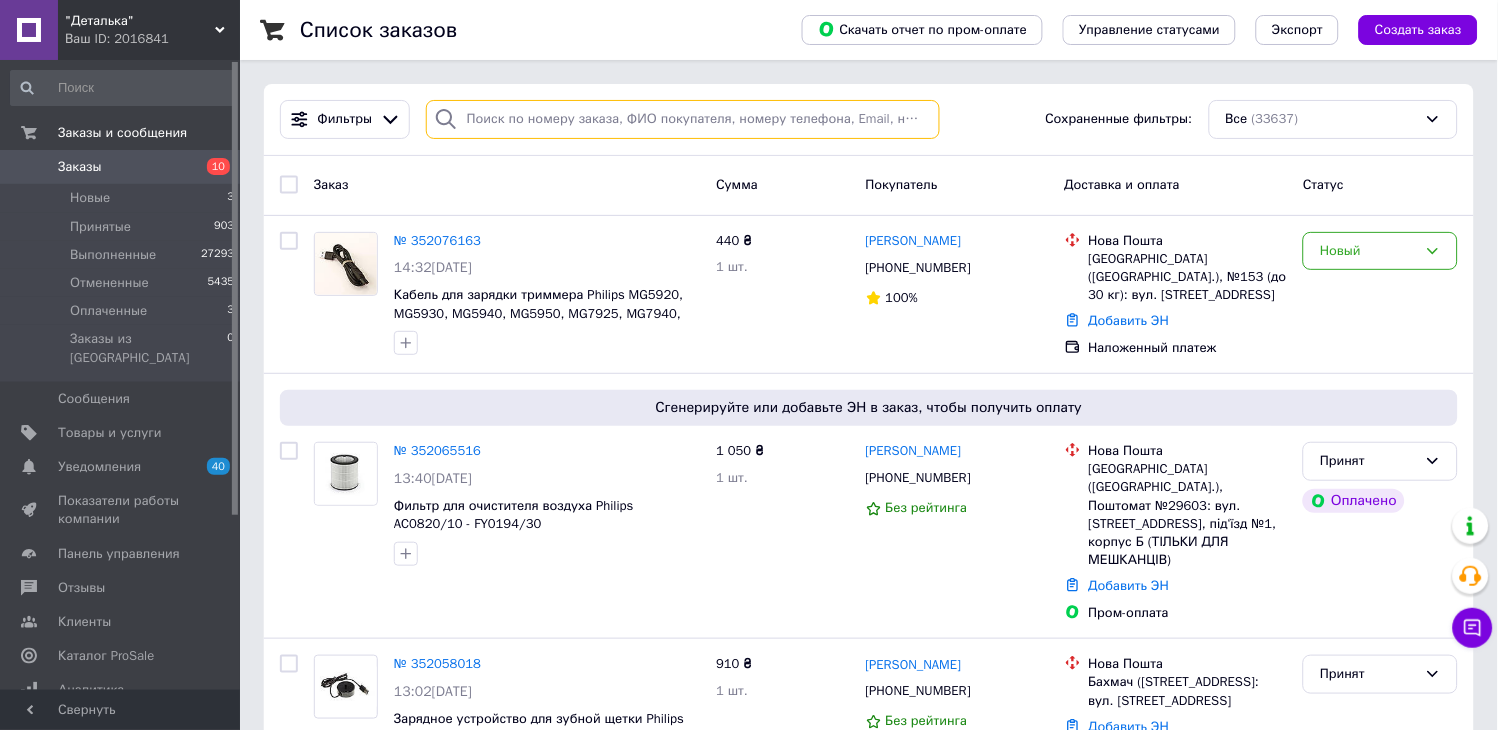 click at bounding box center [683, 119] 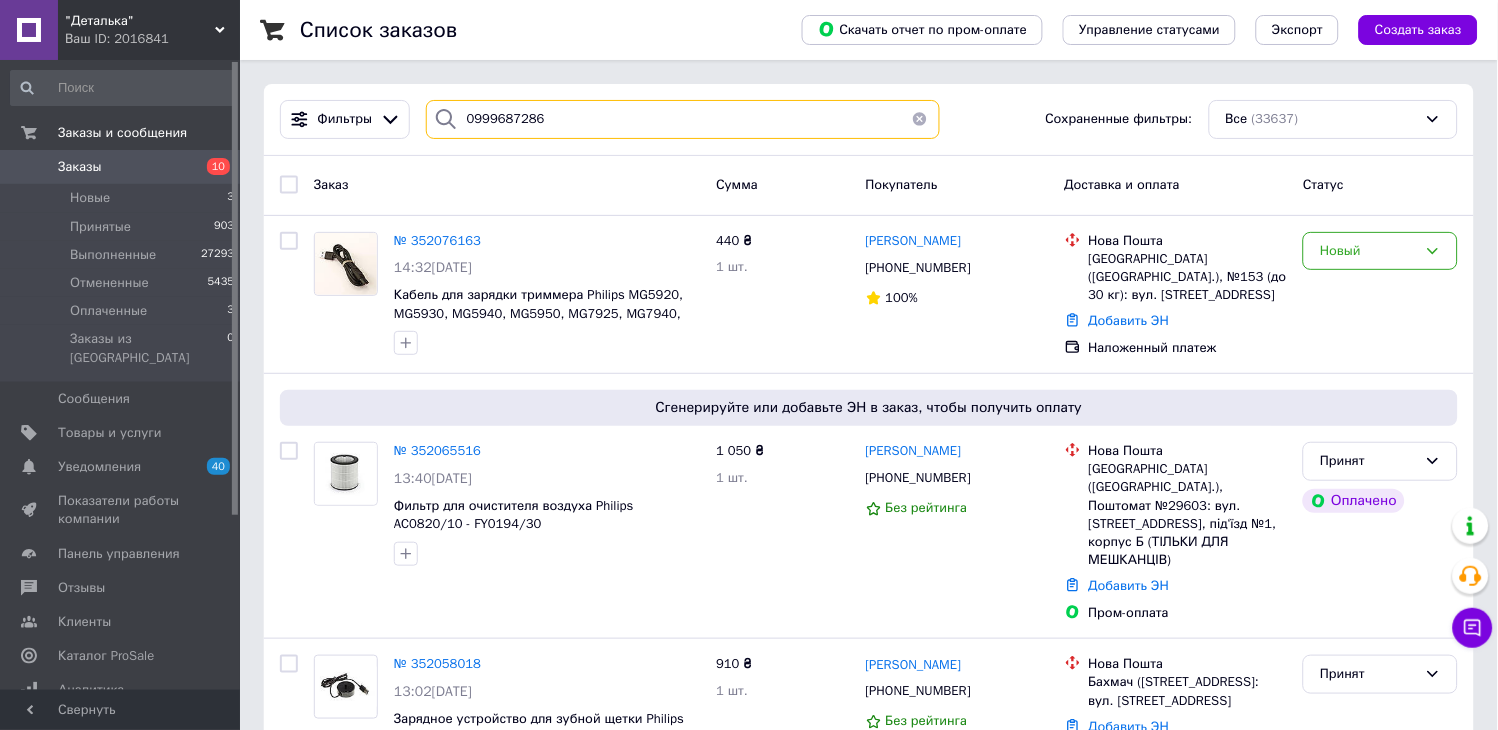 type on "0999687286" 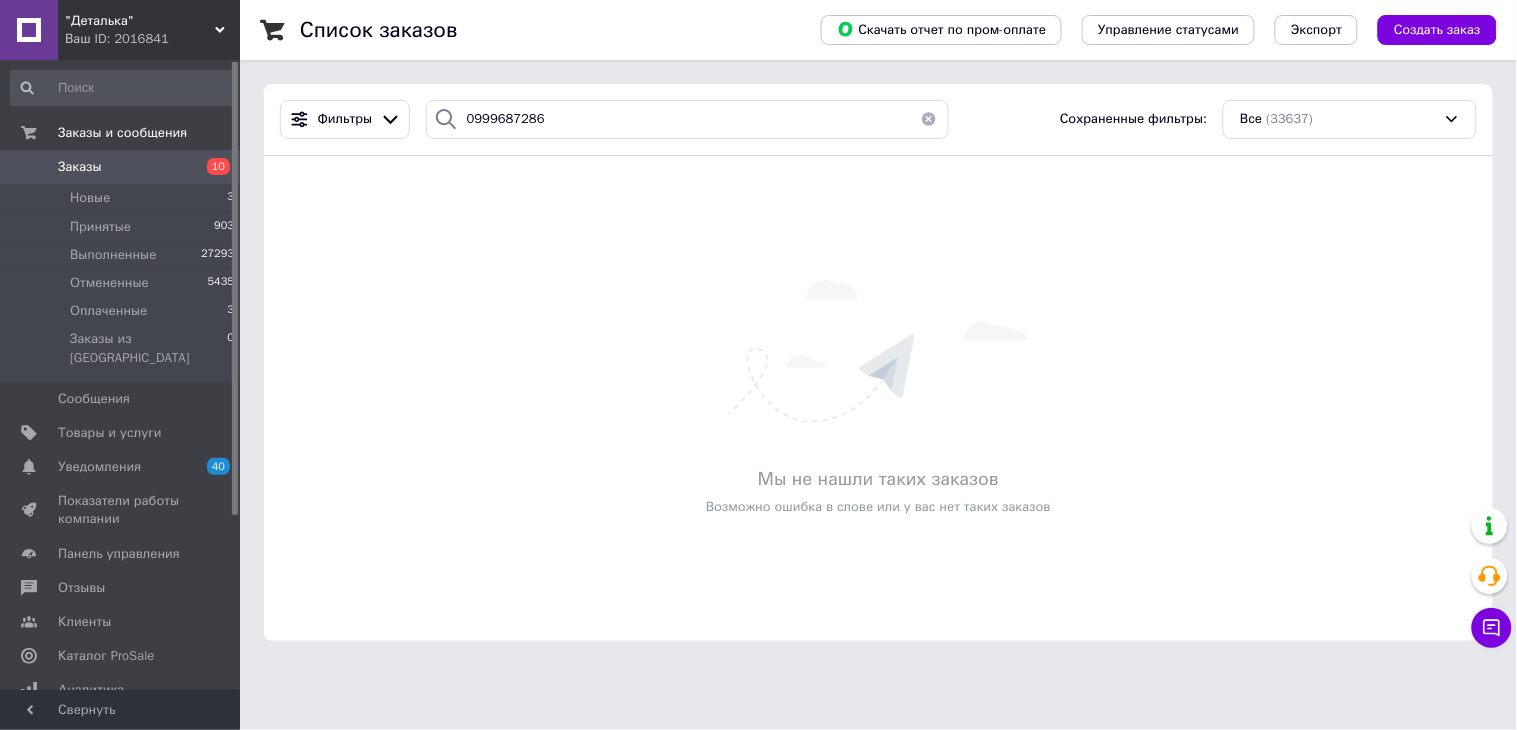 click on "Заказы" at bounding box center [80, 167] 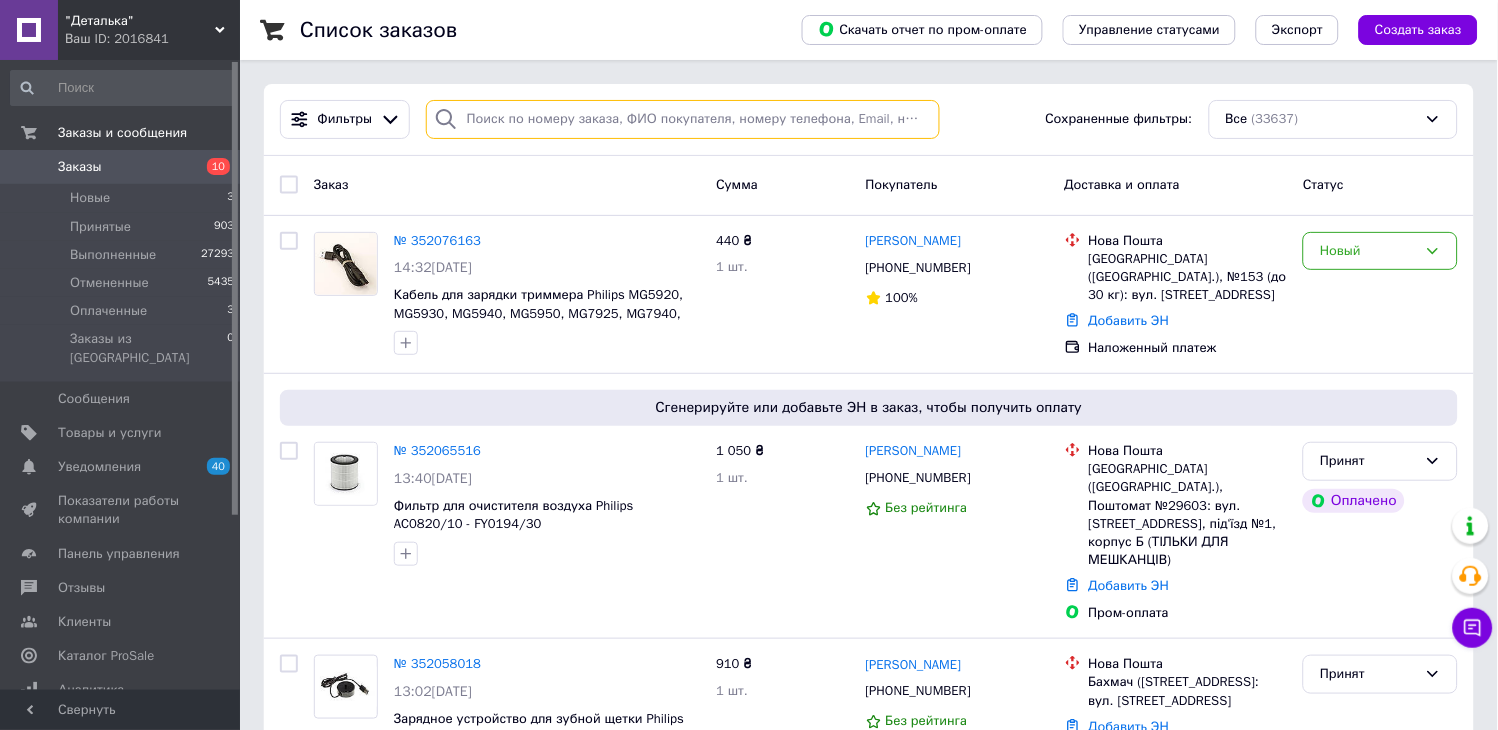 click at bounding box center [683, 119] 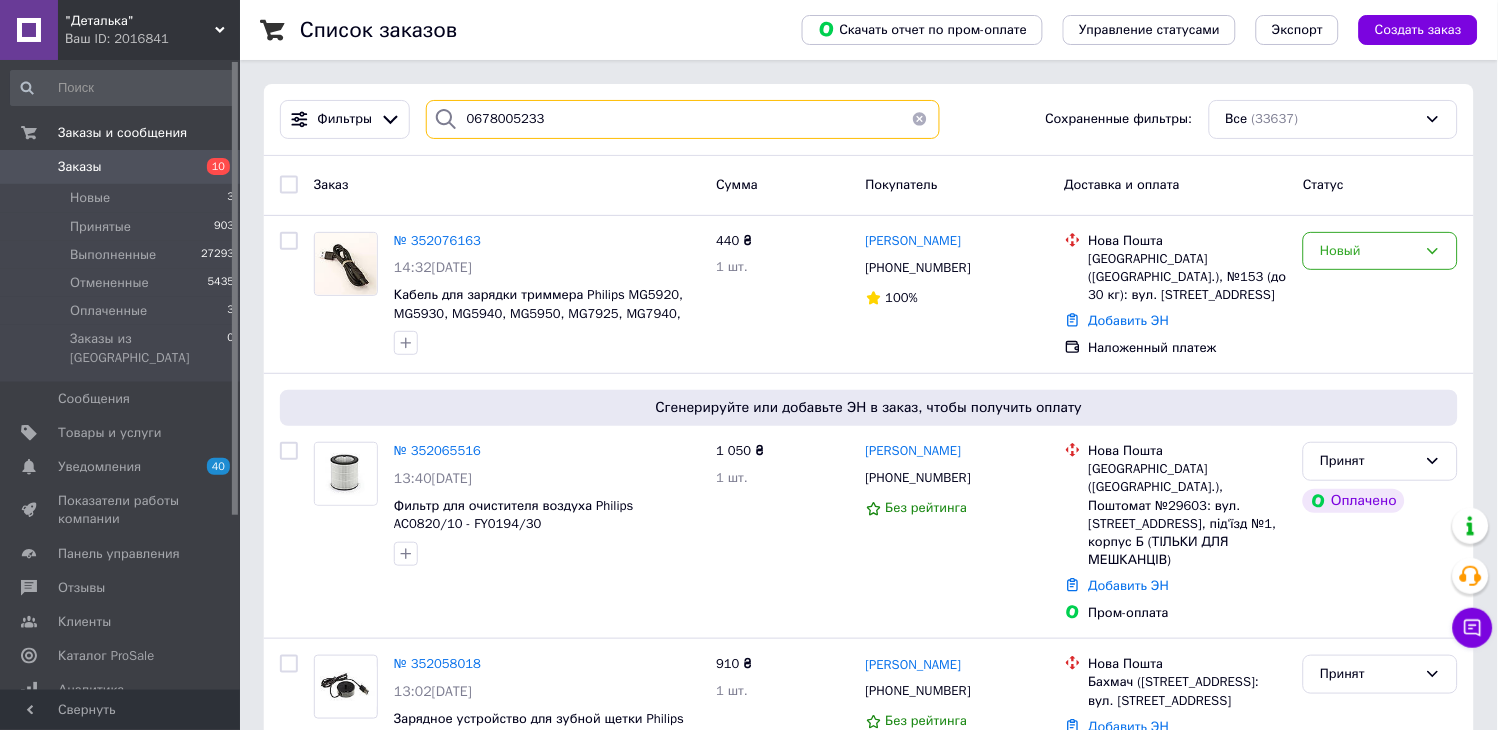 type on "0678005233" 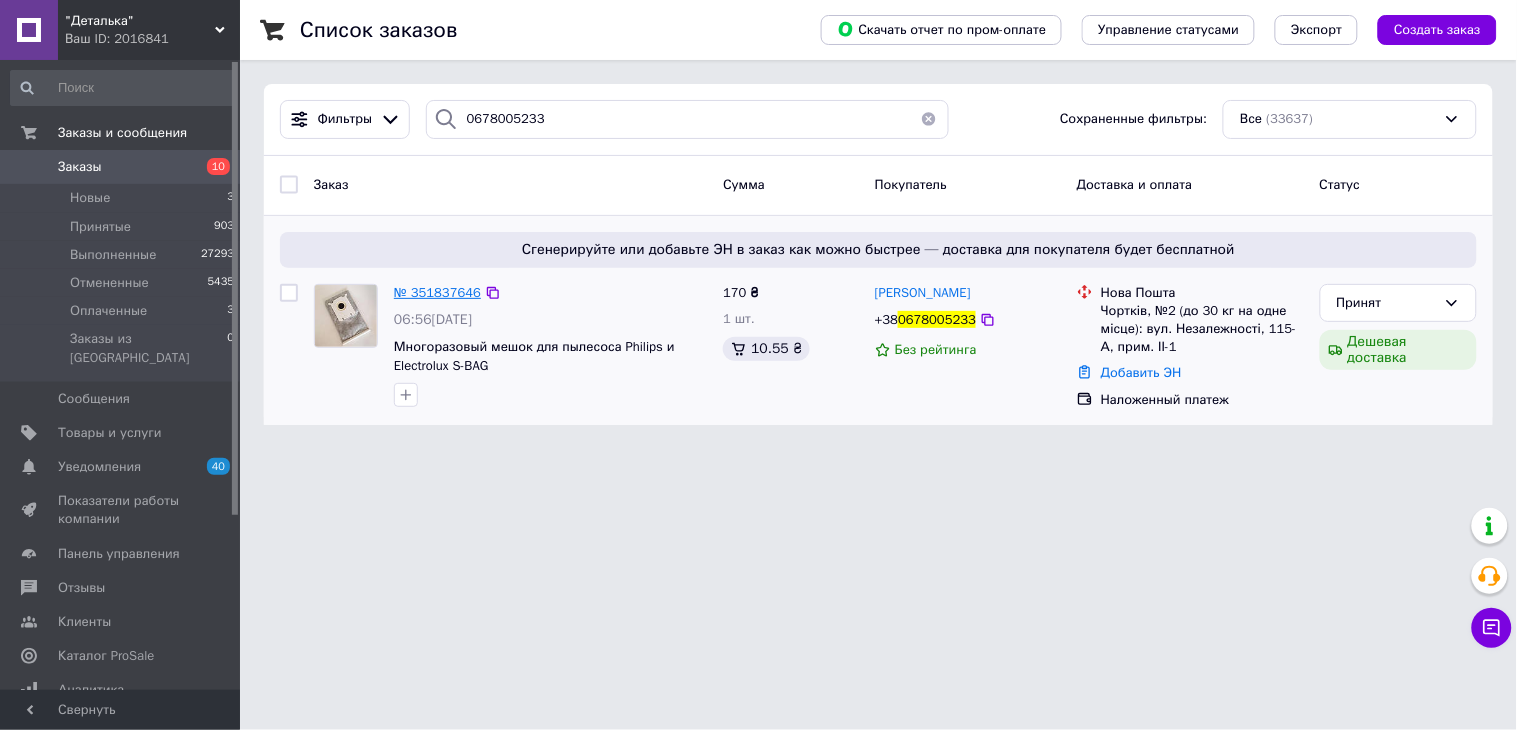click on "№ 351837646" at bounding box center [437, 292] 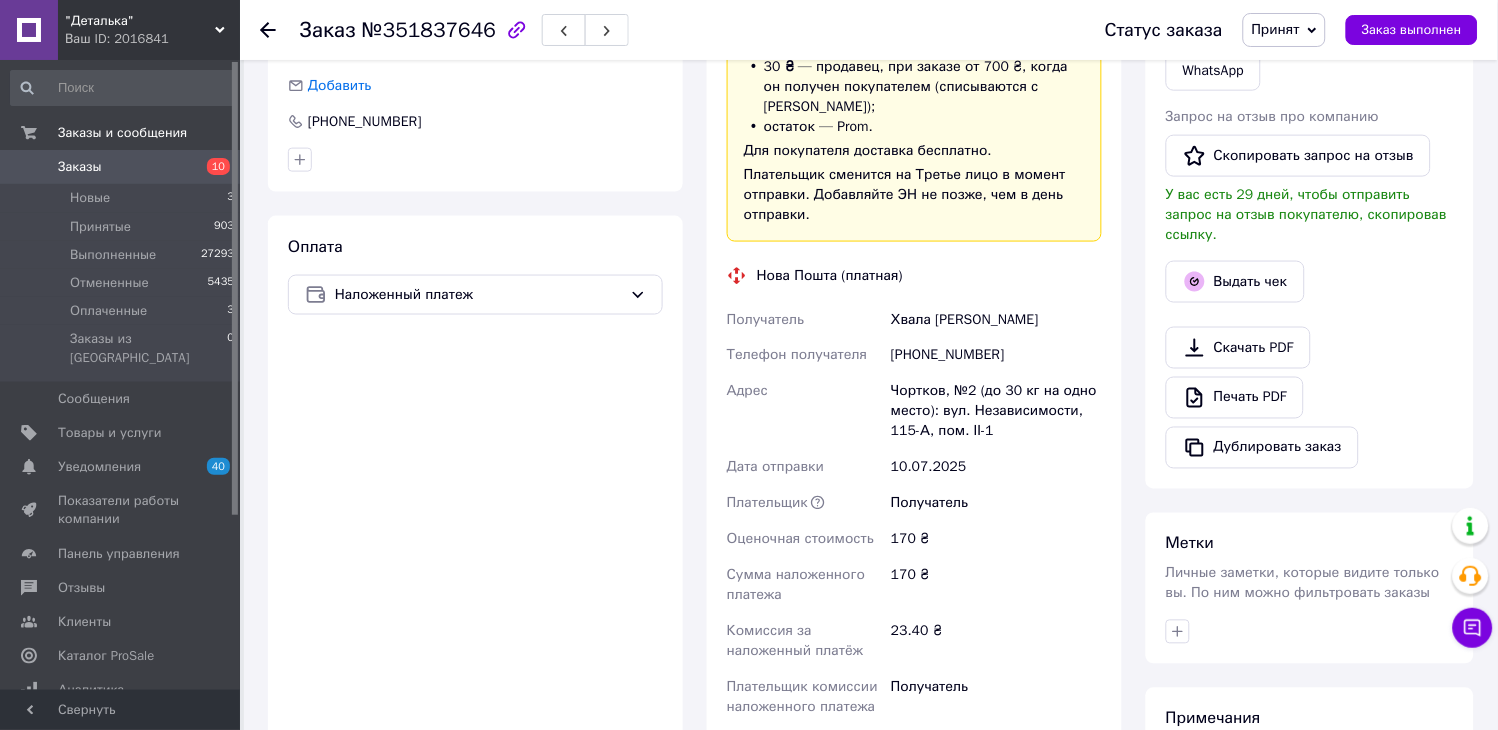 scroll, scrollTop: 820, scrollLeft: 0, axis: vertical 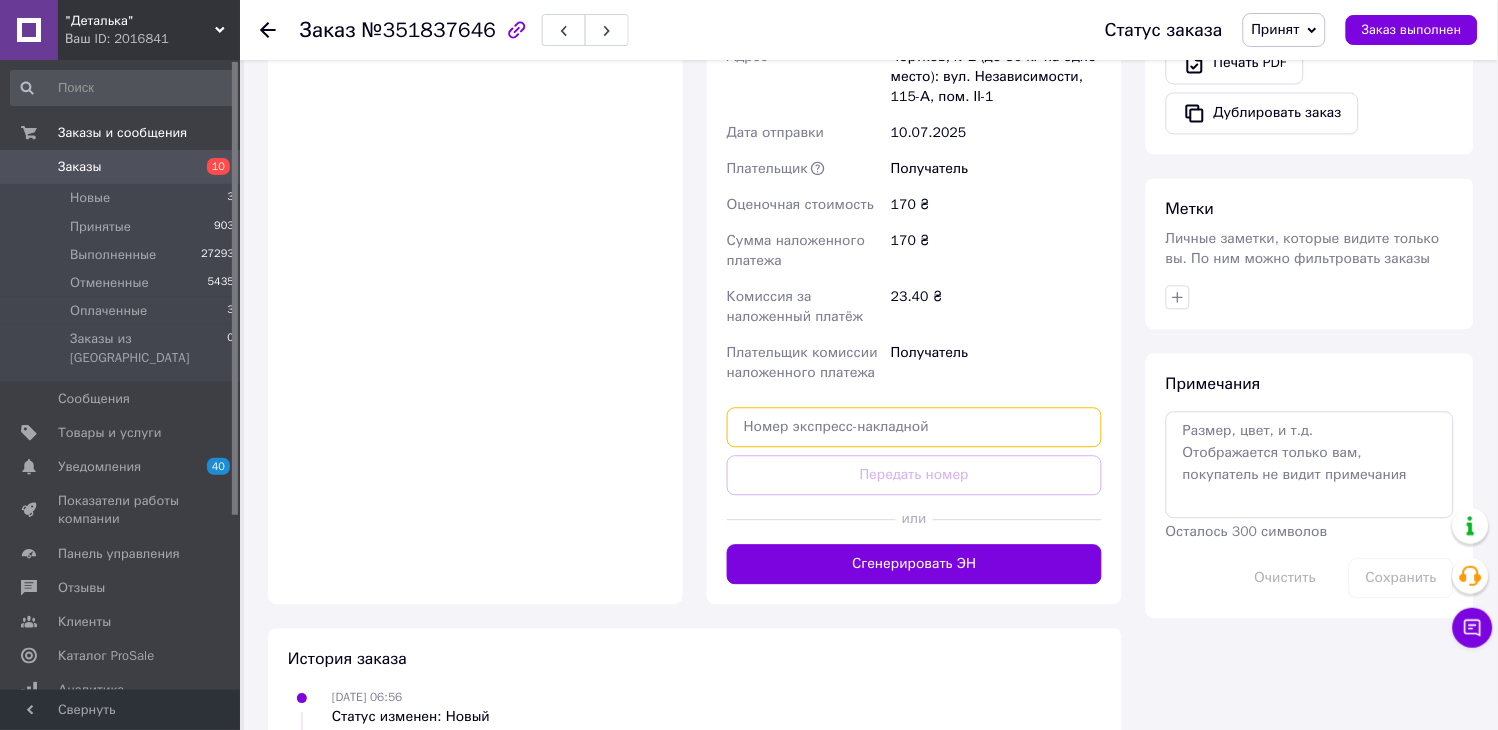 click at bounding box center (914, 428) 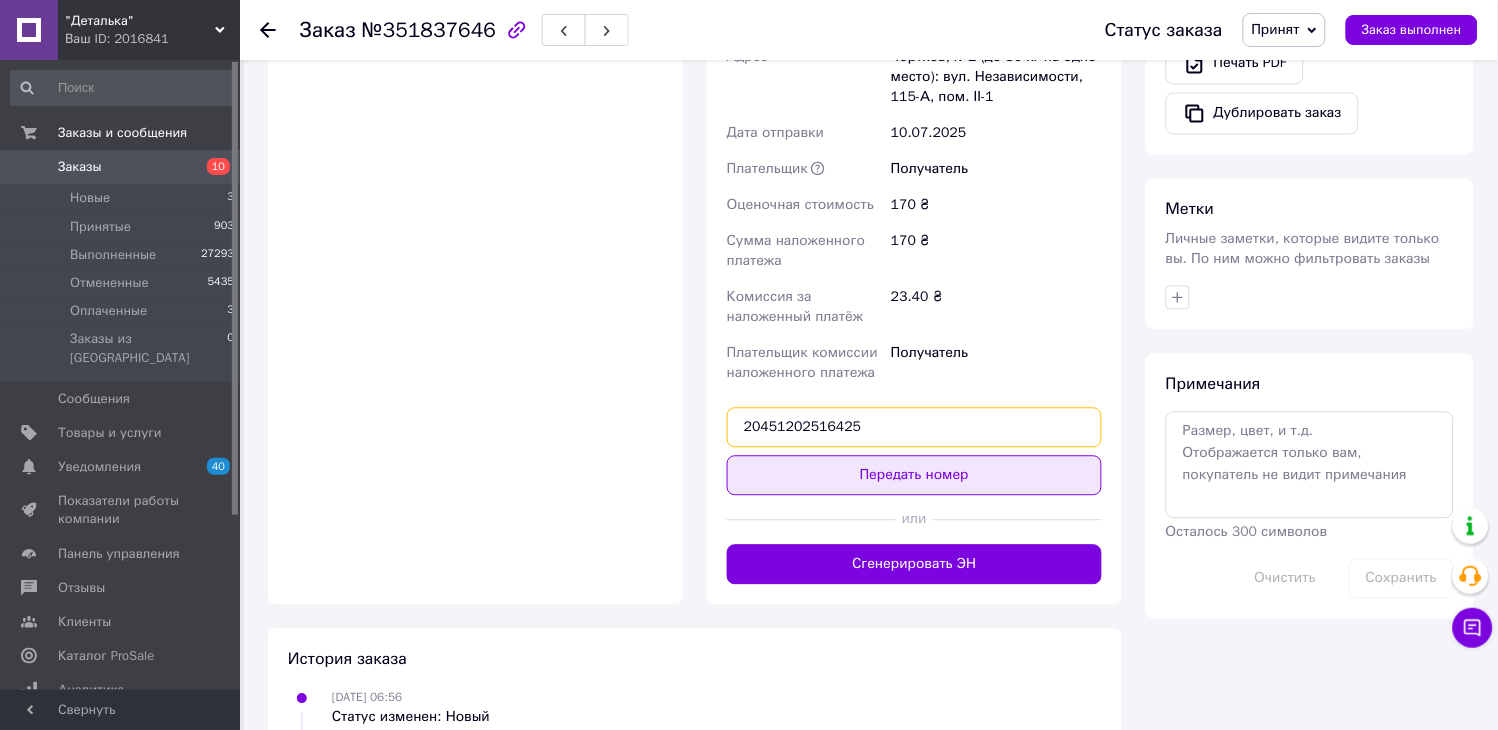 type on "20451202516425" 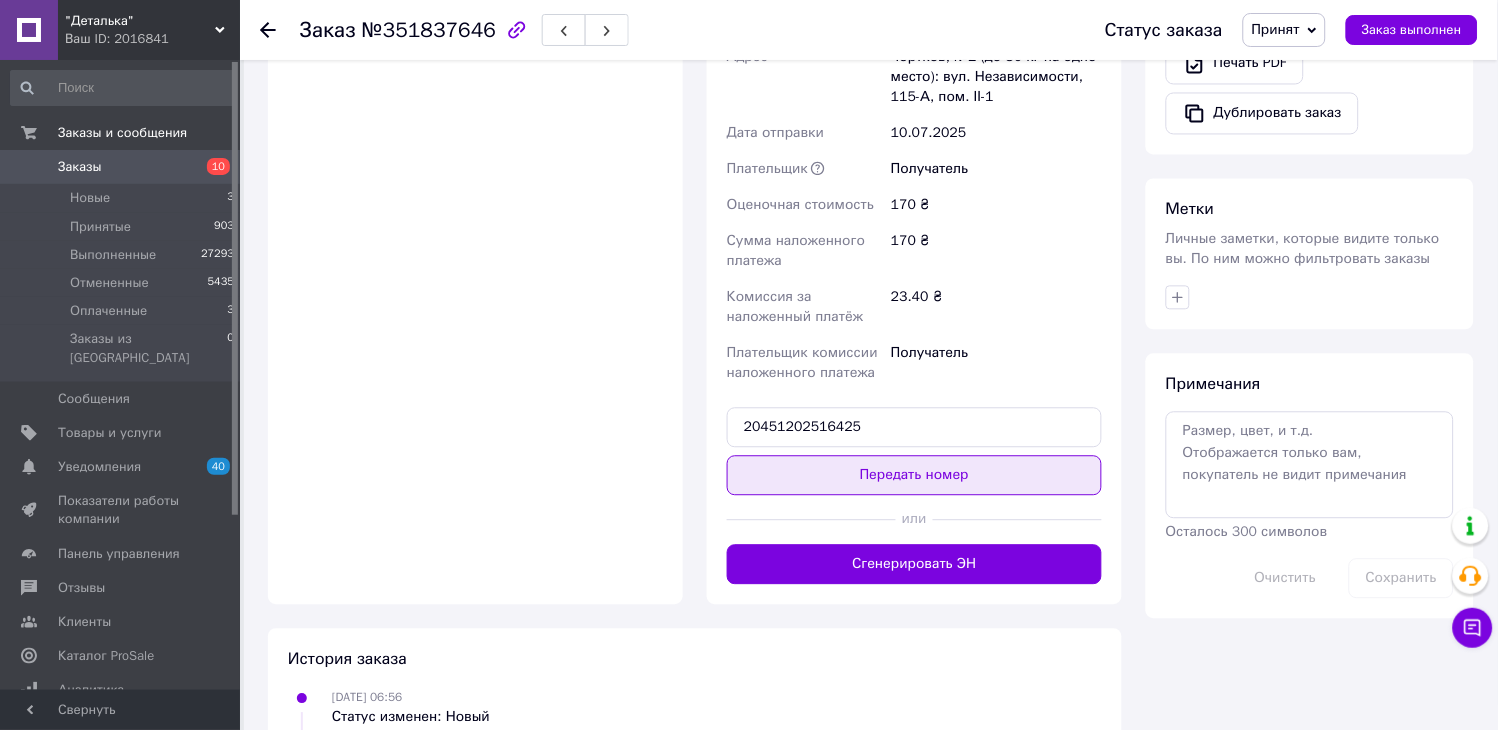 click on "Передать номер" at bounding box center (914, 476) 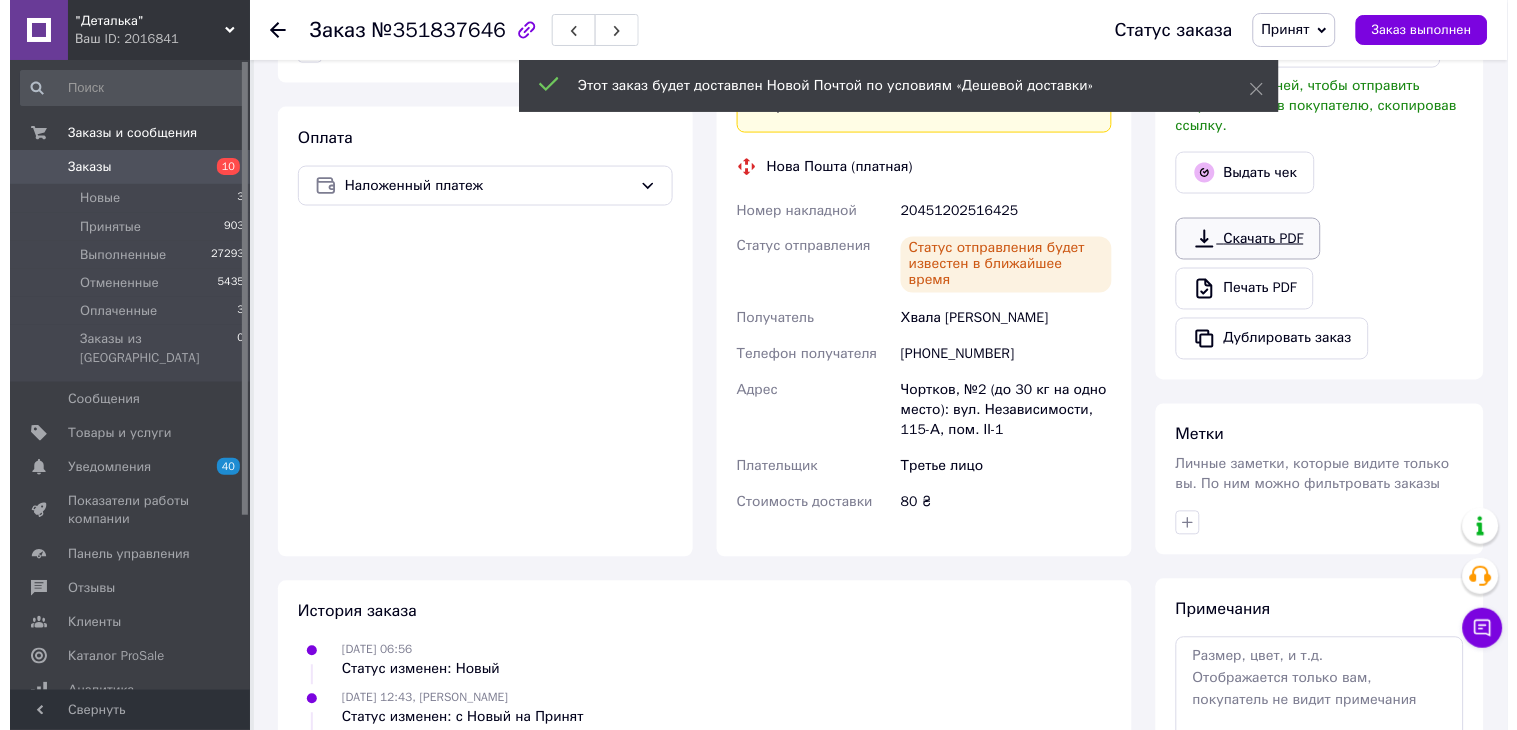 scroll, scrollTop: 380, scrollLeft: 0, axis: vertical 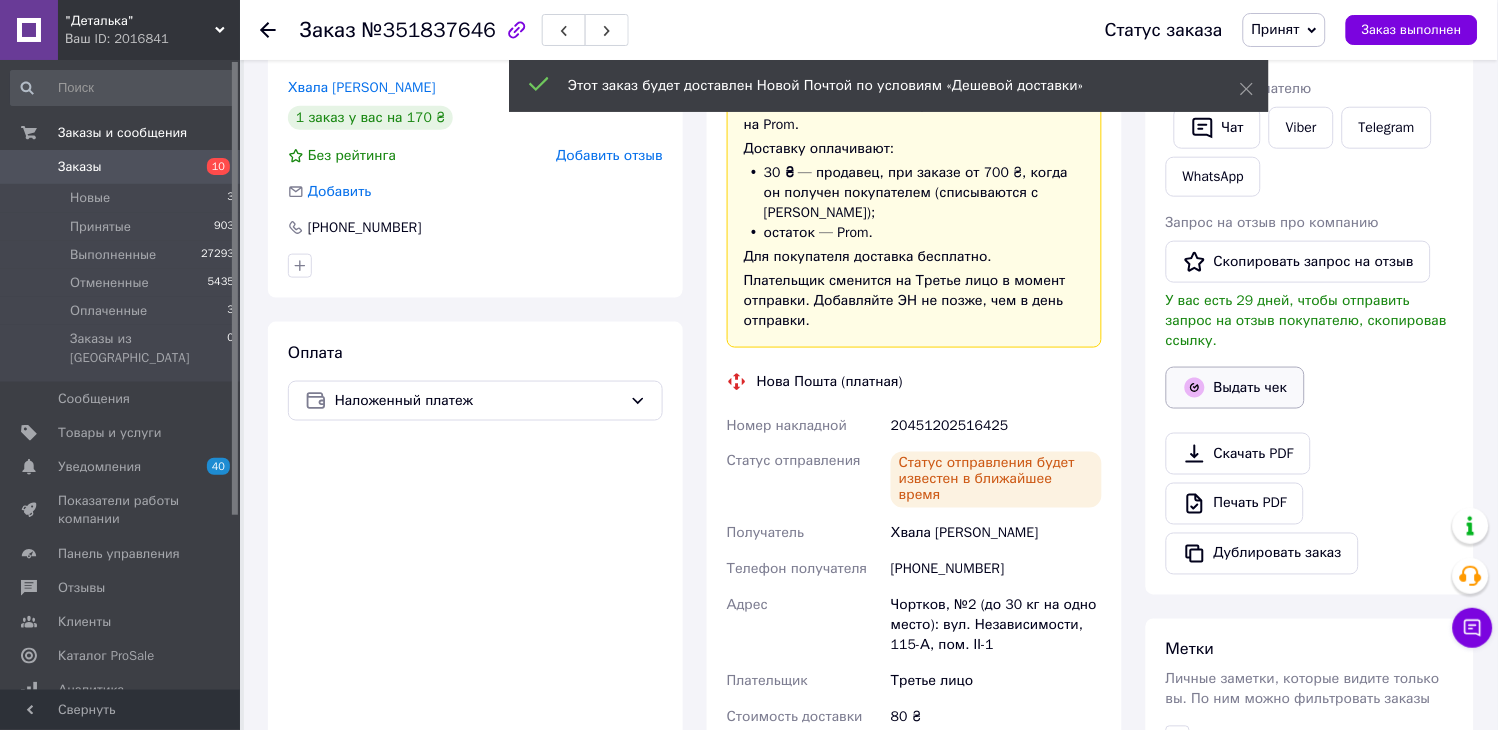 click on "Выдать чек" at bounding box center [1235, 388] 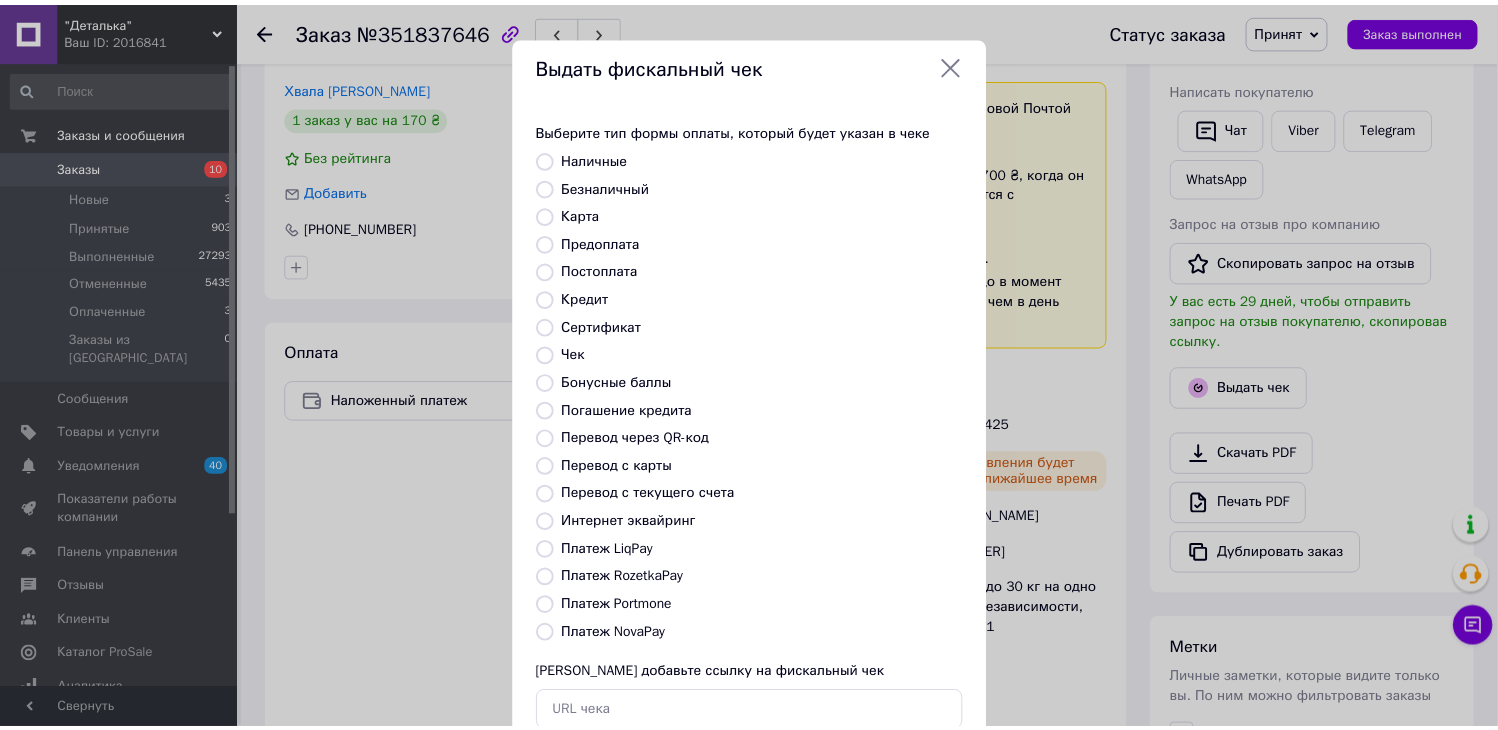 scroll, scrollTop: 111, scrollLeft: 0, axis: vertical 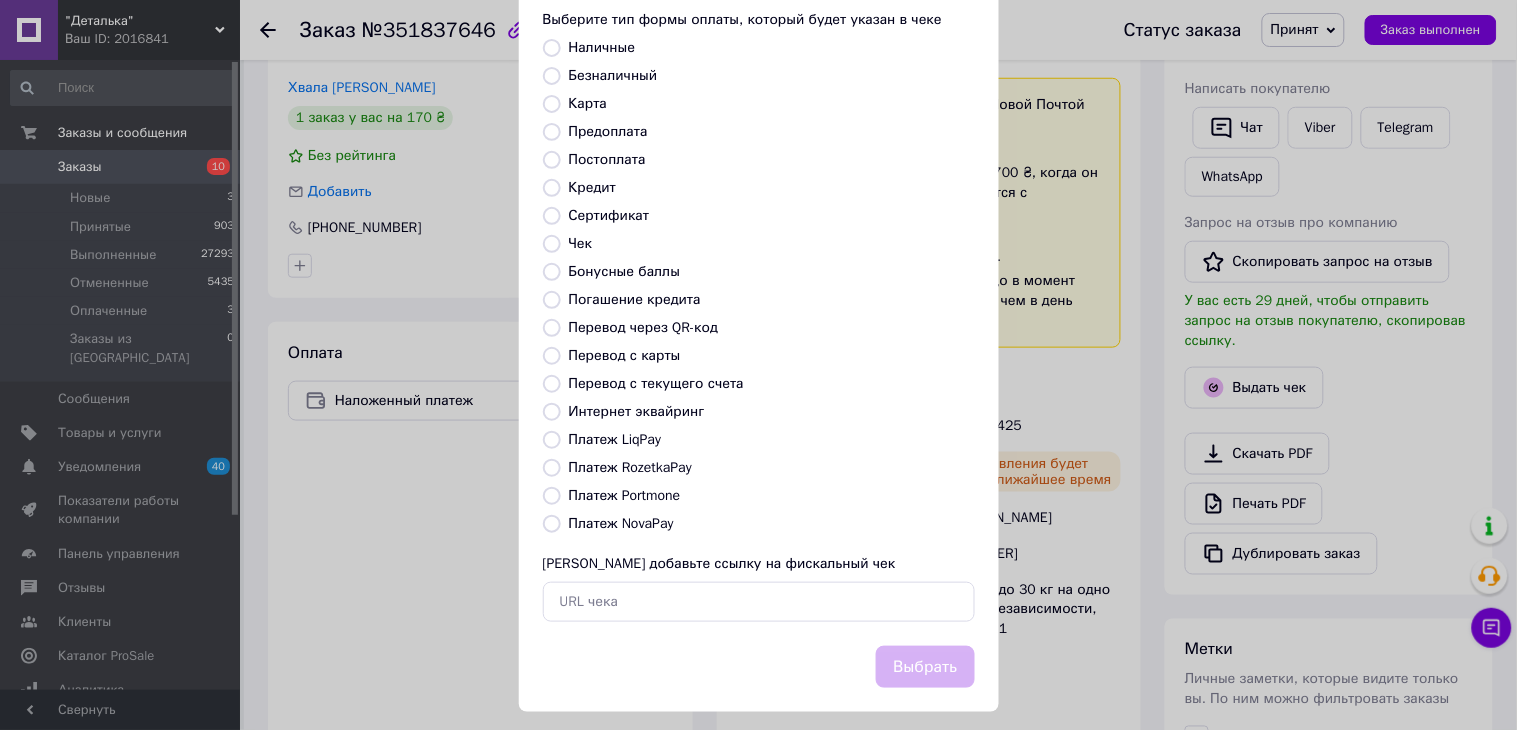 click on "Платеж NovaPay" at bounding box center [621, 523] 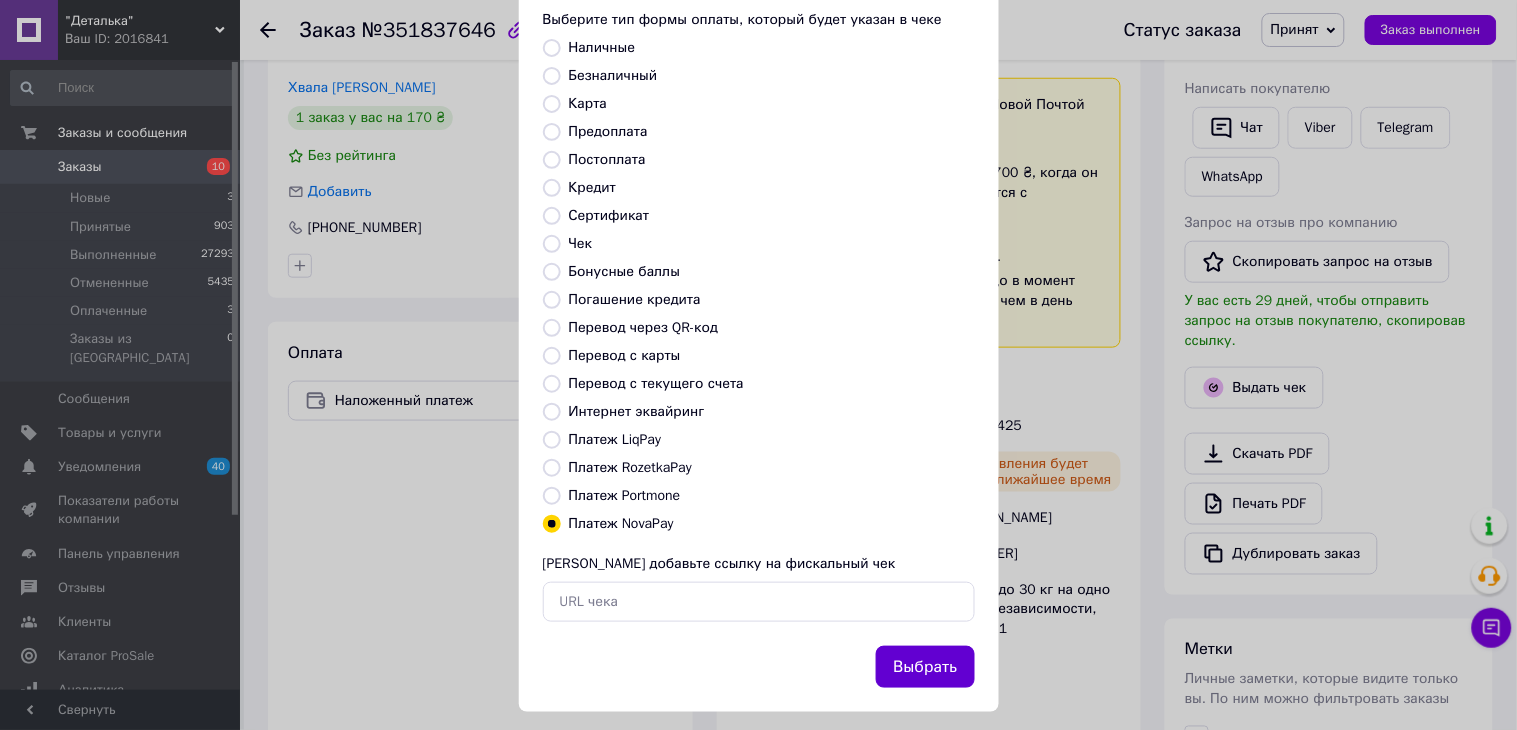 click on "Выбрать" at bounding box center (925, 667) 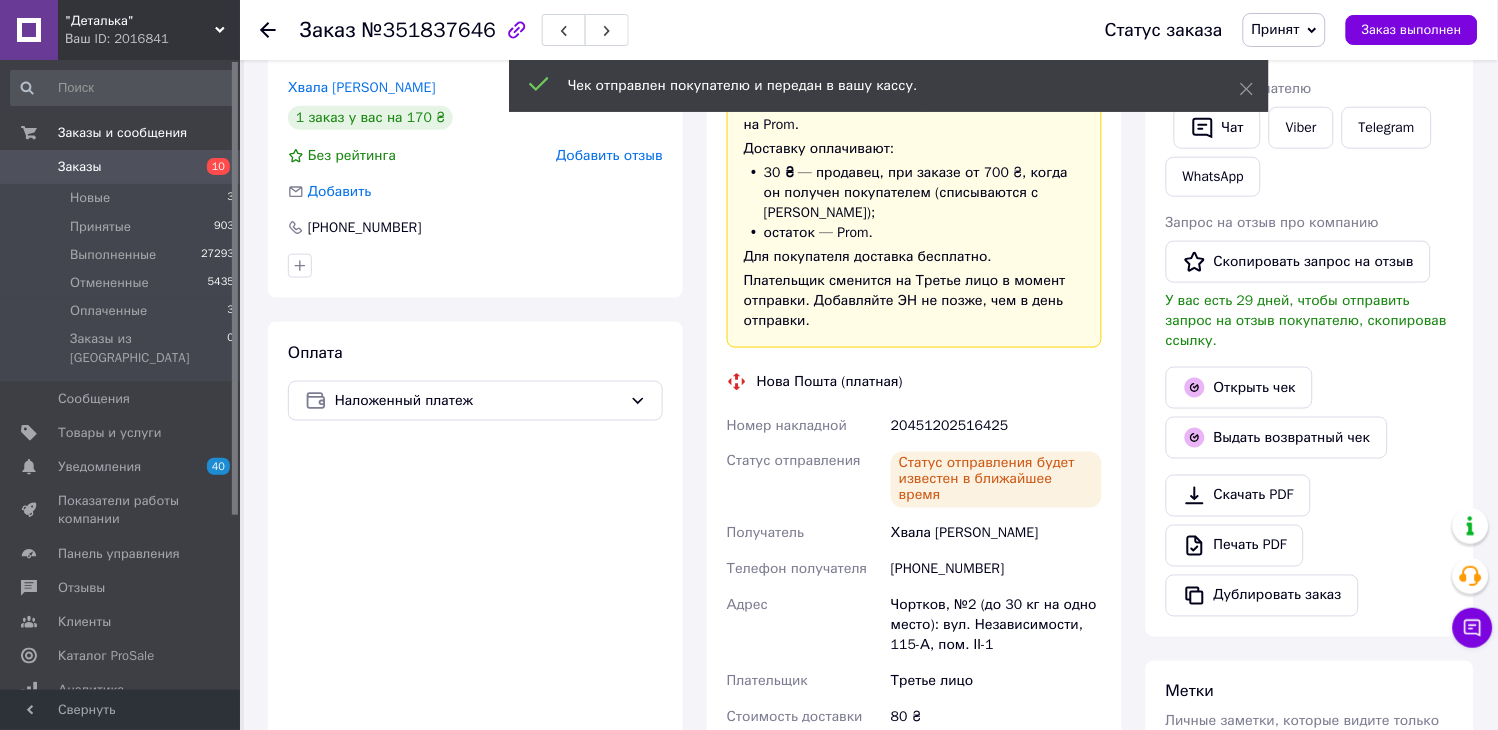 click on "Заказы" at bounding box center (80, 167) 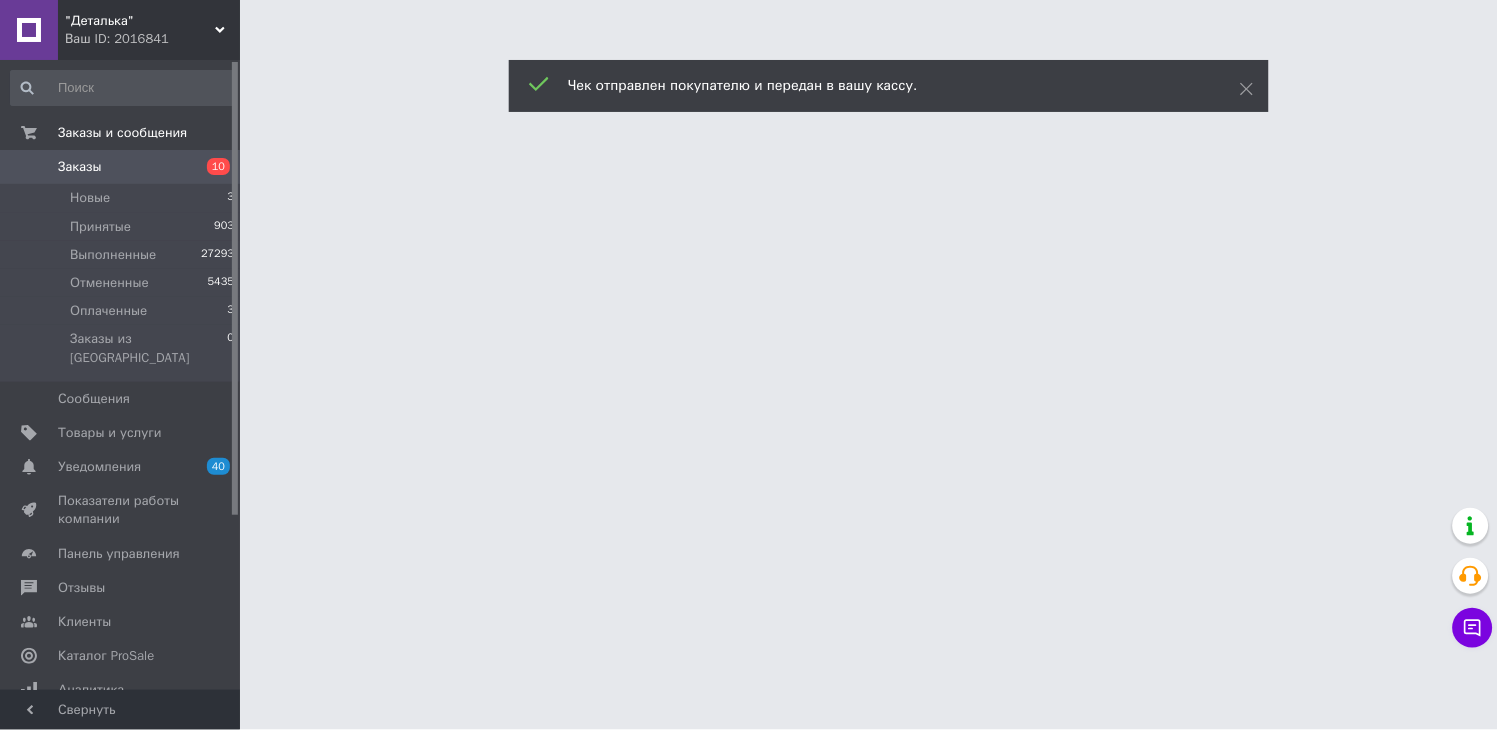 scroll, scrollTop: 0, scrollLeft: 0, axis: both 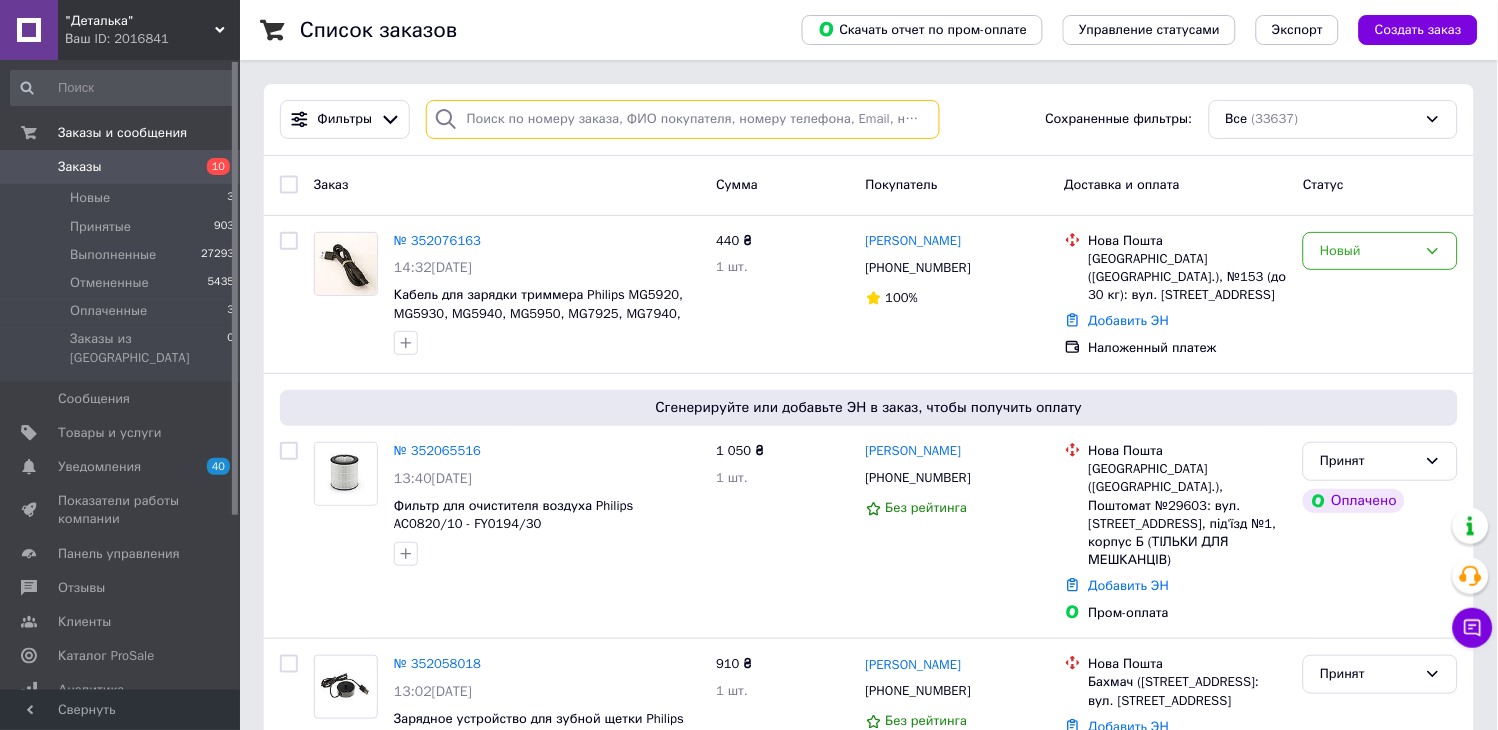 click at bounding box center (683, 119) 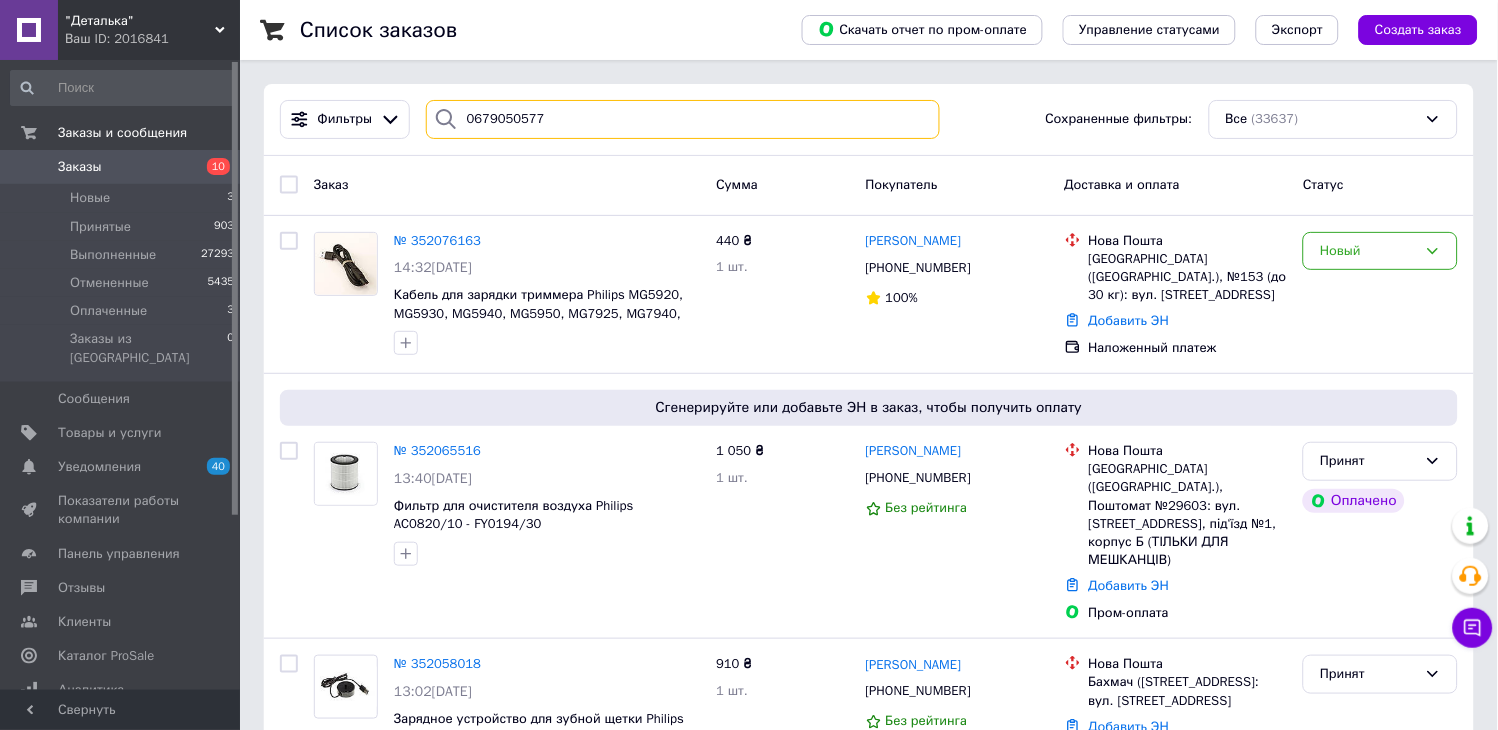 type on "0679050577" 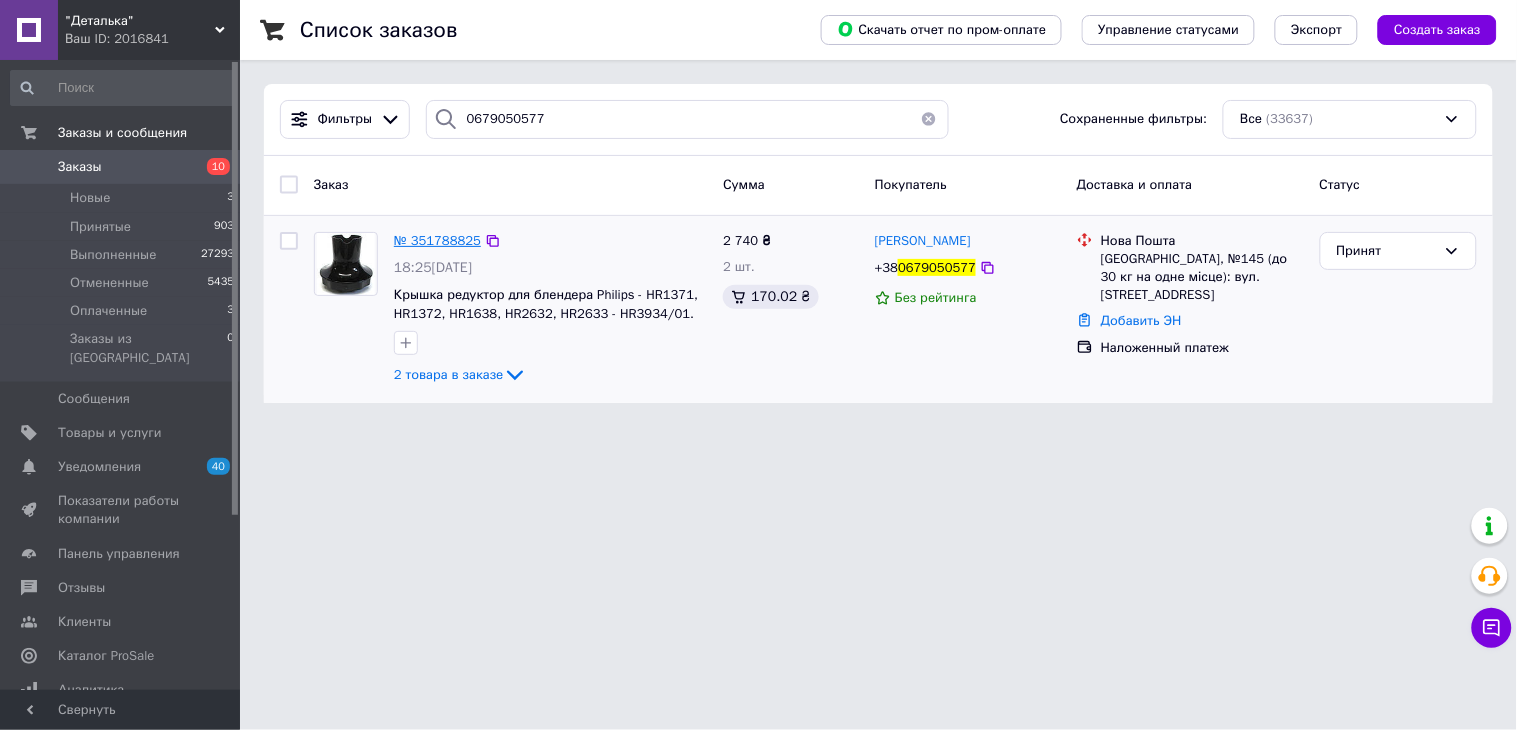 click on "№ 351788825" at bounding box center (437, 240) 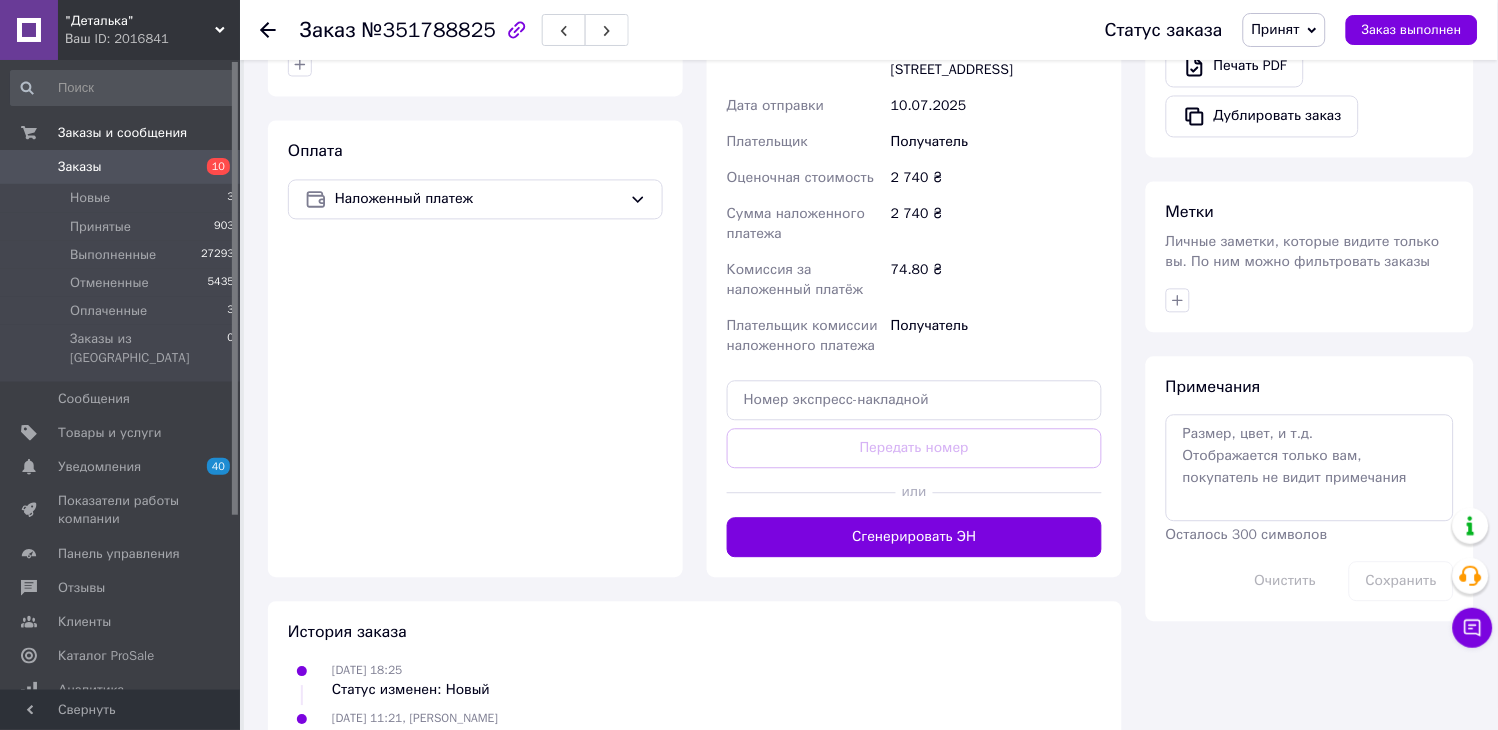 scroll, scrollTop: 840, scrollLeft: 0, axis: vertical 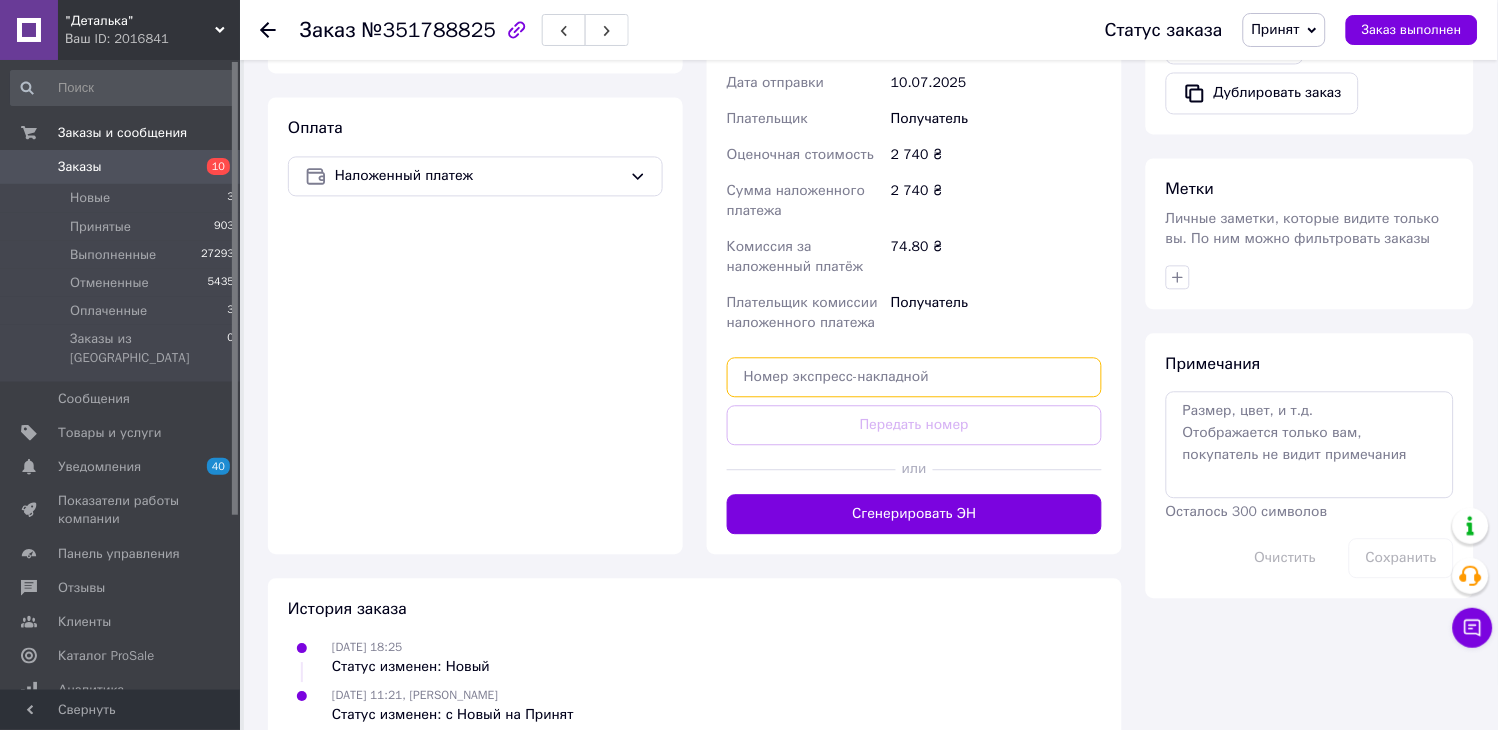click at bounding box center [914, 378] 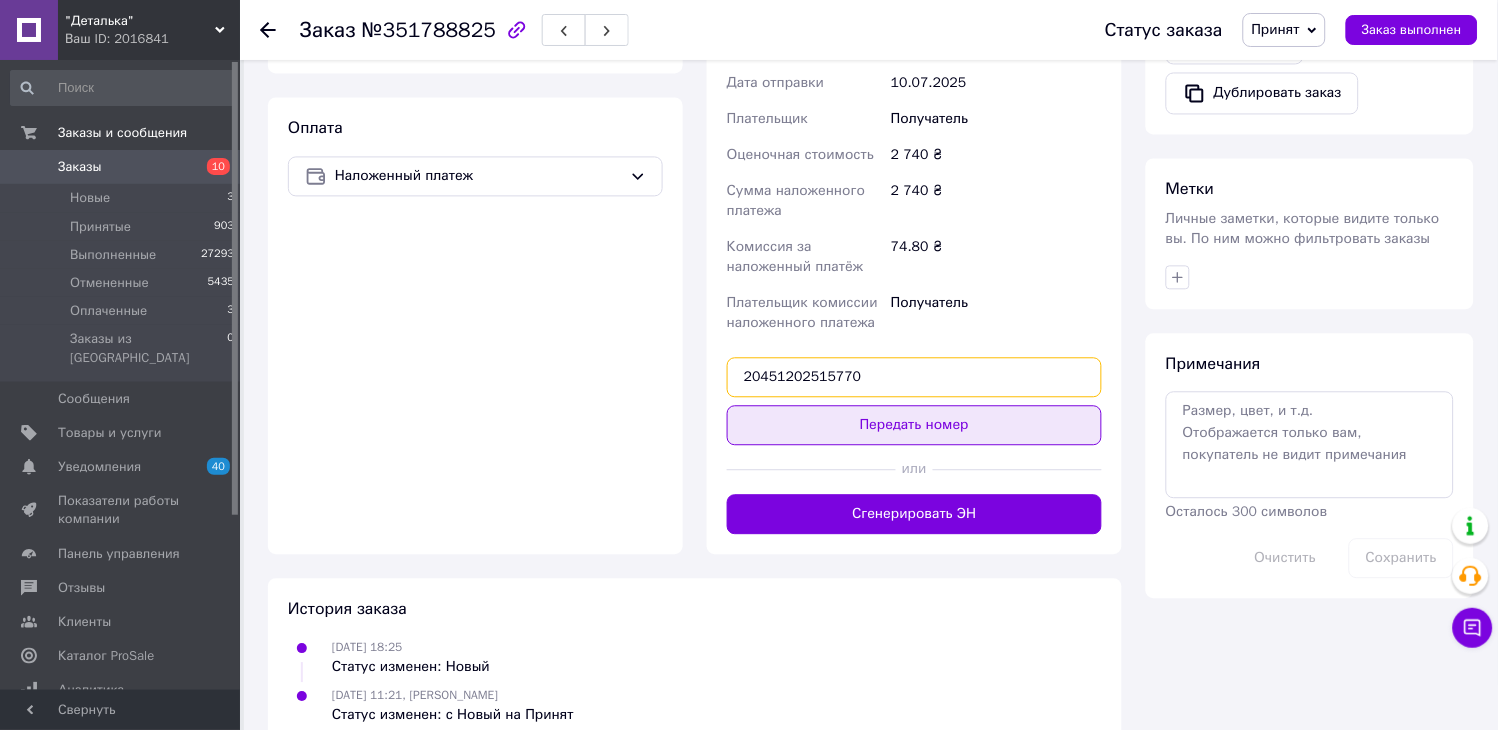 type on "20451202515770" 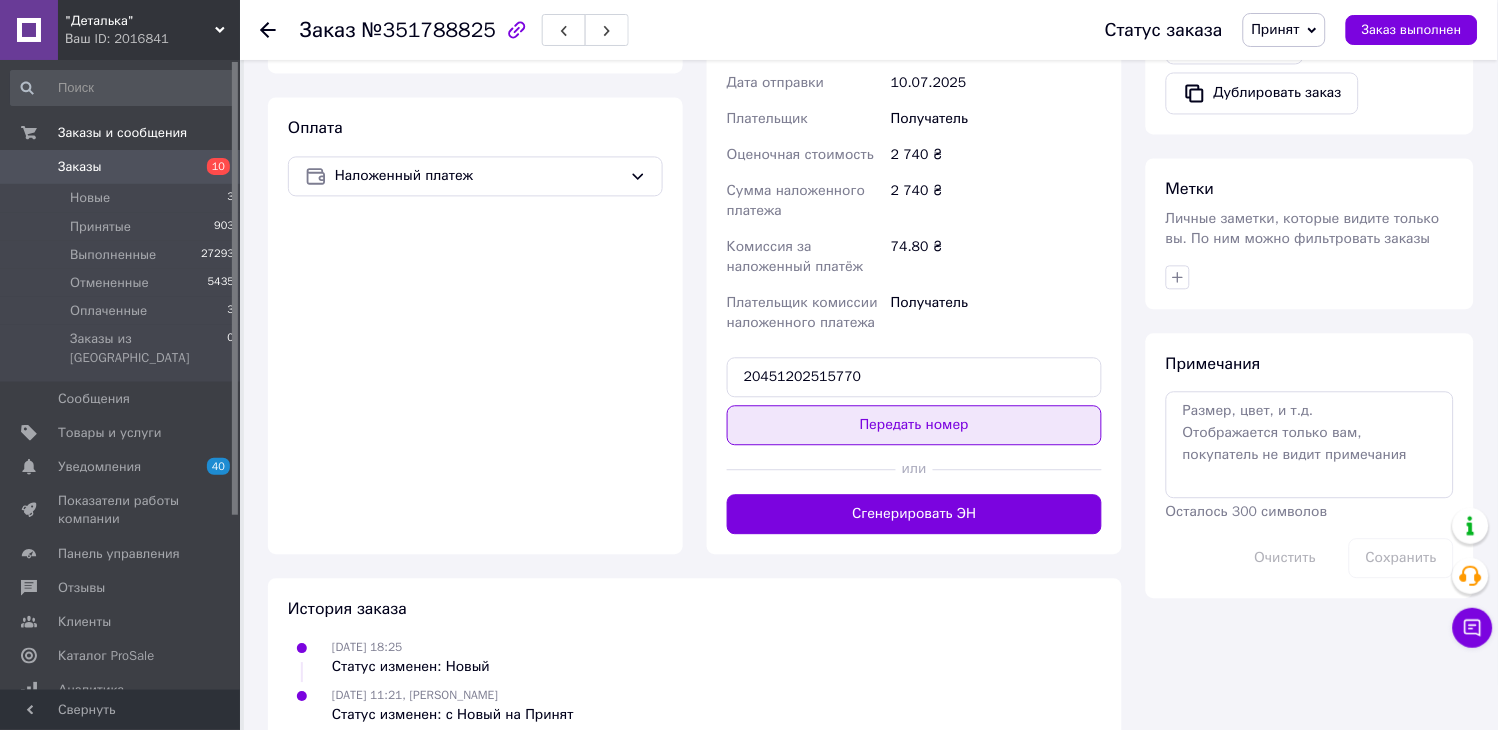 click on "Передать номер" at bounding box center (914, 426) 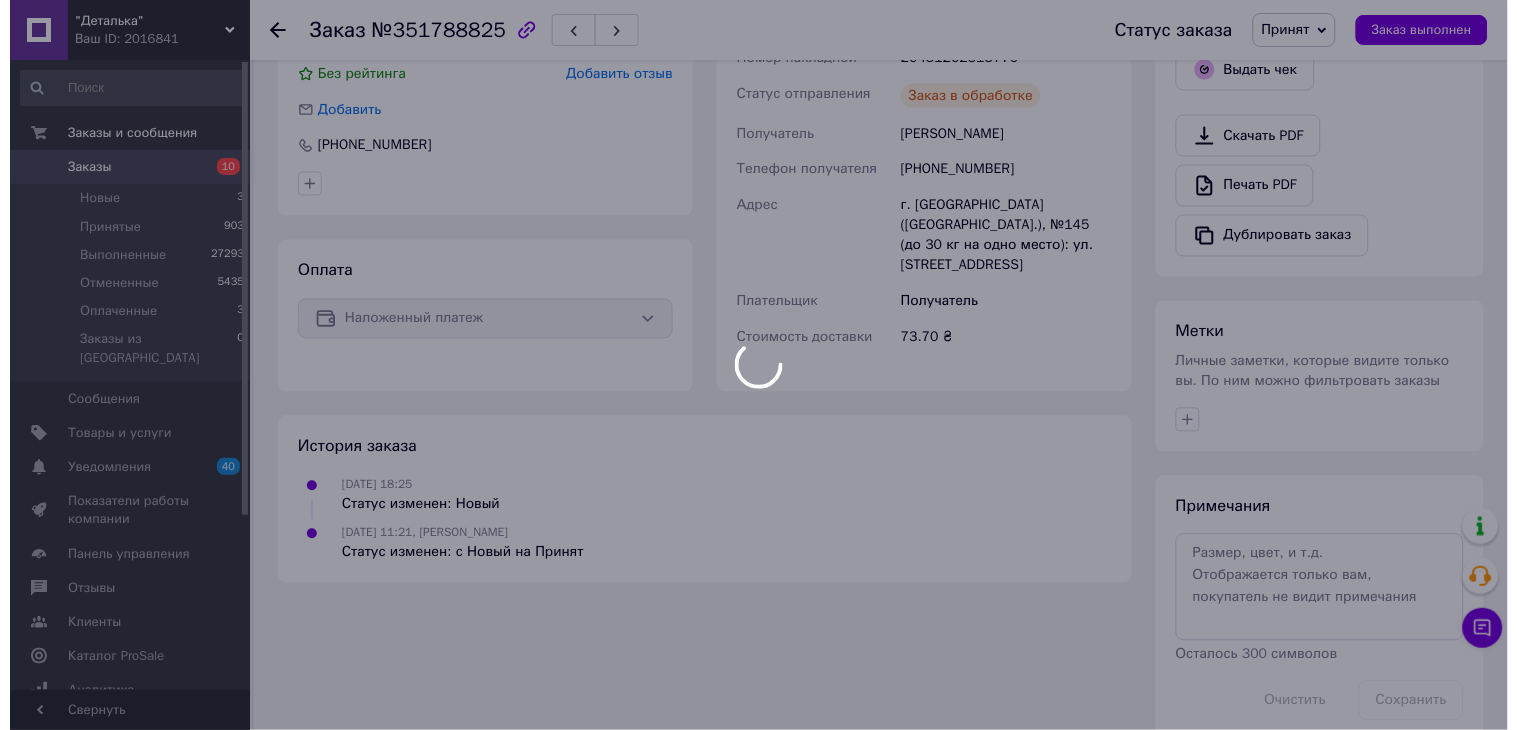 scroll, scrollTop: 491, scrollLeft: 0, axis: vertical 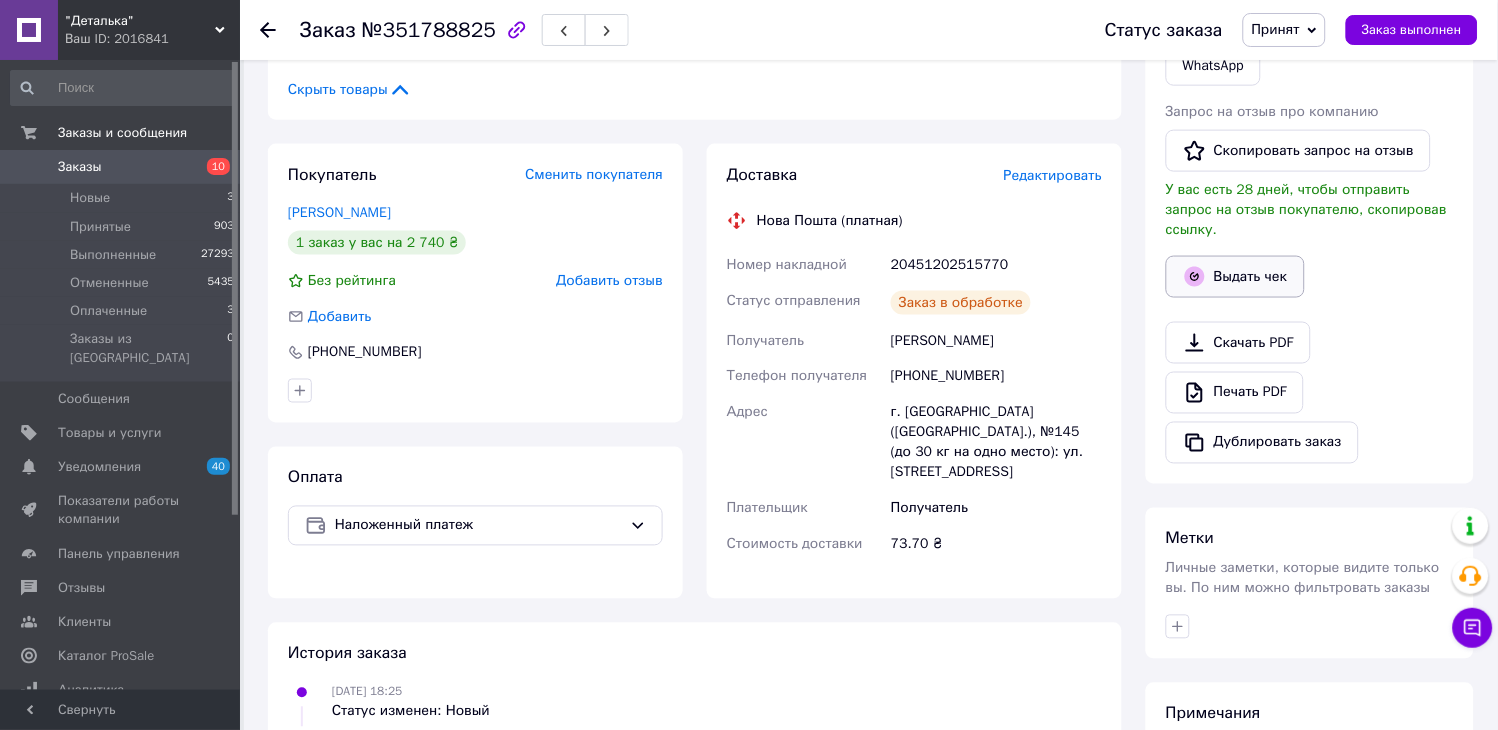 click on "Выдать чек" at bounding box center (1235, 277) 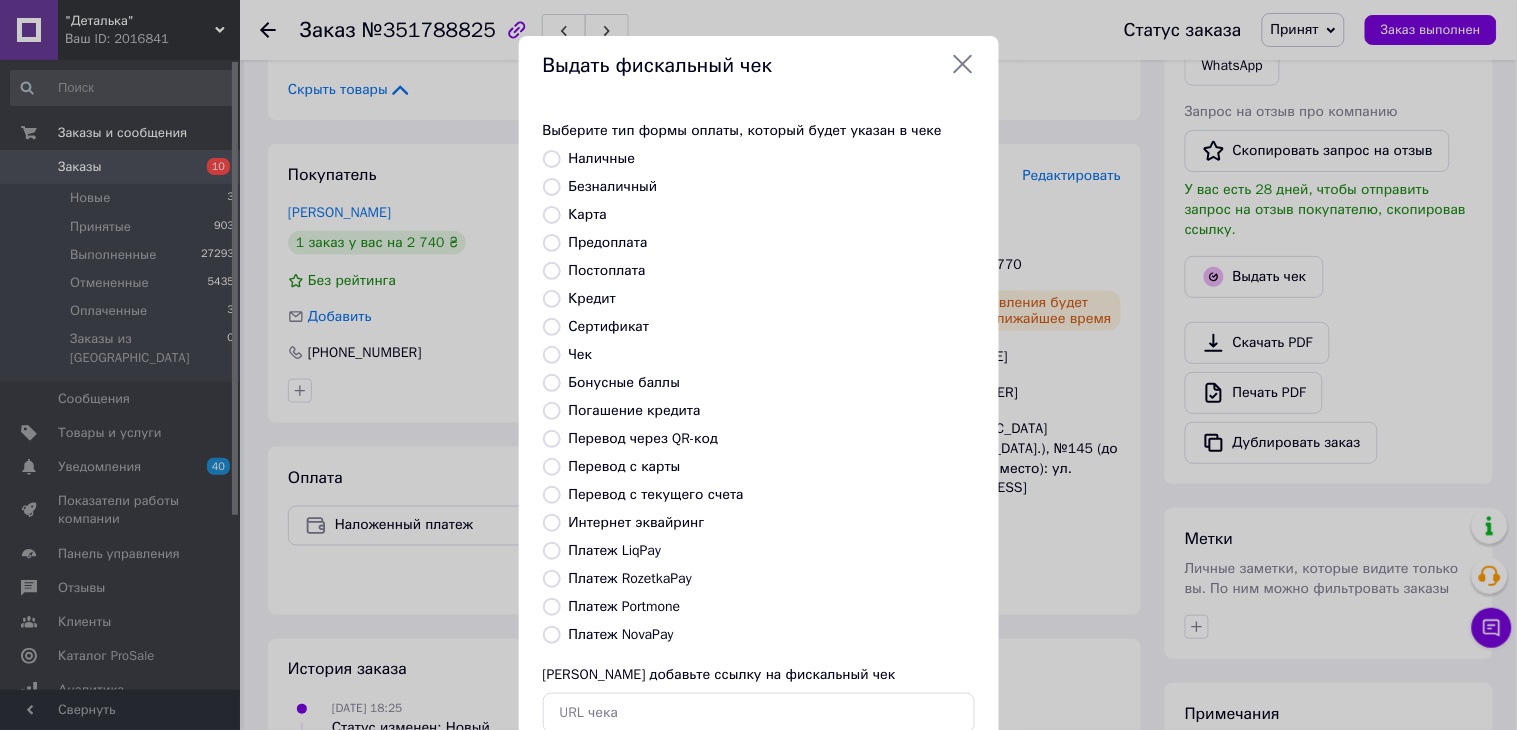 click on "Платеж NovaPay" at bounding box center (621, 634) 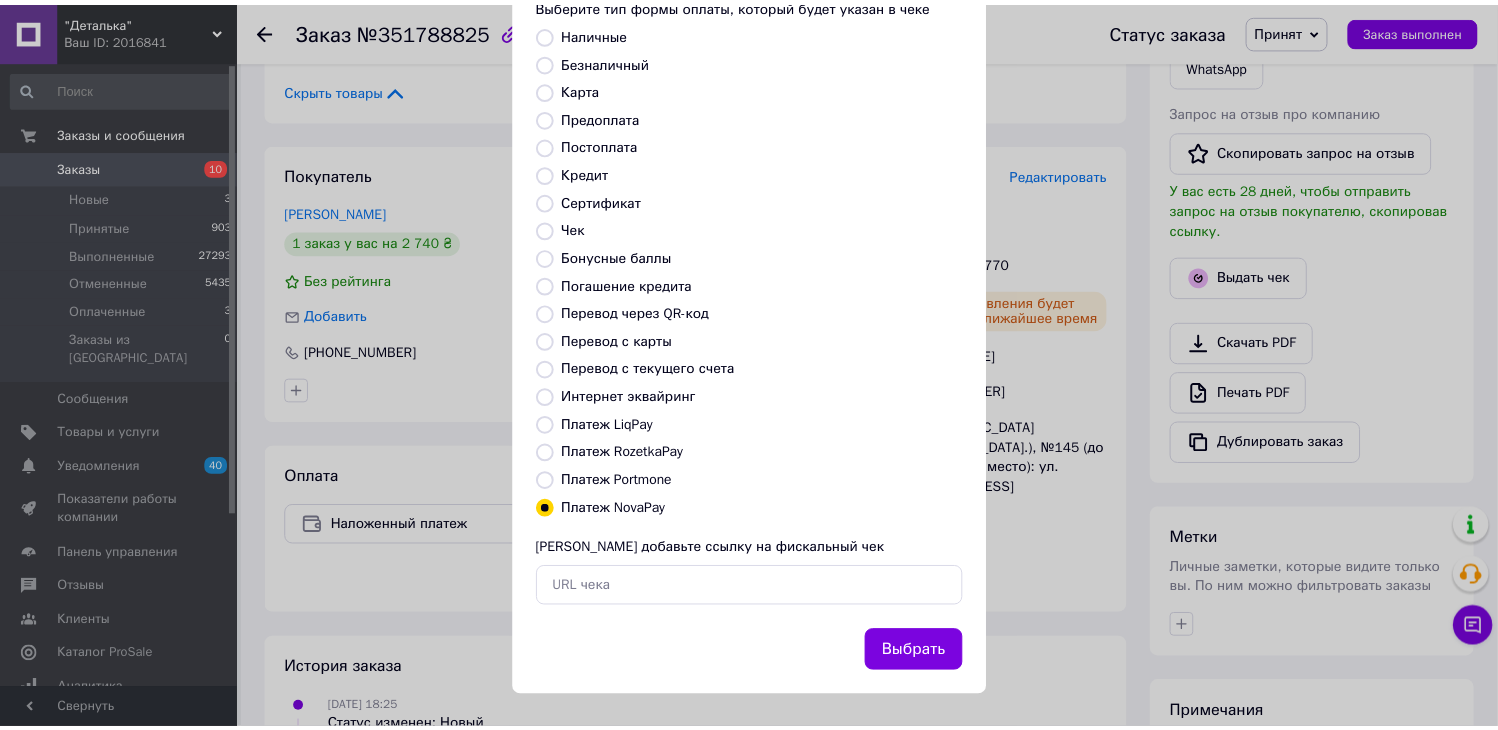 scroll, scrollTop: 130, scrollLeft: 0, axis: vertical 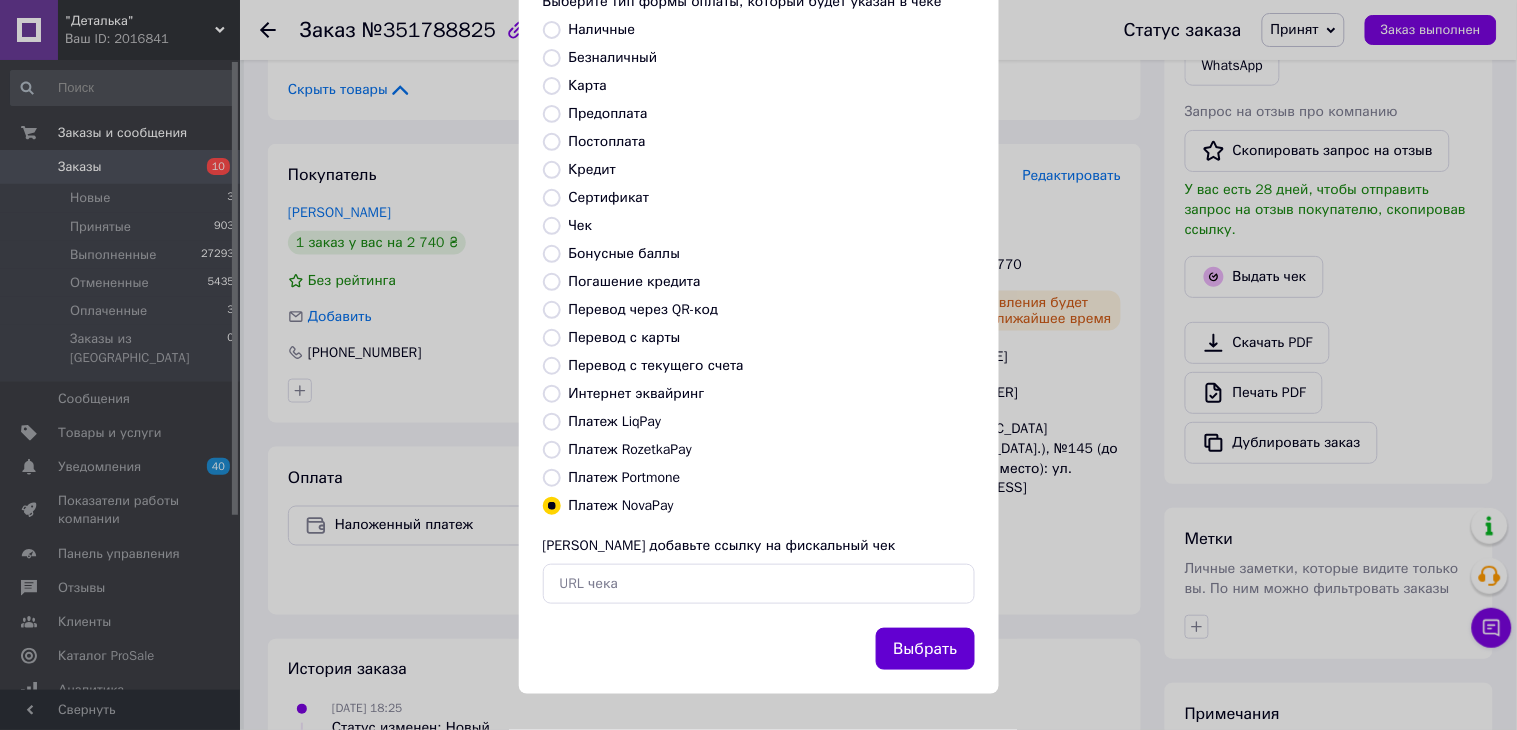 click on "Выбрать" at bounding box center (925, 649) 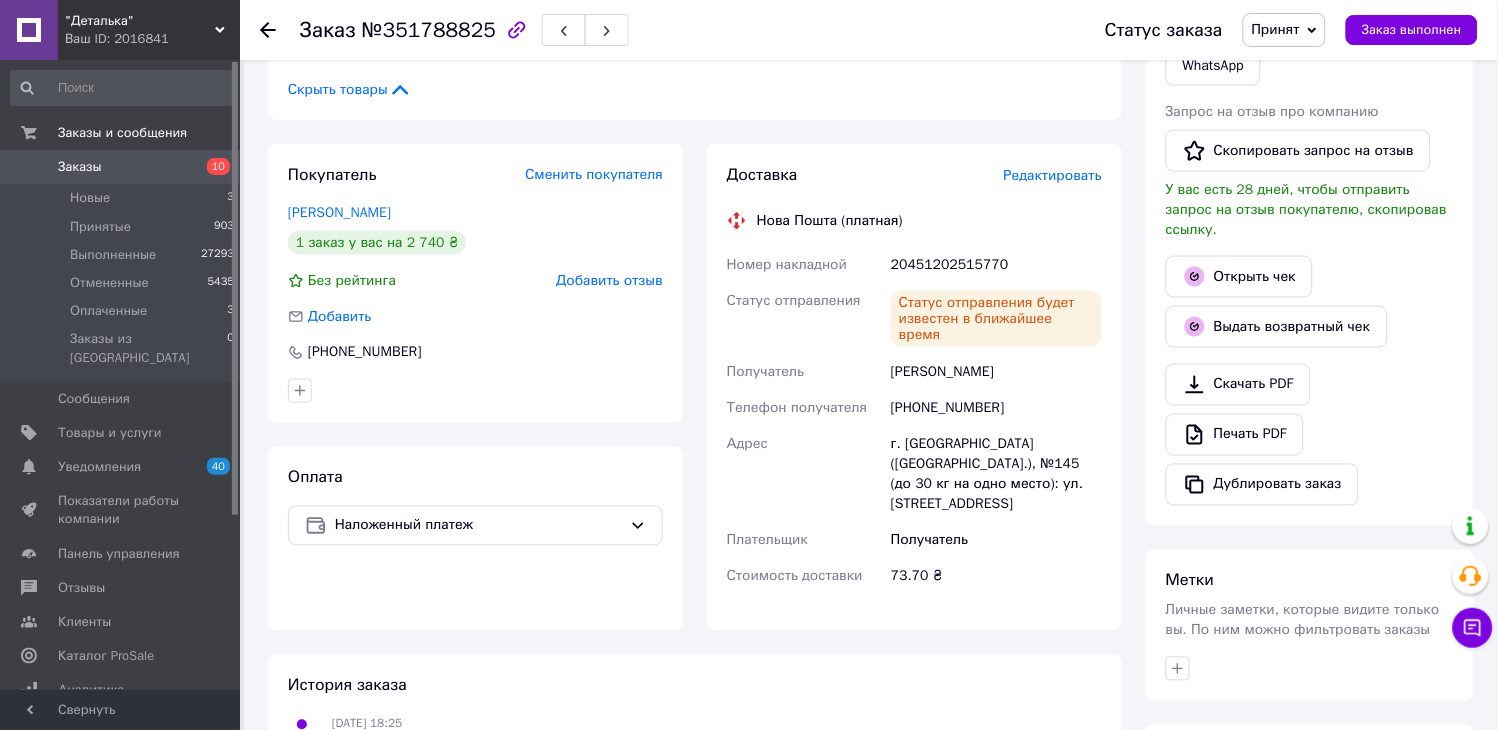 click on "Заказы" at bounding box center [80, 167] 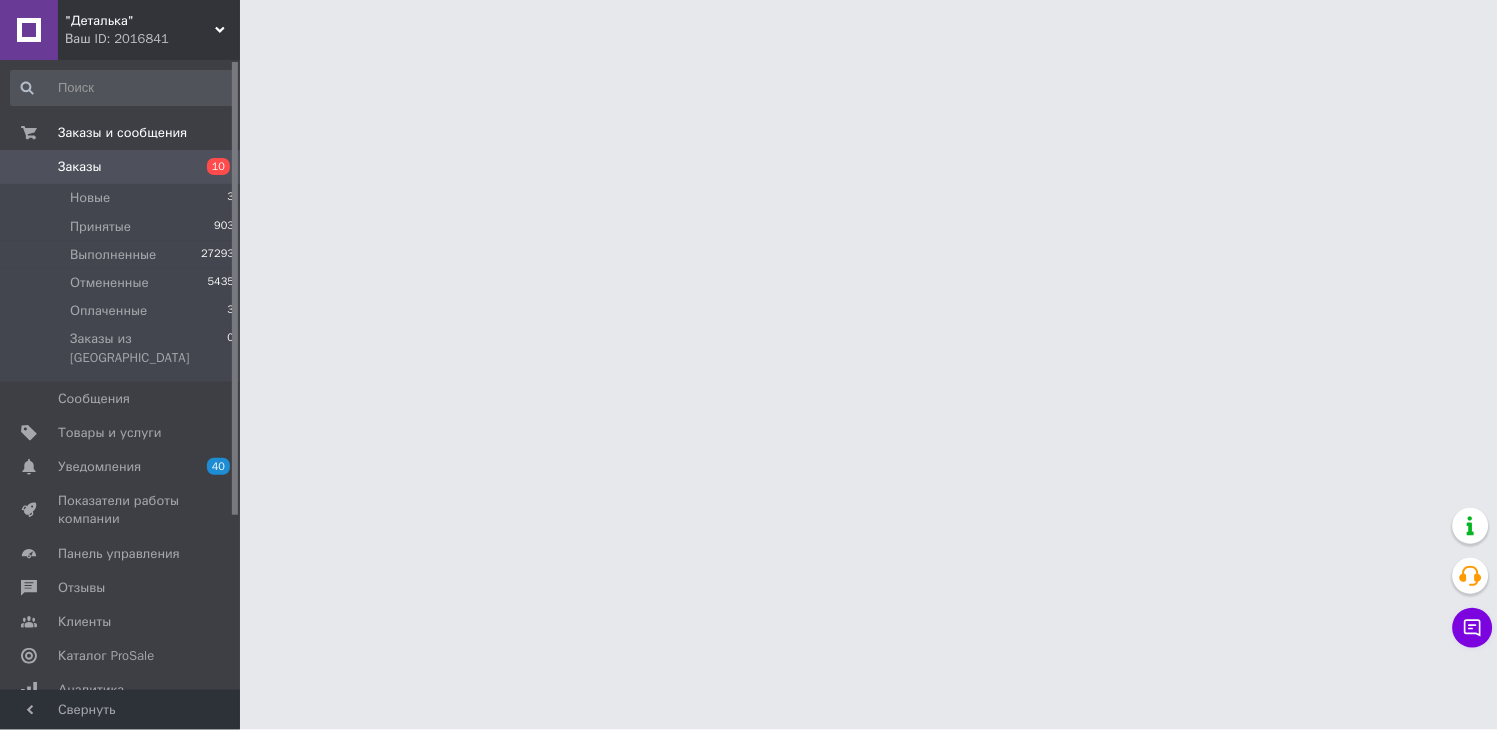scroll, scrollTop: 0, scrollLeft: 0, axis: both 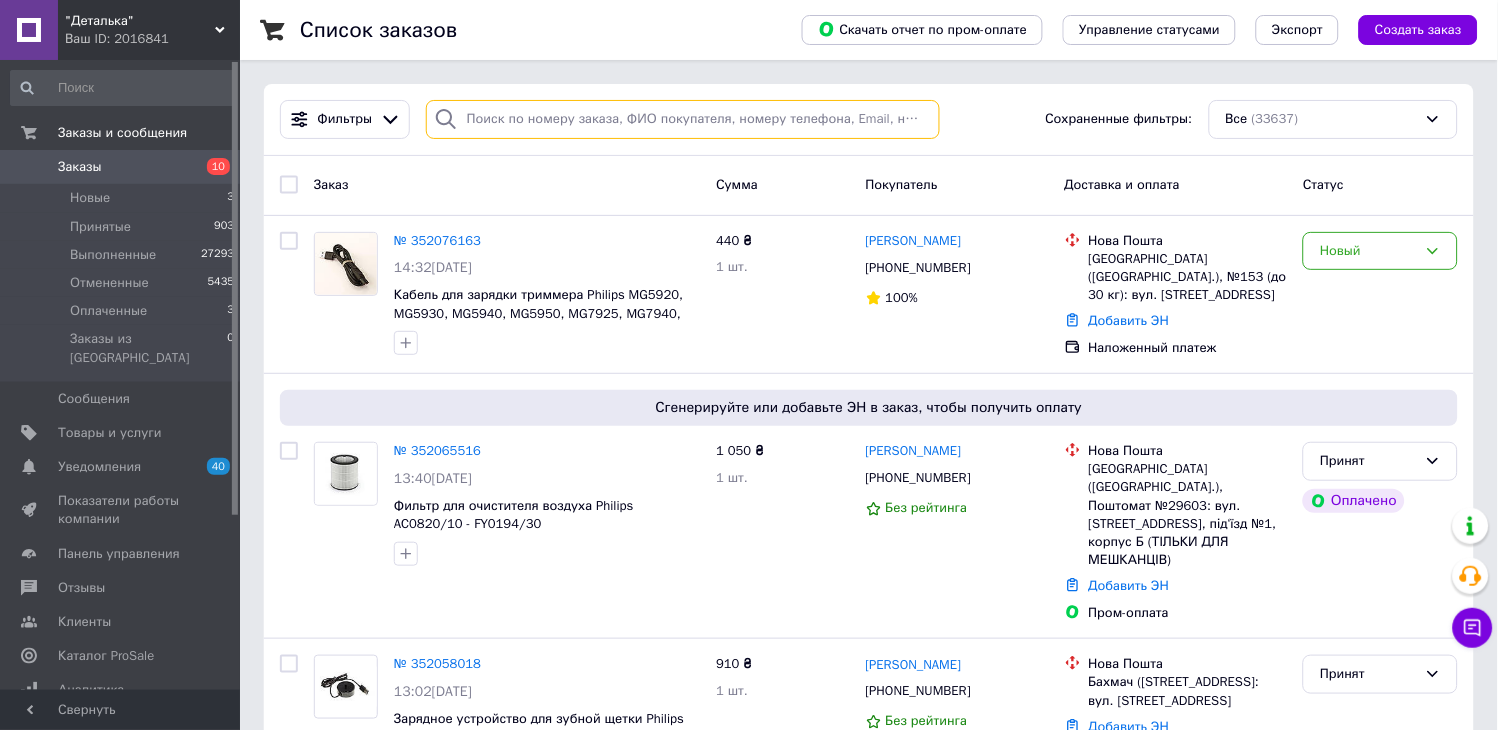 click at bounding box center (683, 119) 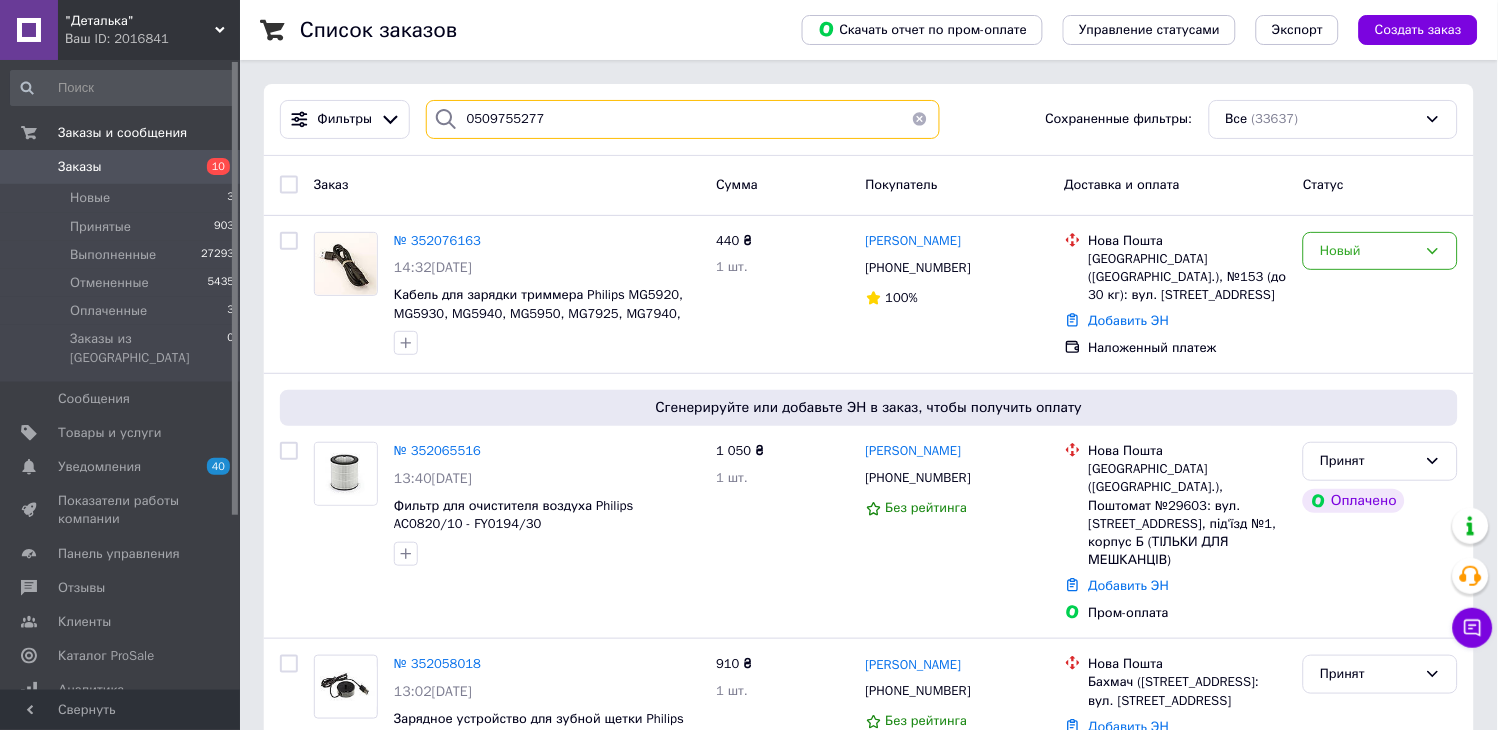 type on "0509755277" 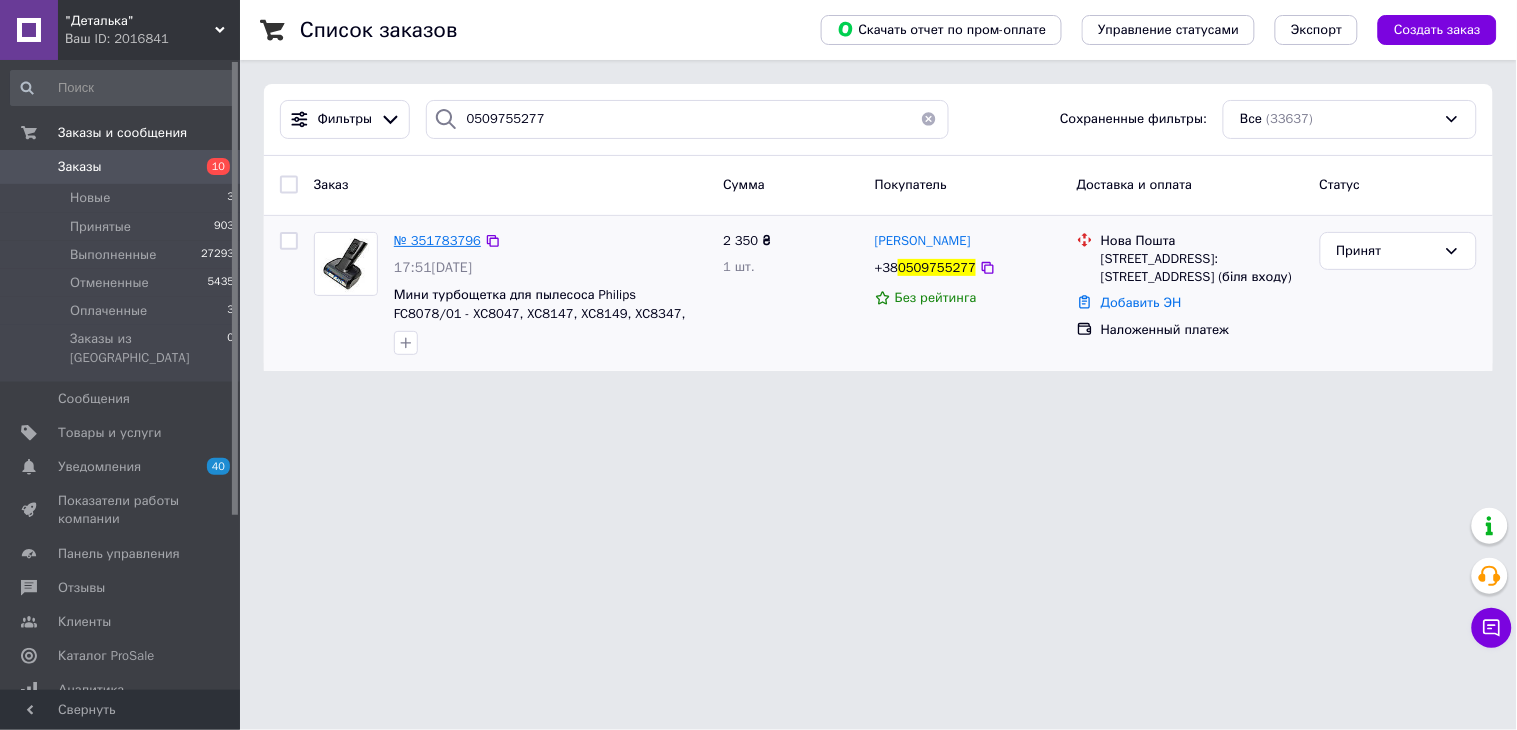 click on "№ 351783796" at bounding box center (437, 240) 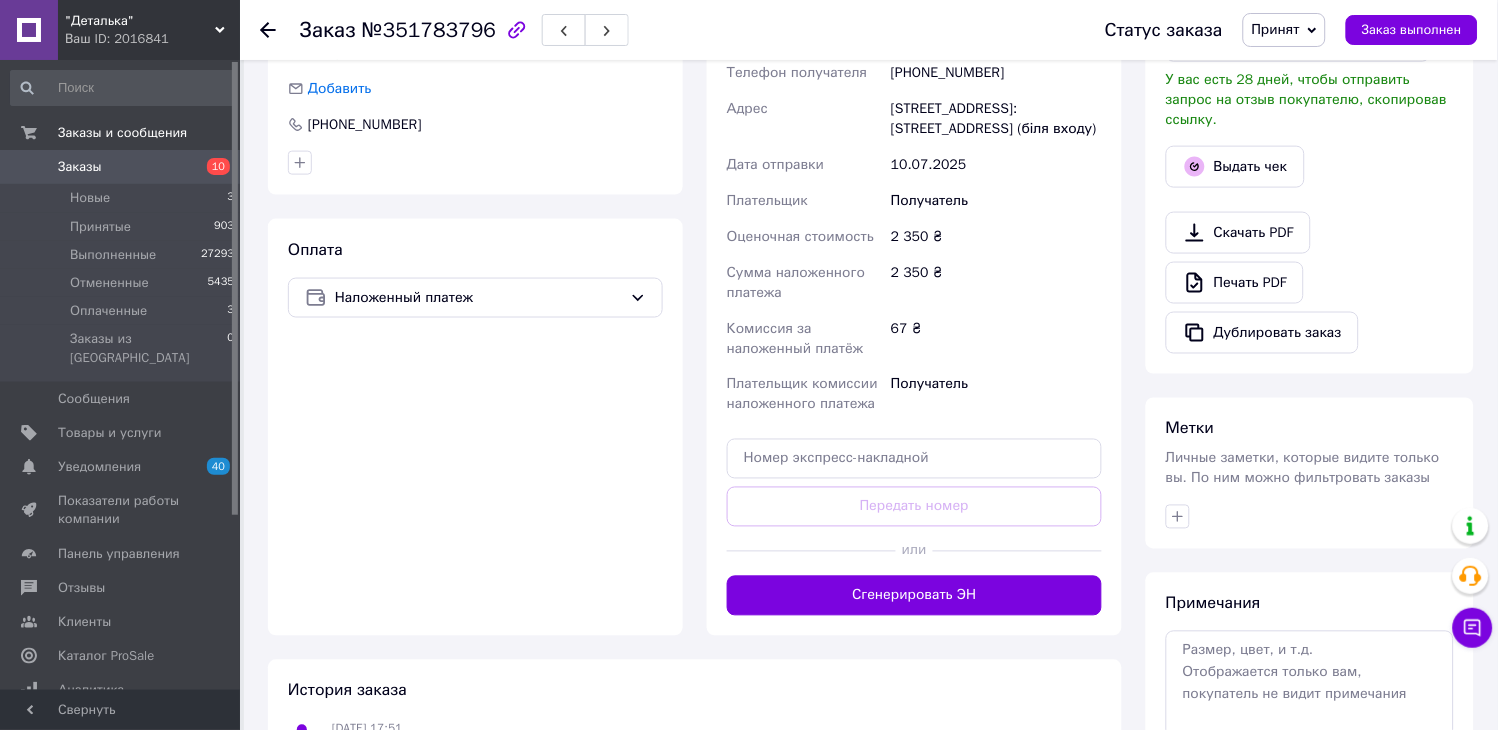 scroll, scrollTop: 586, scrollLeft: 0, axis: vertical 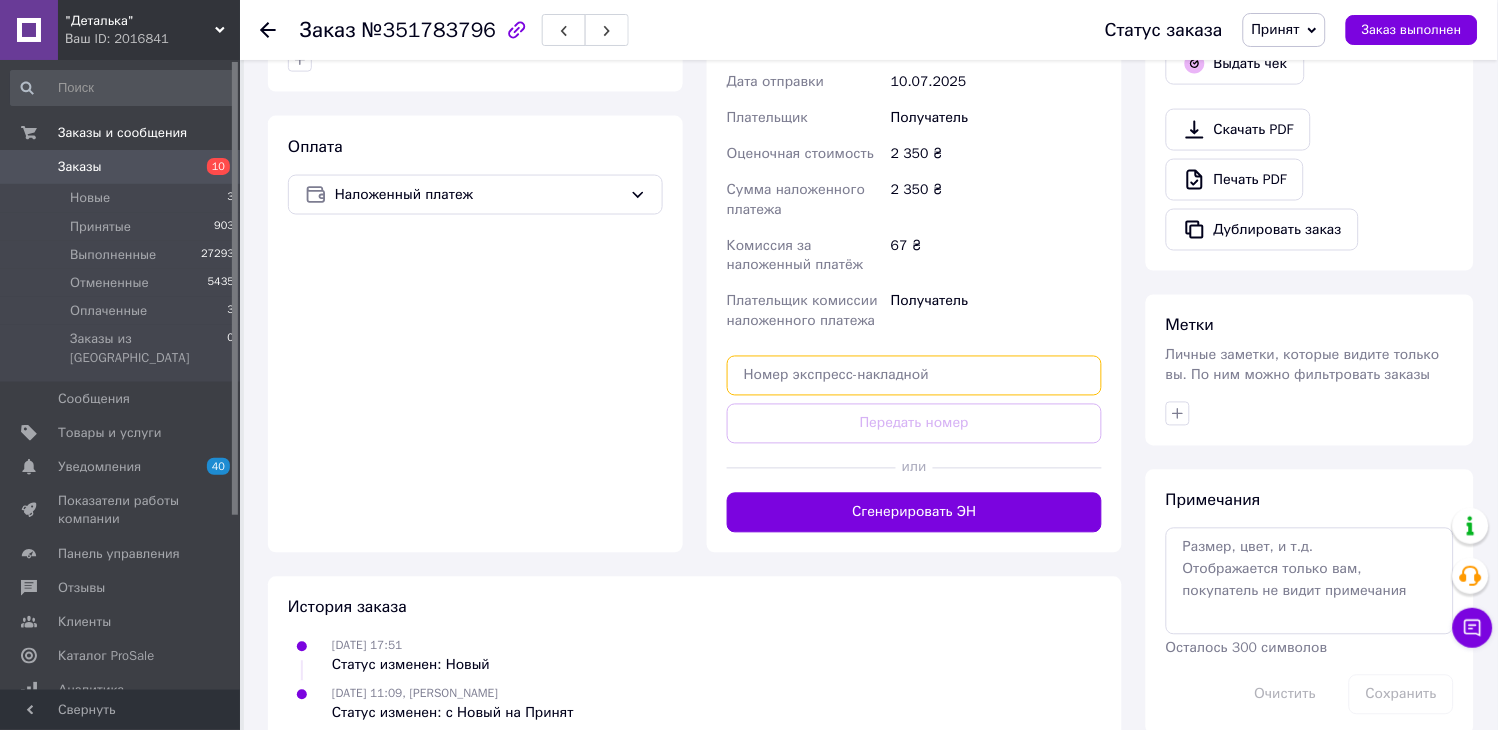 click at bounding box center (914, 376) 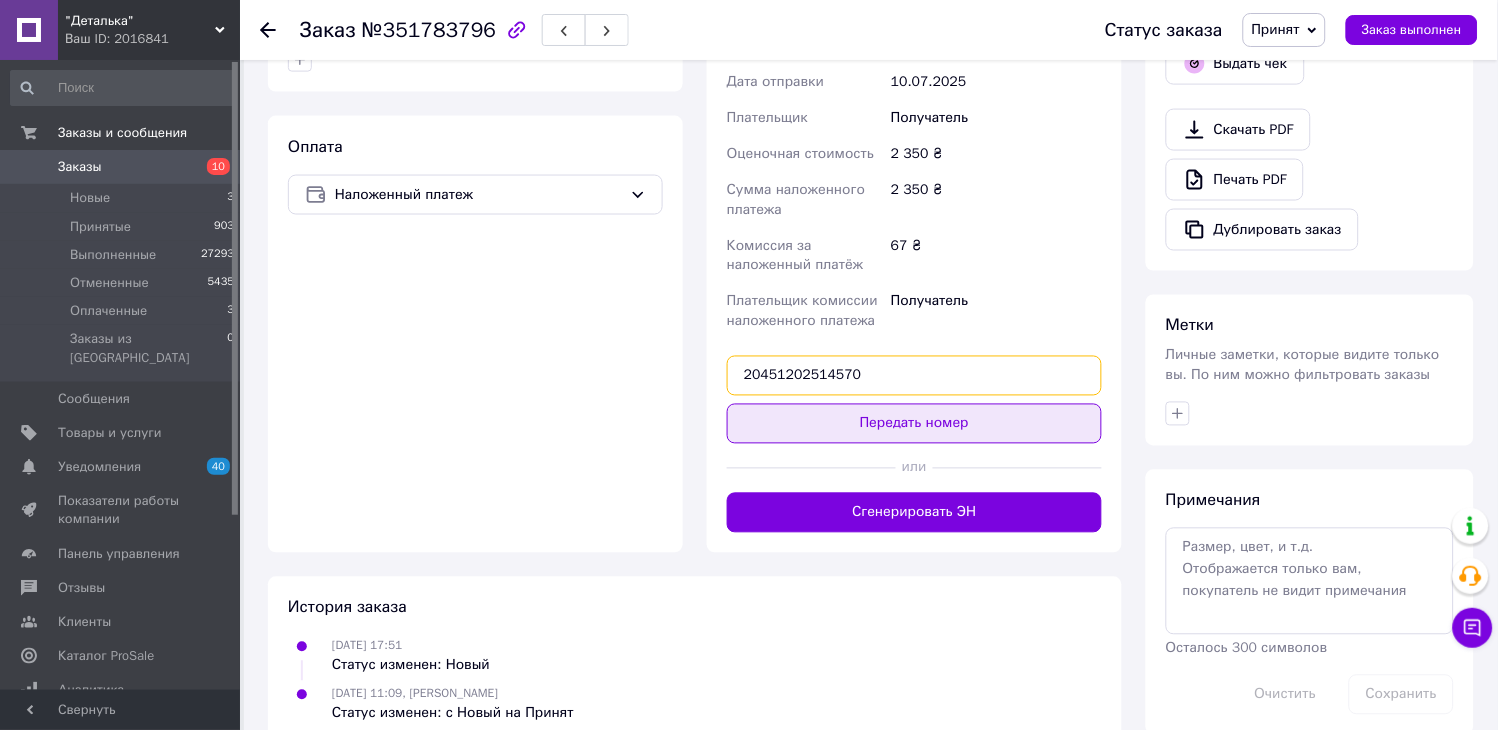type on "20451202514570" 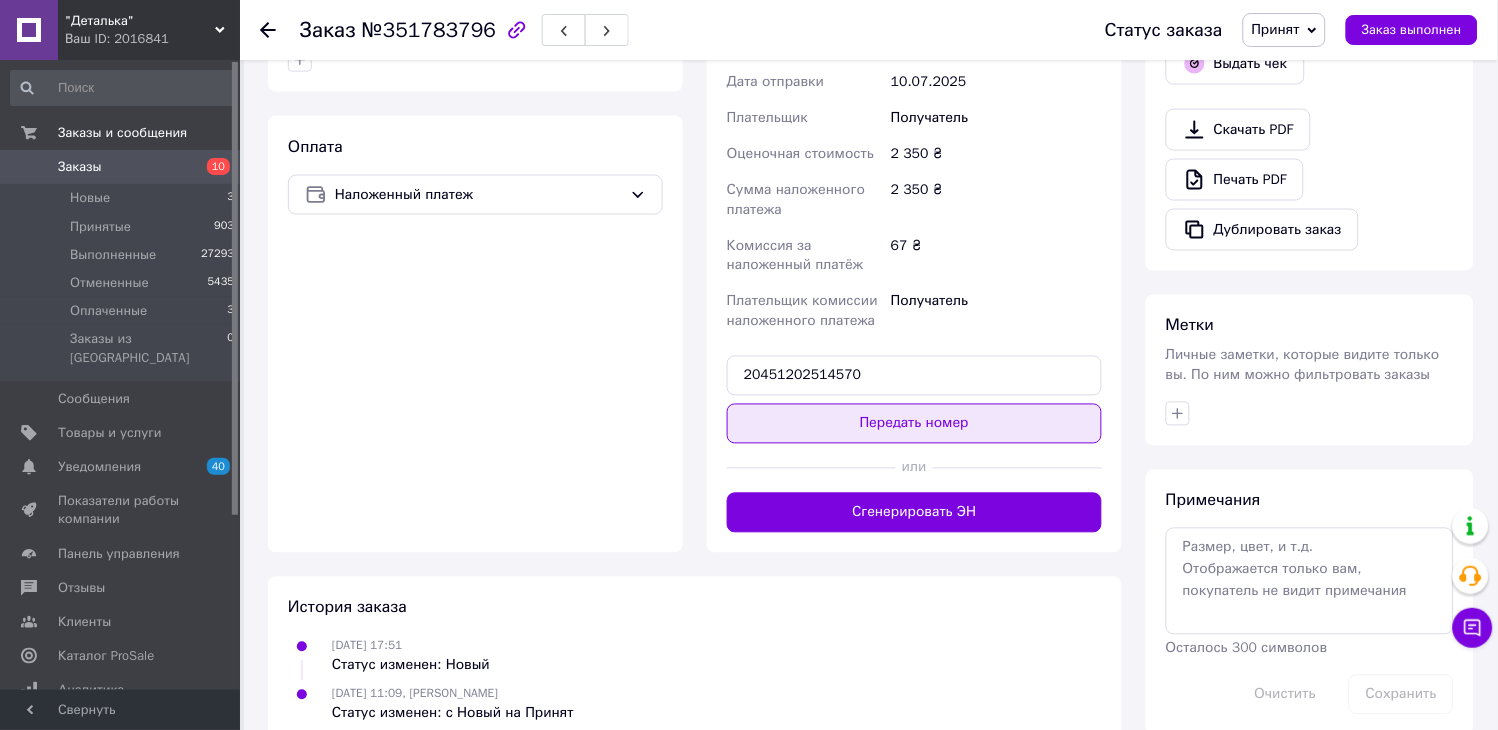 click on "Передать номер" at bounding box center [914, 424] 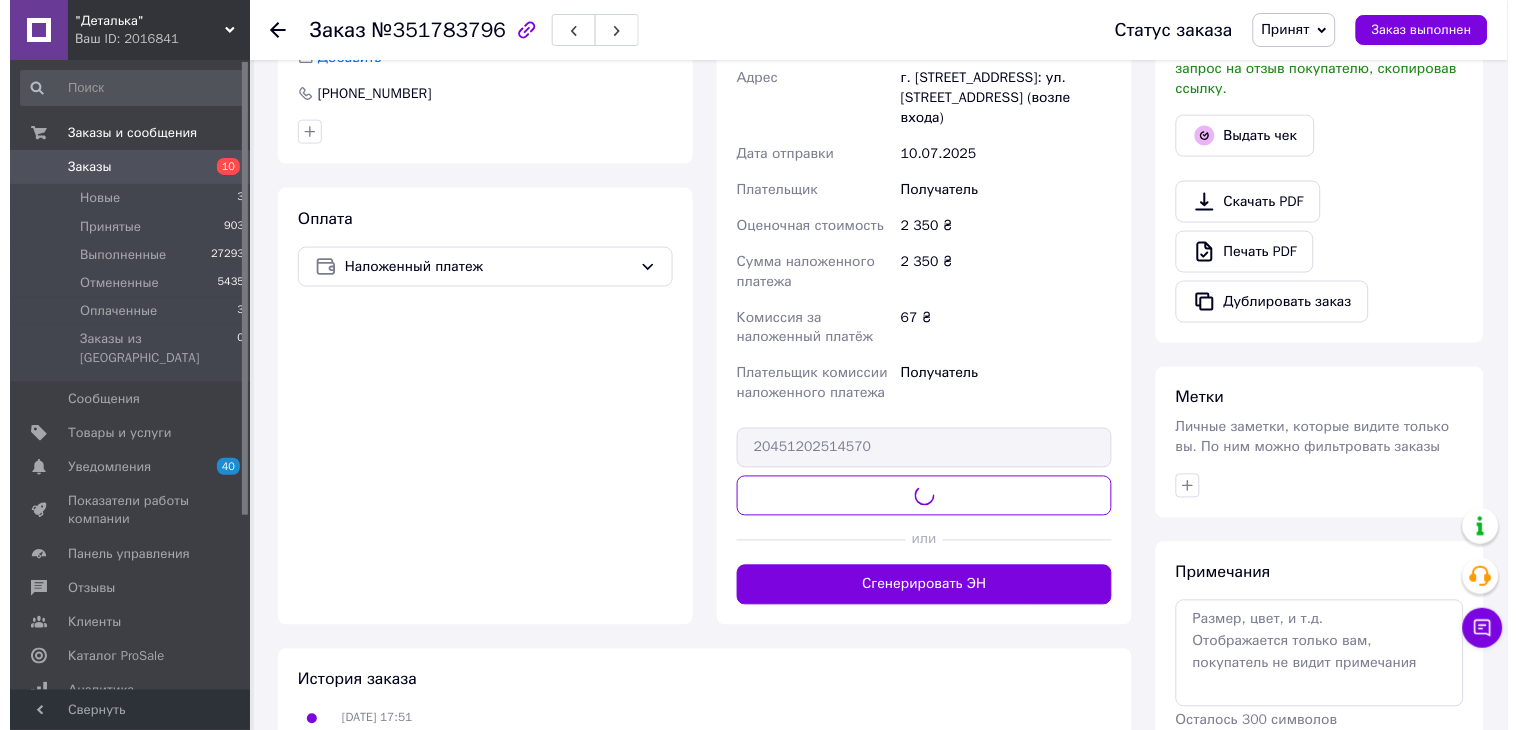 scroll, scrollTop: 475, scrollLeft: 0, axis: vertical 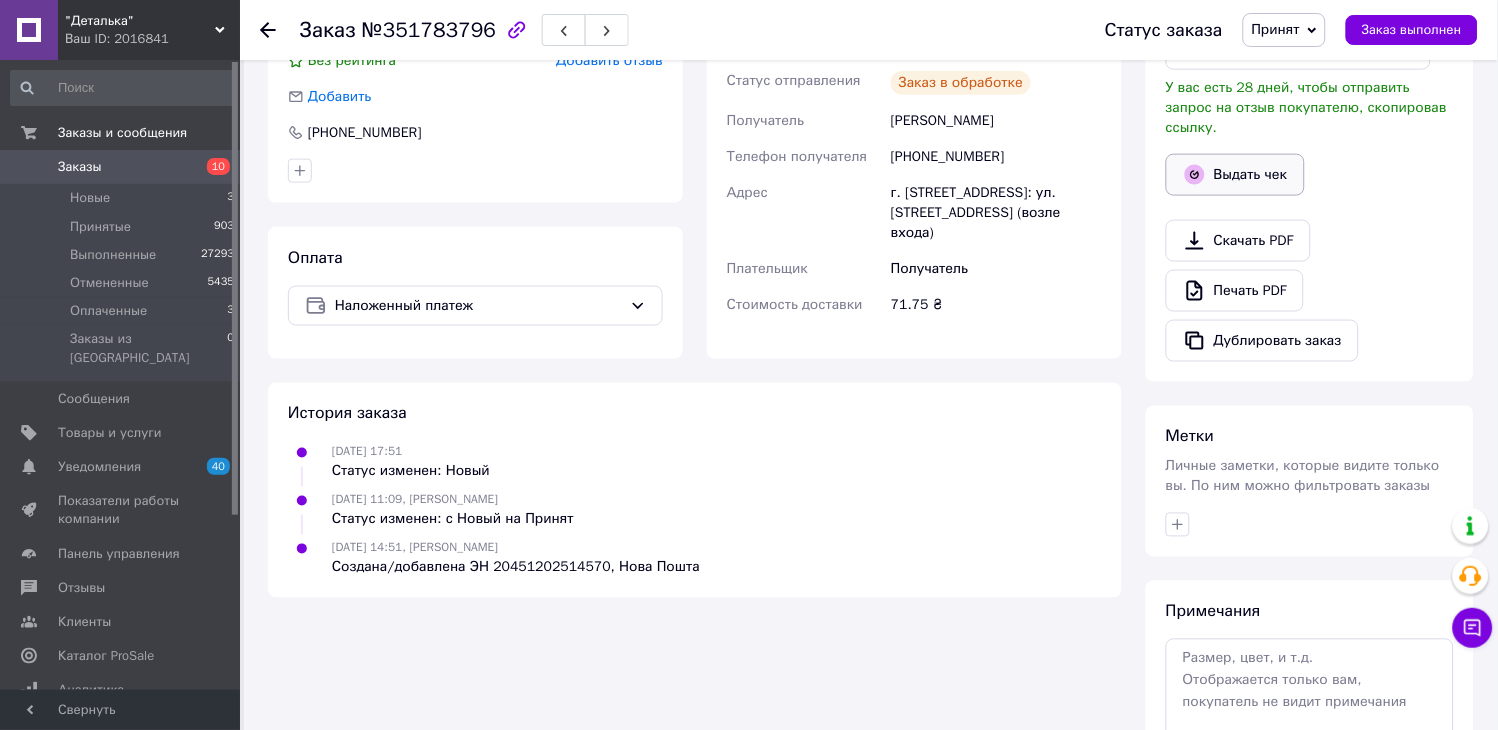 click on "Выдать чек" at bounding box center [1235, 175] 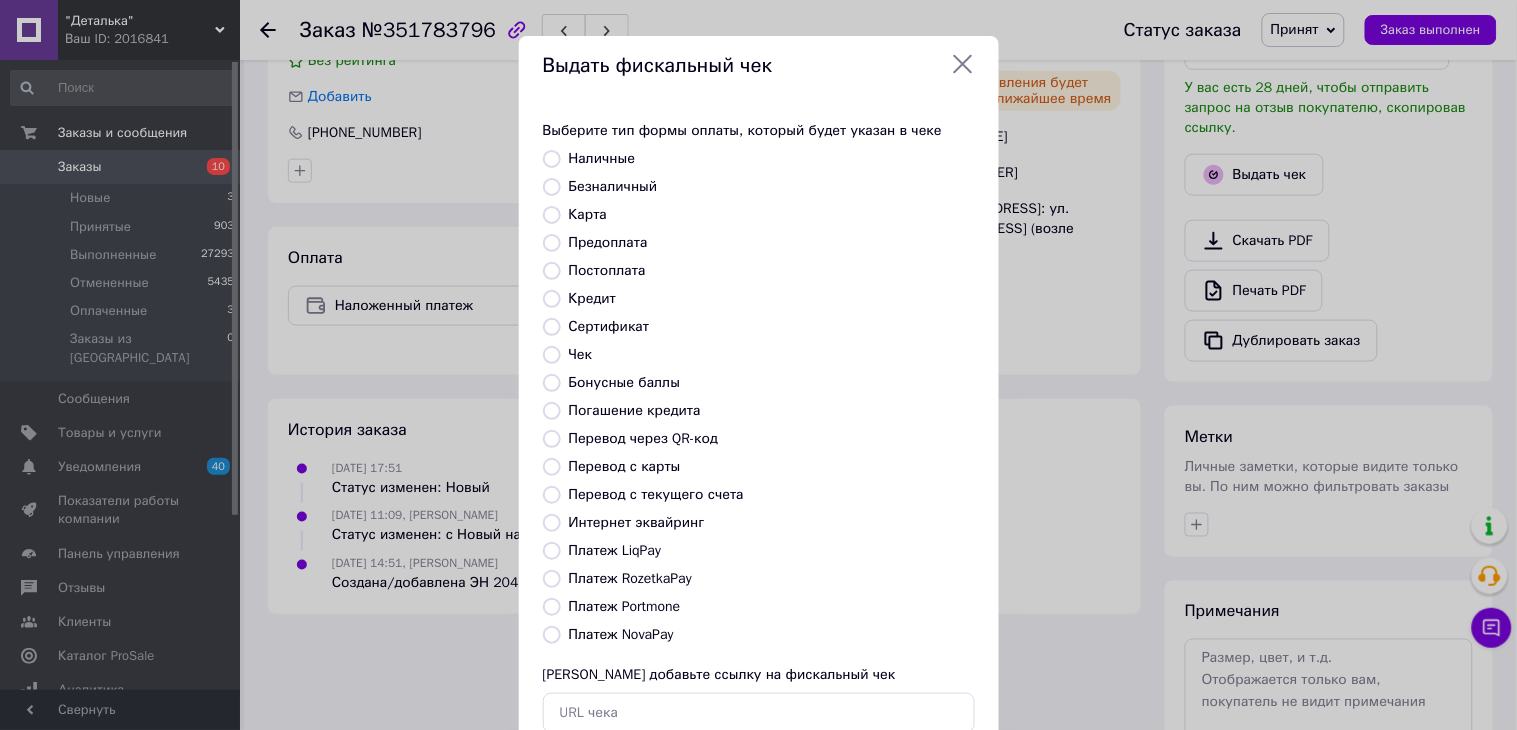 click on "Платеж NovaPay" at bounding box center (621, 634) 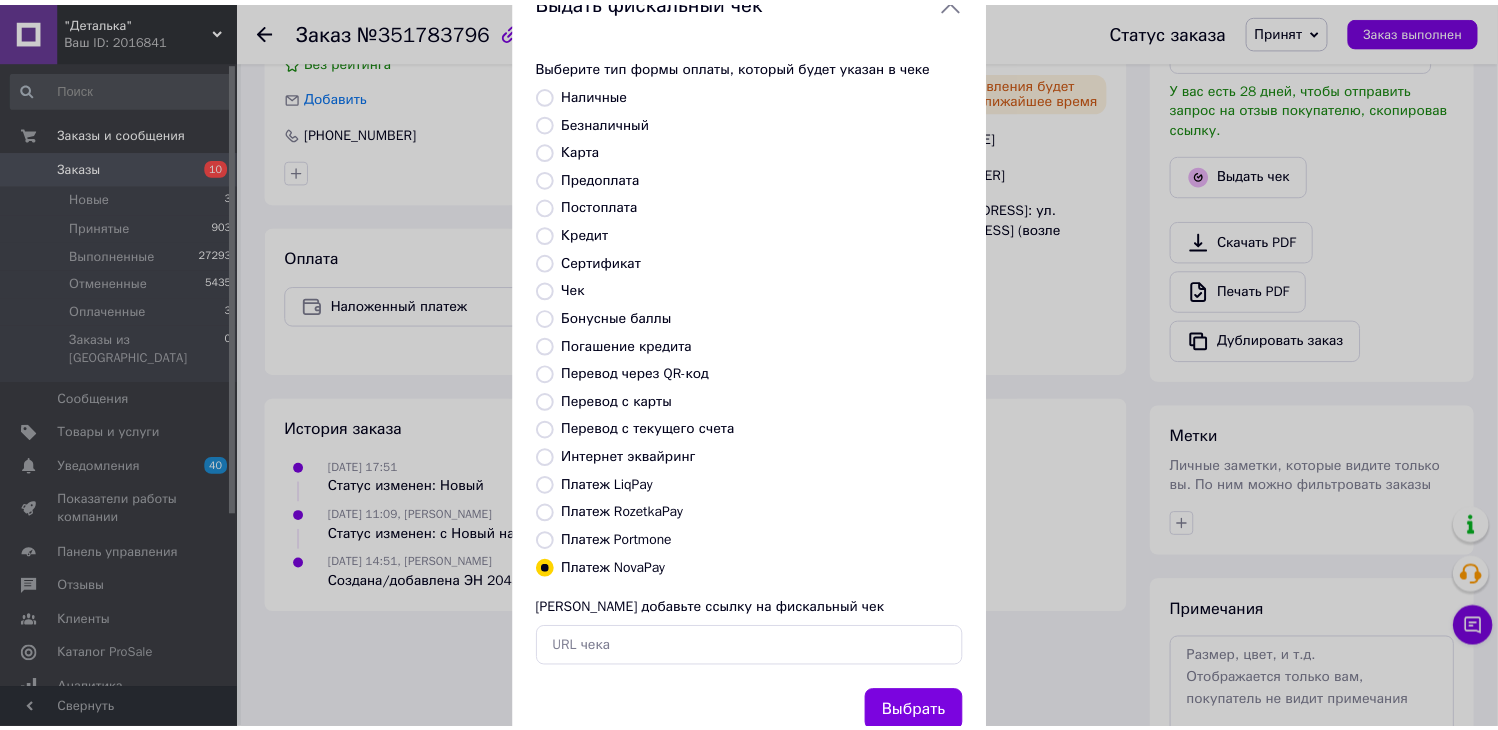 scroll, scrollTop: 130, scrollLeft: 0, axis: vertical 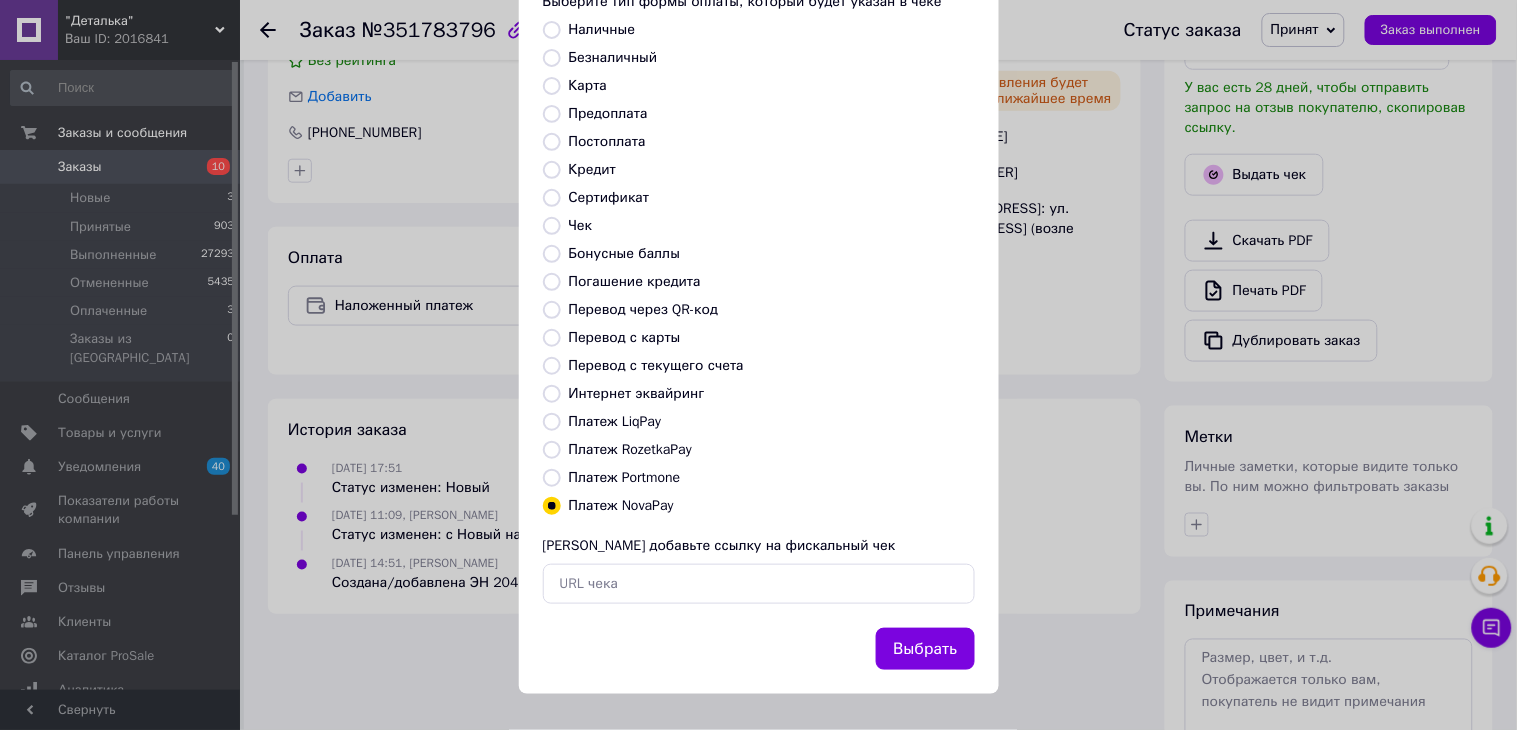 click on "Выбрать" at bounding box center (925, 649) 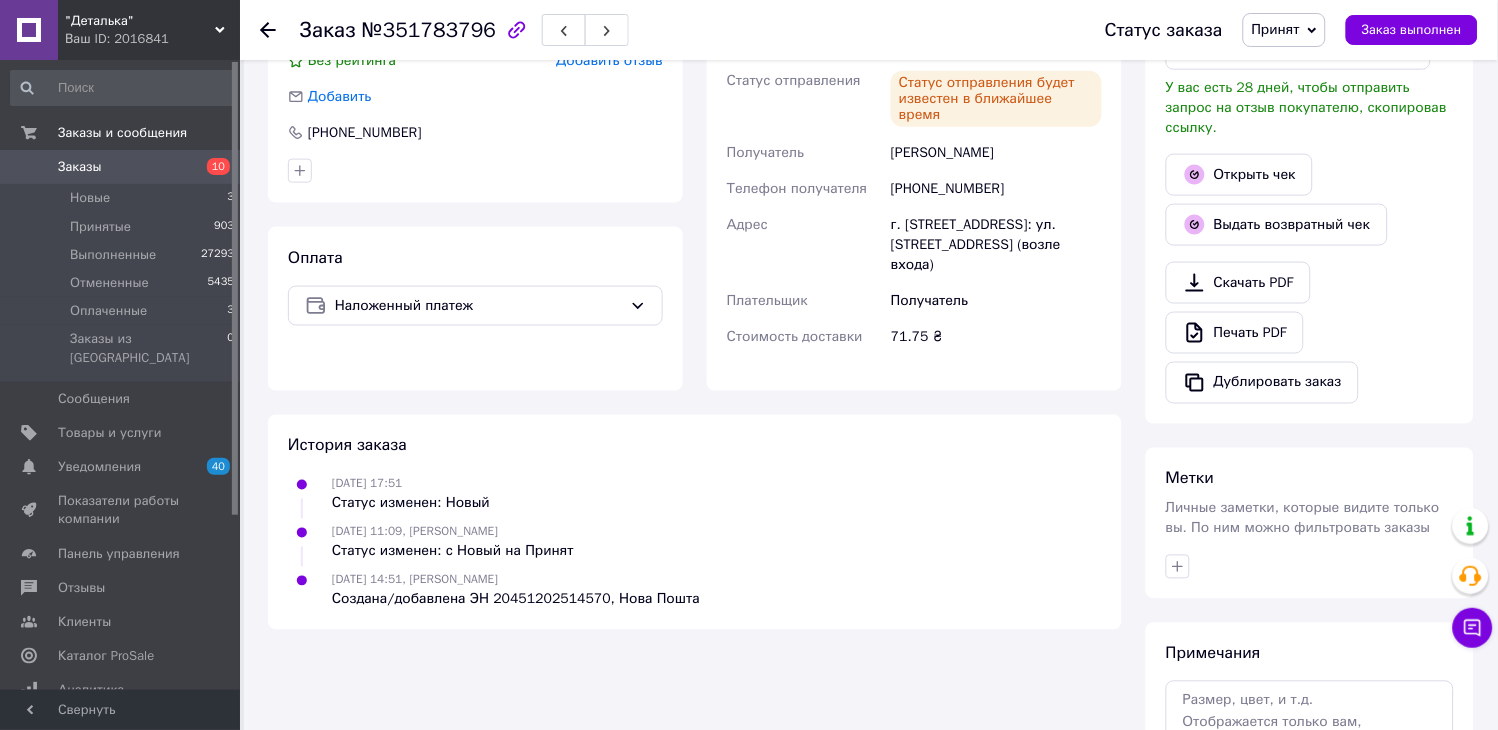 click on "Заказы" at bounding box center (80, 167) 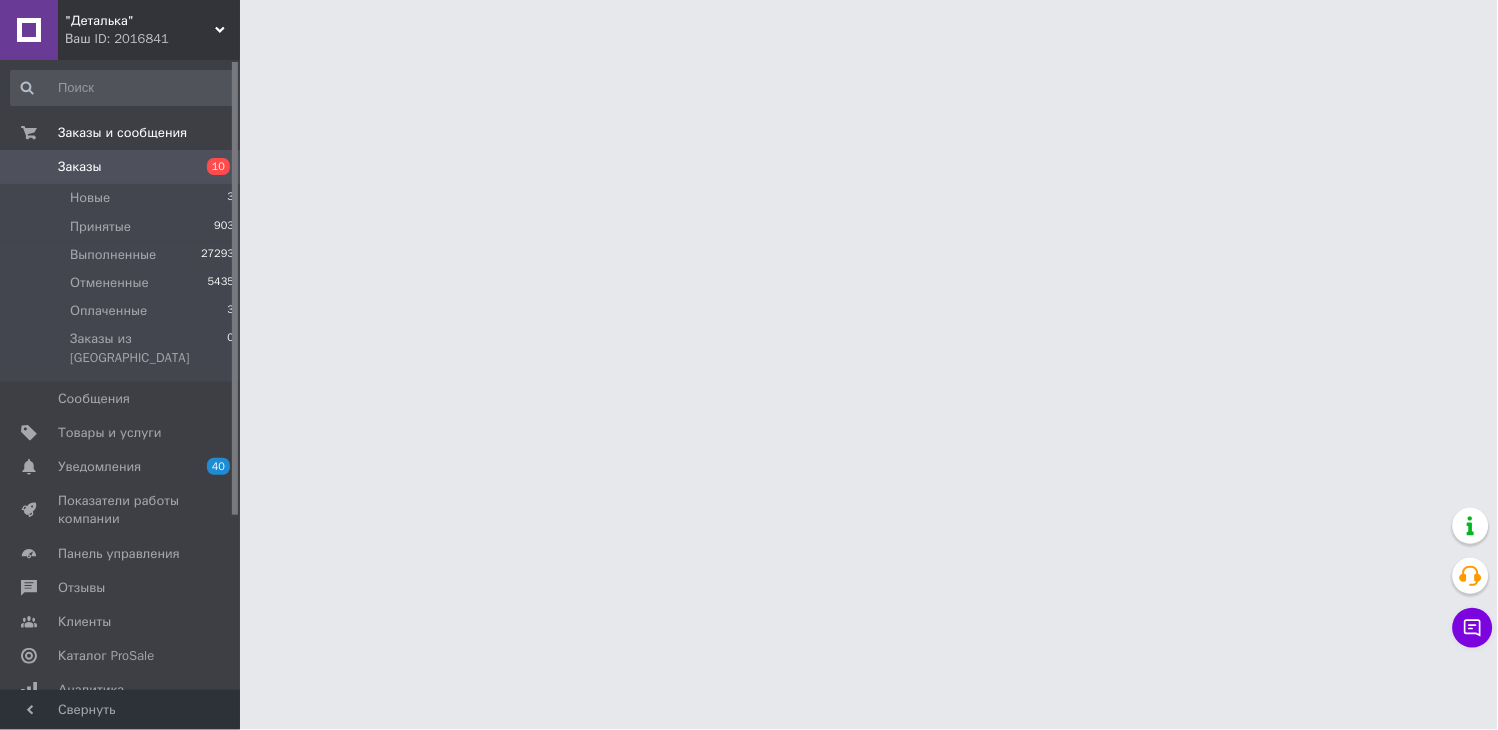 scroll, scrollTop: 0, scrollLeft: 0, axis: both 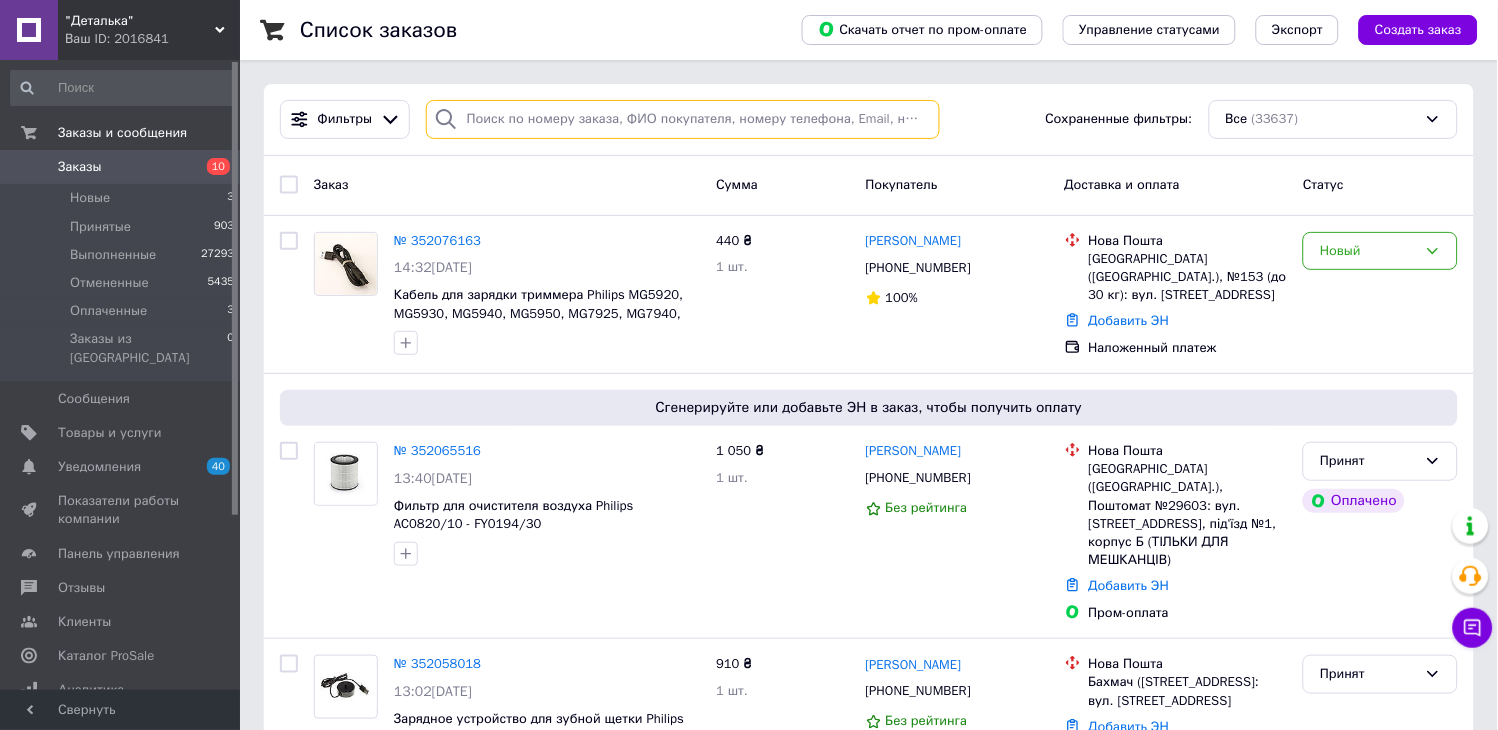 click at bounding box center [683, 119] 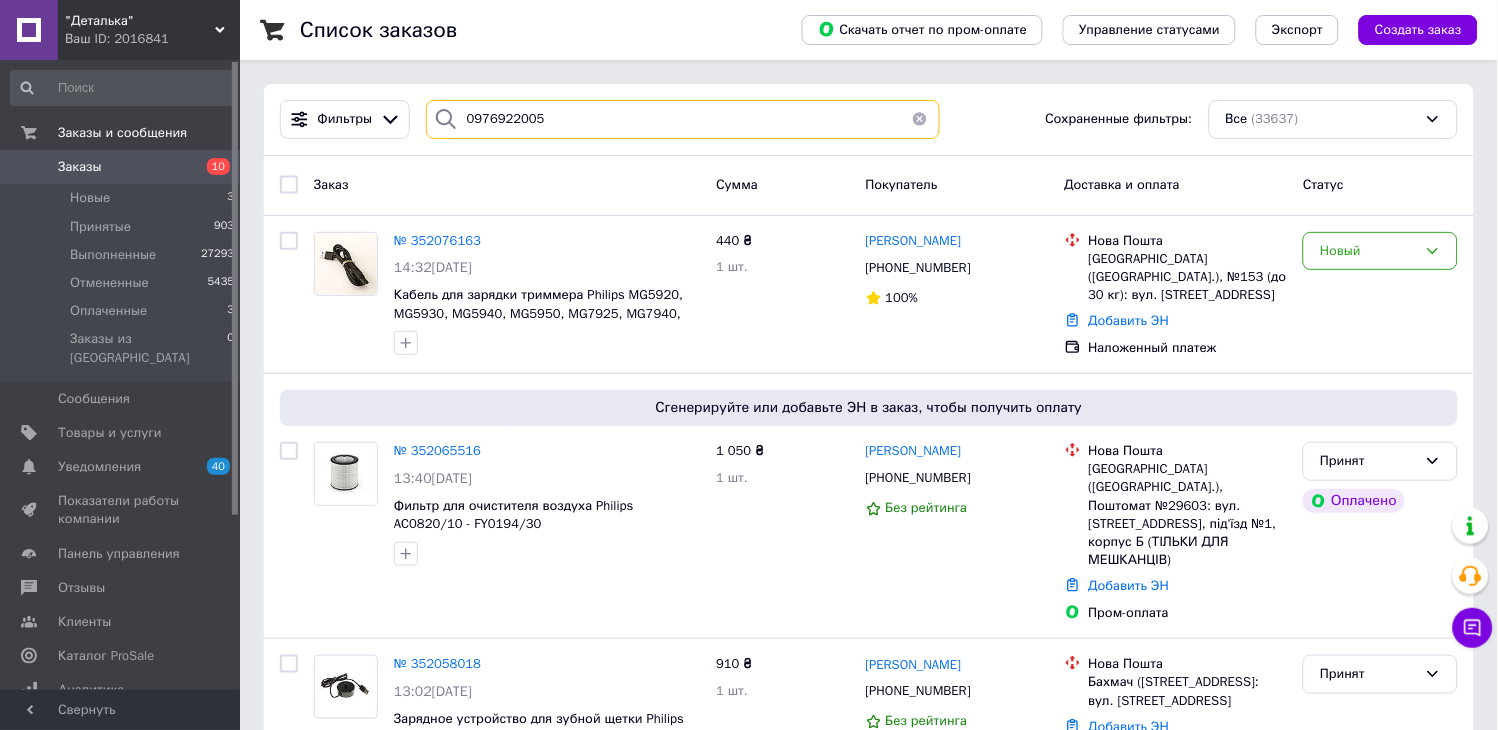 type on "0976922005" 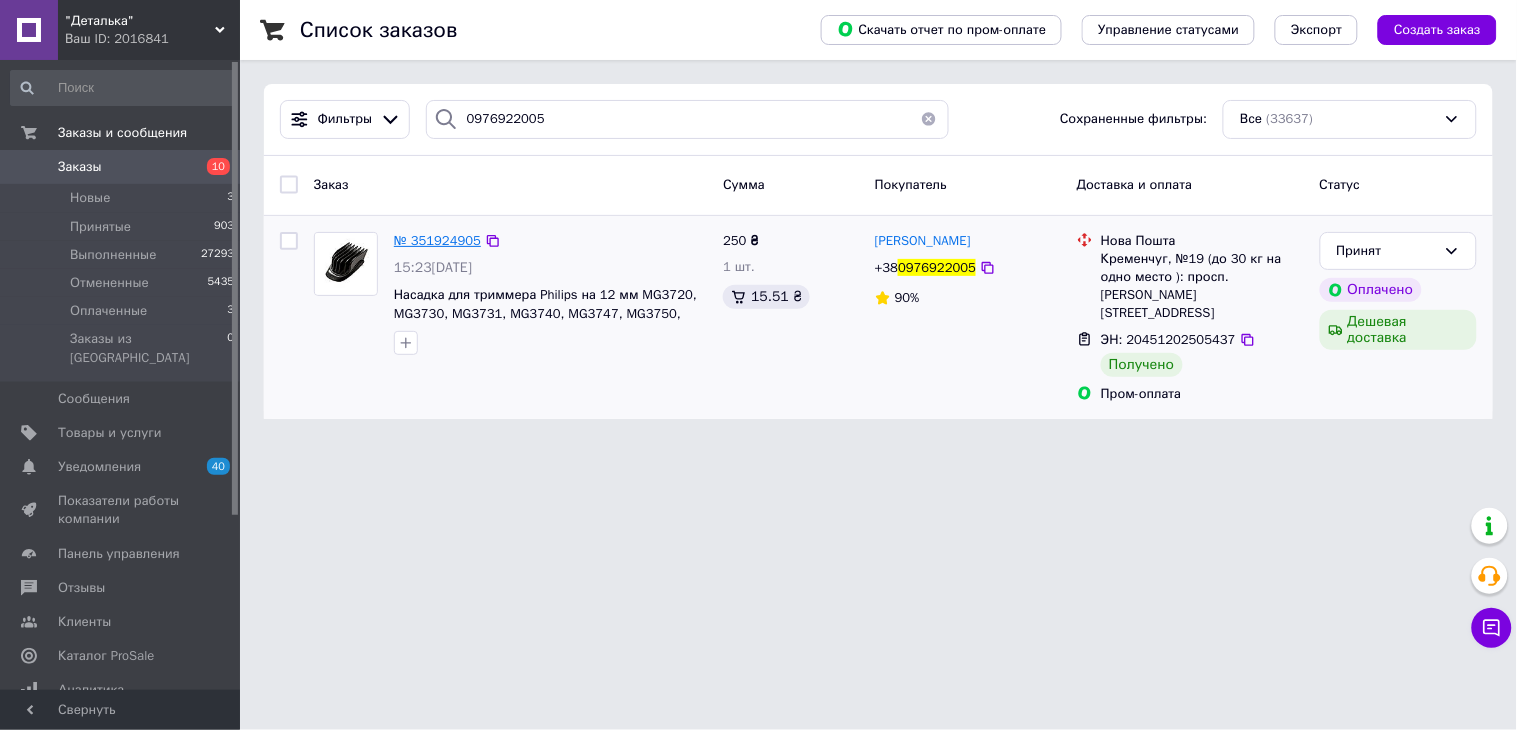 click on "№ 351924905" at bounding box center [437, 240] 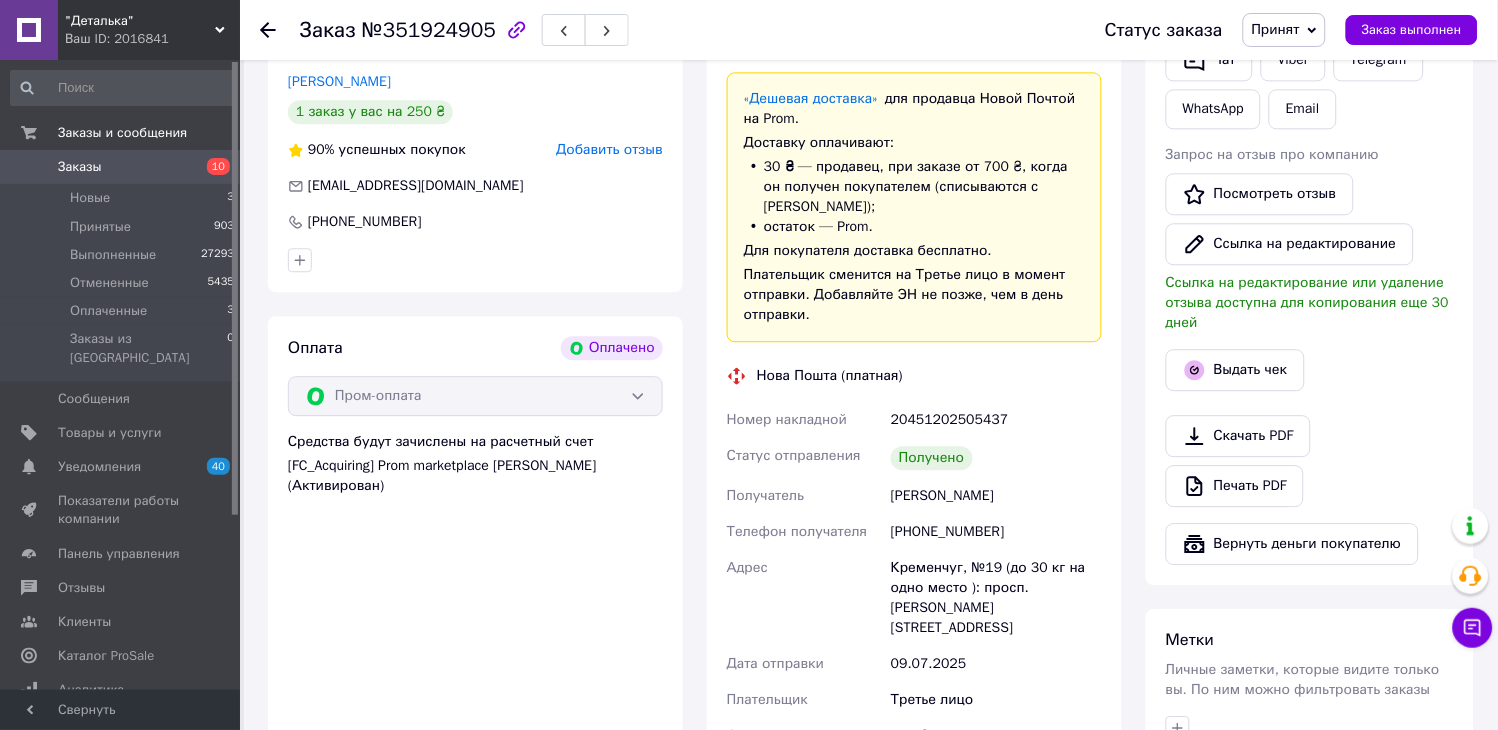 scroll, scrollTop: 1111, scrollLeft: 0, axis: vertical 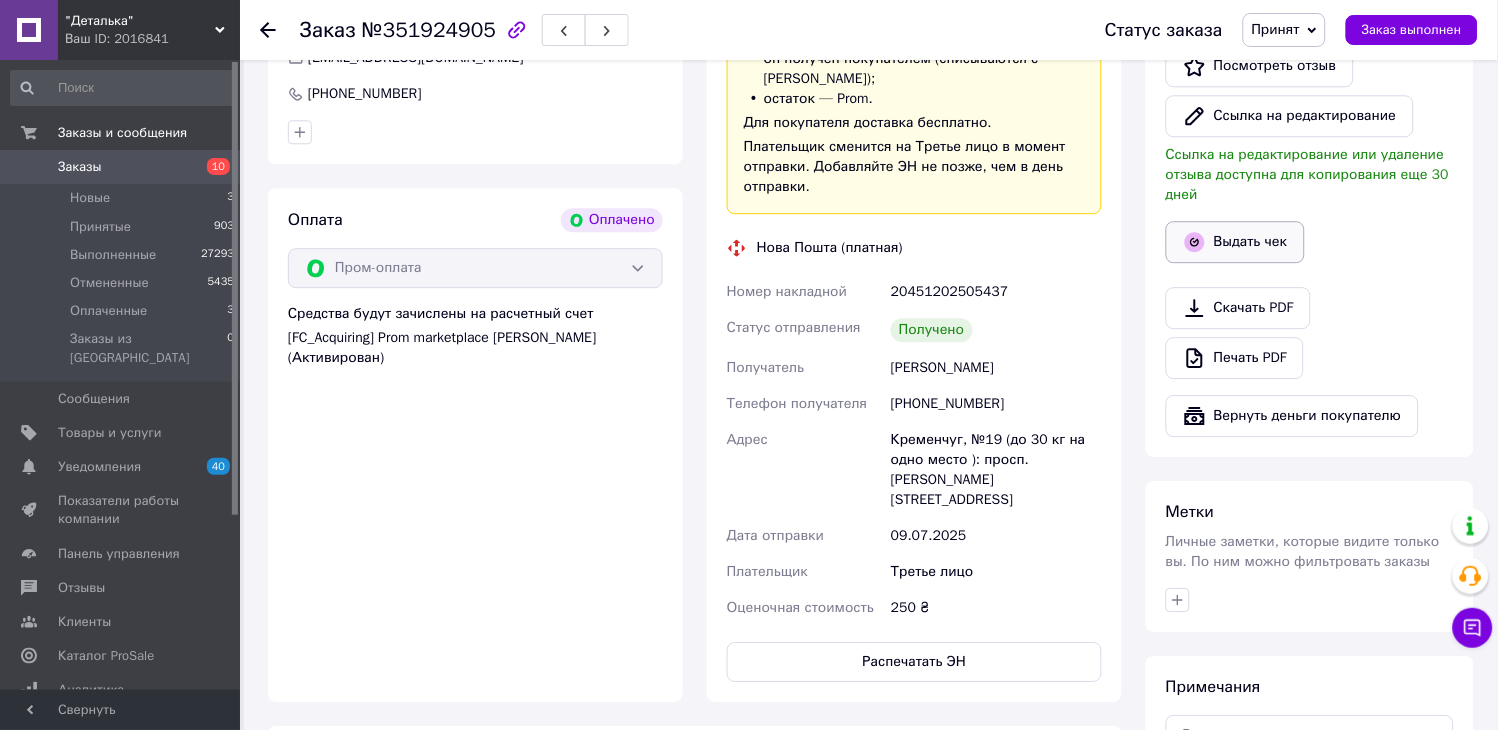 click on "Выдать чек" at bounding box center [1235, 242] 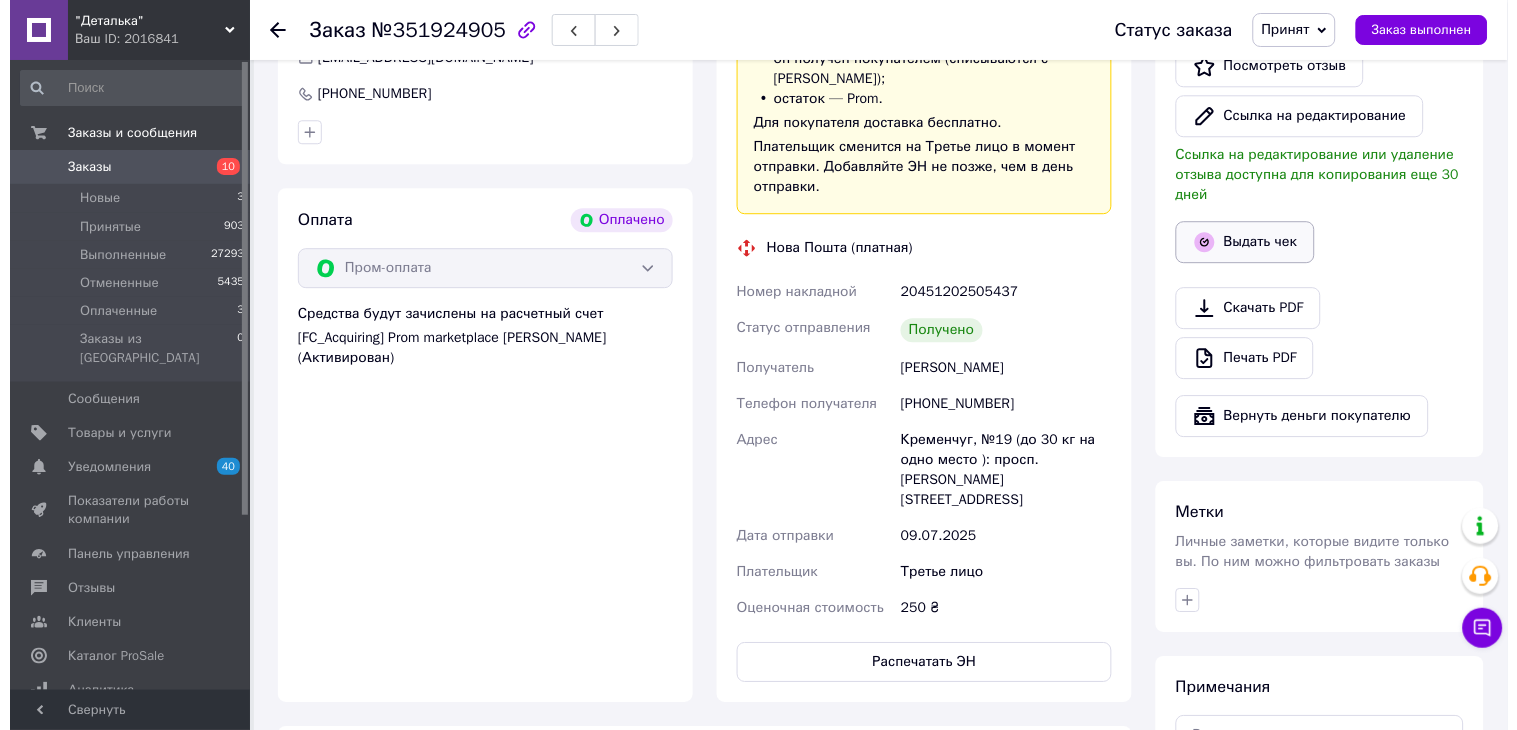 scroll, scrollTop: 1091, scrollLeft: 0, axis: vertical 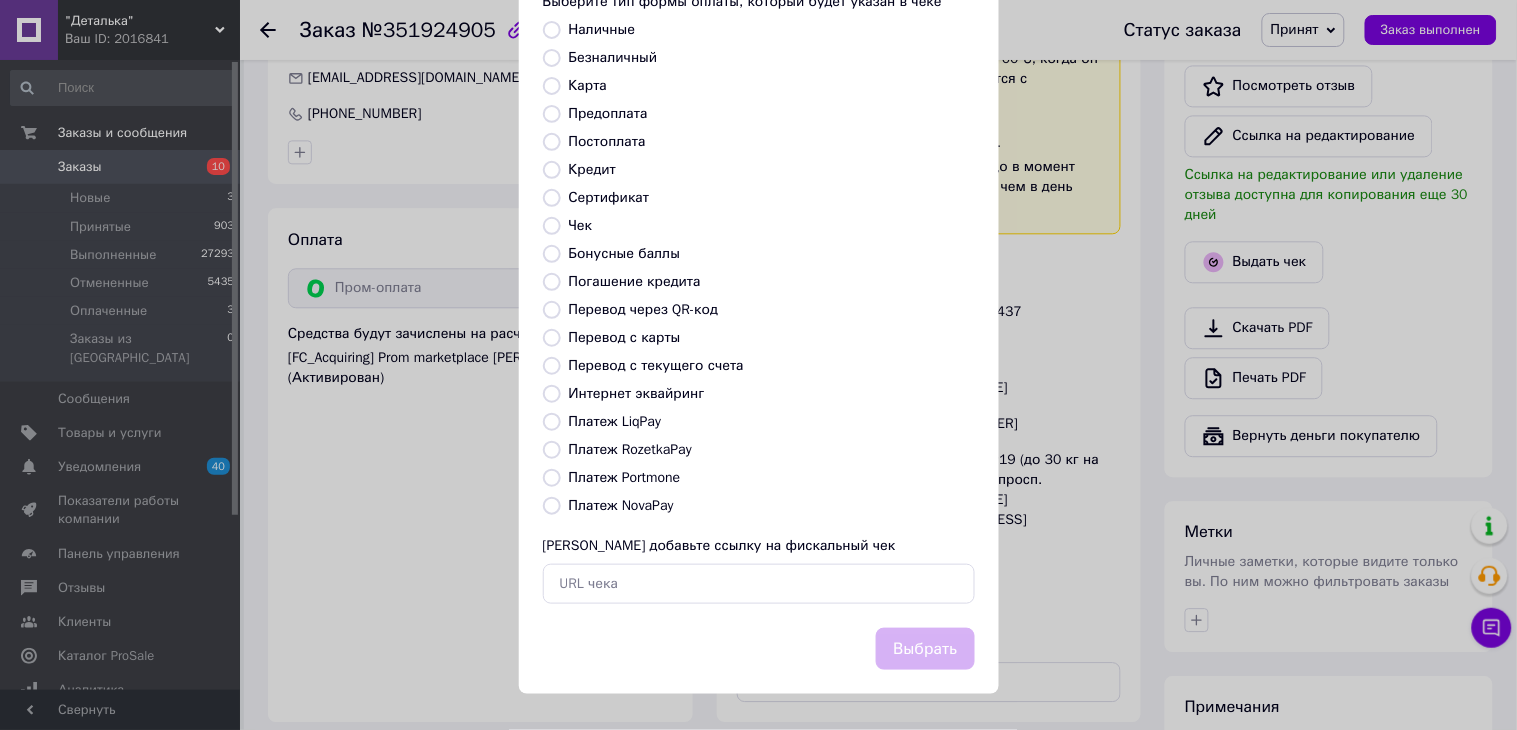 click on "Платеж RozetkaPay" at bounding box center [630, 449] 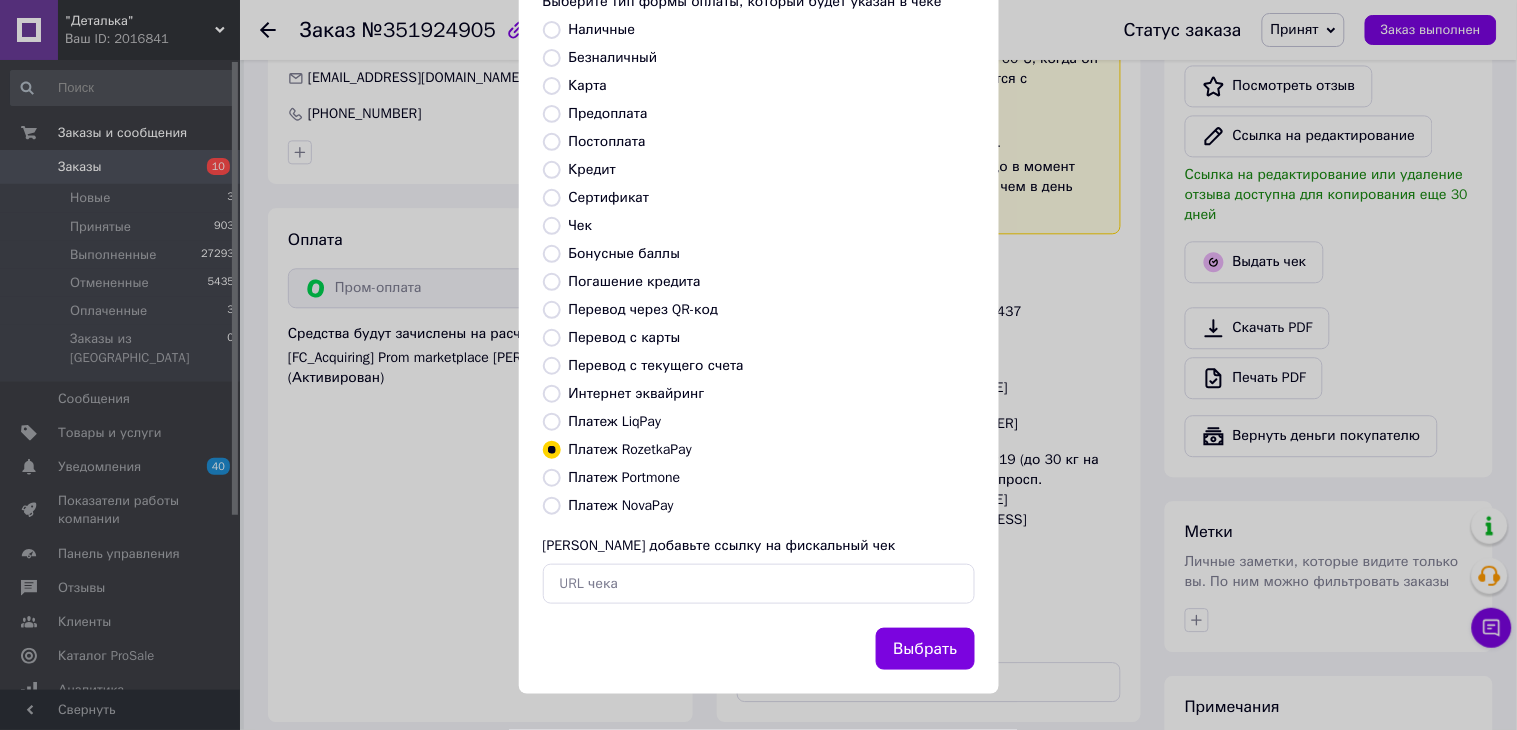 drag, startPoint x: 907, startPoint y: 638, endPoint x: 871, endPoint y: 578, distance: 69.97142 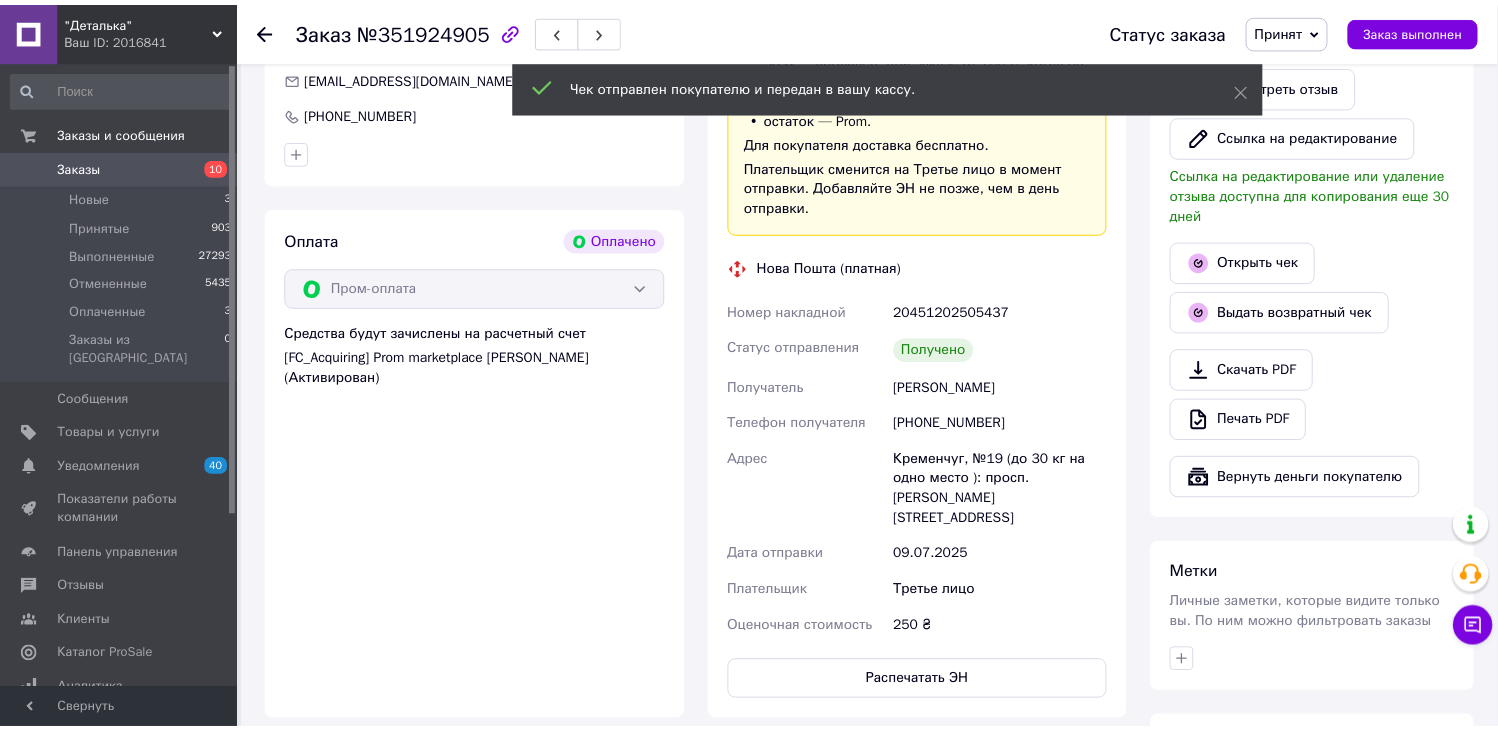 scroll, scrollTop: 1111, scrollLeft: 0, axis: vertical 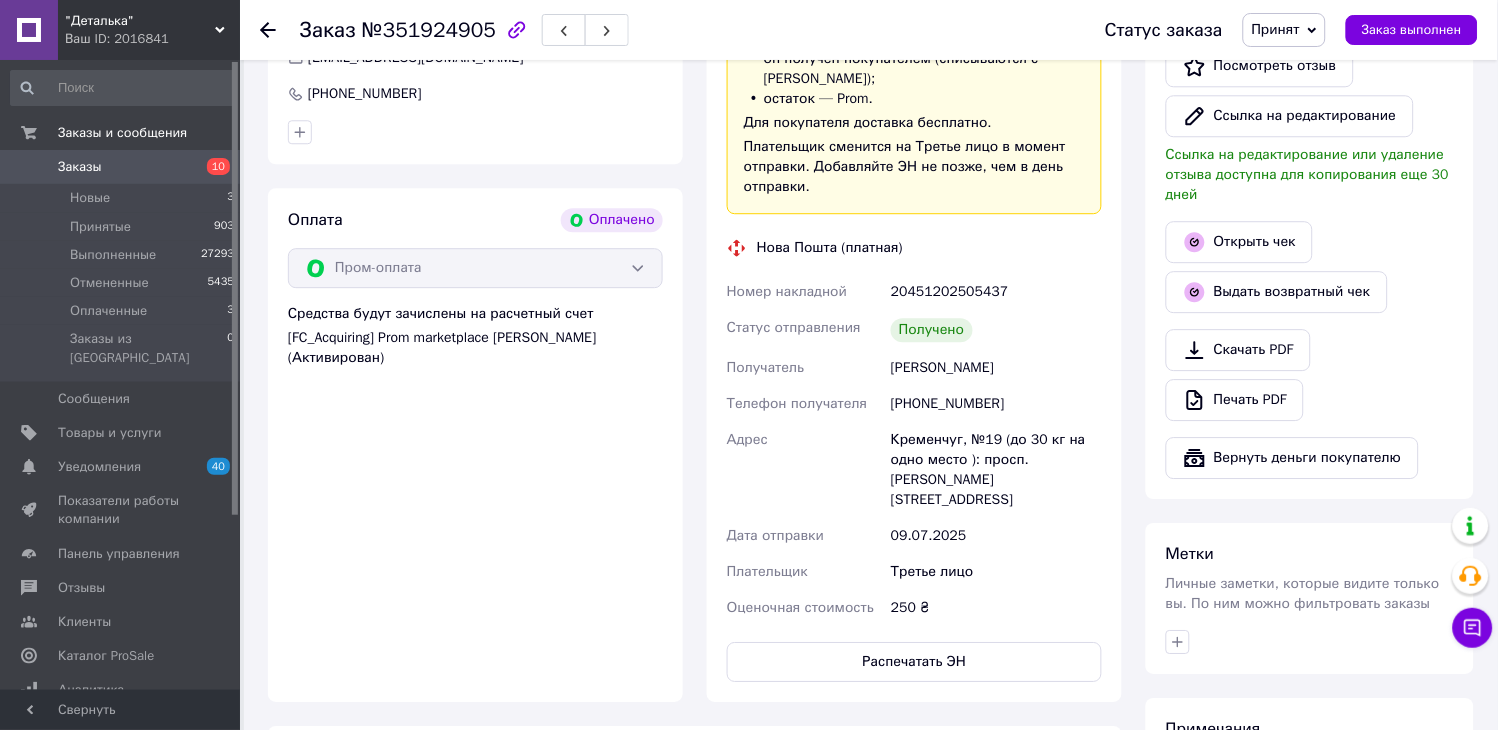 click on "Заказы" at bounding box center [80, 167] 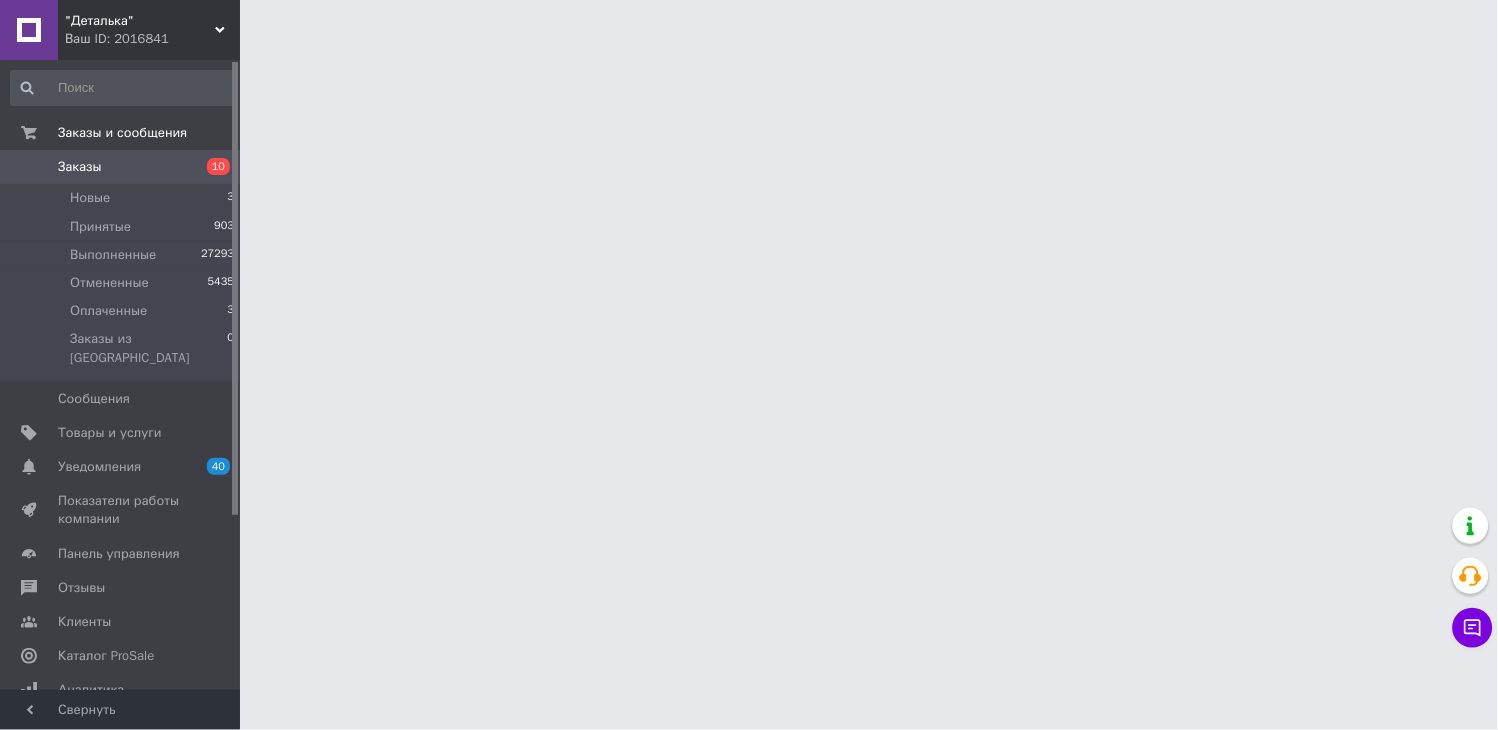 scroll, scrollTop: 0, scrollLeft: 0, axis: both 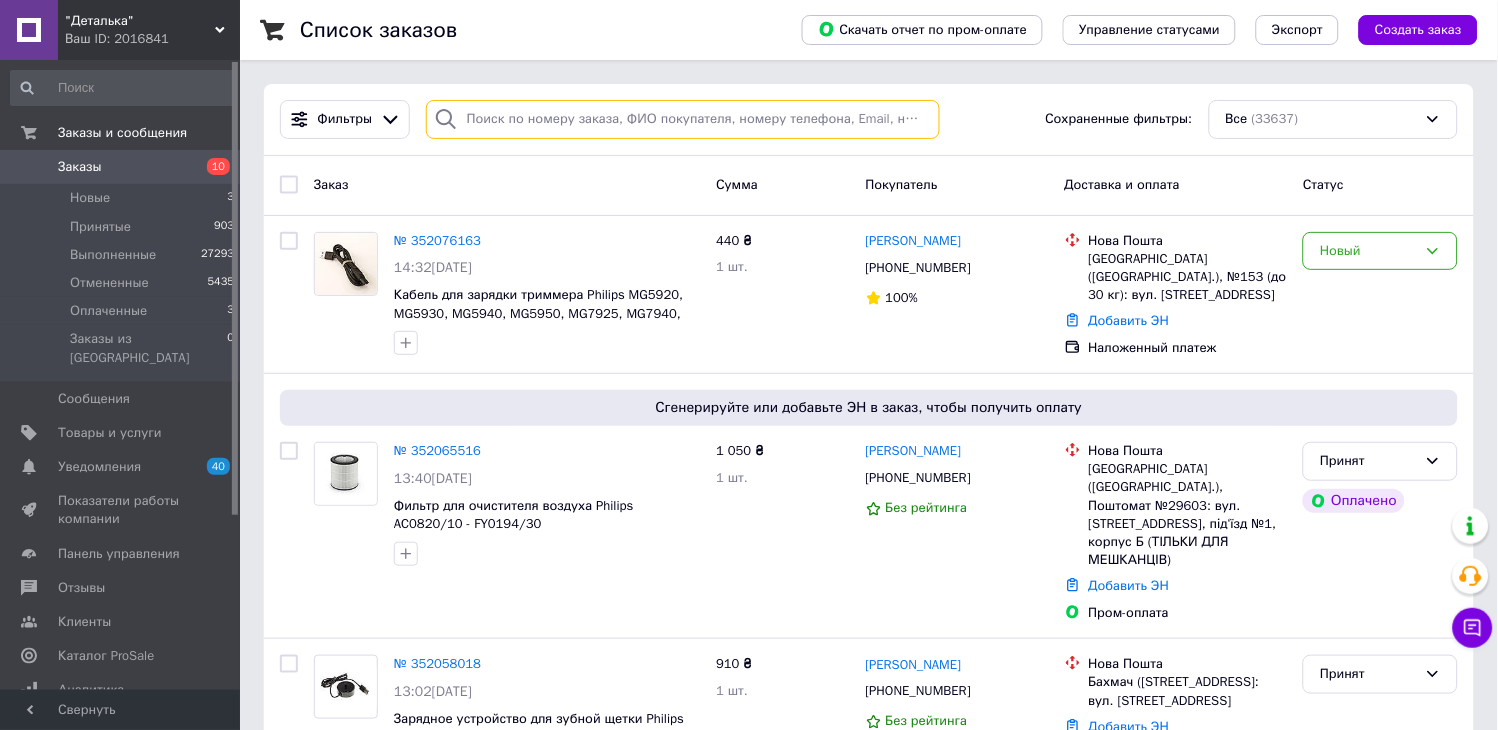 click at bounding box center (683, 119) 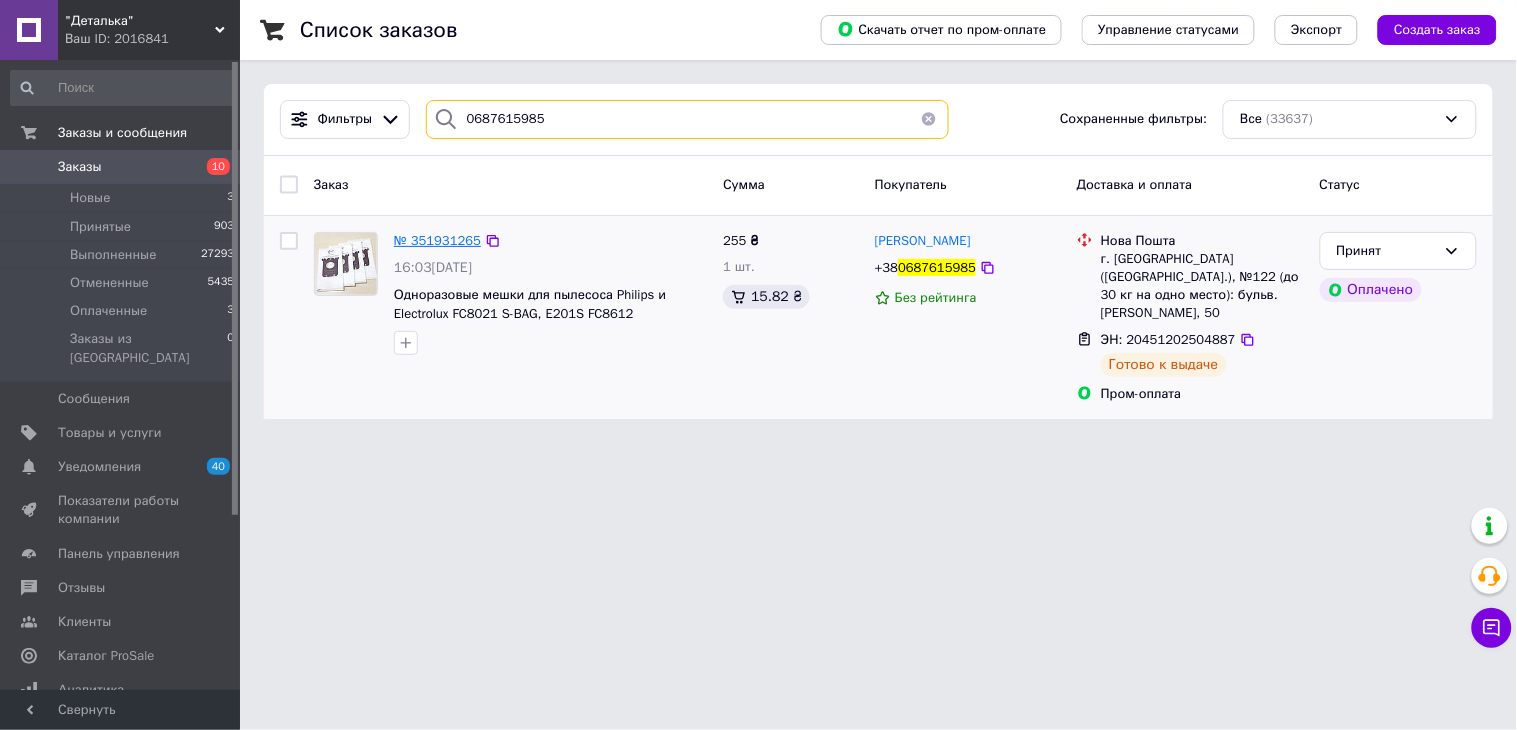 type on "0687615985" 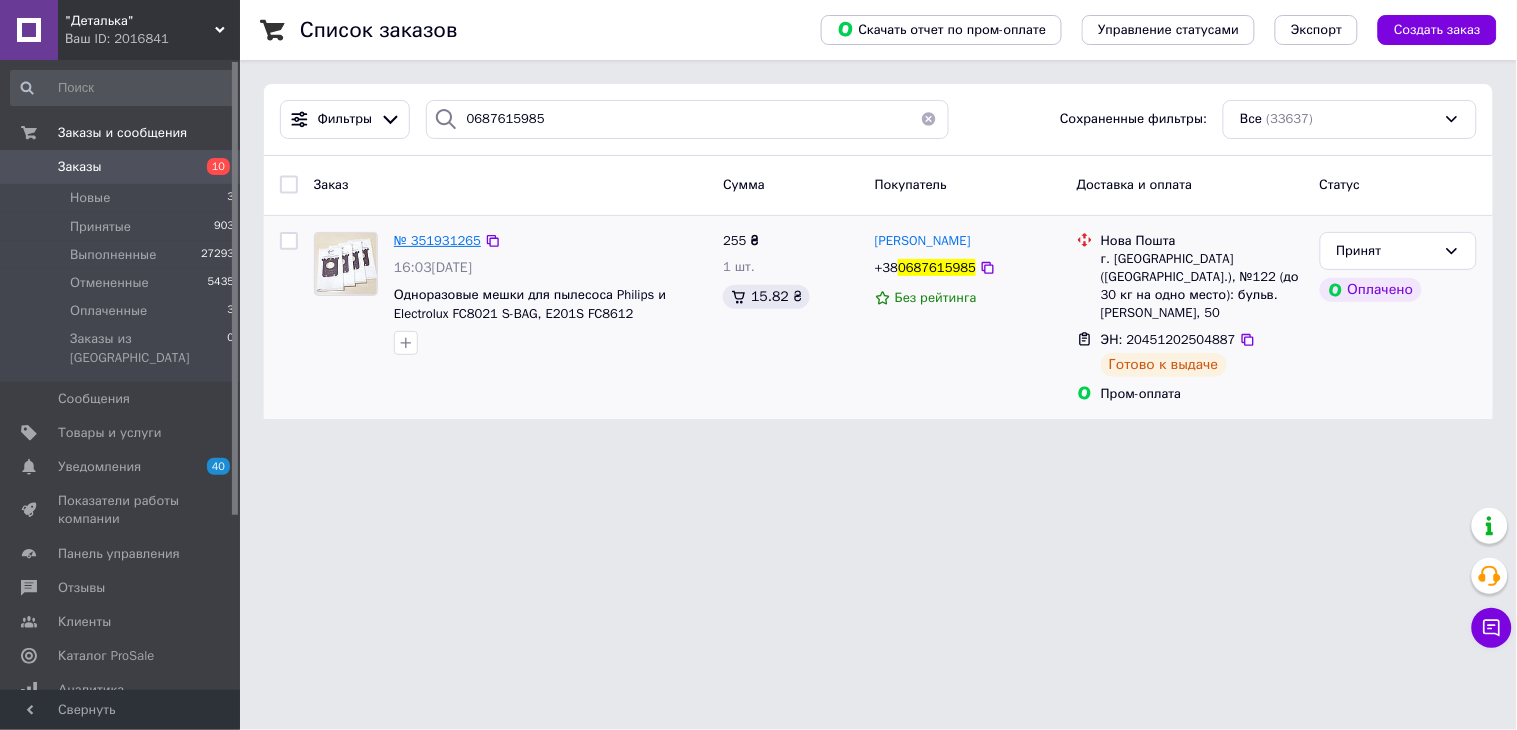 click on "№ 351931265" at bounding box center [437, 240] 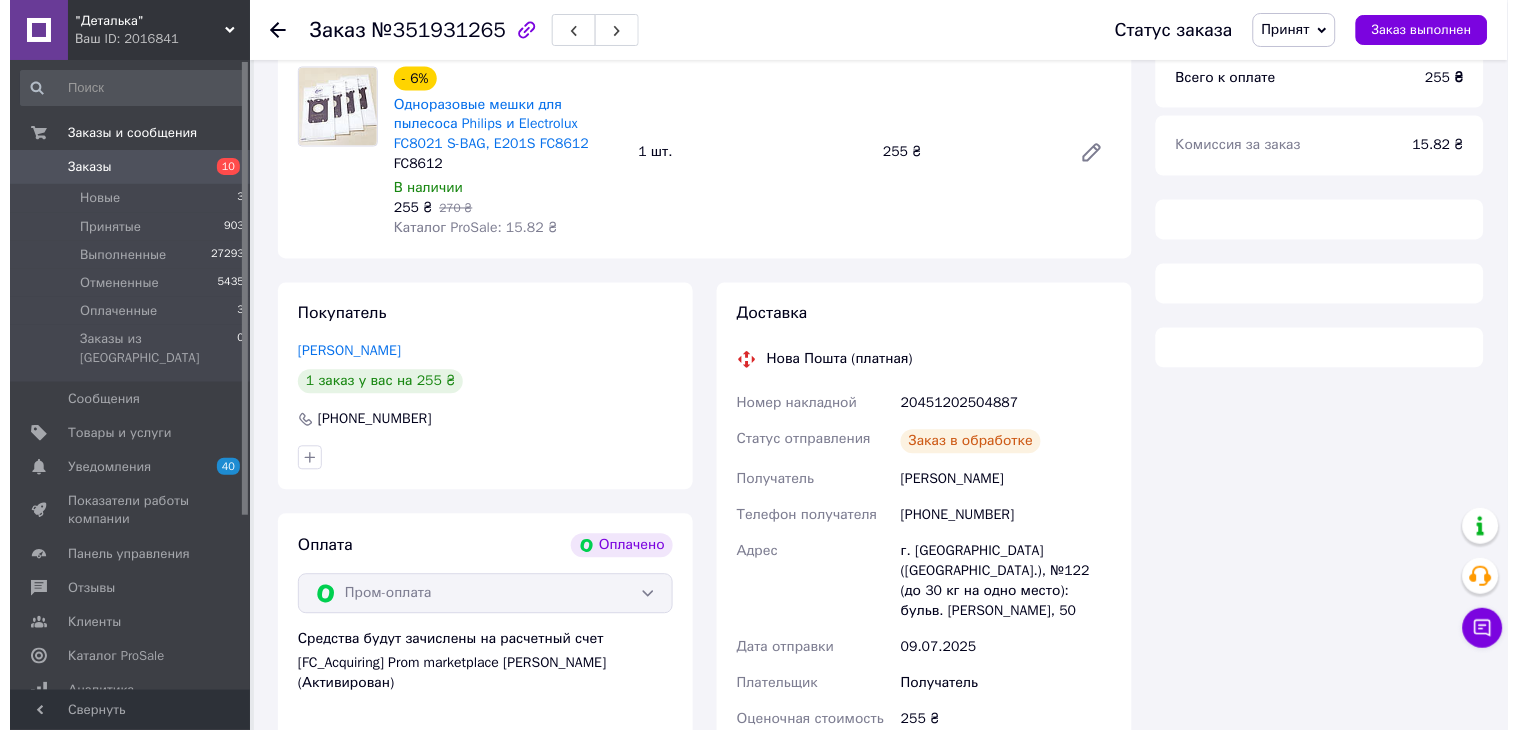 scroll, scrollTop: 910, scrollLeft: 0, axis: vertical 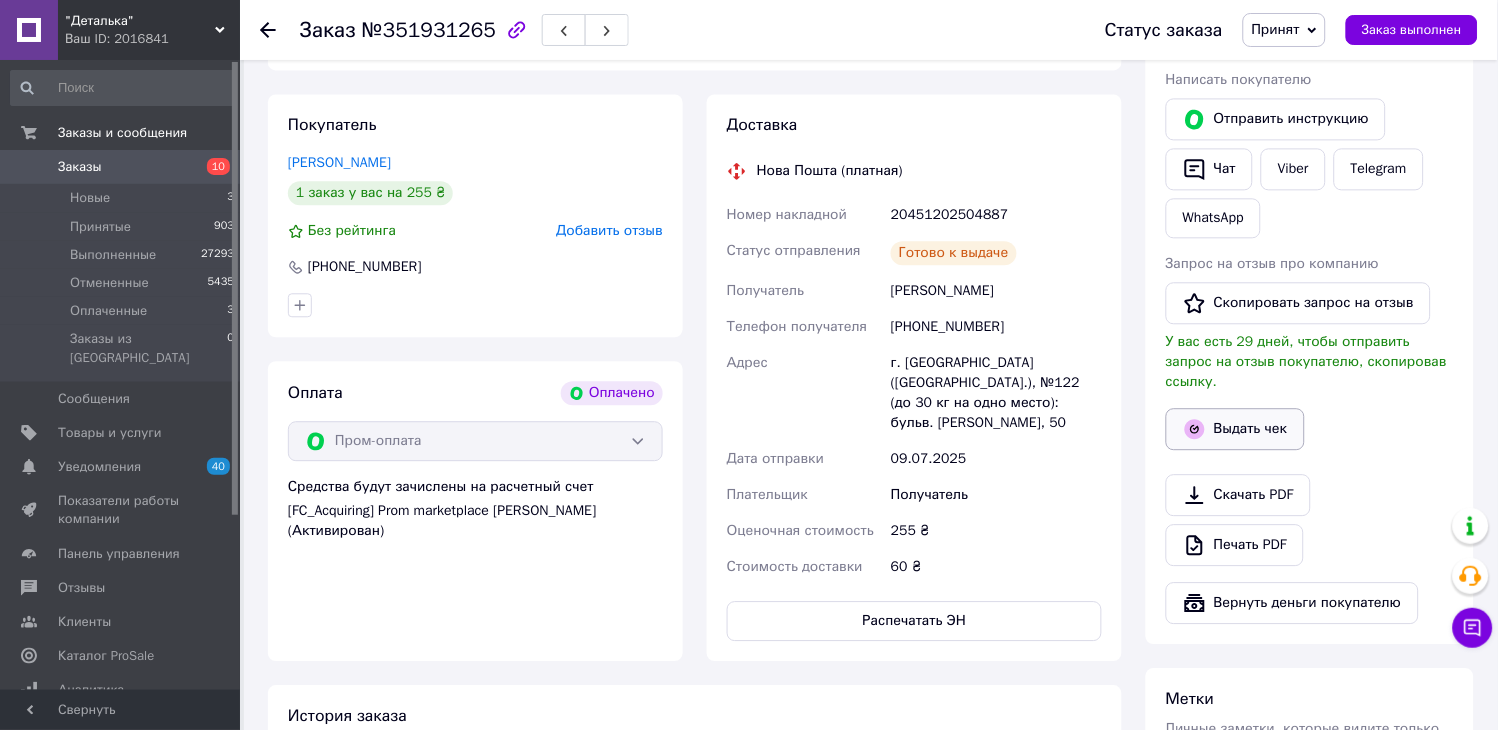 click on "Выдать чек" at bounding box center [1235, 429] 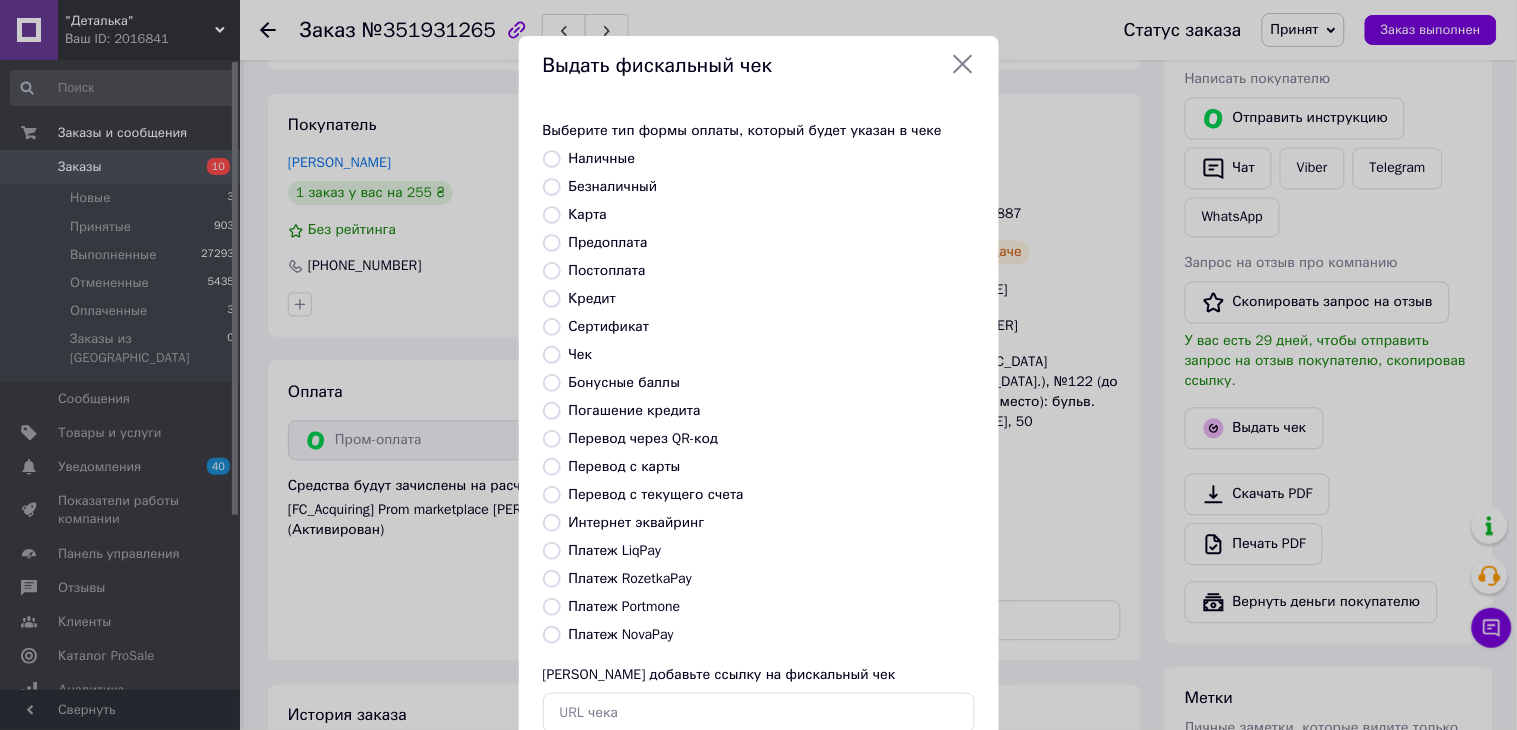 click on "Платеж RozetkaPay" at bounding box center (630, 578) 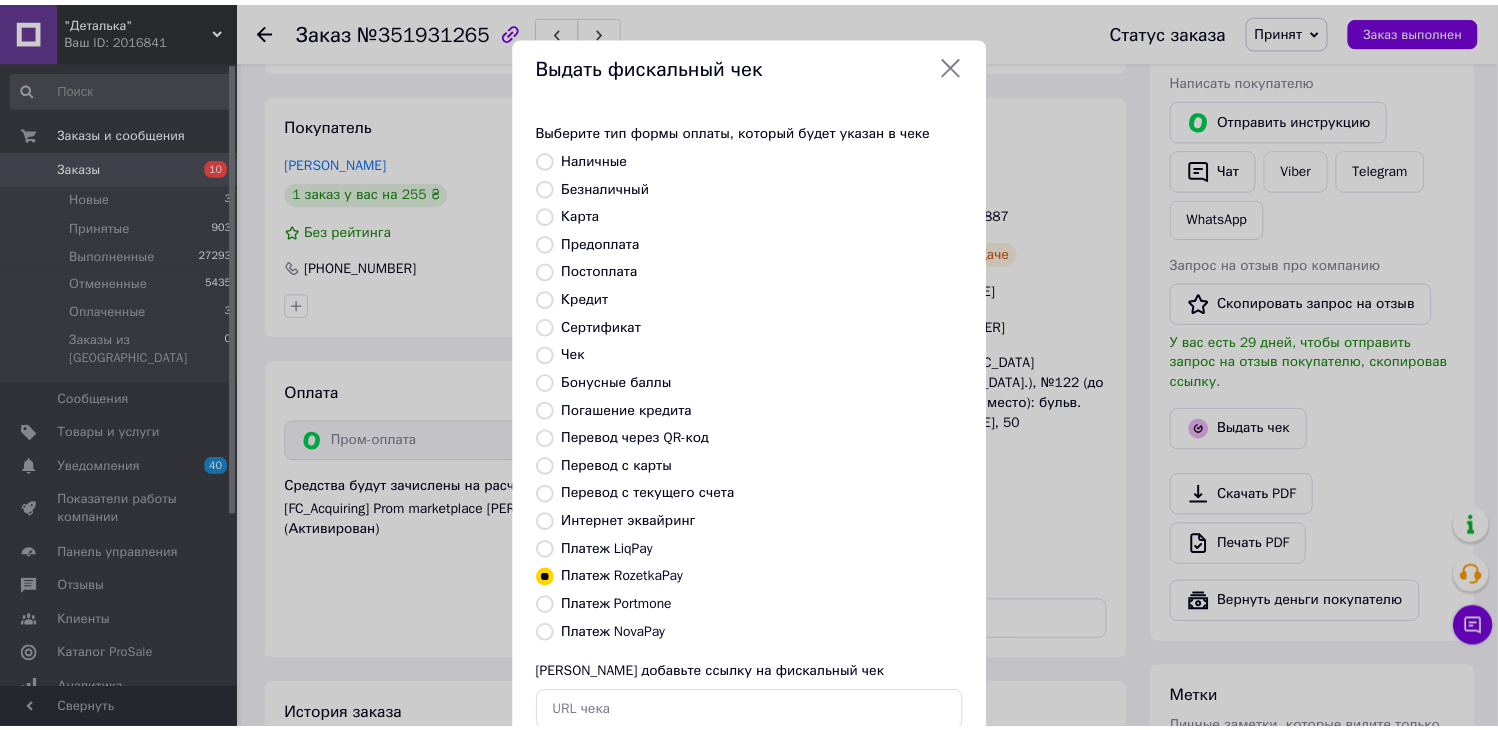 scroll, scrollTop: 130, scrollLeft: 0, axis: vertical 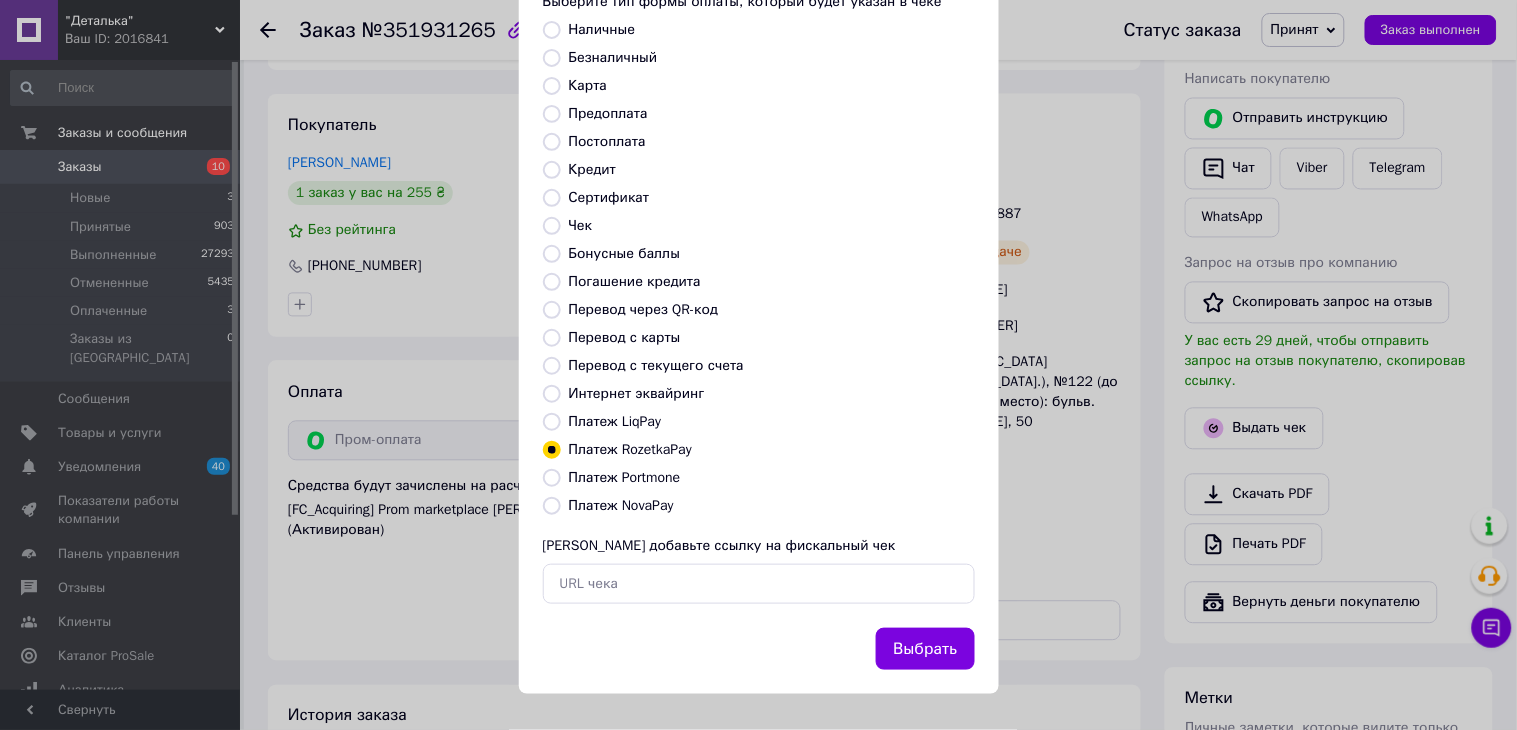 click on "Выбрать" at bounding box center [925, 649] 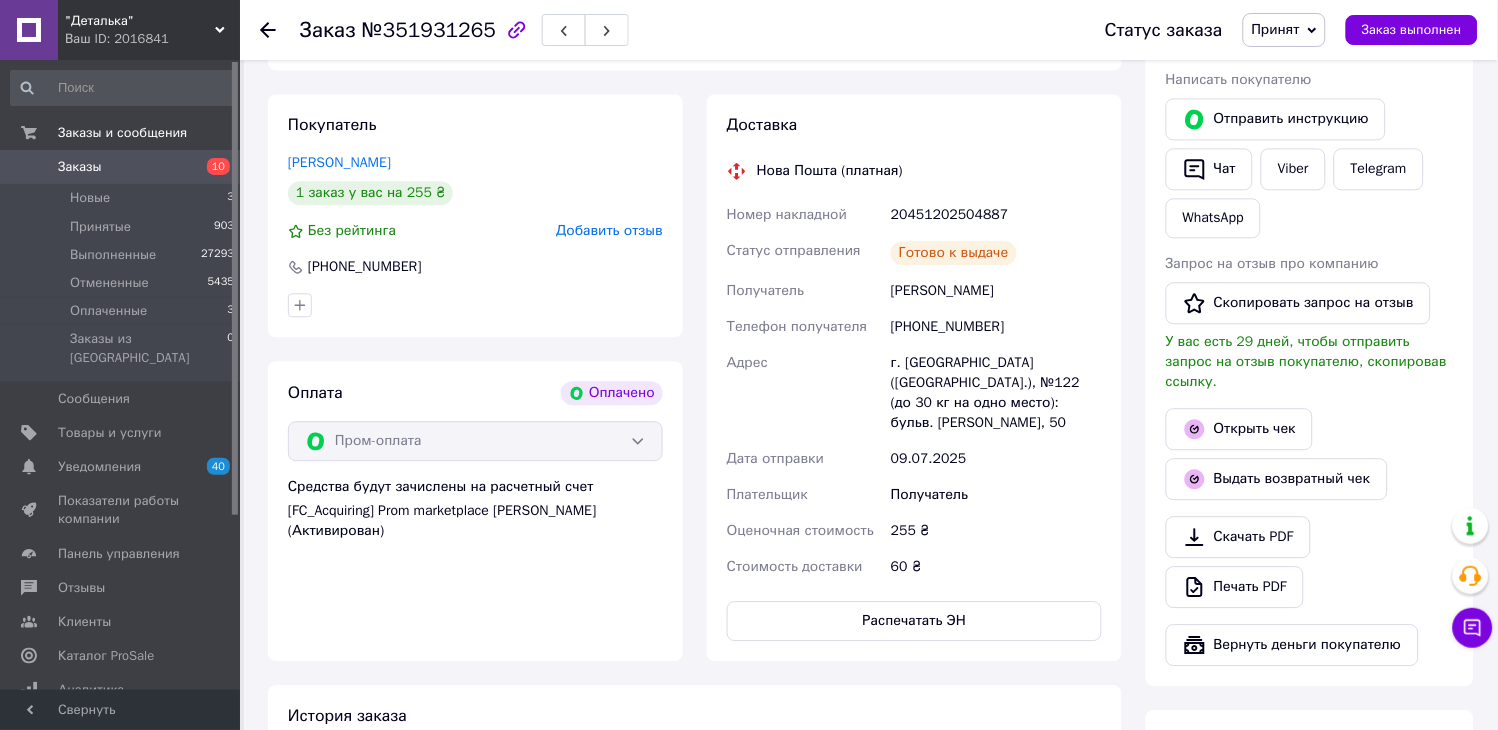 click on "Заказы" at bounding box center (80, 167) 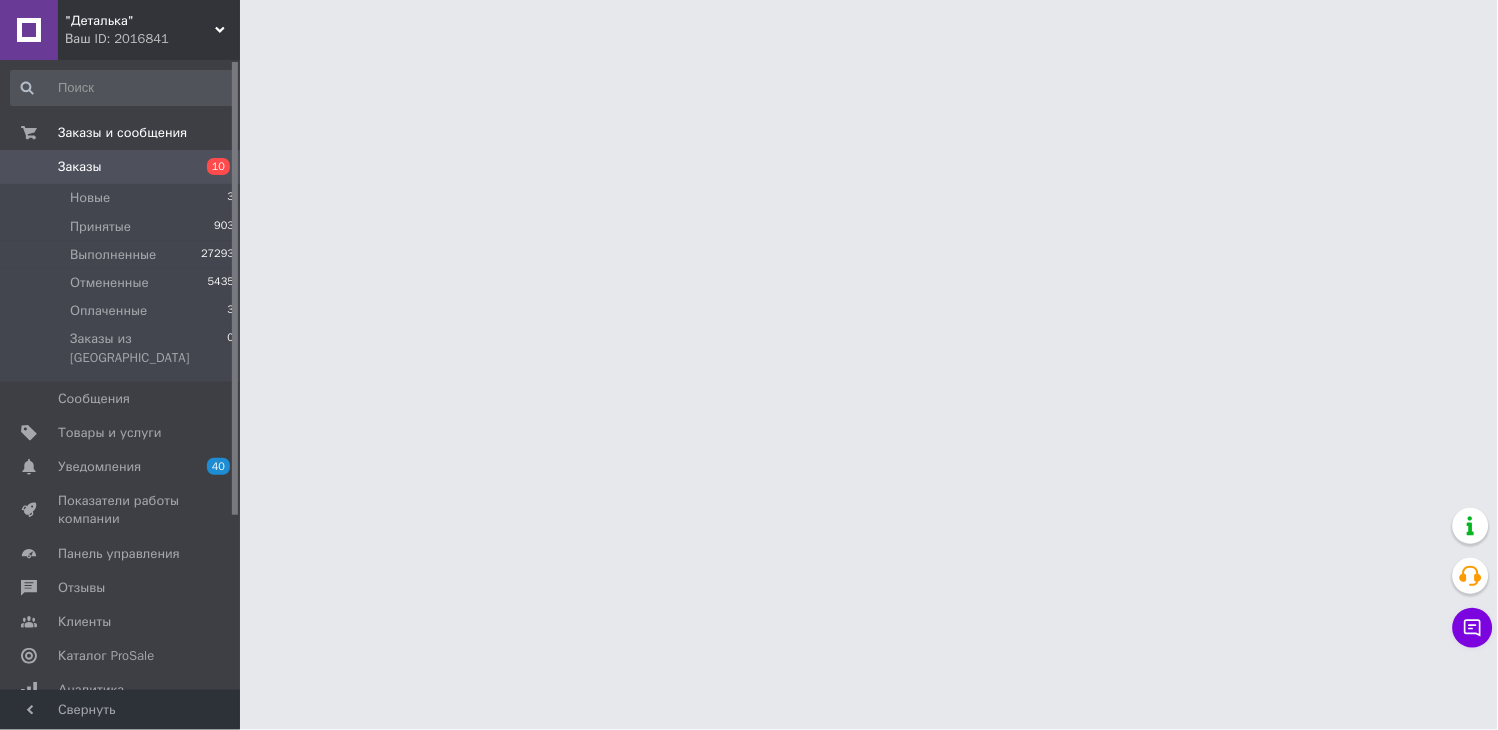 scroll, scrollTop: 0, scrollLeft: 0, axis: both 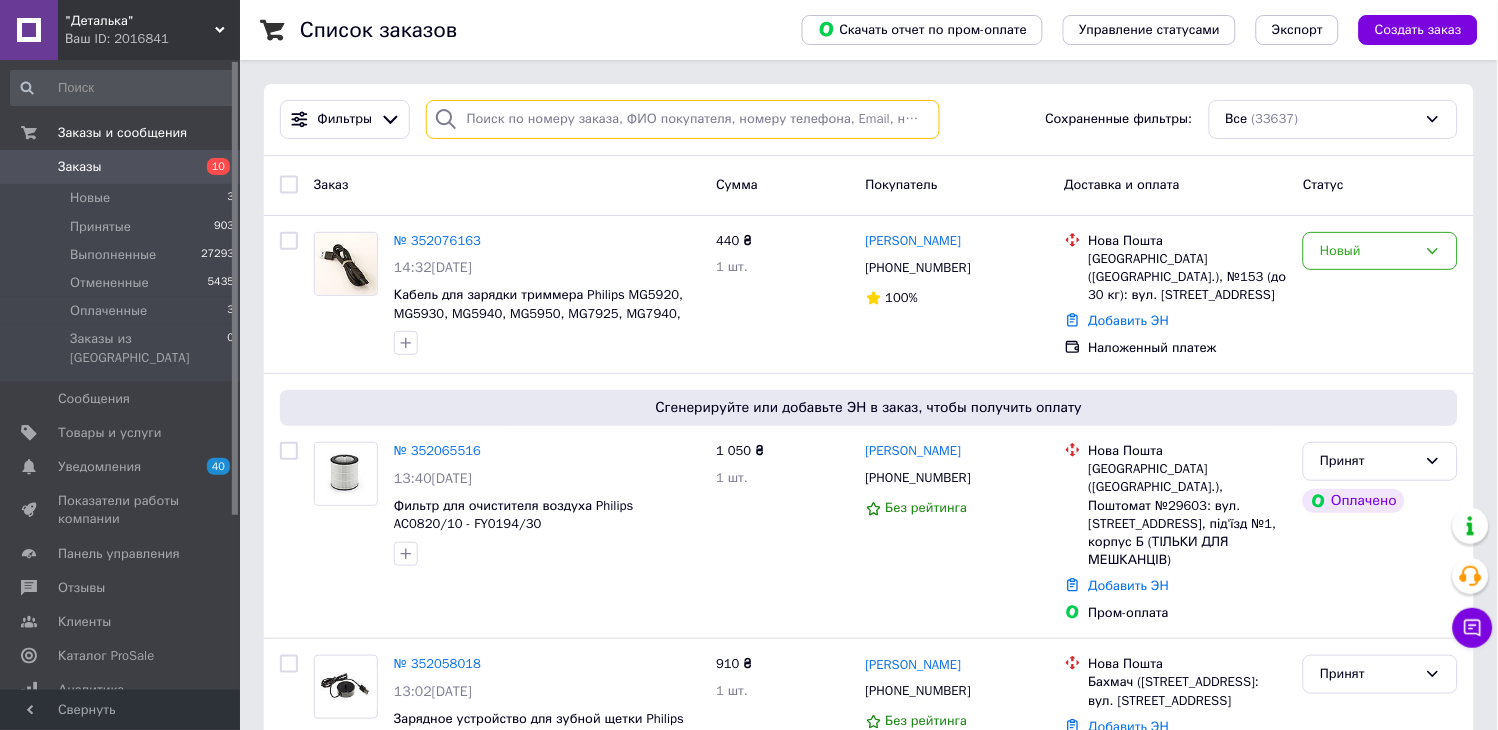 click at bounding box center [683, 119] 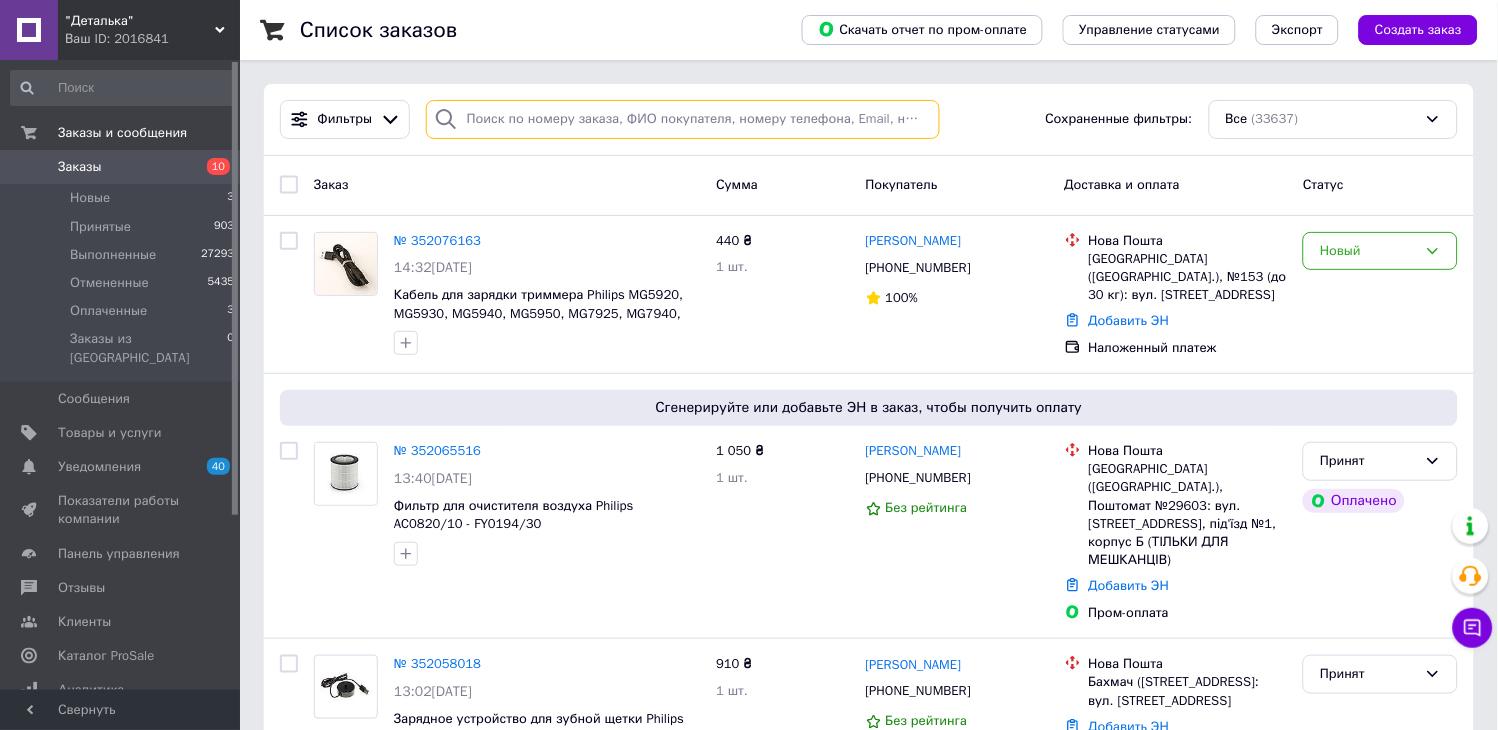 click at bounding box center (683, 119) 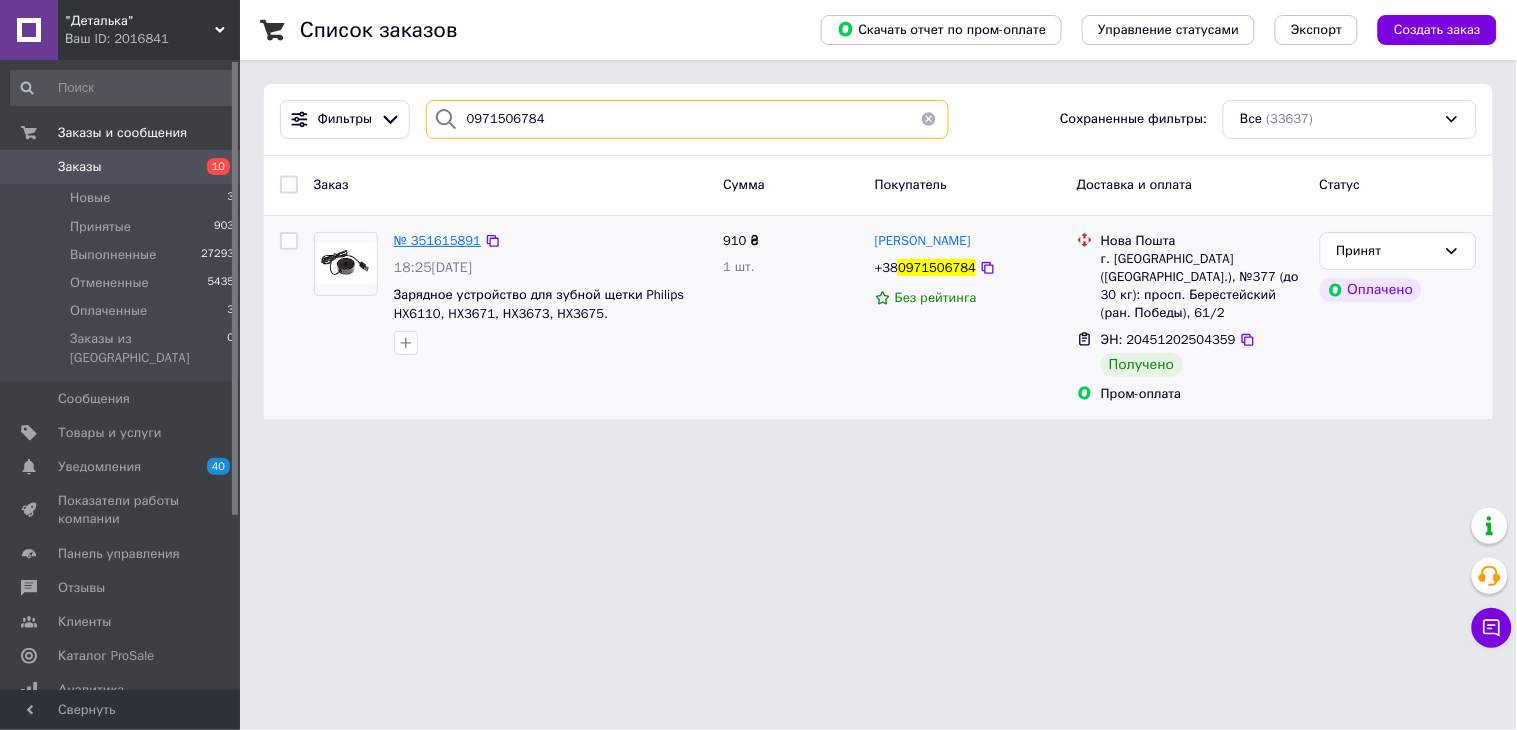 type on "0971506784" 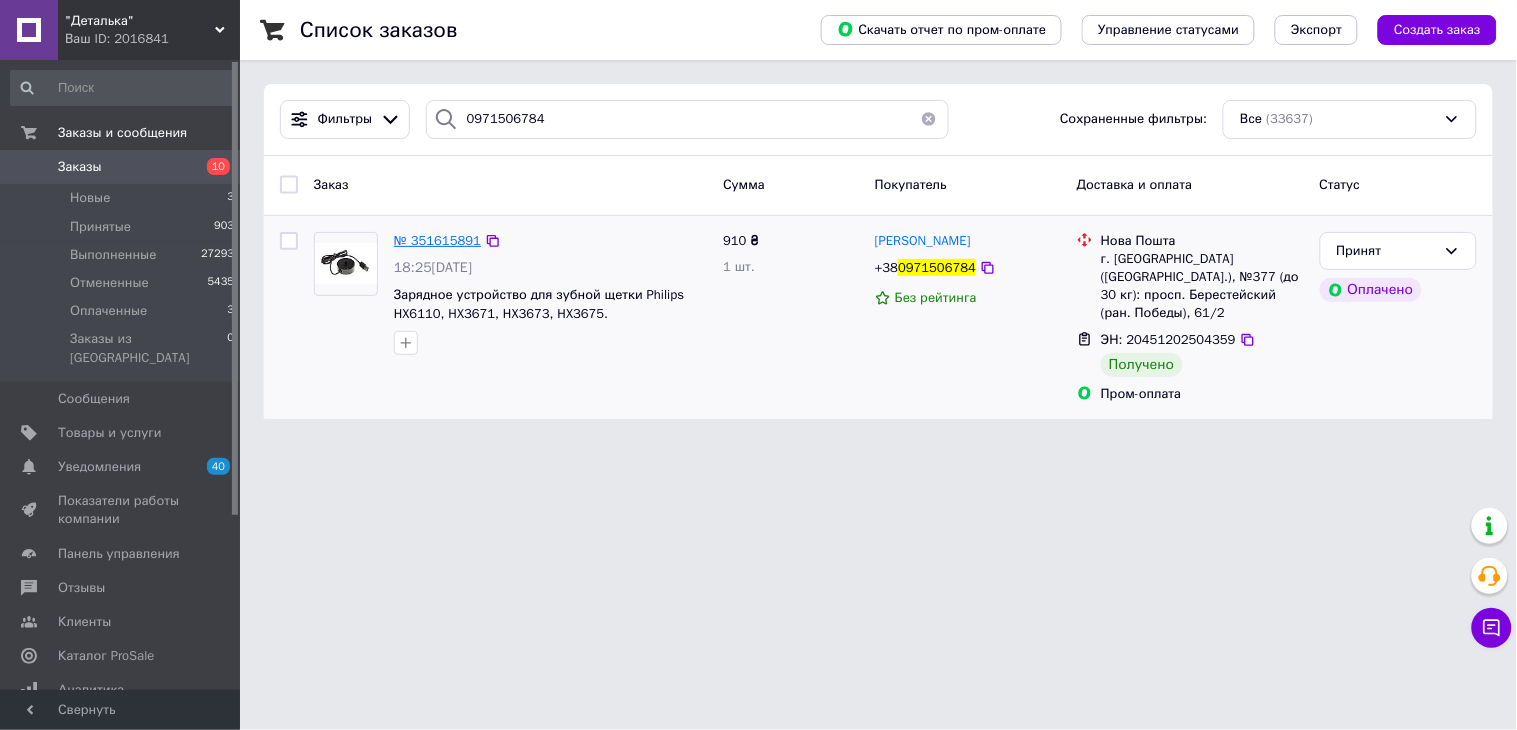 click on "№ 351615891" at bounding box center [437, 240] 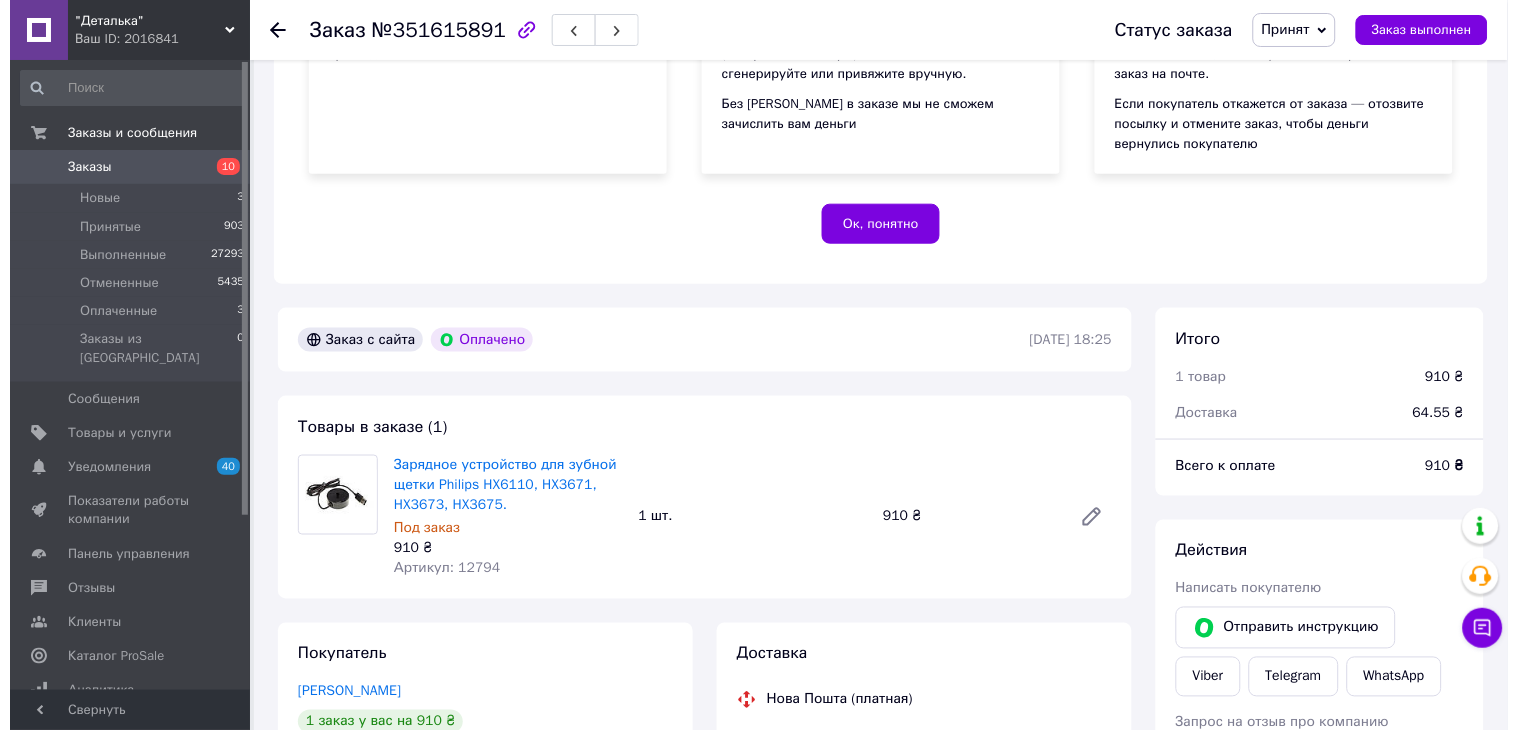 scroll, scrollTop: 777, scrollLeft: 0, axis: vertical 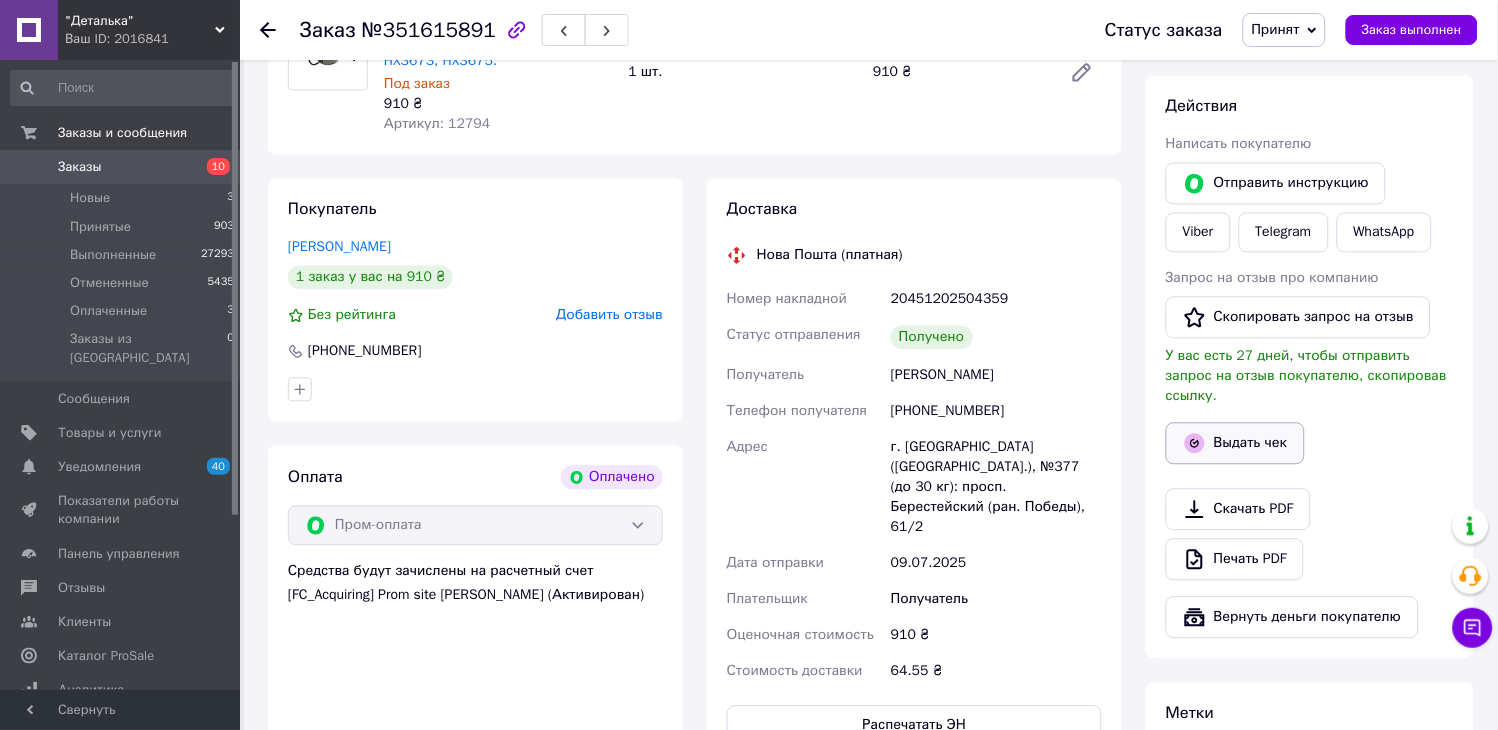 click on "Выдать чек" at bounding box center [1235, 444] 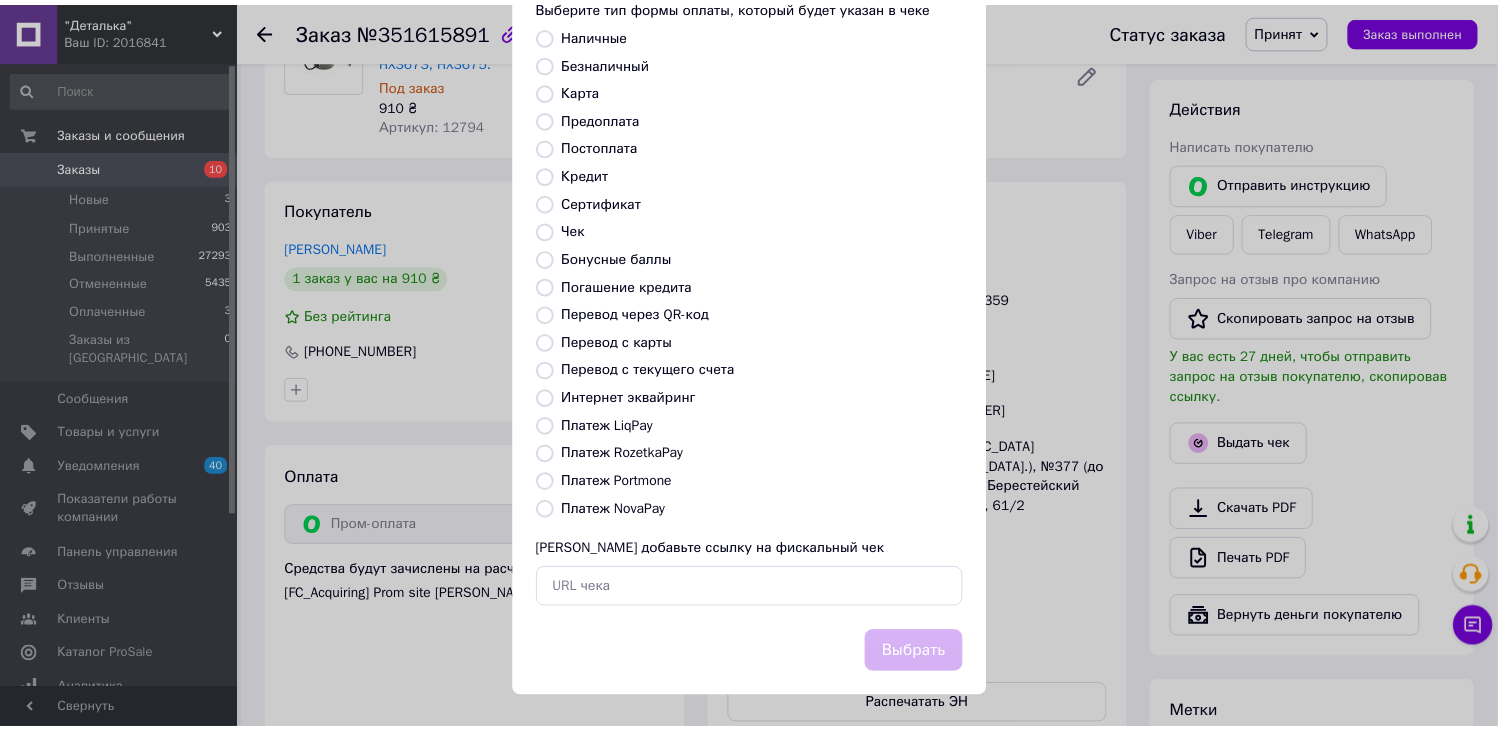 scroll, scrollTop: 130, scrollLeft: 0, axis: vertical 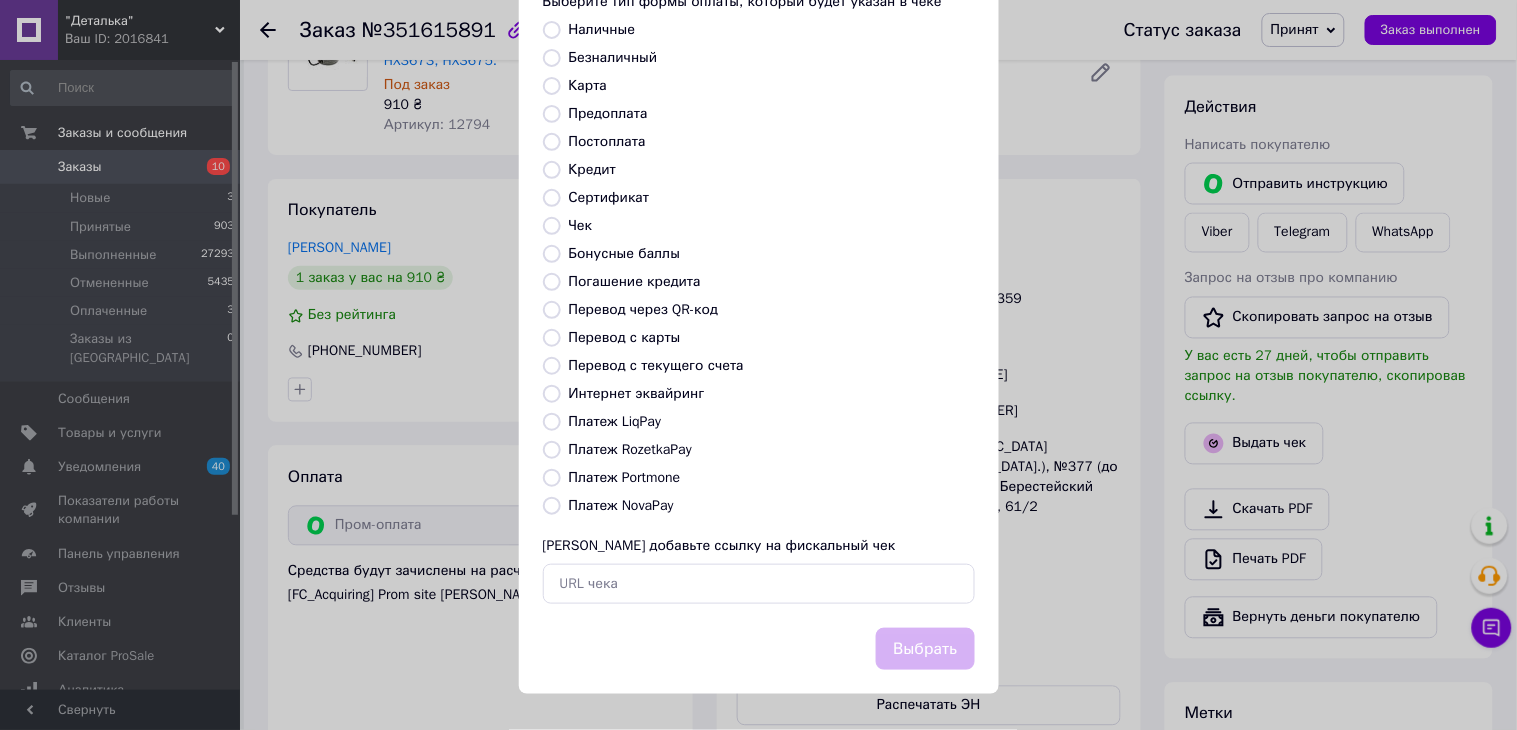 click on "Платеж RozetkaPay" at bounding box center (630, 449) 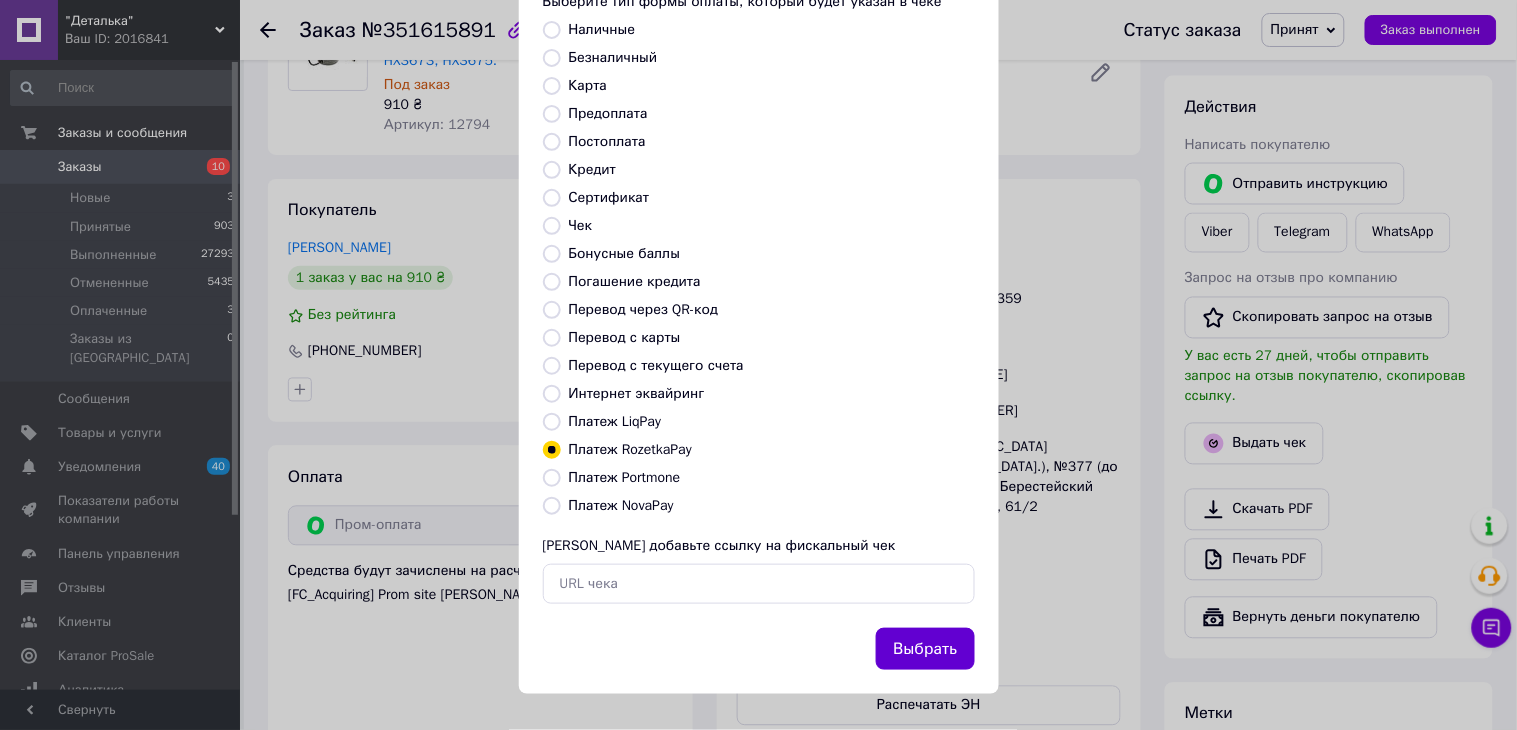 click on "Выбрать" at bounding box center (925, 649) 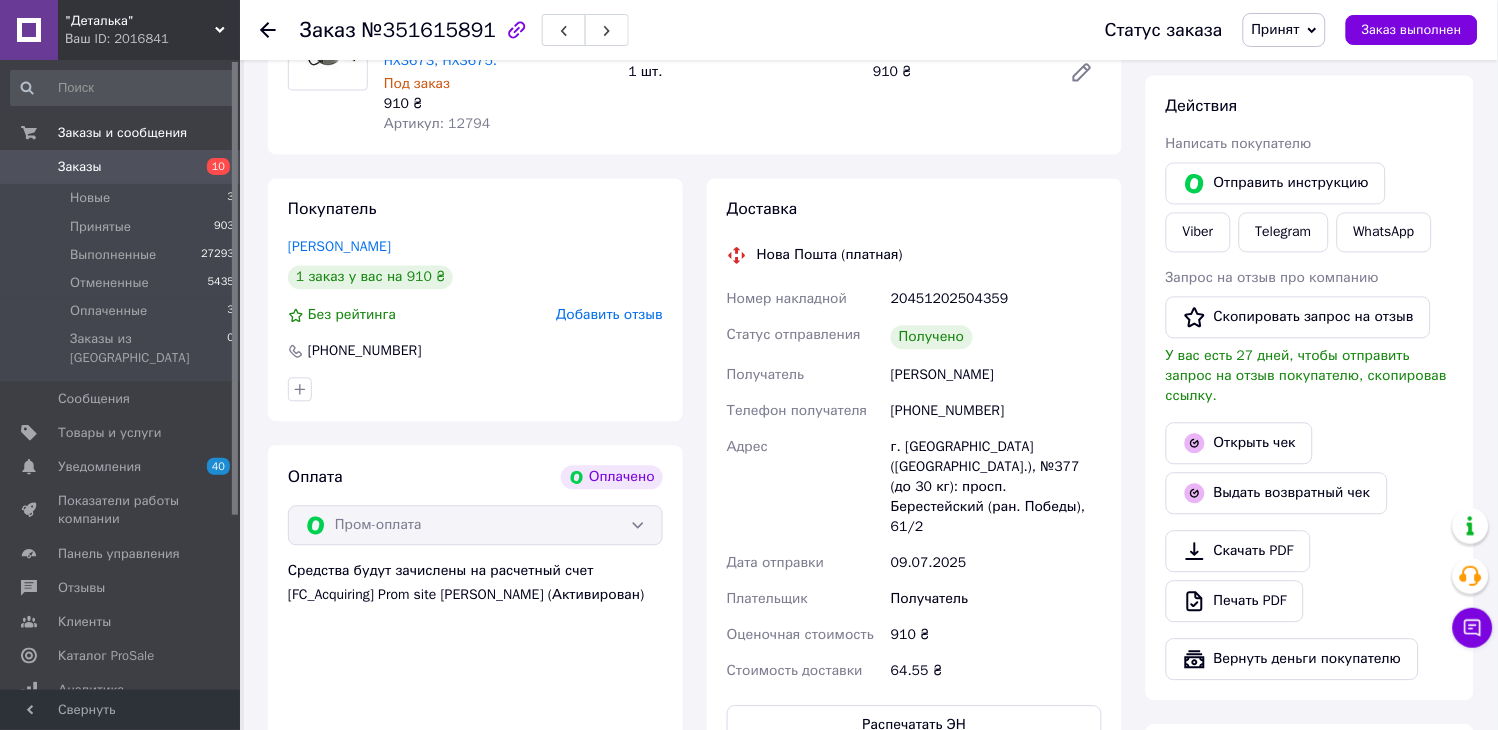 click on "Заказы" at bounding box center [80, 167] 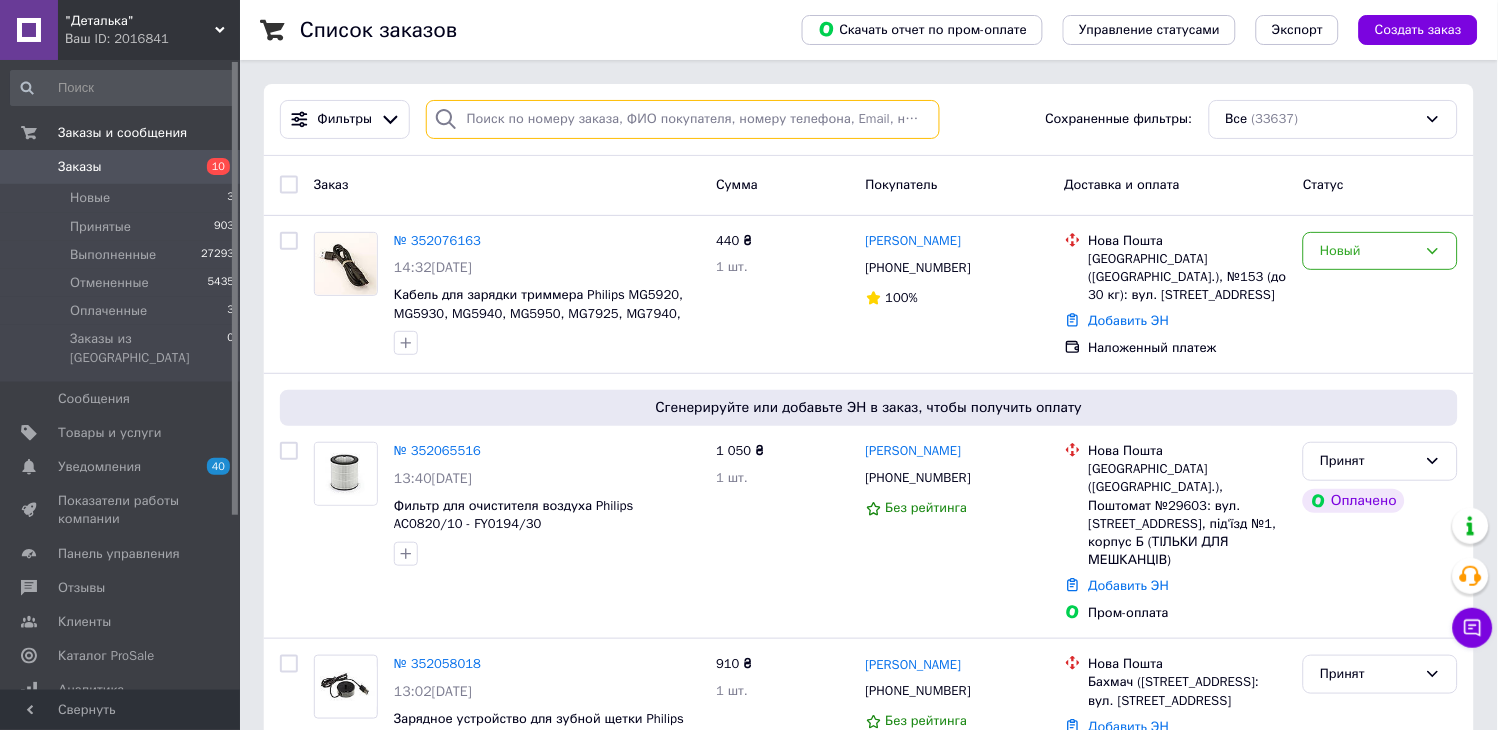 click at bounding box center (683, 119) 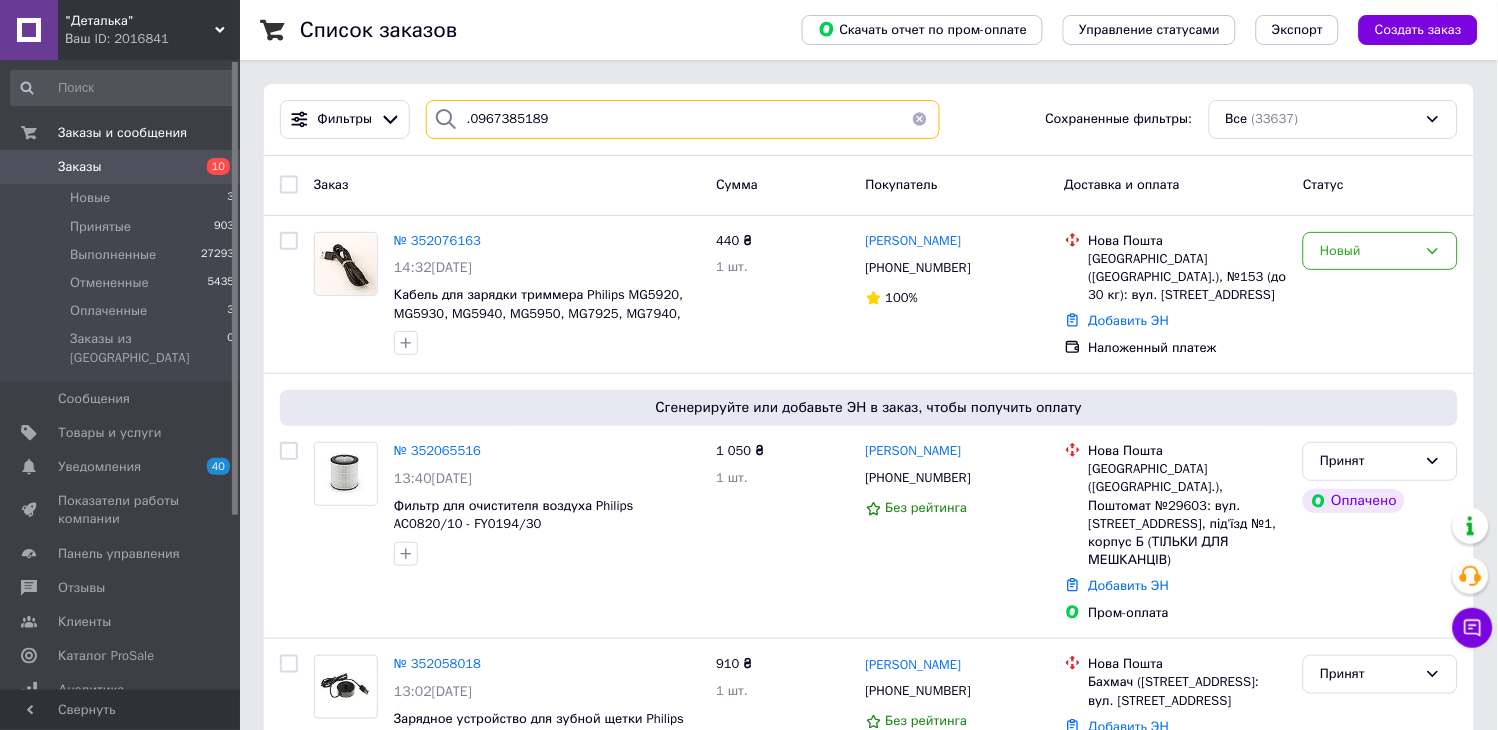 type on ".0967385189" 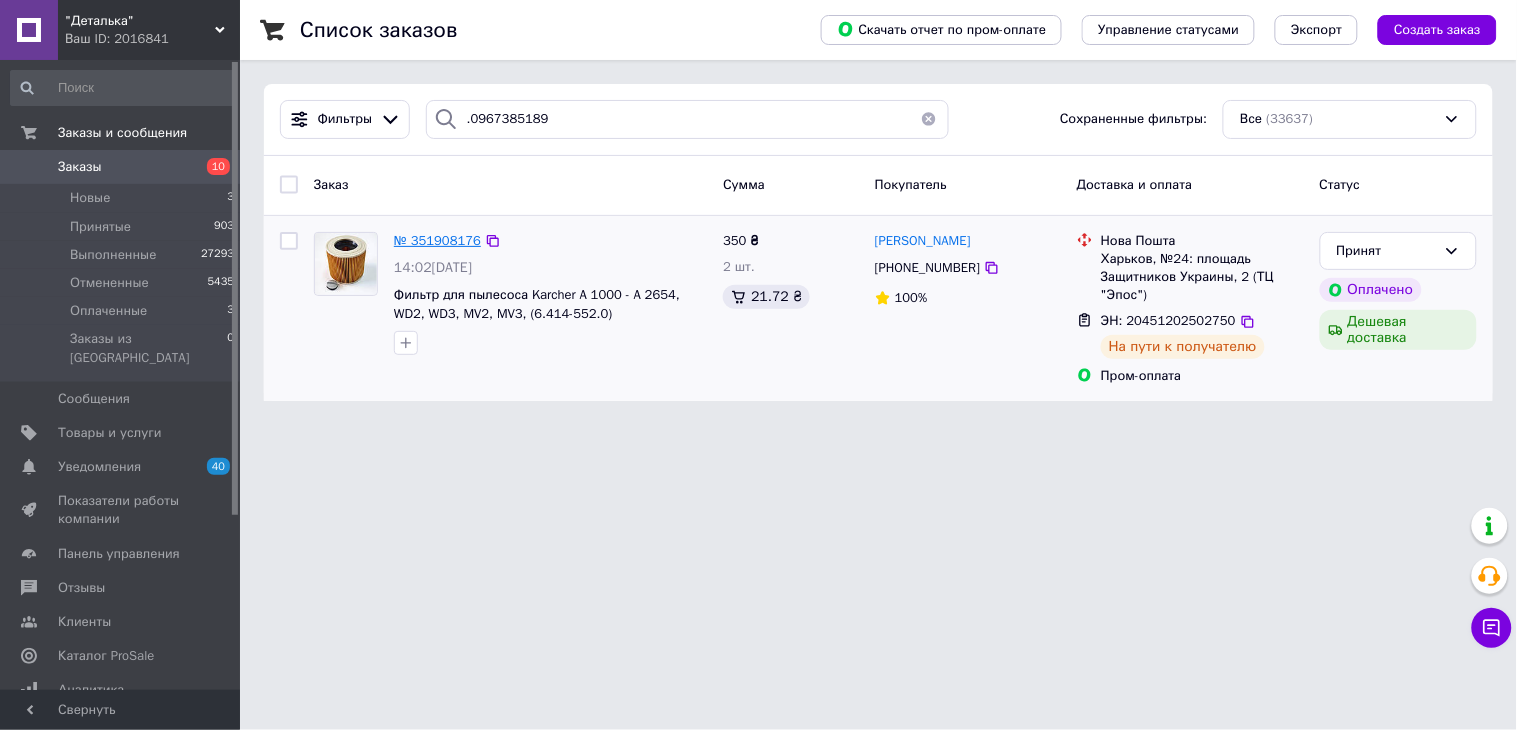 click on "№ 351908176" at bounding box center [437, 240] 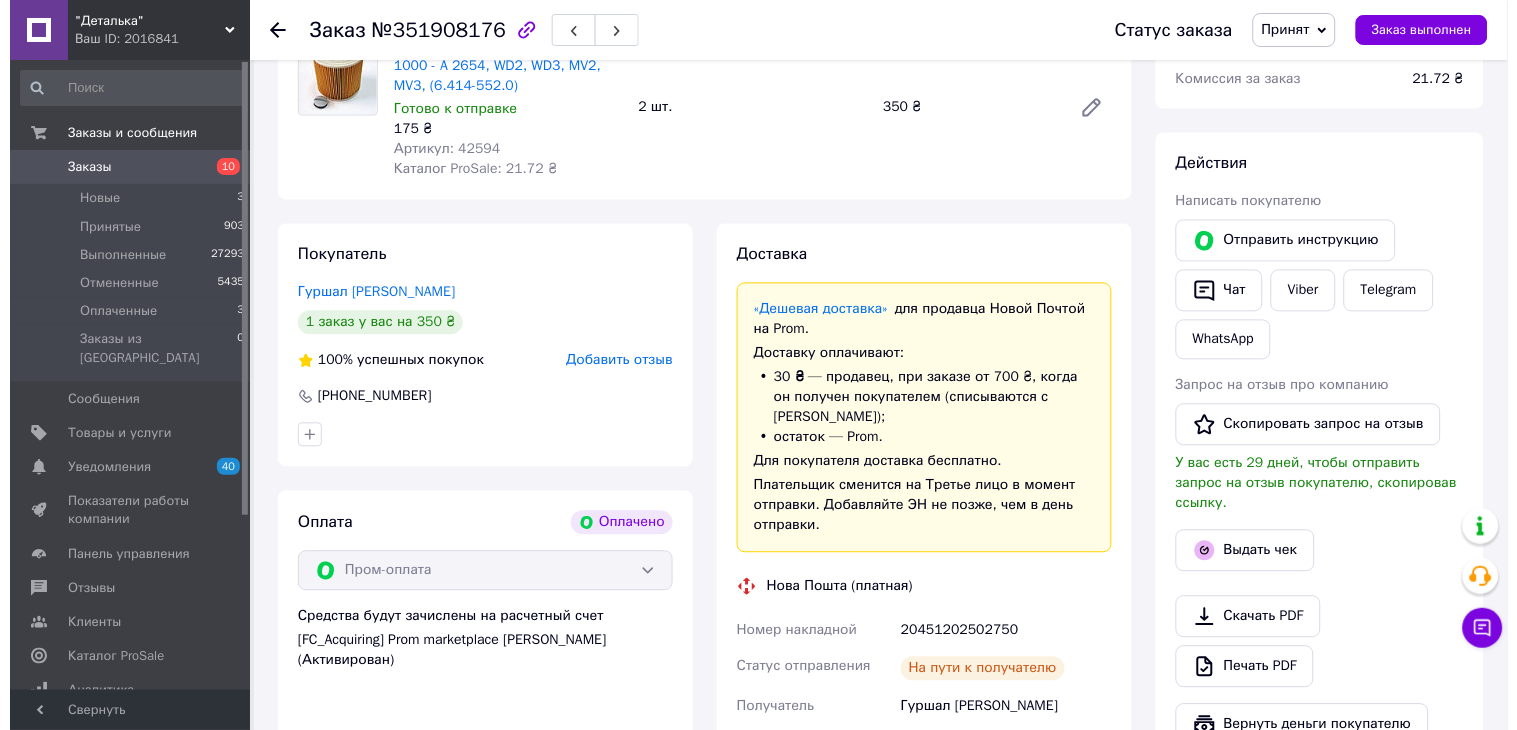 scroll, scrollTop: 915, scrollLeft: 0, axis: vertical 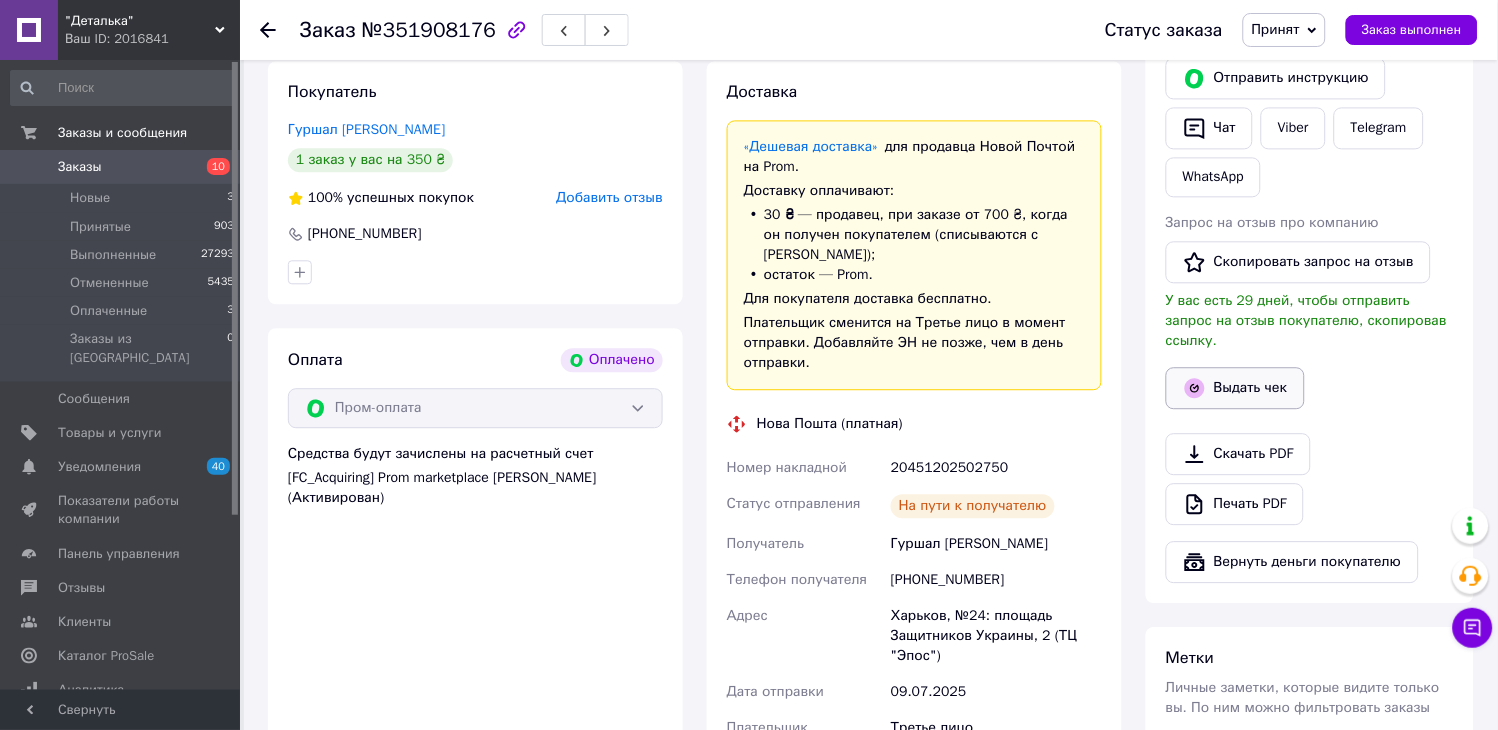 click on "Выдать чек" at bounding box center [1235, 388] 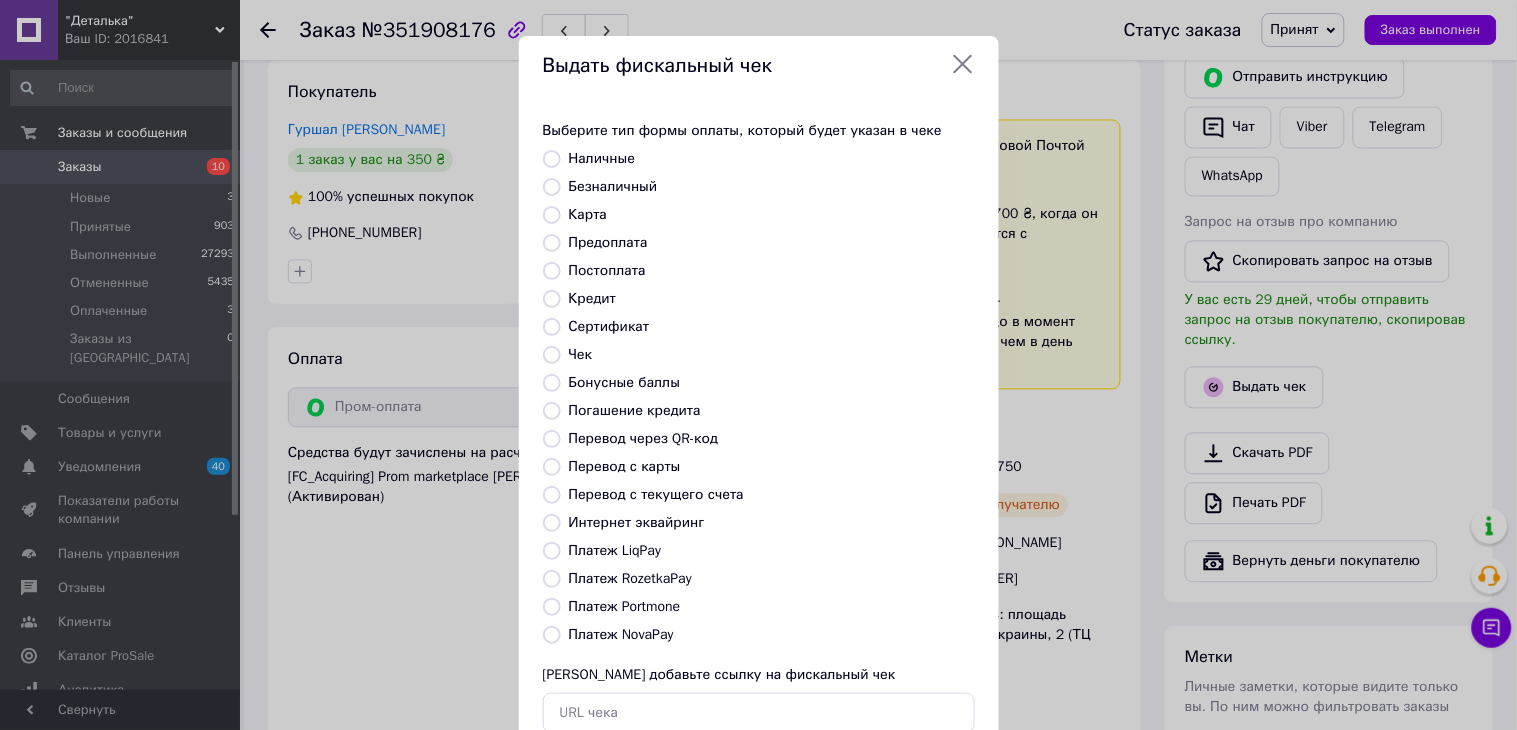 click on "Платеж RozetkaPay" at bounding box center [630, 578] 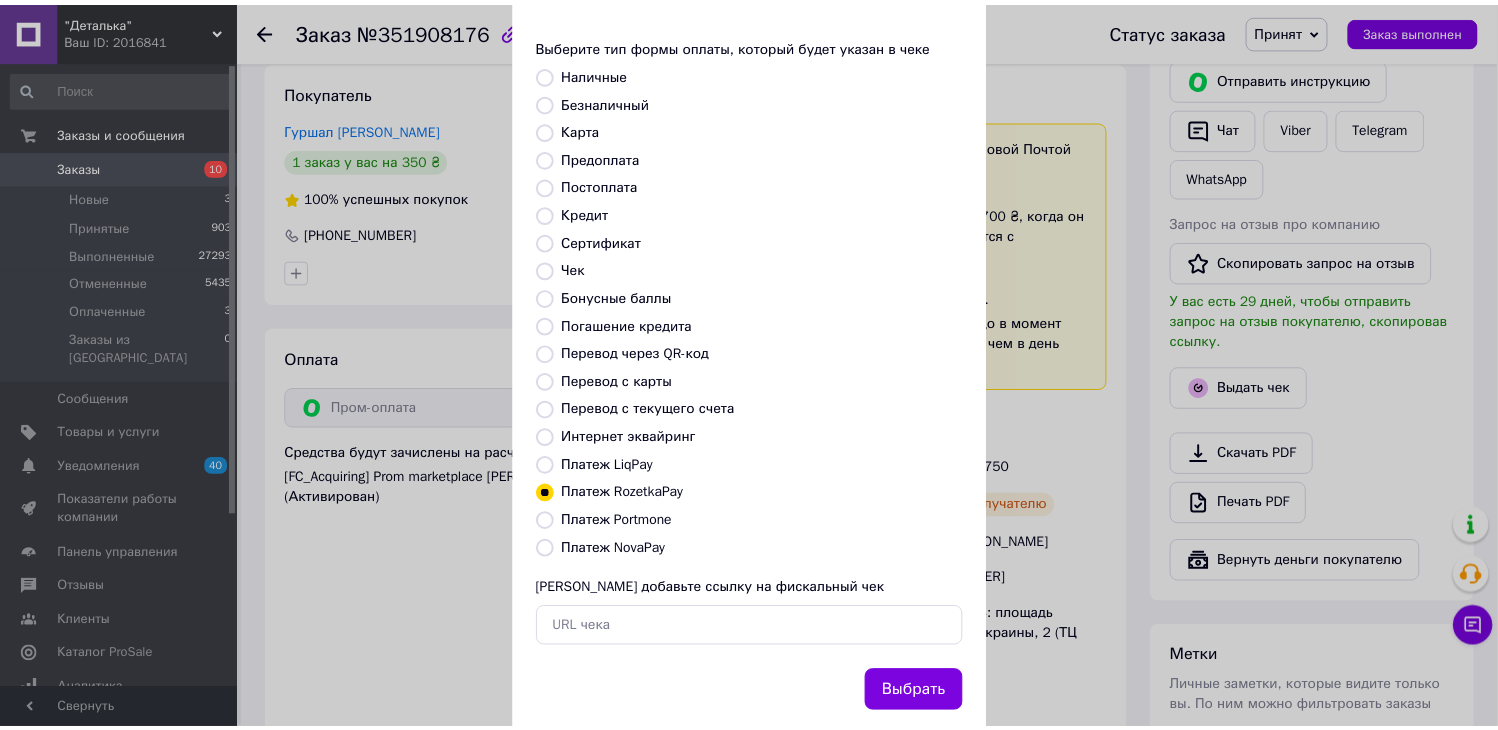 scroll, scrollTop: 130, scrollLeft: 0, axis: vertical 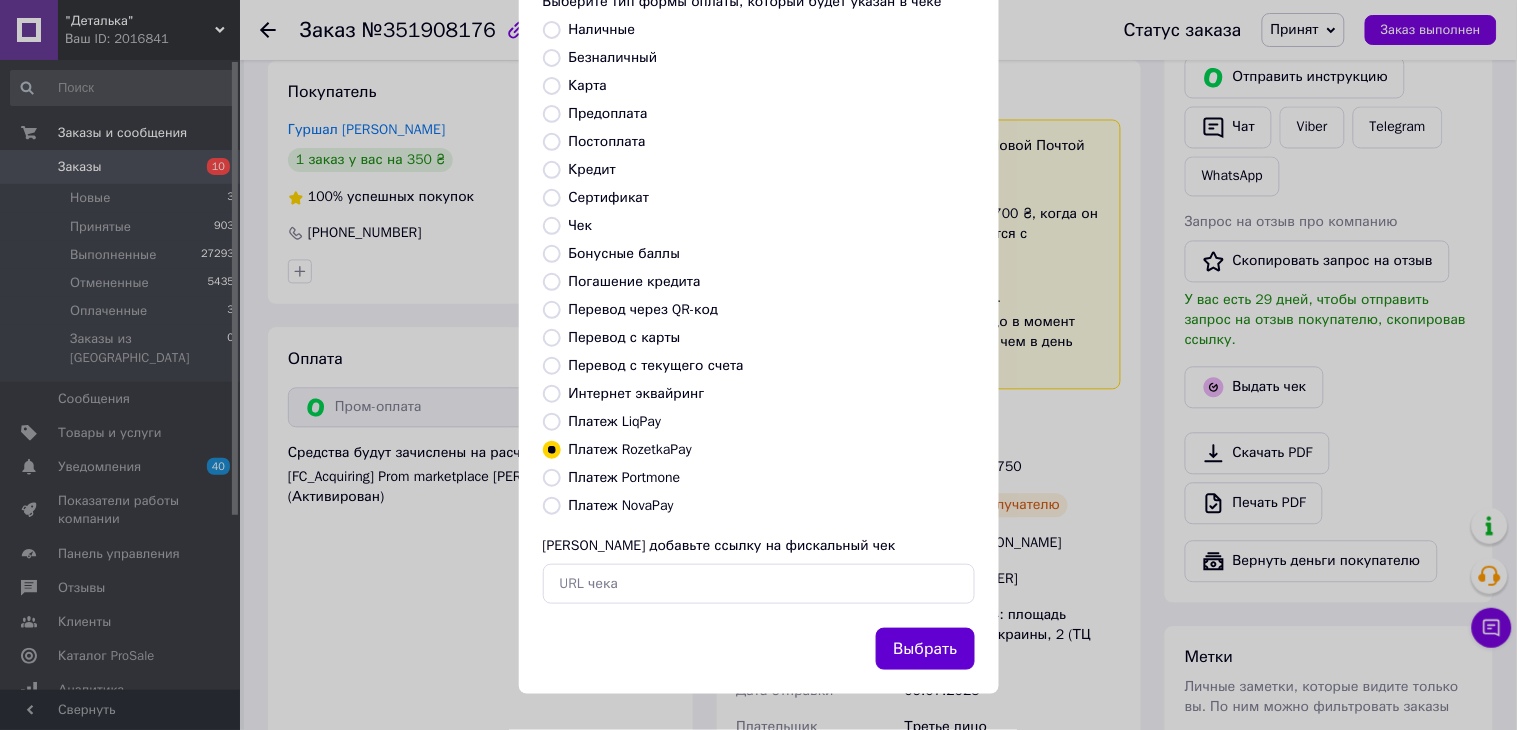 click on "Выбрать" at bounding box center [925, 649] 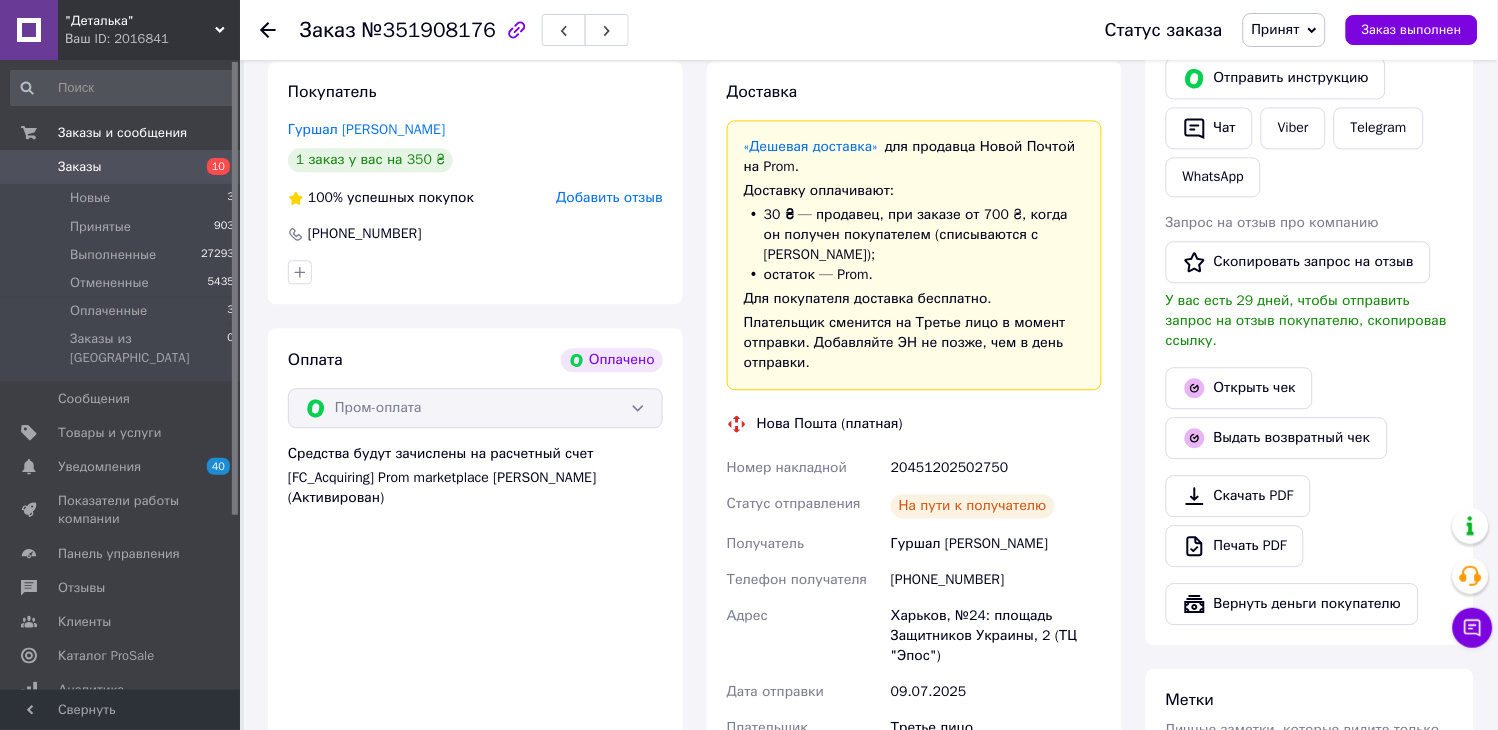 click on "Заказы" at bounding box center (80, 167) 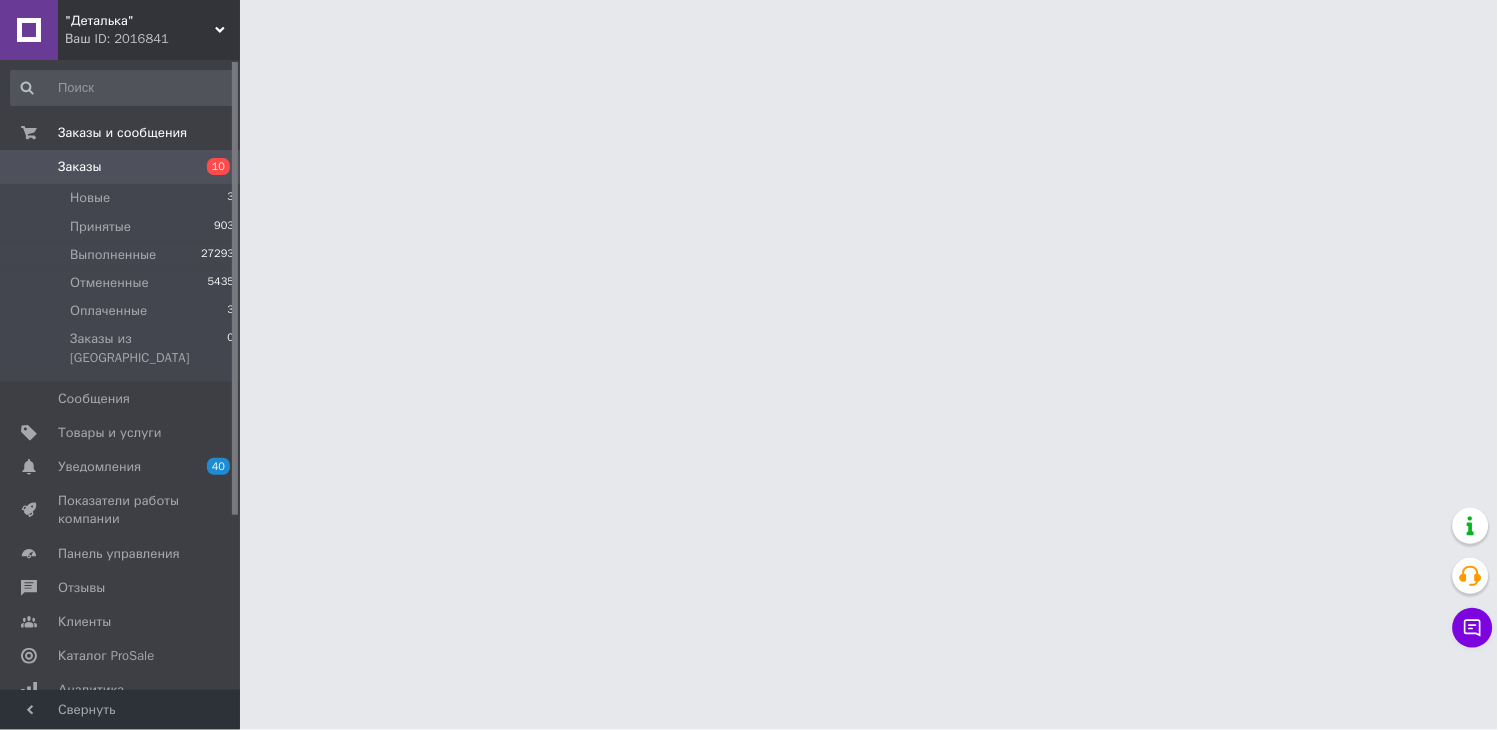 scroll, scrollTop: 0, scrollLeft: 0, axis: both 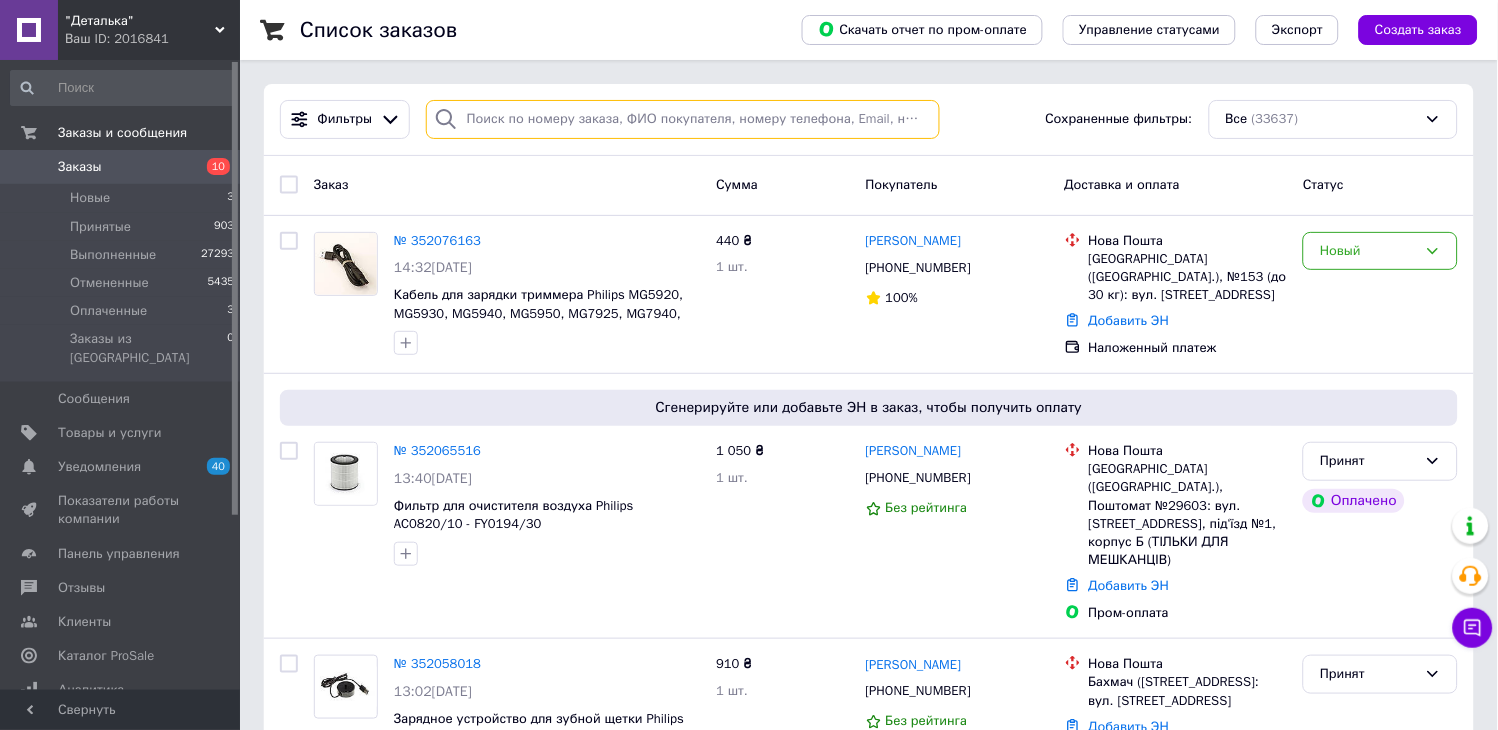 click at bounding box center [683, 119] 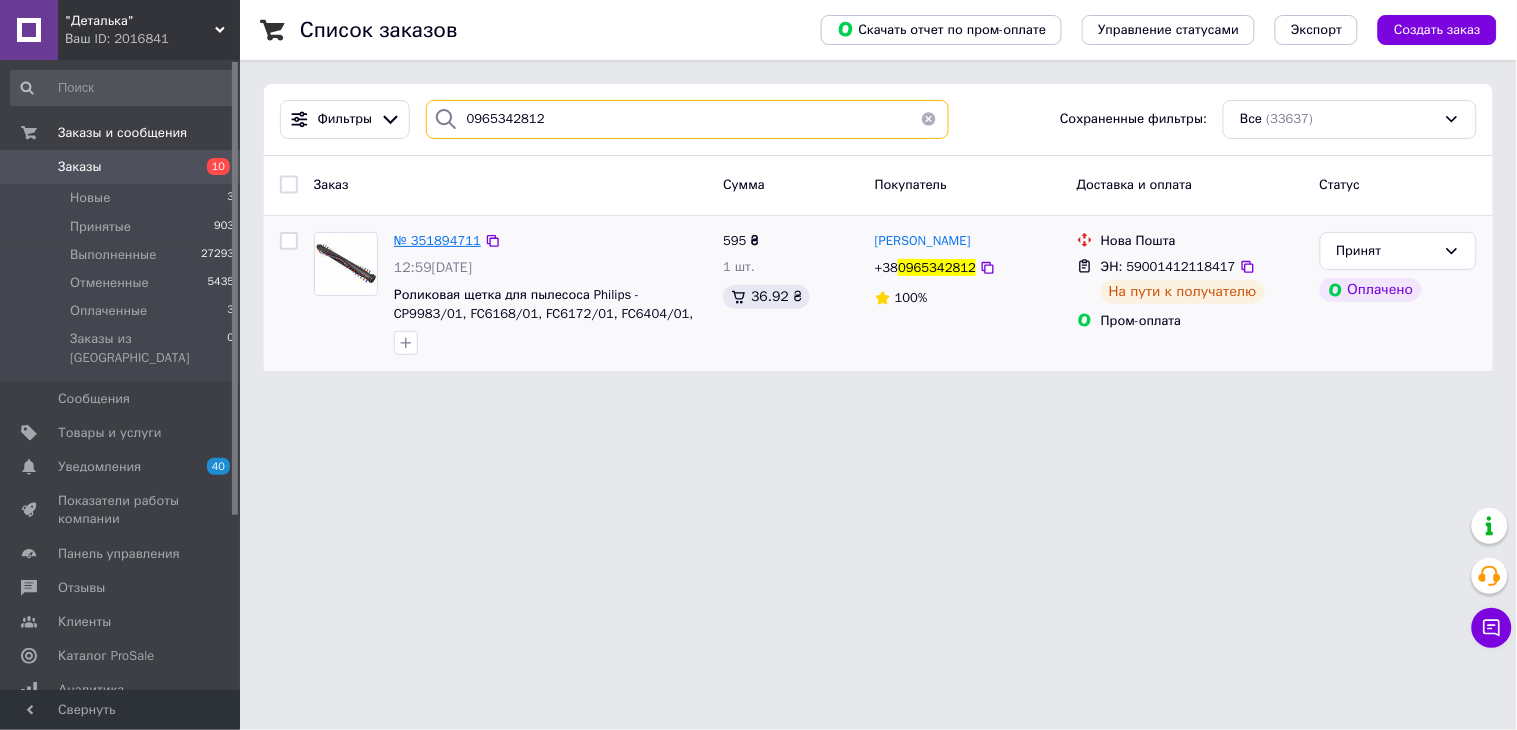 type on "0965342812" 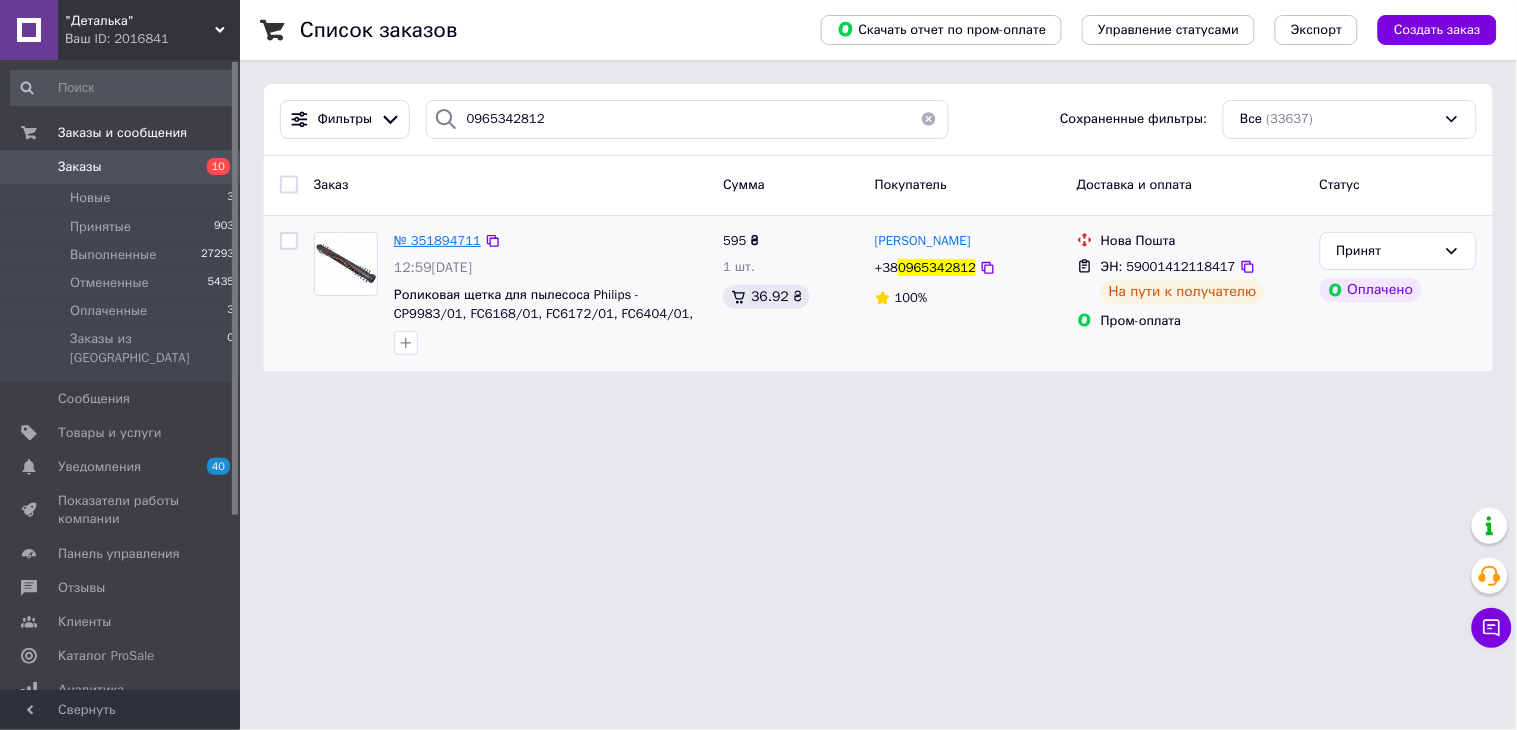 click on "№ 351894711" at bounding box center (437, 240) 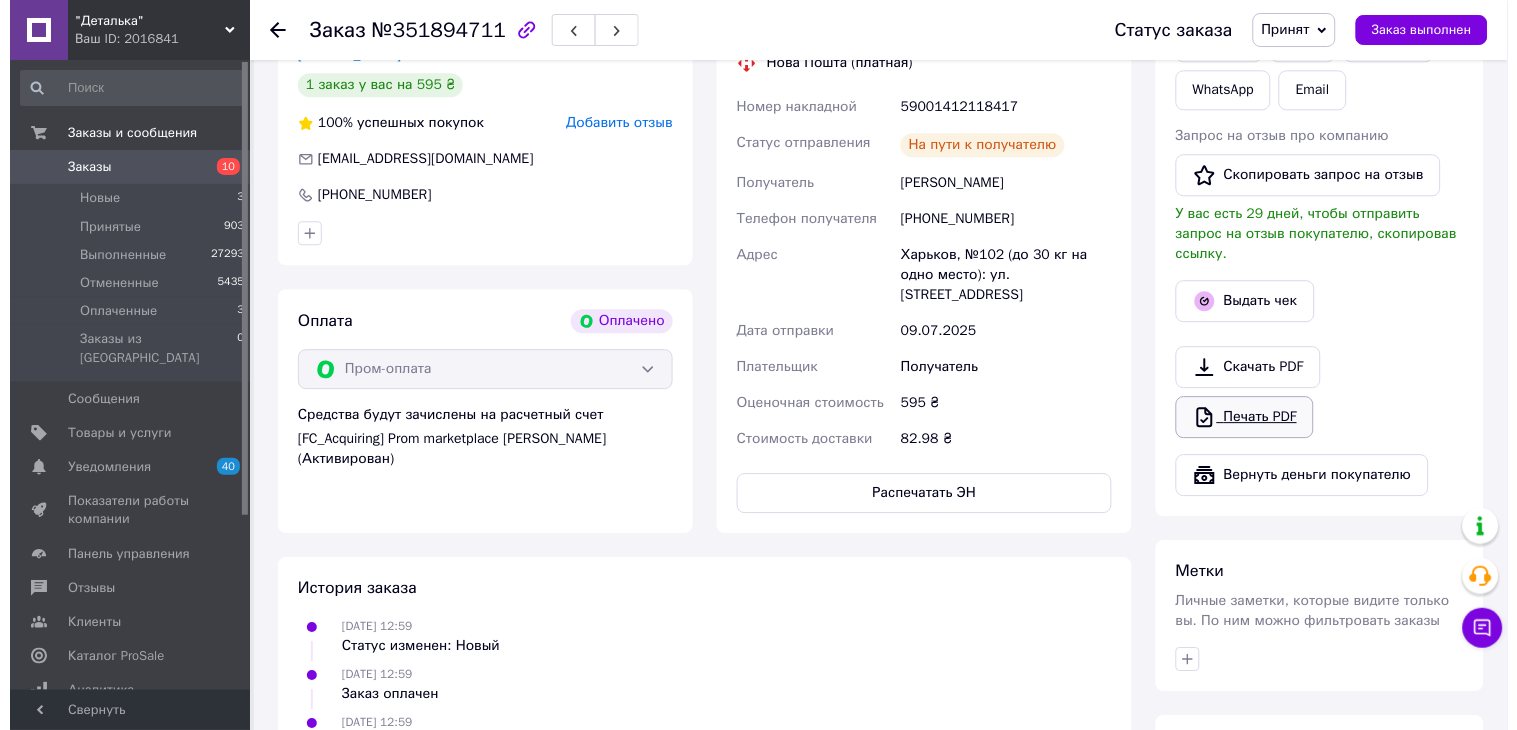 scroll, scrollTop: 1000, scrollLeft: 0, axis: vertical 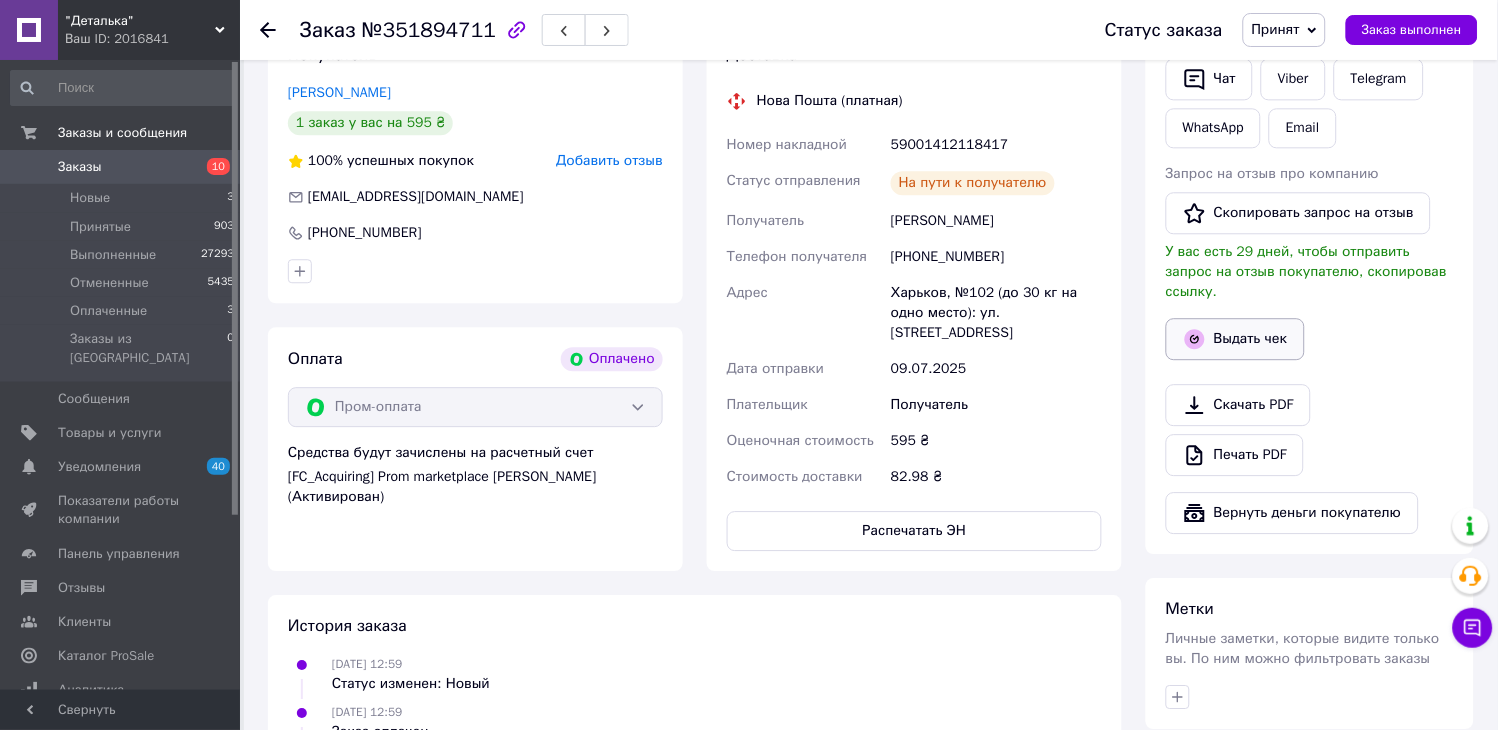 click on "Выдать чек" at bounding box center (1235, 339) 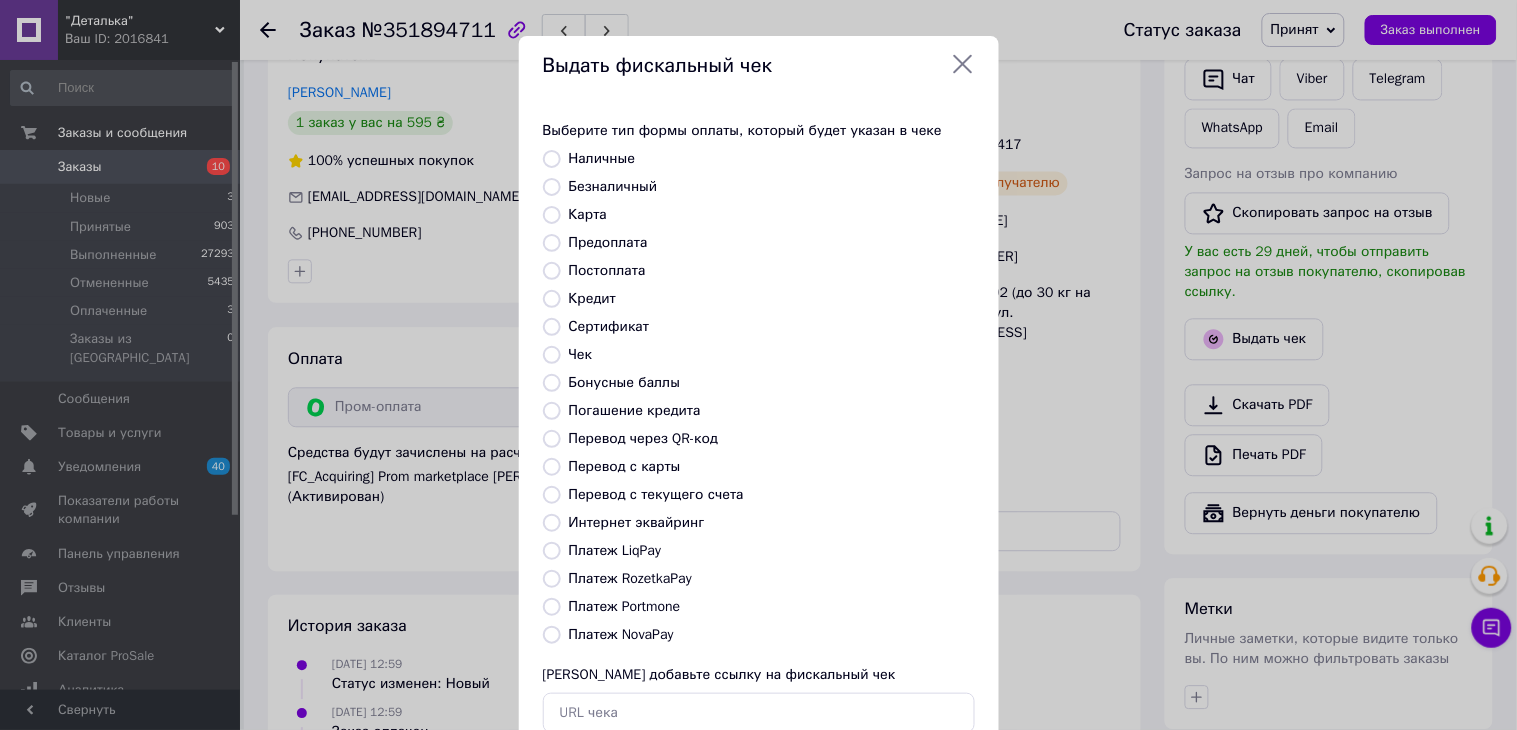 click on "Платеж RozetkaPay" at bounding box center (630, 578) 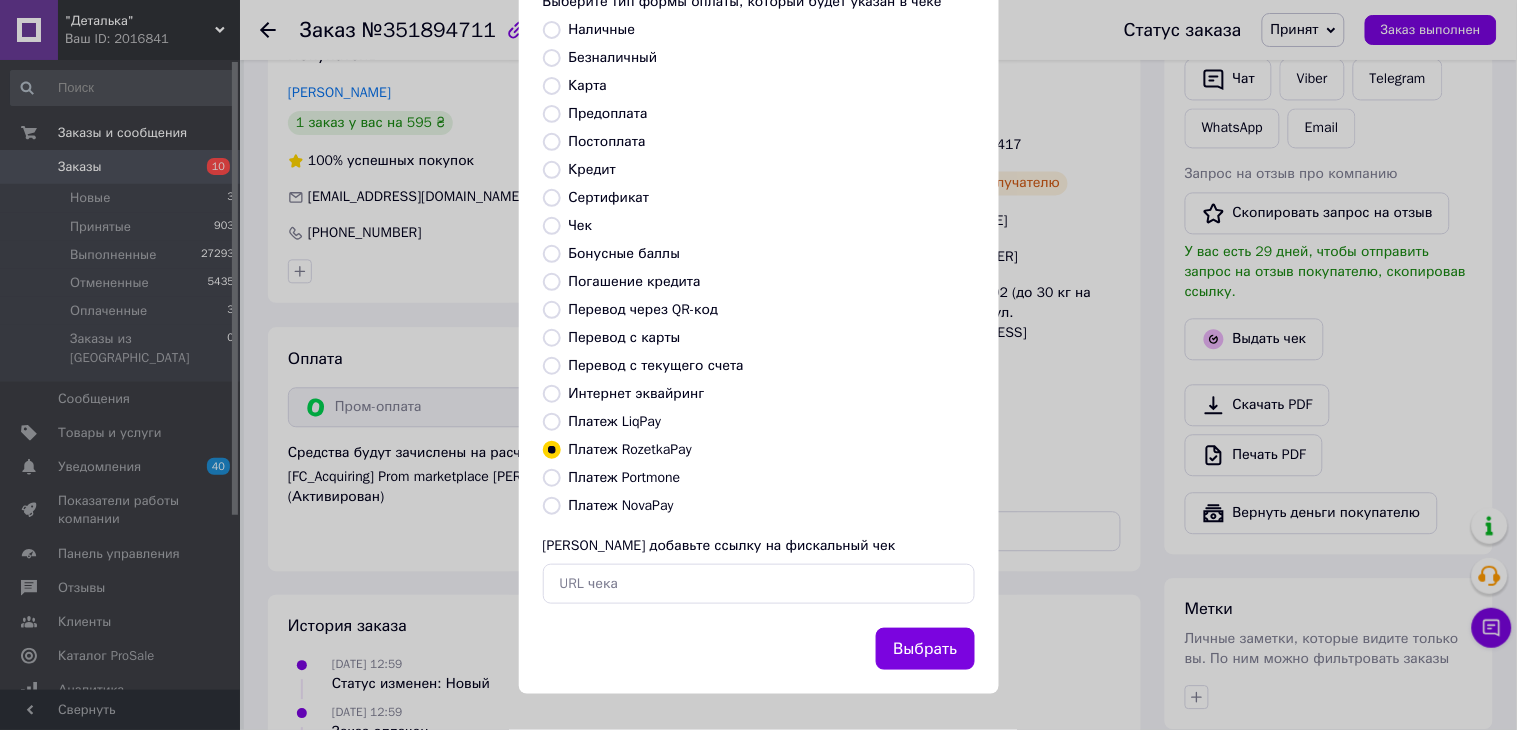click on "Выбрать" at bounding box center [925, 649] 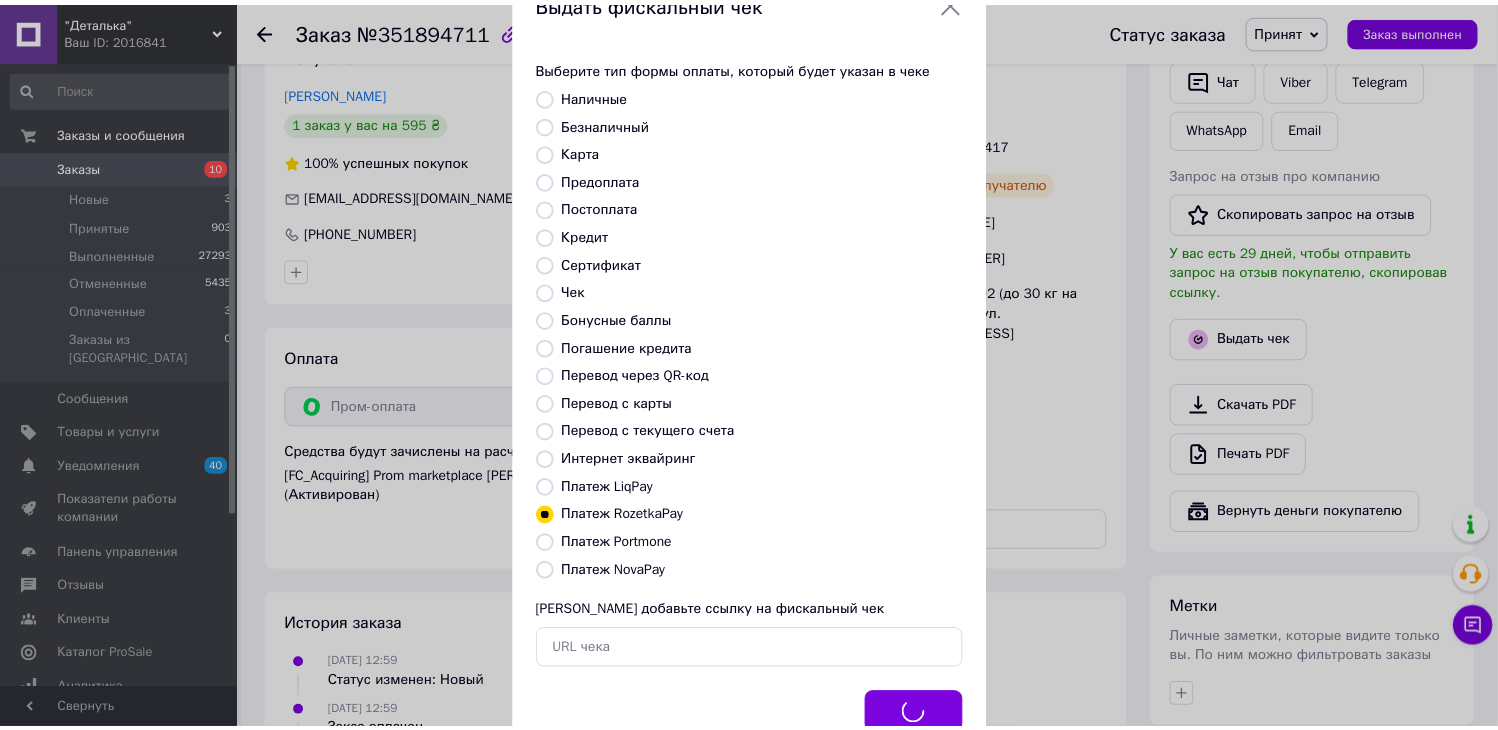 scroll, scrollTop: 0, scrollLeft: 0, axis: both 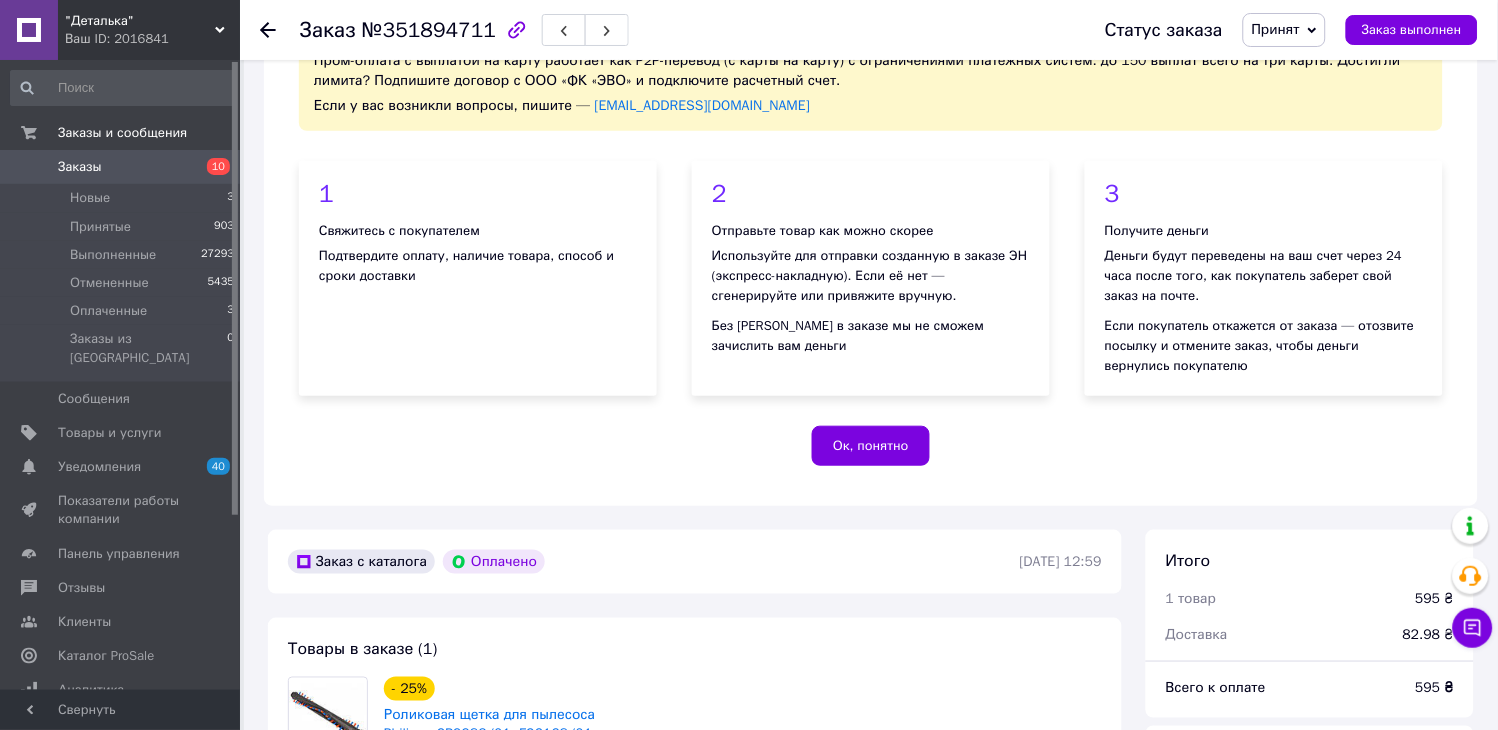 click on "Заказы" at bounding box center [80, 167] 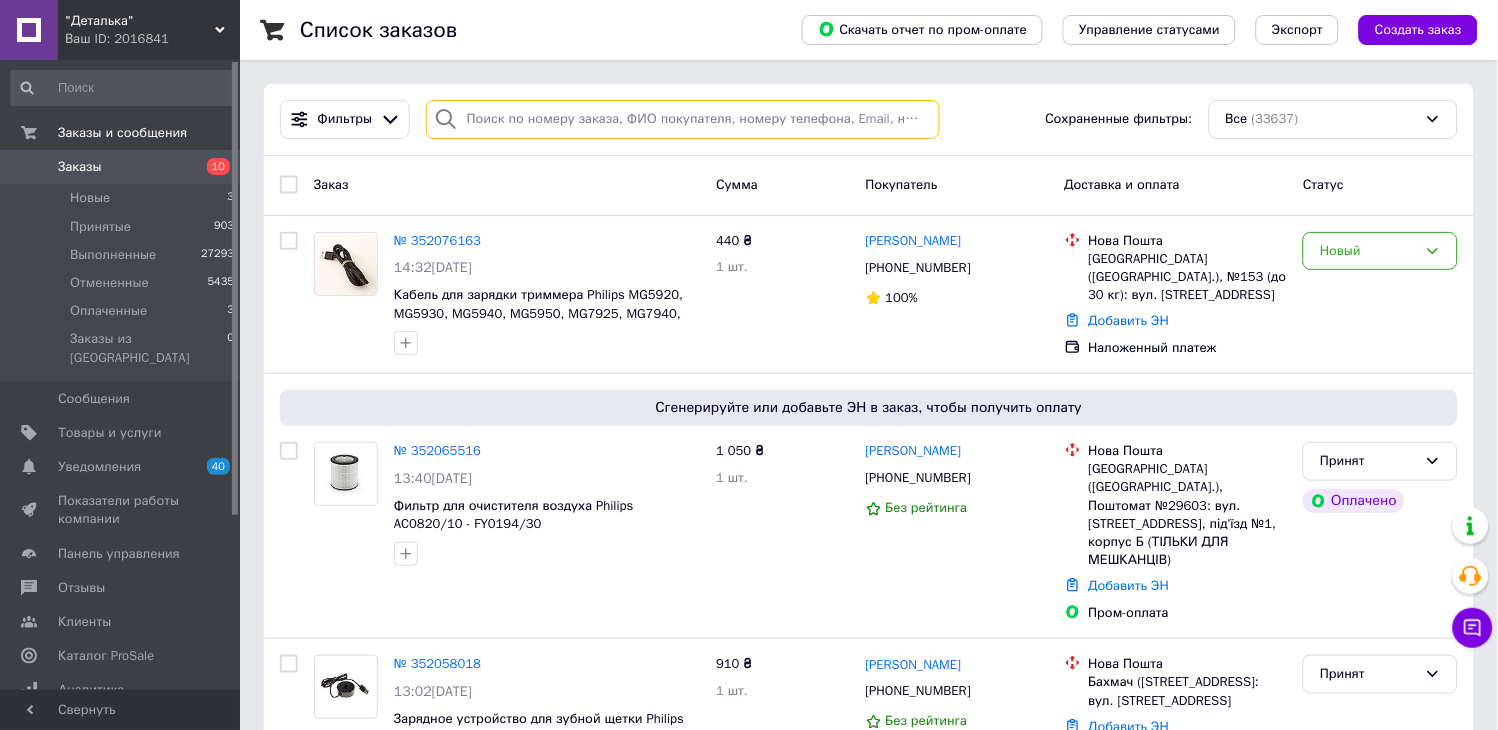 click at bounding box center [683, 119] 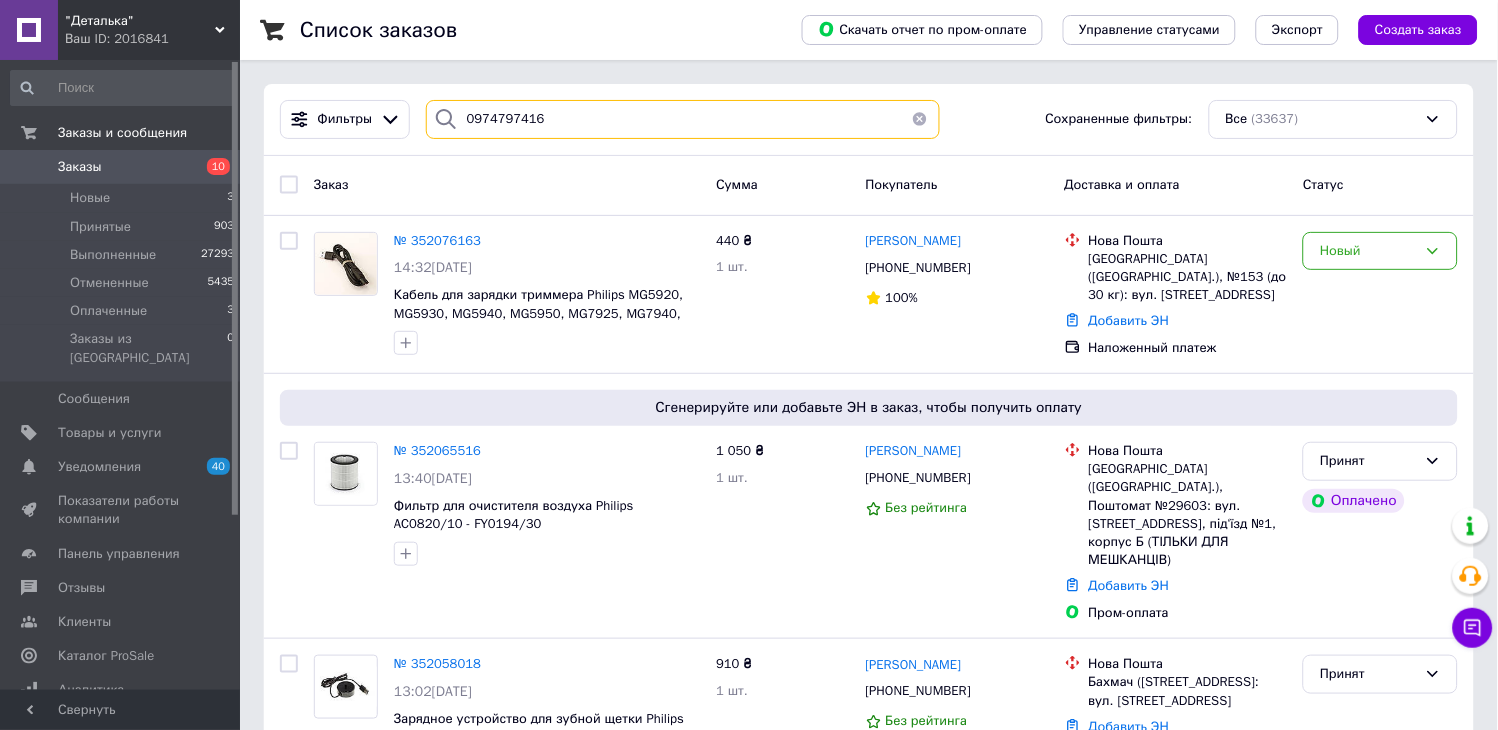type on "0974797416" 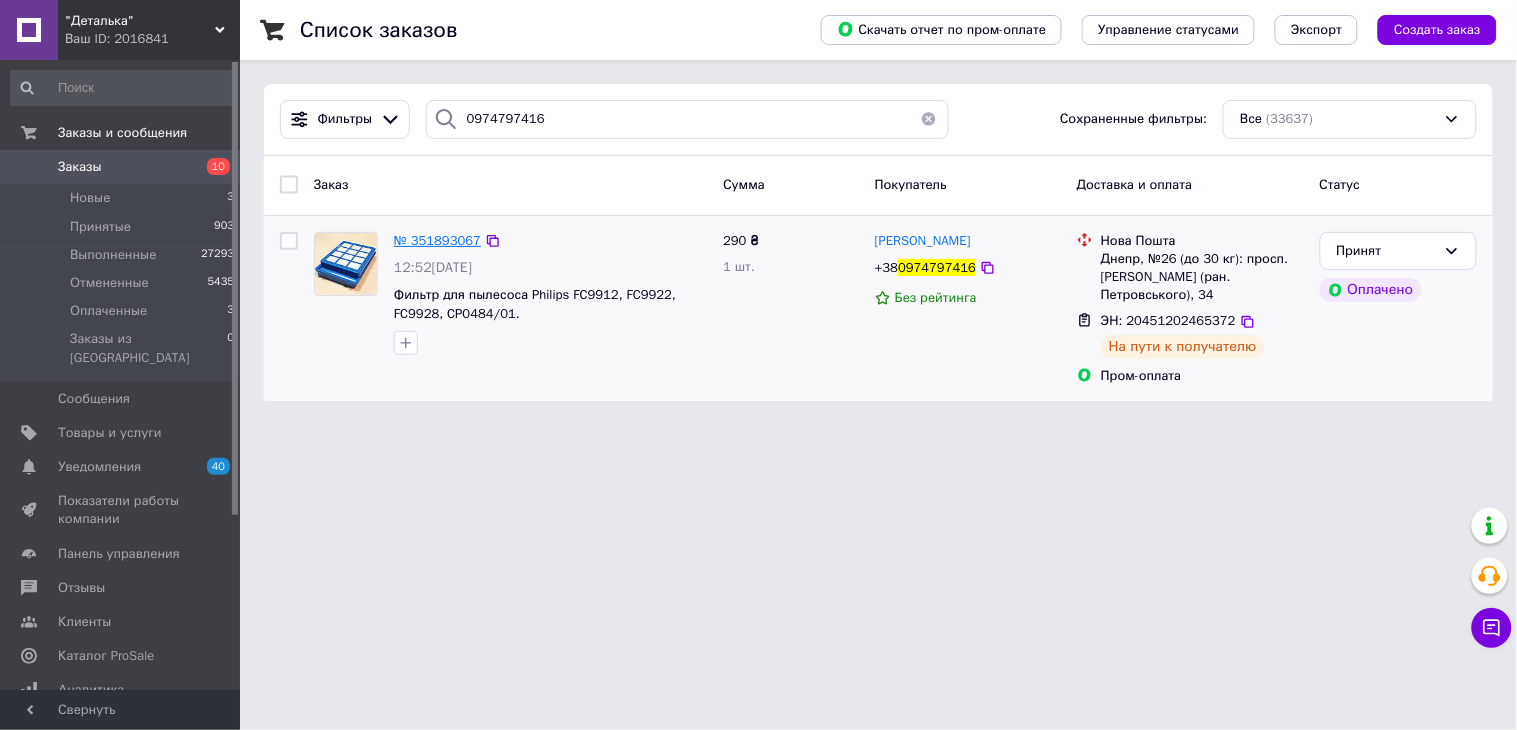 click on "№ 351893067" at bounding box center (437, 240) 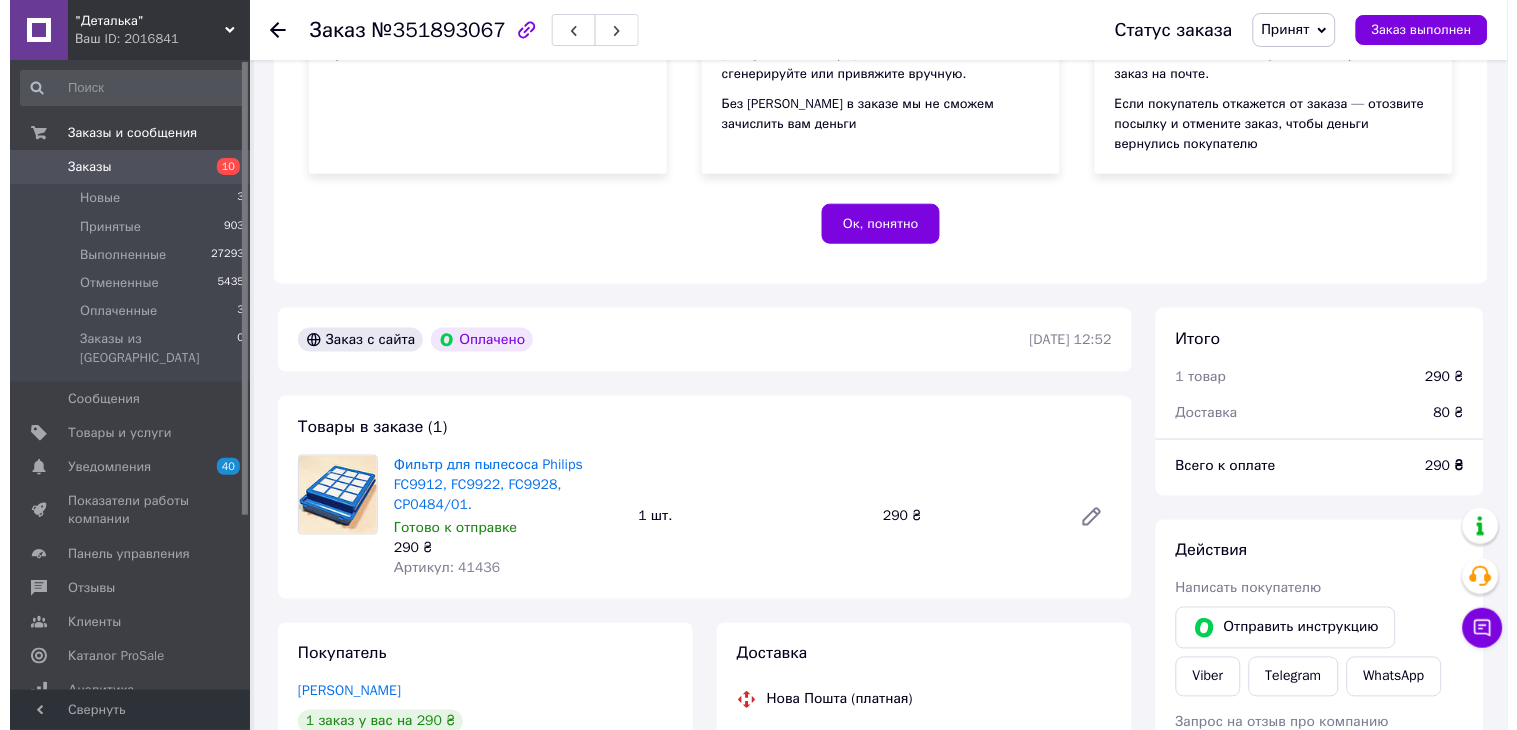 scroll, scrollTop: 666, scrollLeft: 0, axis: vertical 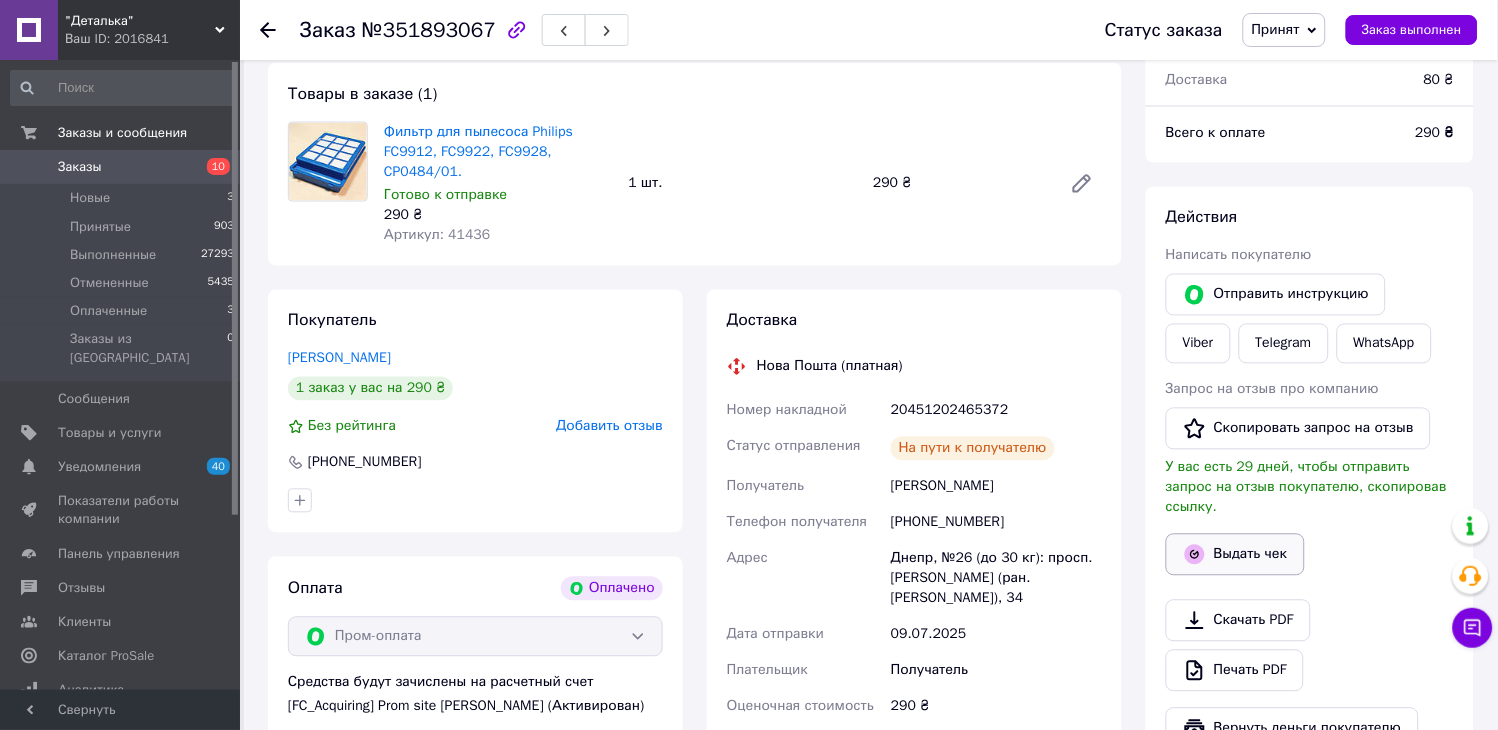 click on "Выдать чек" at bounding box center (1235, 555) 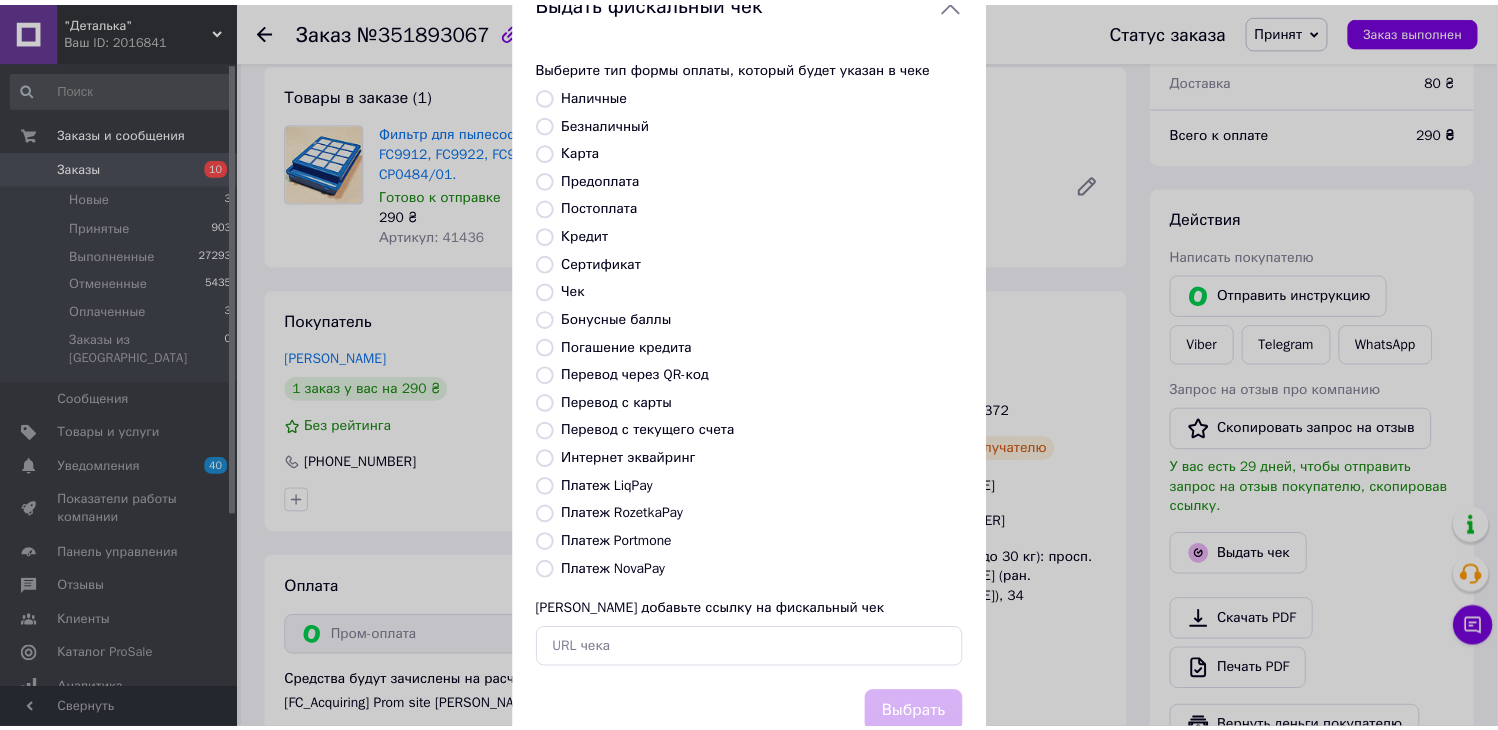 scroll, scrollTop: 130, scrollLeft: 0, axis: vertical 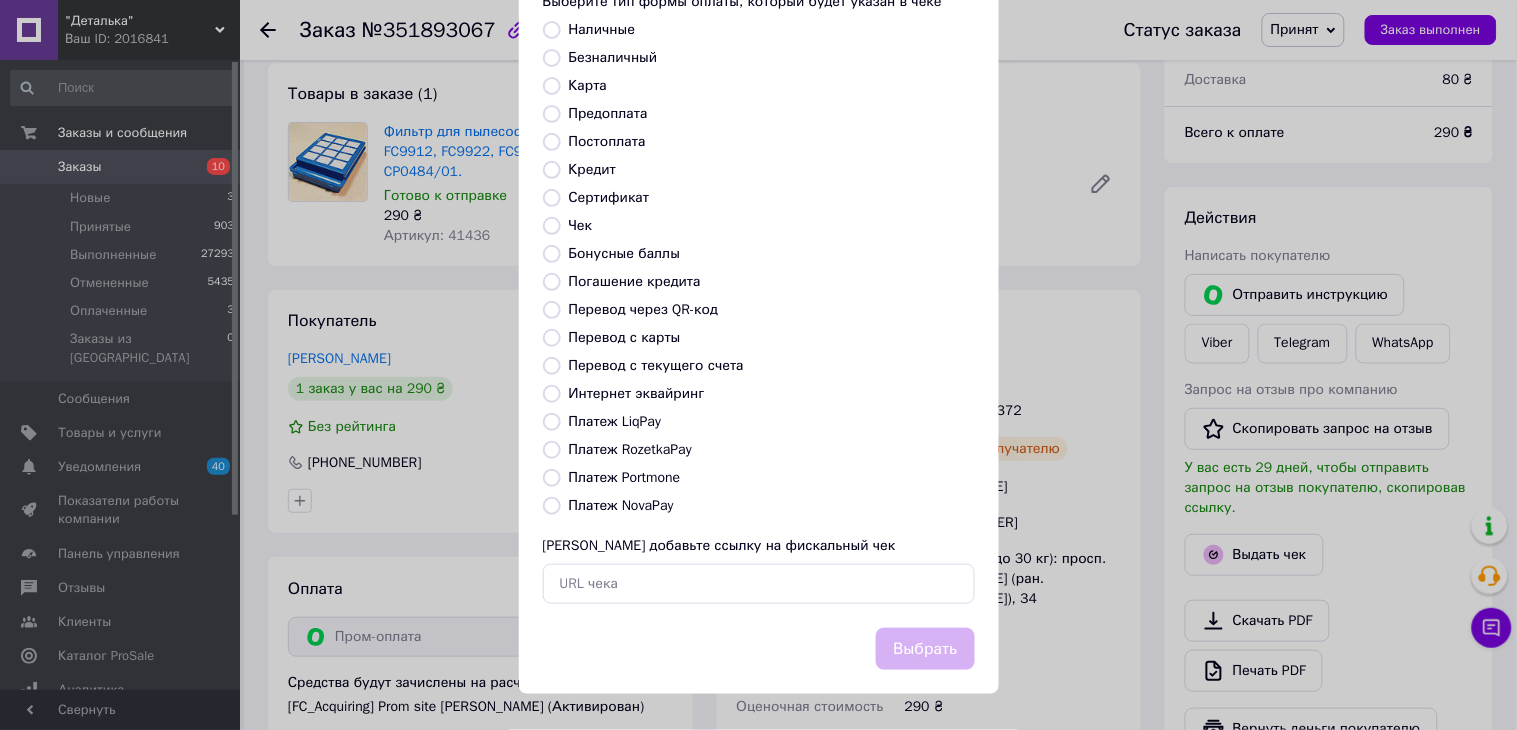 click on "Платеж RozetkaPay" at bounding box center [630, 449] 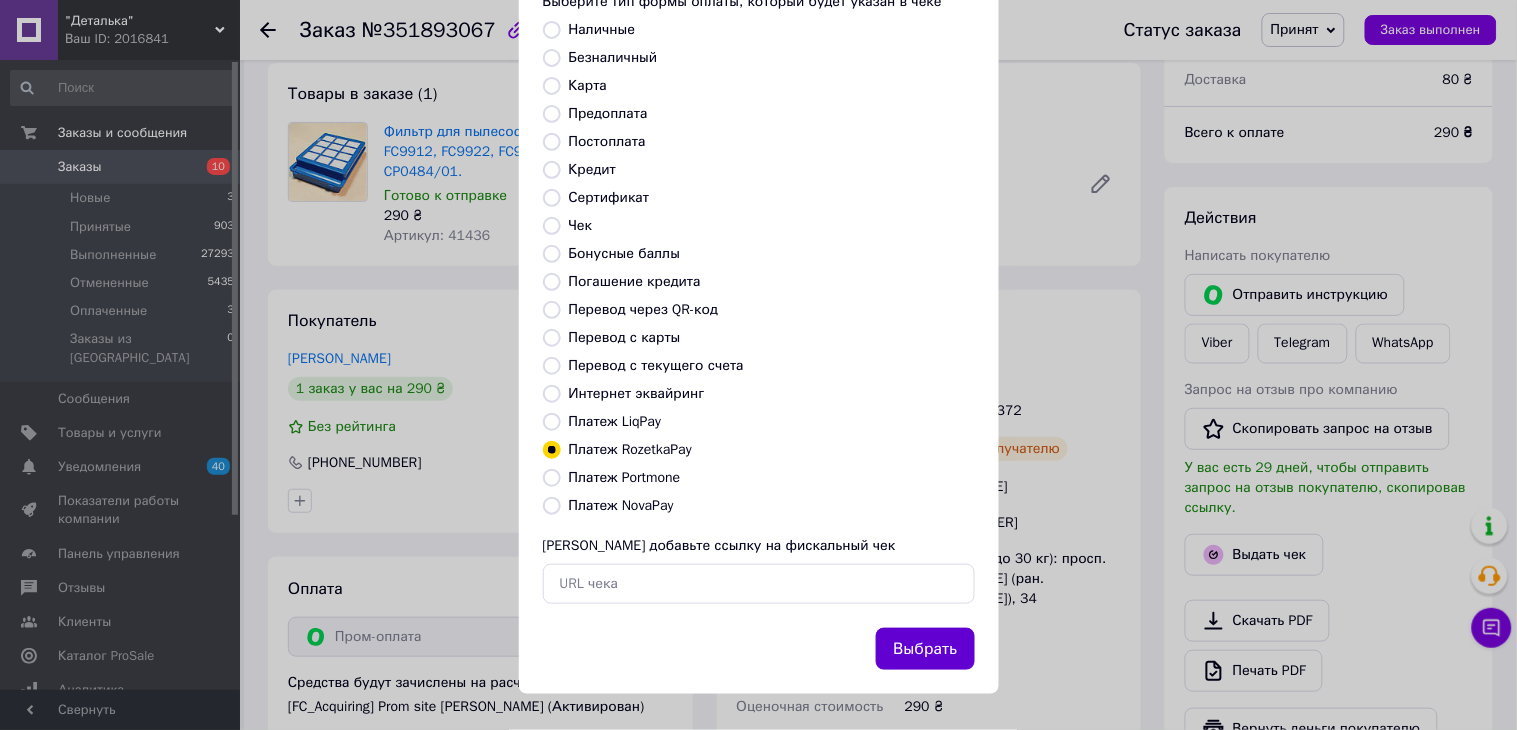 click on "Выбрать" at bounding box center [925, 649] 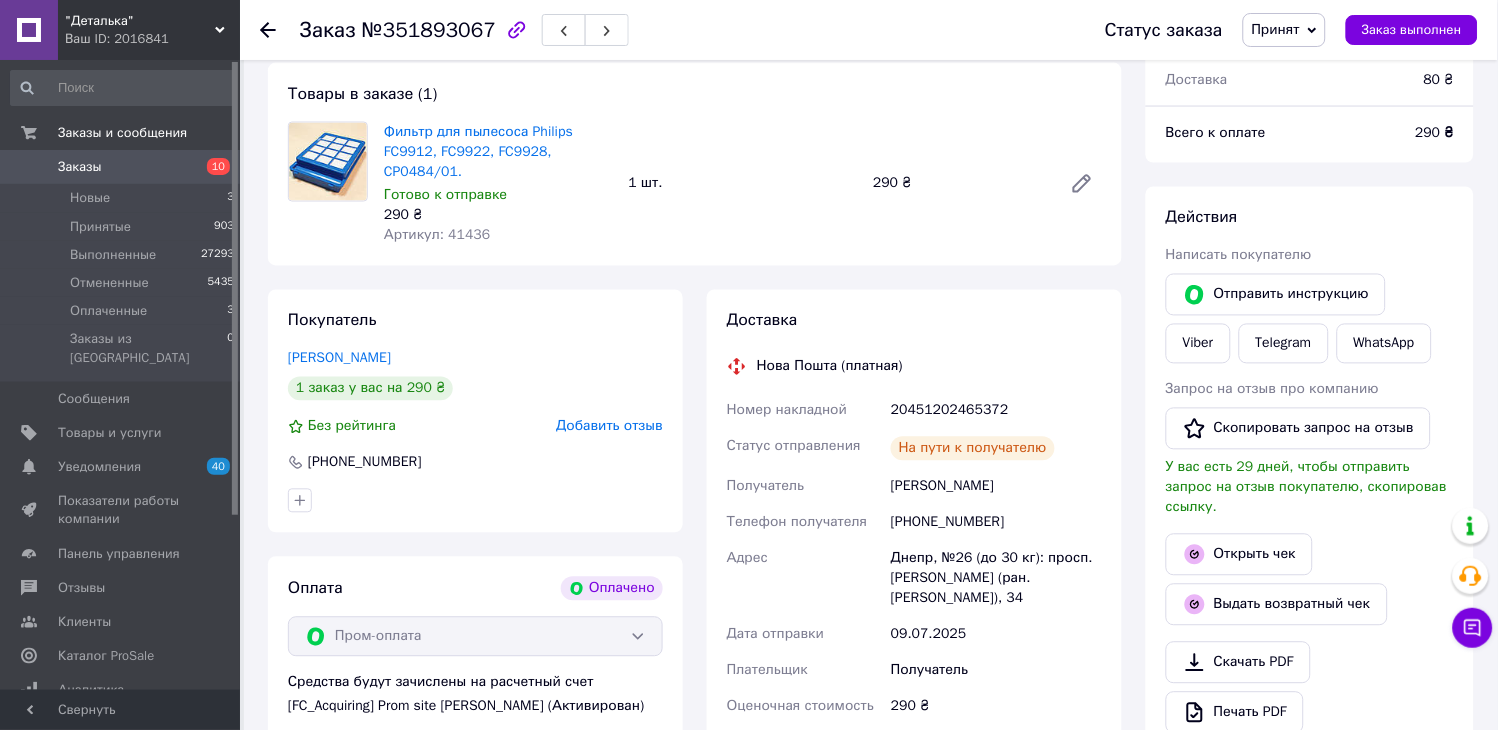 click on "Заказы" at bounding box center [80, 167] 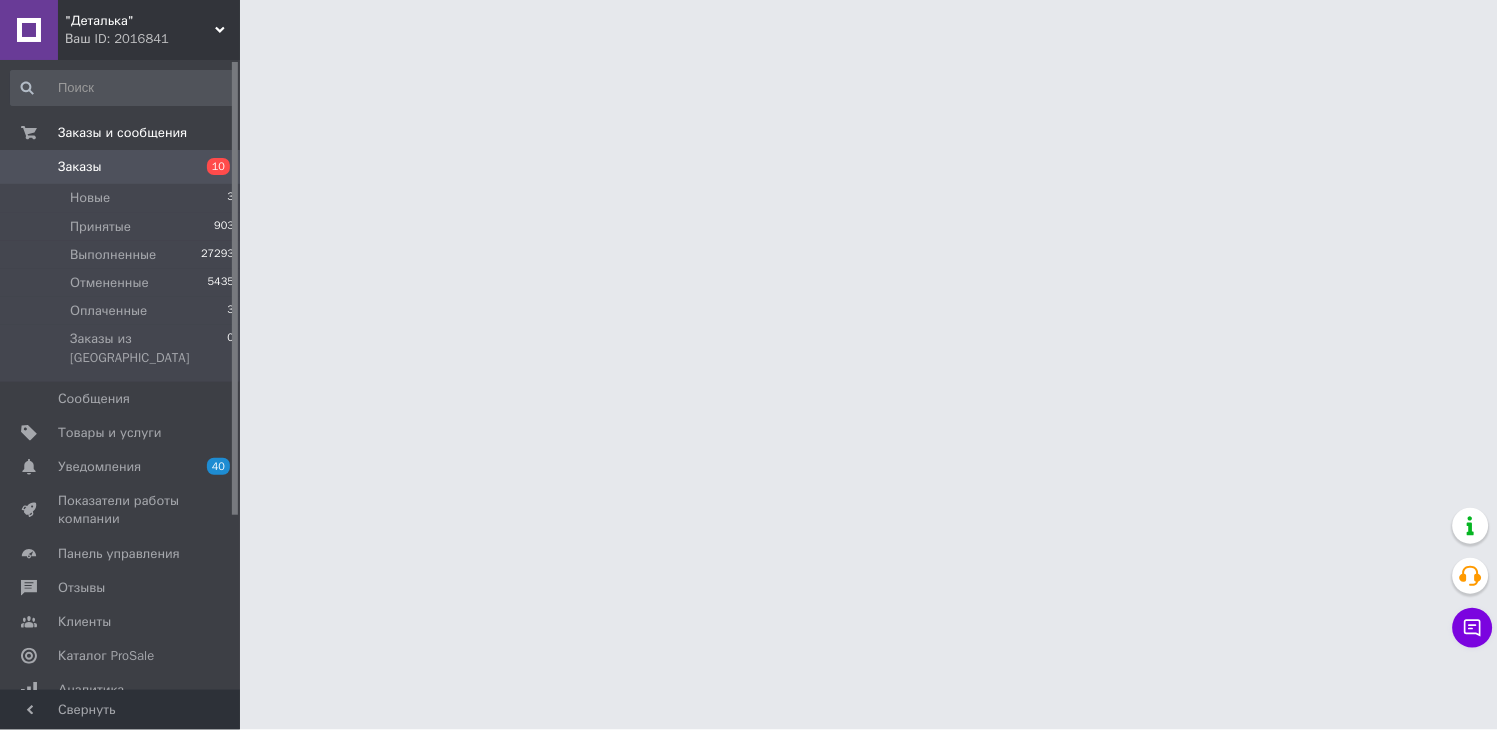 scroll, scrollTop: 0, scrollLeft: 0, axis: both 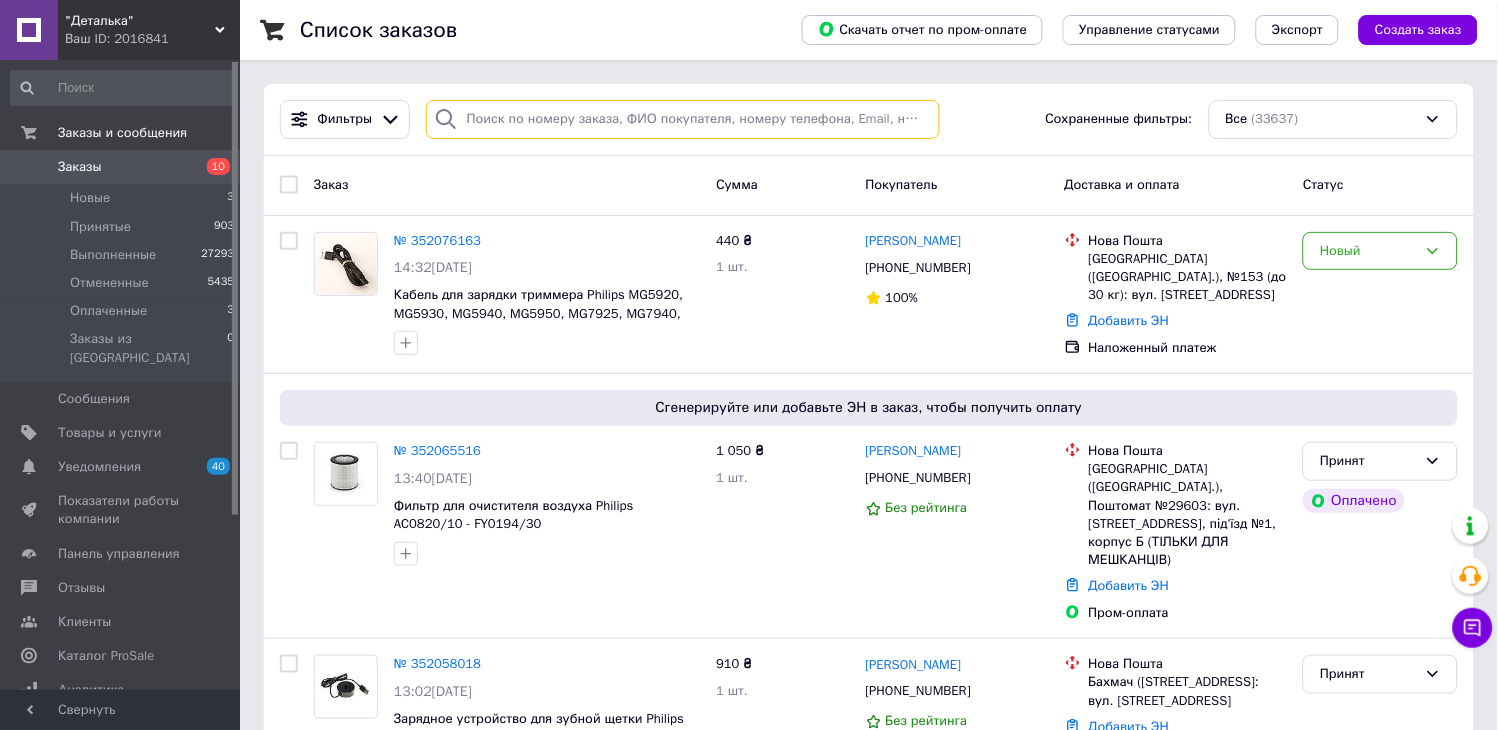 click at bounding box center (683, 119) 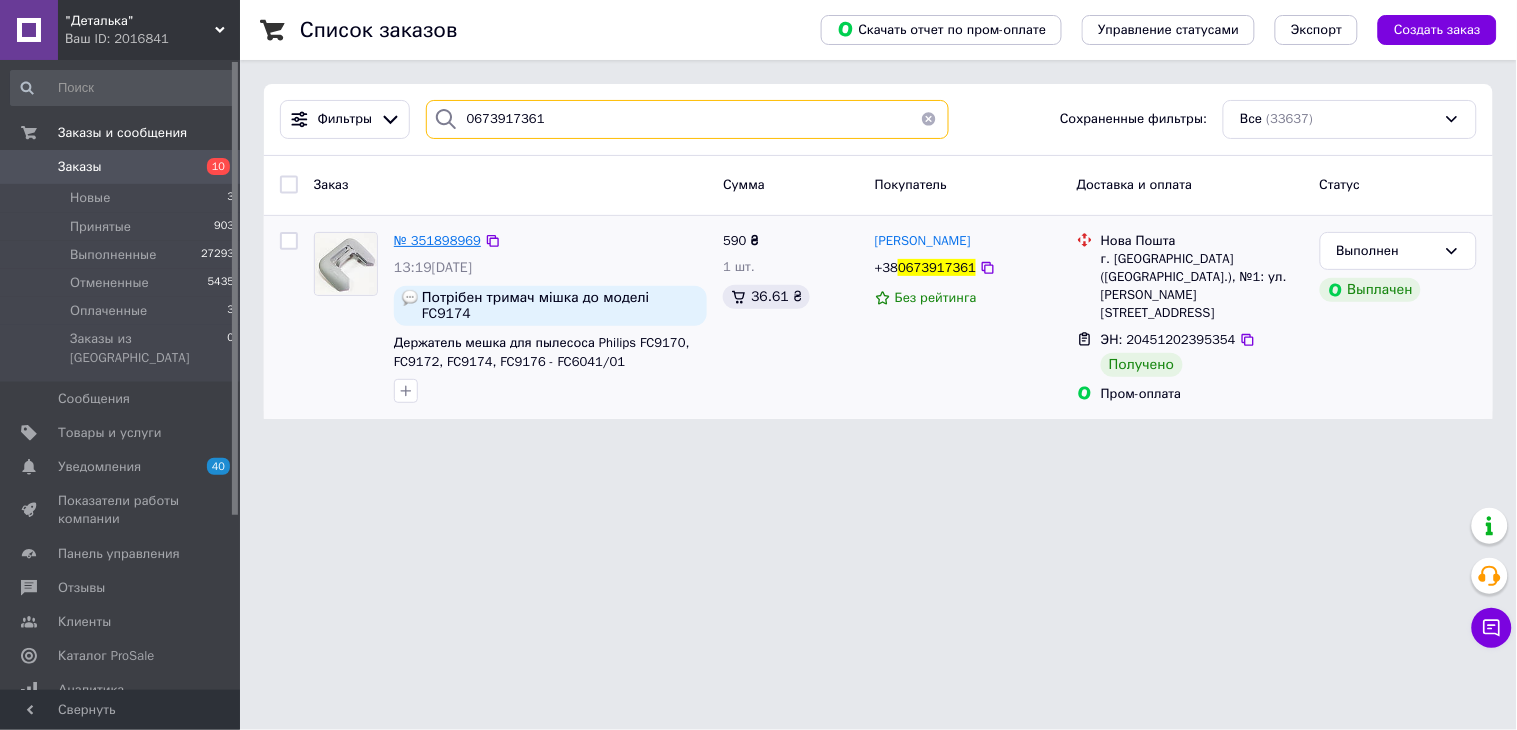 type on "0673917361" 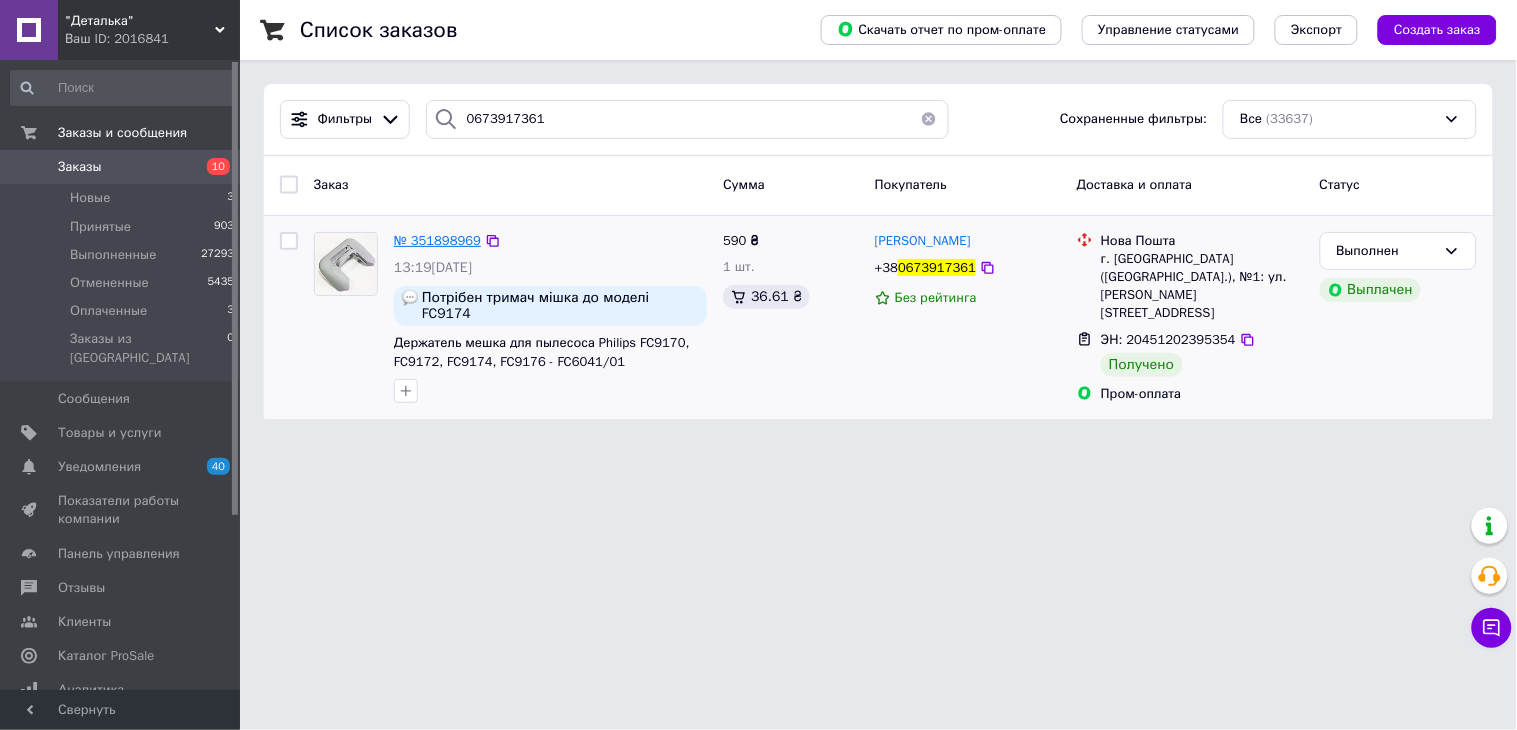 click on "№ 351898969" at bounding box center (437, 240) 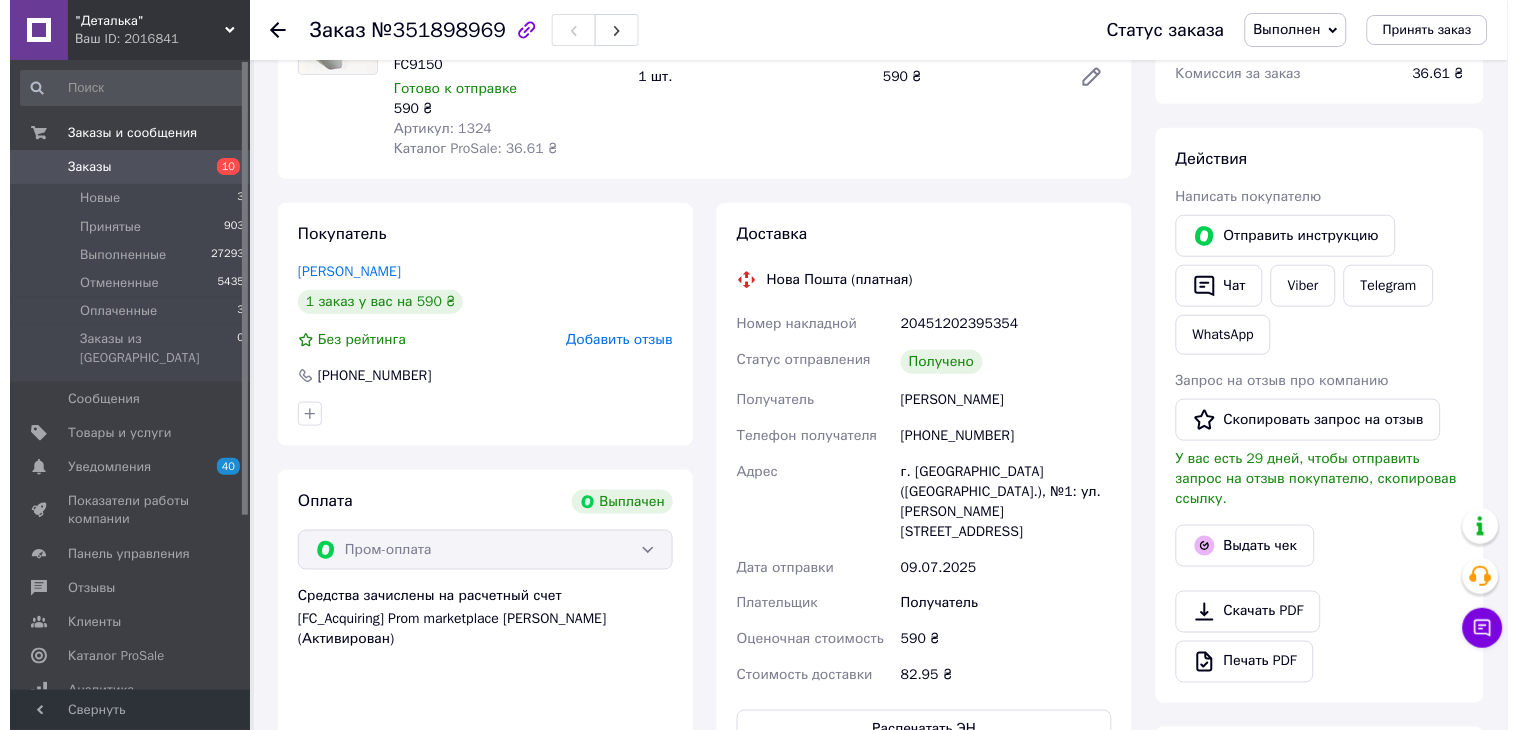 scroll, scrollTop: 370, scrollLeft: 0, axis: vertical 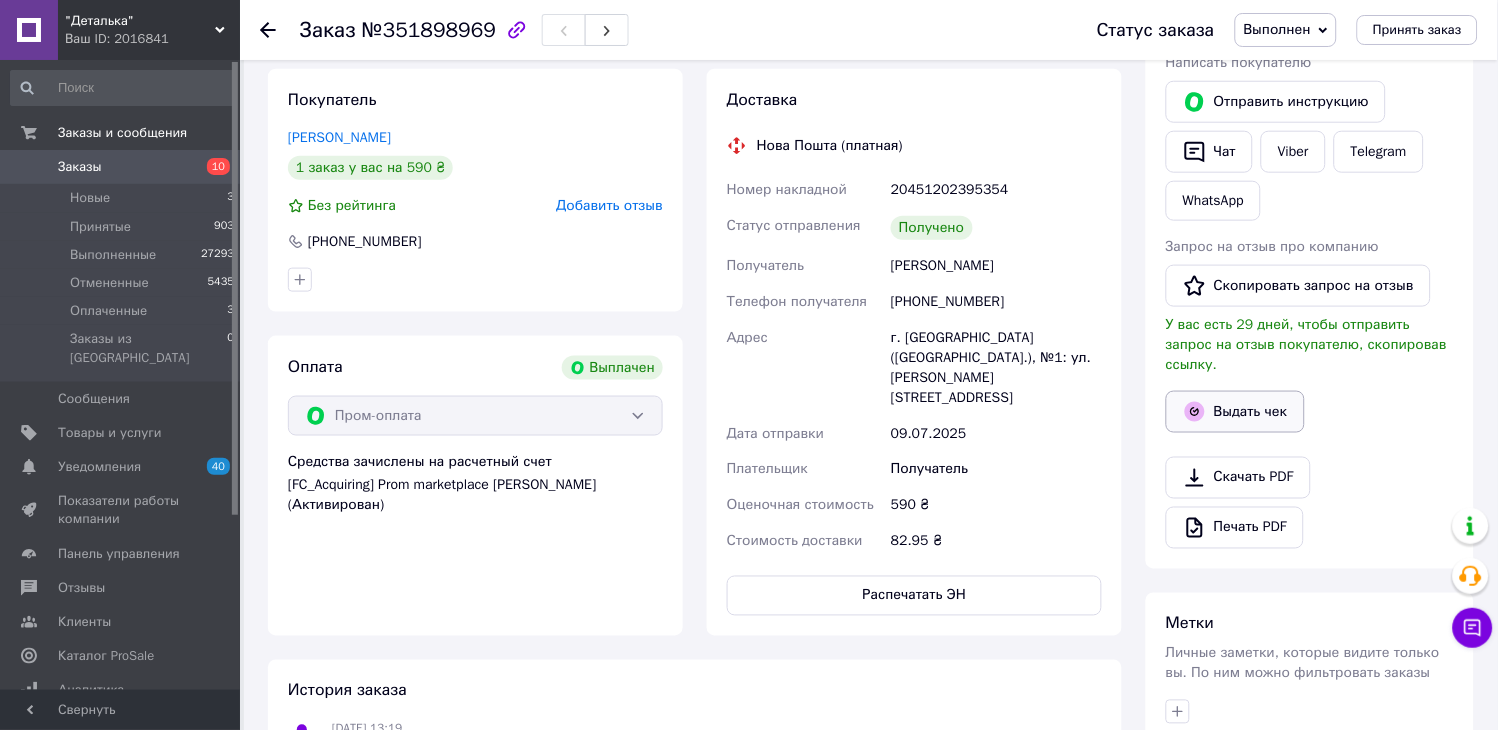 click on "Выдать чек" at bounding box center (1235, 412) 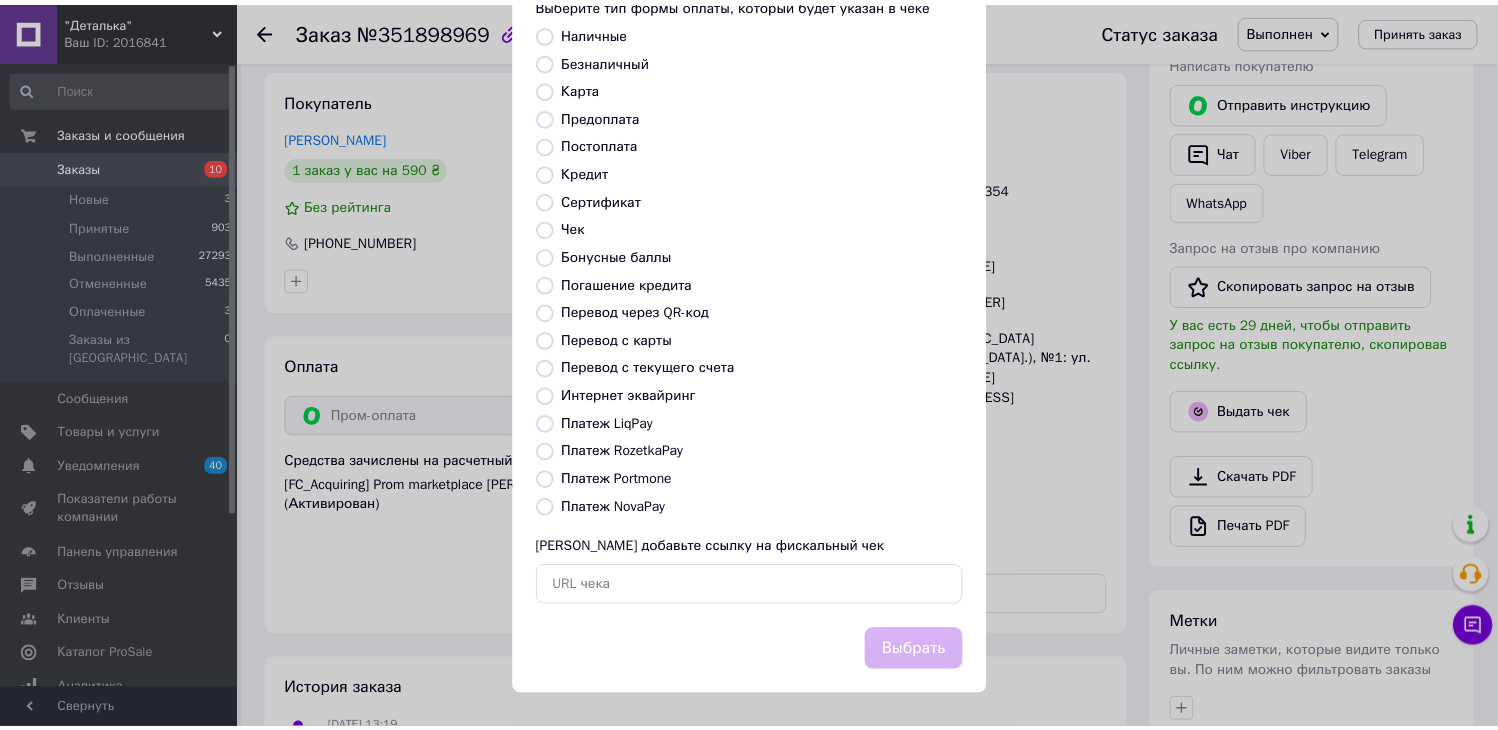 scroll, scrollTop: 130, scrollLeft: 0, axis: vertical 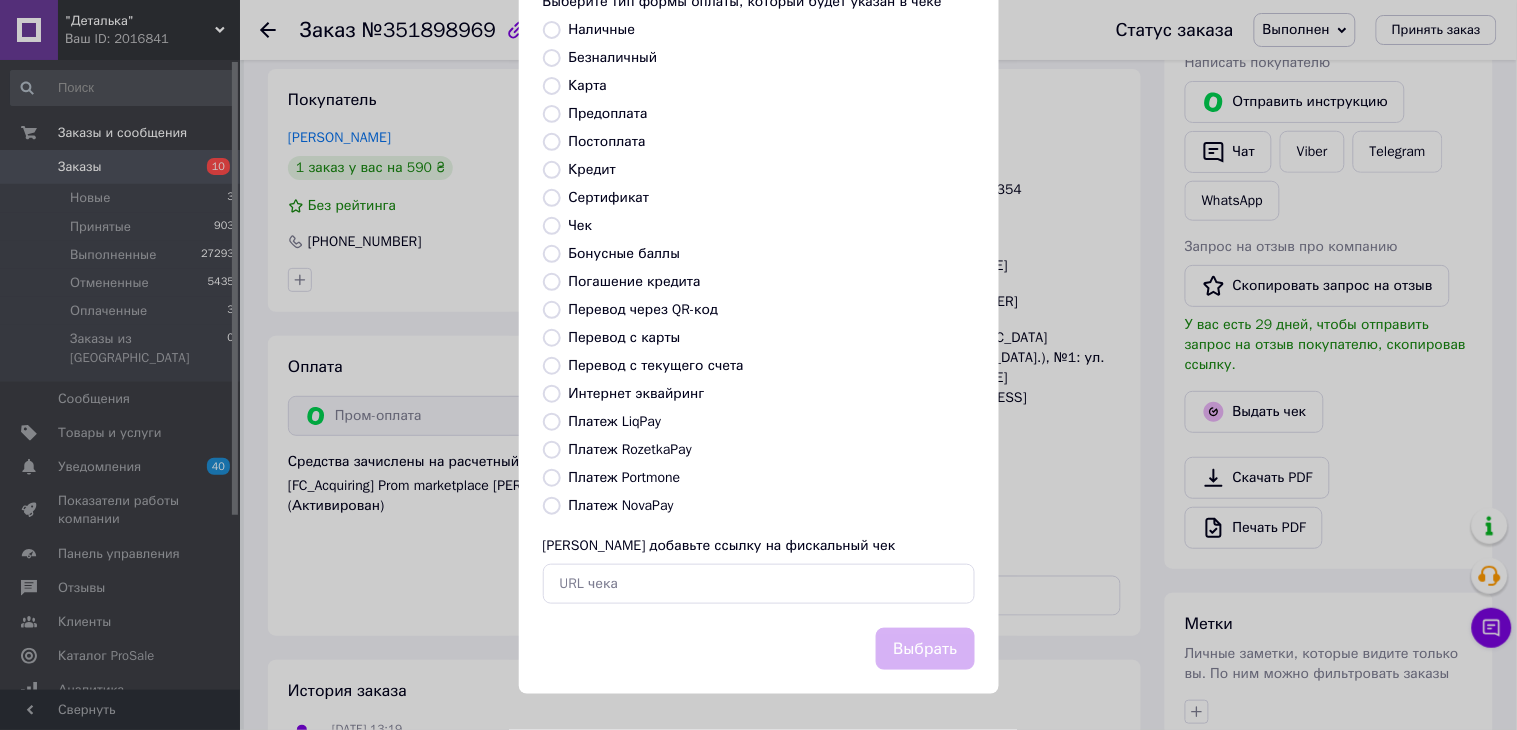 click on "Платеж RozetkaPay" at bounding box center [630, 449] 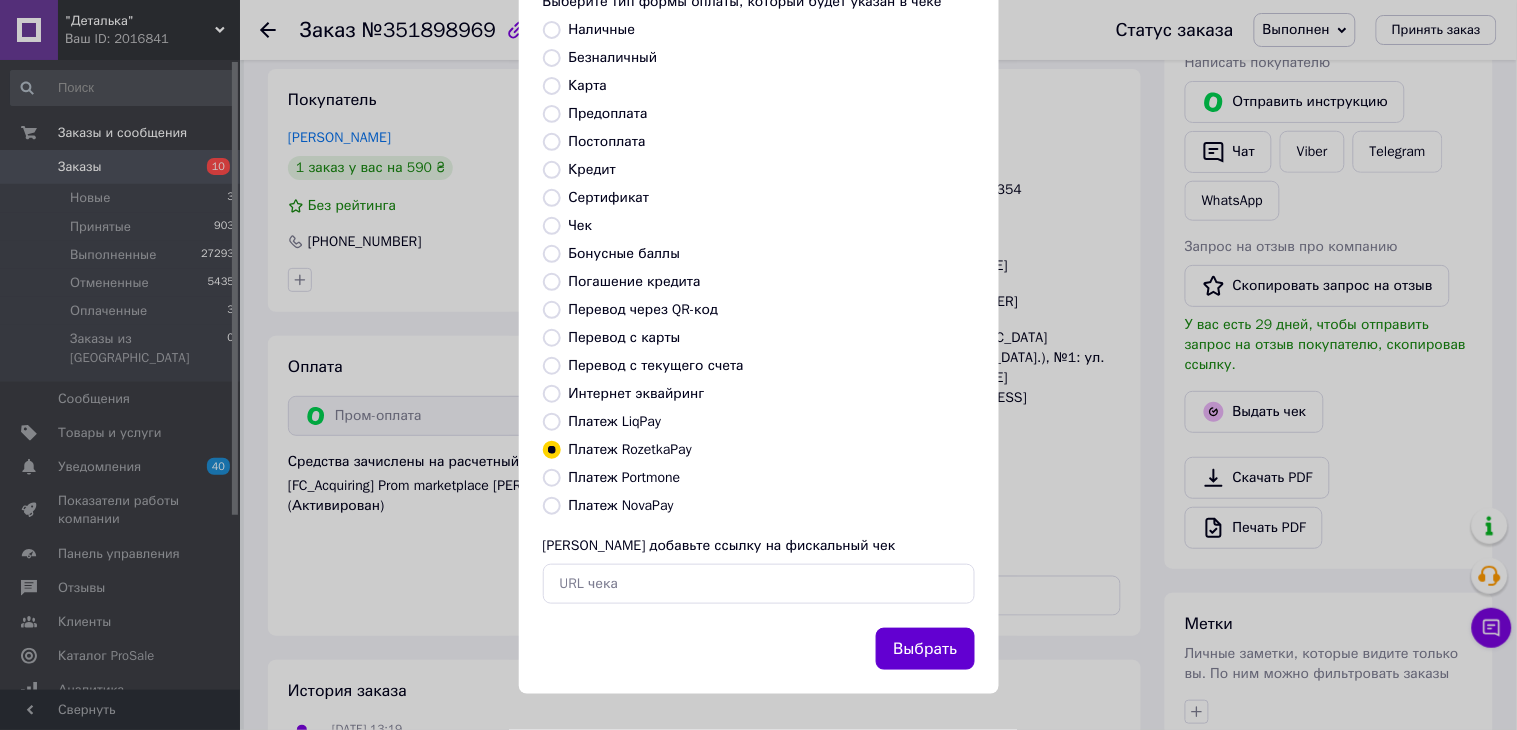click on "Выбрать" at bounding box center [925, 649] 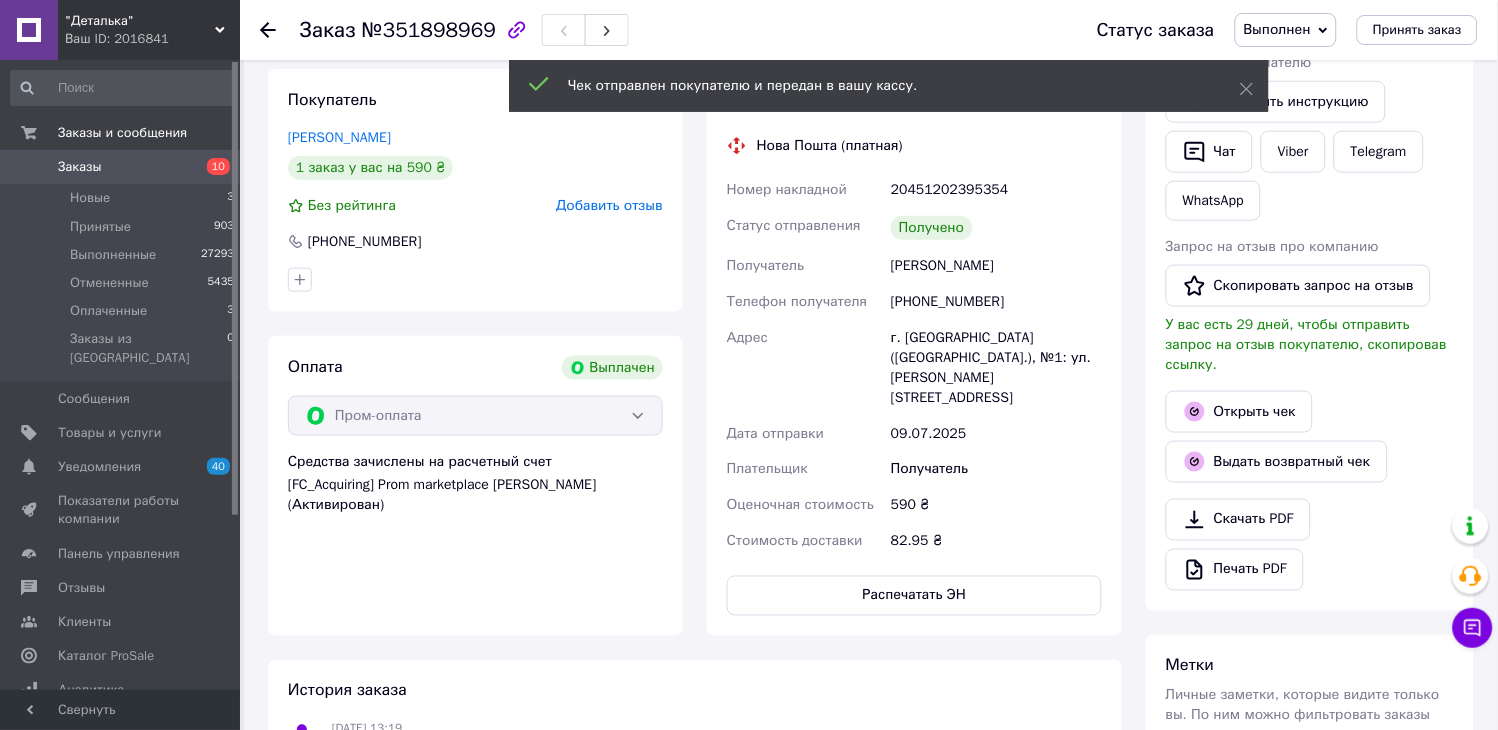 click on "Заказы" at bounding box center (80, 167) 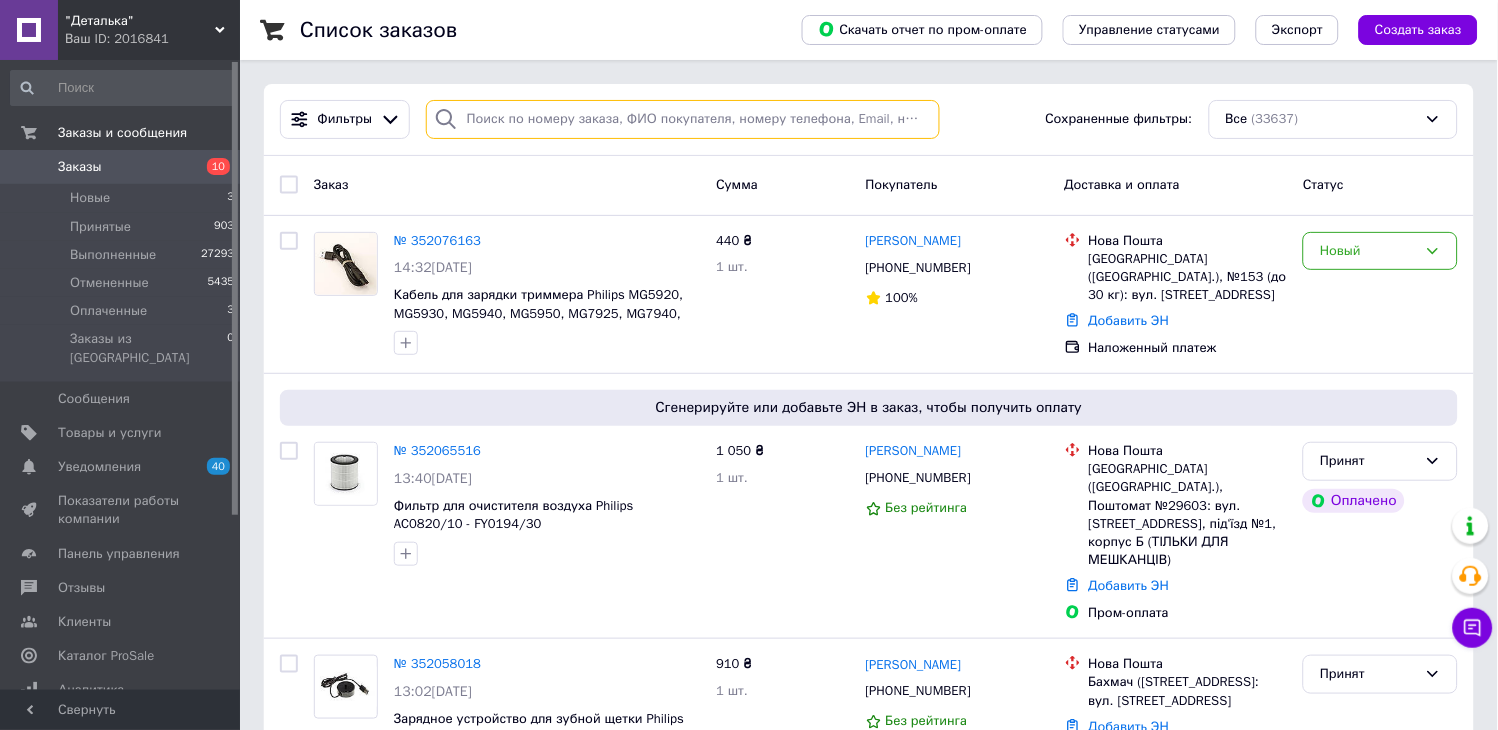 click at bounding box center (683, 119) 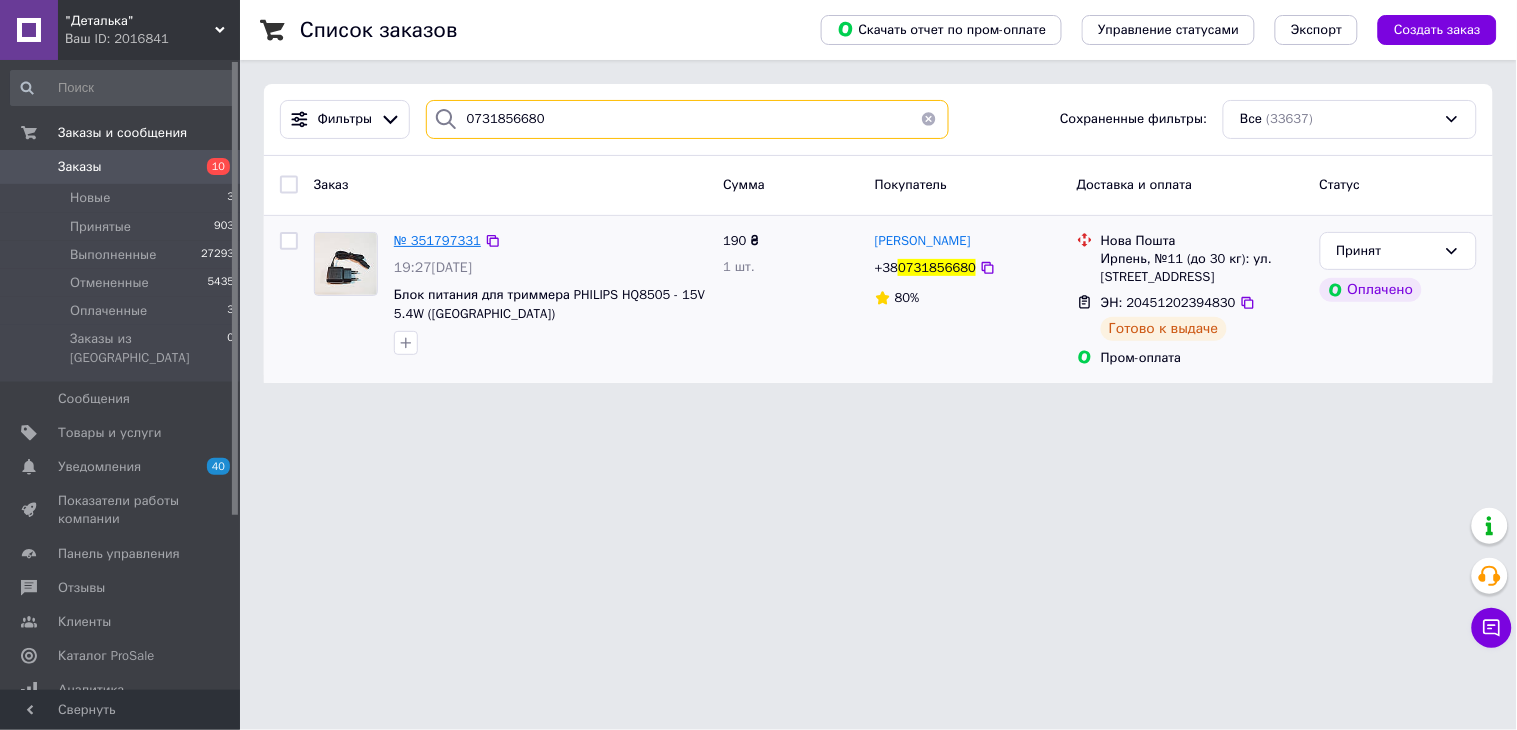 type on "0731856680" 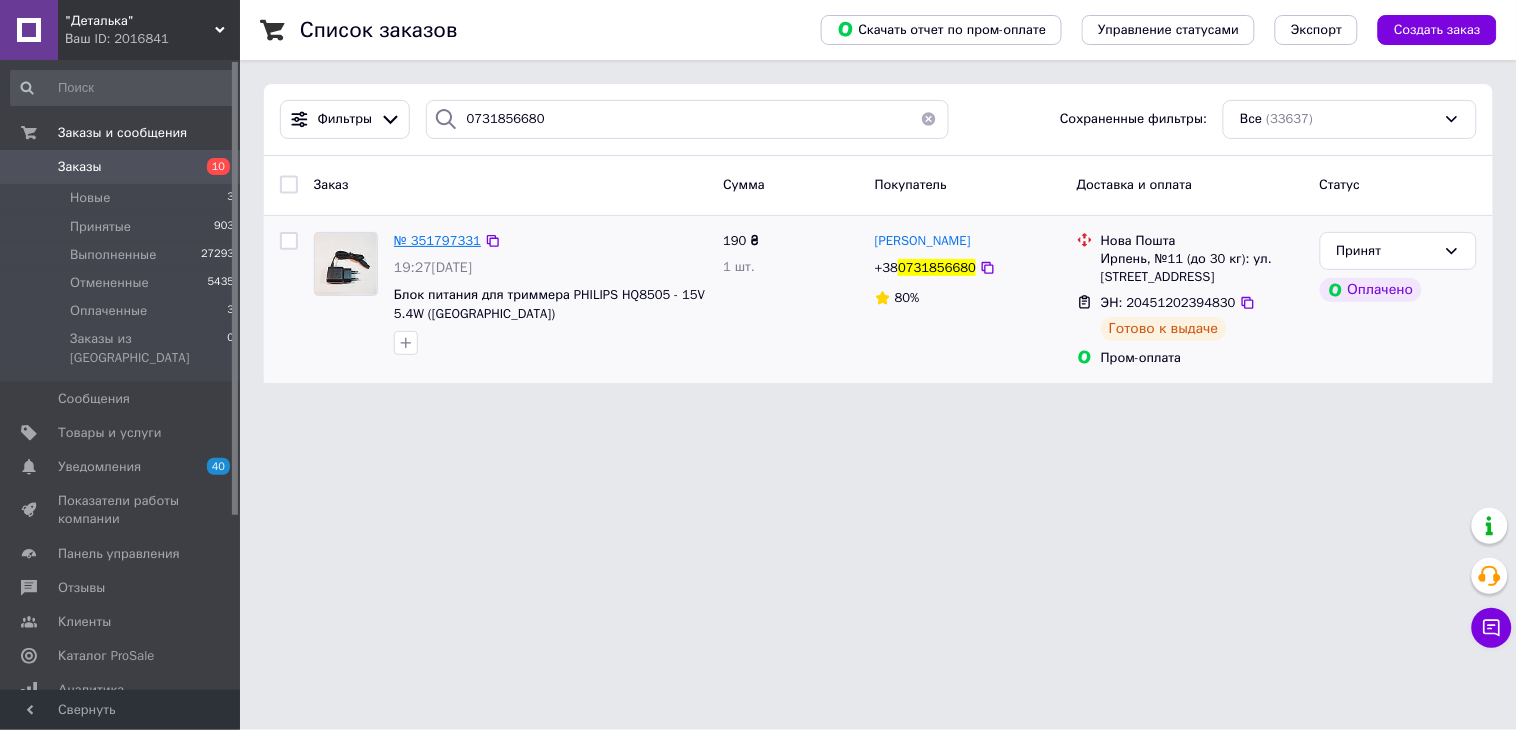 click on "№ 351797331" at bounding box center (437, 240) 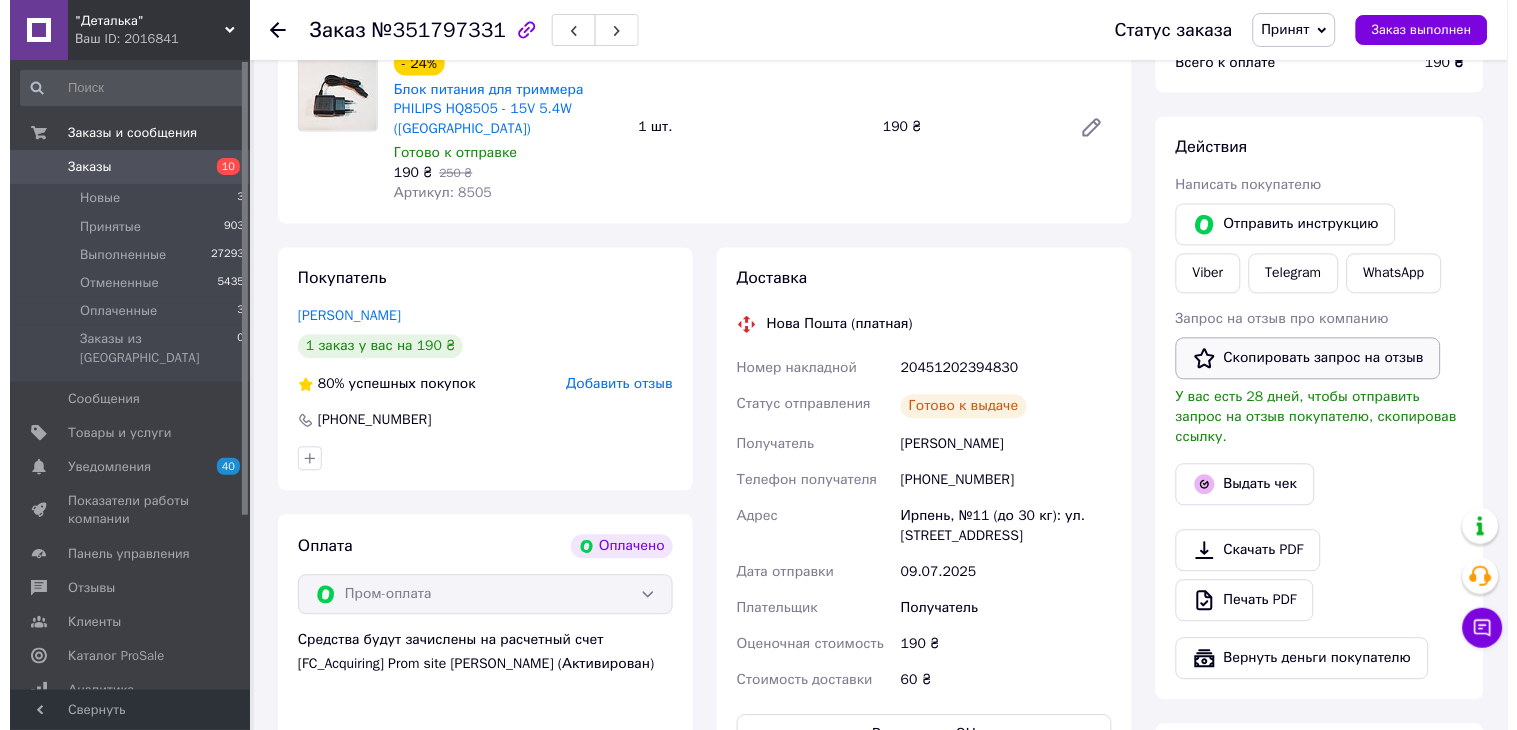 scroll, scrollTop: 738, scrollLeft: 0, axis: vertical 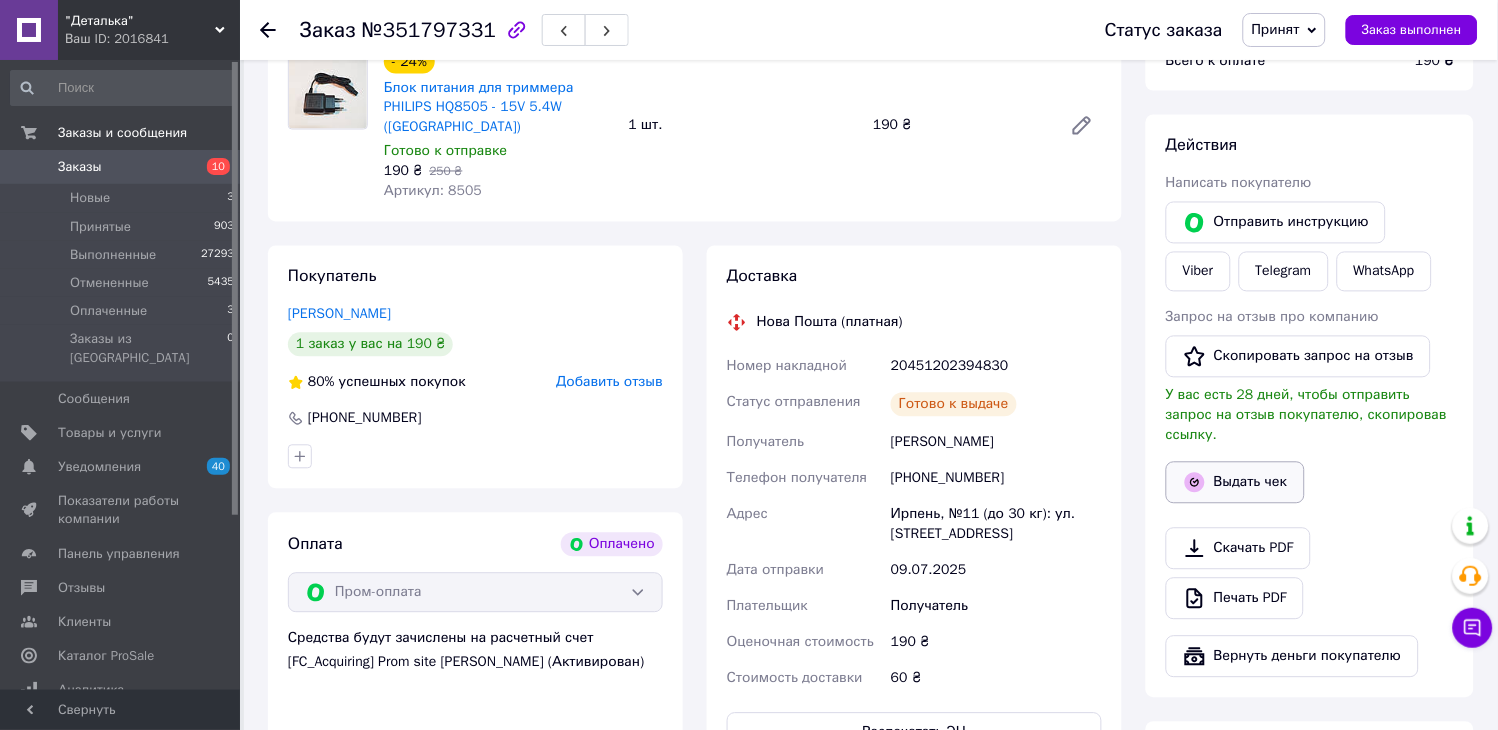 click on "Выдать чек" at bounding box center [1235, 483] 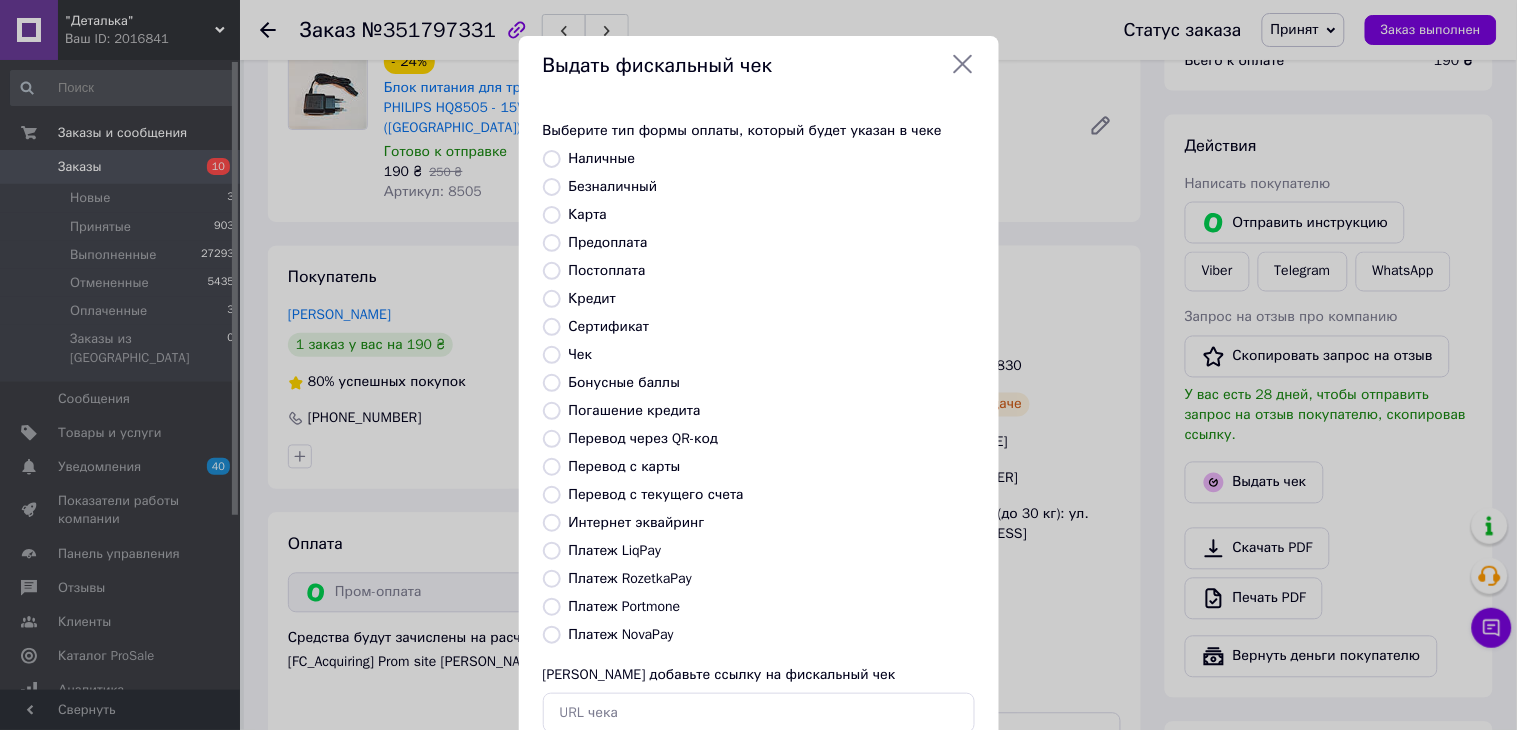 click on "Платеж RozetkaPay" at bounding box center [630, 578] 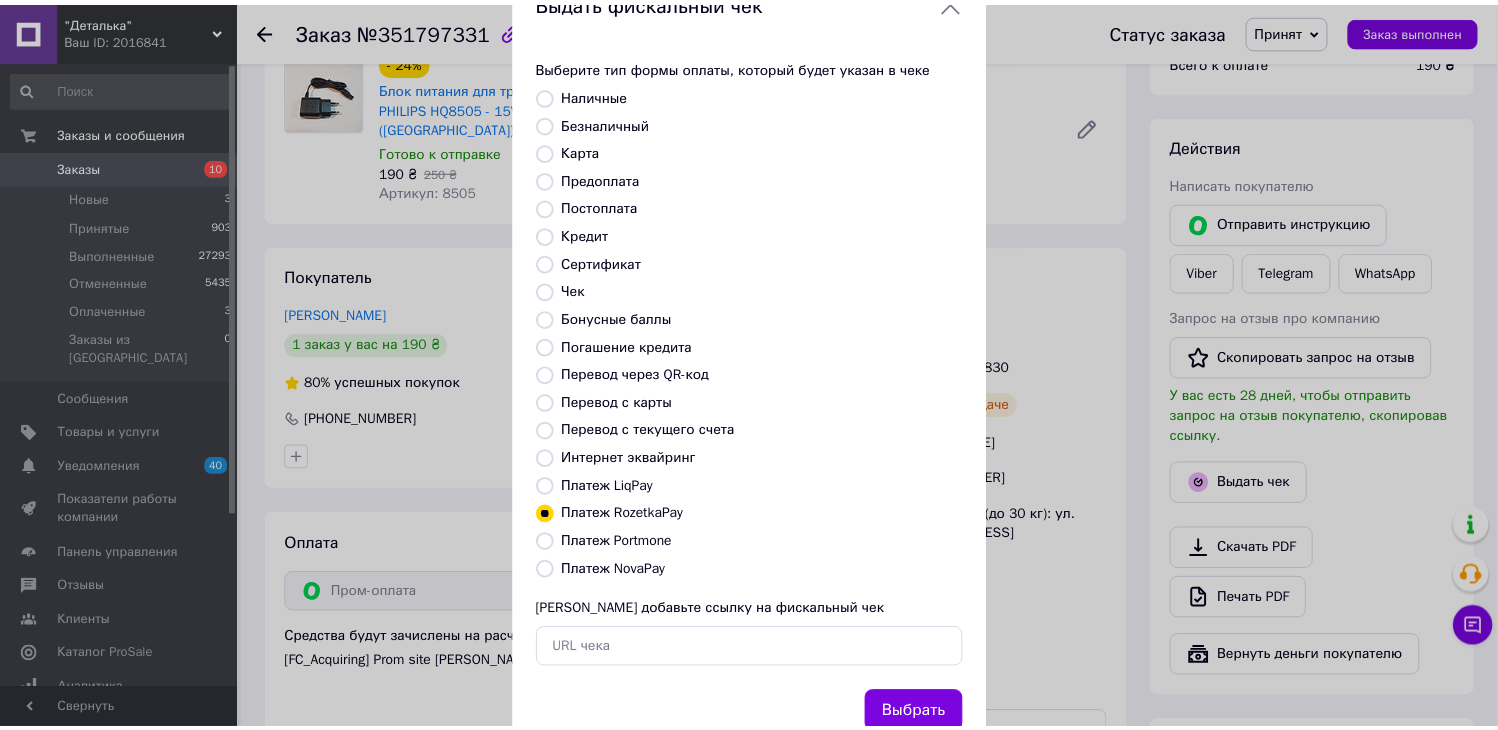 scroll, scrollTop: 130, scrollLeft: 0, axis: vertical 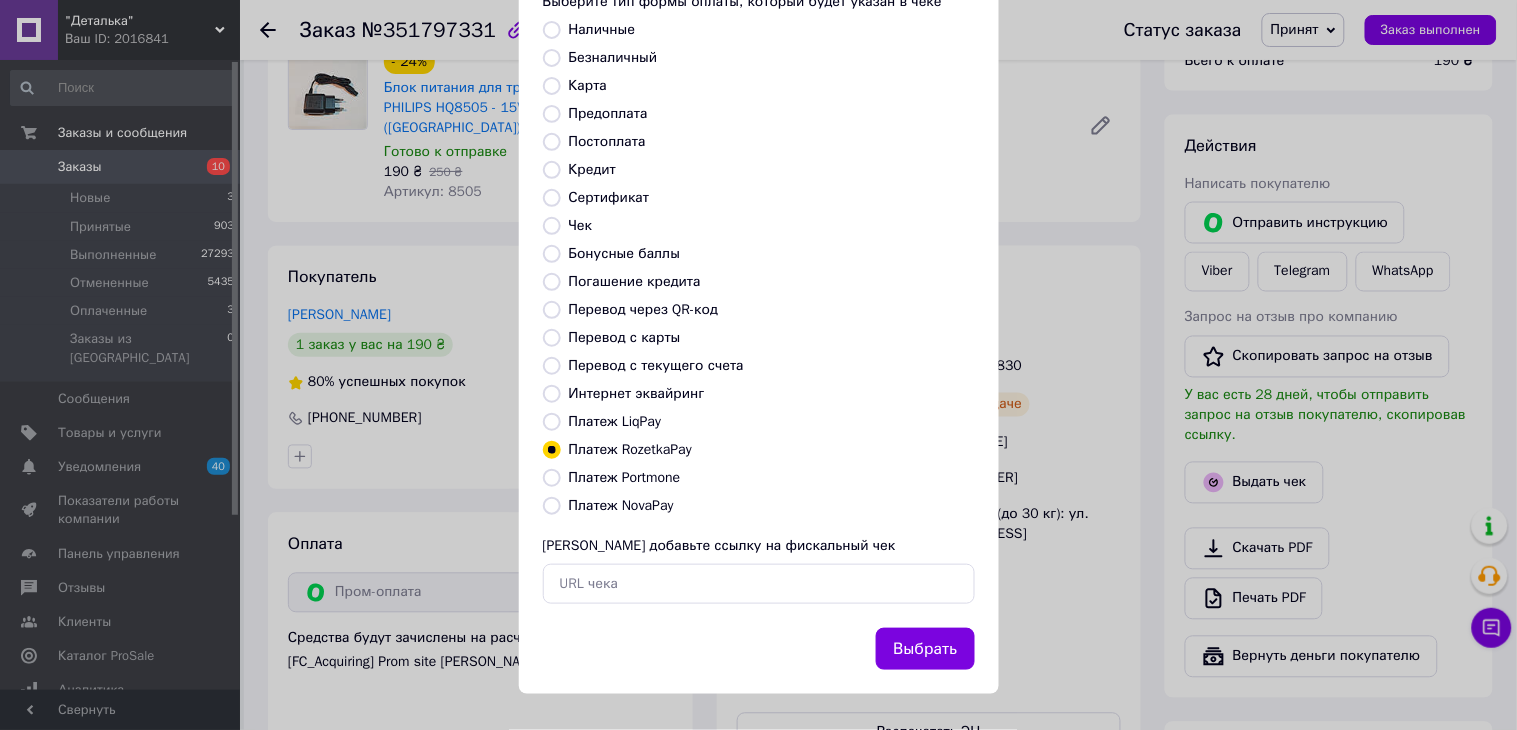 click on "Выбрать" at bounding box center (925, 649) 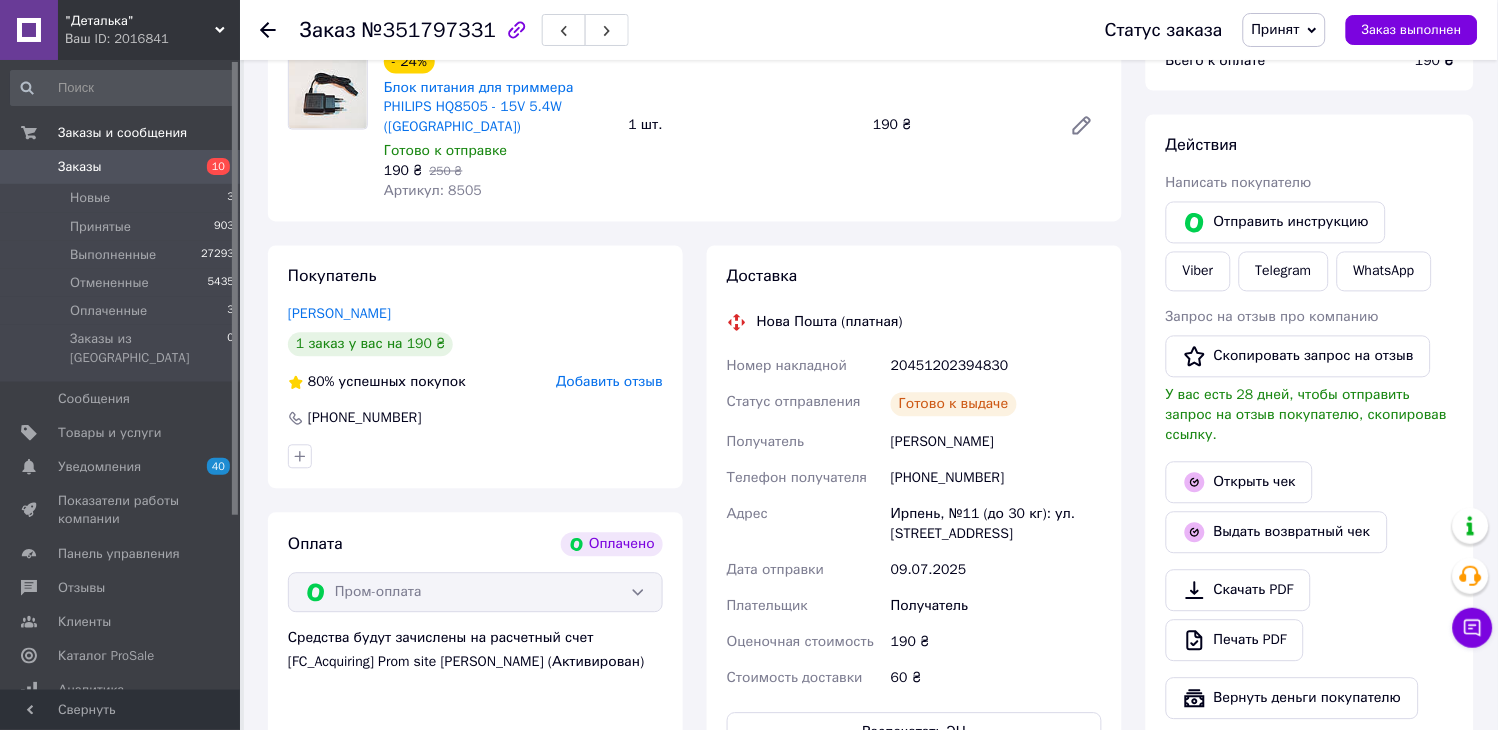click on "Заказы" at bounding box center [80, 167] 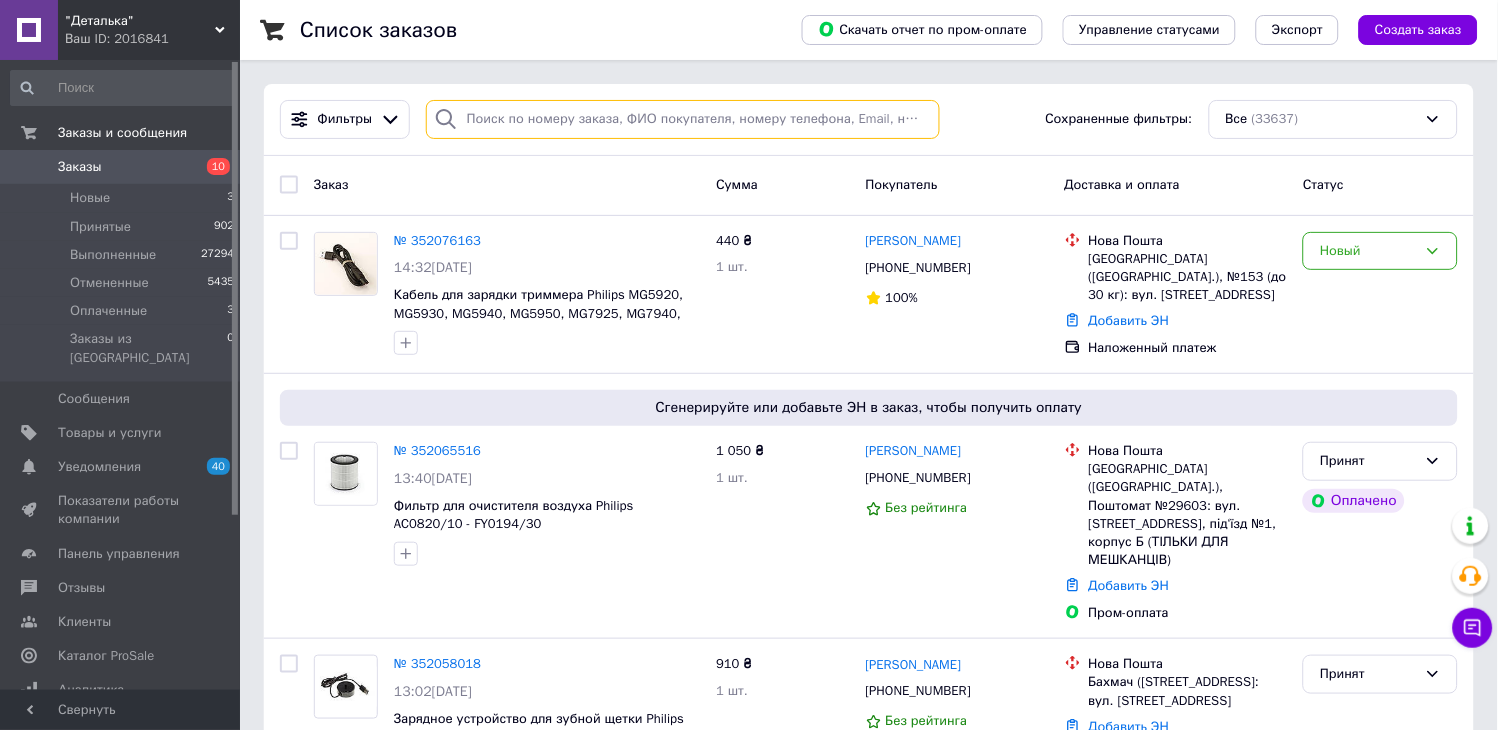 click at bounding box center (683, 119) 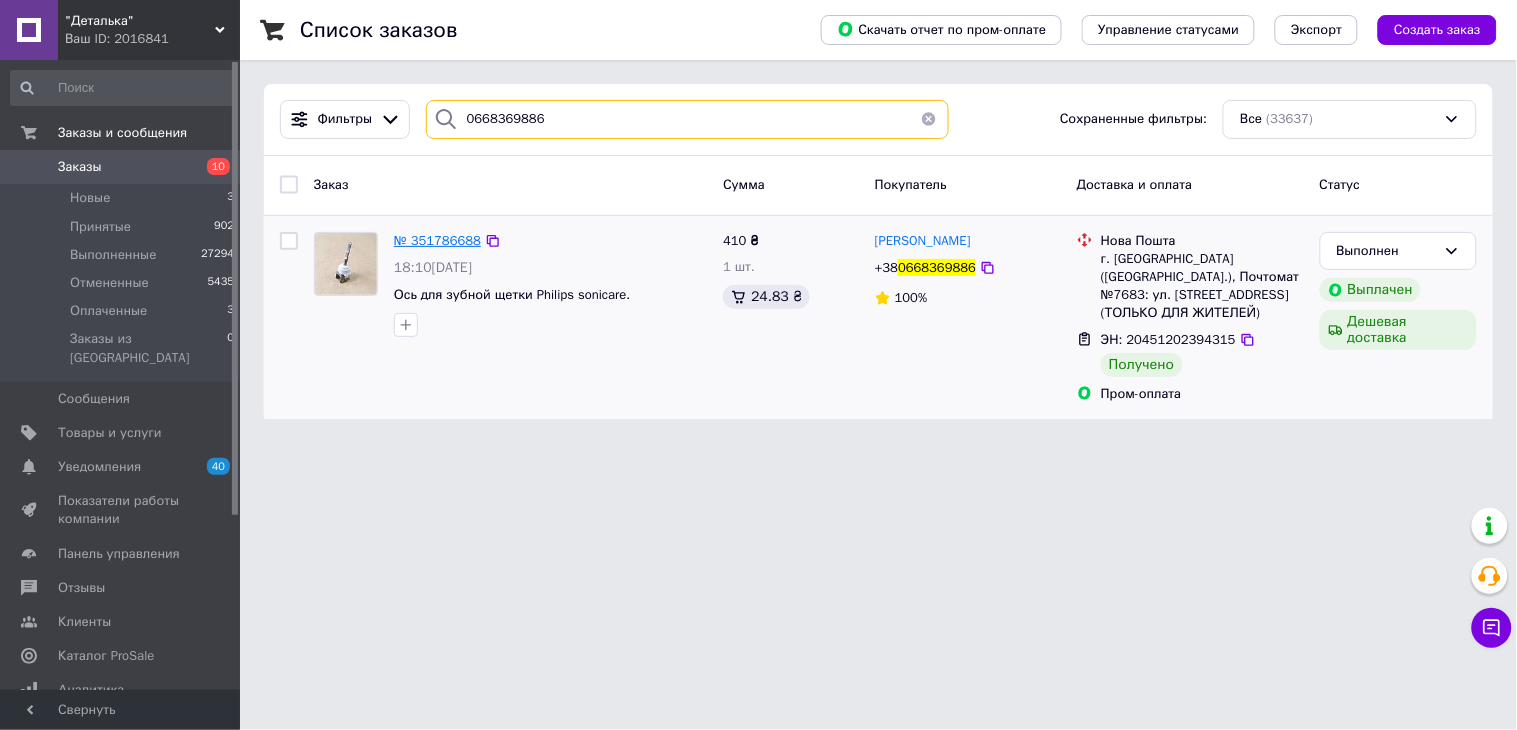 type on "0668369886" 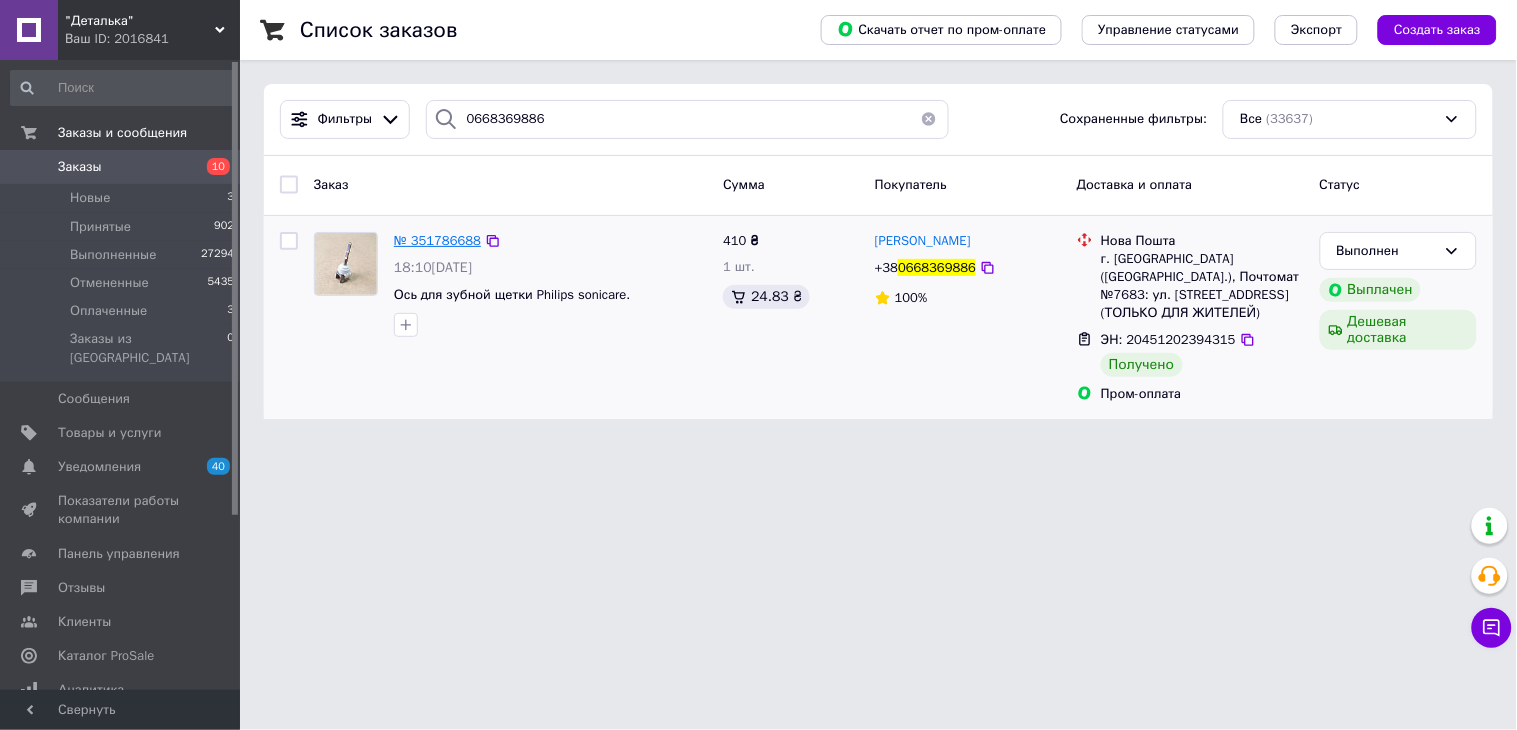 click on "№ 351786688" at bounding box center [437, 240] 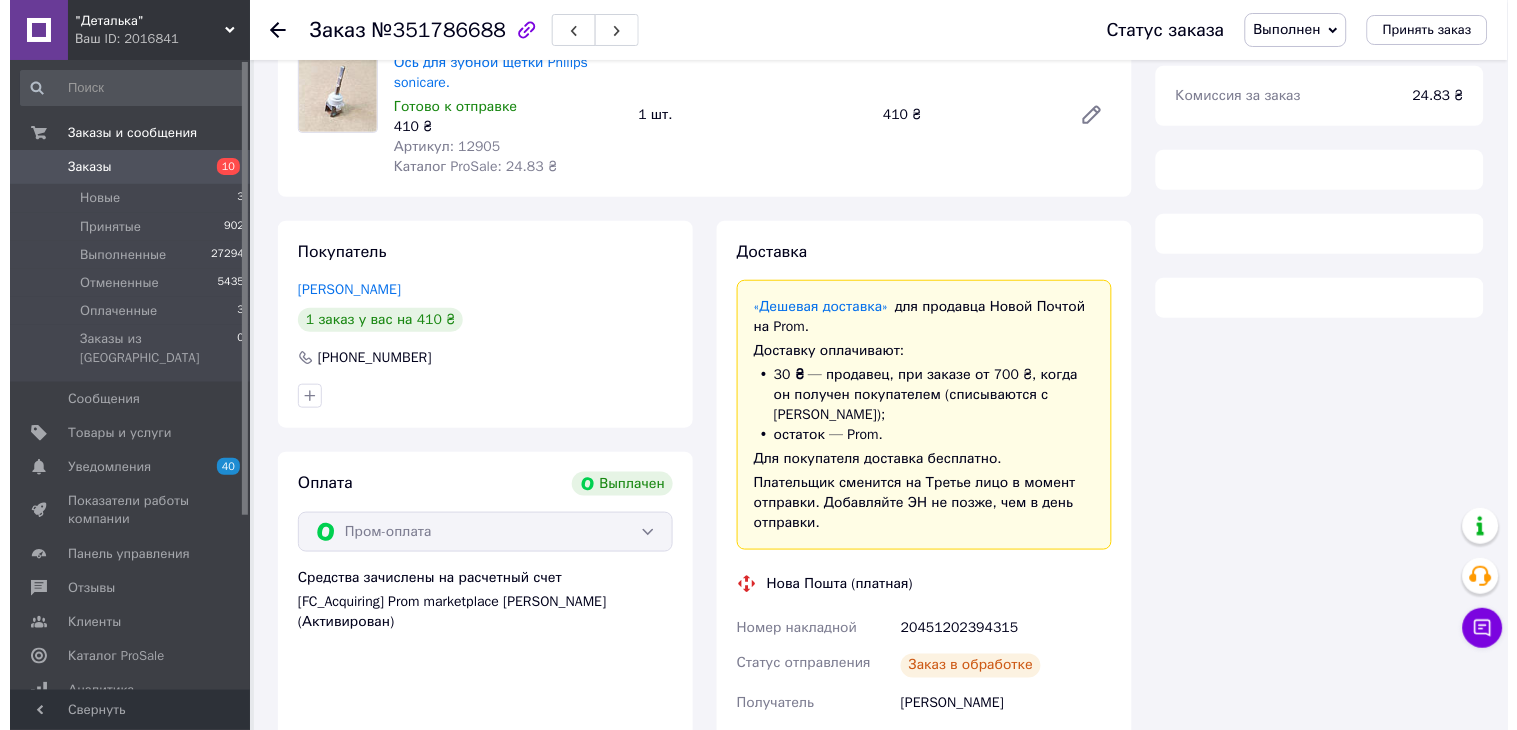 scroll, scrollTop: 187, scrollLeft: 0, axis: vertical 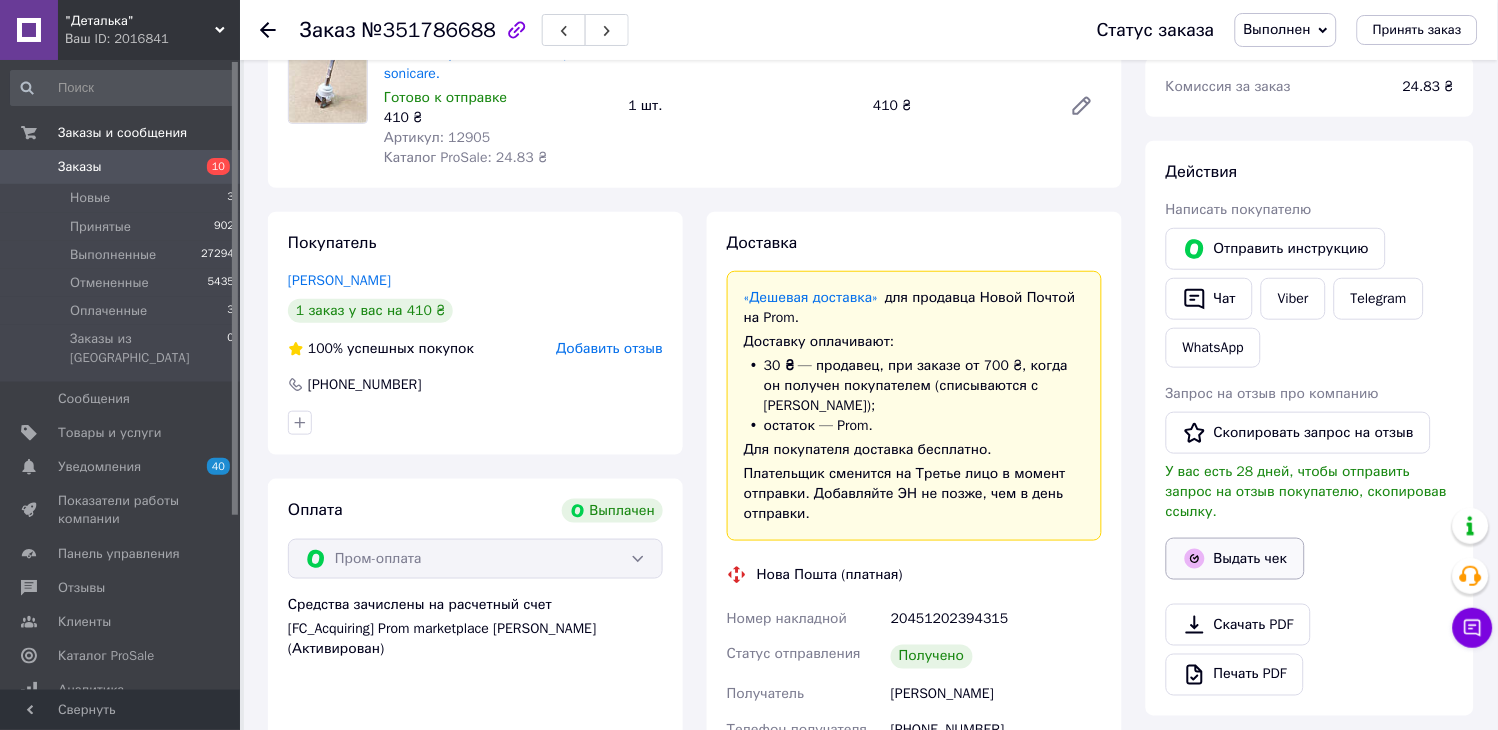 click on "Выдать чек" at bounding box center (1235, 559) 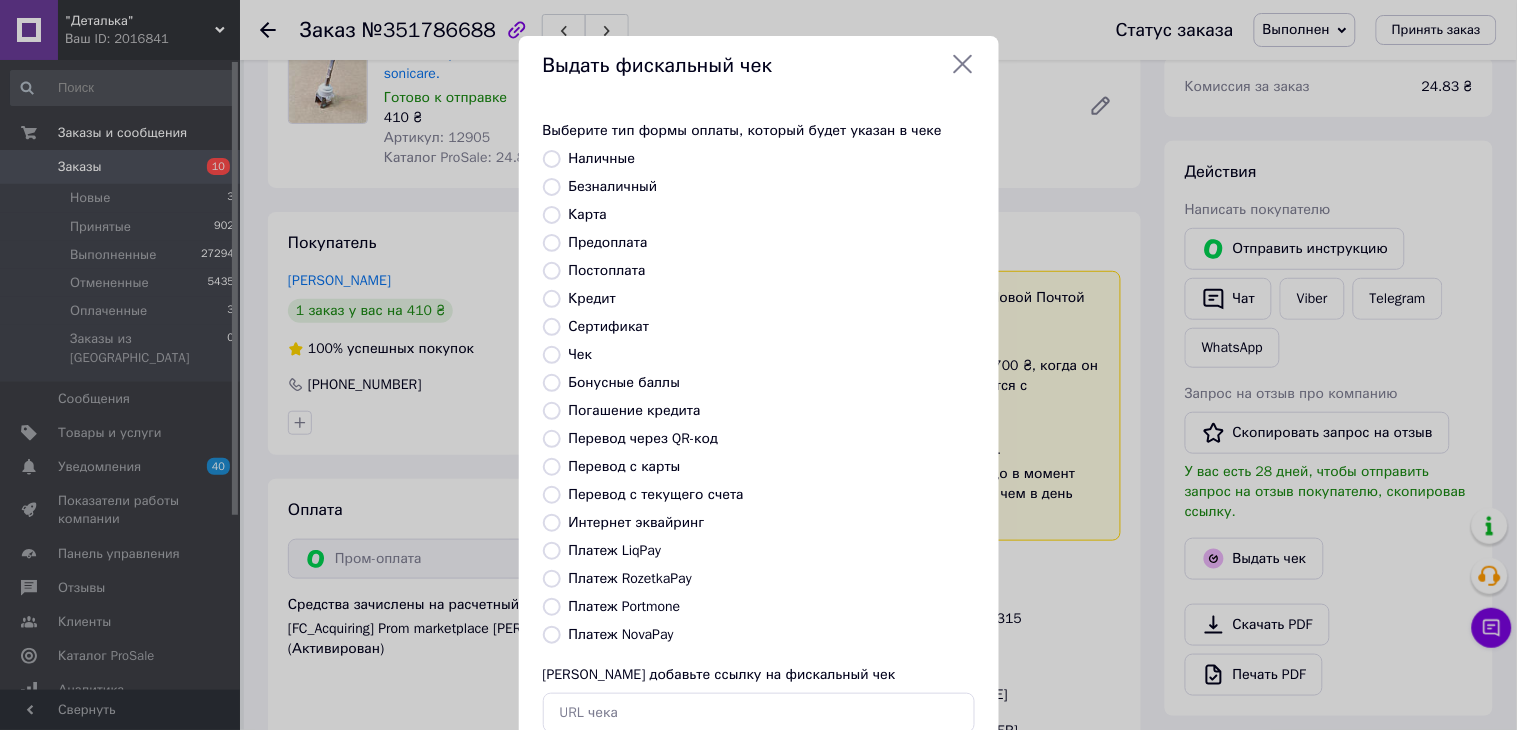 click on "Платеж RozetkaPay" at bounding box center (630, 578) 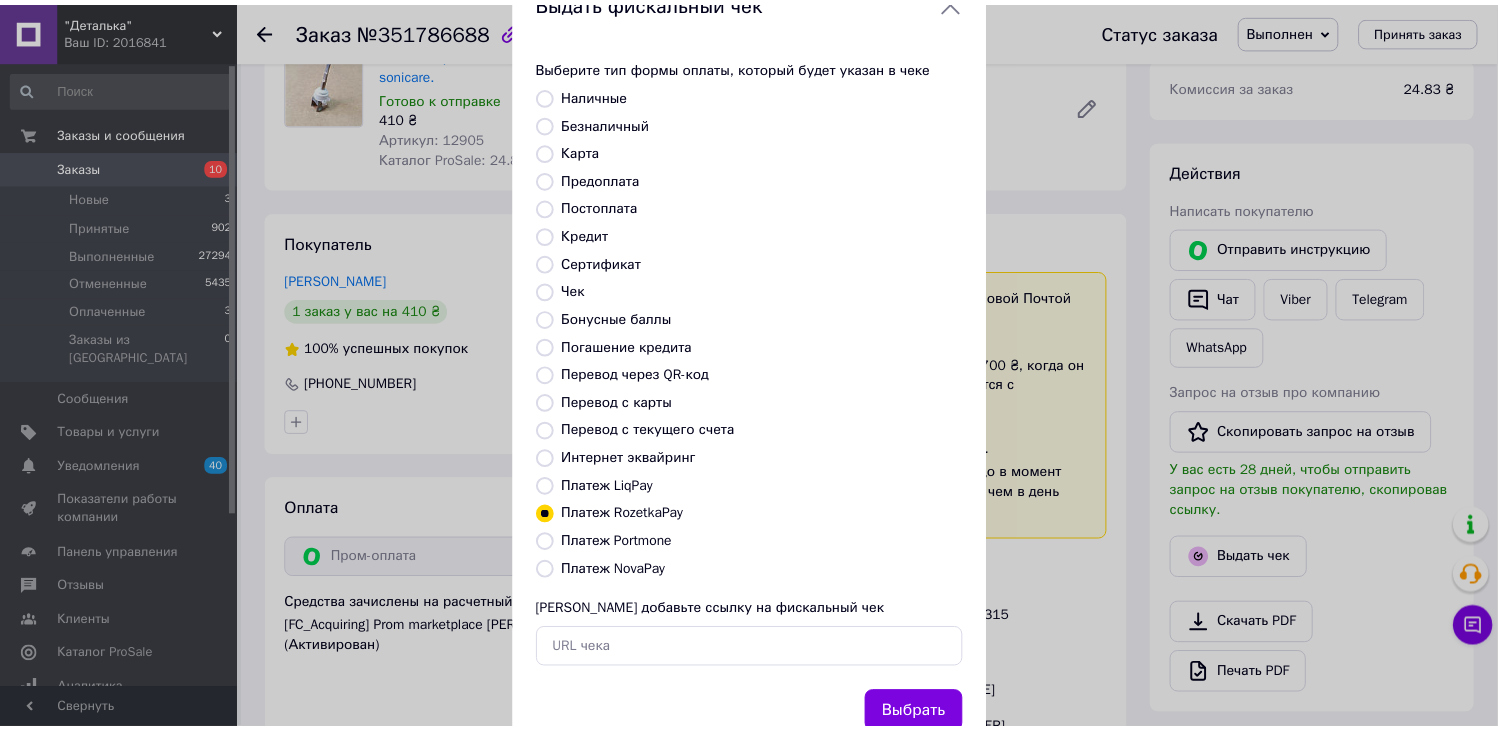 scroll, scrollTop: 130, scrollLeft: 0, axis: vertical 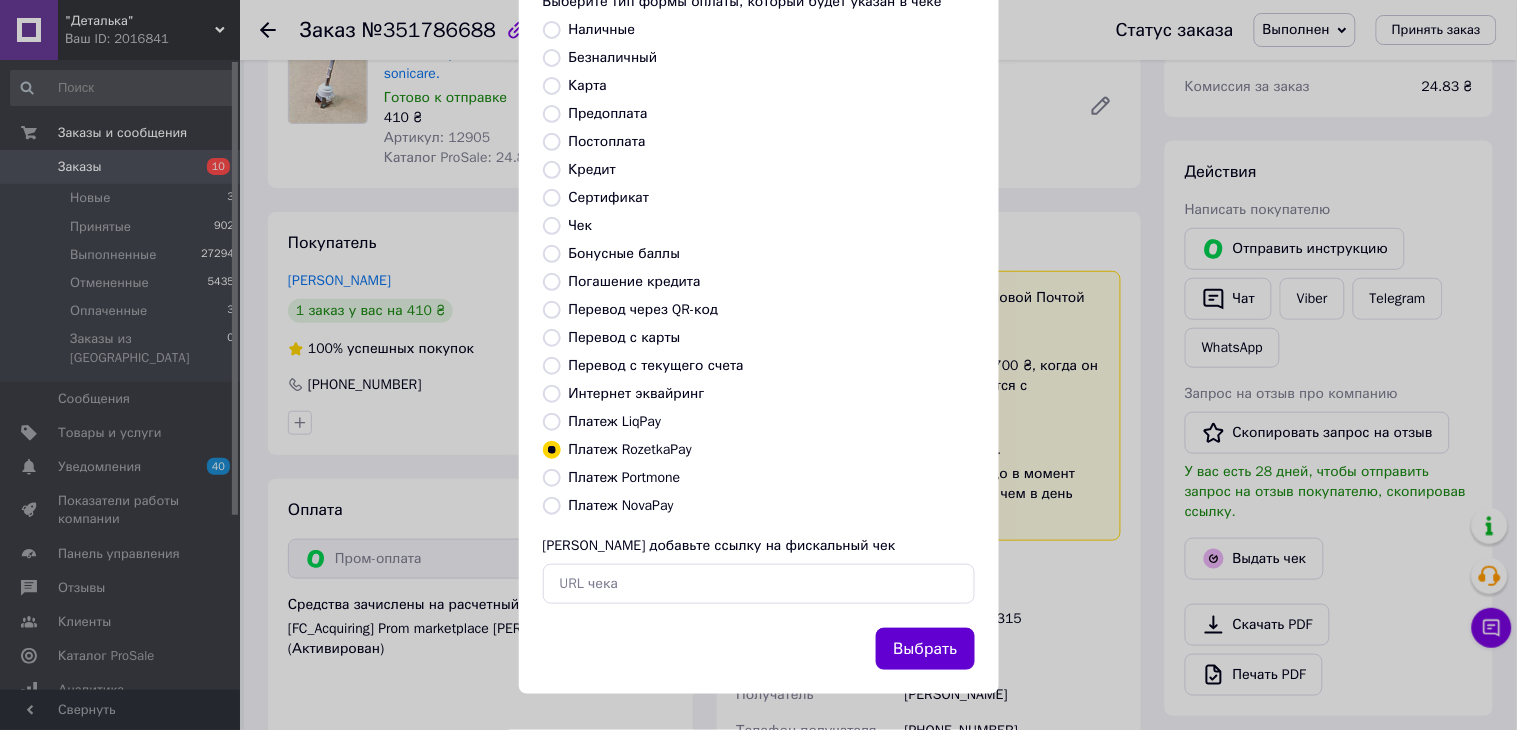 click on "Выбрать" at bounding box center (925, 649) 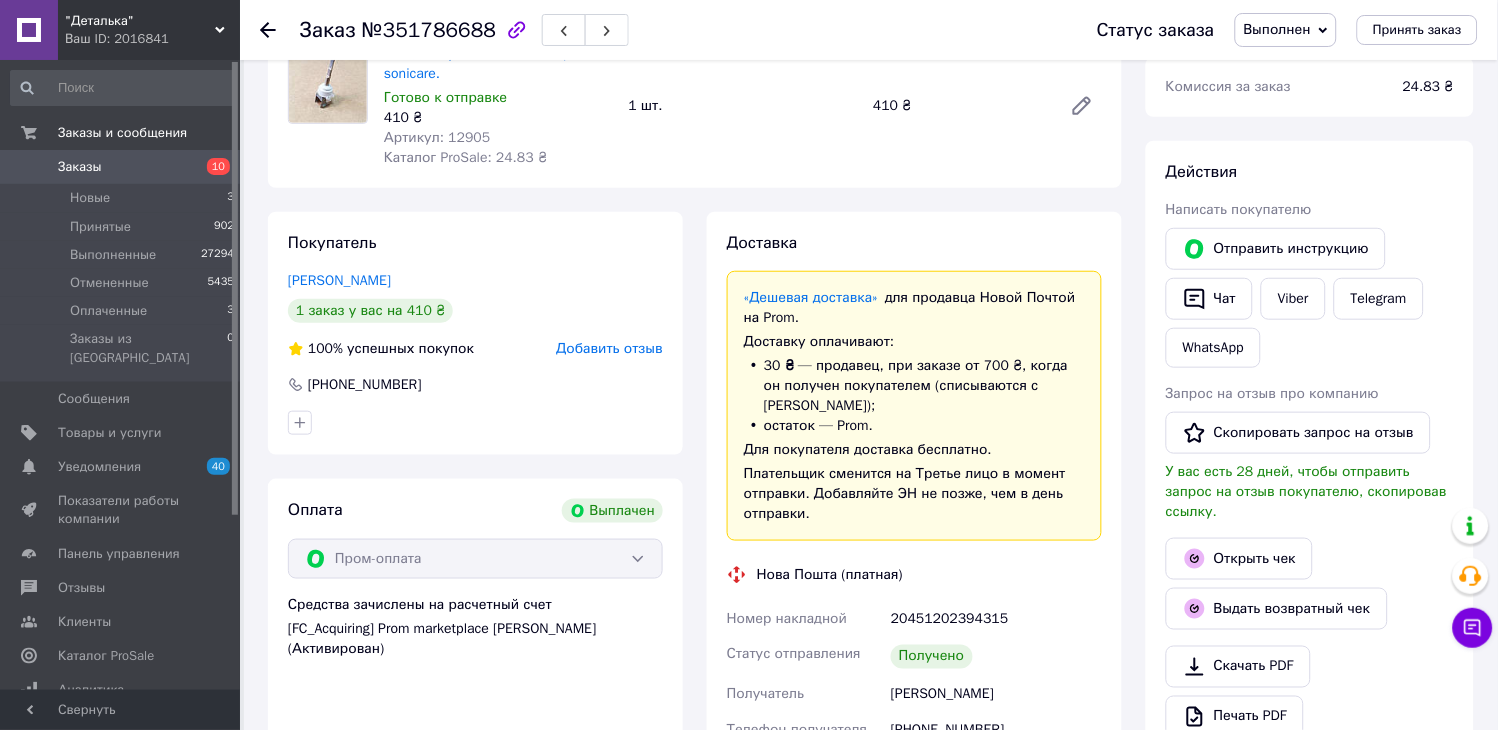 click on "Заказы" at bounding box center (80, 167) 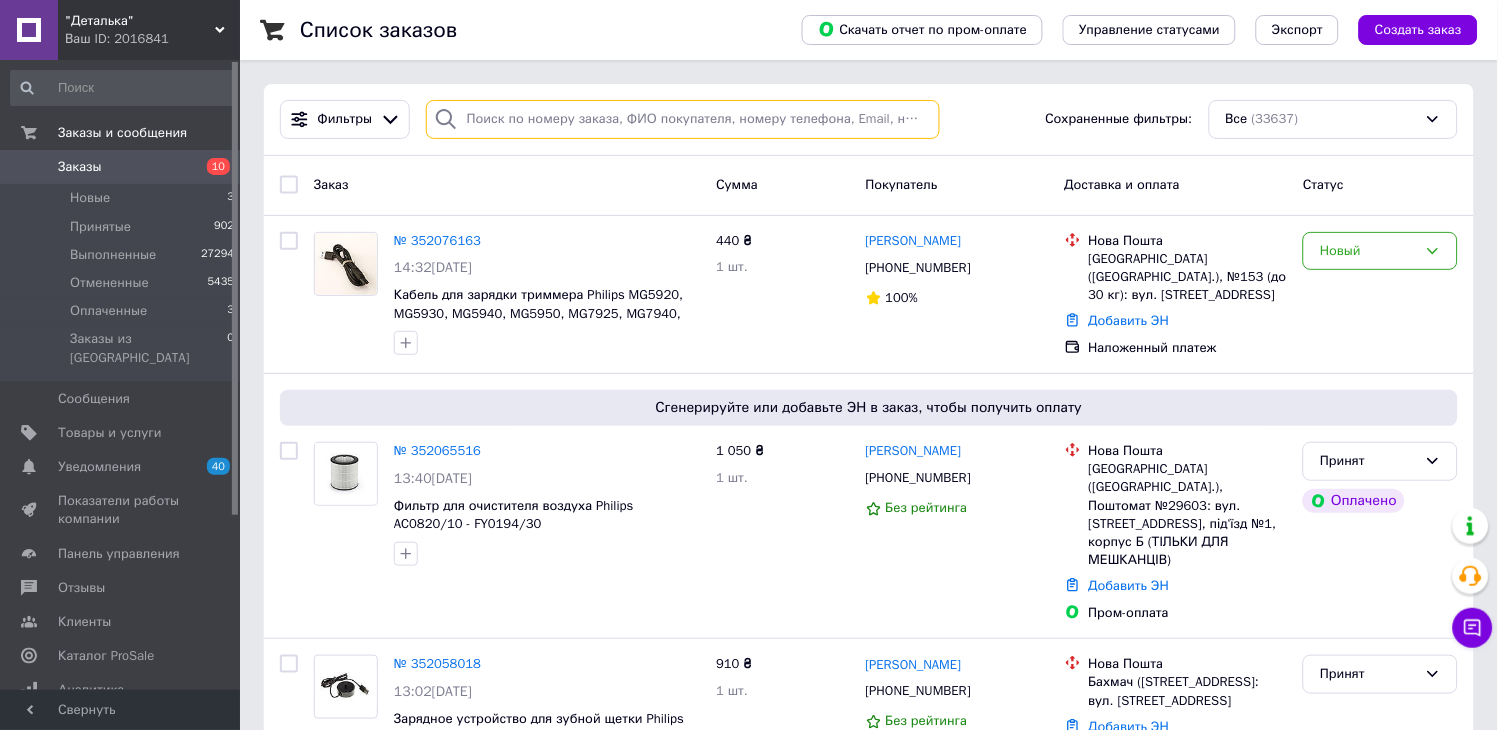 click at bounding box center [683, 119] 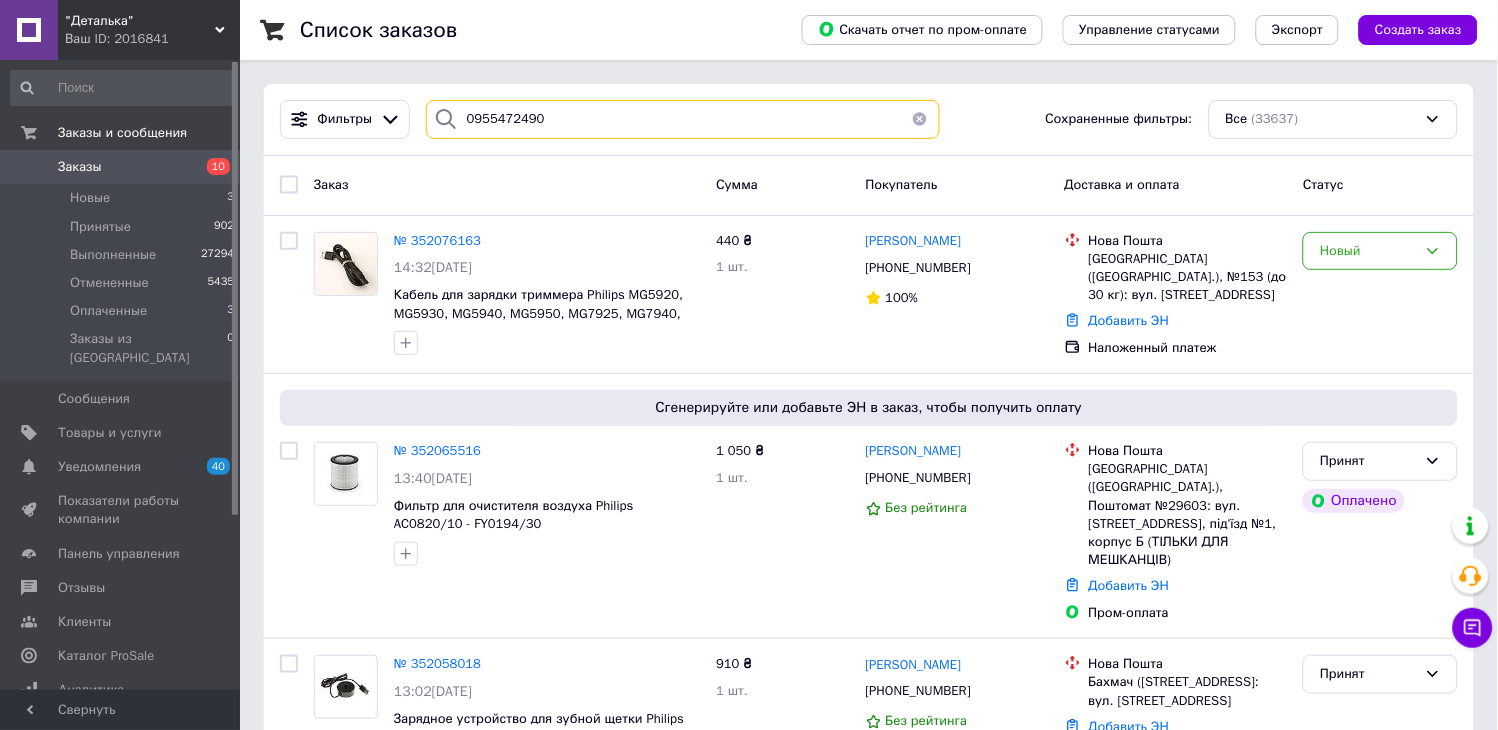 type on "0955472490" 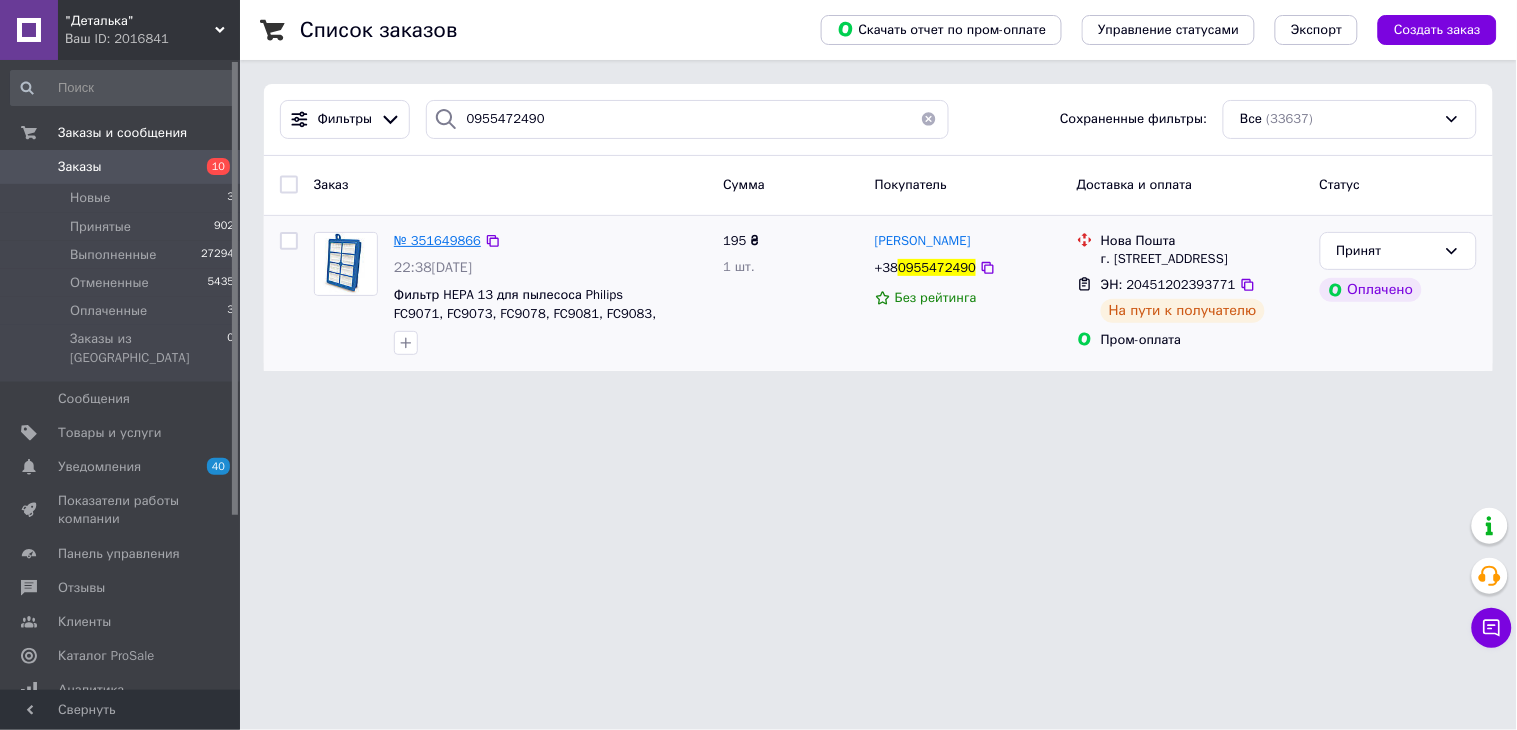 click on "№ 351649866" at bounding box center [437, 240] 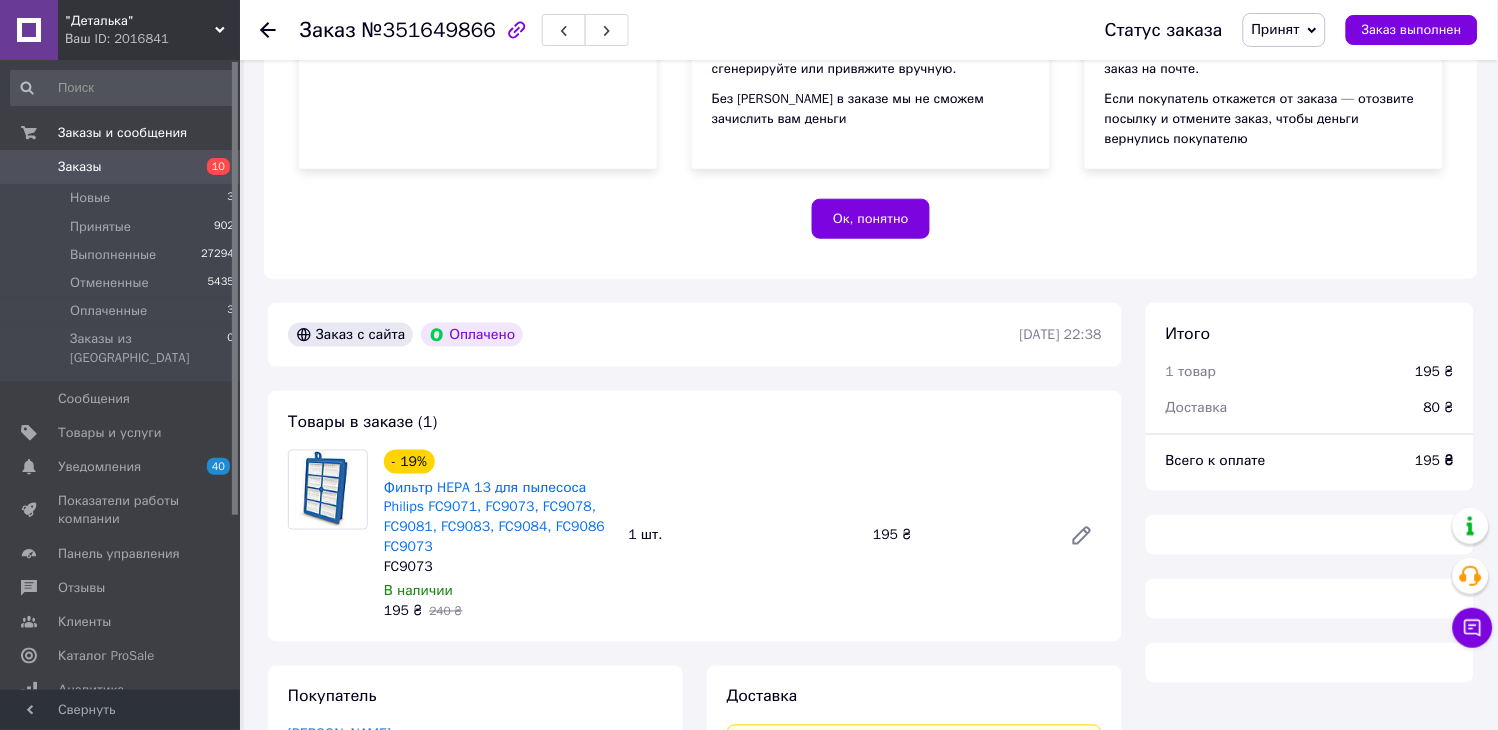 scroll, scrollTop: 444, scrollLeft: 0, axis: vertical 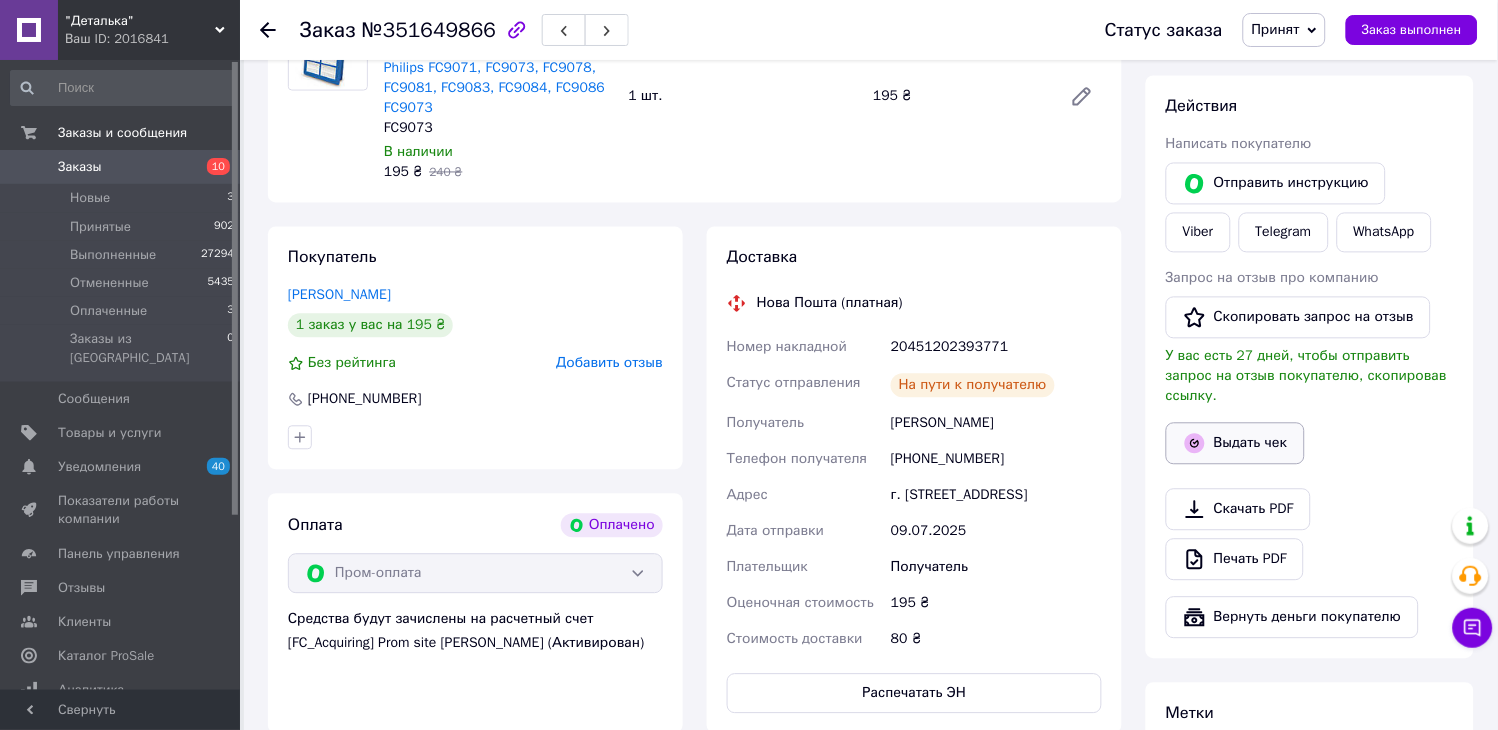 click on "Выдать чек" at bounding box center (1235, 444) 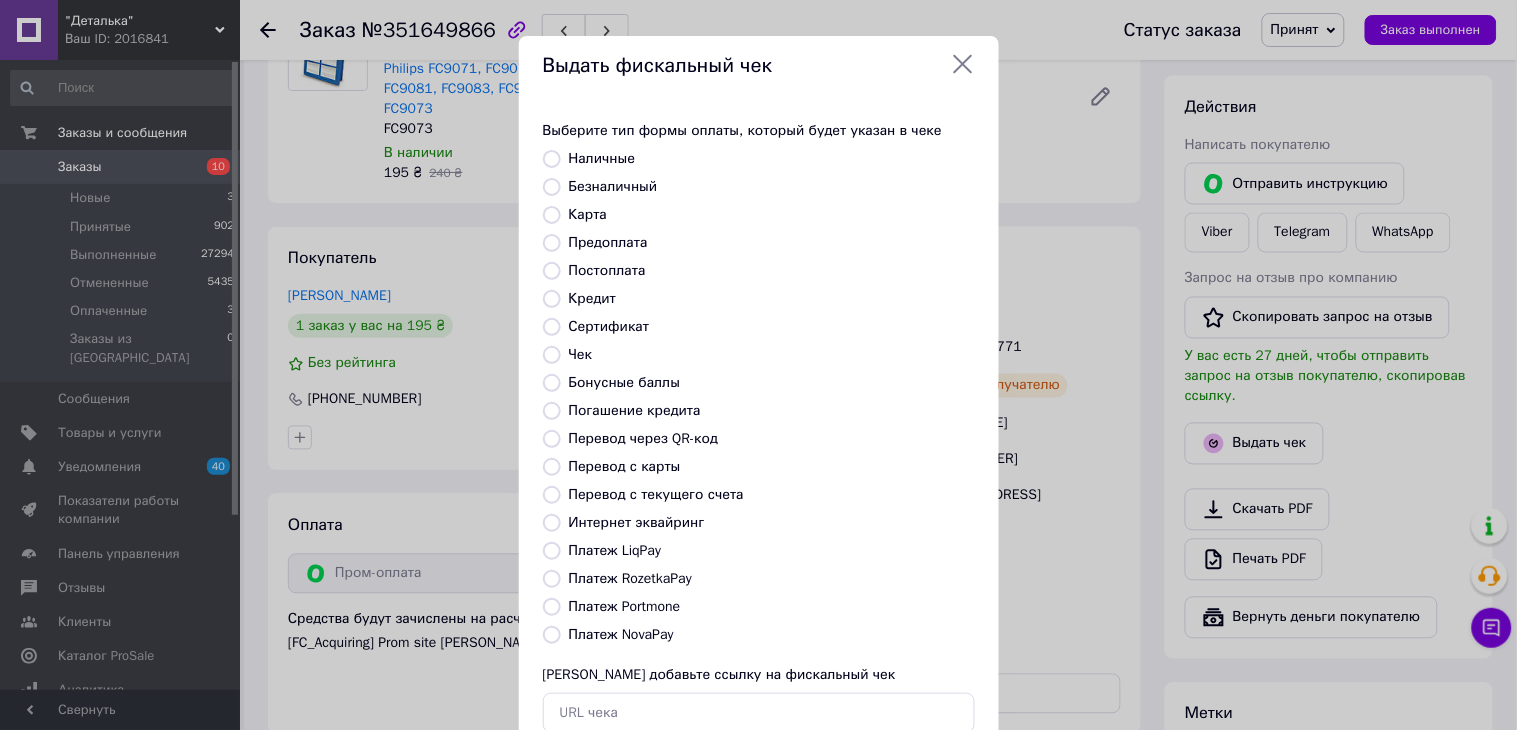 click on "Платеж RozetkaPay" at bounding box center [630, 578] 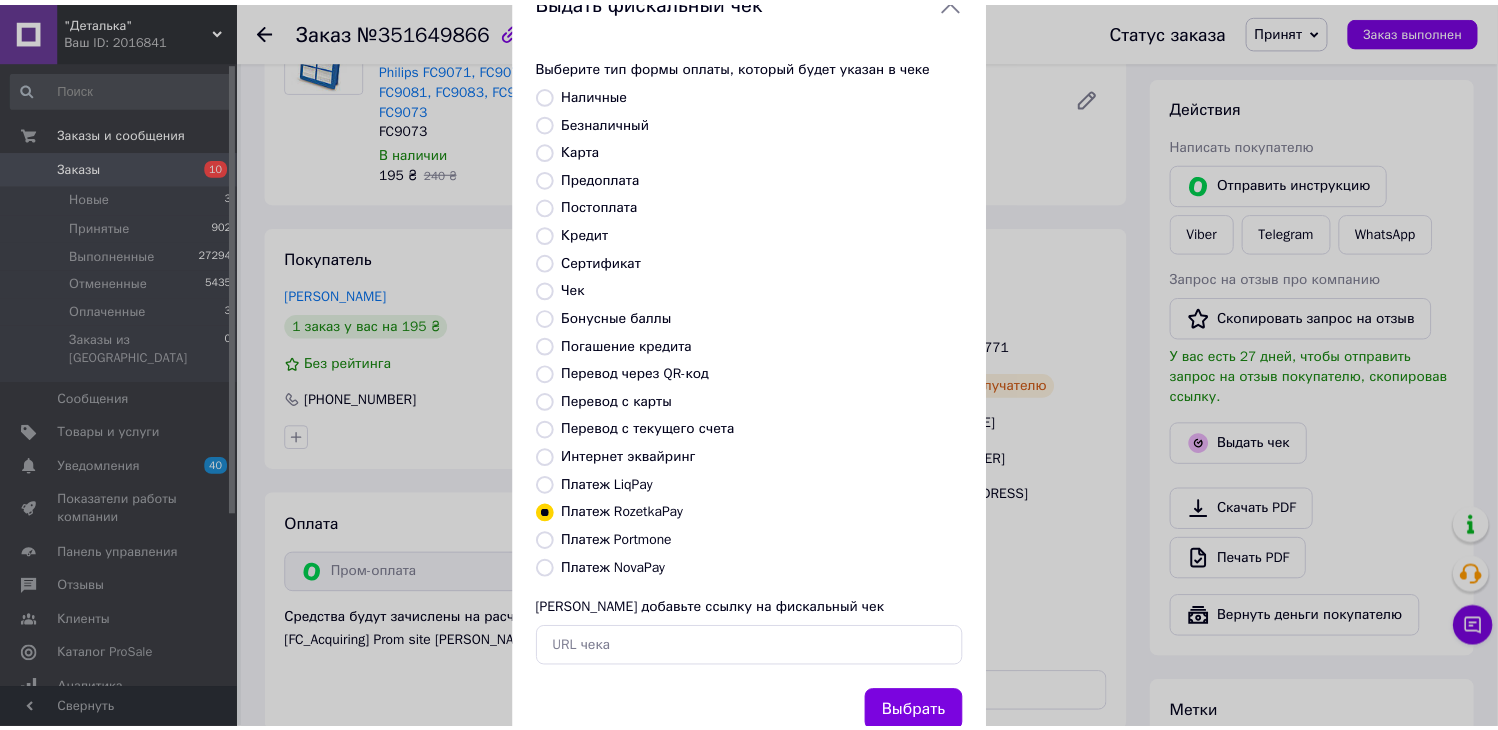 scroll, scrollTop: 130, scrollLeft: 0, axis: vertical 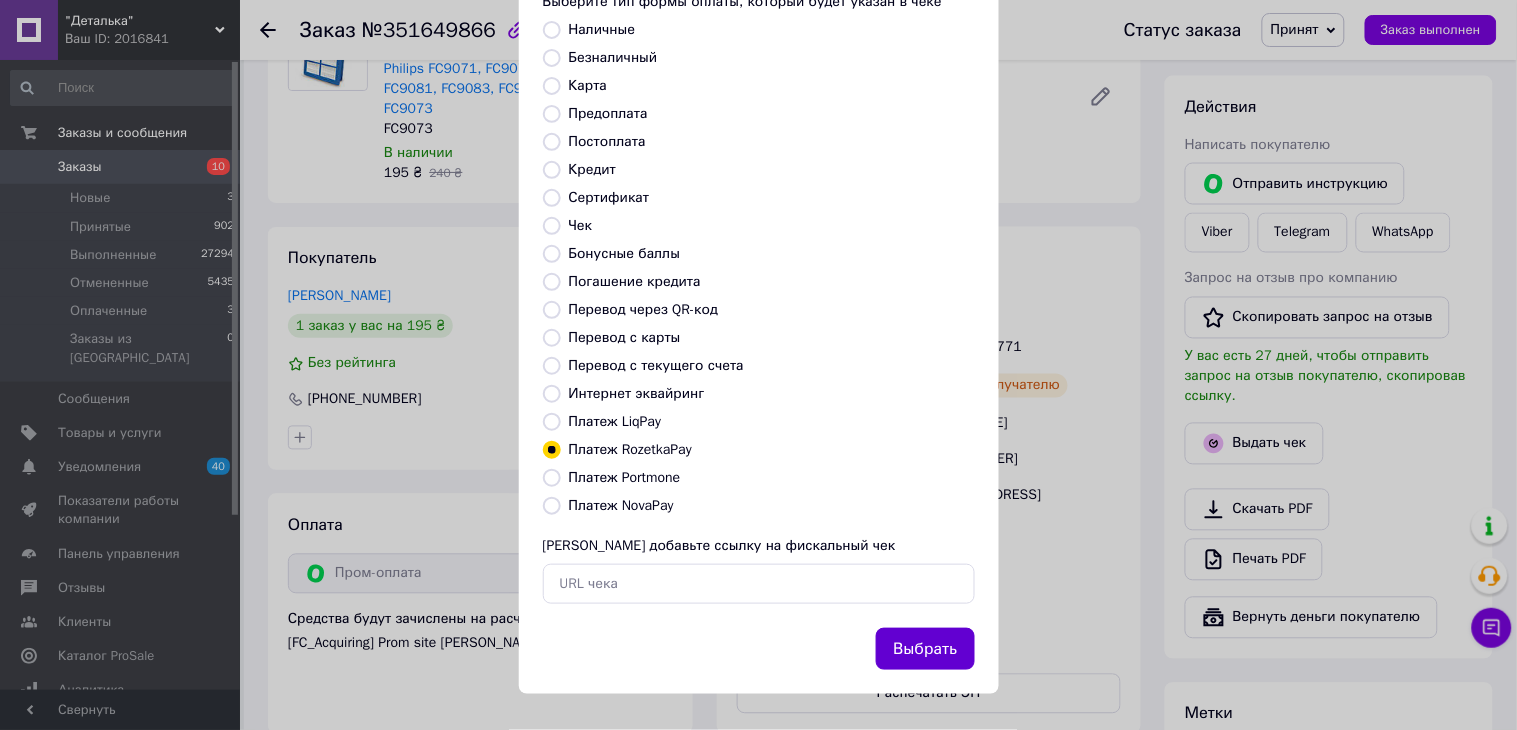 click on "Выбрать" at bounding box center (925, 649) 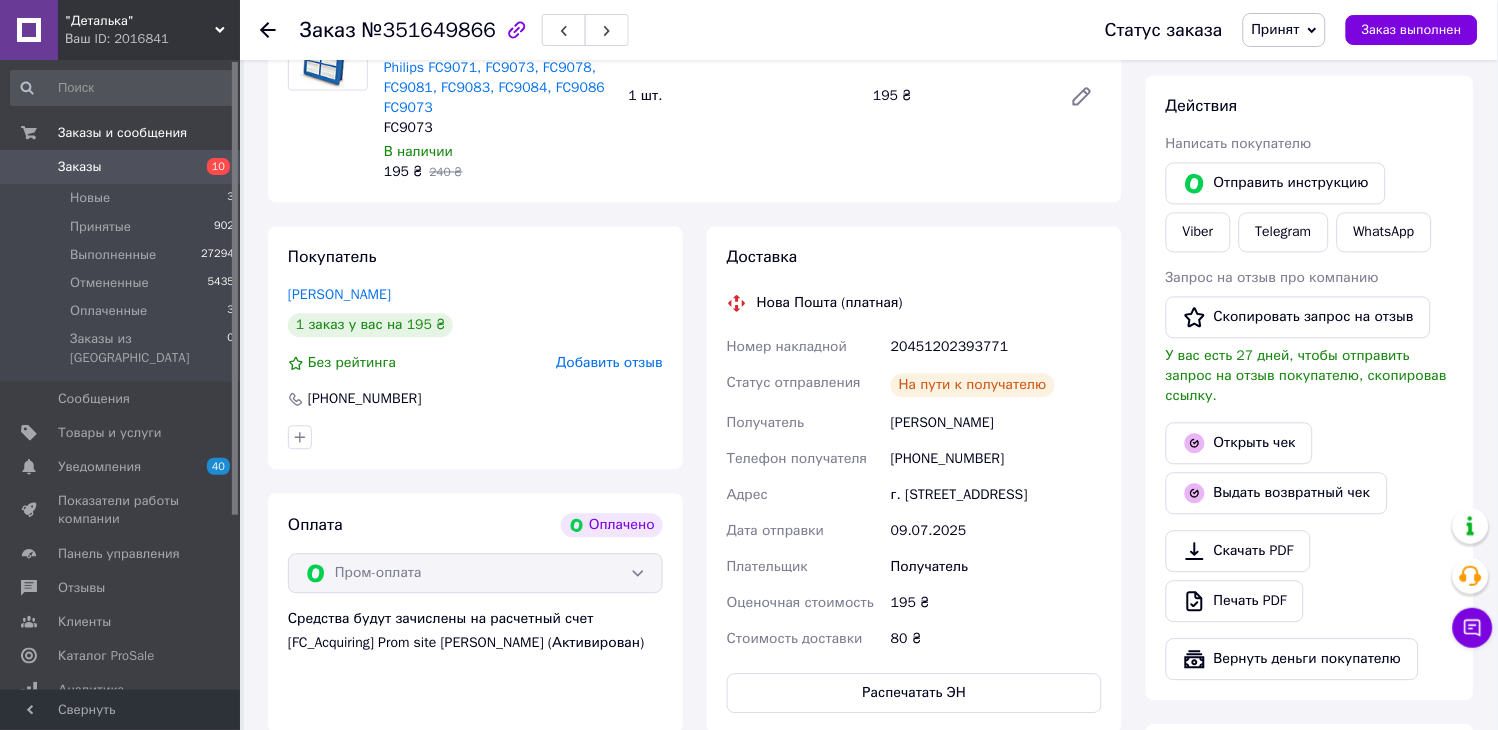 click on "Заказы" at bounding box center [80, 167] 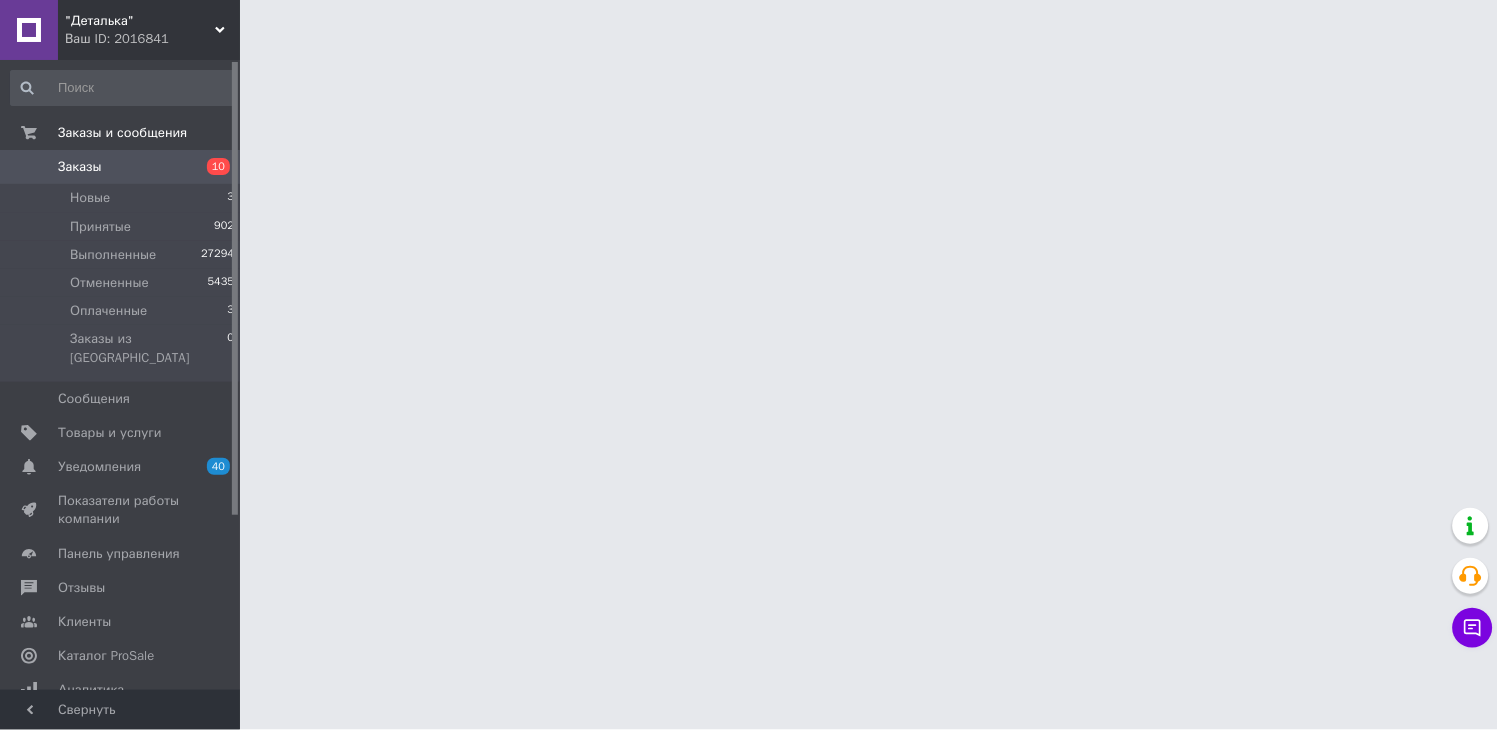 scroll, scrollTop: 0, scrollLeft: 0, axis: both 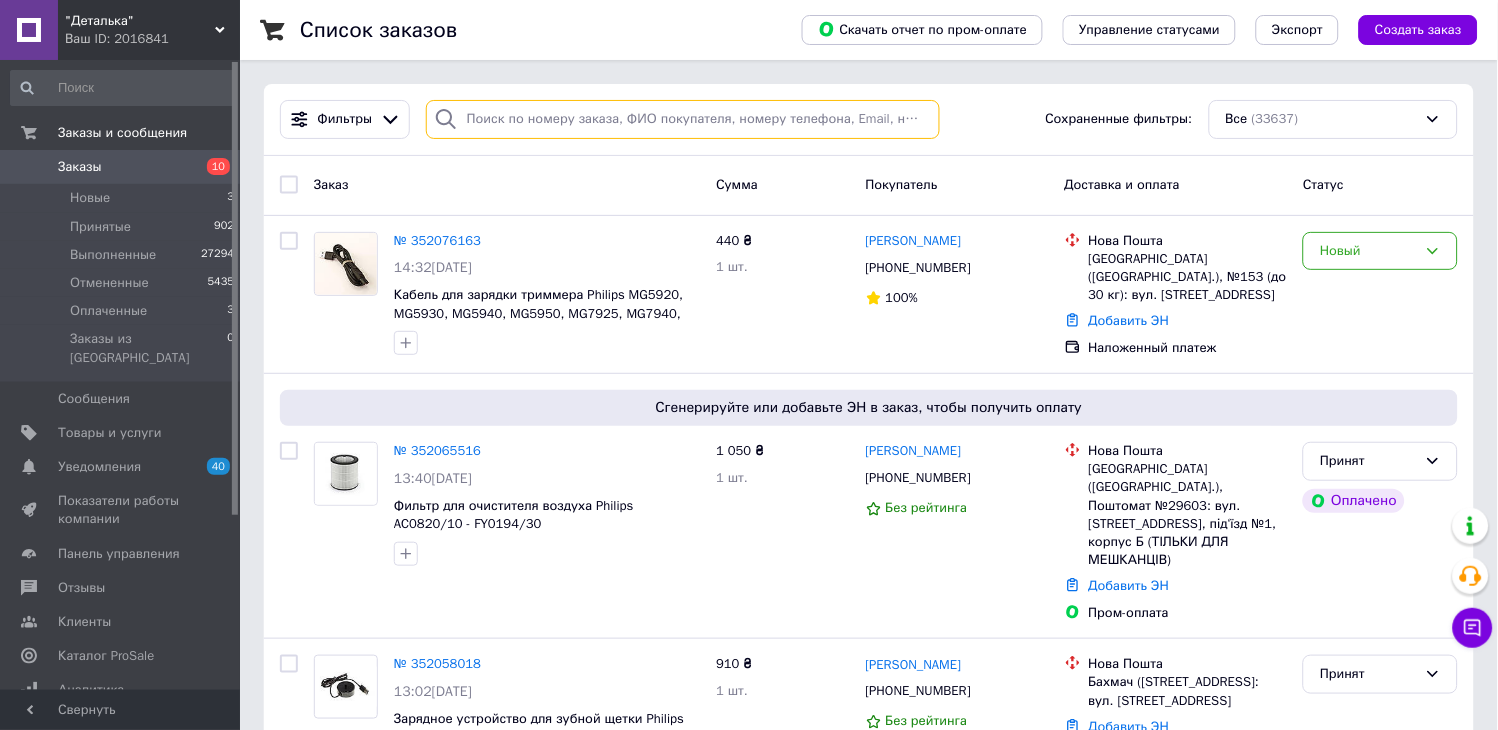 click at bounding box center [683, 119] 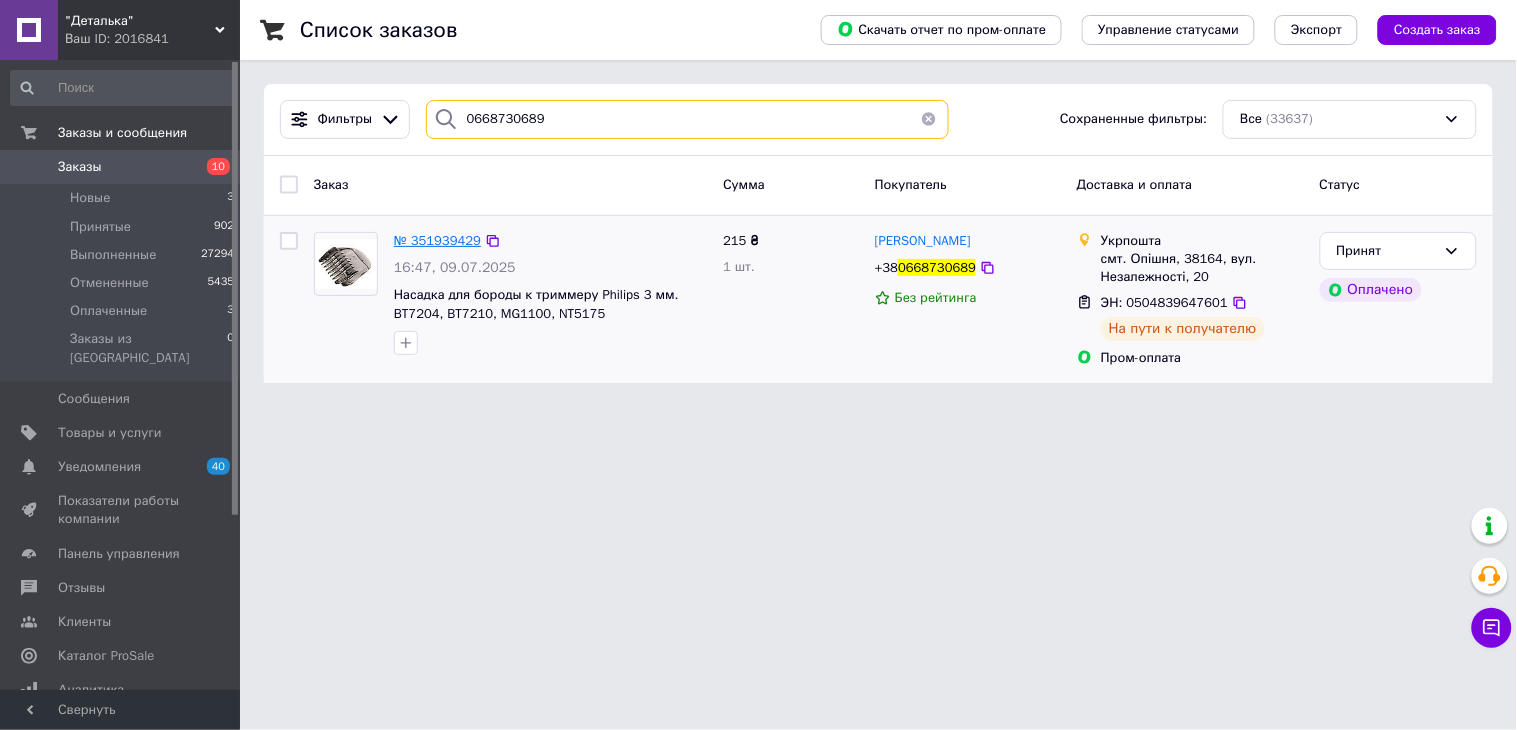 type on "0668730689" 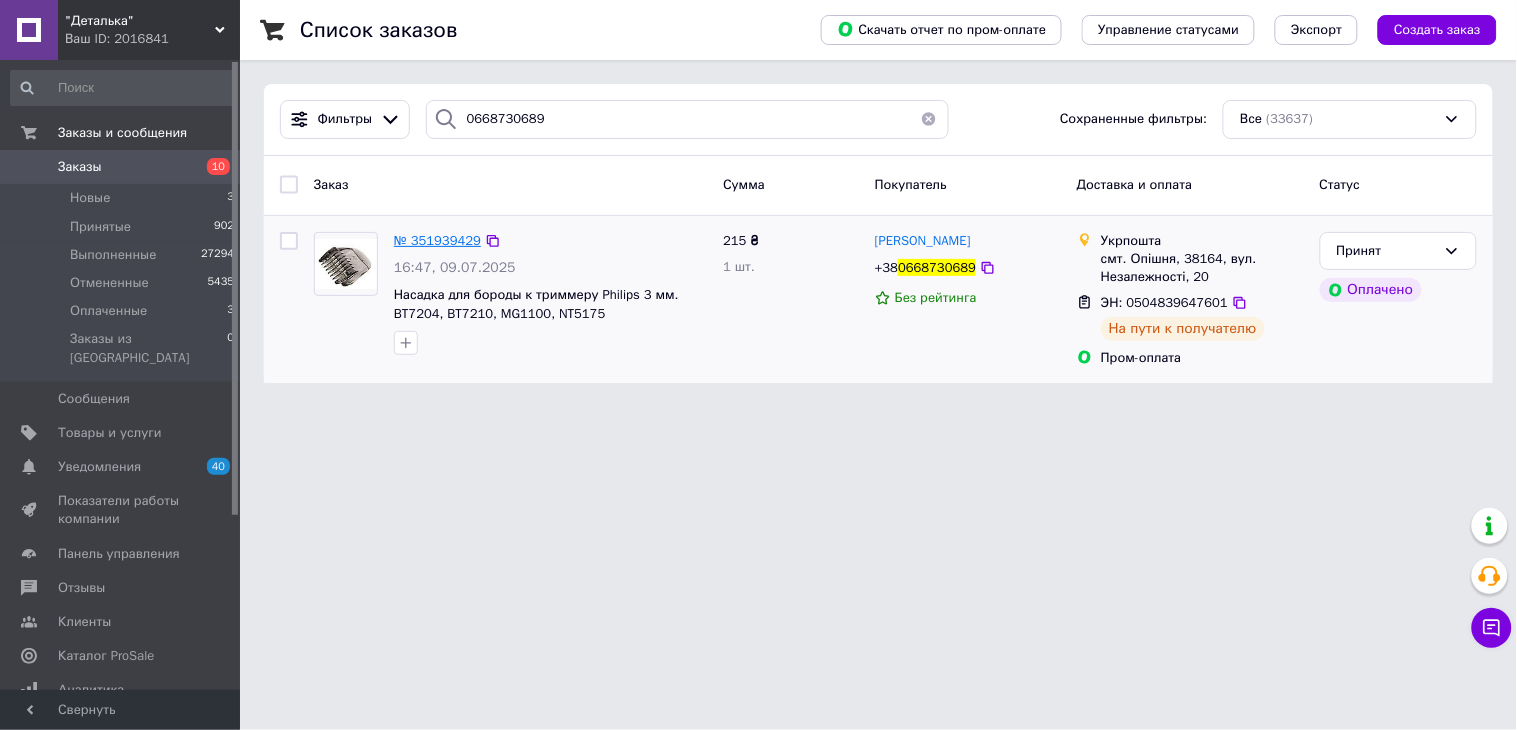 click on "№ 351939429" at bounding box center (437, 240) 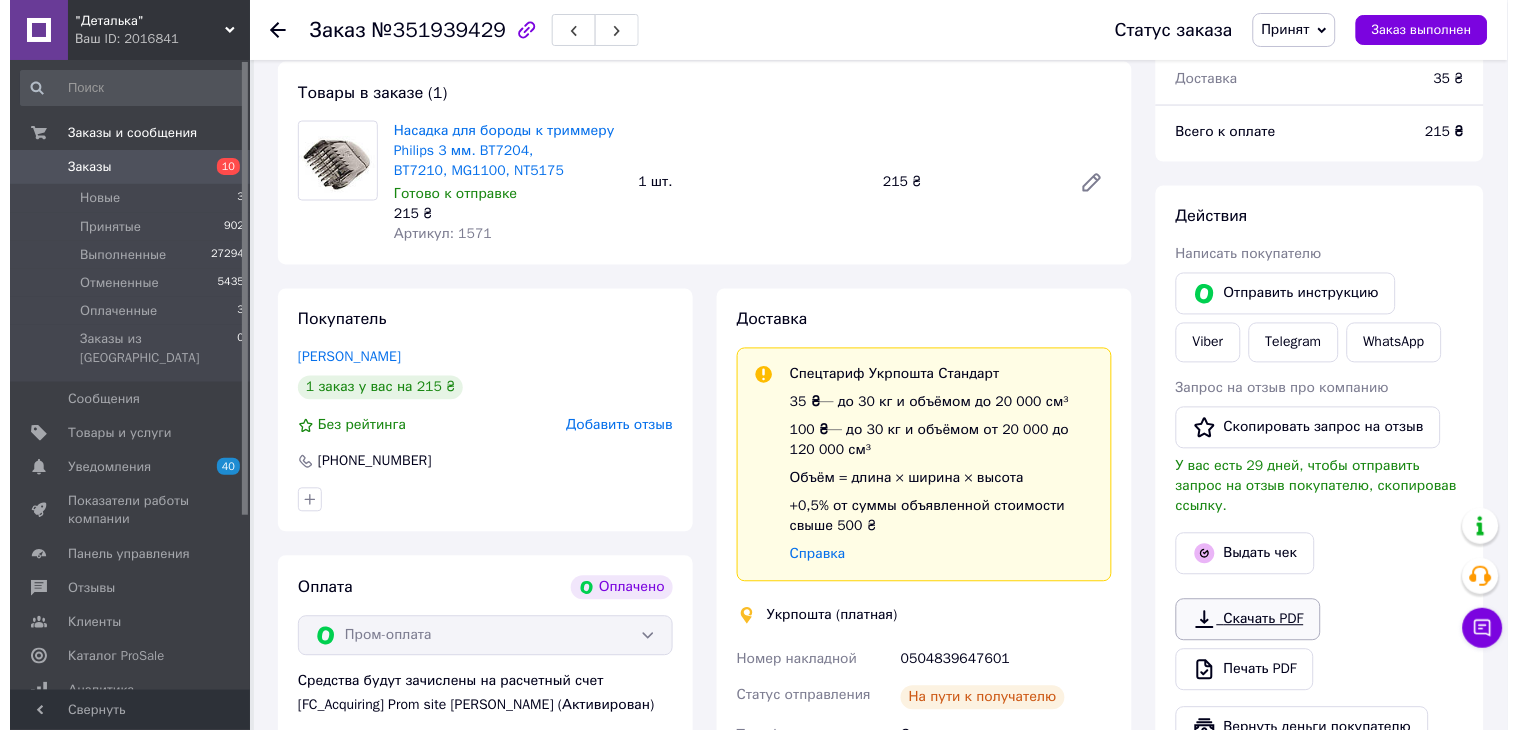 scroll, scrollTop: 777, scrollLeft: 0, axis: vertical 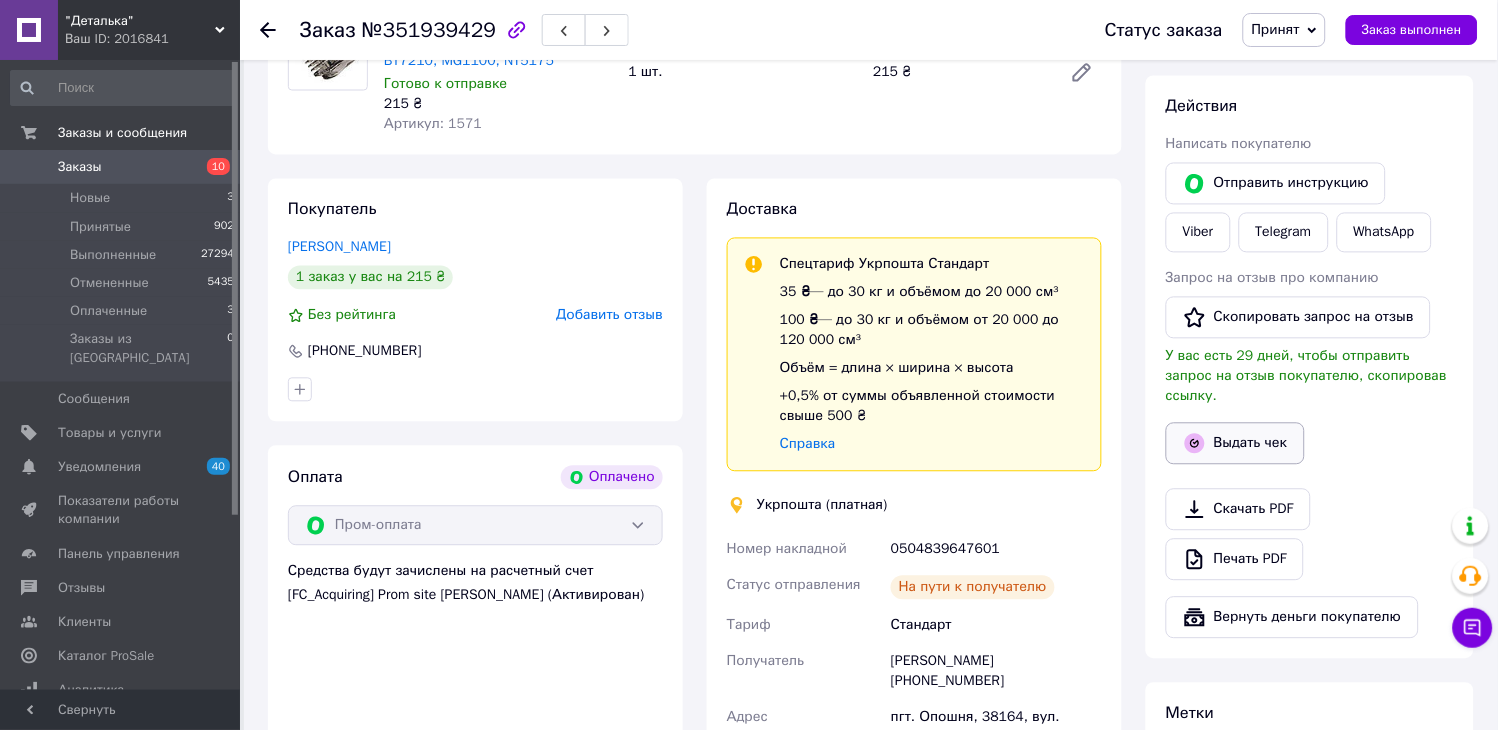 click on "Выдать чек" at bounding box center (1235, 444) 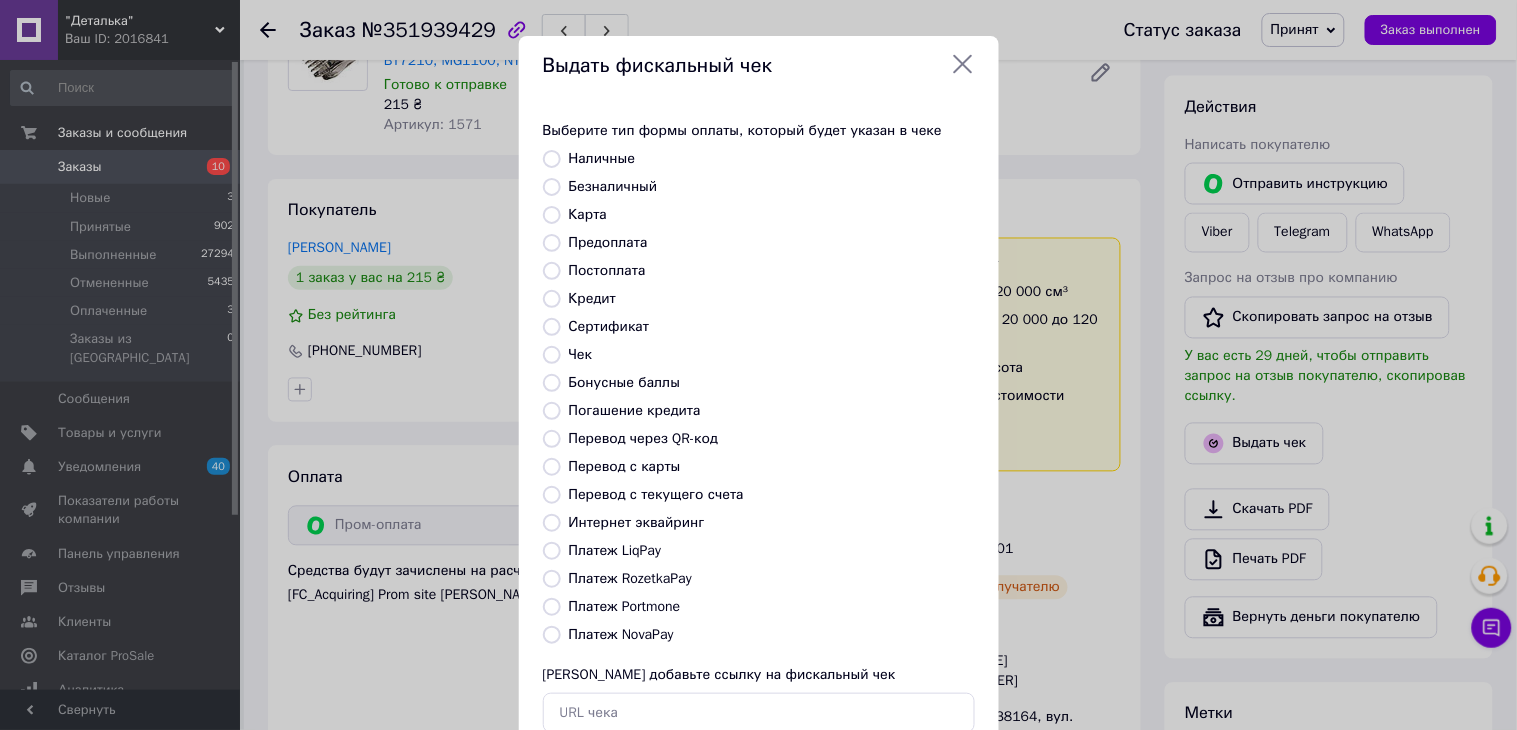 click on "Платеж RozetkaPay" at bounding box center [630, 578] 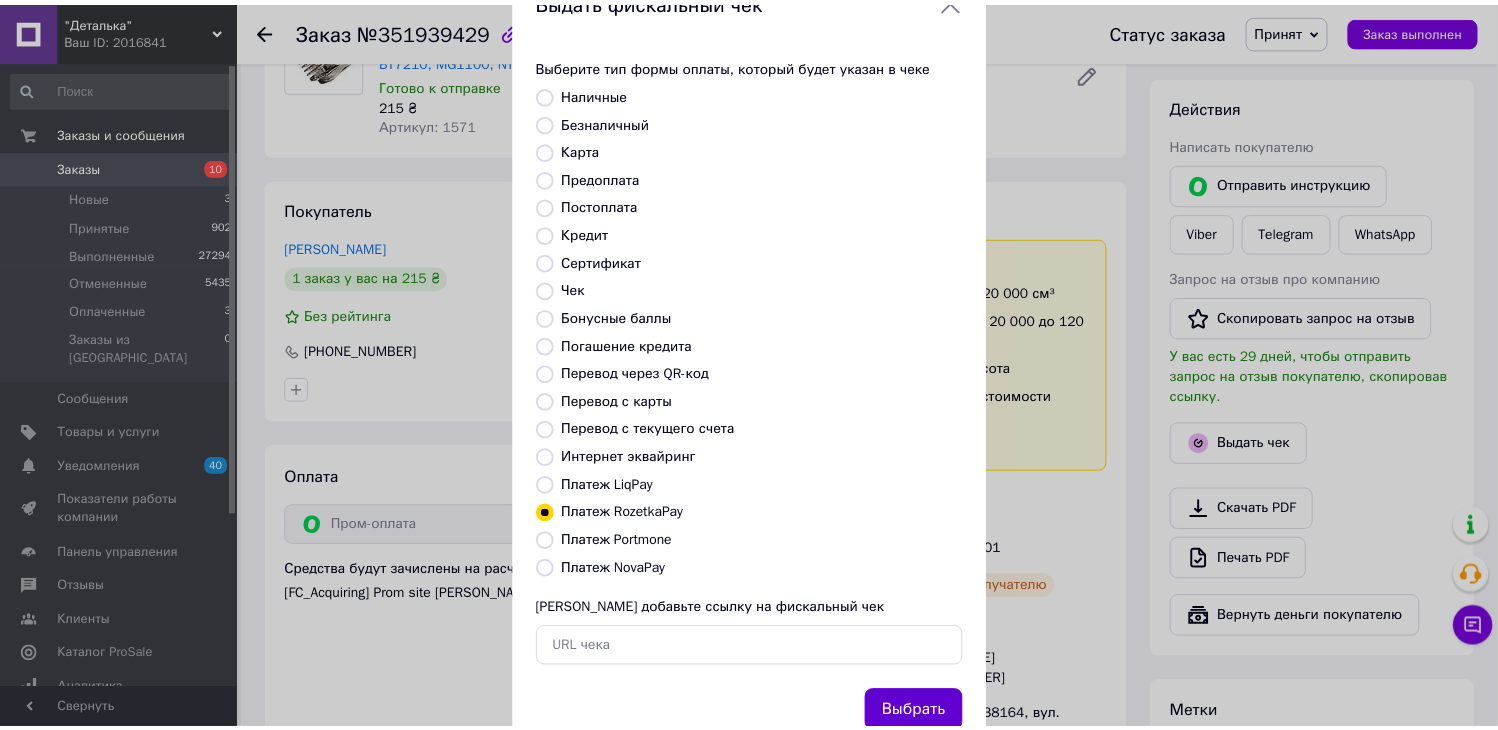 scroll, scrollTop: 130, scrollLeft: 0, axis: vertical 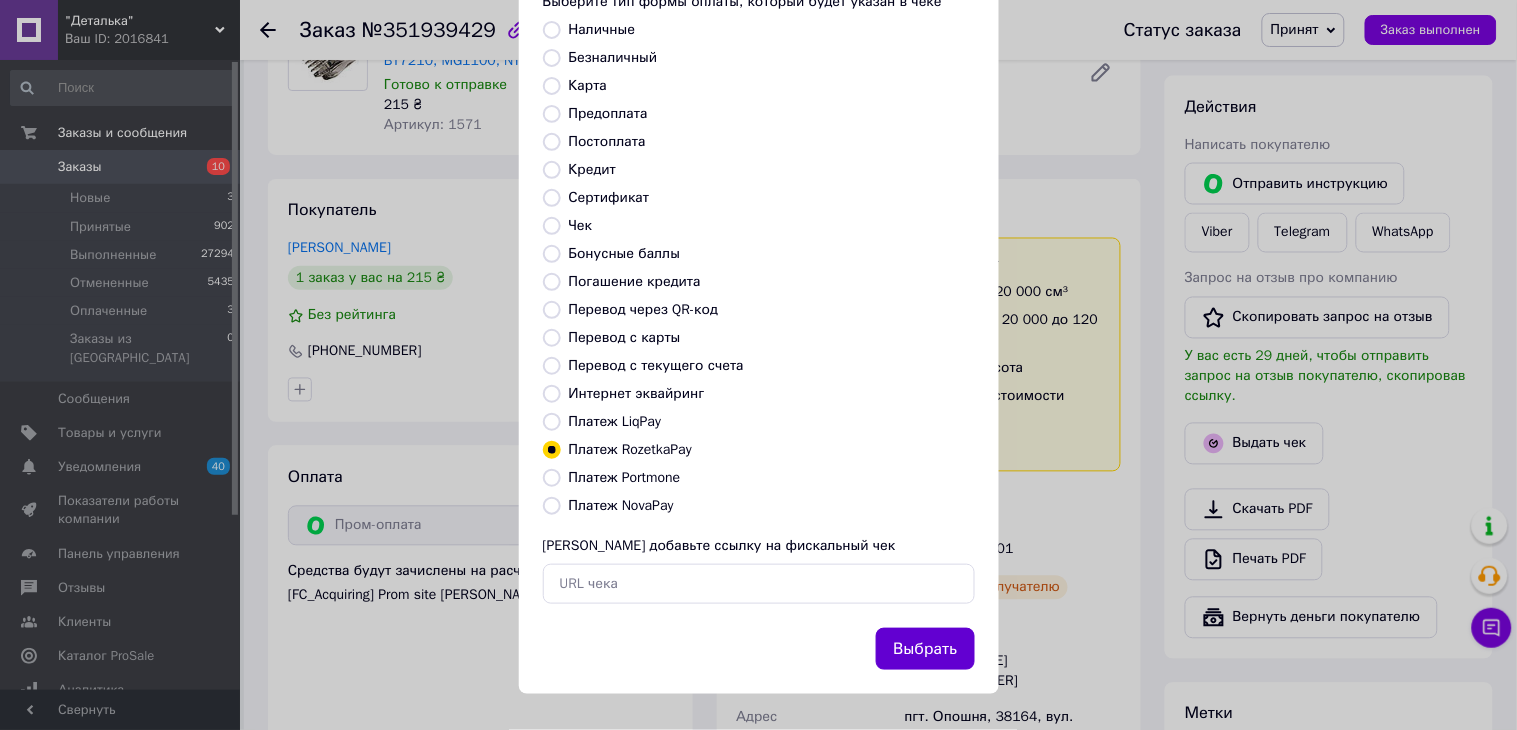 click on "Выбрать" at bounding box center [925, 649] 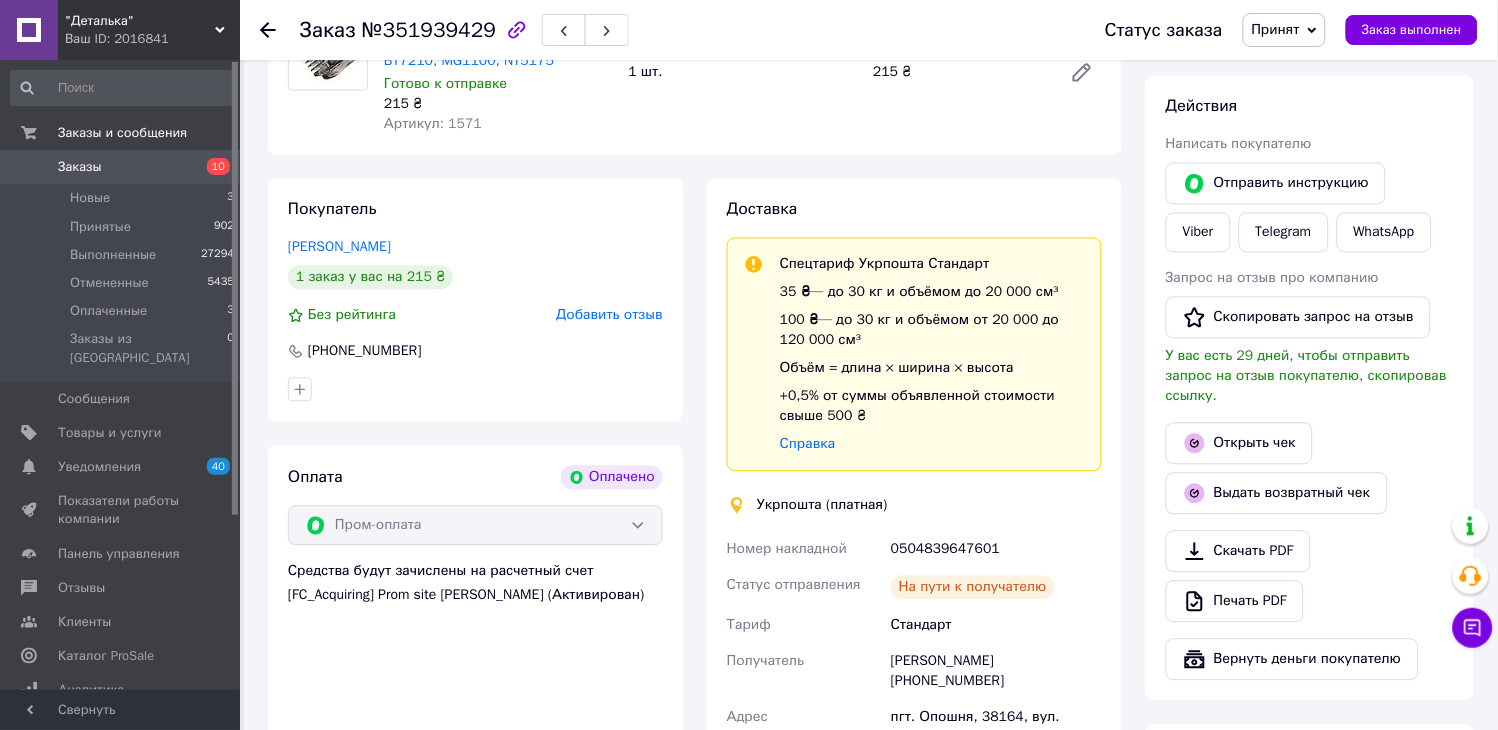 click on "Заказы" at bounding box center (80, 167) 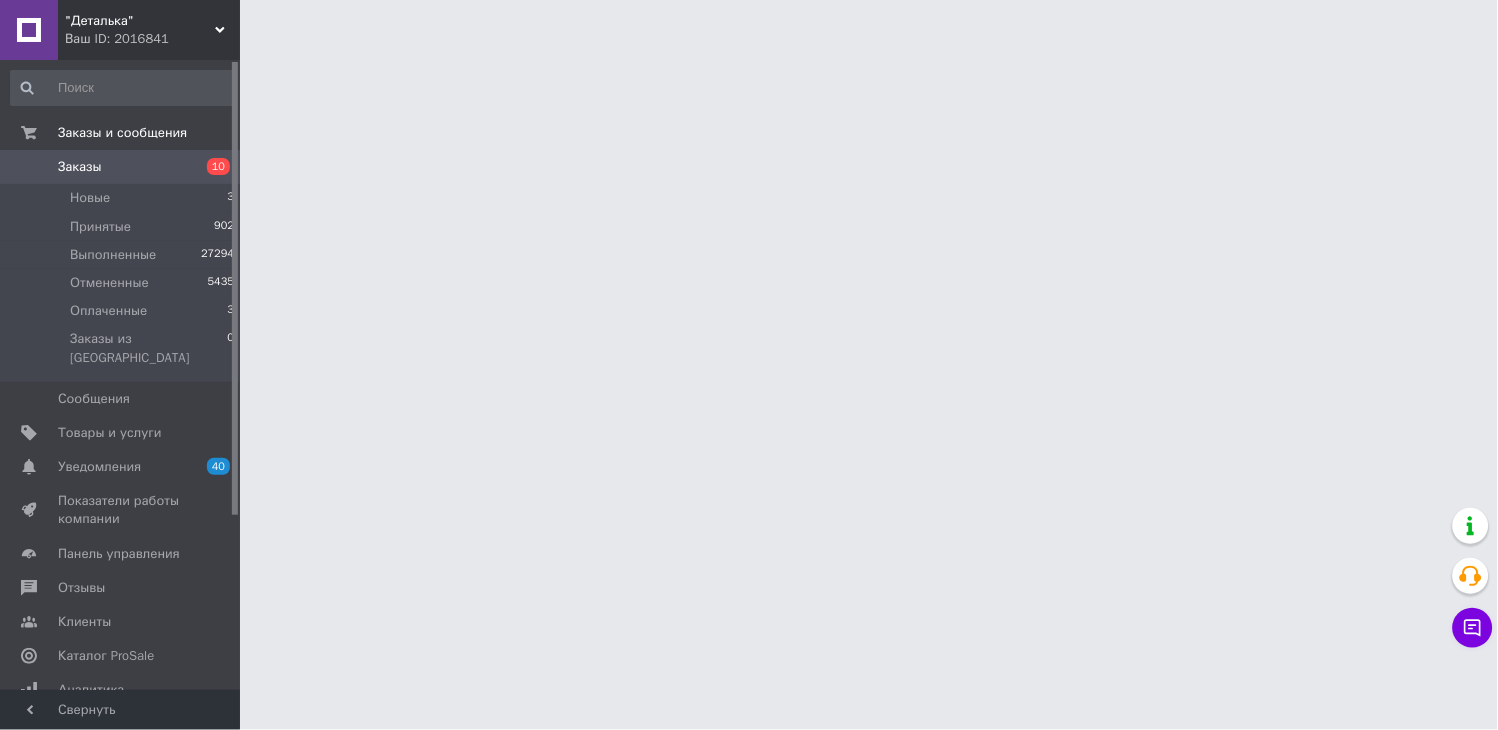scroll, scrollTop: 0, scrollLeft: 0, axis: both 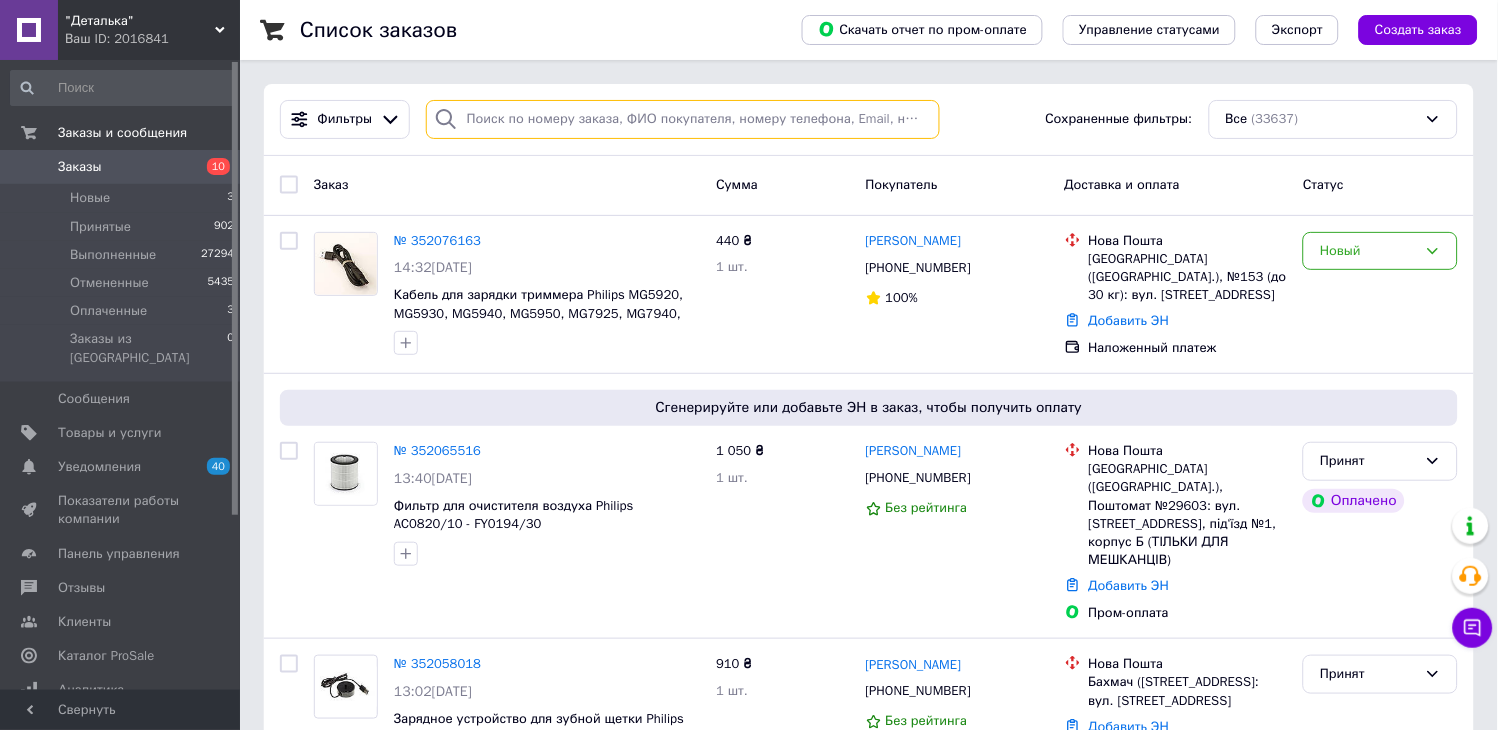 click at bounding box center [683, 119] 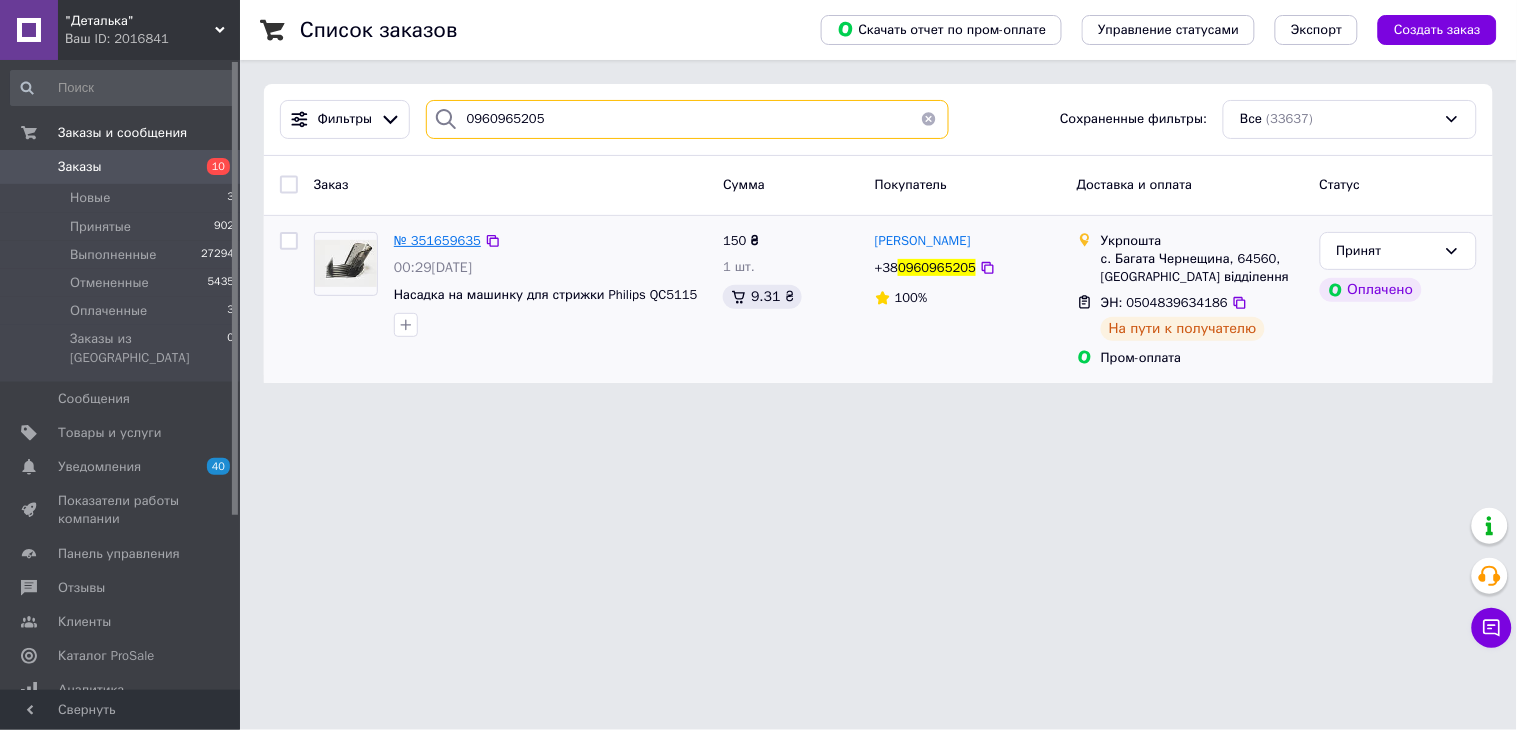 type on "0960965205" 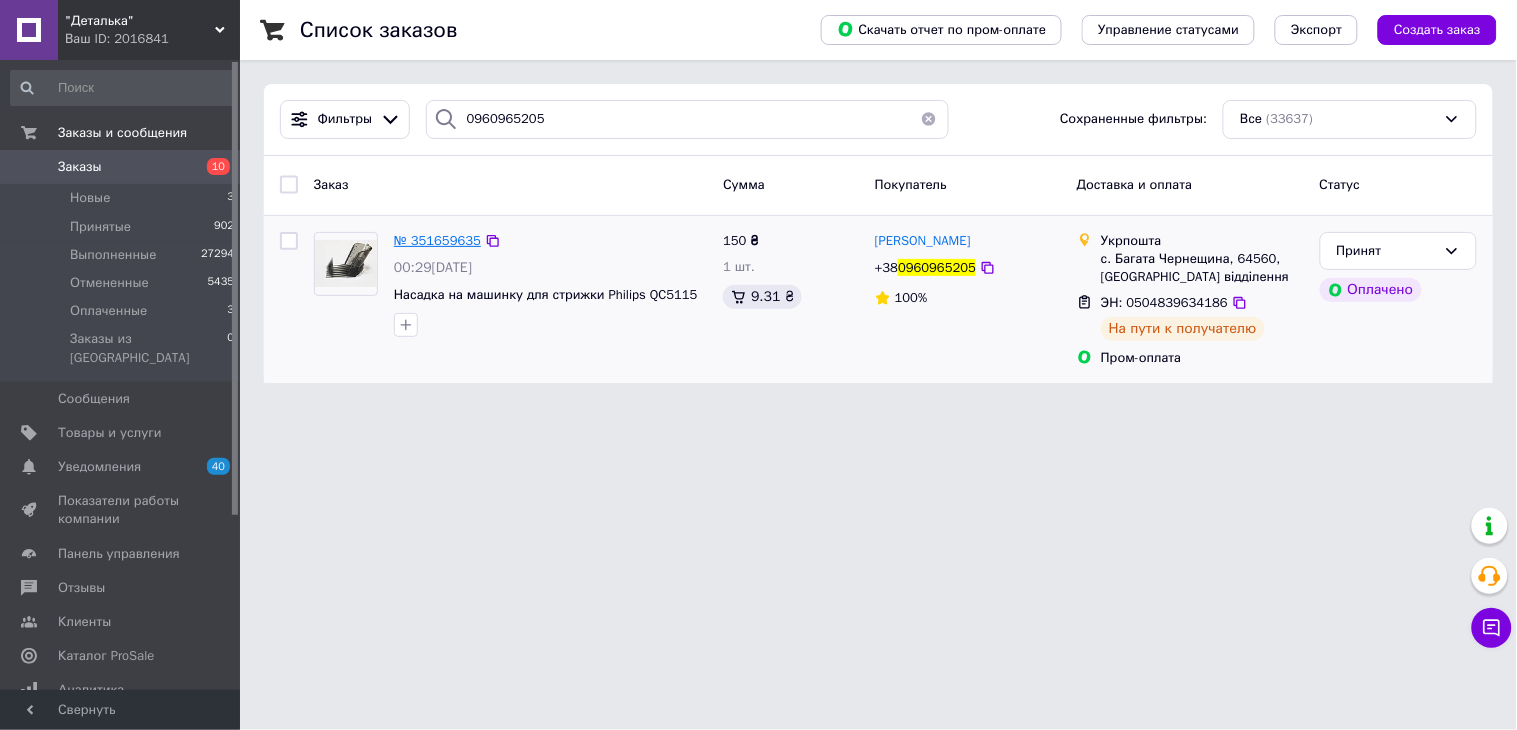 click on "№ 351659635" at bounding box center (437, 240) 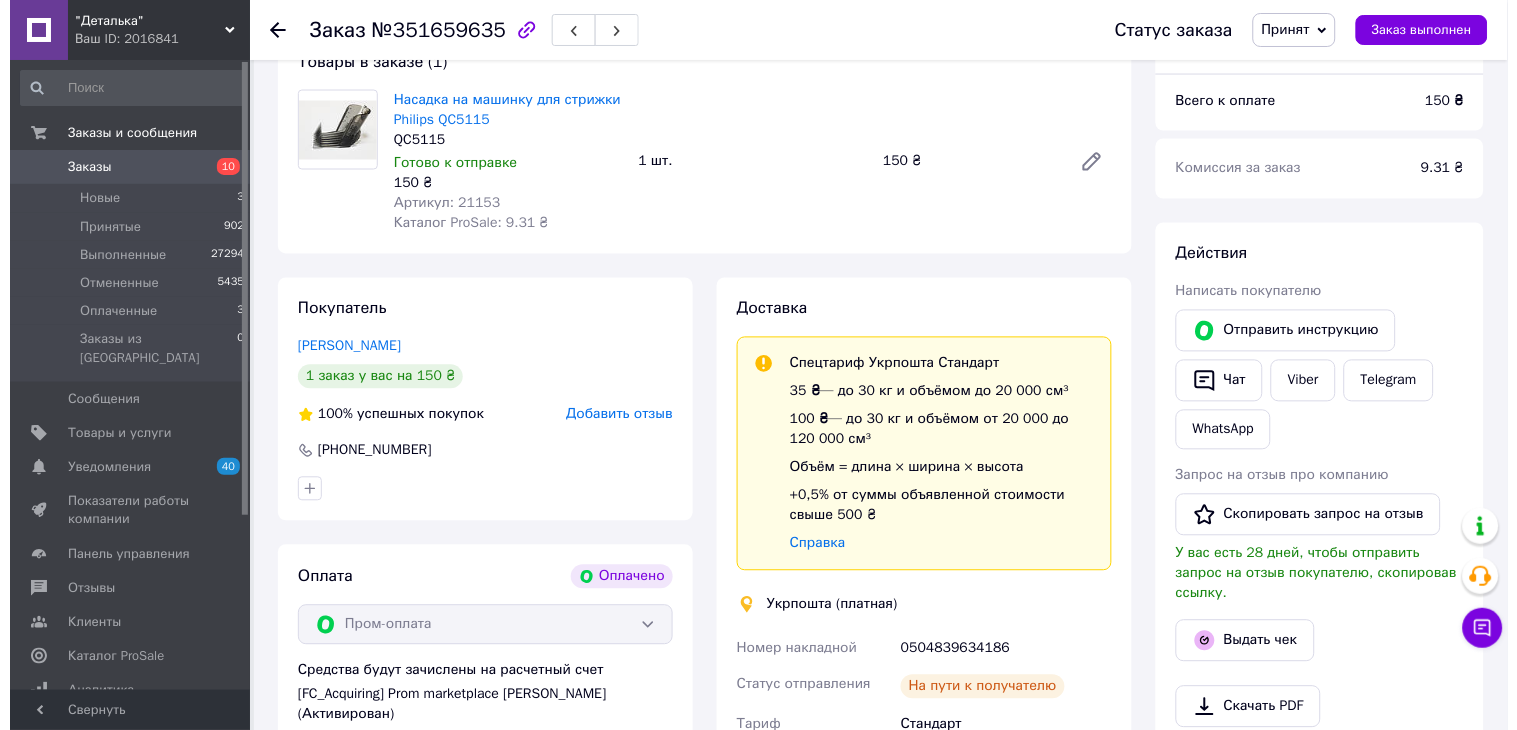 scroll, scrollTop: 843, scrollLeft: 0, axis: vertical 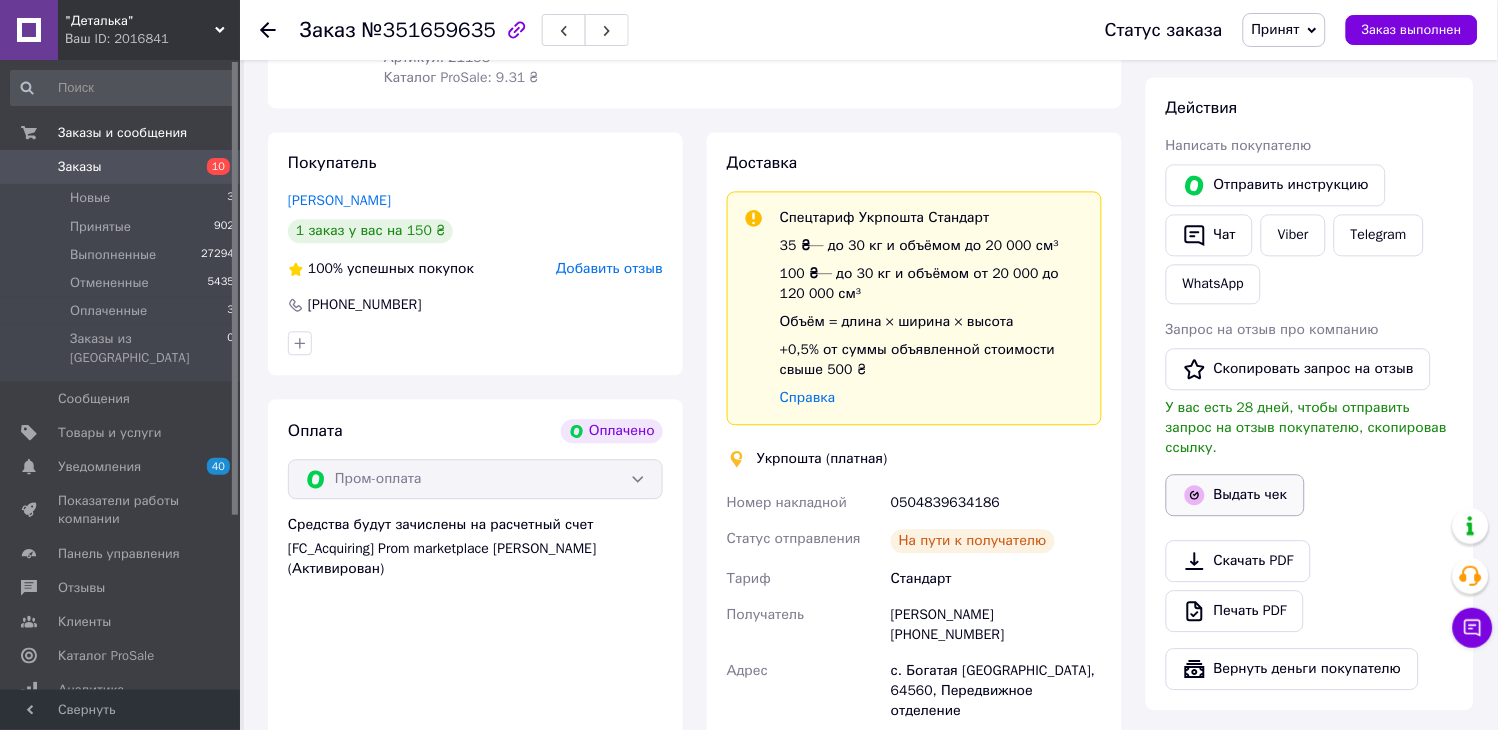 click on "Выдать чек" at bounding box center [1235, 496] 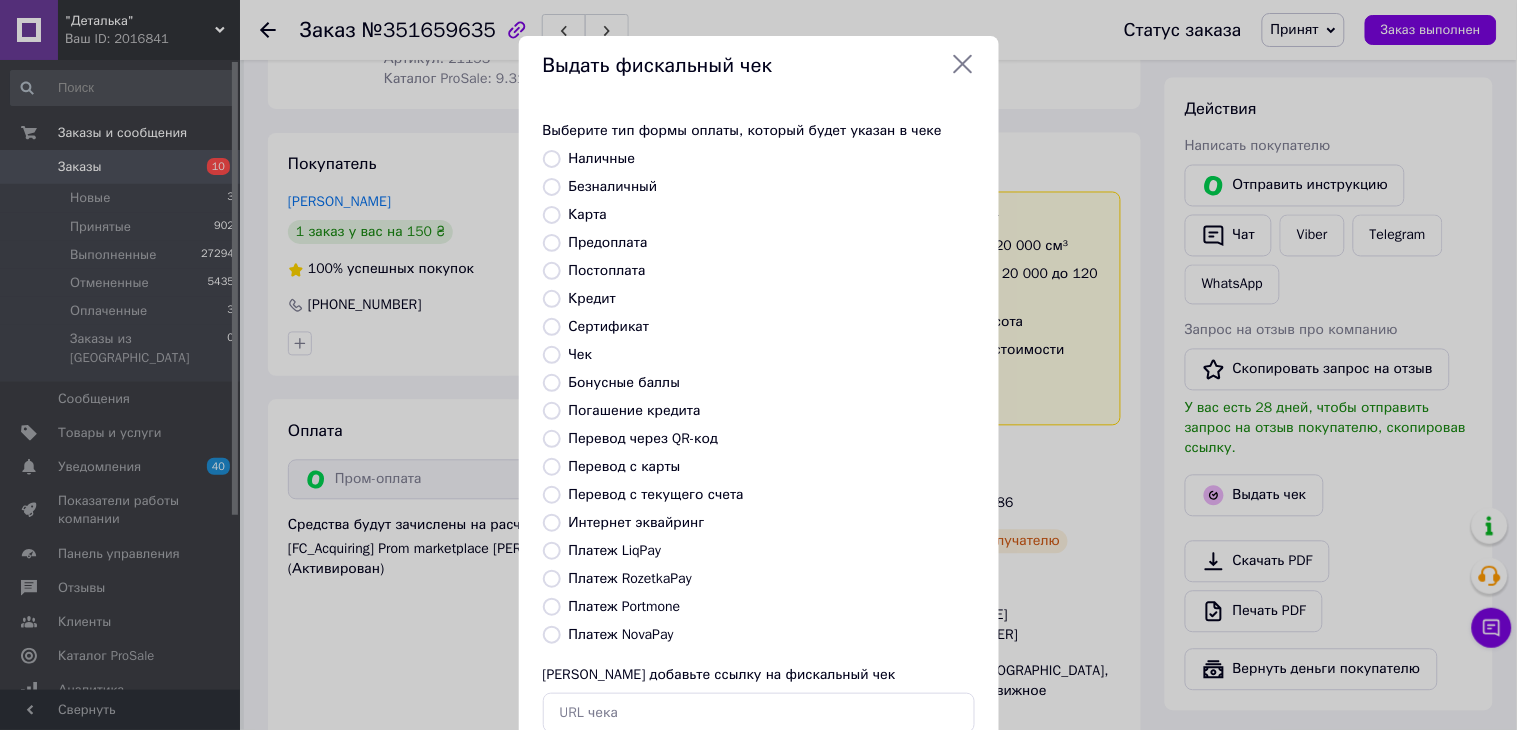 click on "Платеж RozetkaPay" at bounding box center [630, 578] 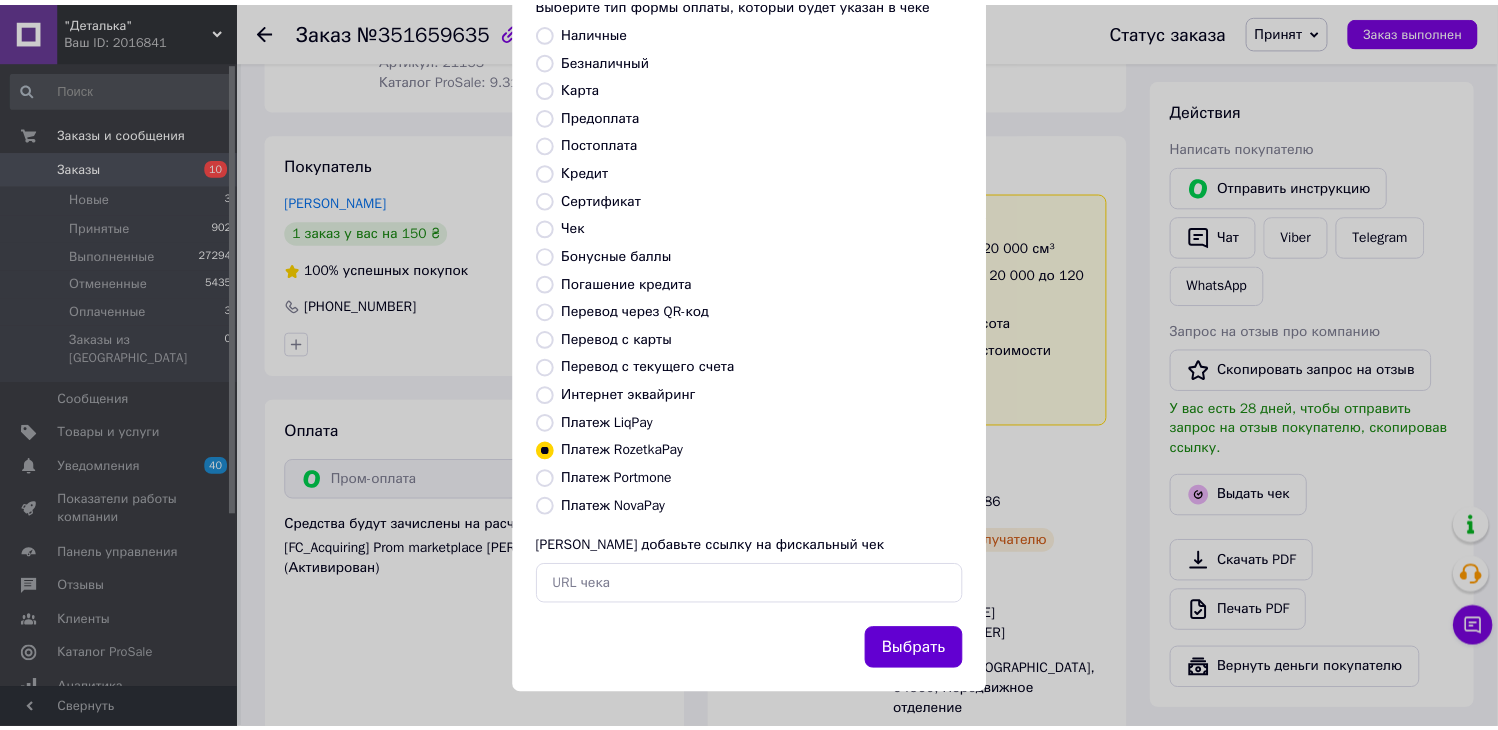 scroll, scrollTop: 130, scrollLeft: 0, axis: vertical 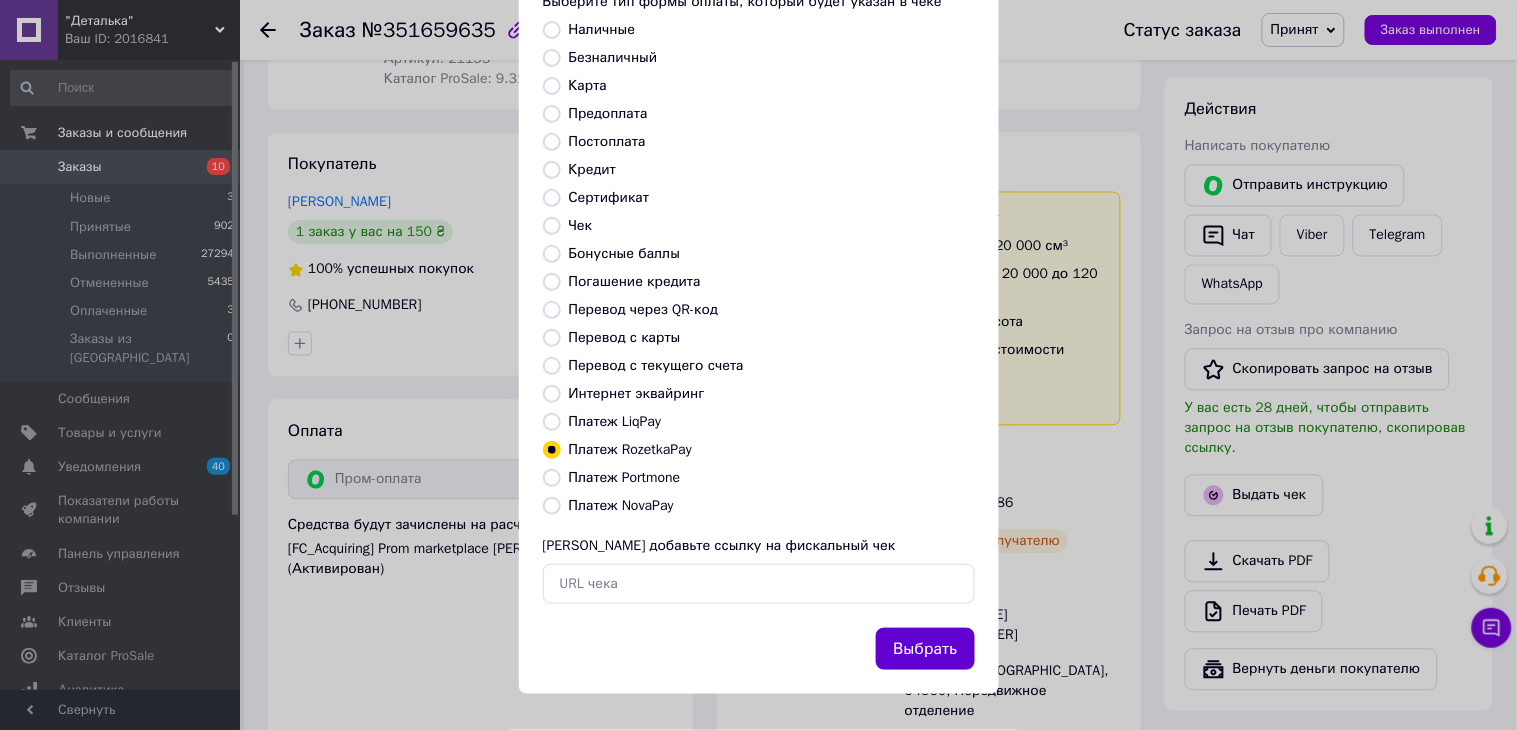 click on "Выбрать" at bounding box center (925, 649) 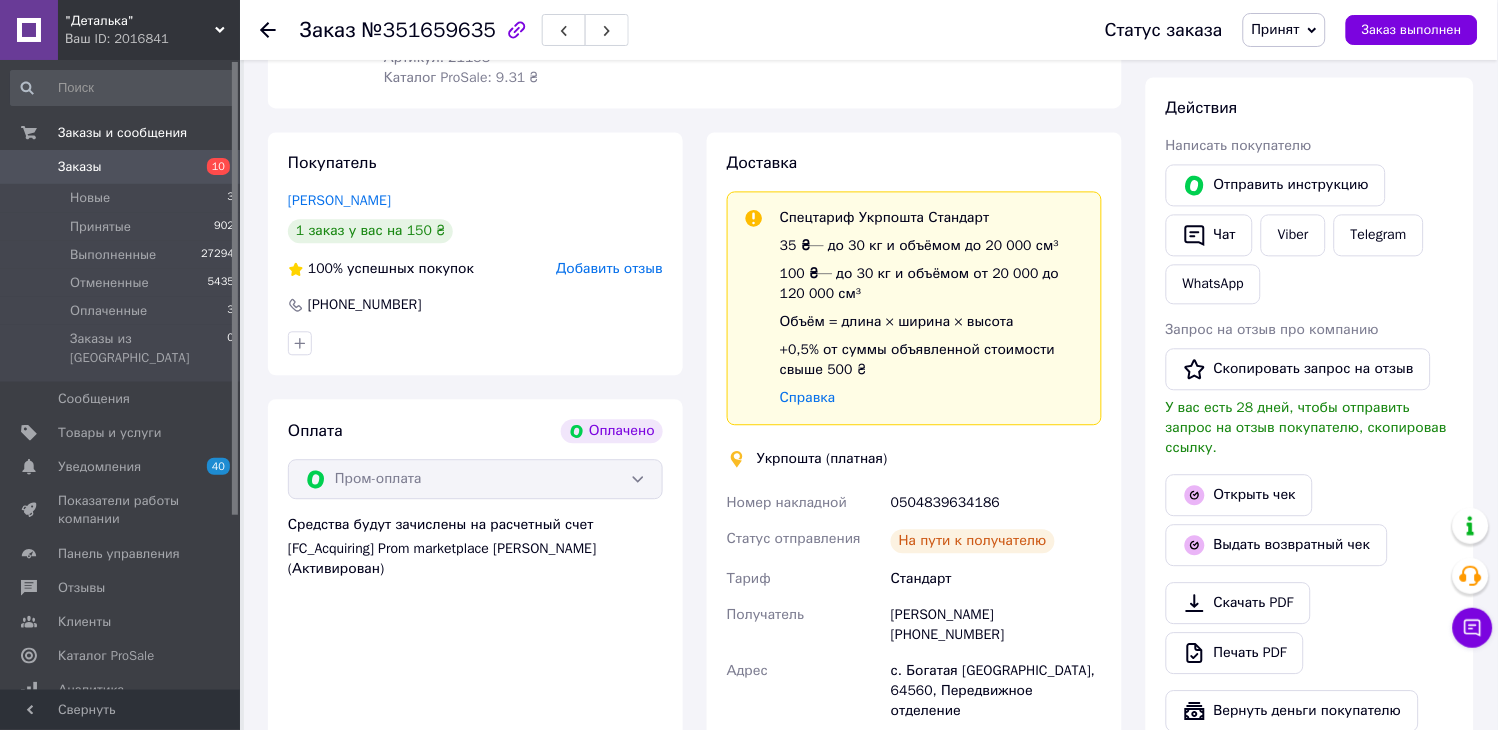 click on "Заказы" at bounding box center (80, 167) 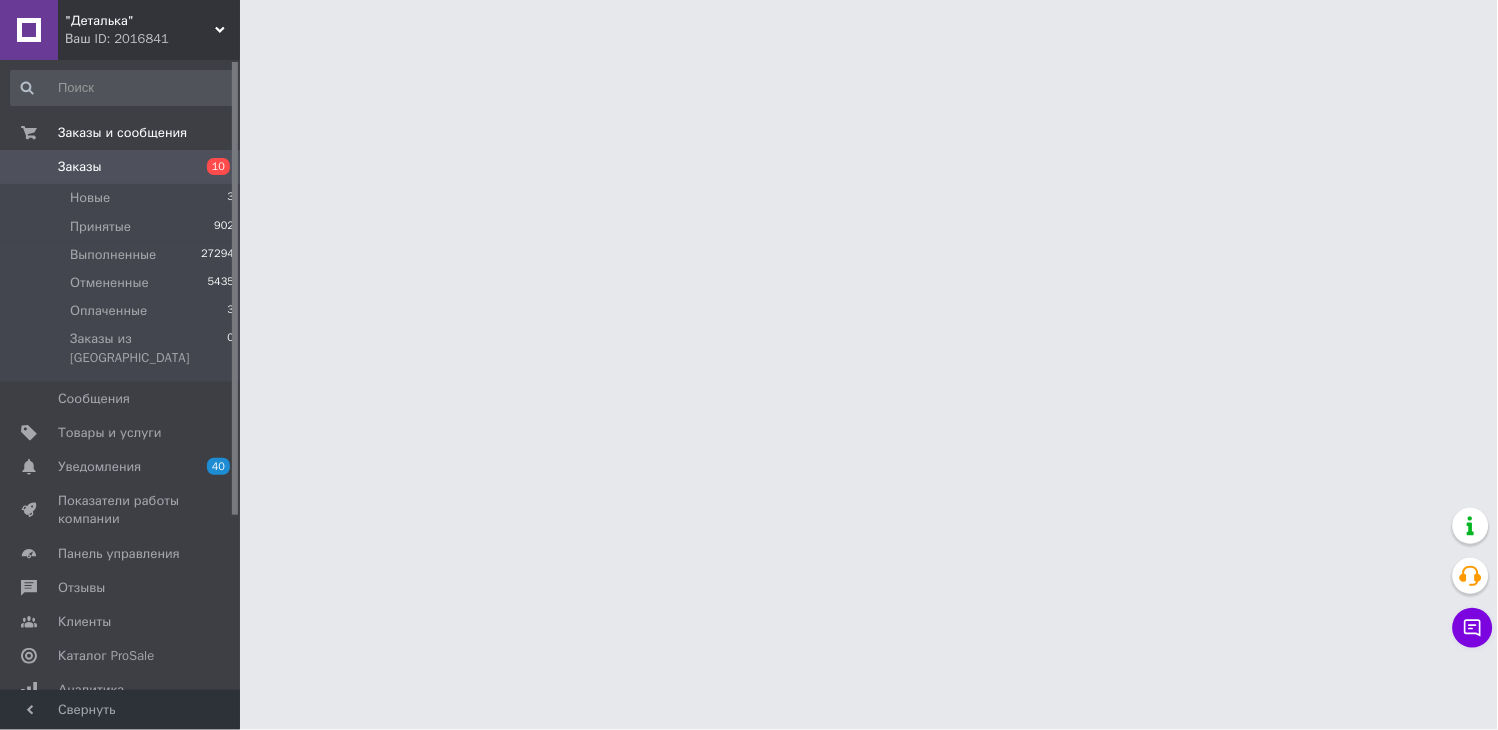 scroll, scrollTop: 0, scrollLeft: 0, axis: both 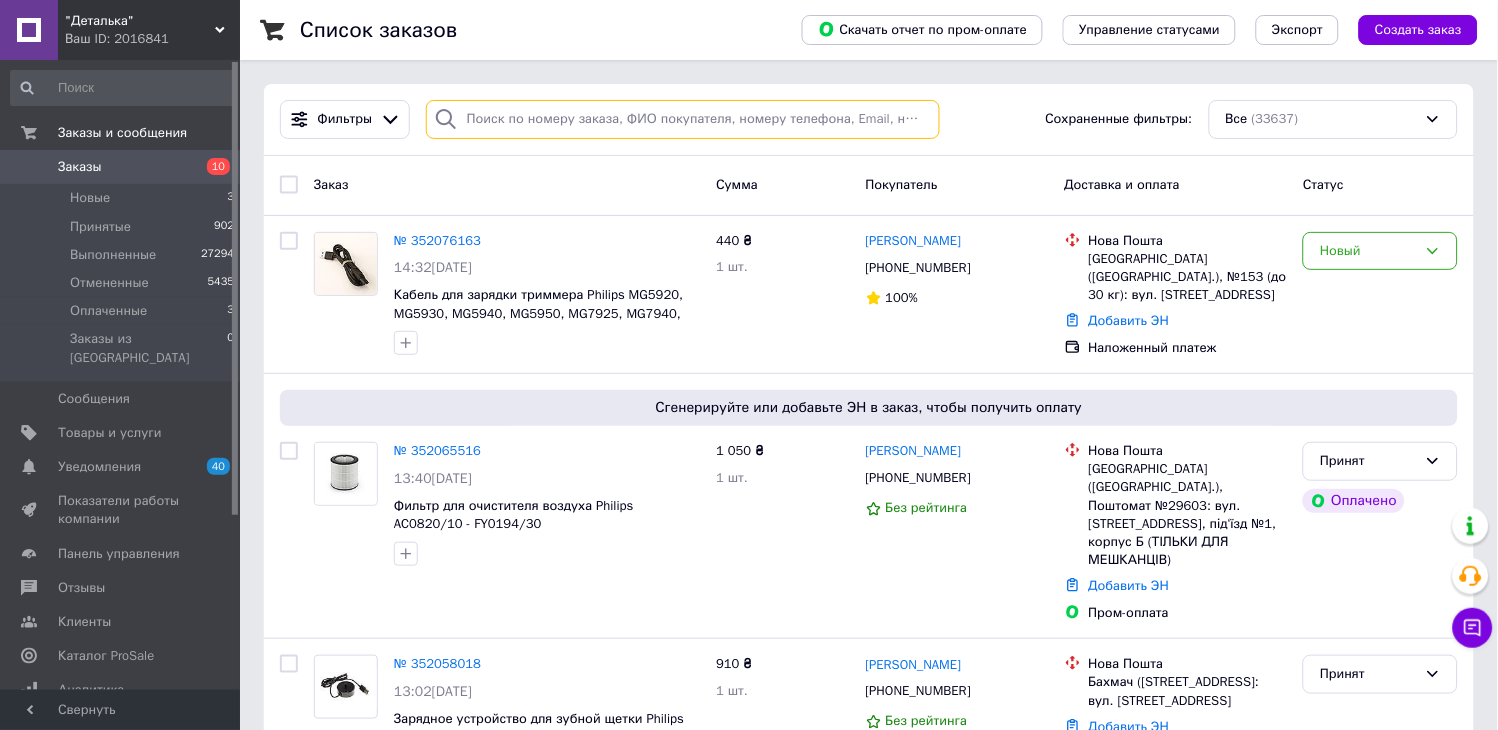 click at bounding box center (683, 119) 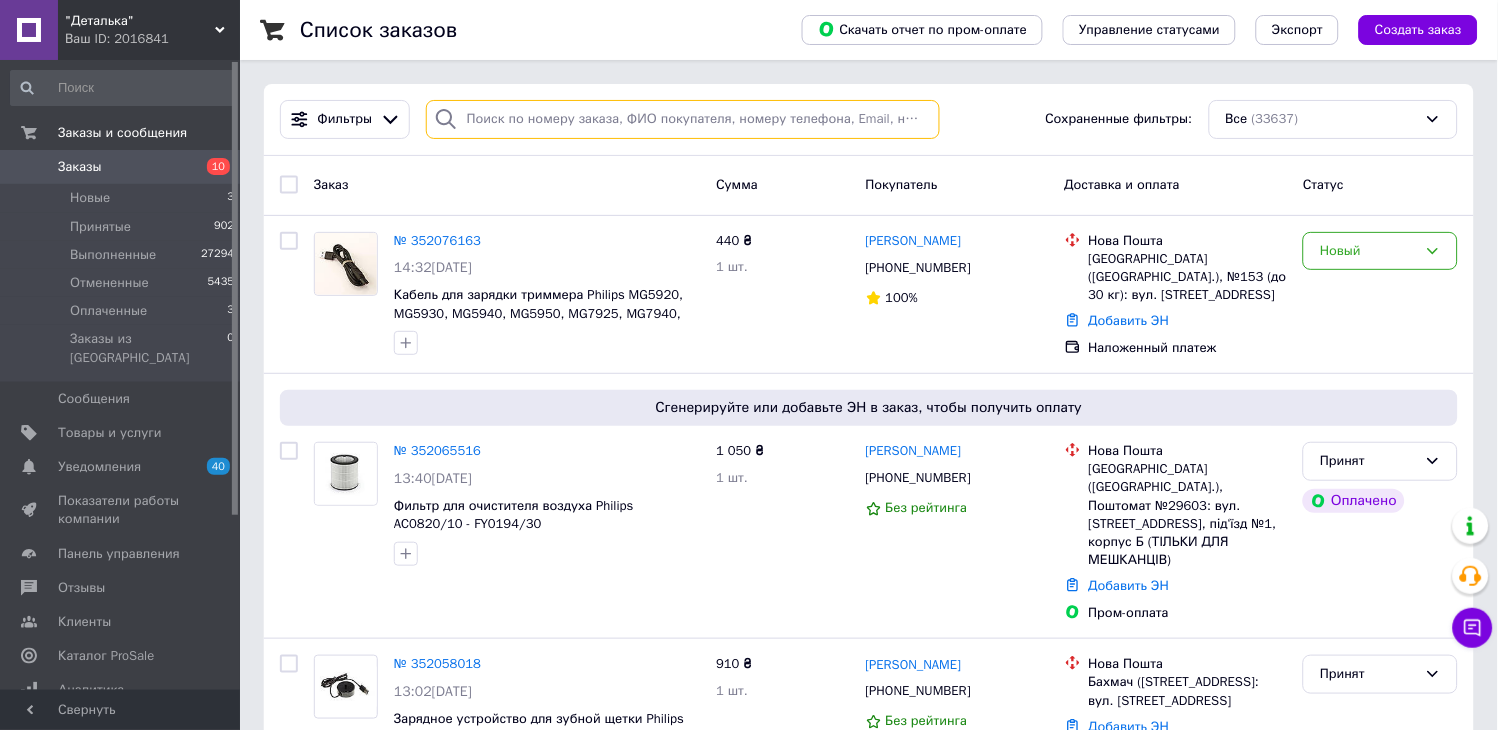 paste on ".0509300954" 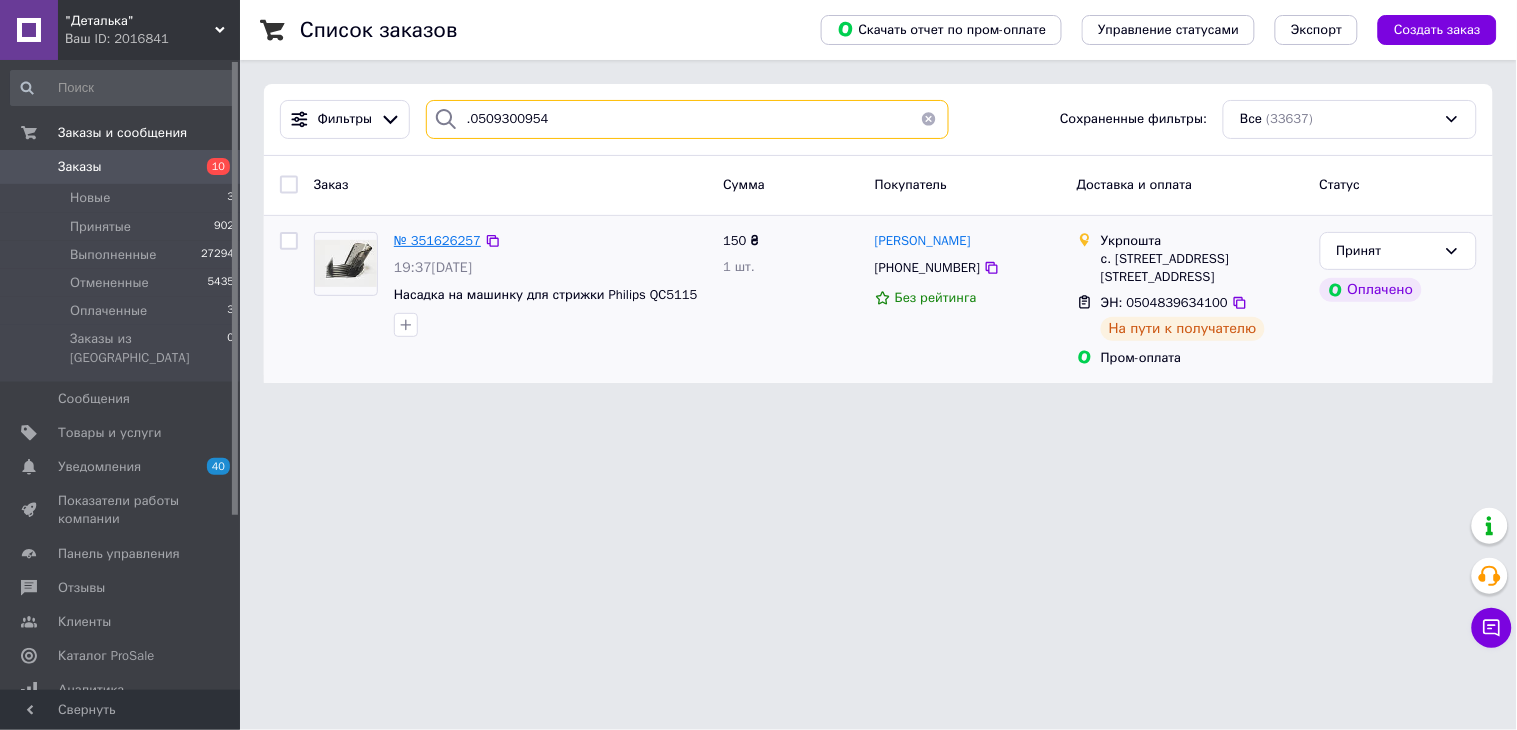 type on ".0509300954" 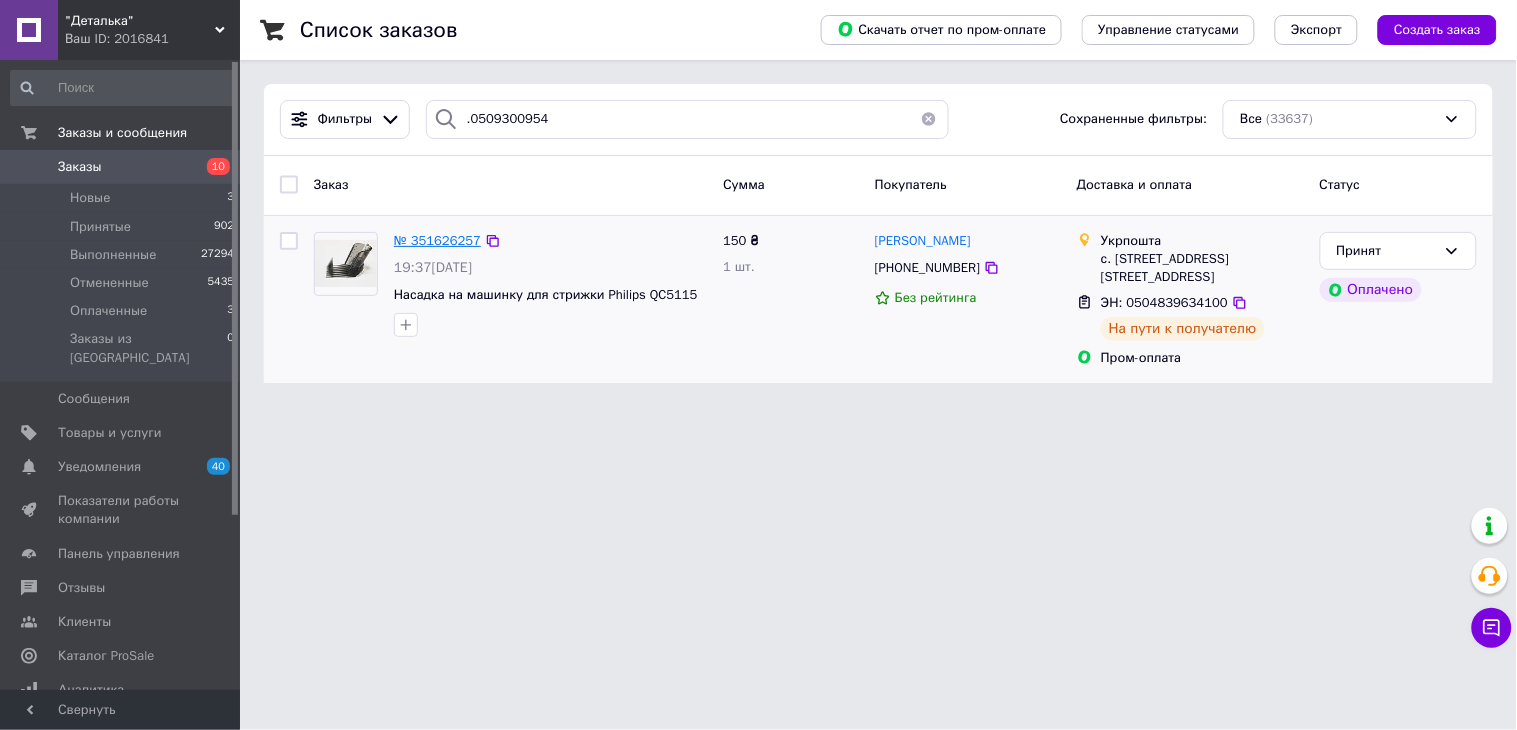 click on "№ 351626257" at bounding box center (437, 240) 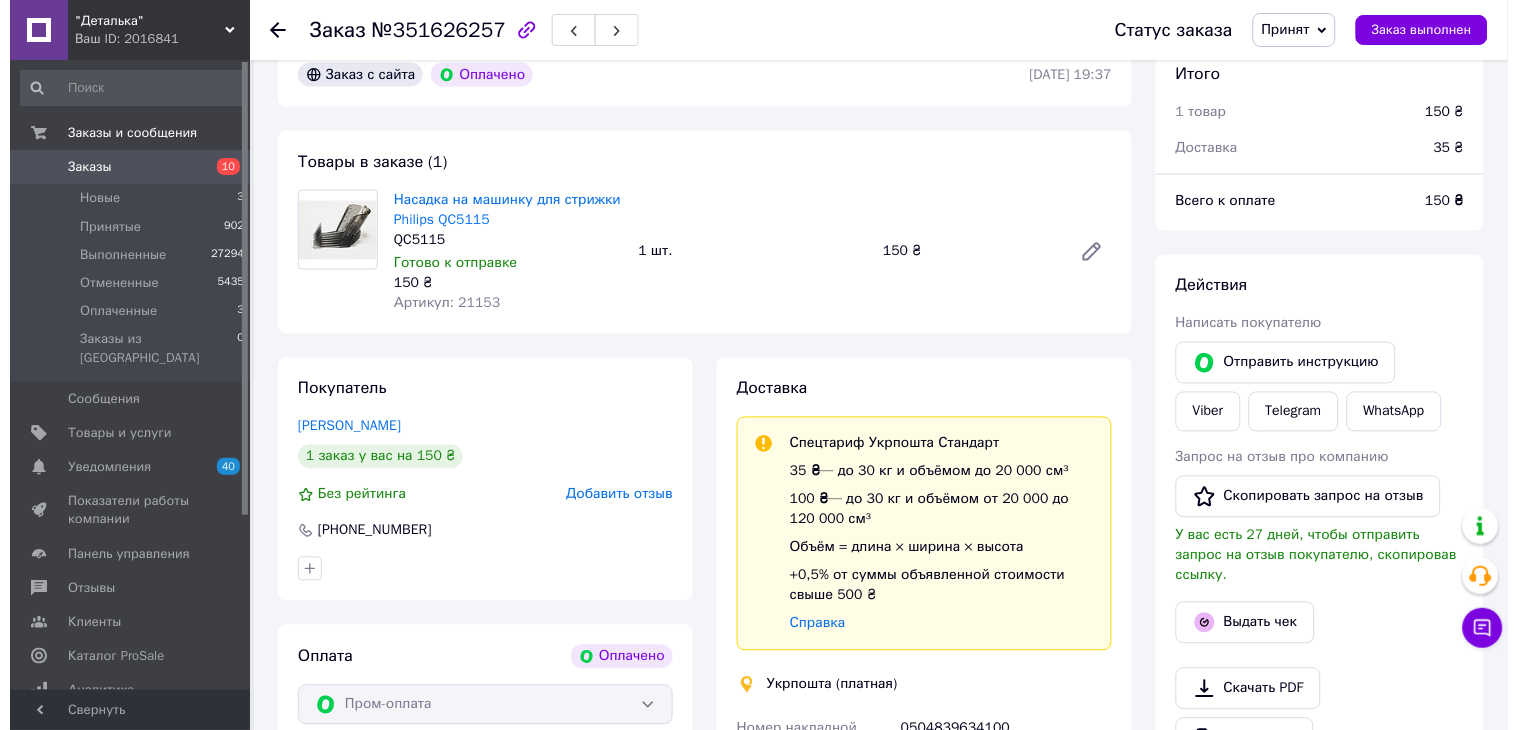 scroll, scrollTop: 777, scrollLeft: 0, axis: vertical 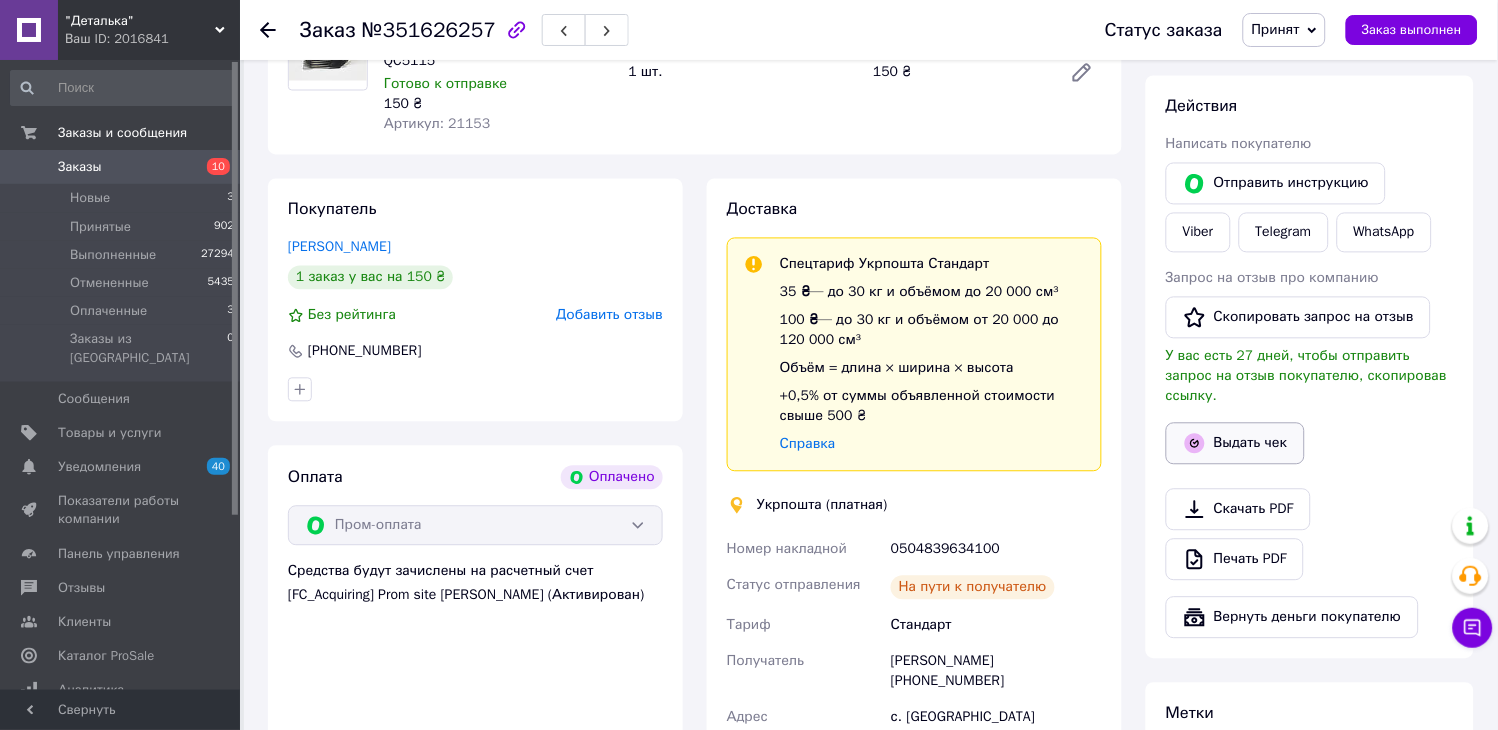 click on "Выдать чек" at bounding box center (1235, 444) 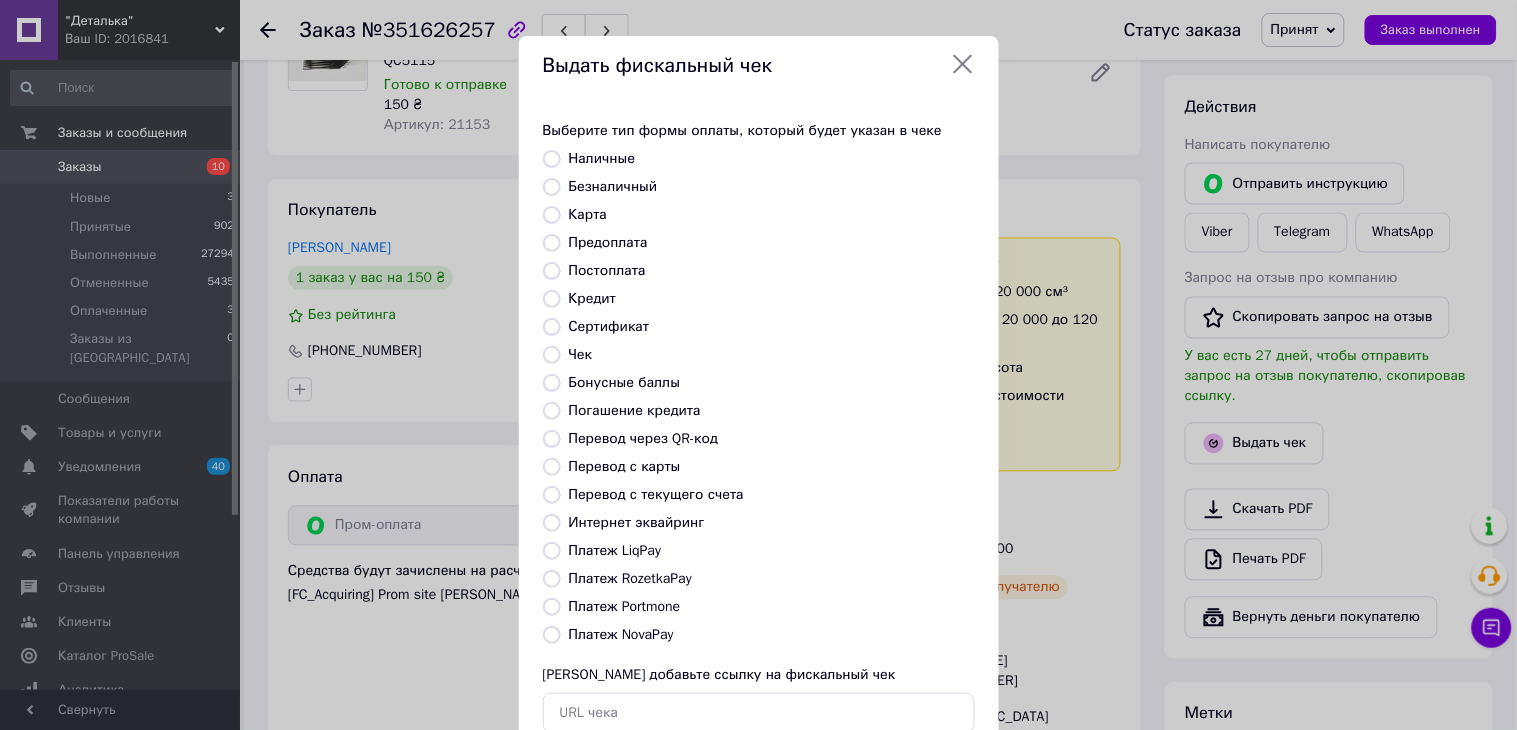 click on "Платеж RozetkaPay" at bounding box center [630, 578] 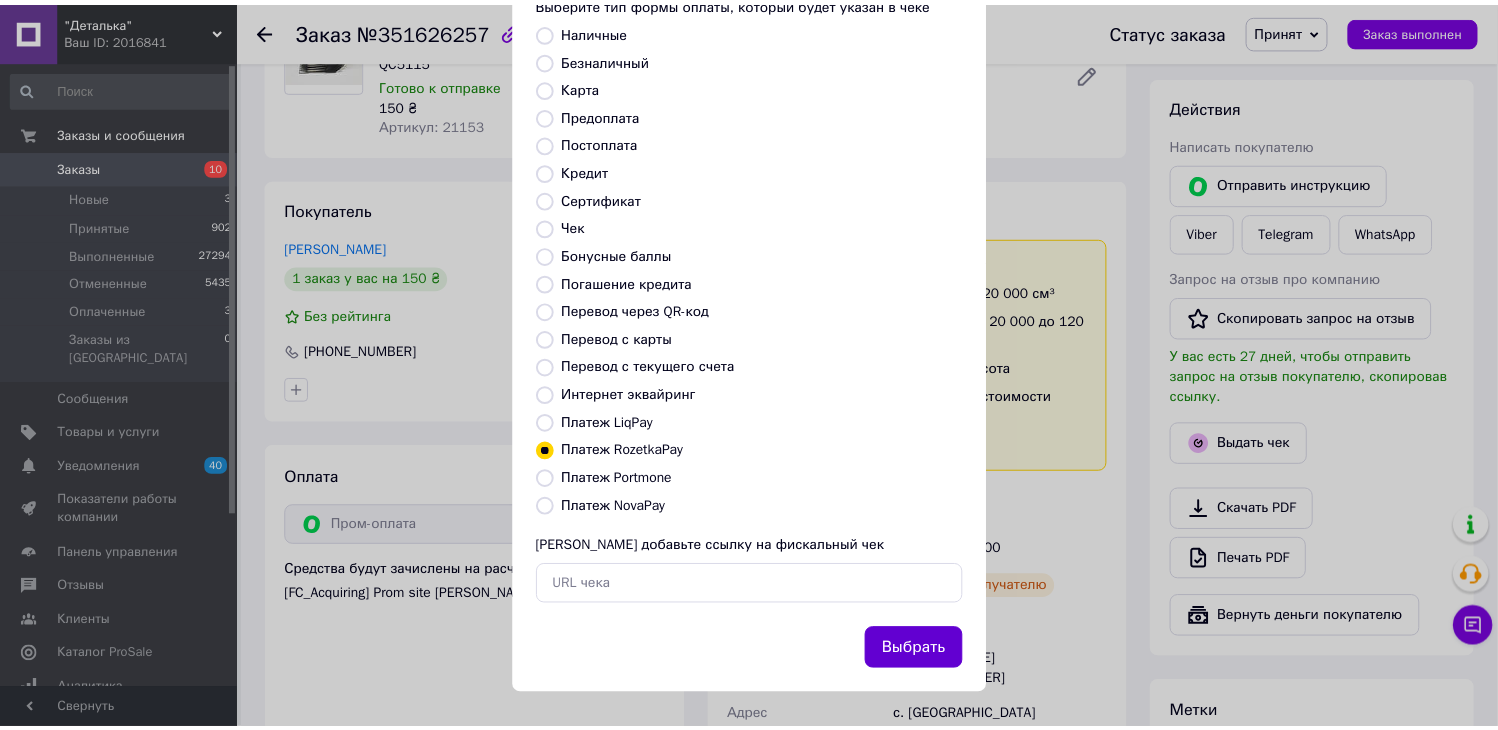scroll, scrollTop: 130, scrollLeft: 0, axis: vertical 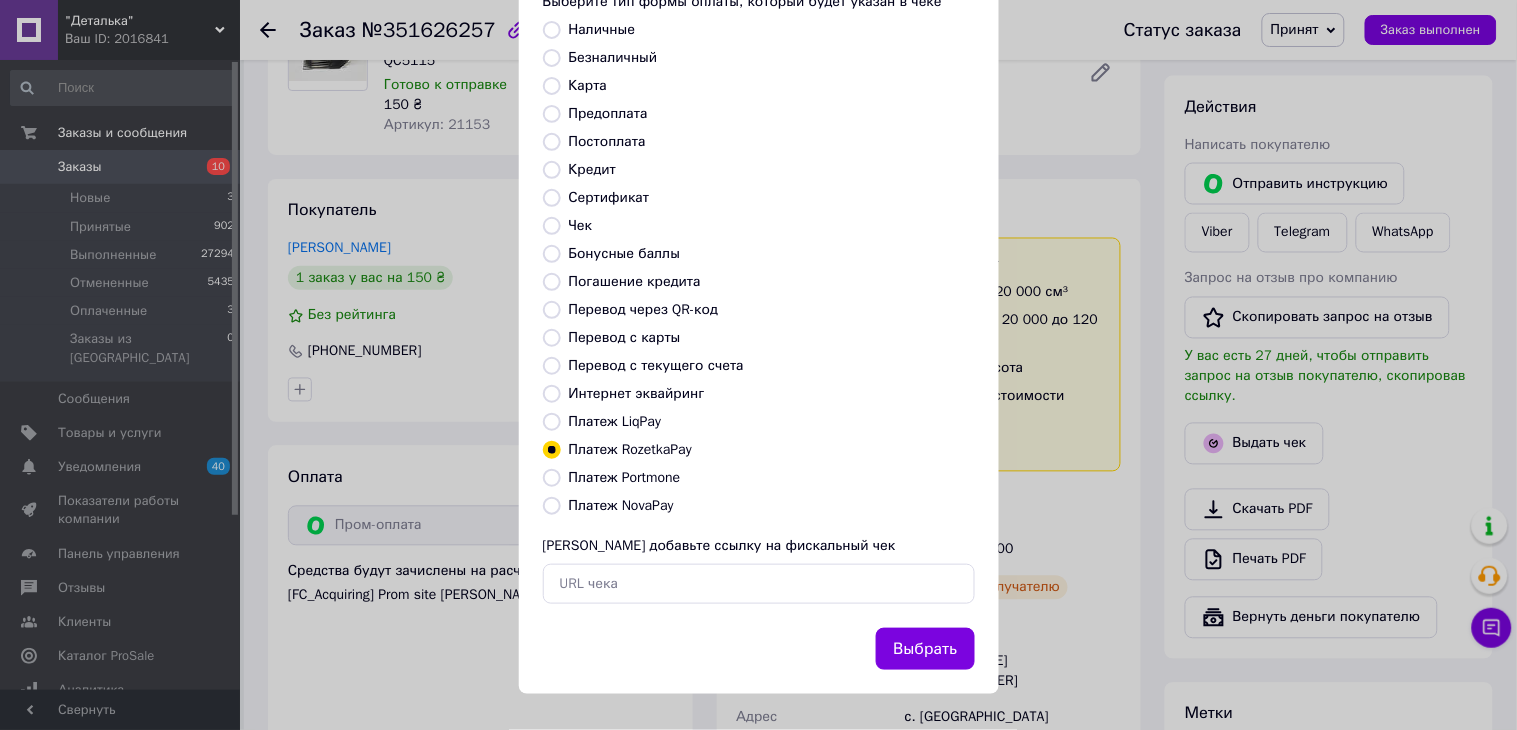 drag, startPoint x: 912, startPoint y: 642, endPoint x: 900, endPoint y: 632, distance: 15.6205 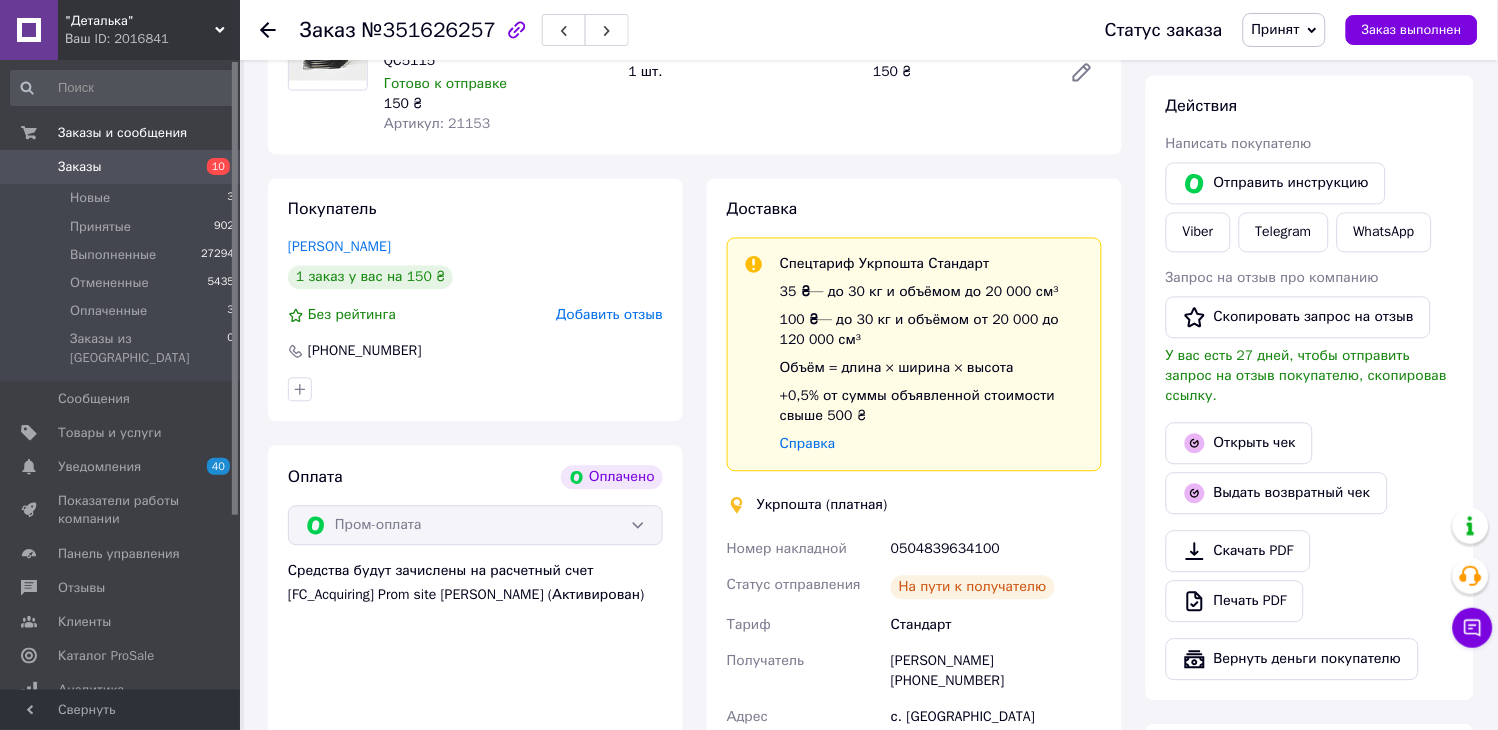 click on "Заказы" at bounding box center (80, 167) 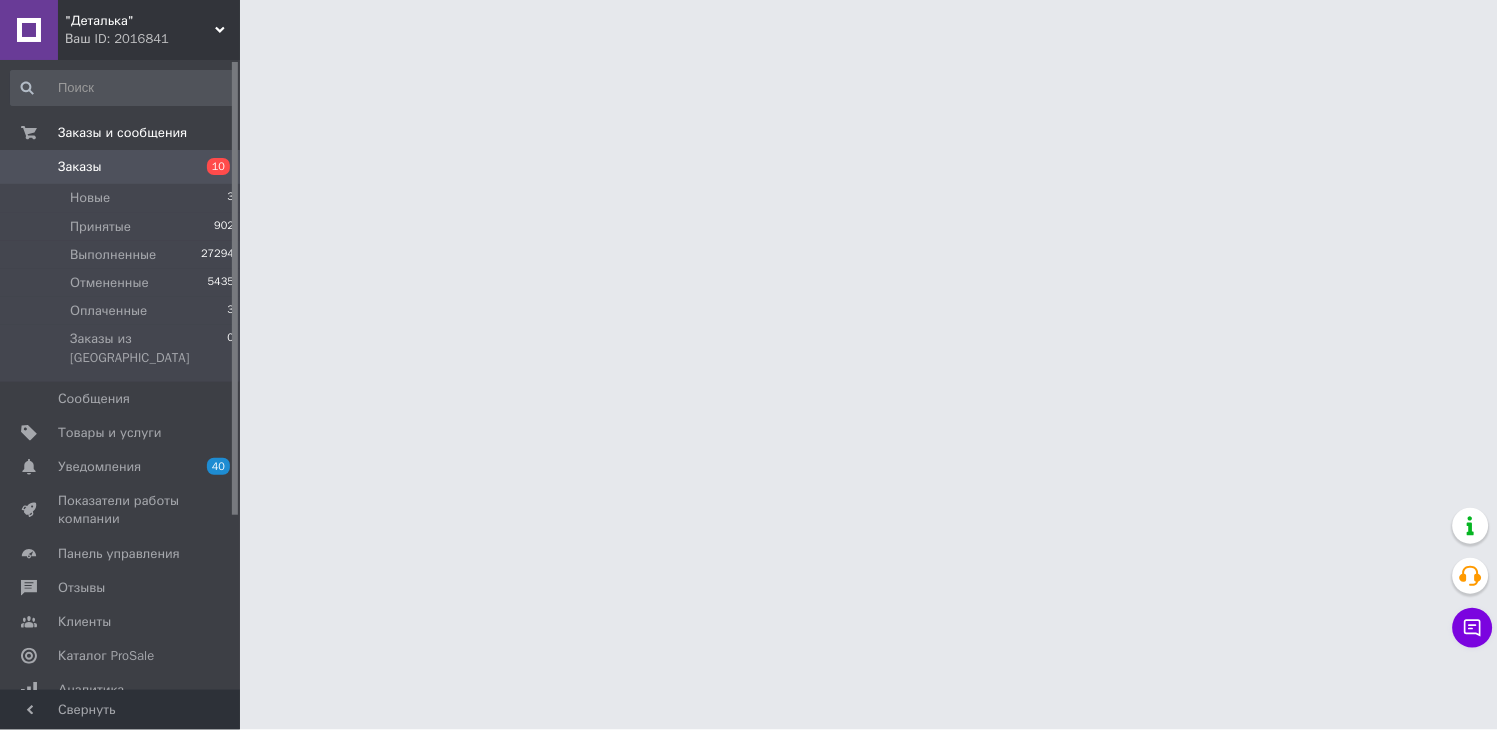 scroll, scrollTop: 0, scrollLeft: 0, axis: both 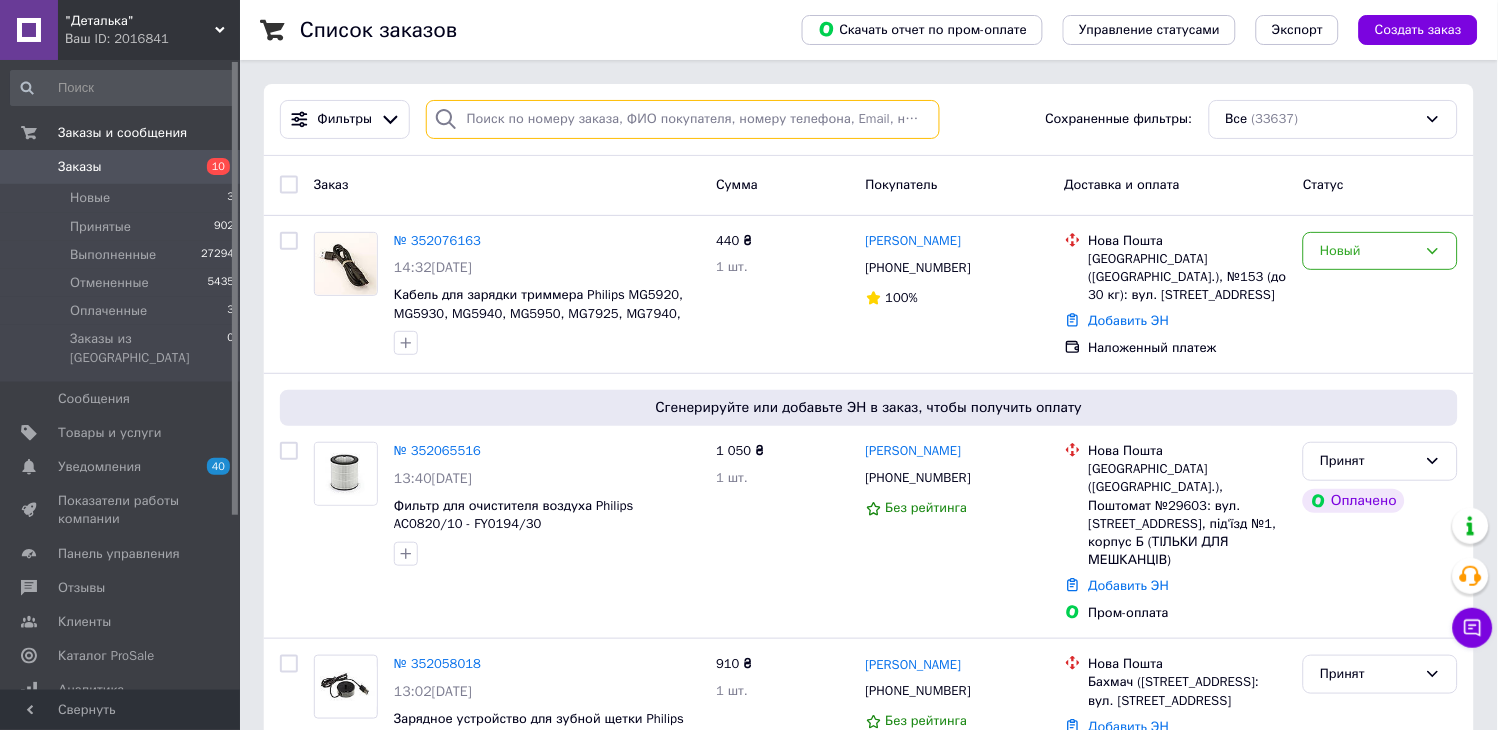 click at bounding box center [683, 119] 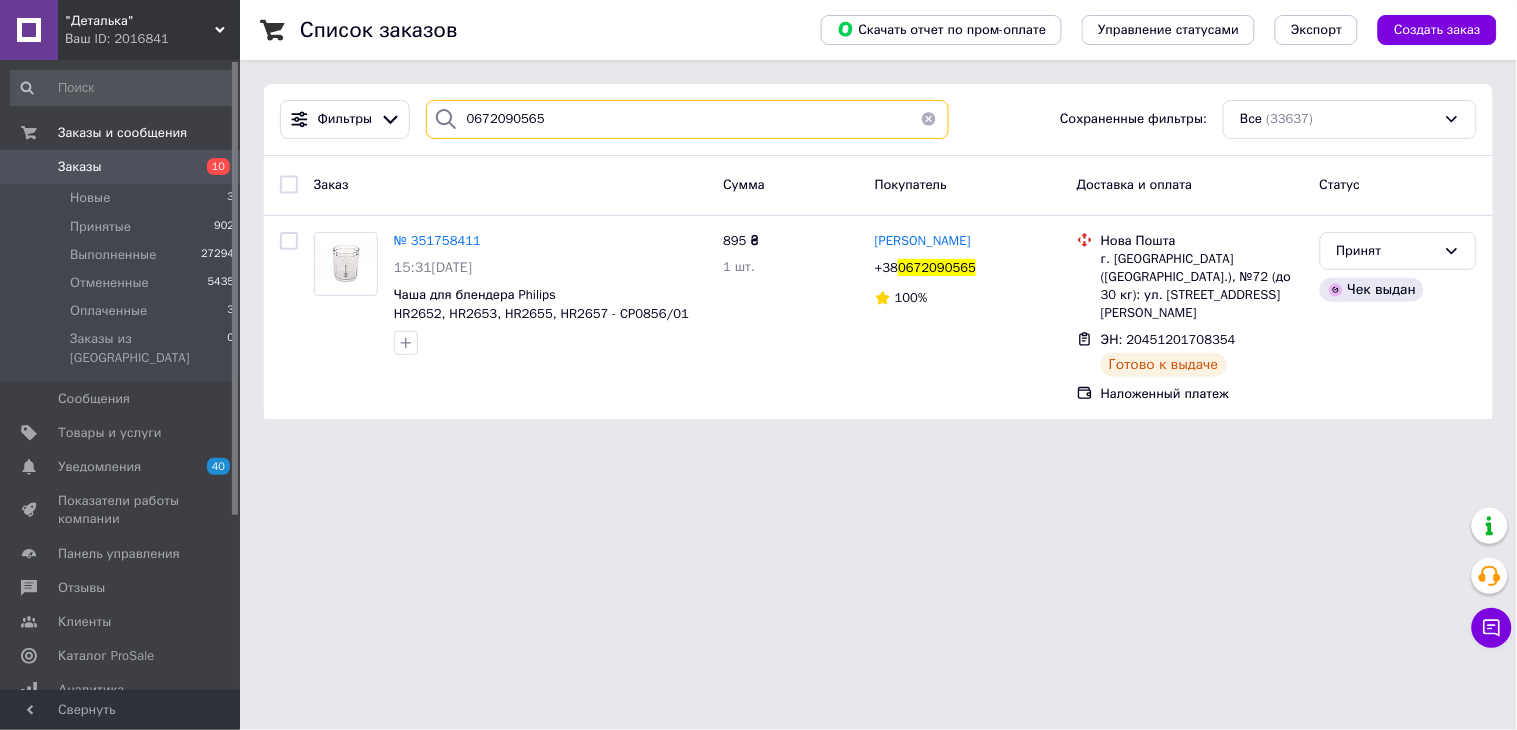 type on "0672090565" 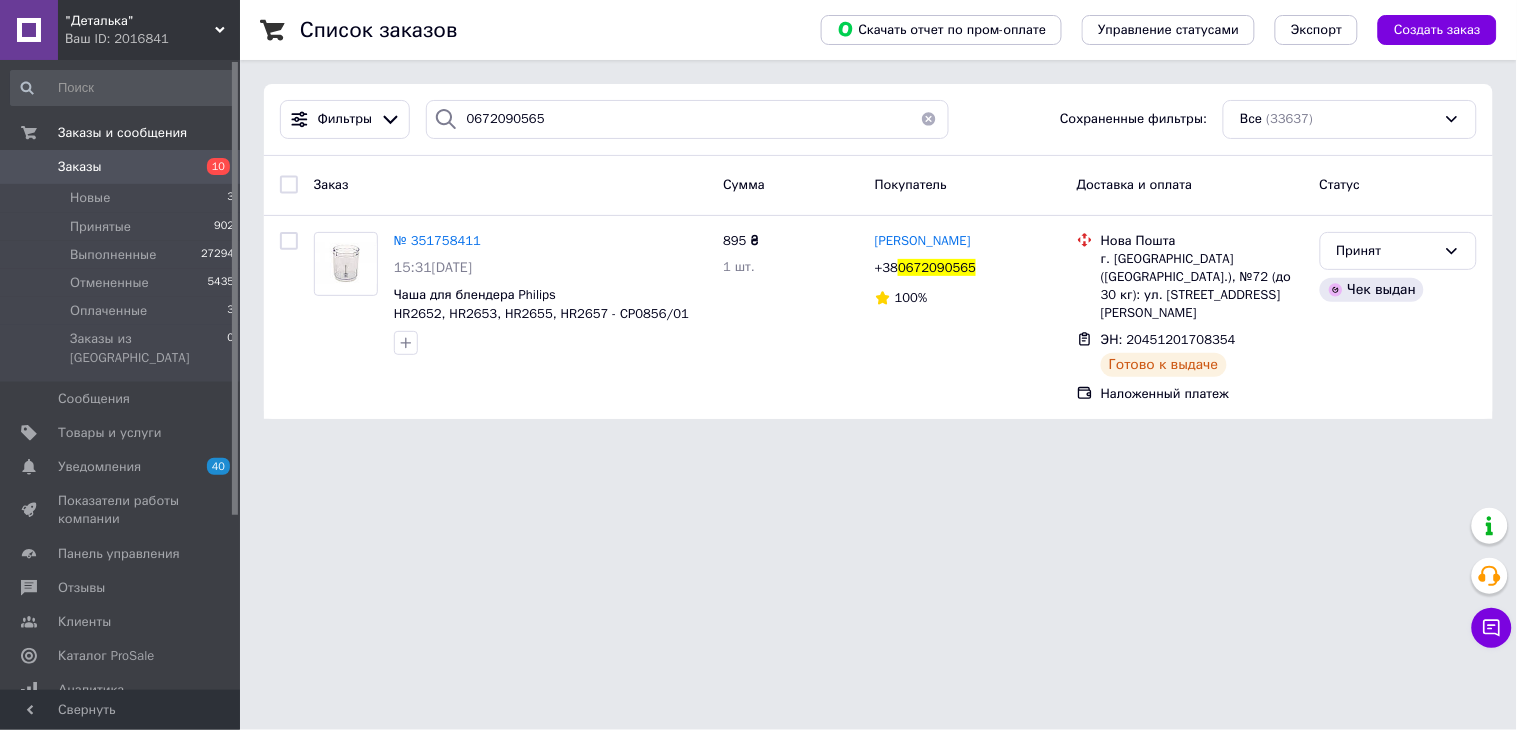 click on "Заказы" at bounding box center (80, 167) 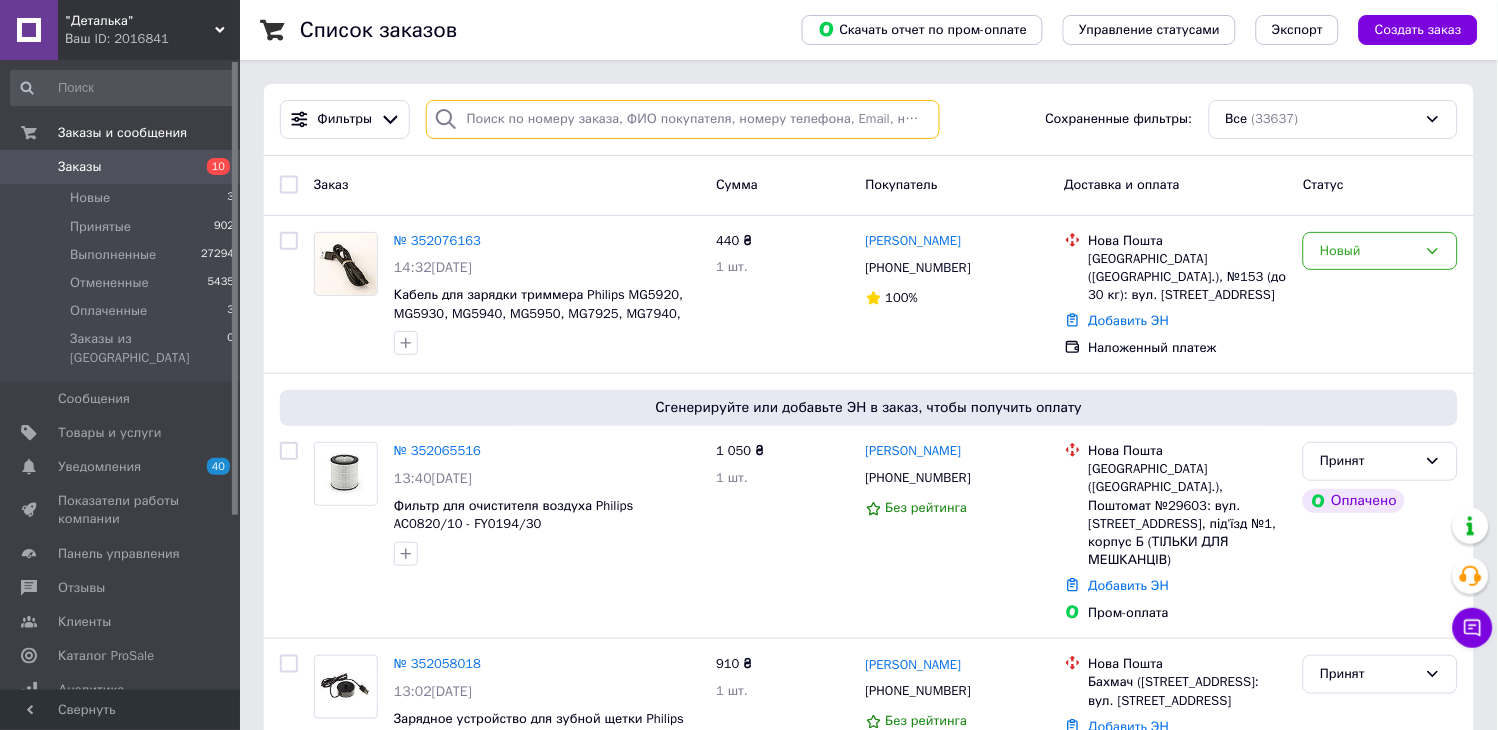 click at bounding box center (683, 119) 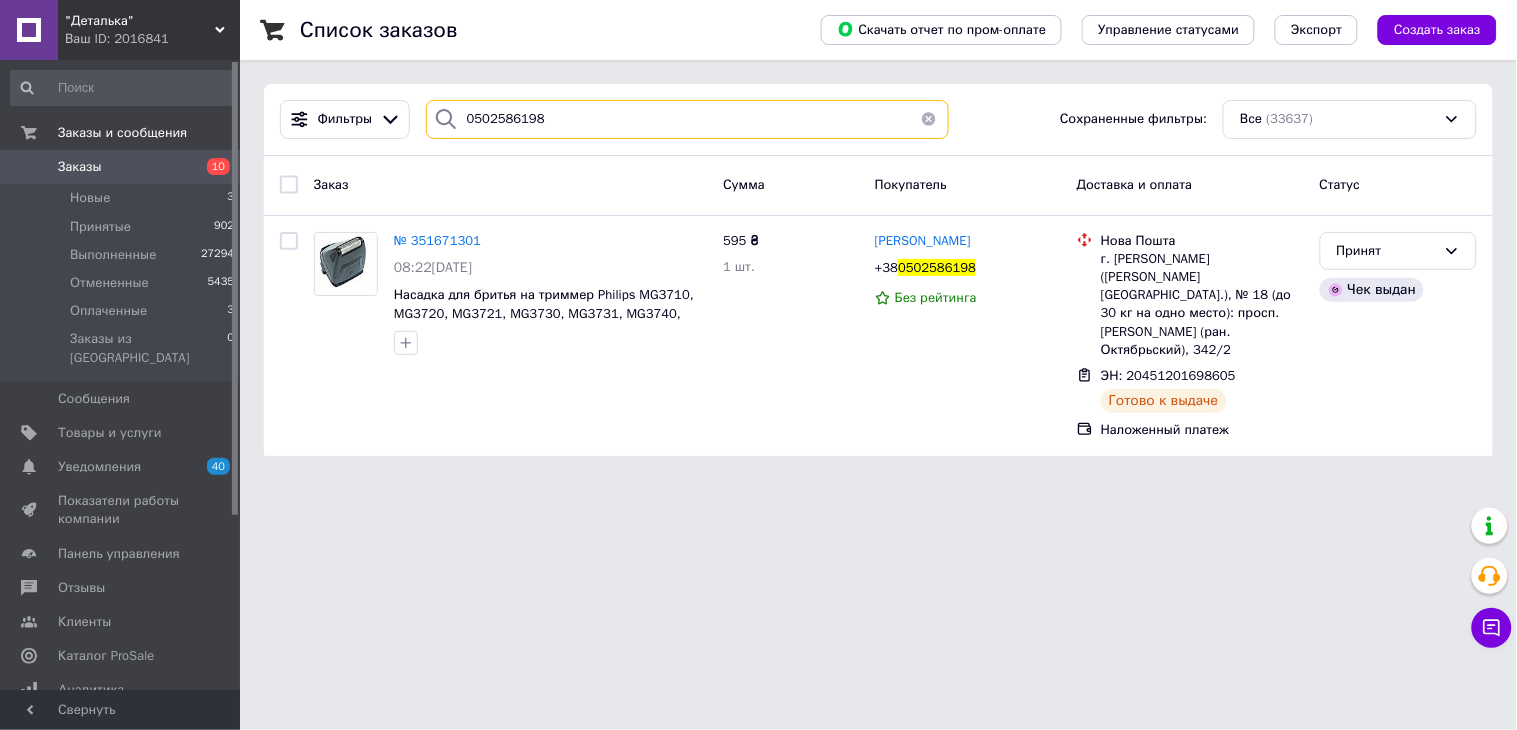 type on "0502586198" 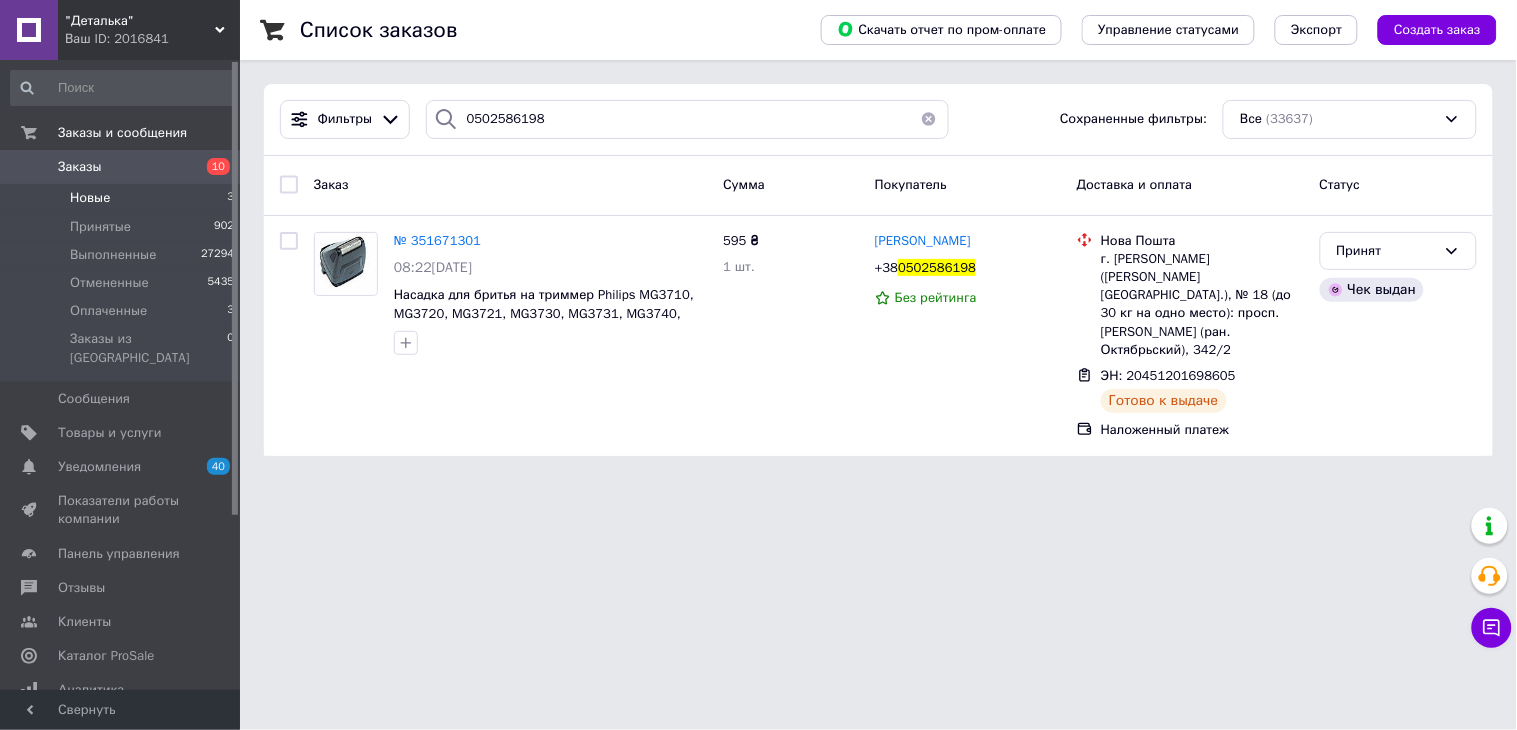 click on "Новые" at bounding box center [90, 198] 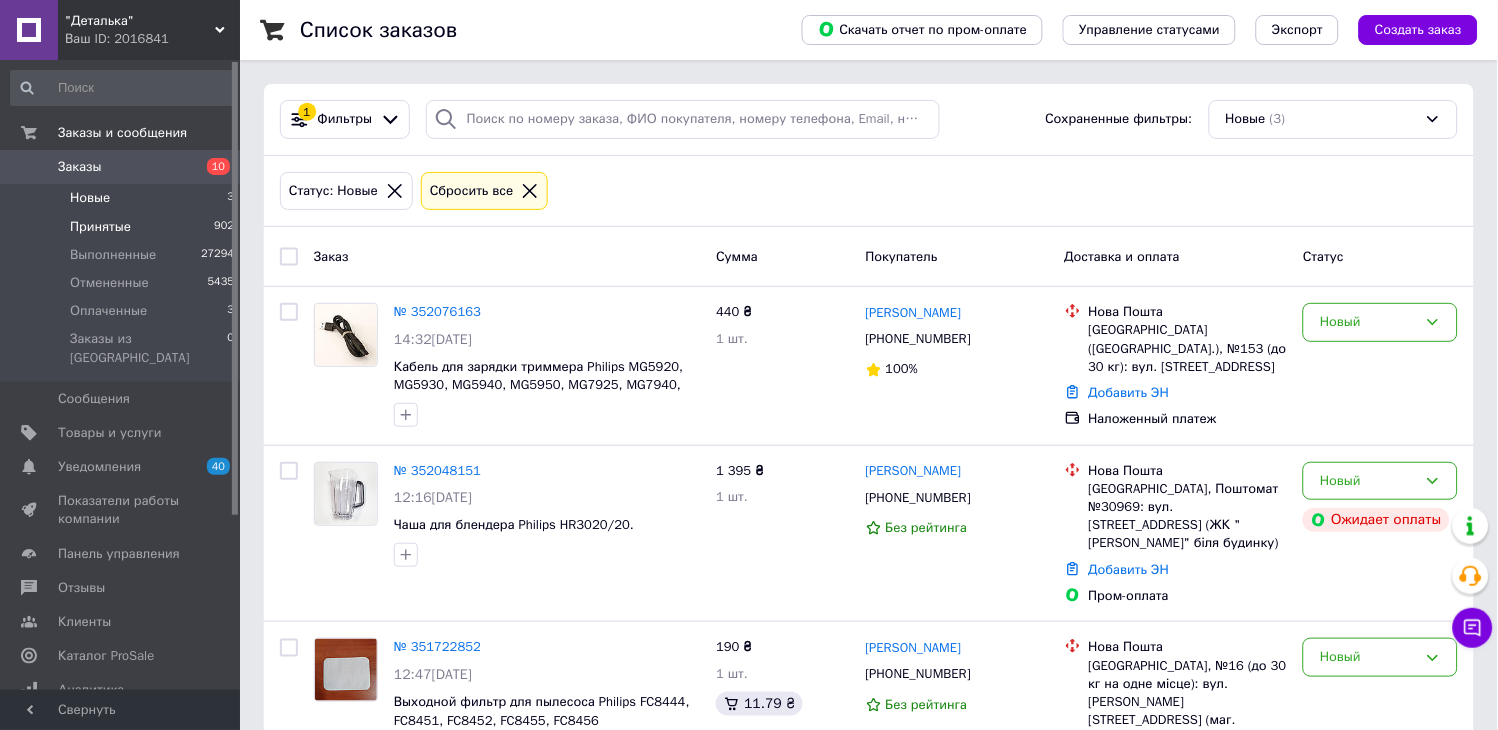 click on "Принятые 902" at bounding box center [123, 227] 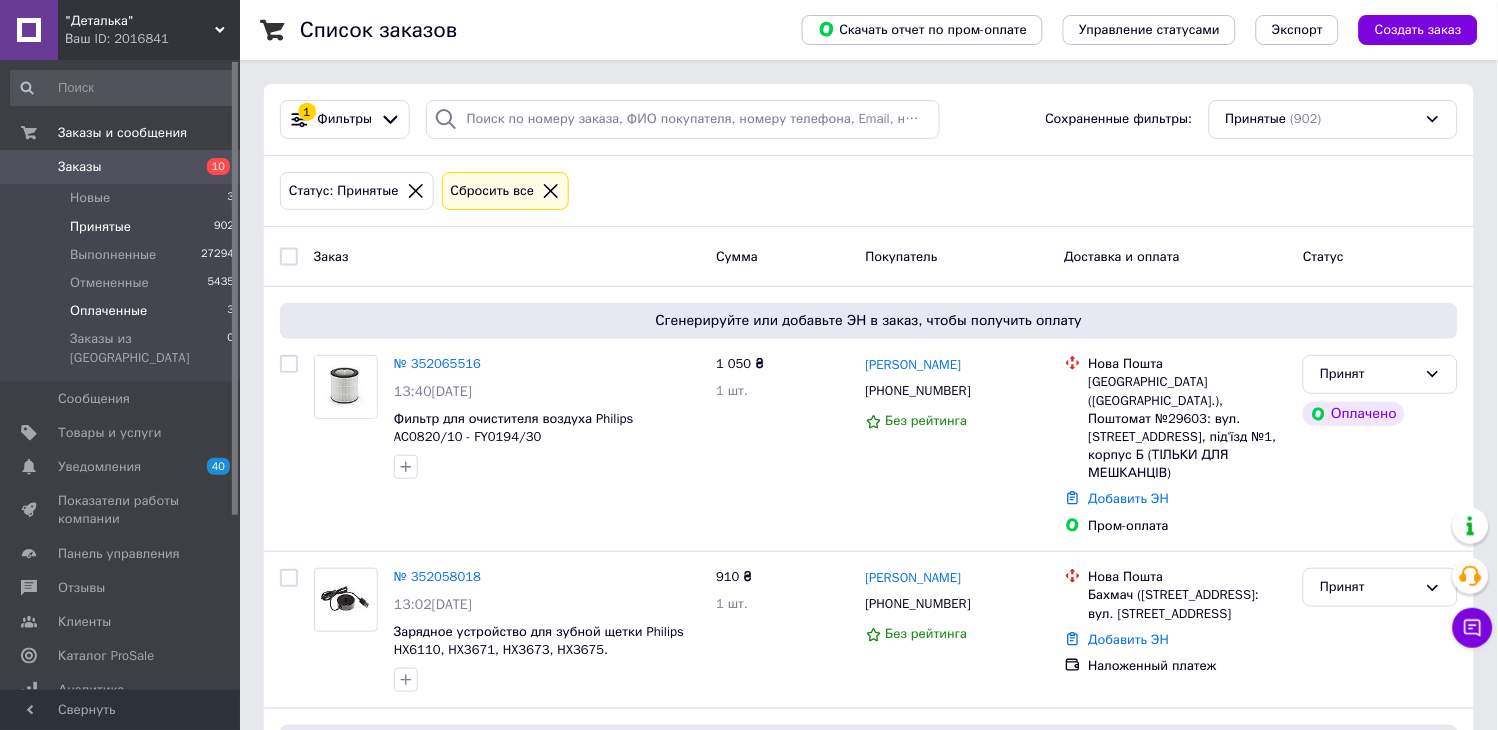 click on "Оплаченные 3" at bounding box center (123, 311) 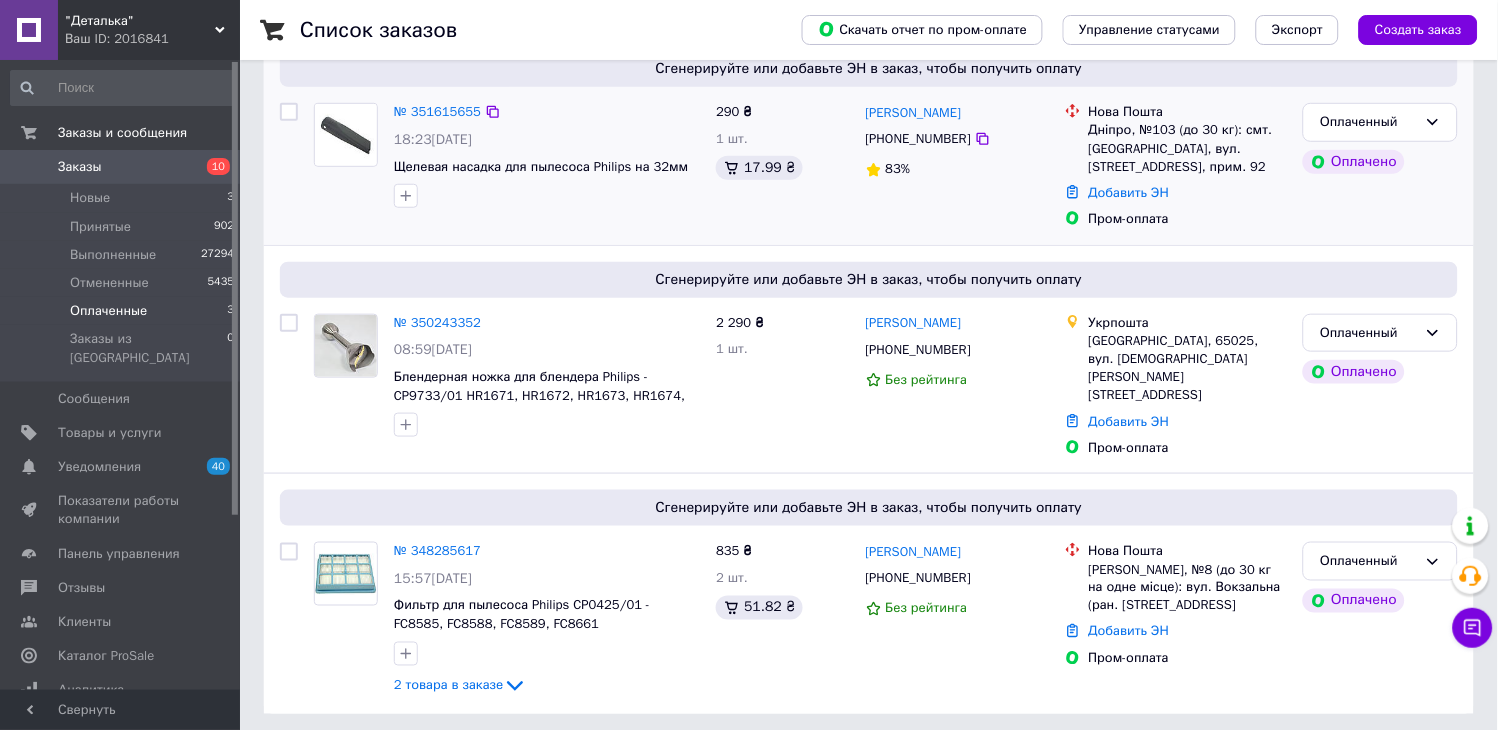 scroll, scrollTop: 258, scrollLeft: 0, axis: vertical 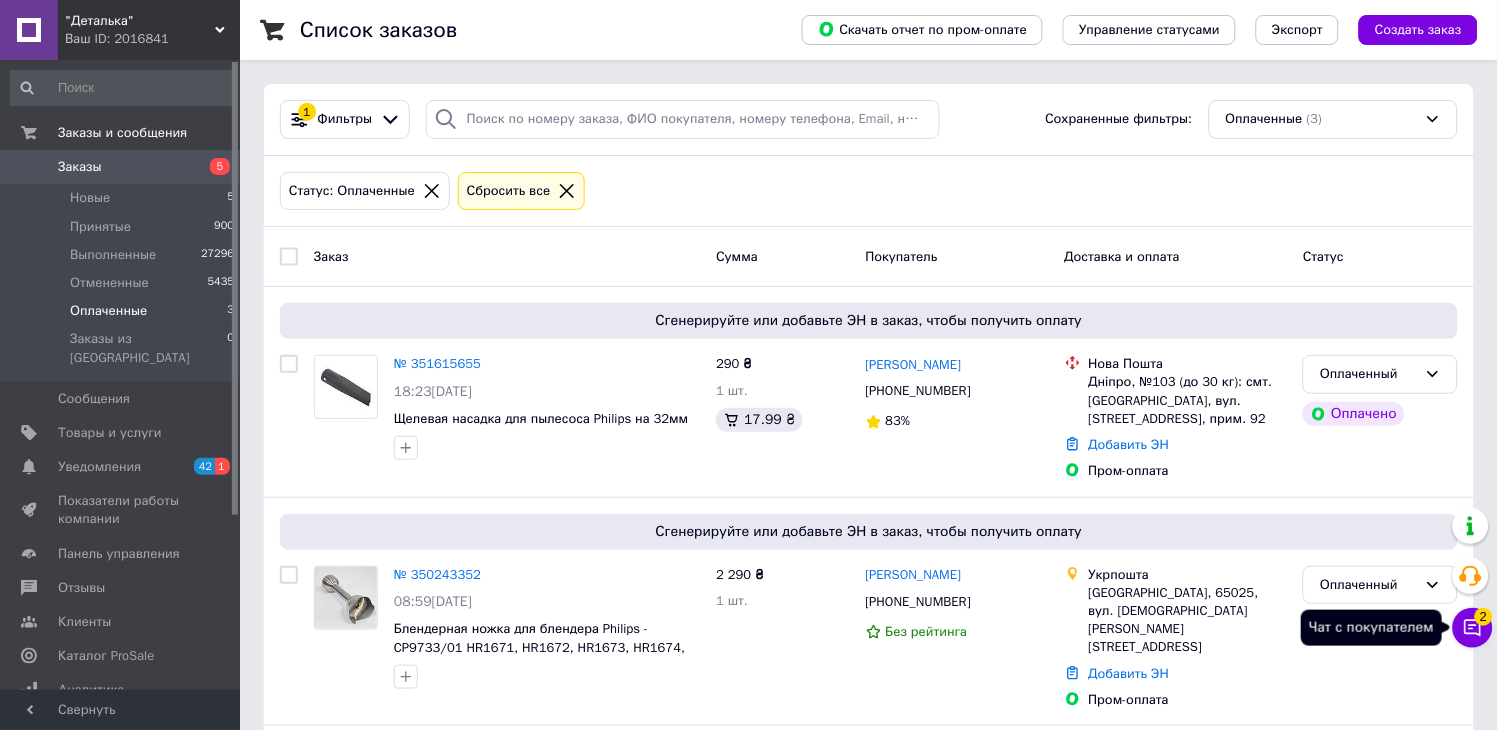 click 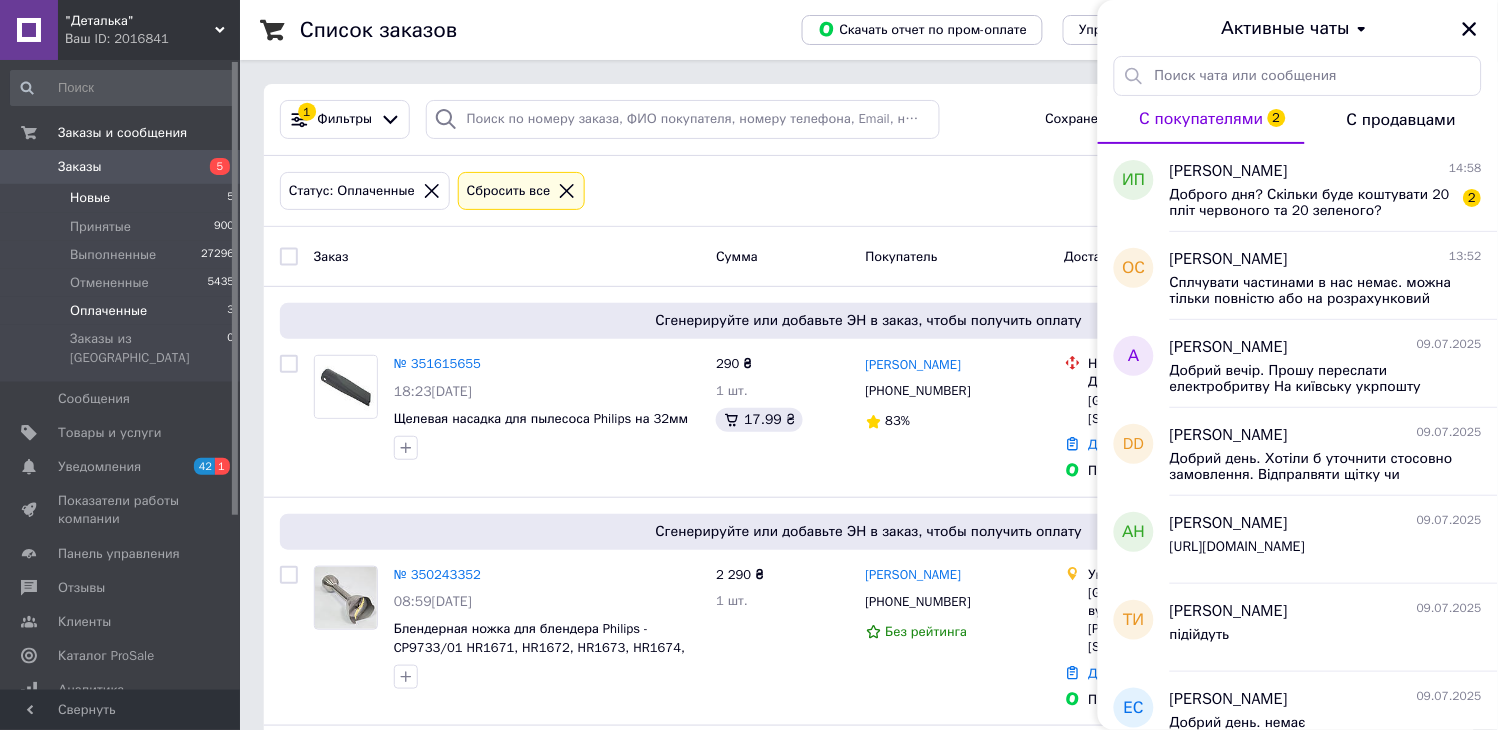 click on "Новые 5" at bounding box center (123, 198) 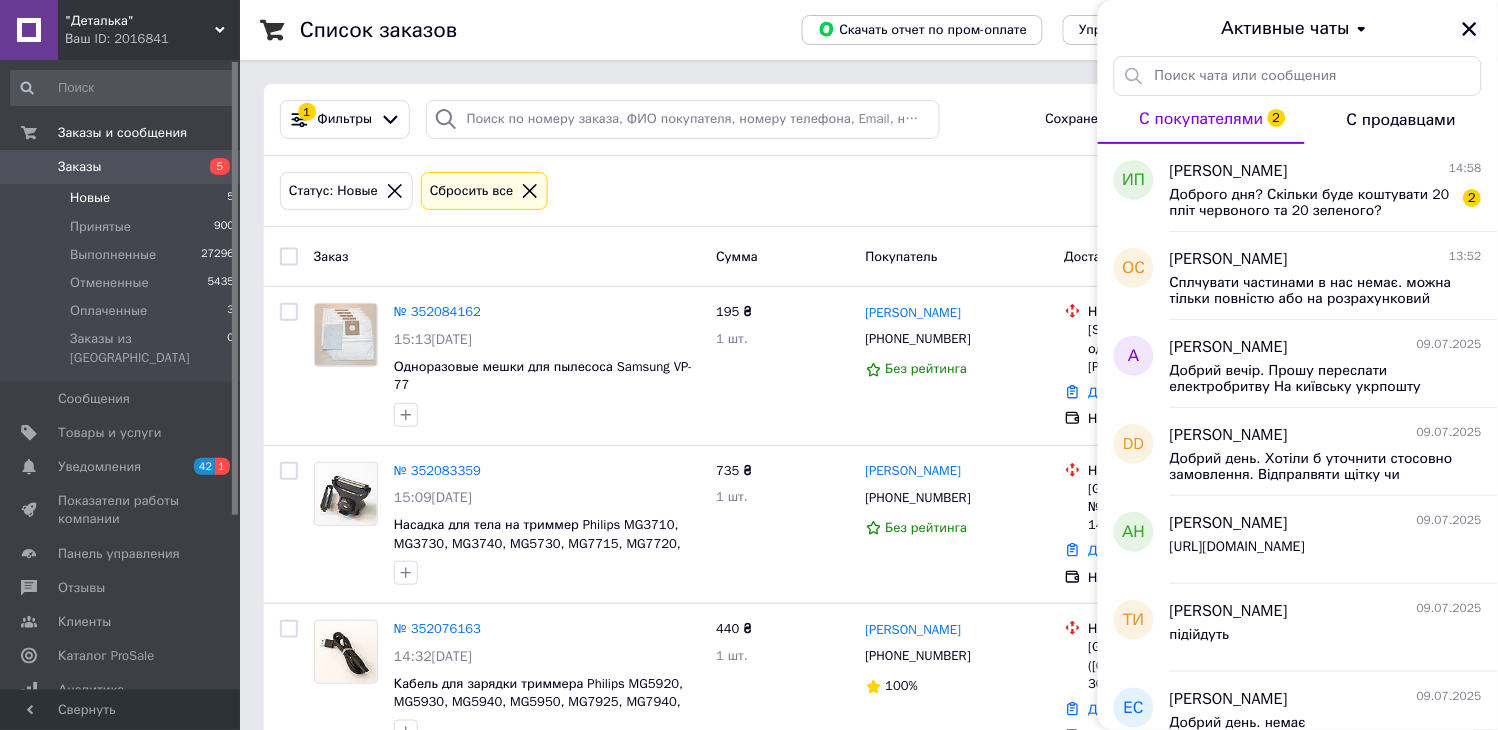 click 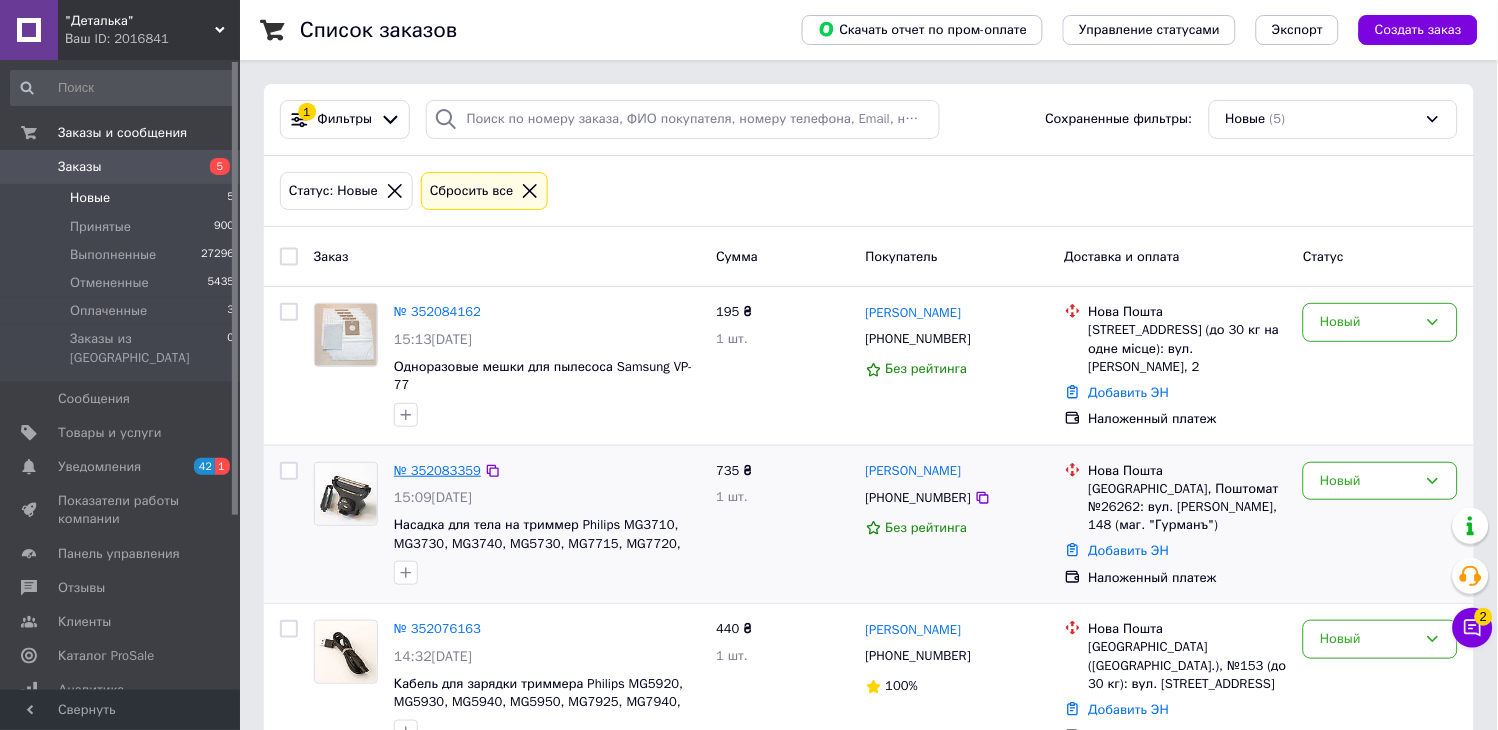 click on "№ 352083359" at bounding box center [437, 470] 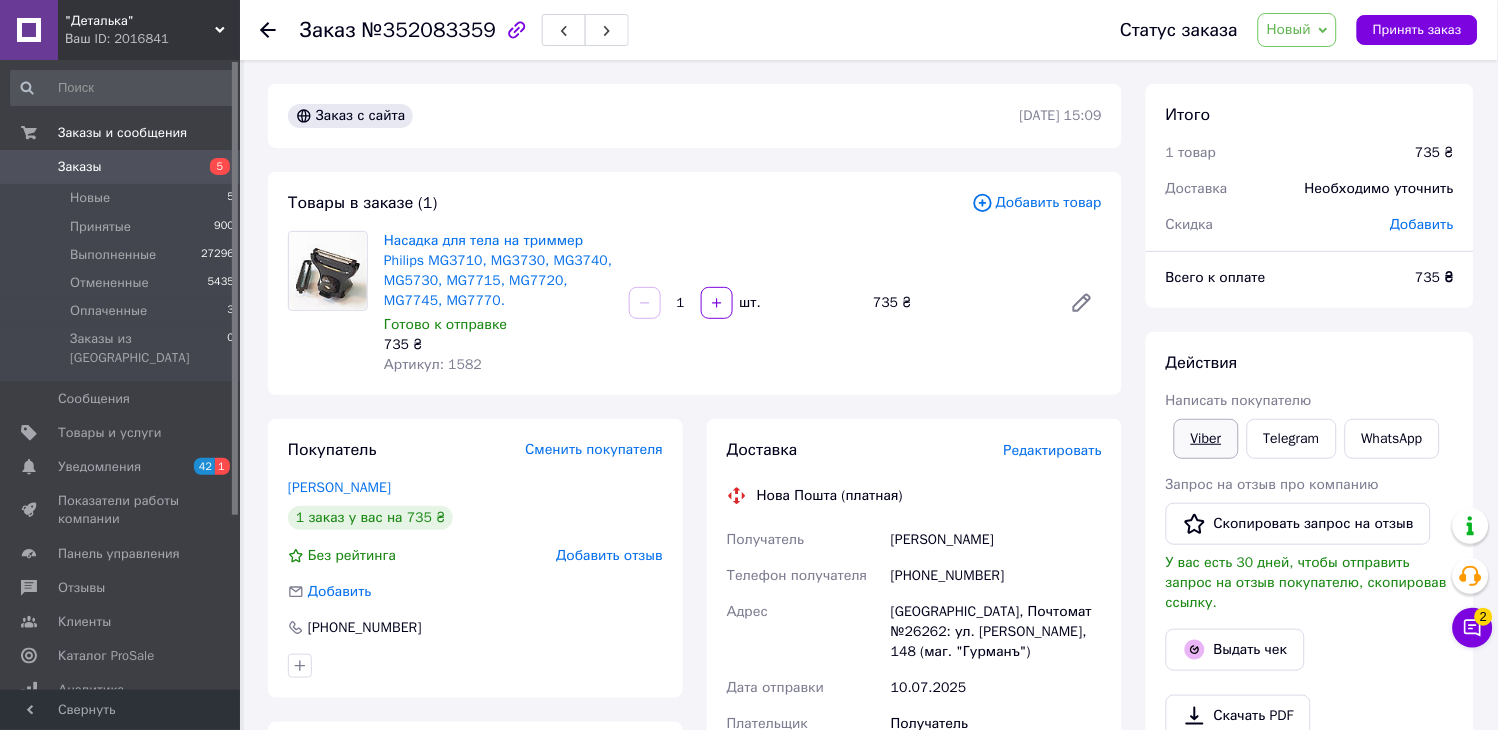 click on "Viber" at bounding box center (1206, 439) 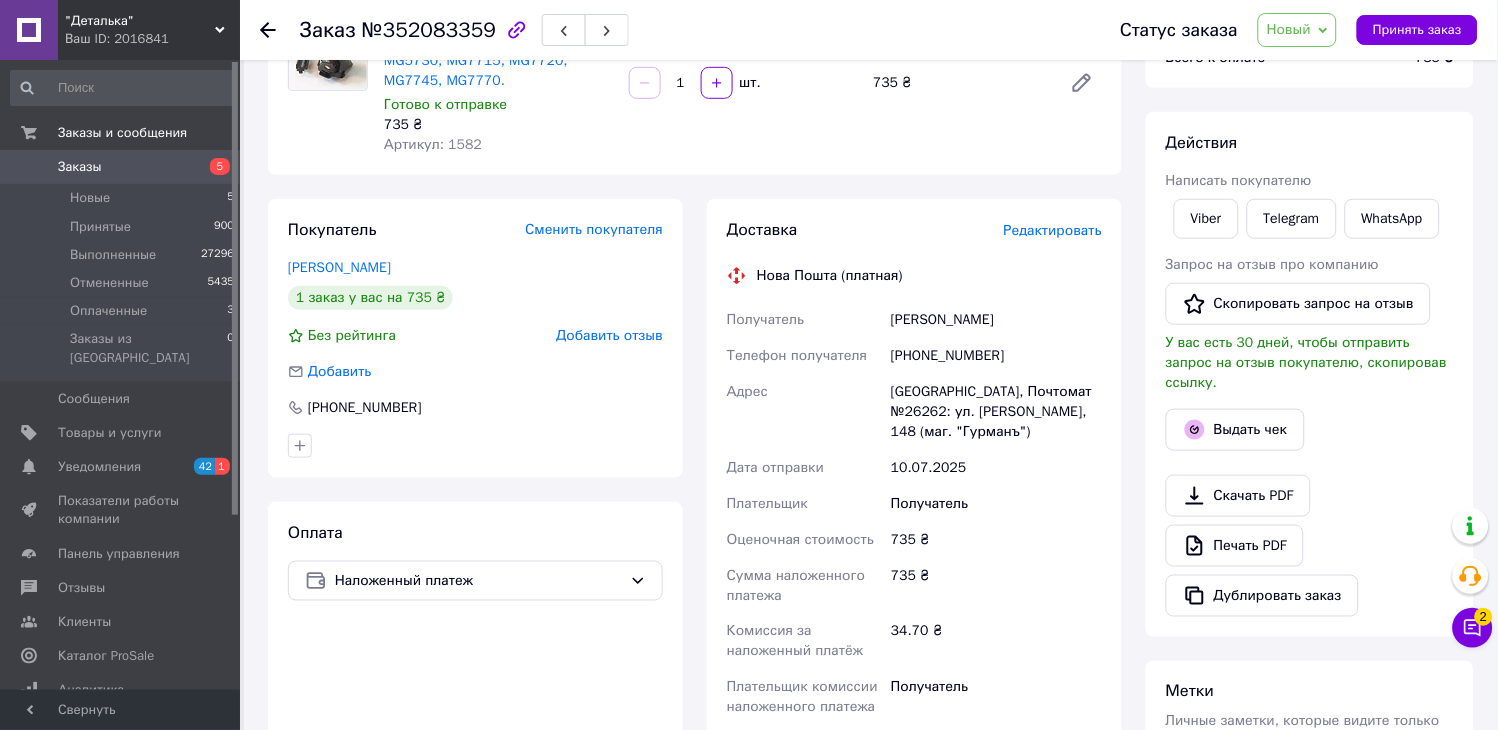 scroll, scrollTop: 222, scrollLeft: 0, axis: vertical 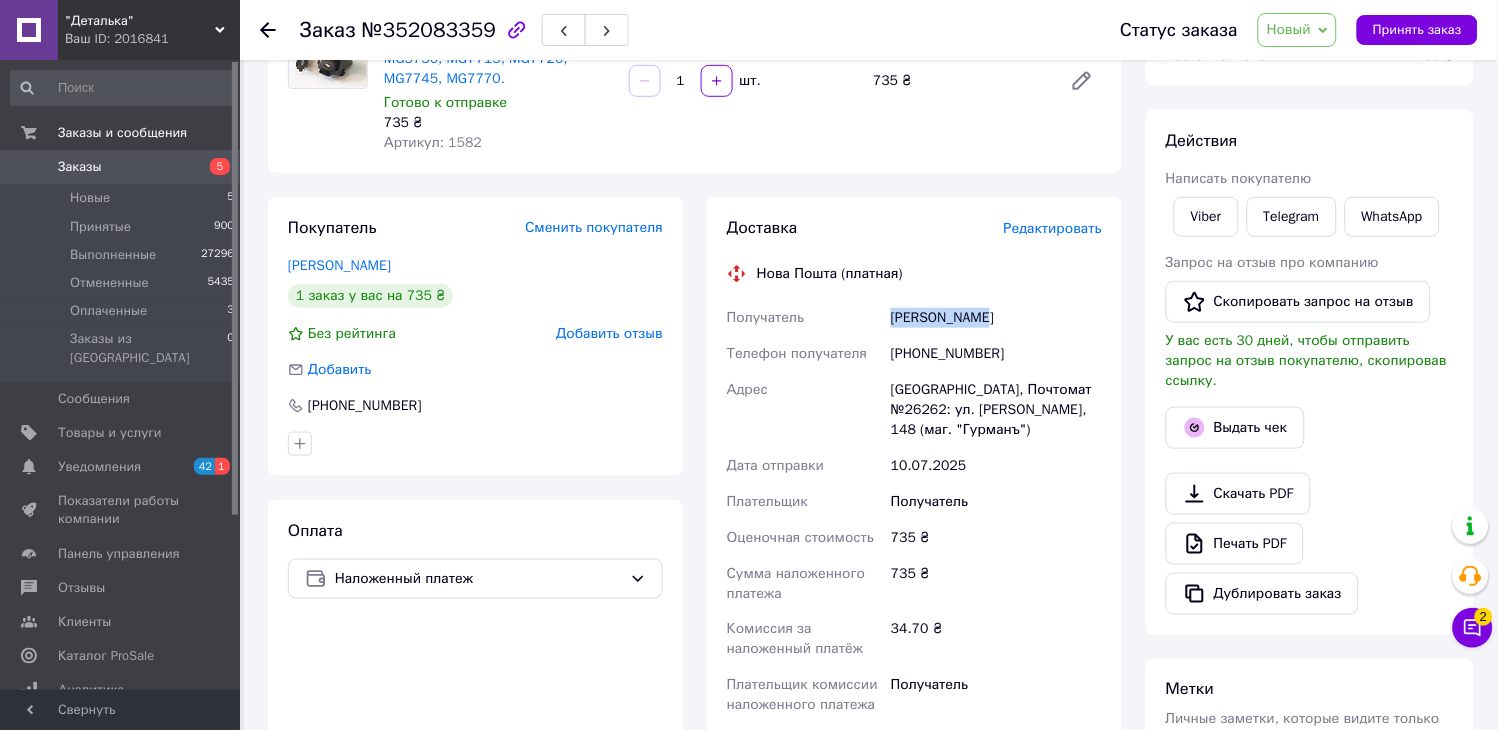 drag, startPoint x: 1004, startPoint y: 323, endPoint x: 886, endPoint y: 328, distance: 118.10589 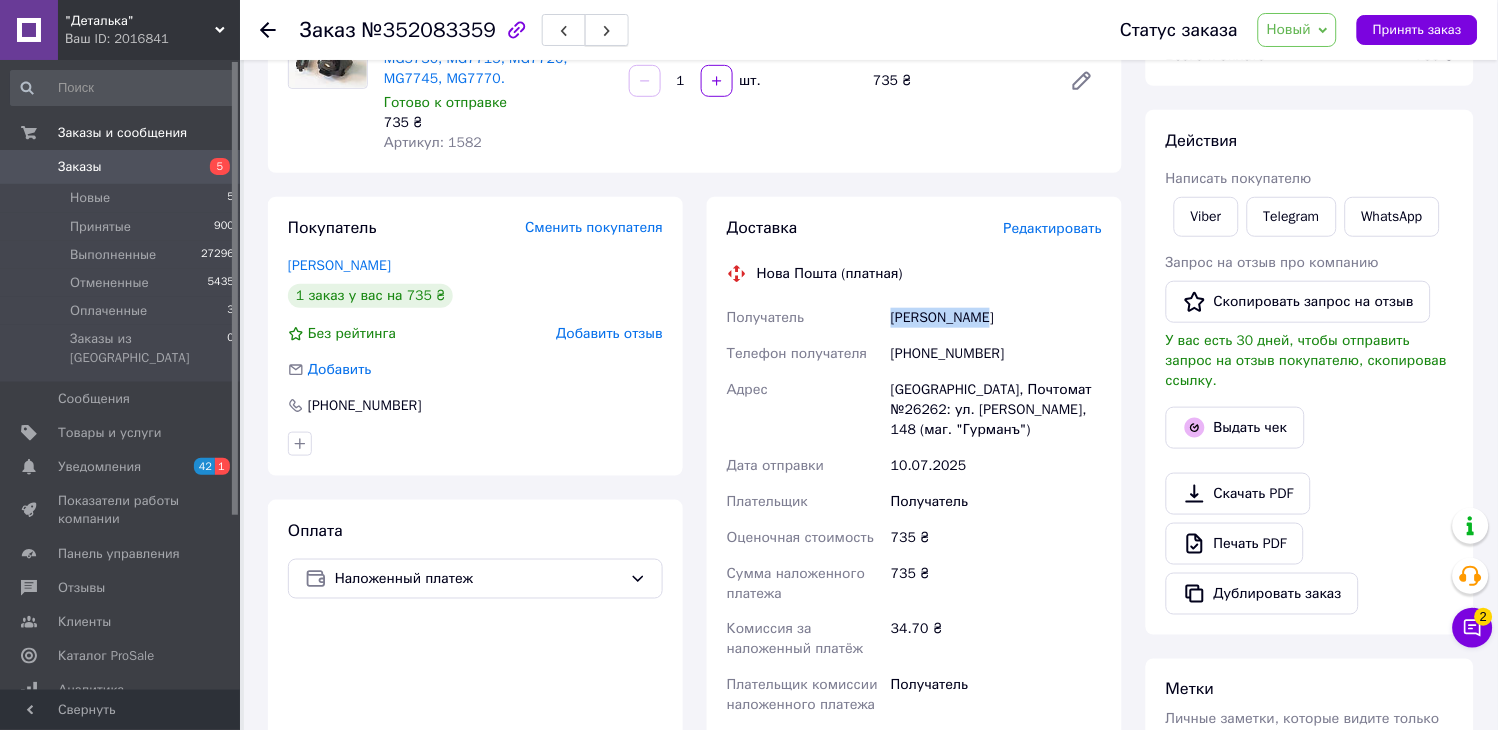 copy on "Получатель тутов Виктор" 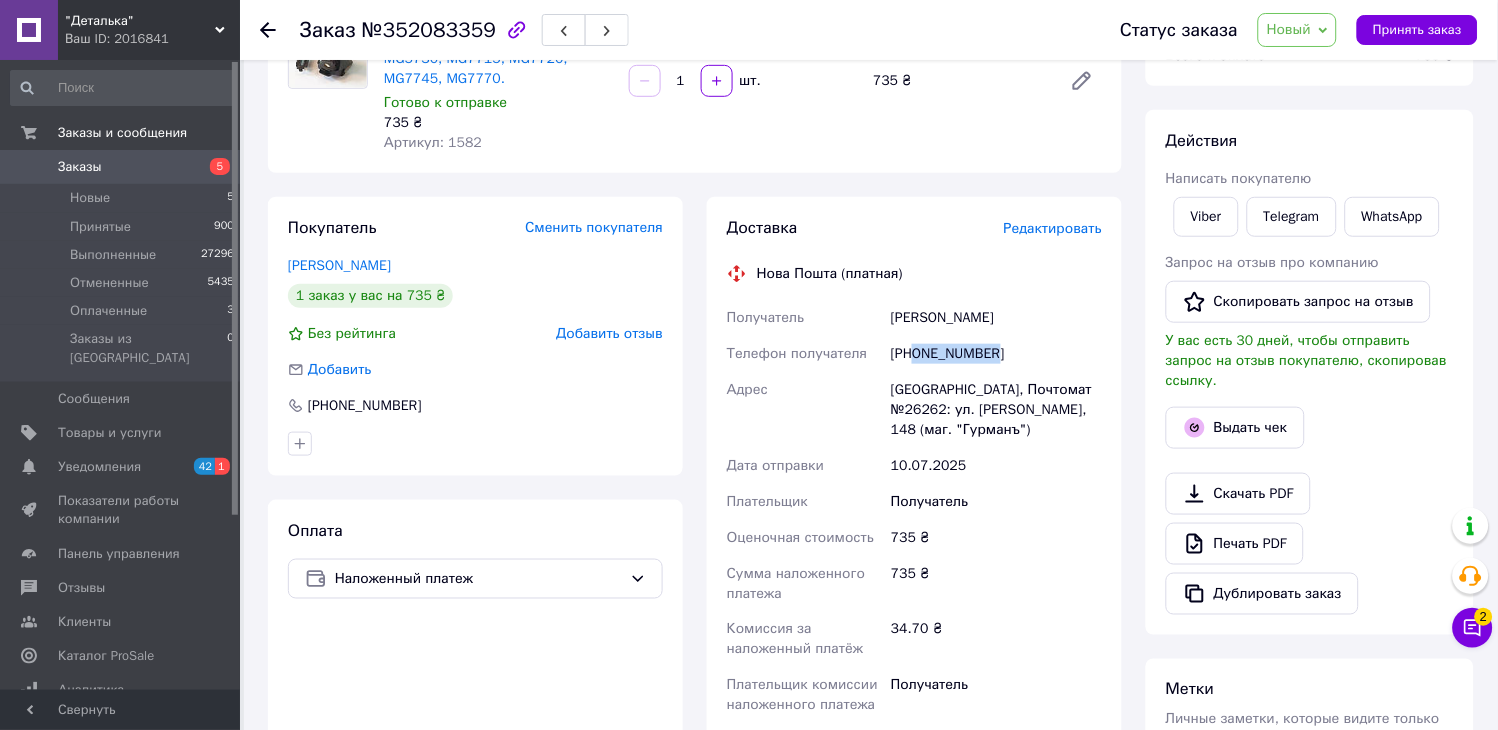 drag, startPoint x: 1037, startPoint y: 357, endPoint x: 917, endPoint y: 357, distance: 120 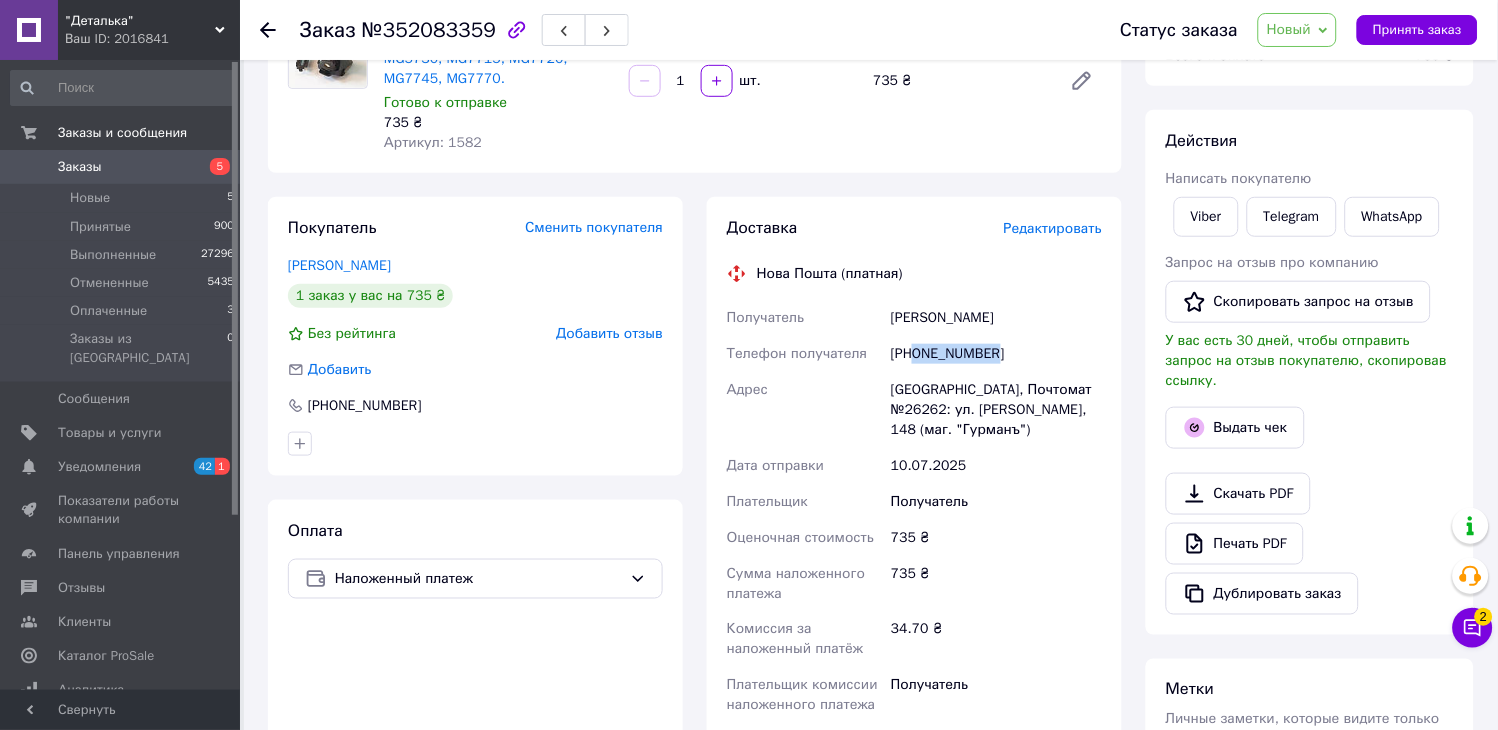 click on "+380973712563" at bounding box center [996, 354] 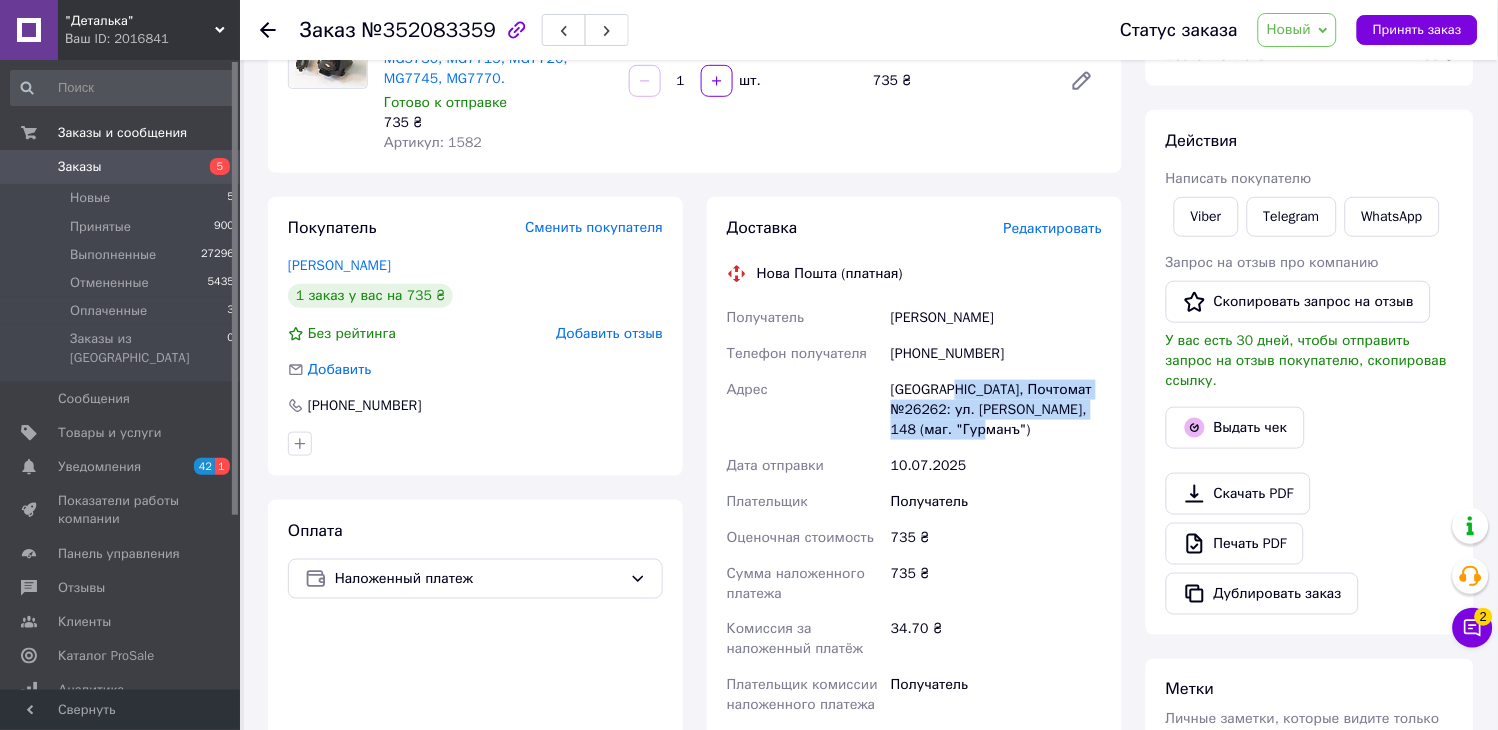 copy on "Почтомат №26262: ул. Святослава Рихтера, 148 (маг. "Гурманъ")" 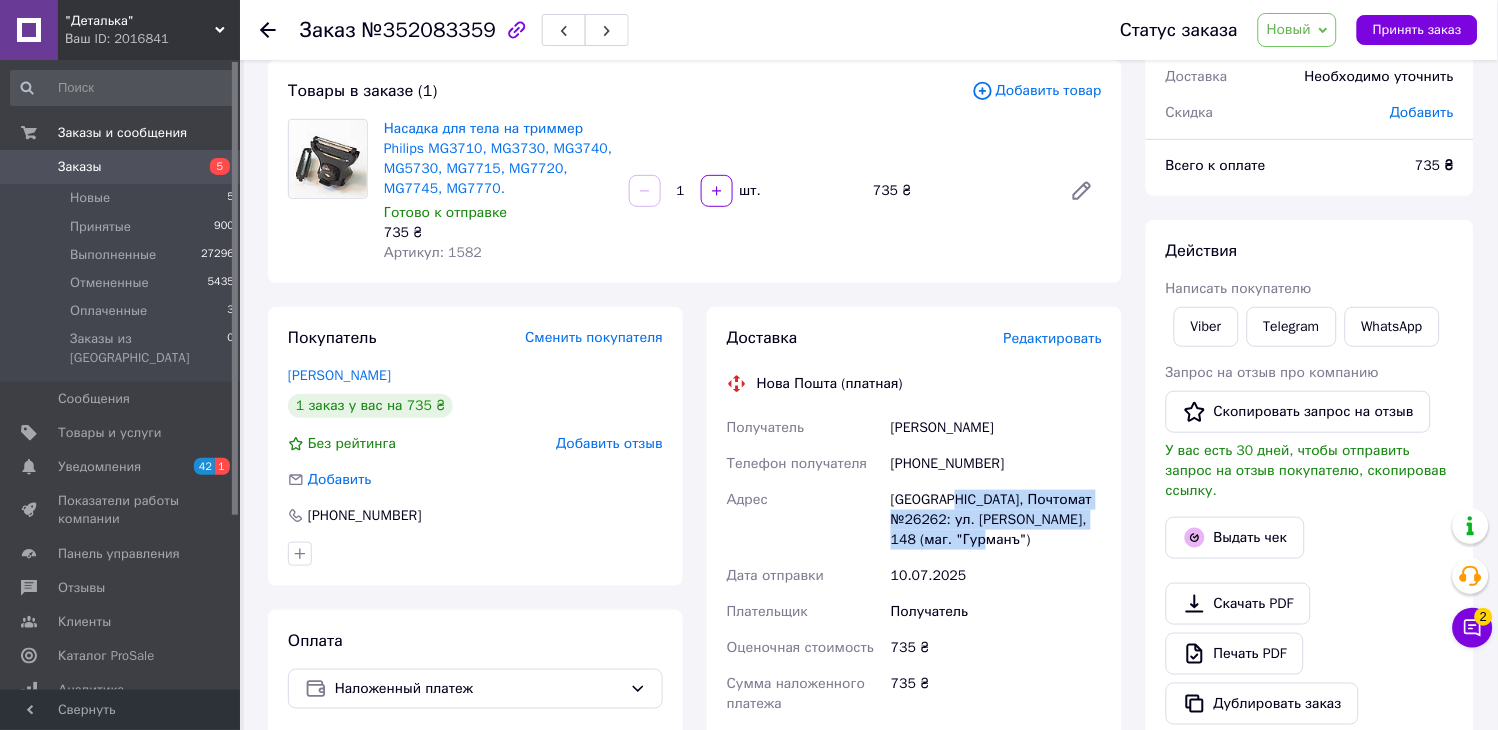 scroll, scrollTop: 0, scrollLeft: 0, axis: both 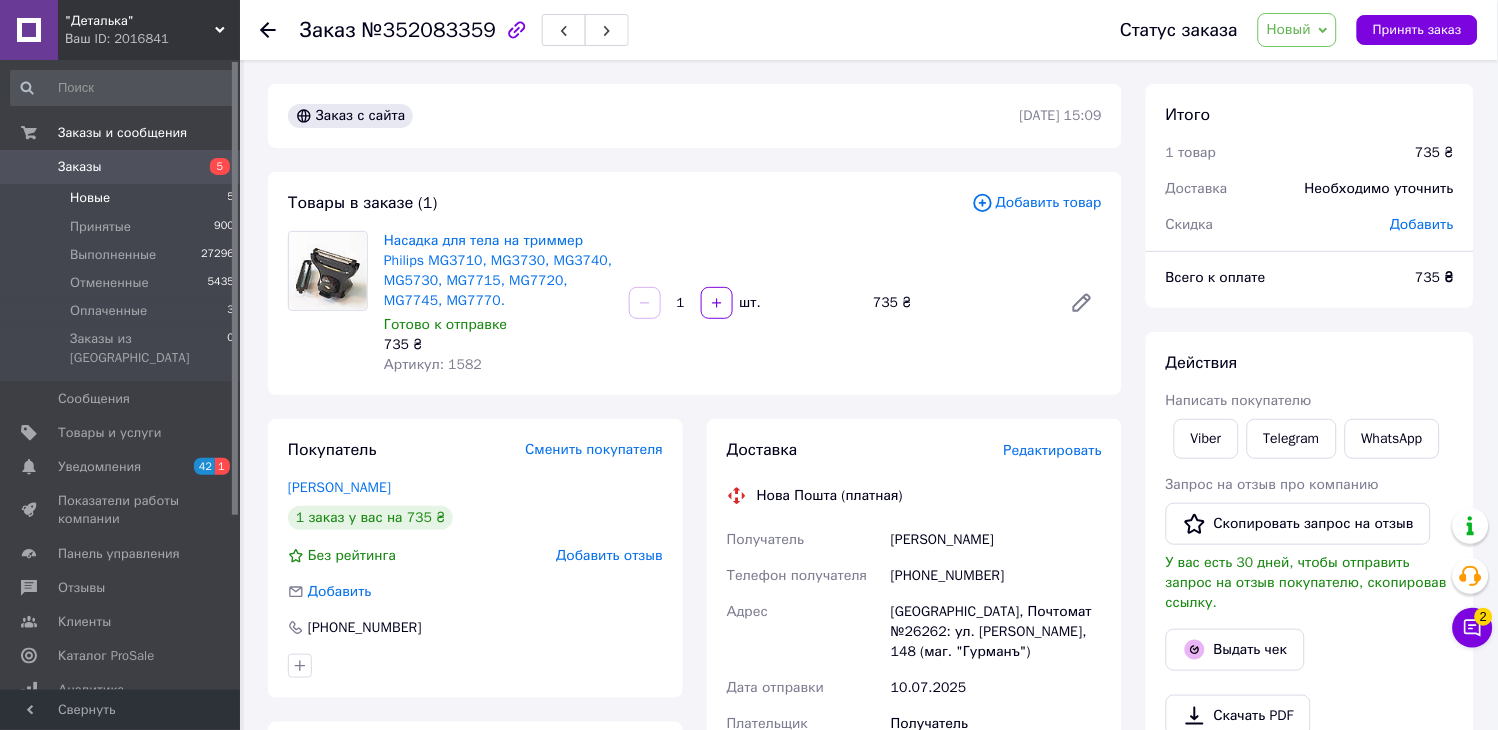 click on "Новые 5" at bounding box center (123, 198) 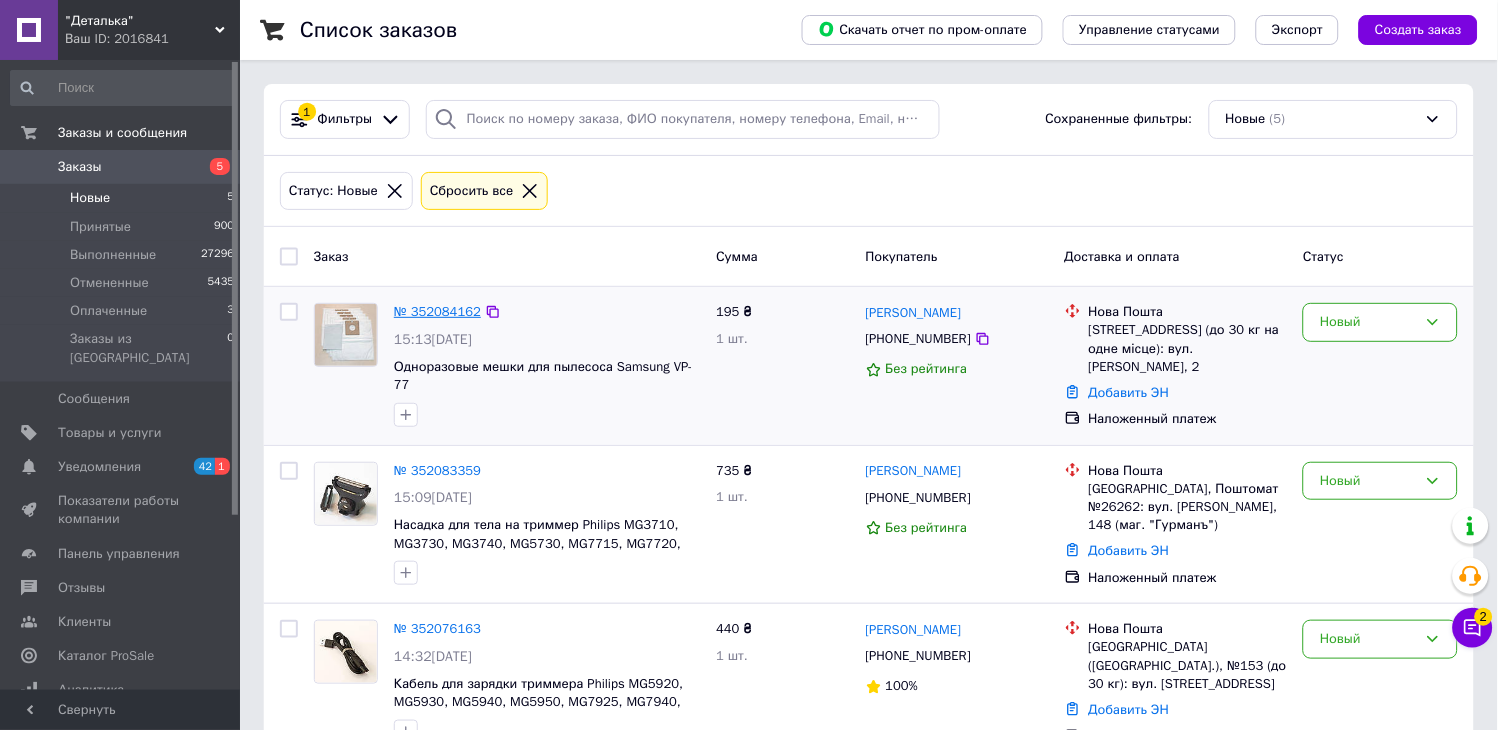 click on "№ 352084162" at bounding box center (437, 311) 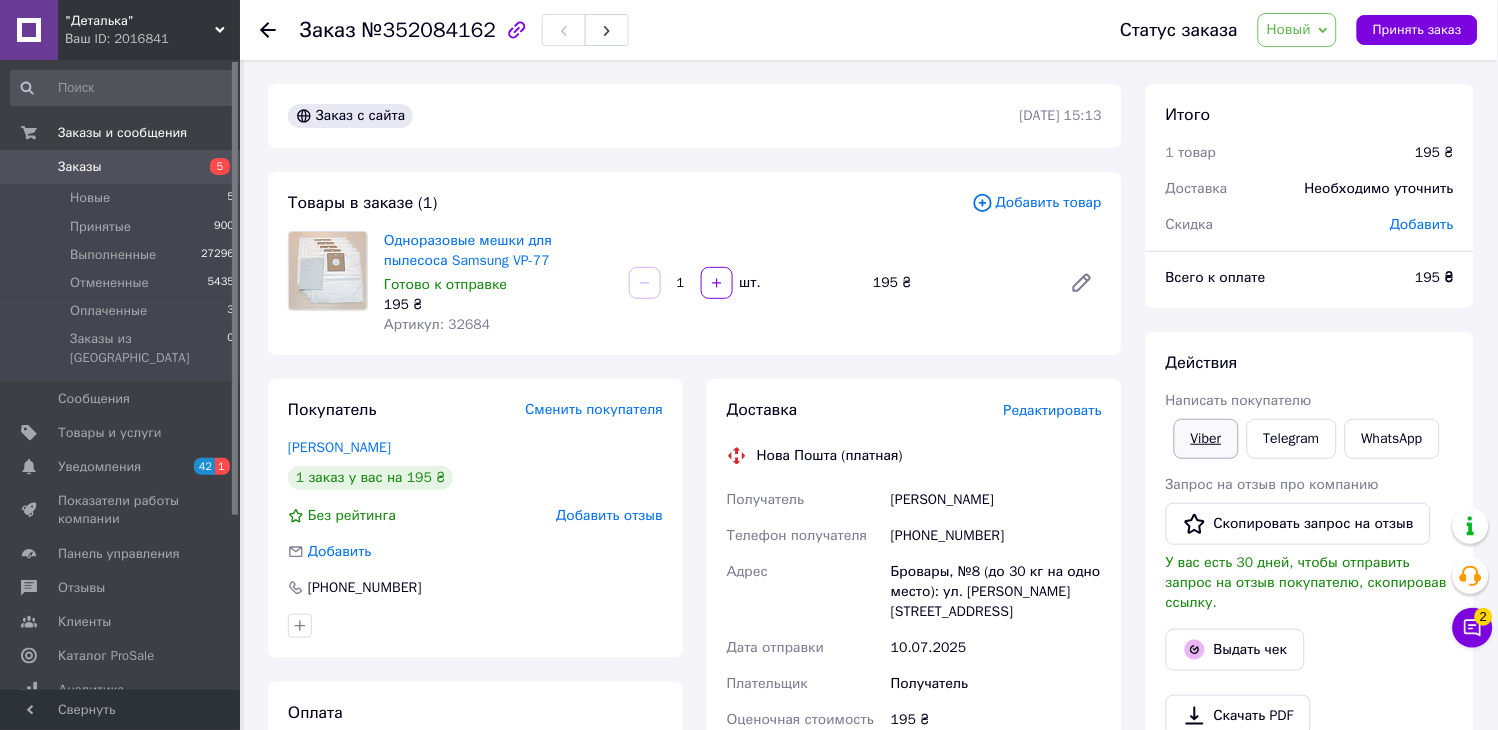click on "Viber" at bounding box center (1206, 439) 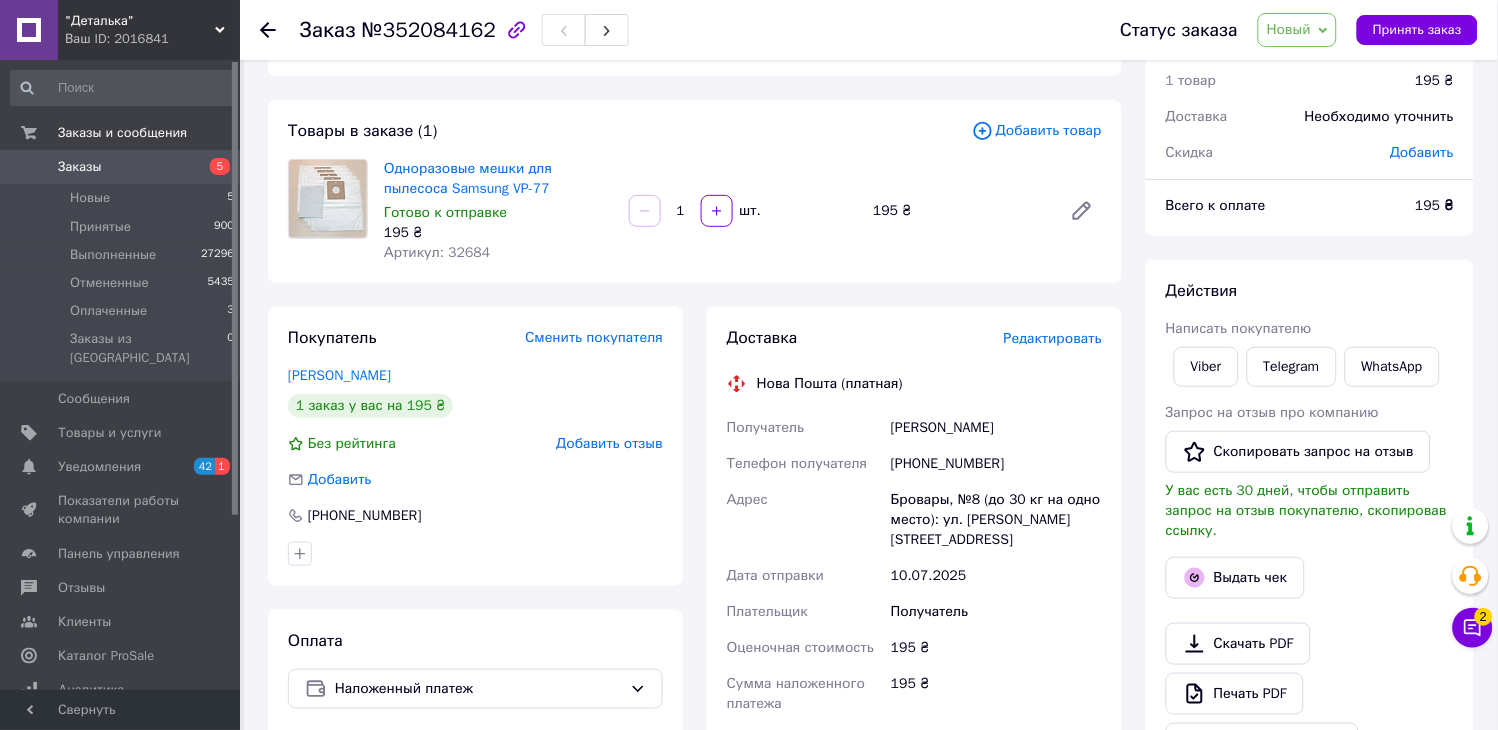 scroll, scrollTop: 111, scrollLeft: 0, axis: vertical 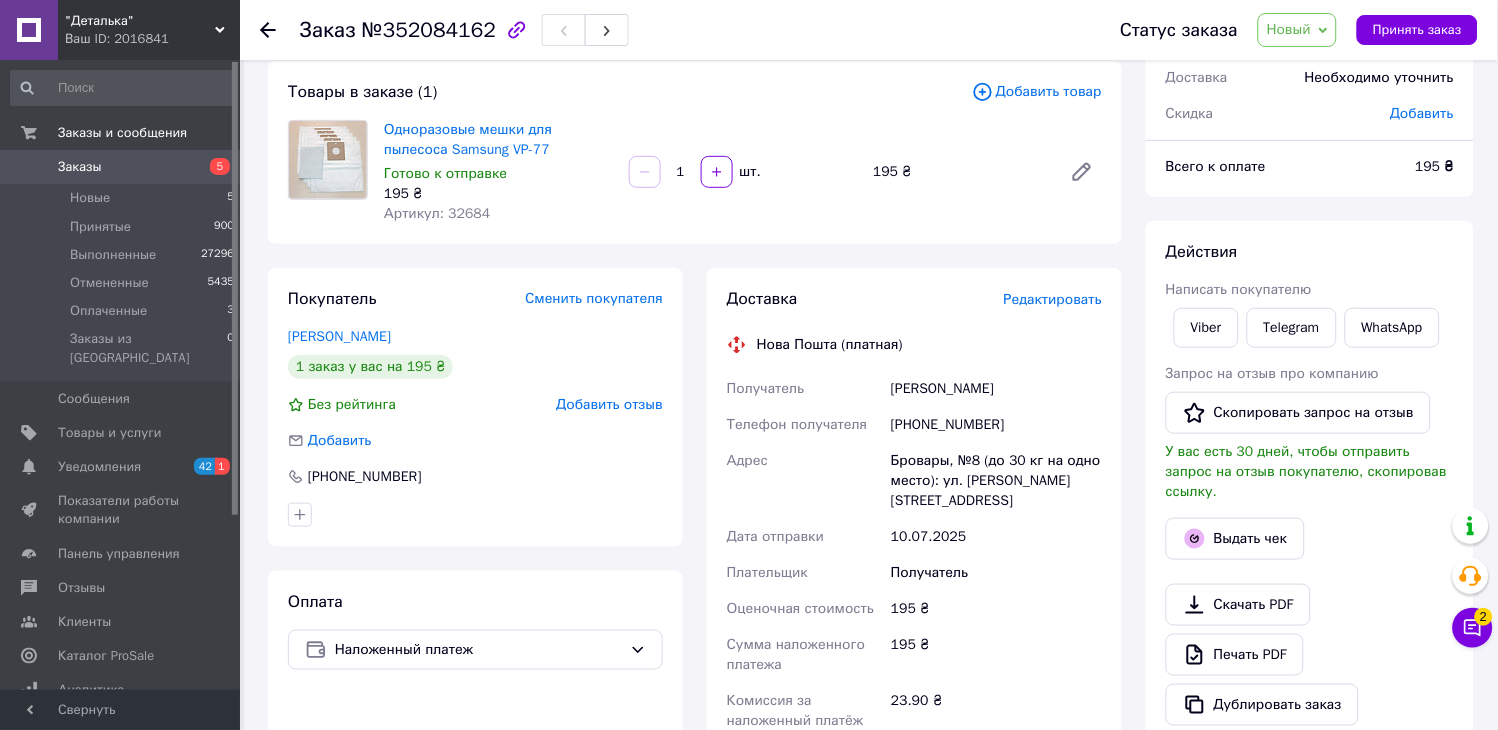 drag, startPoint x: 1027, startPoint y: 393, endPoint x: 893, endPoint y: 380, distance: 134.62912 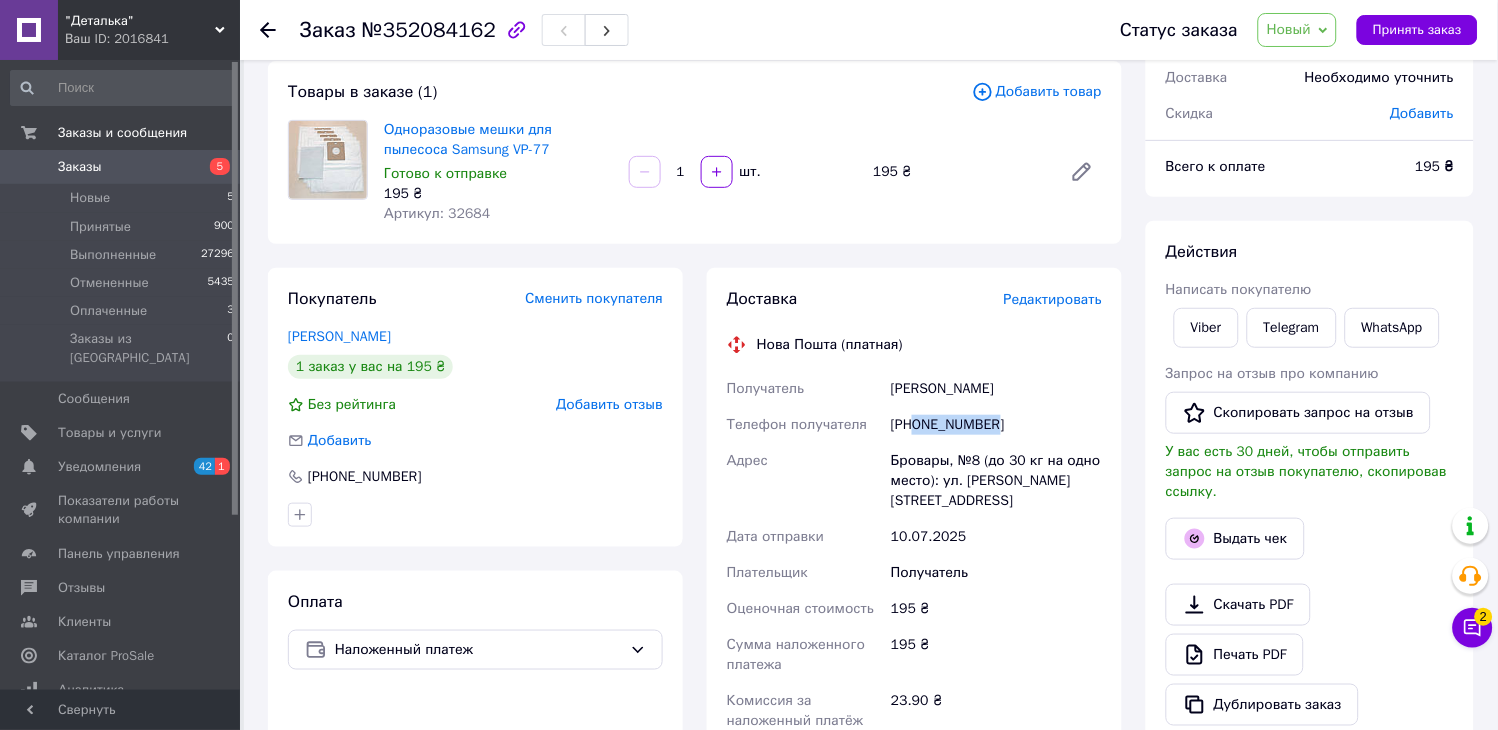drag, startPoint x: 1013, startPoint y: 425, endPoint x: 916, endPoint y: 428, distance: 97.04638 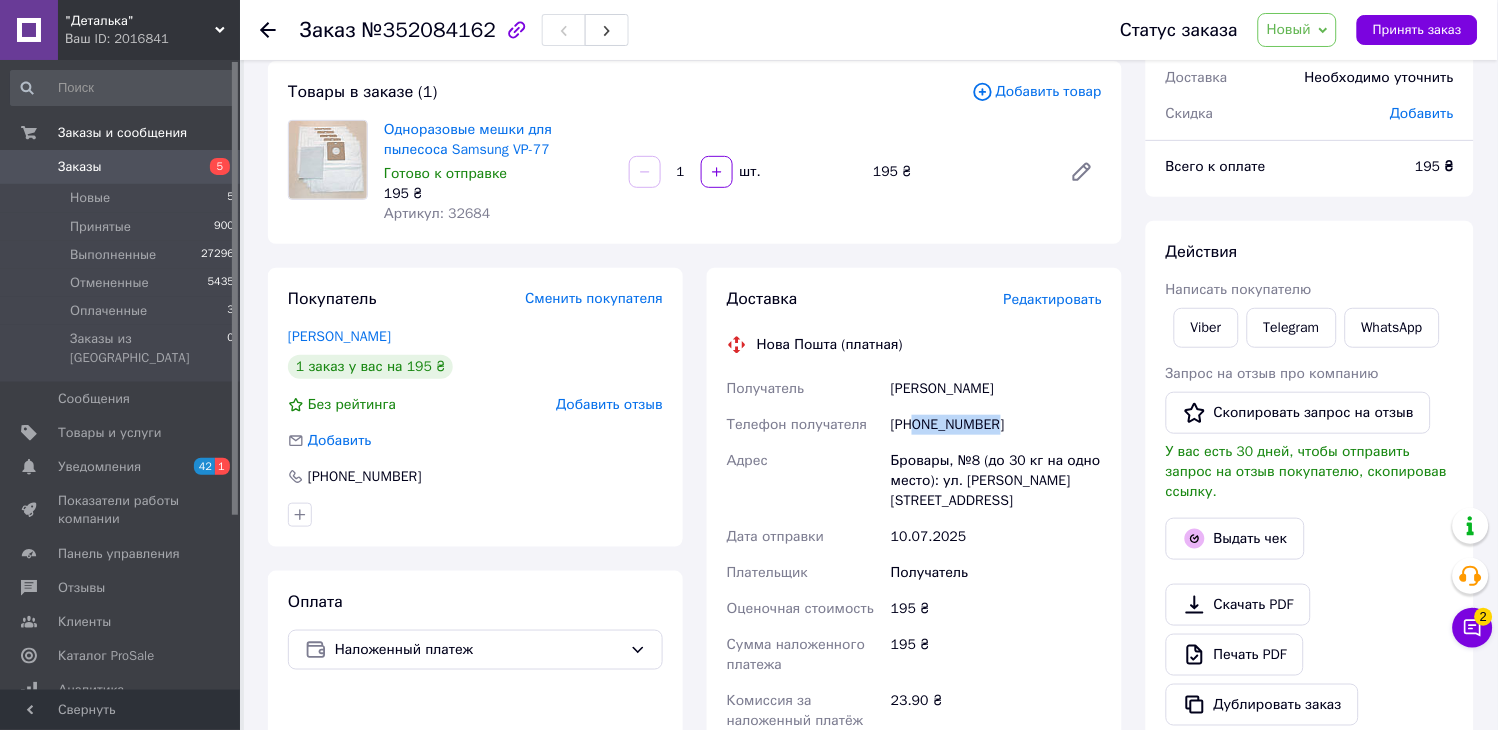 click on "+380934244054" at bounding box center [996, 425] 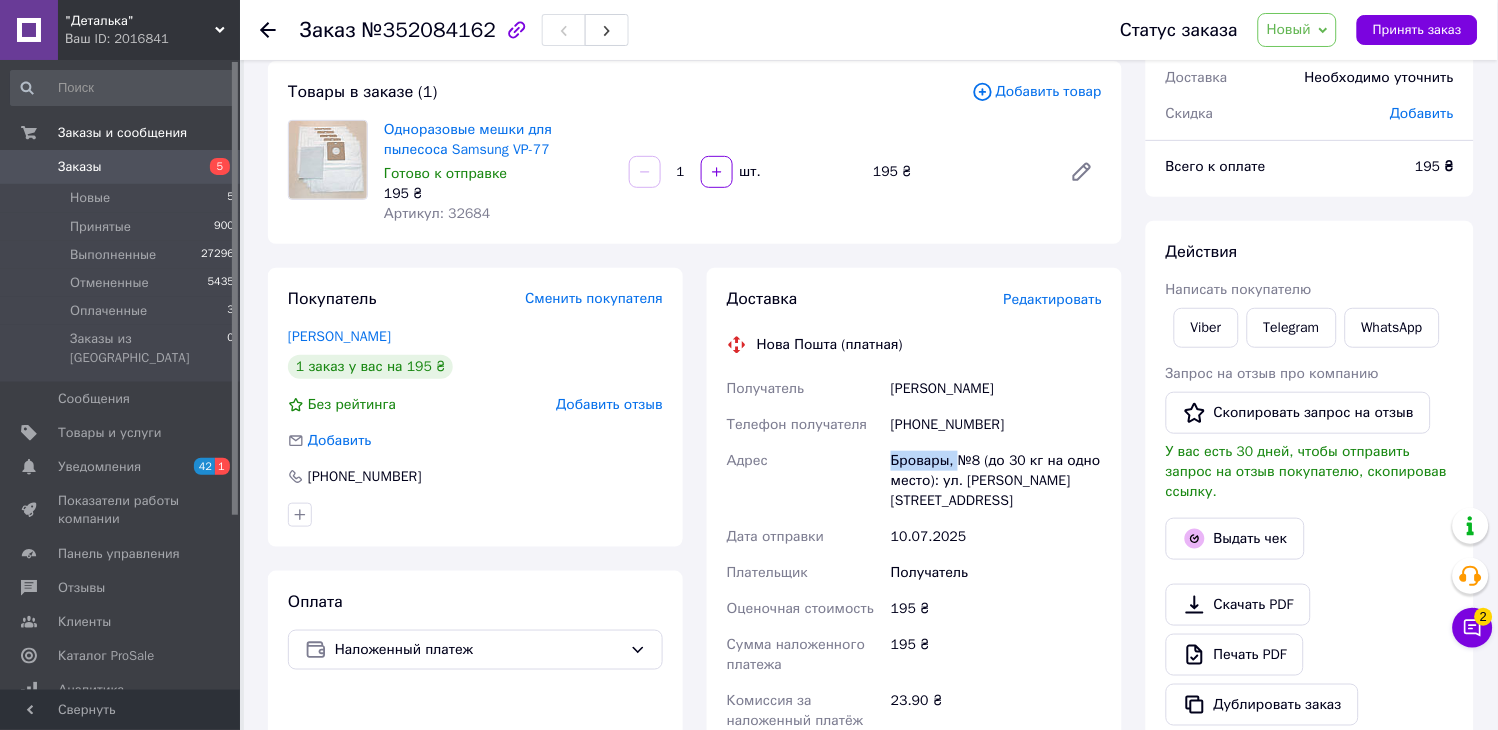 drag, startPoint x: 956, startPoint y: 470, endPoint x: 842, endPoint y: 465, distance: 114.1096 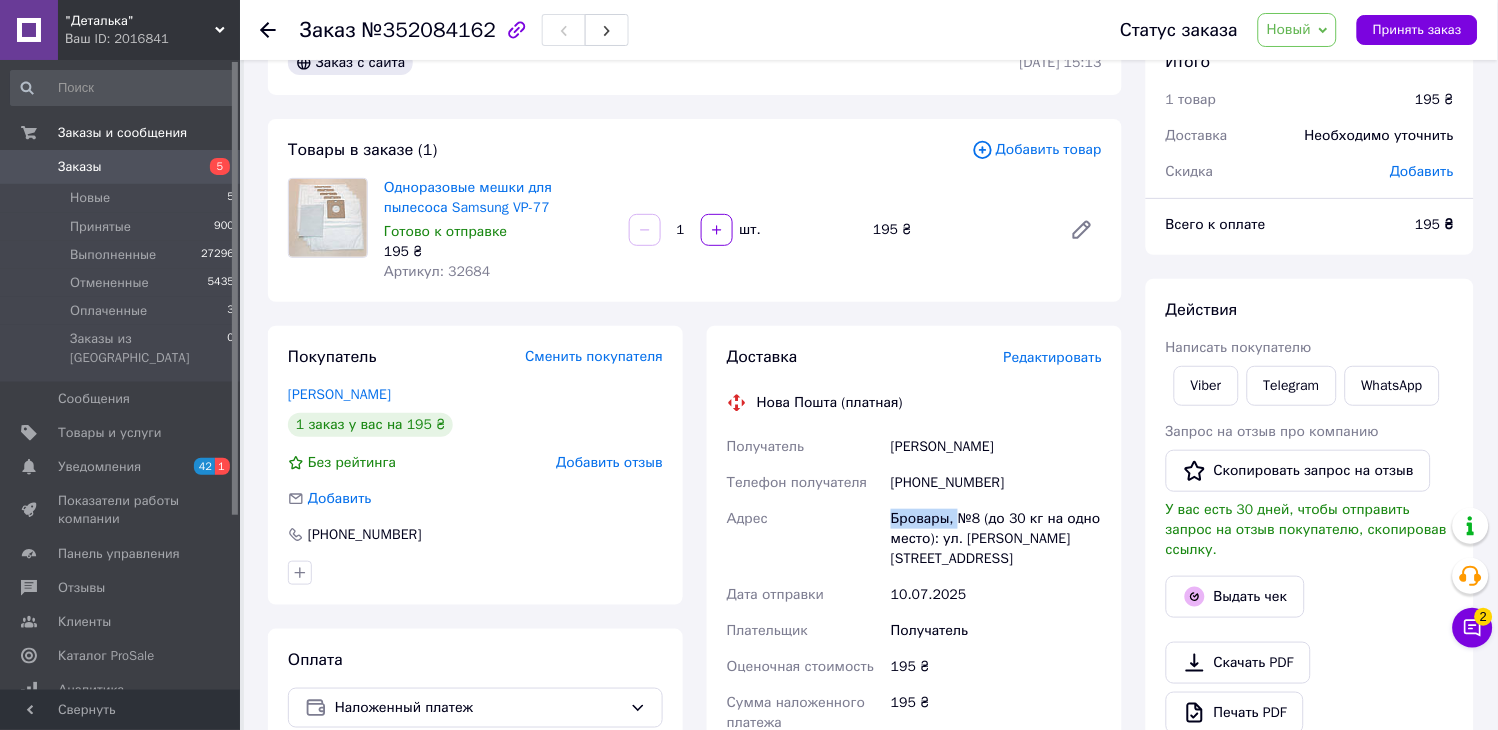 scroll, scrollTop: 0, scrollLeft: 0, axis: both 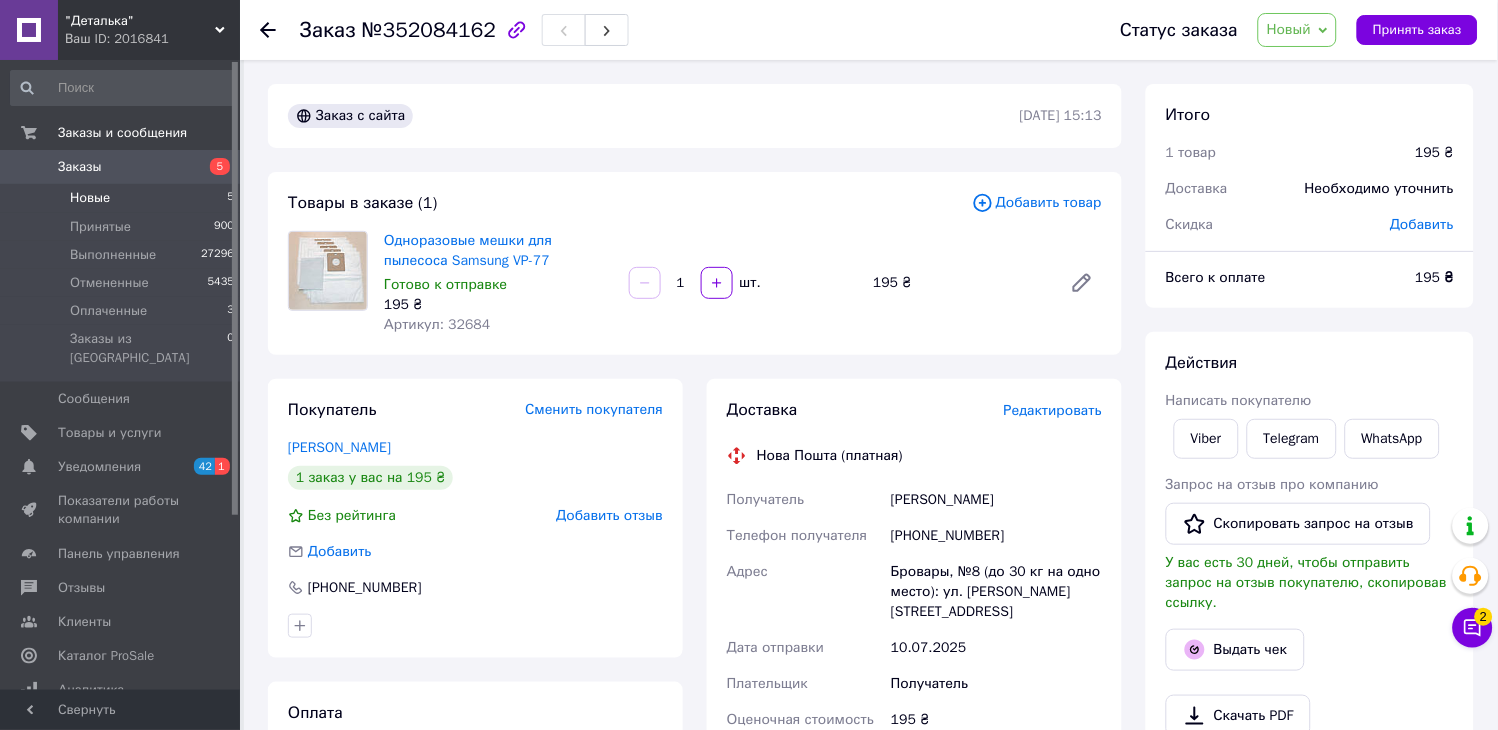 click on "Новые 5" at bounding box center [123, 198] 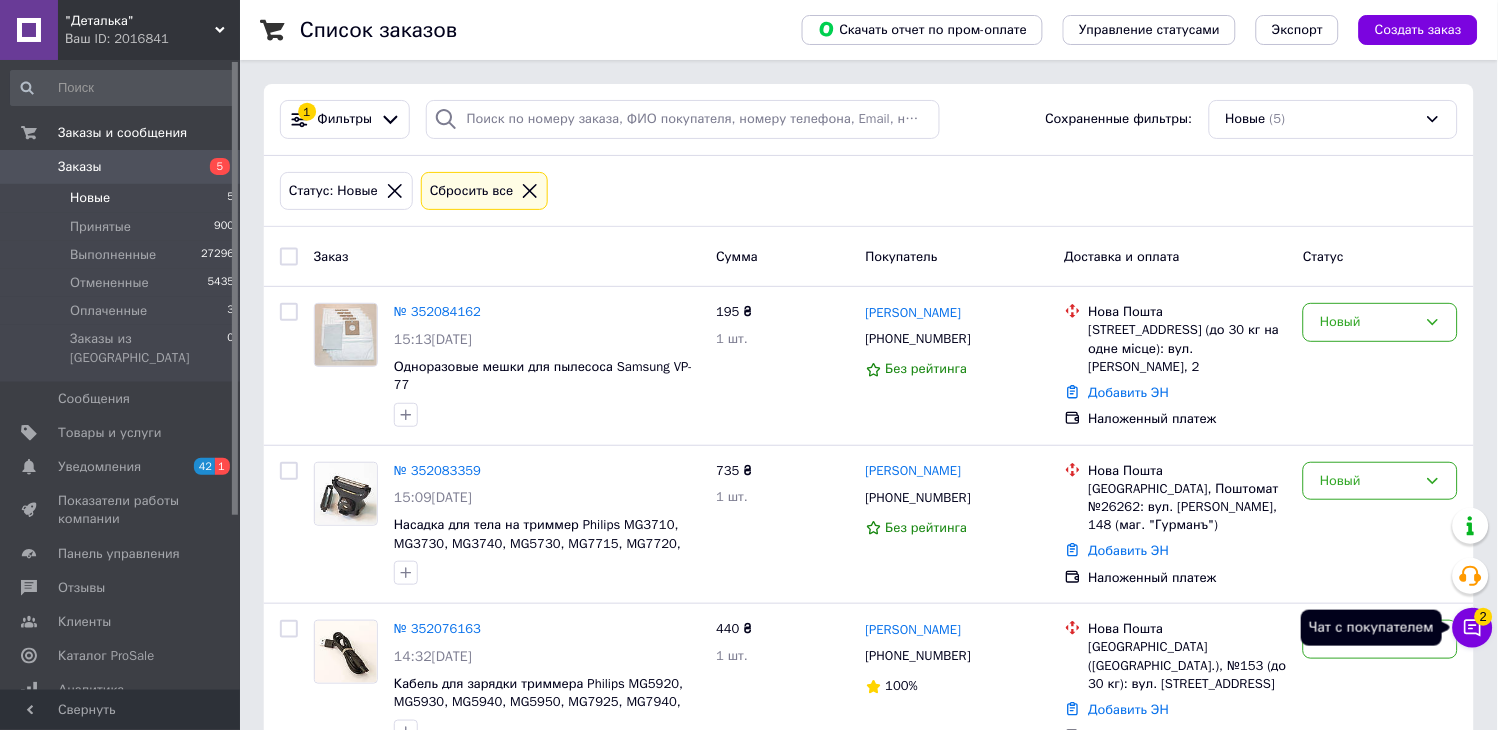 click 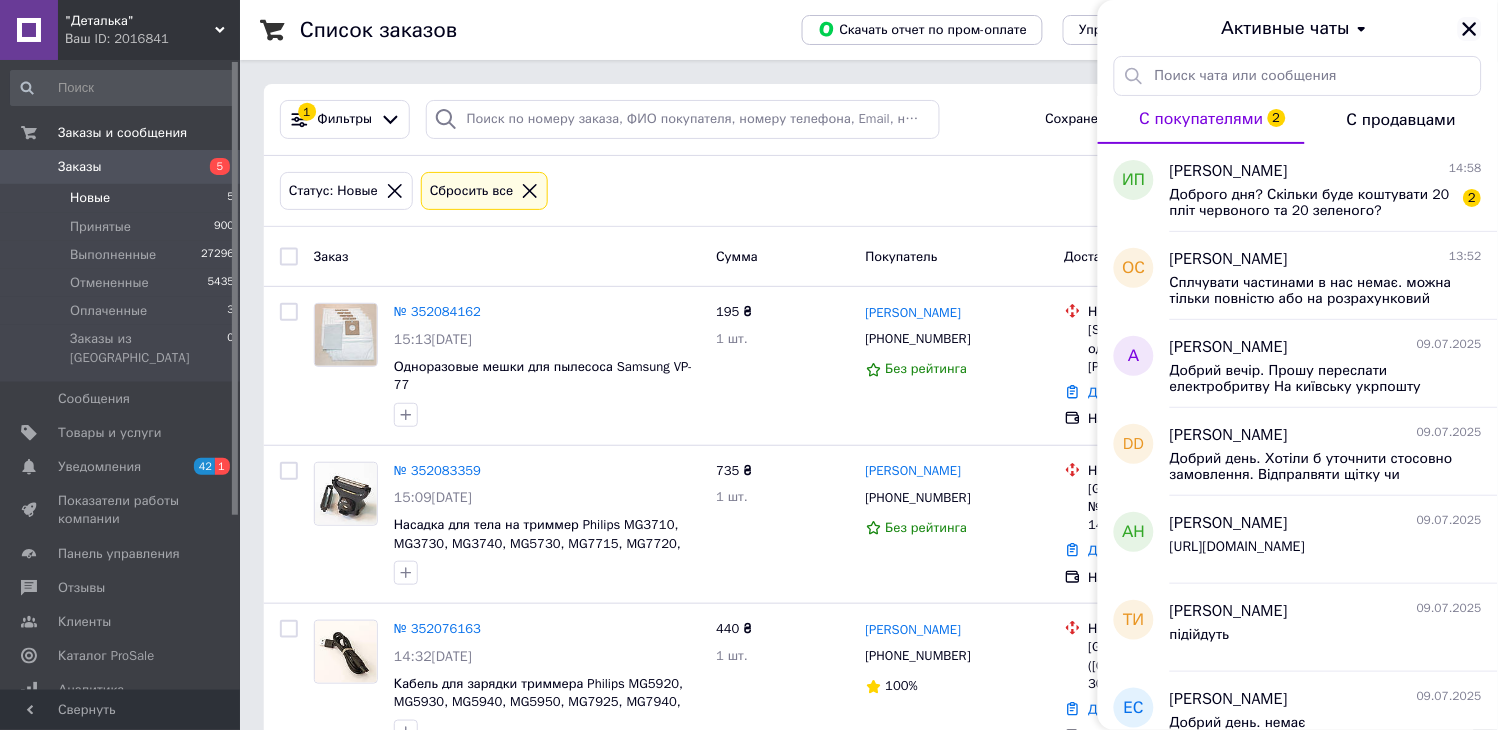 click 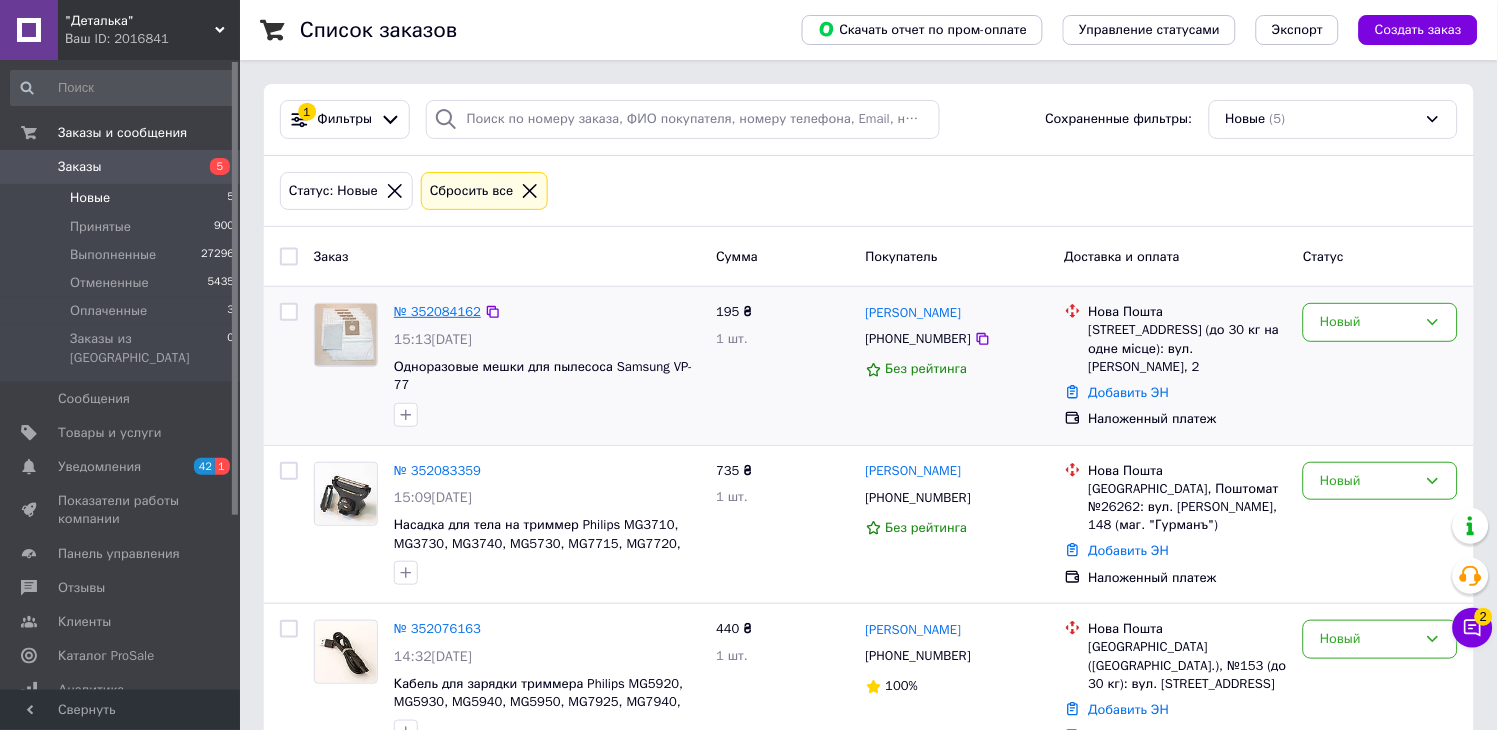 click on "№ 352084162" at bounding box center [437, 311] 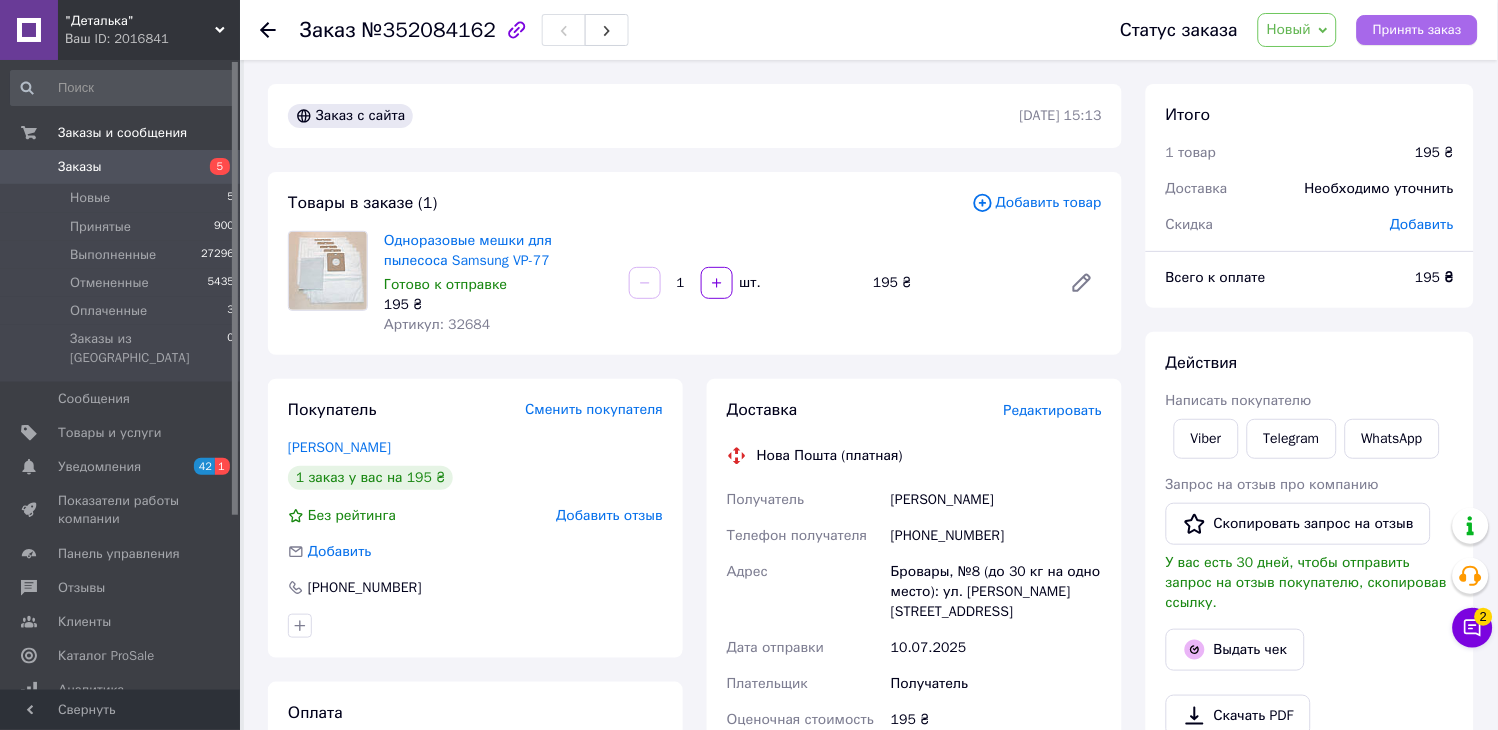 click on "Принять заказ" at bounding box center [1417, 30] 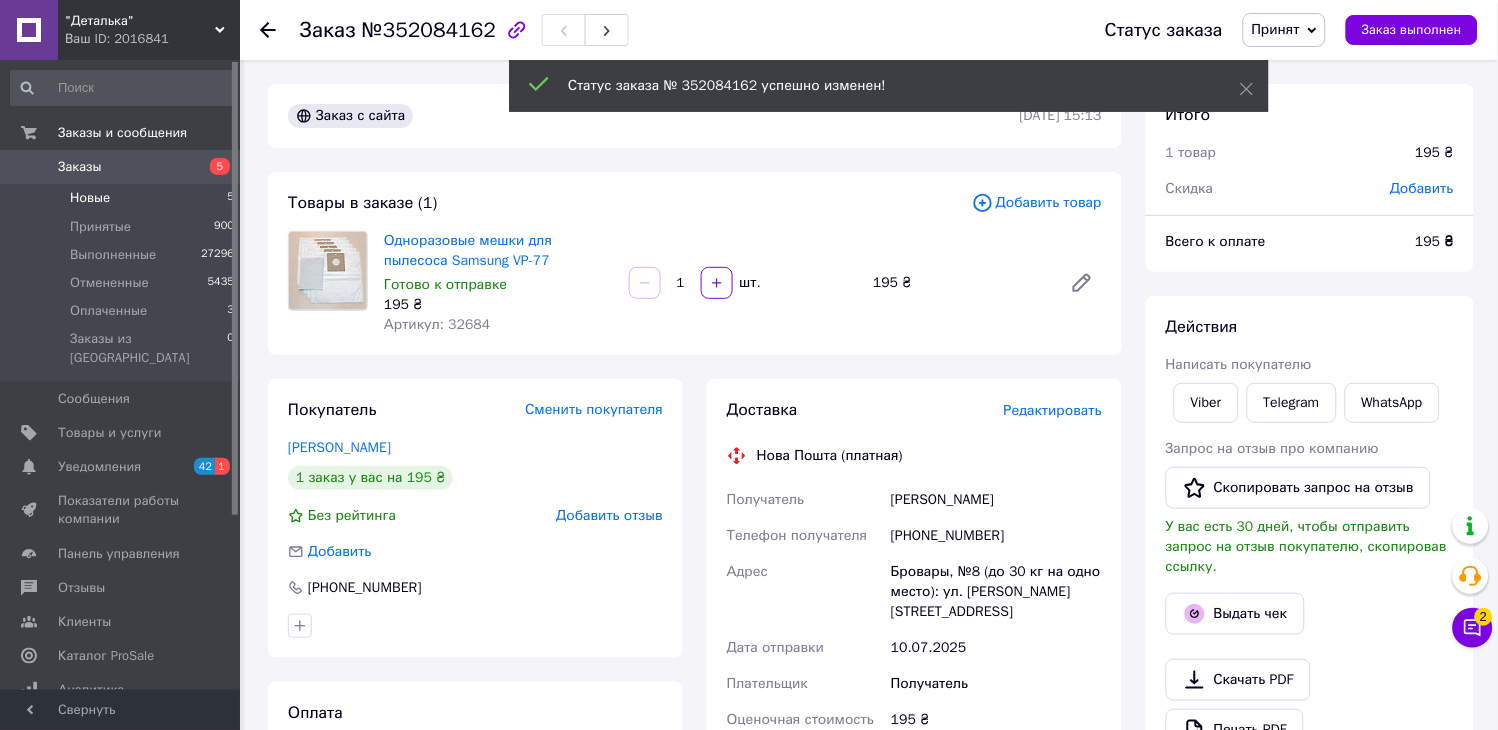 click on "Новые" at bounding box center [90, 198] 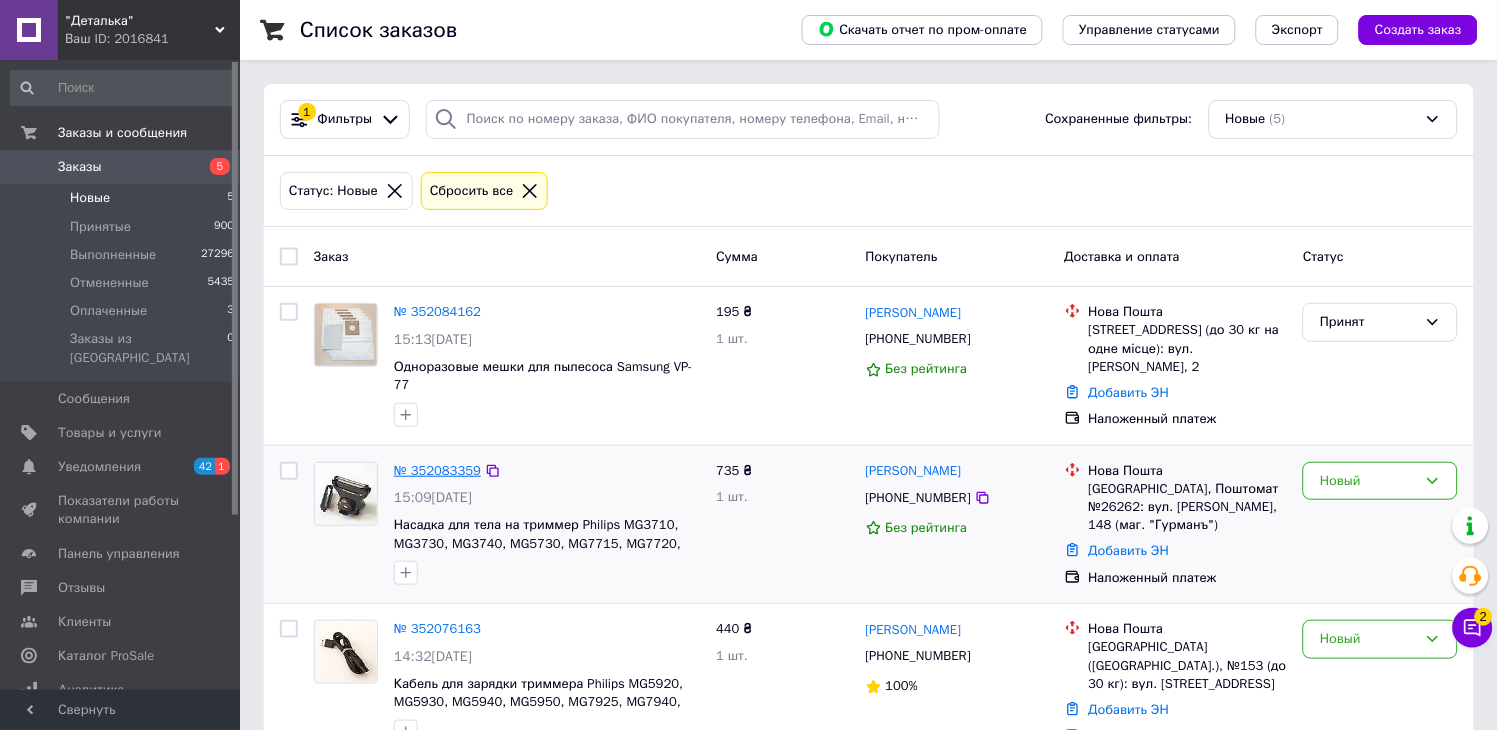 click on "№ 352083359" at bounding box center (437, 470) 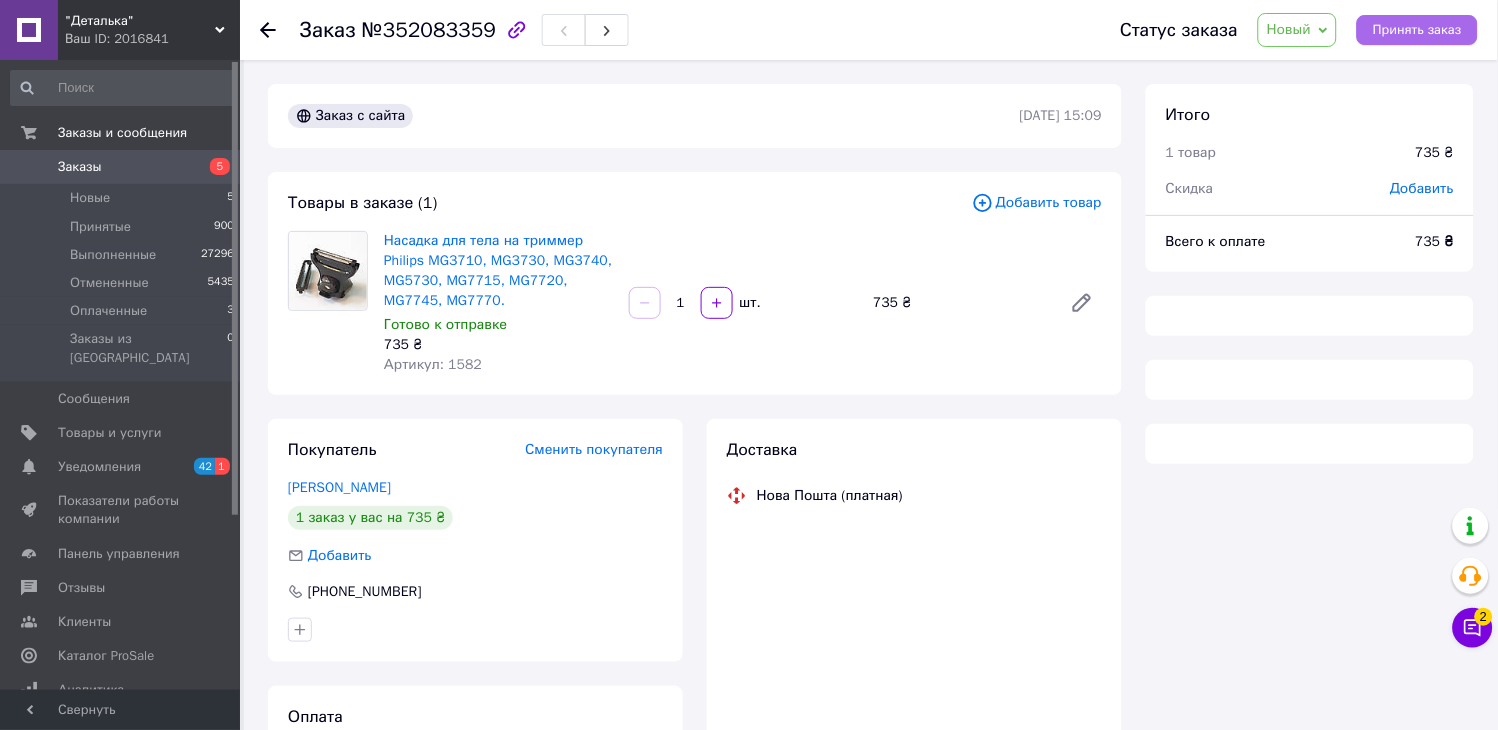 click on "Принять заказ" at bounding box center (1417, 30) 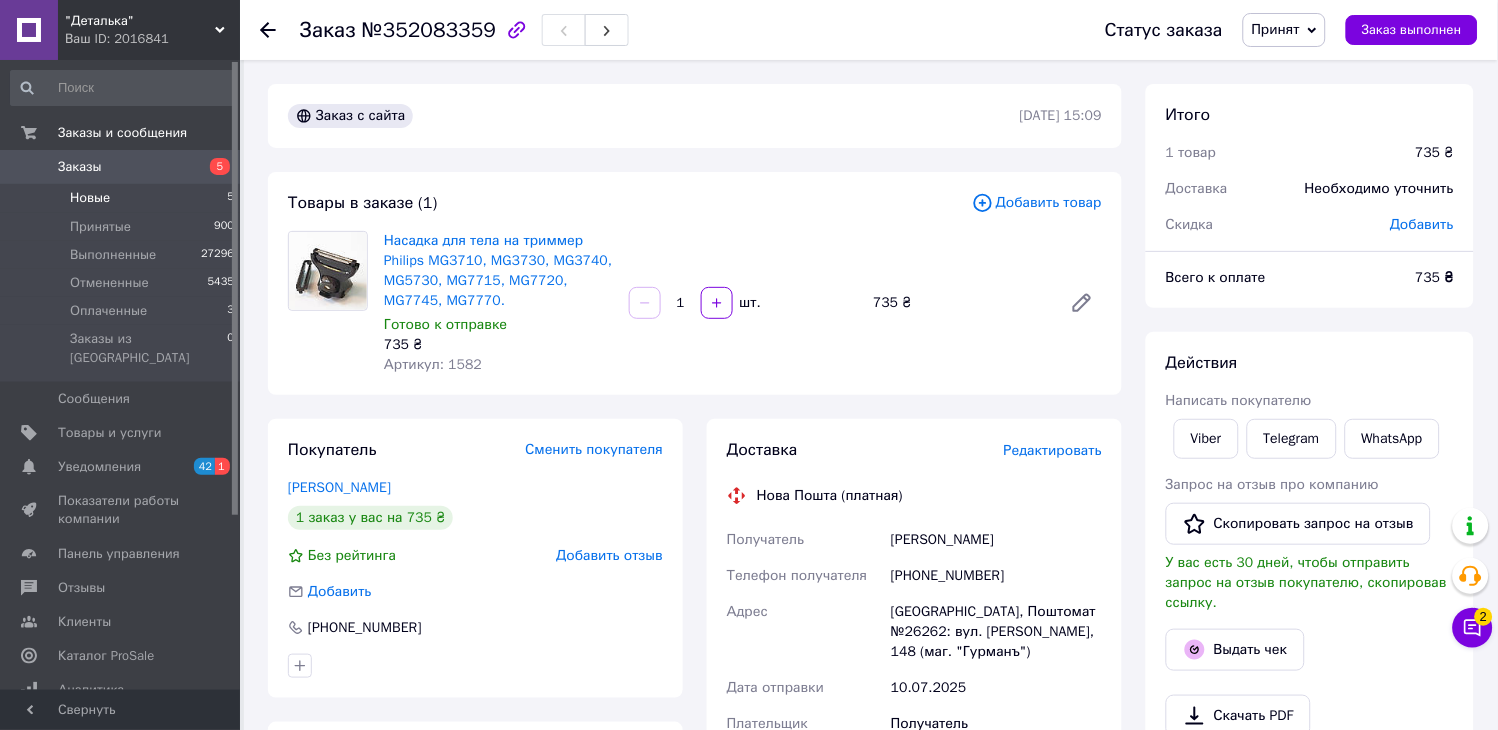 click on "Новые 5" at bounding box center [123, 198] 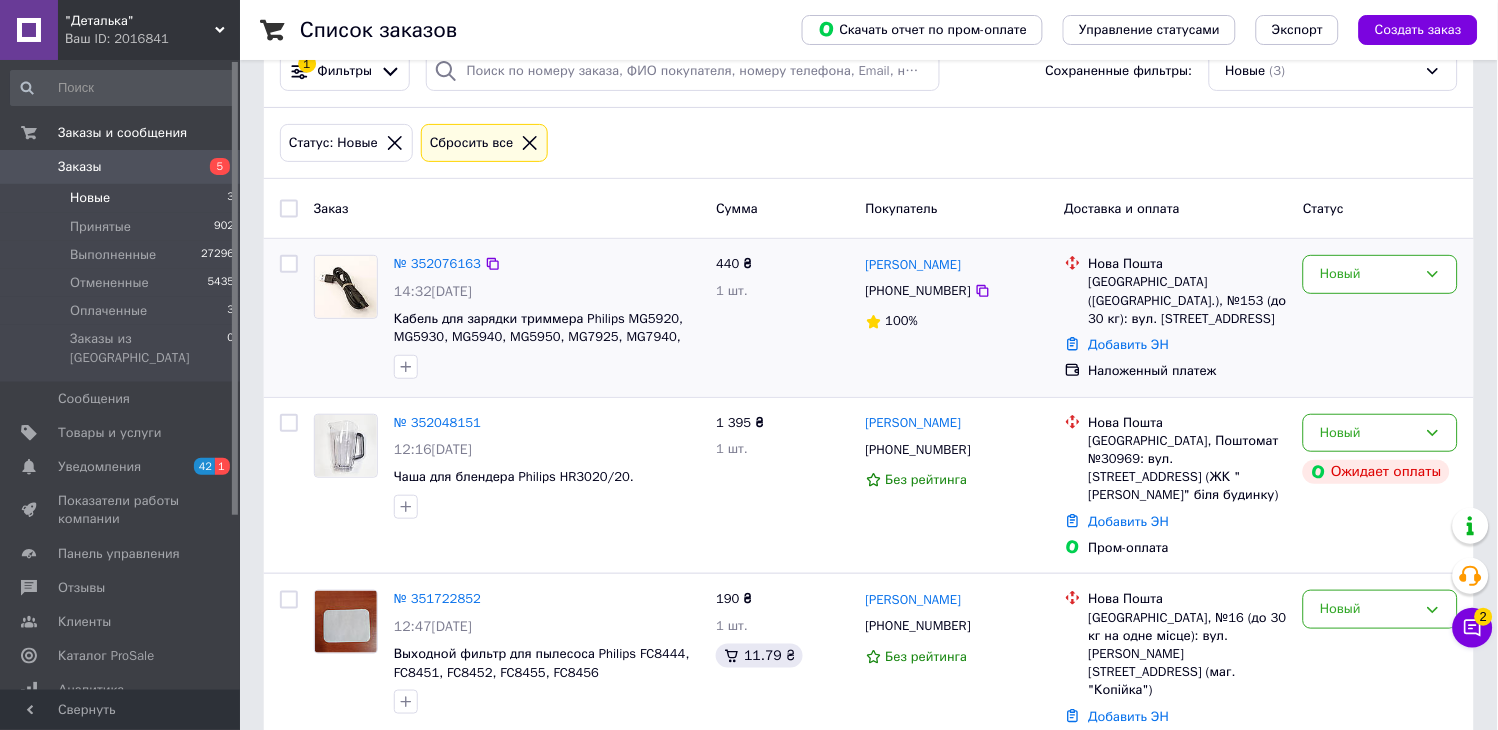 scroll, scrollTop: 73, scrollLeft: 0, axis: vertical 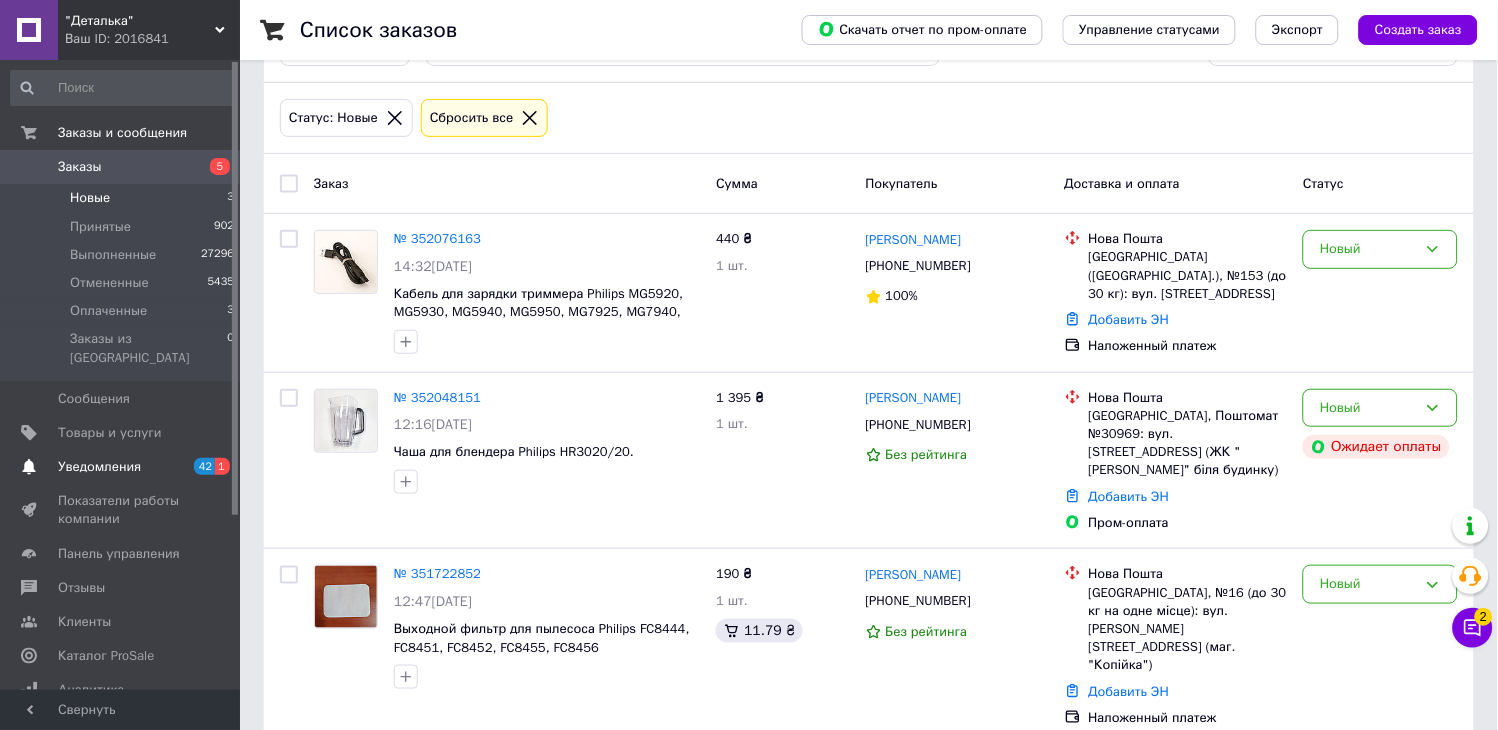 click on "42" at bounding box center [204, 466] 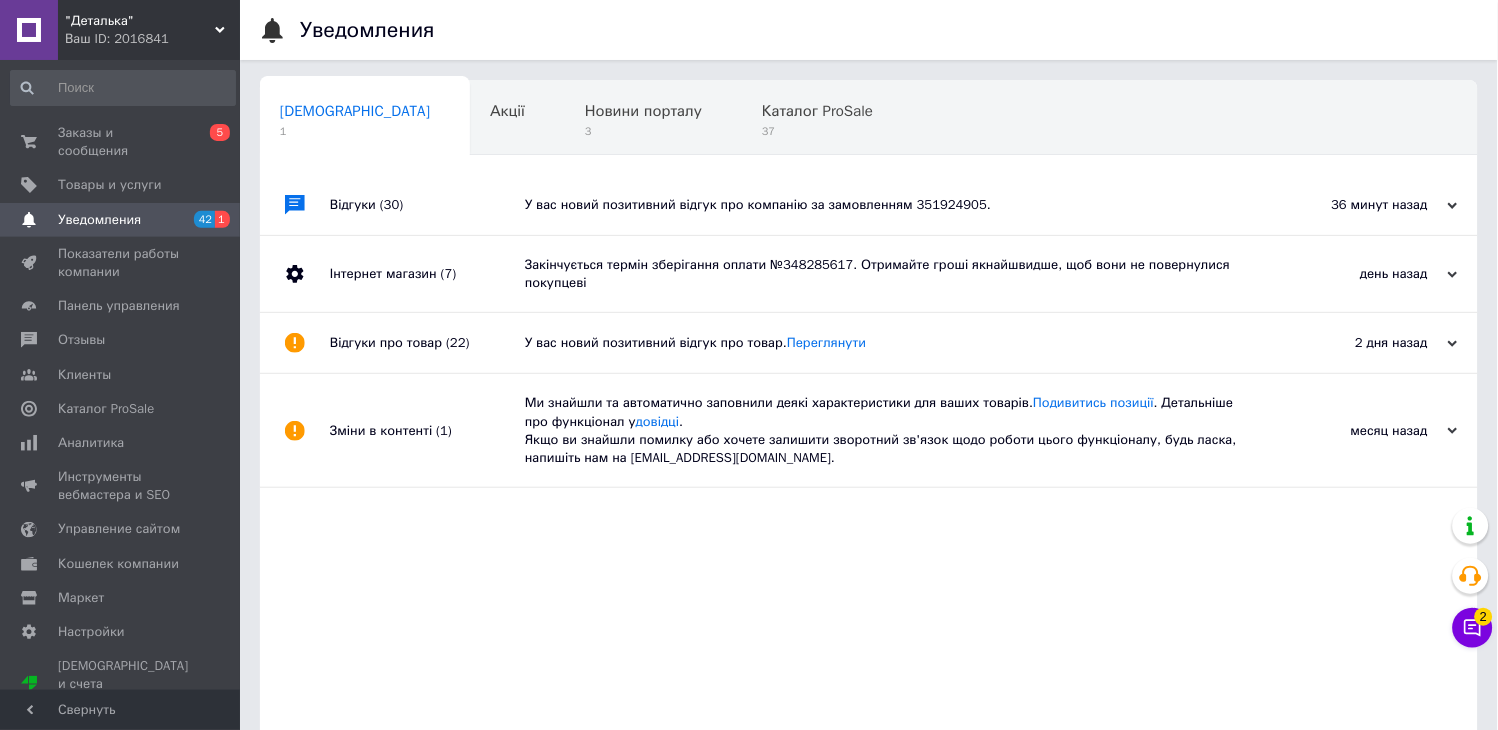 click on "У вас новий позитивний відгук про компанію за замовленням 351924905." at bounding box center [891, 205] 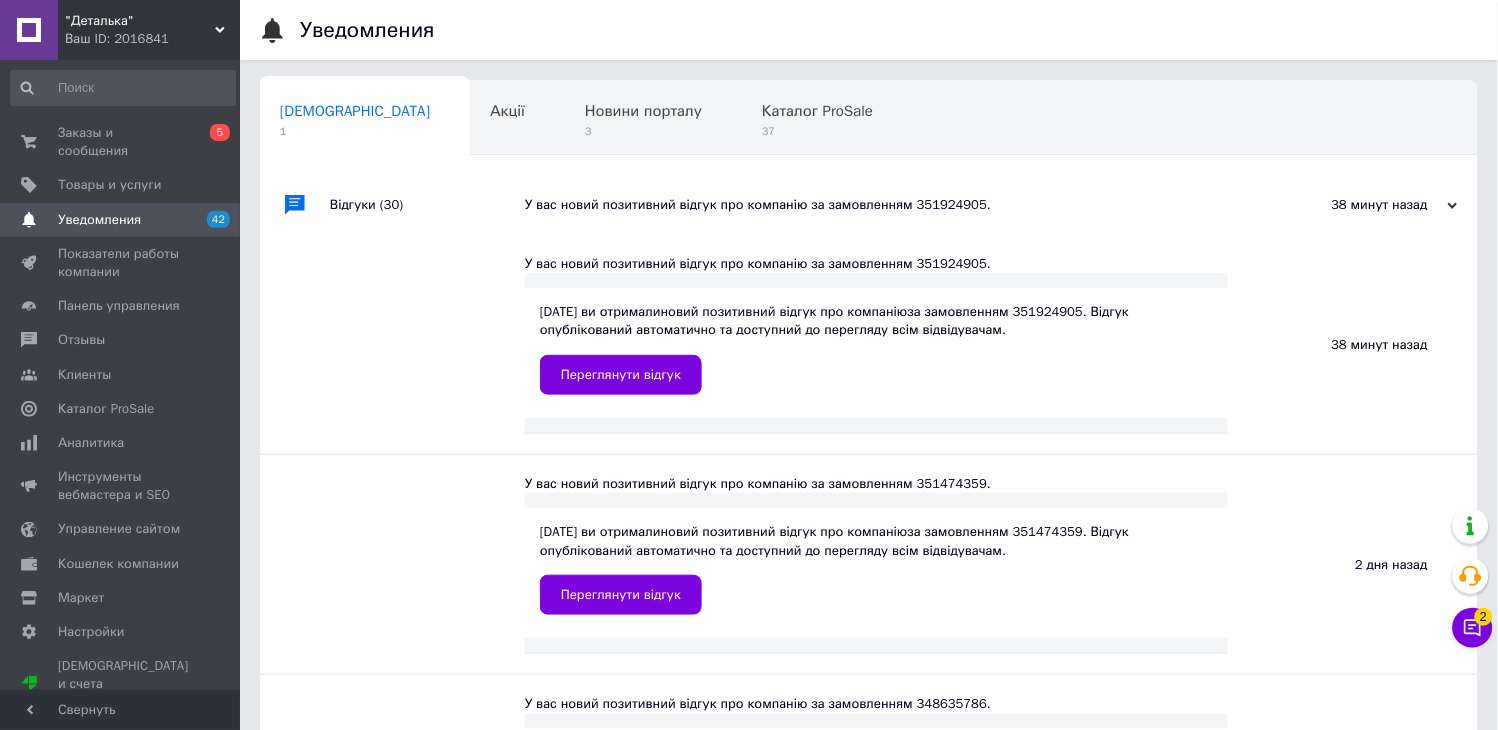 click on "У вас новий позитивний відгук про компанію за замовленням 351924905." at bounding box center (891, 205) 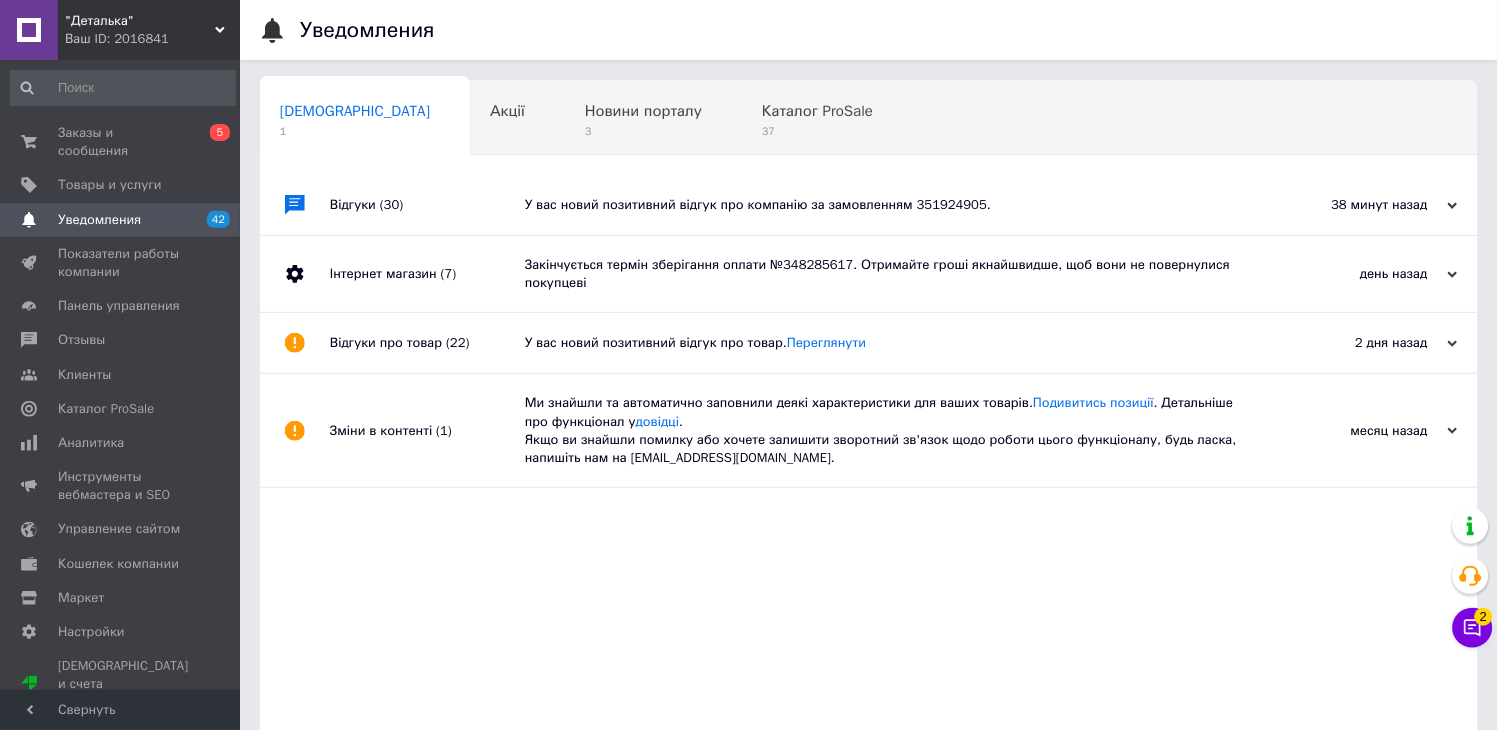 click on "У вас новий позитивний відгук про компанію за замовленням 351924905." at bounding box center (891, 205) 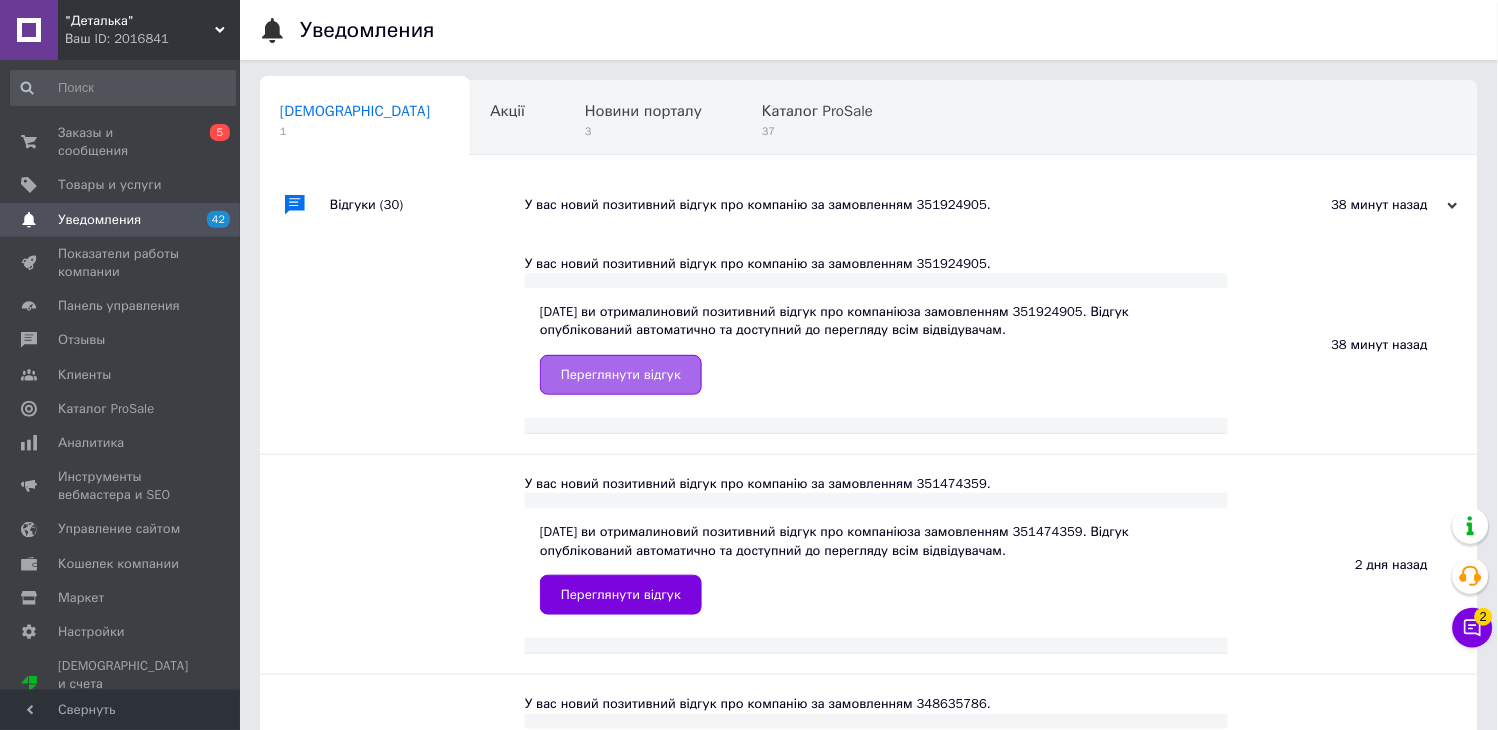 click on "Переглянути відгук" at bounding box center [621, 375] 